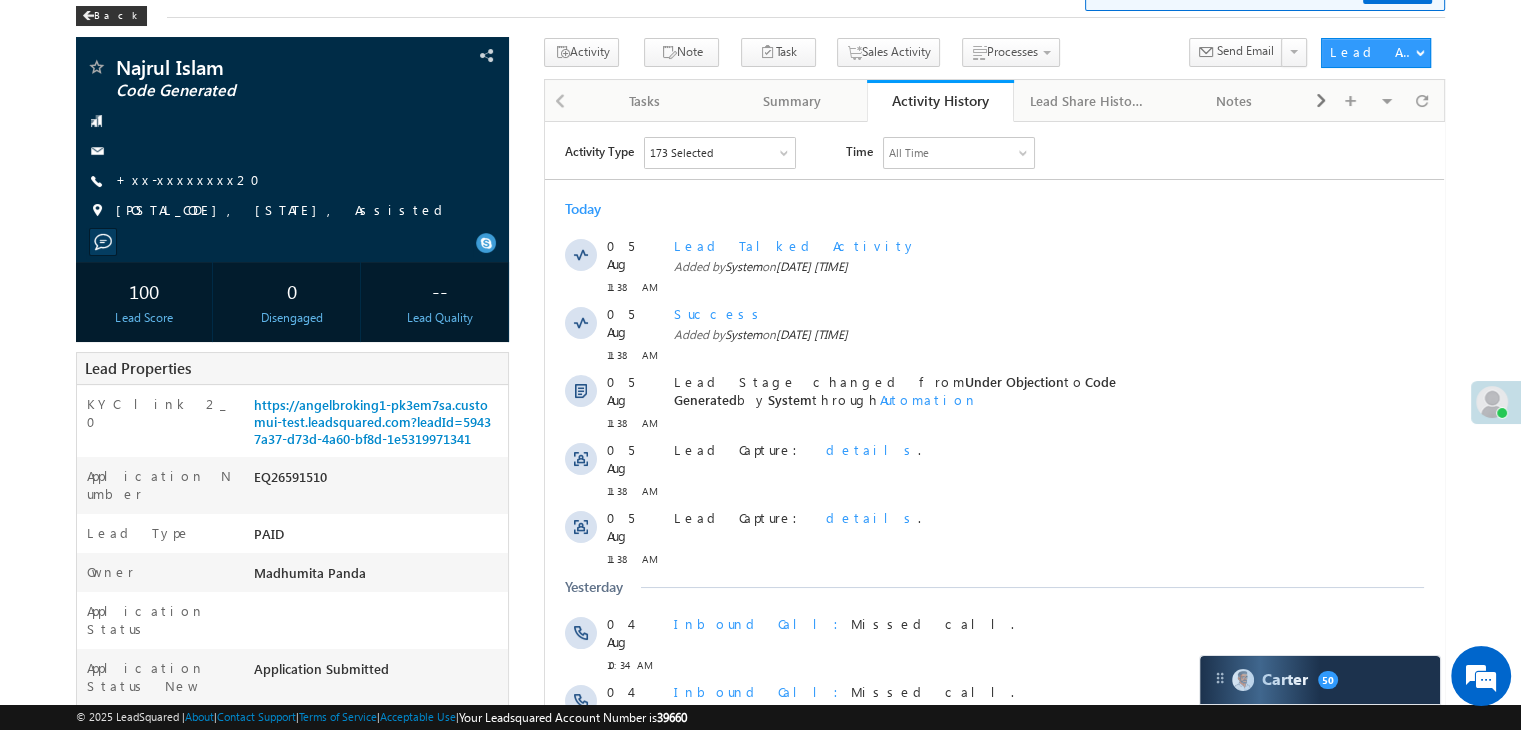 scroll, scrollTop: 200, scrollLeft: 0, axis: vertical 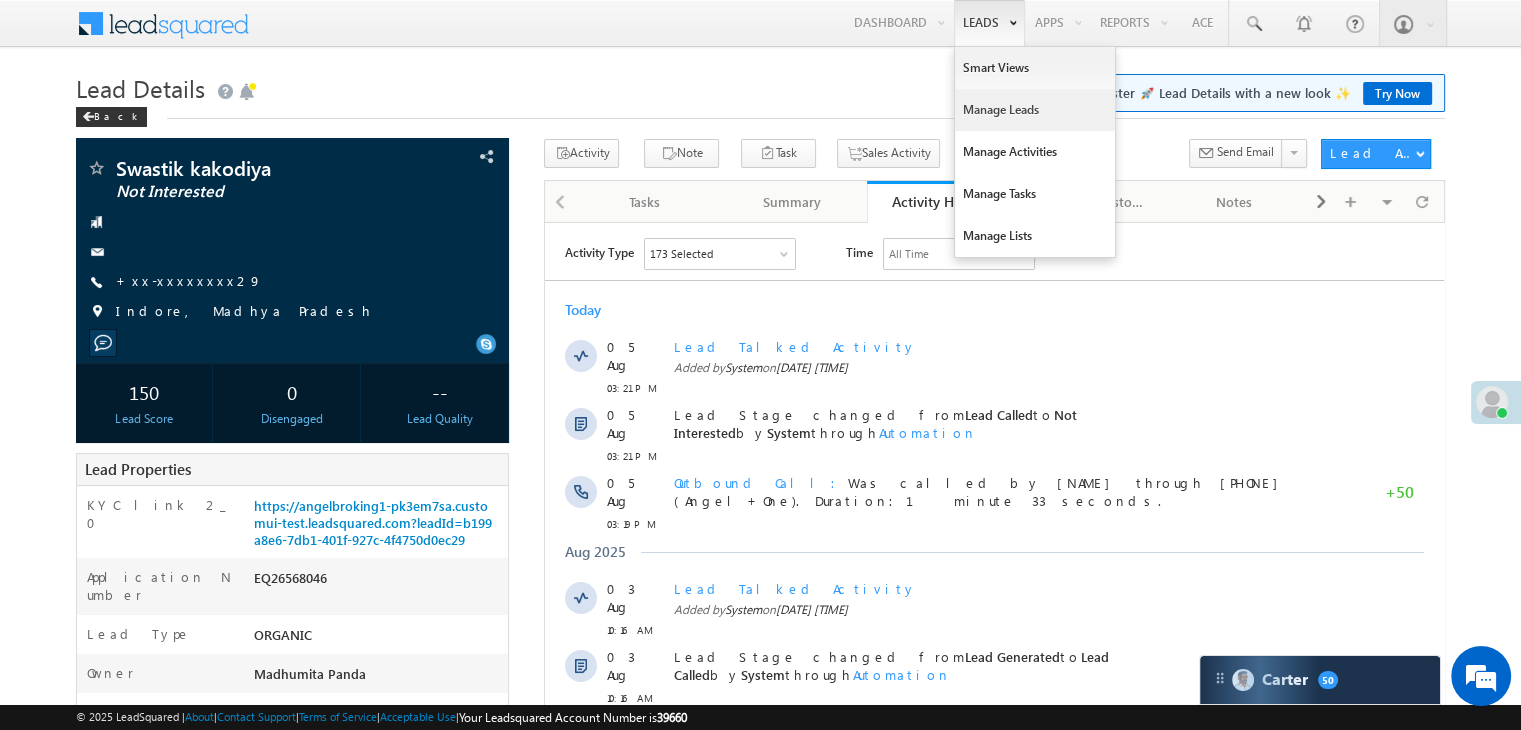 click on "Manage Leads" at bounding box center [1035, 110] 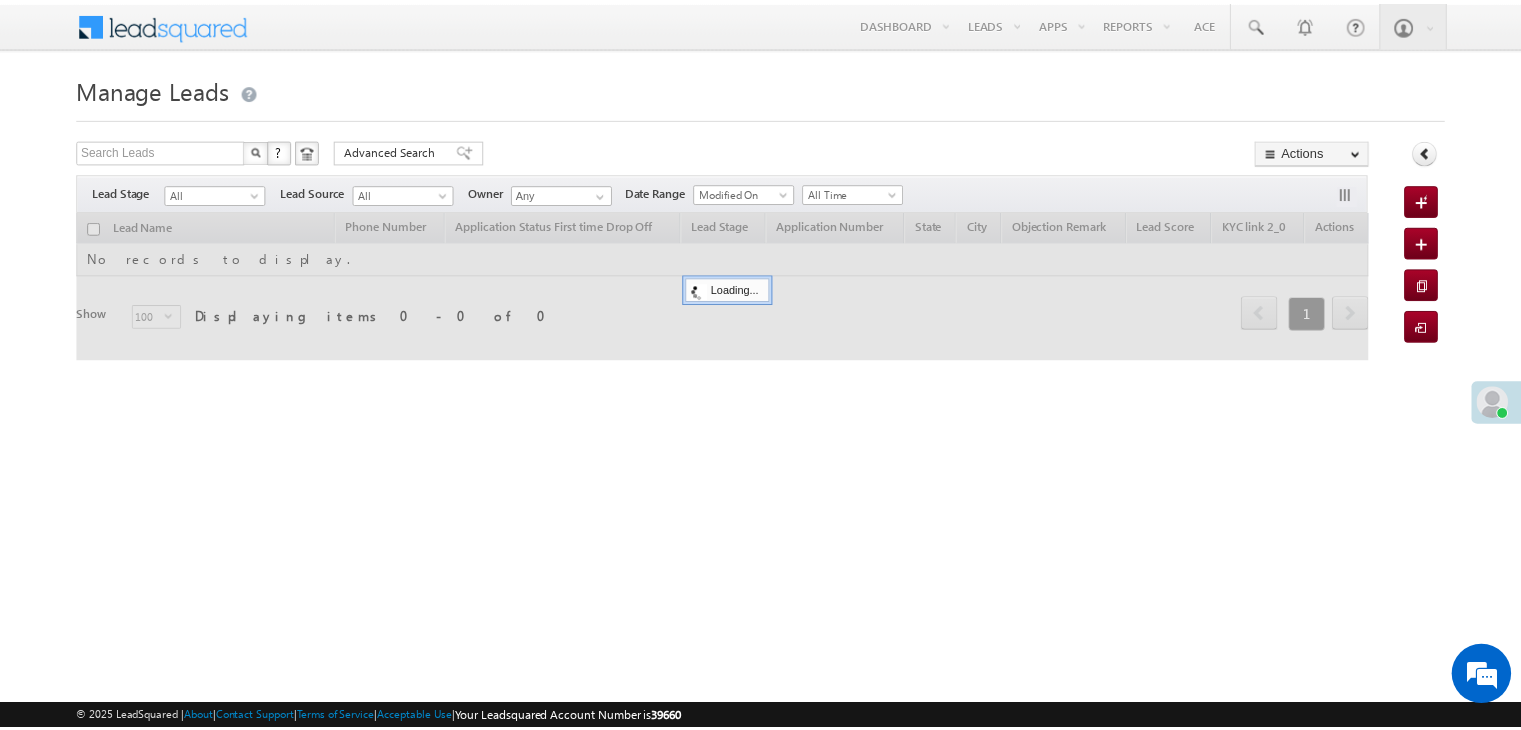 scroll, scrollTop: 0, scrollLeft: 0, axis: both 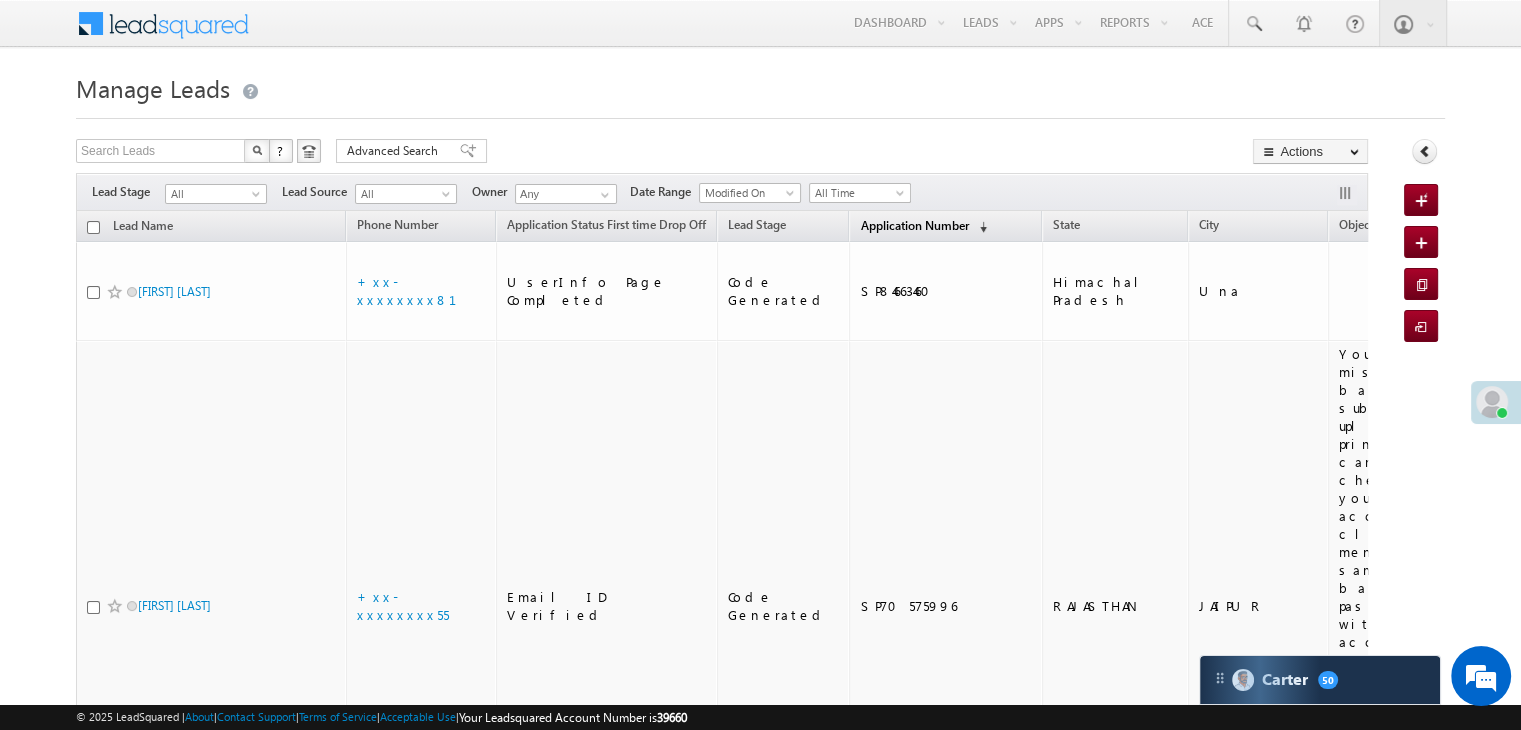 click on "Application Number" at bounding box center [914, 225] 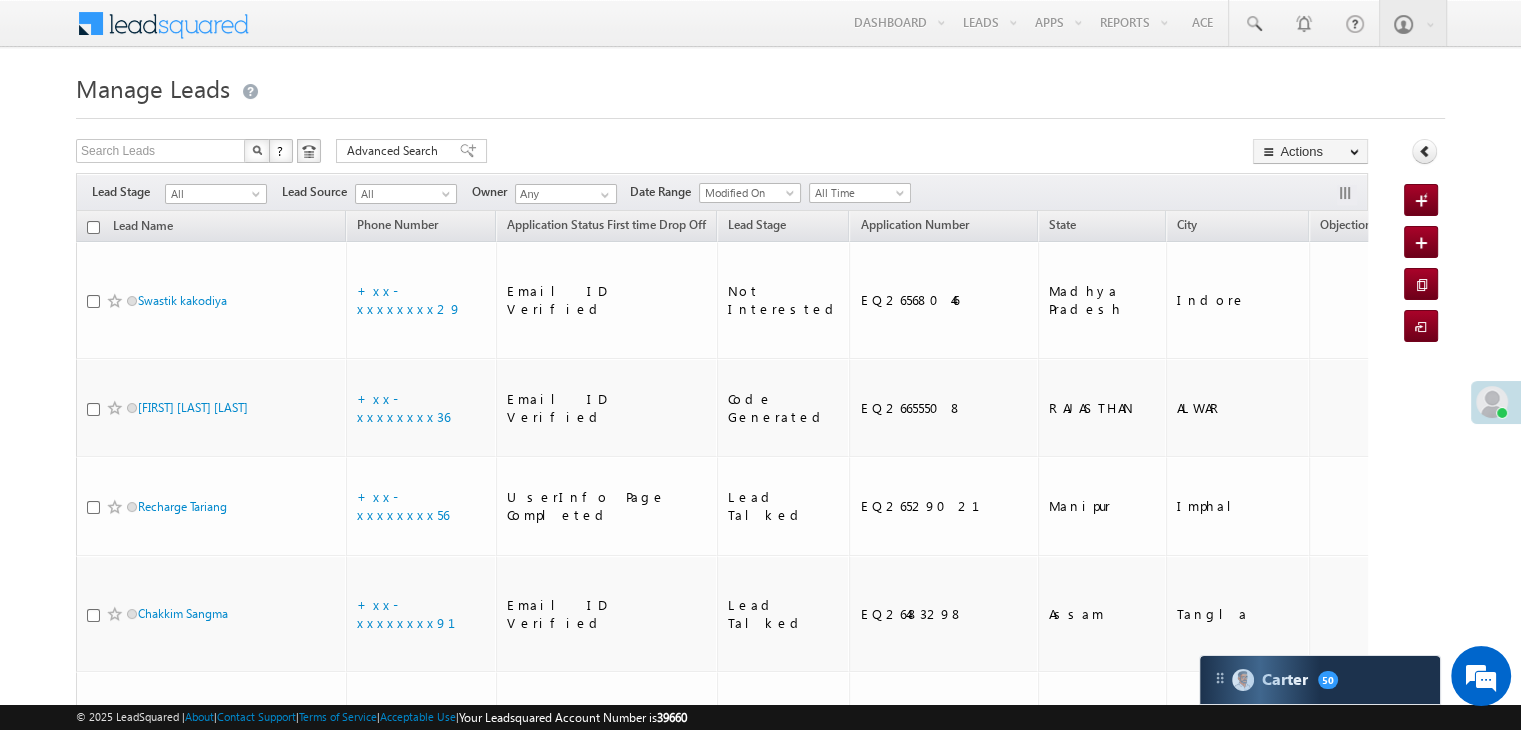 scroll, scrollTop: 0, scrollLeft: 0, axis: both 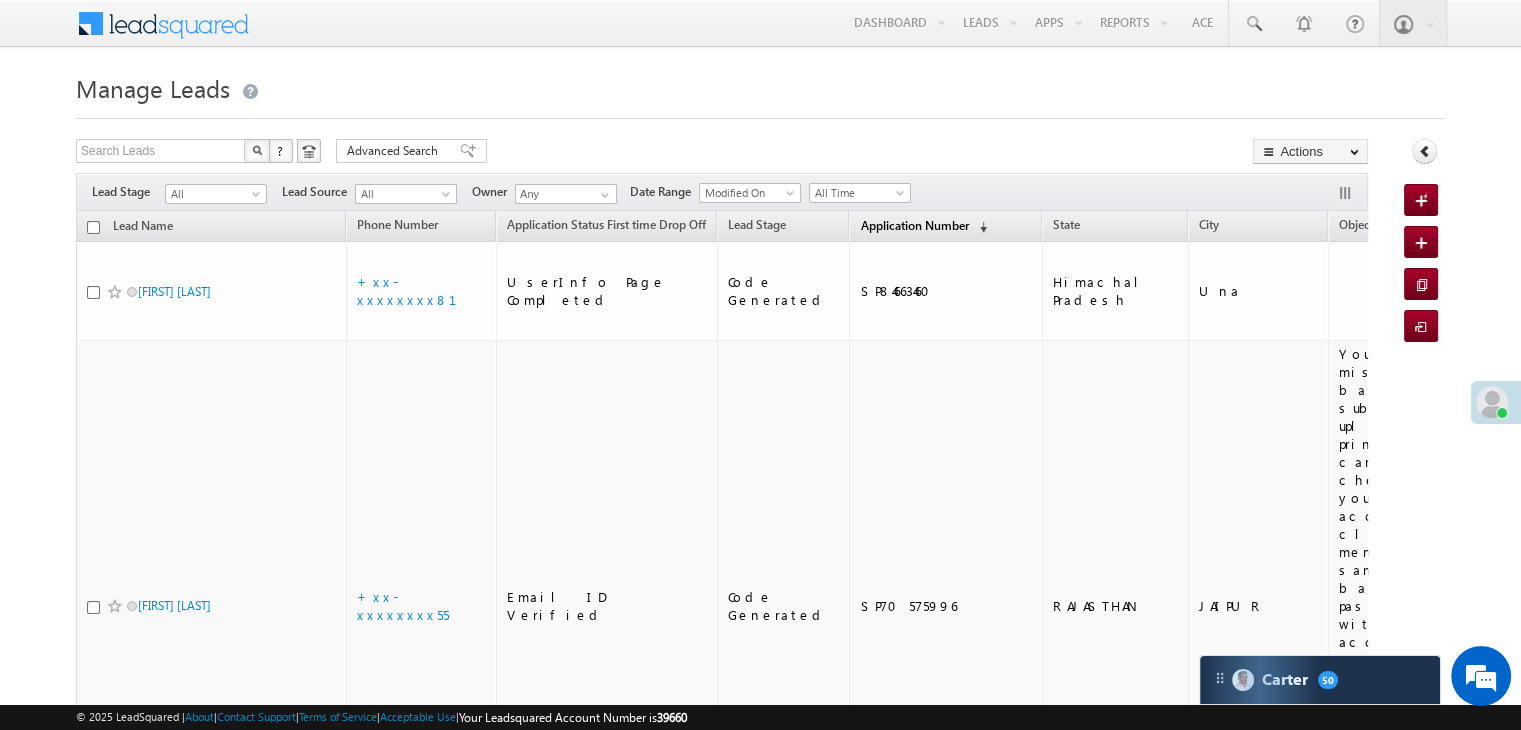 click on "Application Number" at bounding box center (914, 225) 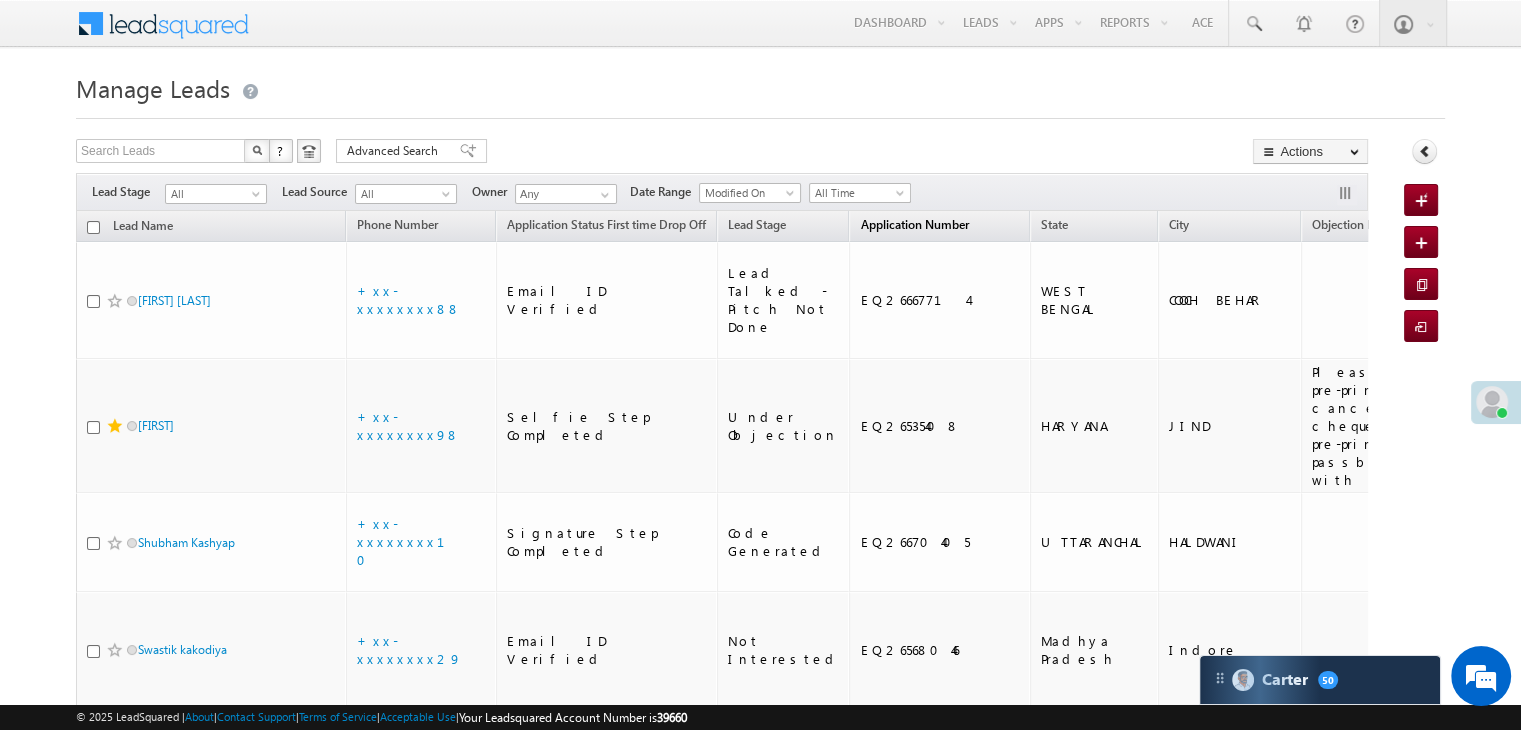 scroll, scrollTop: 0, scrollLeft: 0, axis: both 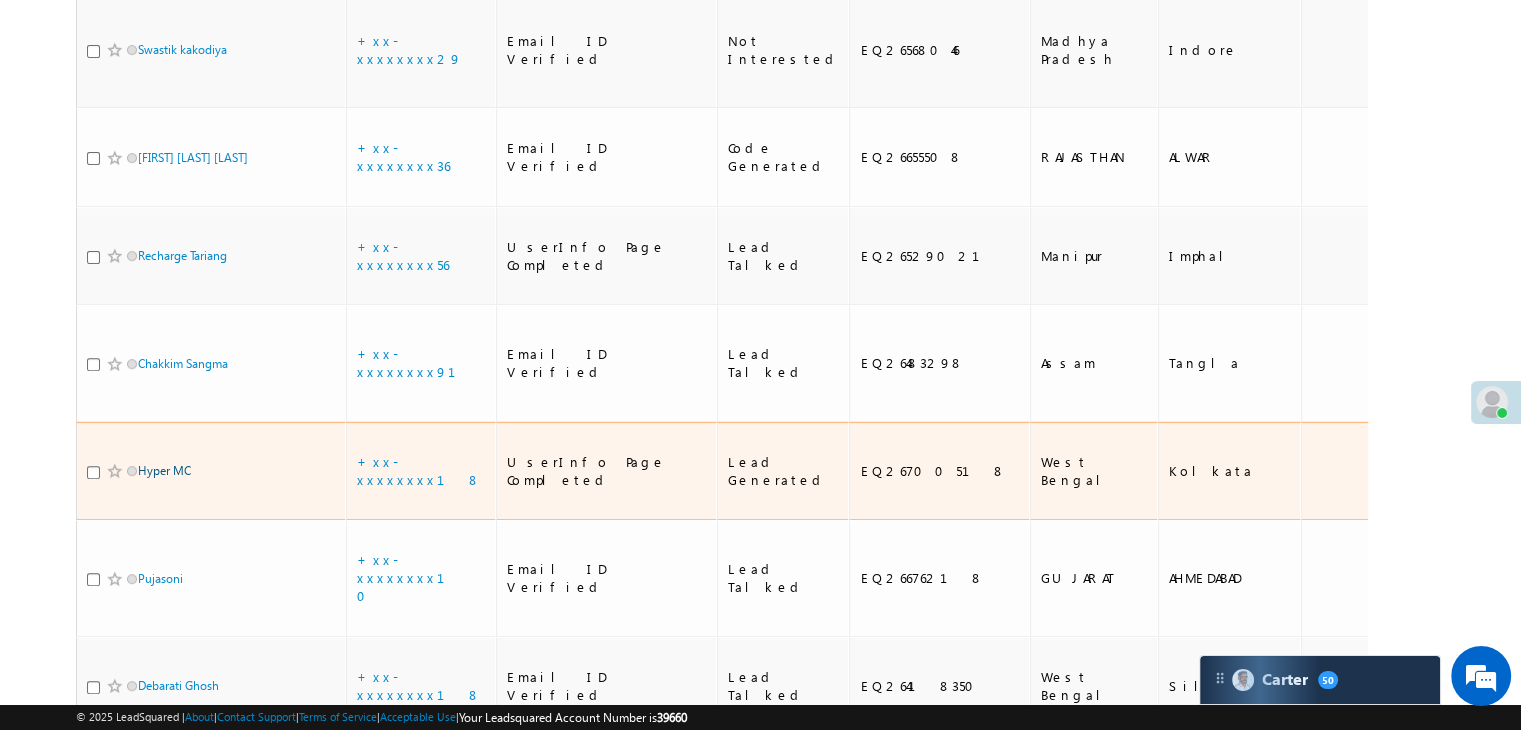 click on "Hyper MC" at bounding box center (164, 470) 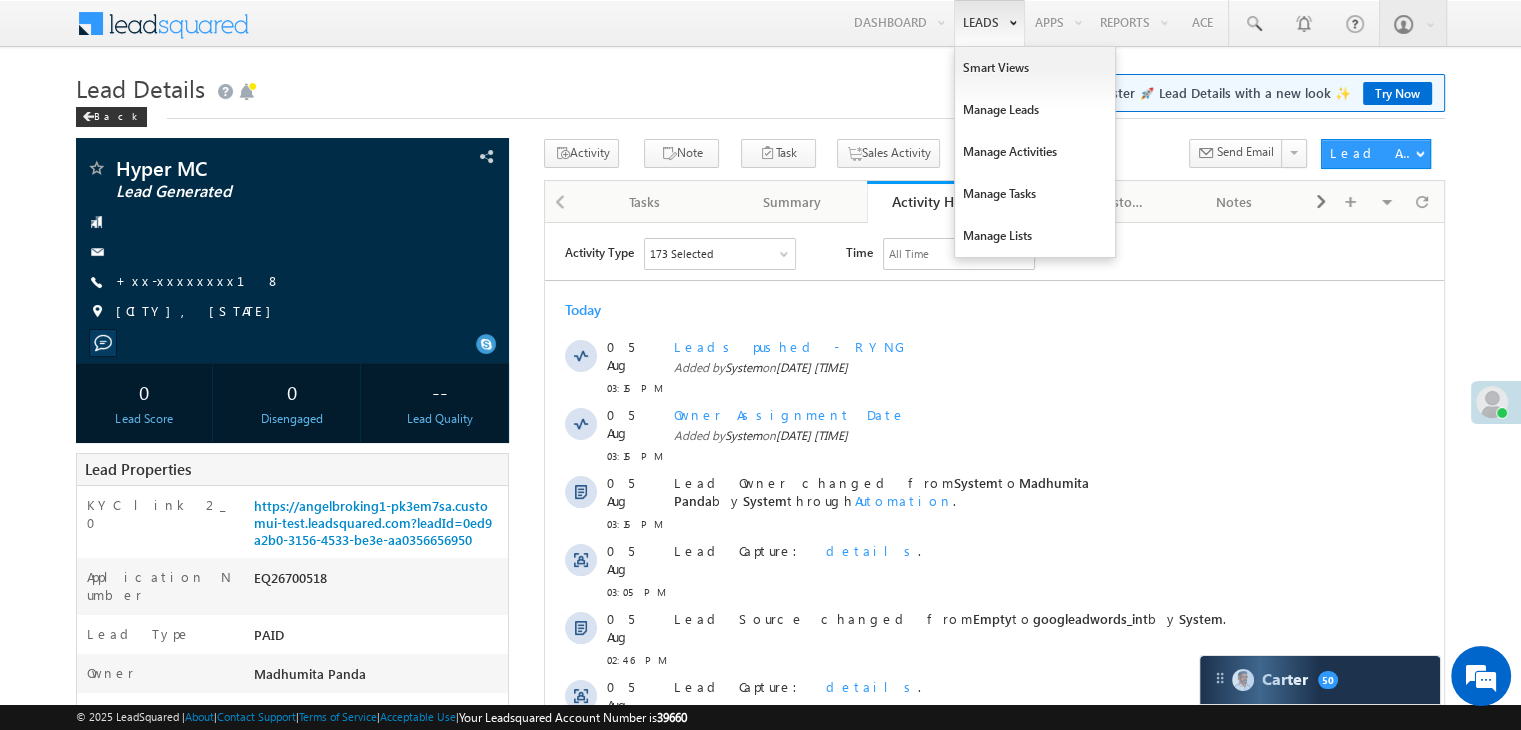 scroll, scrollTop: 0, scrollLeft: 0, axis: both 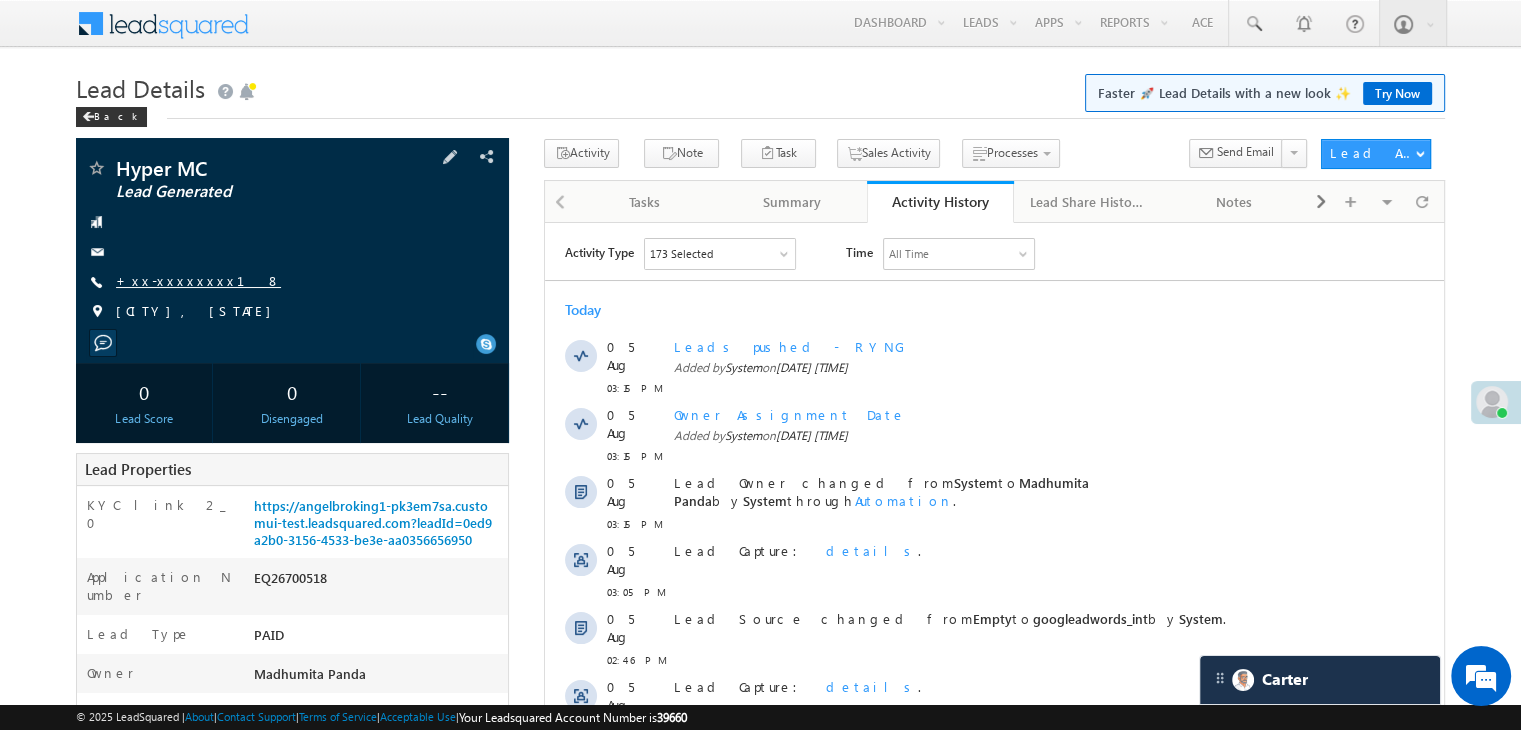 click on "+xx-xxxxxxxx18" at bounding box center (198, 280) 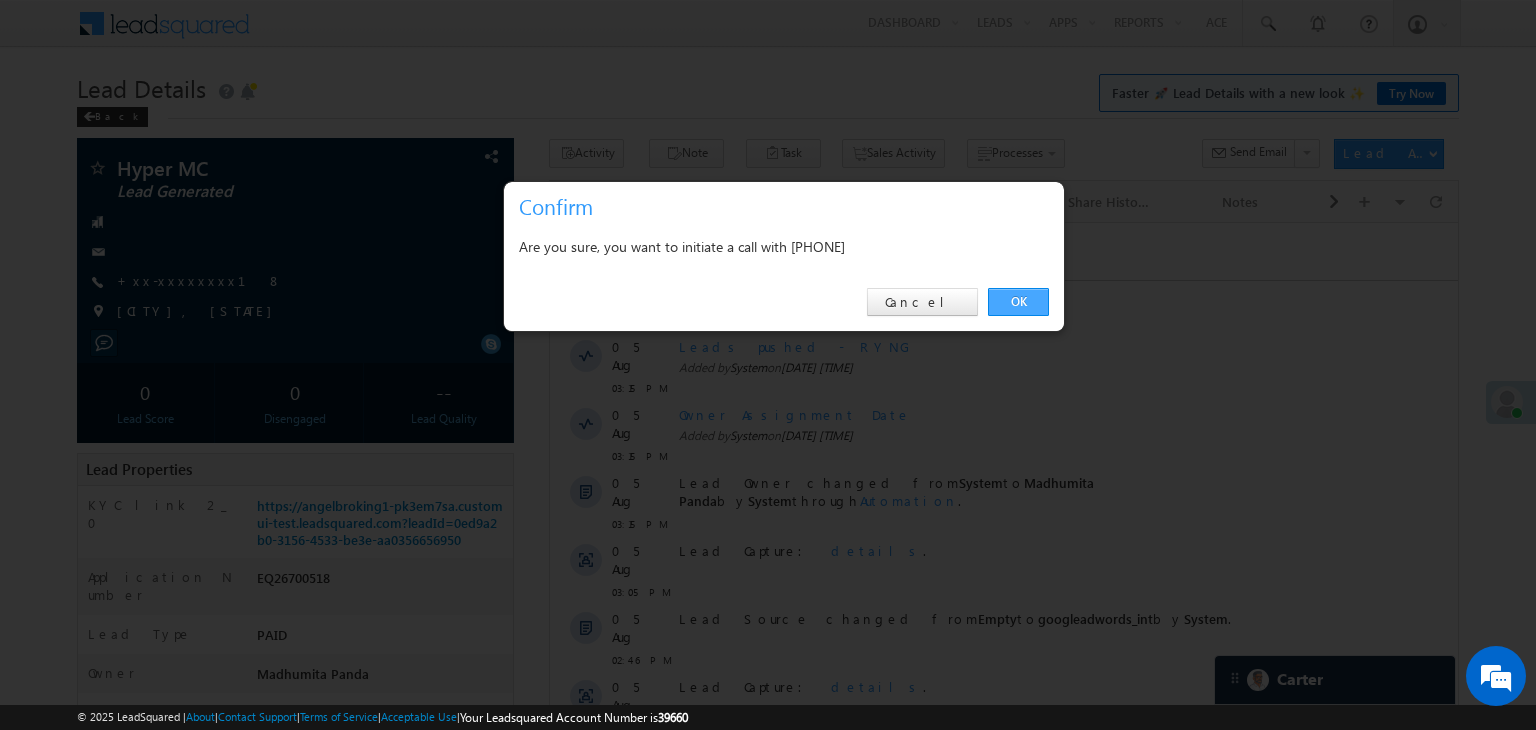 click on "OK" at bounding box center (1018, 302) 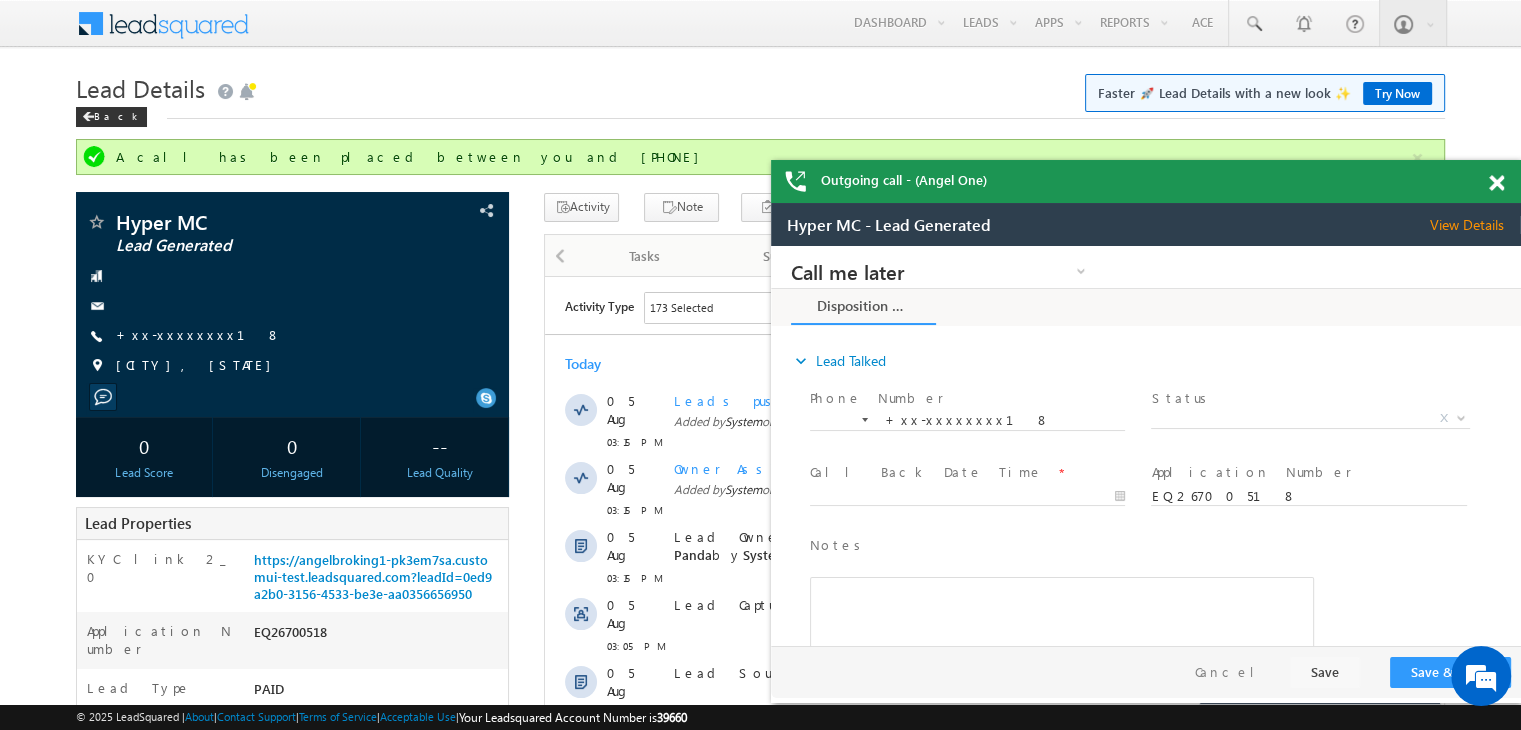 scroll, scrollTop: 0, scrollLeft: 0, axis: both 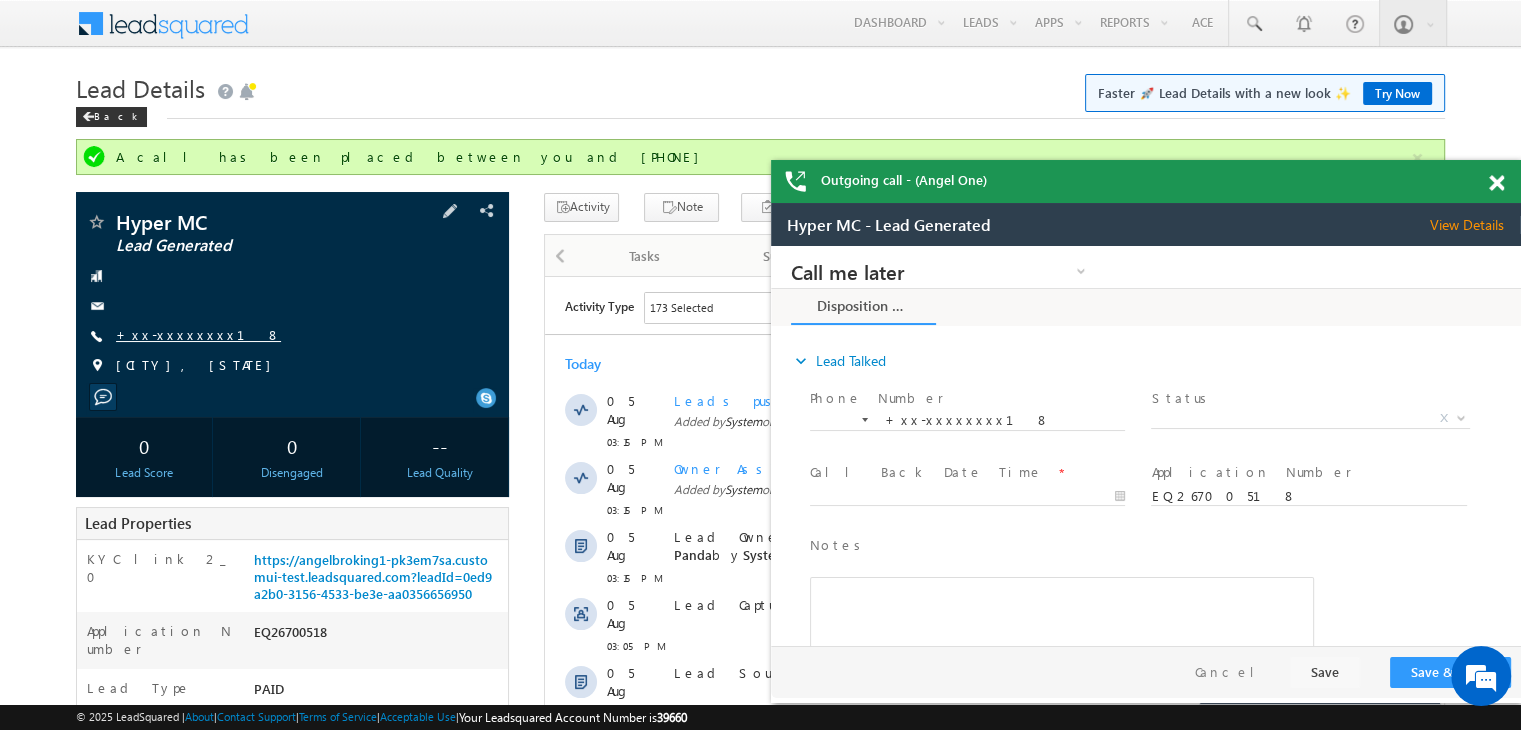 click on "+xx-xxxxxxxx18" at bounding box center (198, 334) 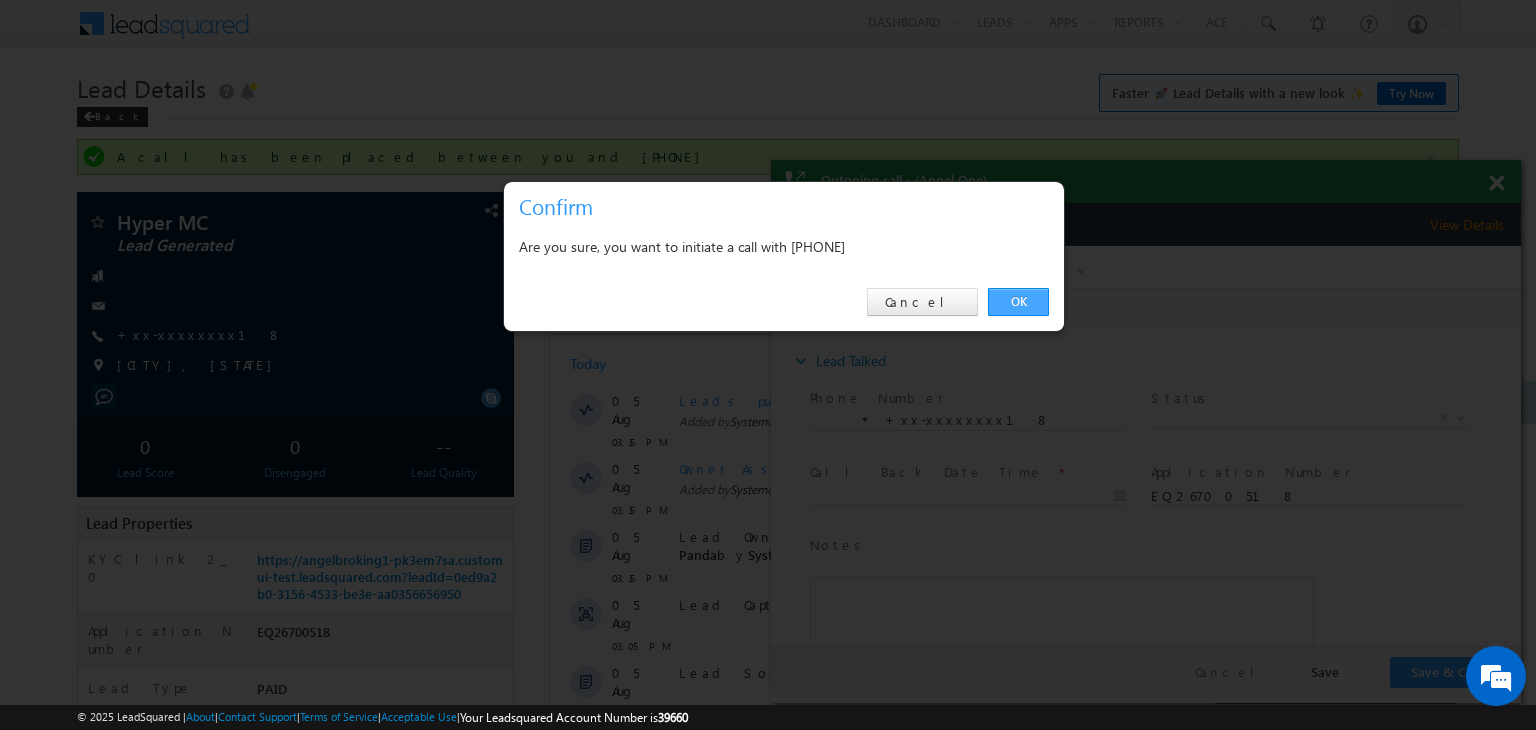 click on "OK" at bounding box center [1018, 302] 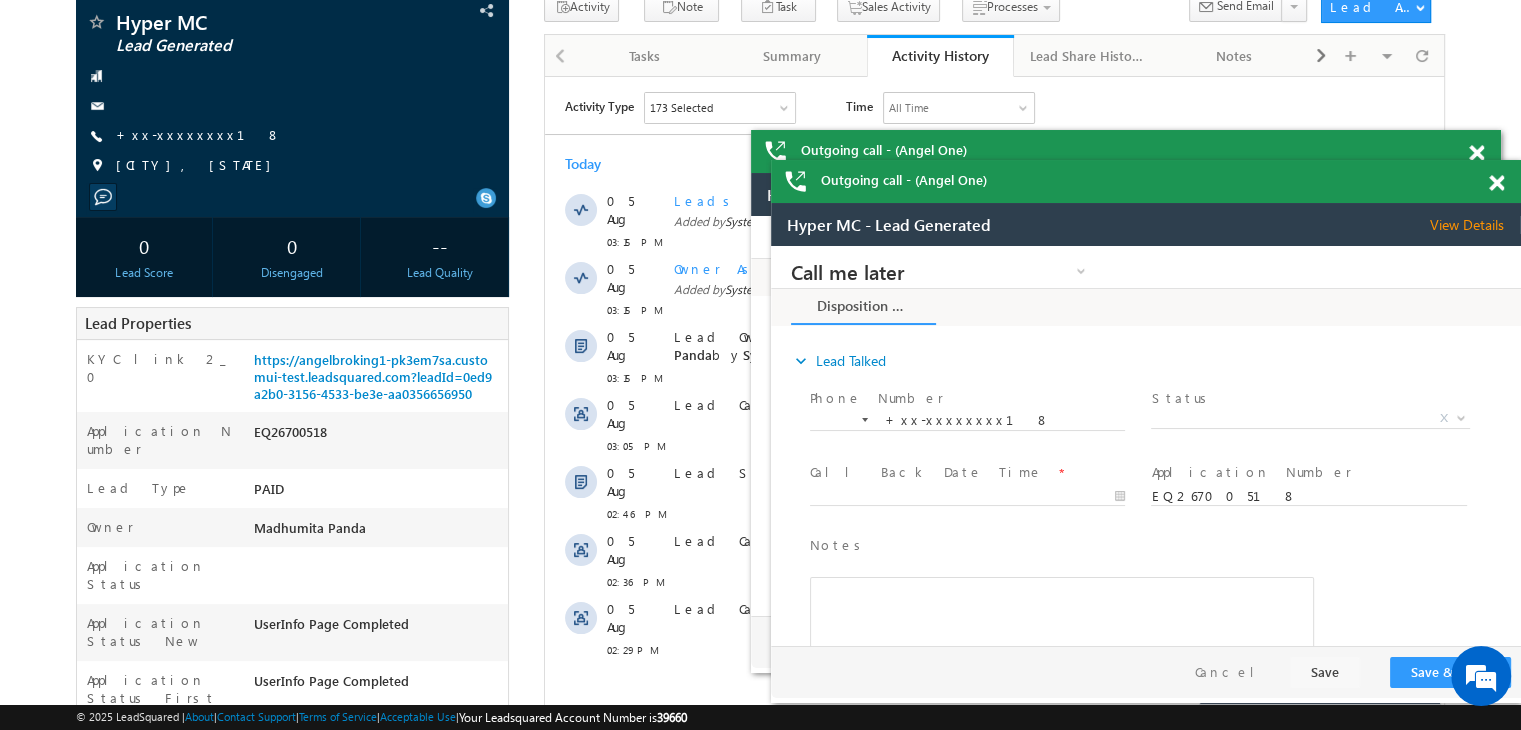 scroll, scrollTop: 0, scrollLeft: 0, axis: both 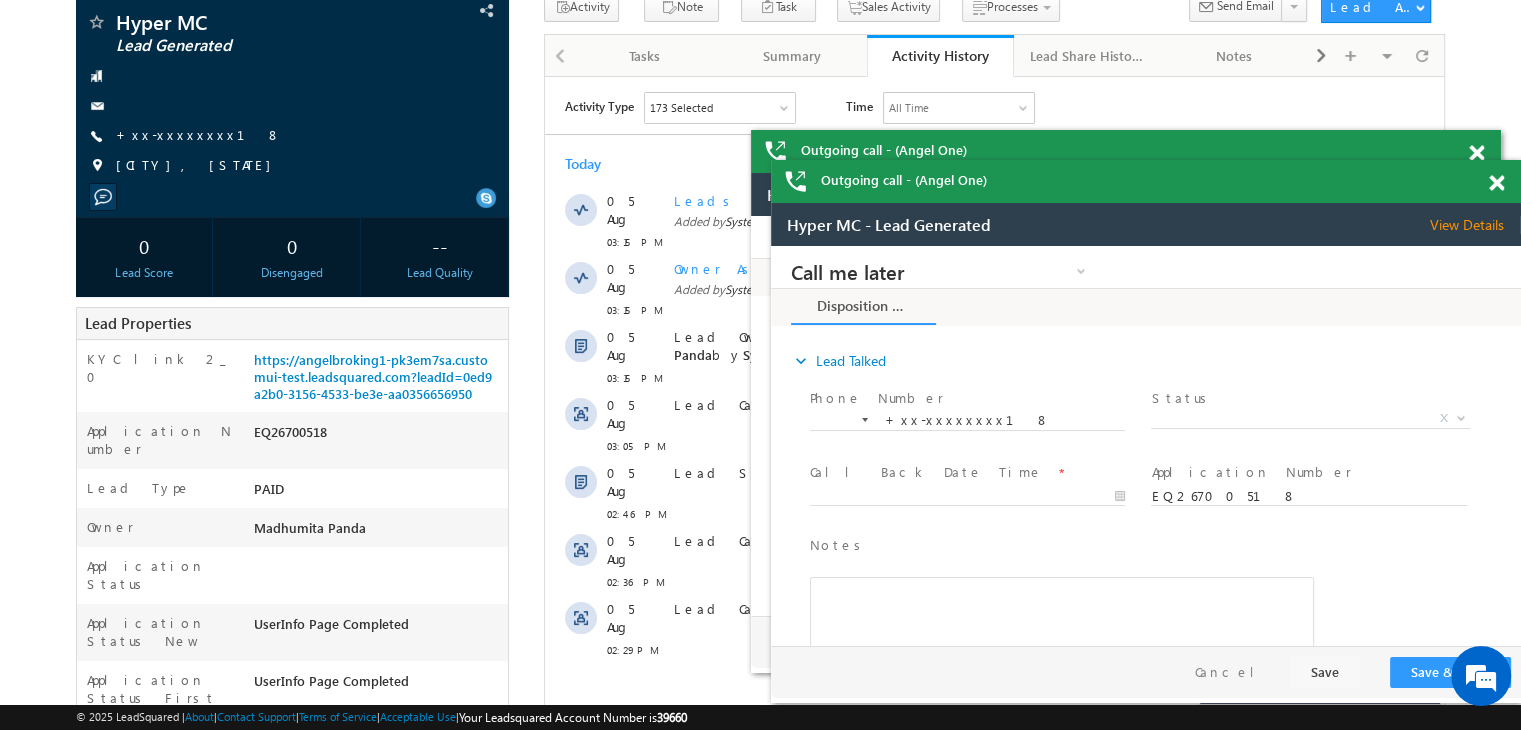 click at bounding box center [1476, 153] 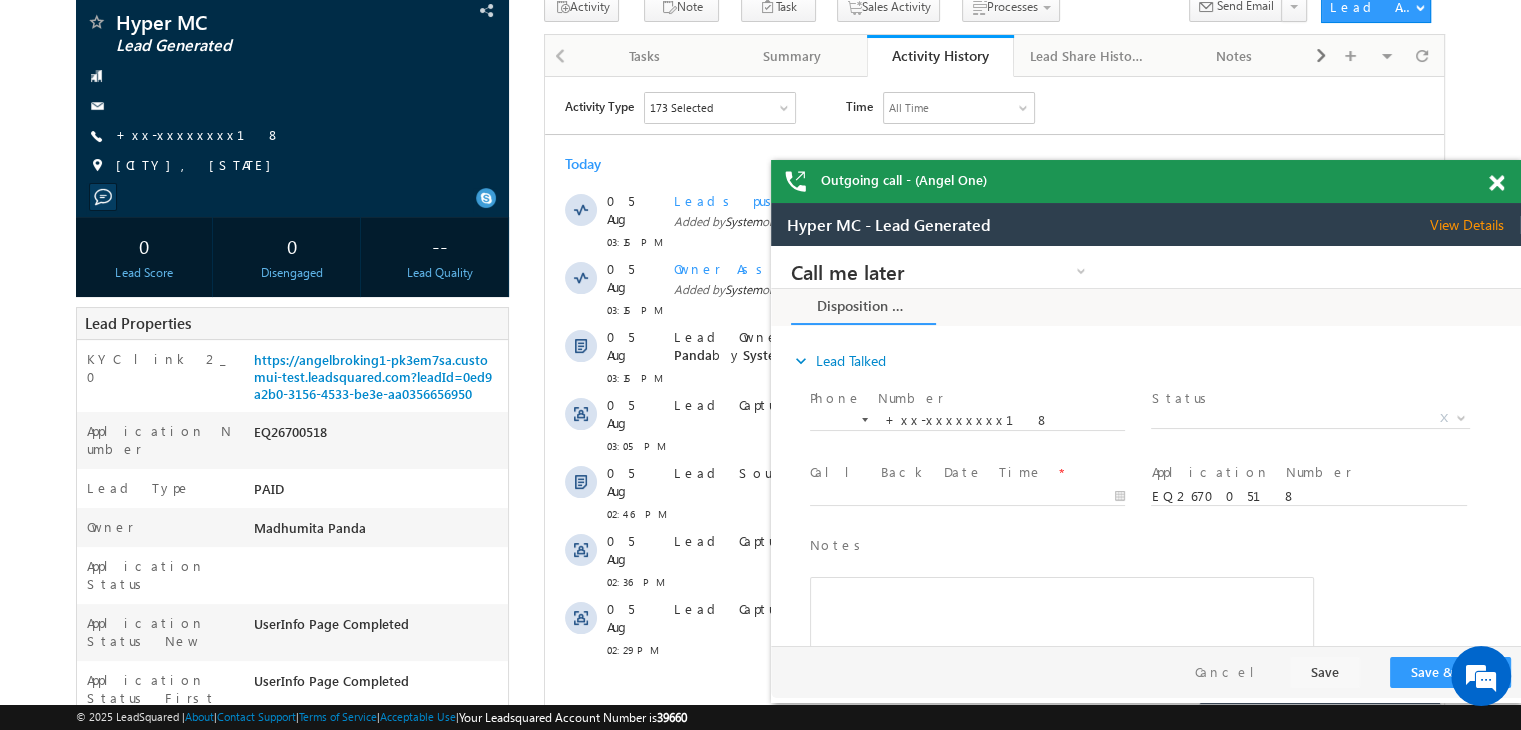 click at bounding box center [1496, 183] 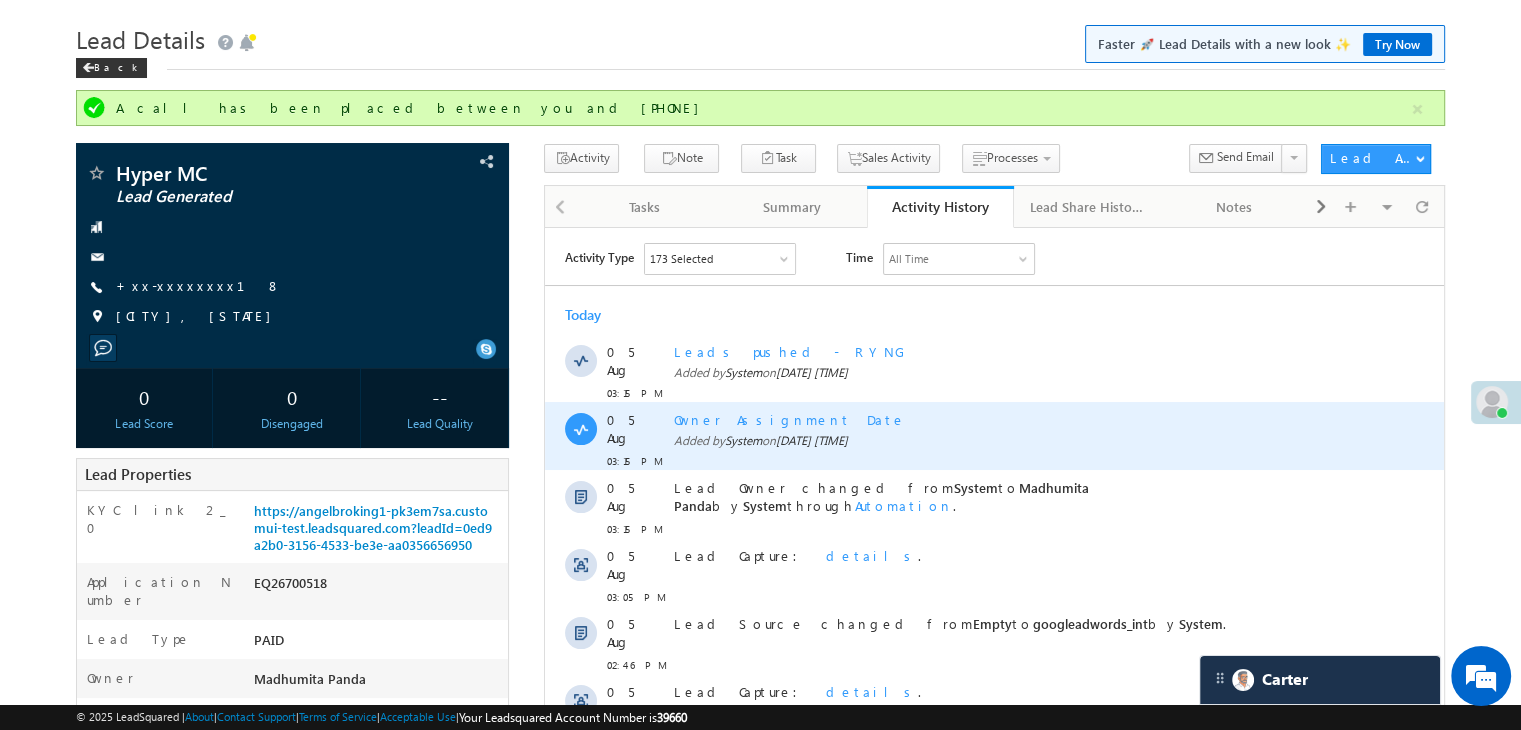 scroll, scrollTop: 0, scrollLeft: 0, axis: both 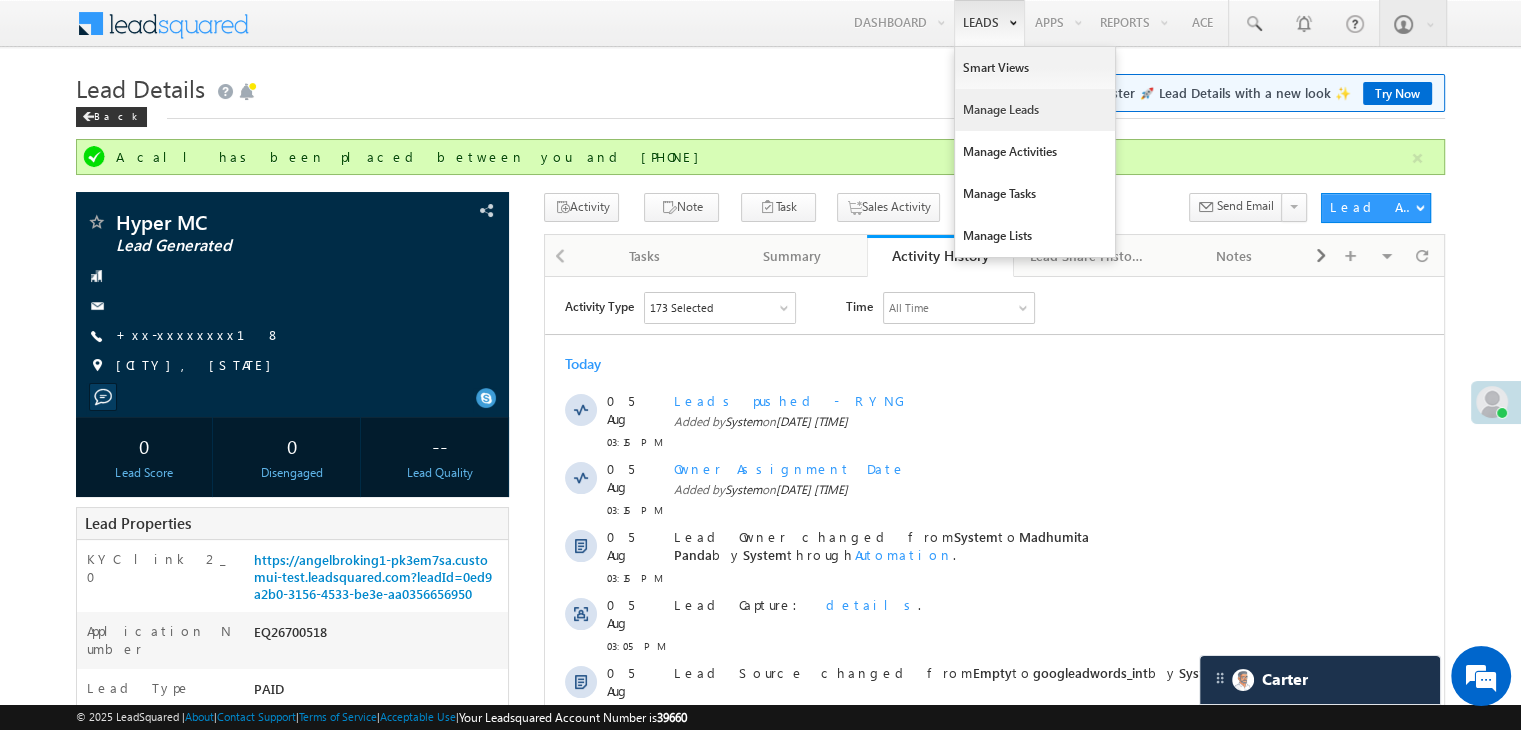 click on "Manage Leads" at bounding box center [1035, 110] 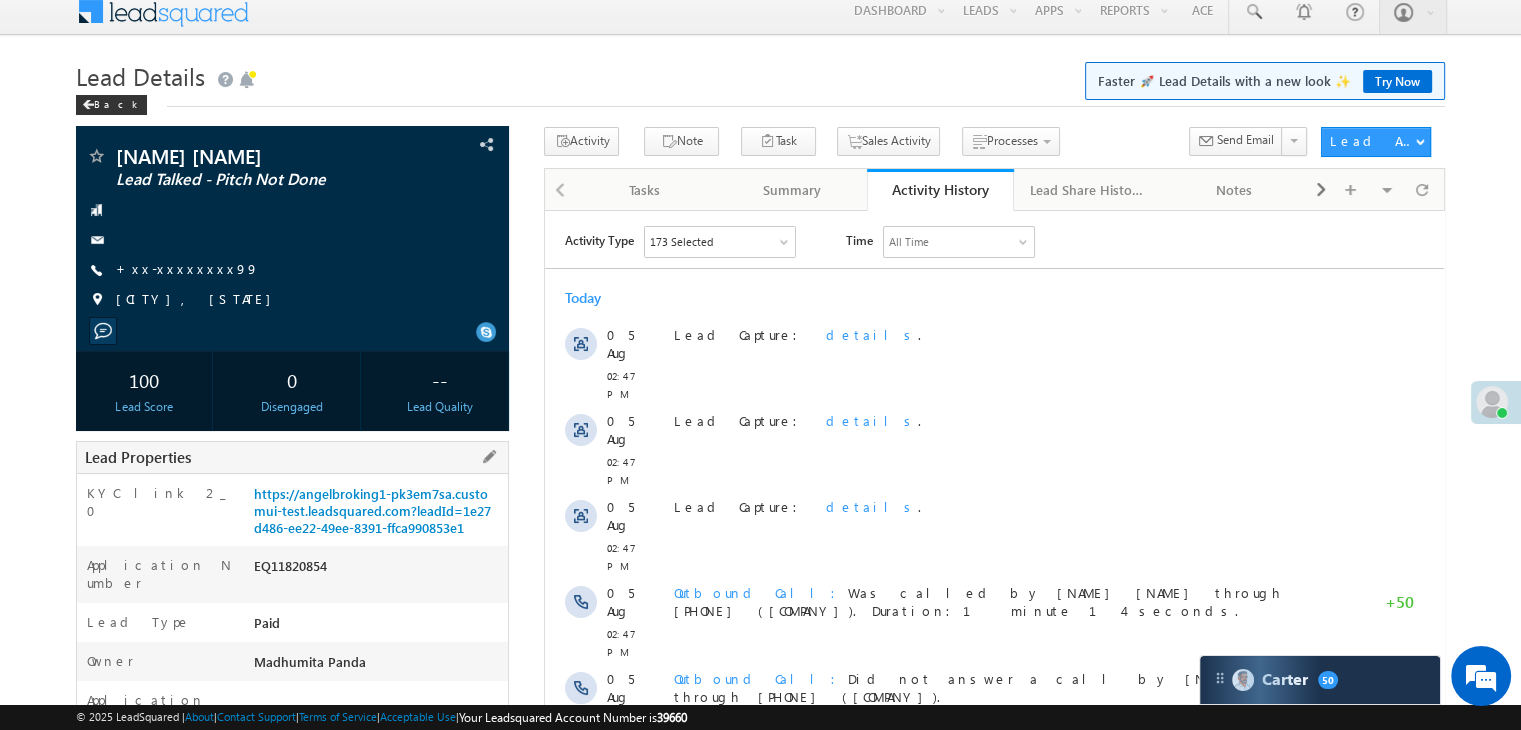 scroll, scrollTop: 0, scrollLeft: 0, axis: both 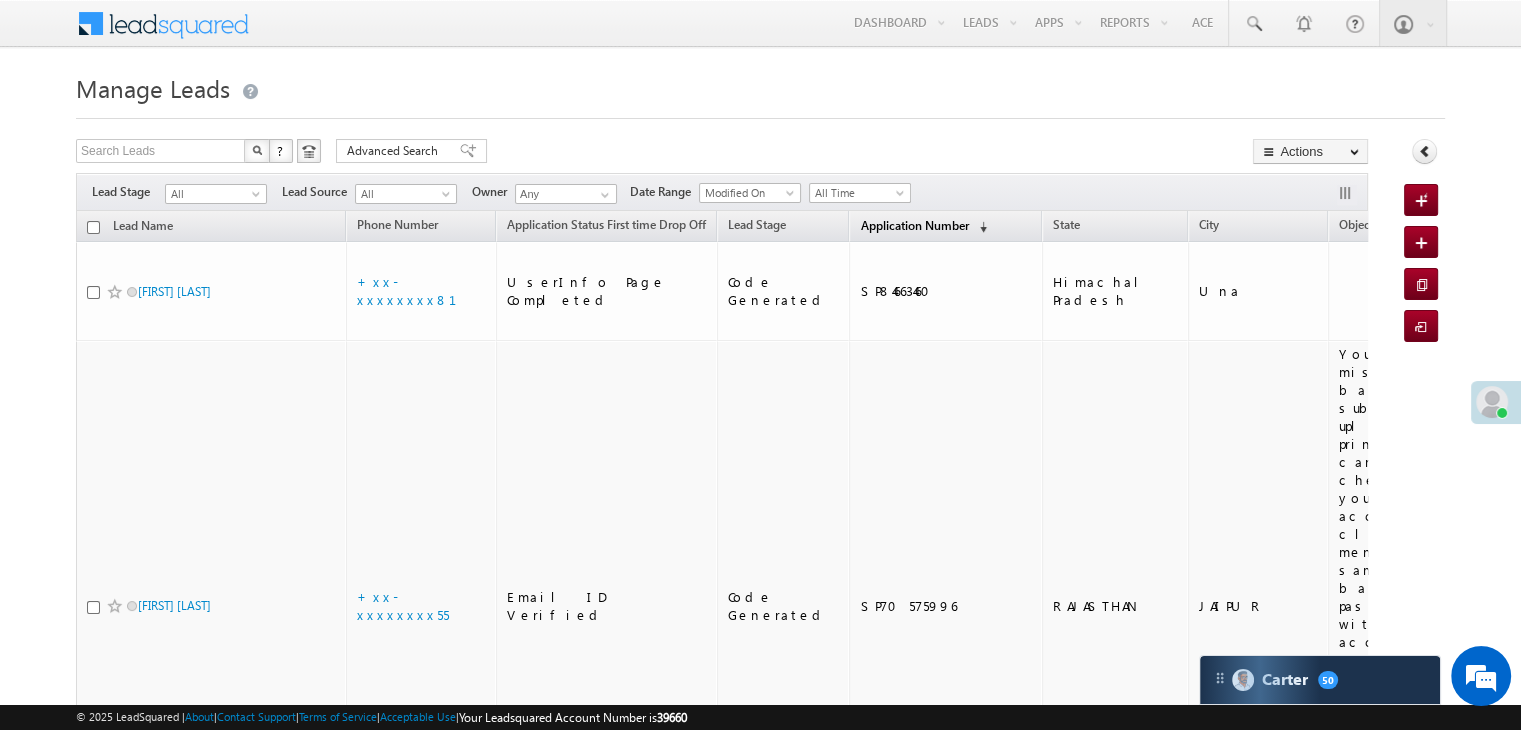 click on "Application Number" at bounding box center (914, 225) 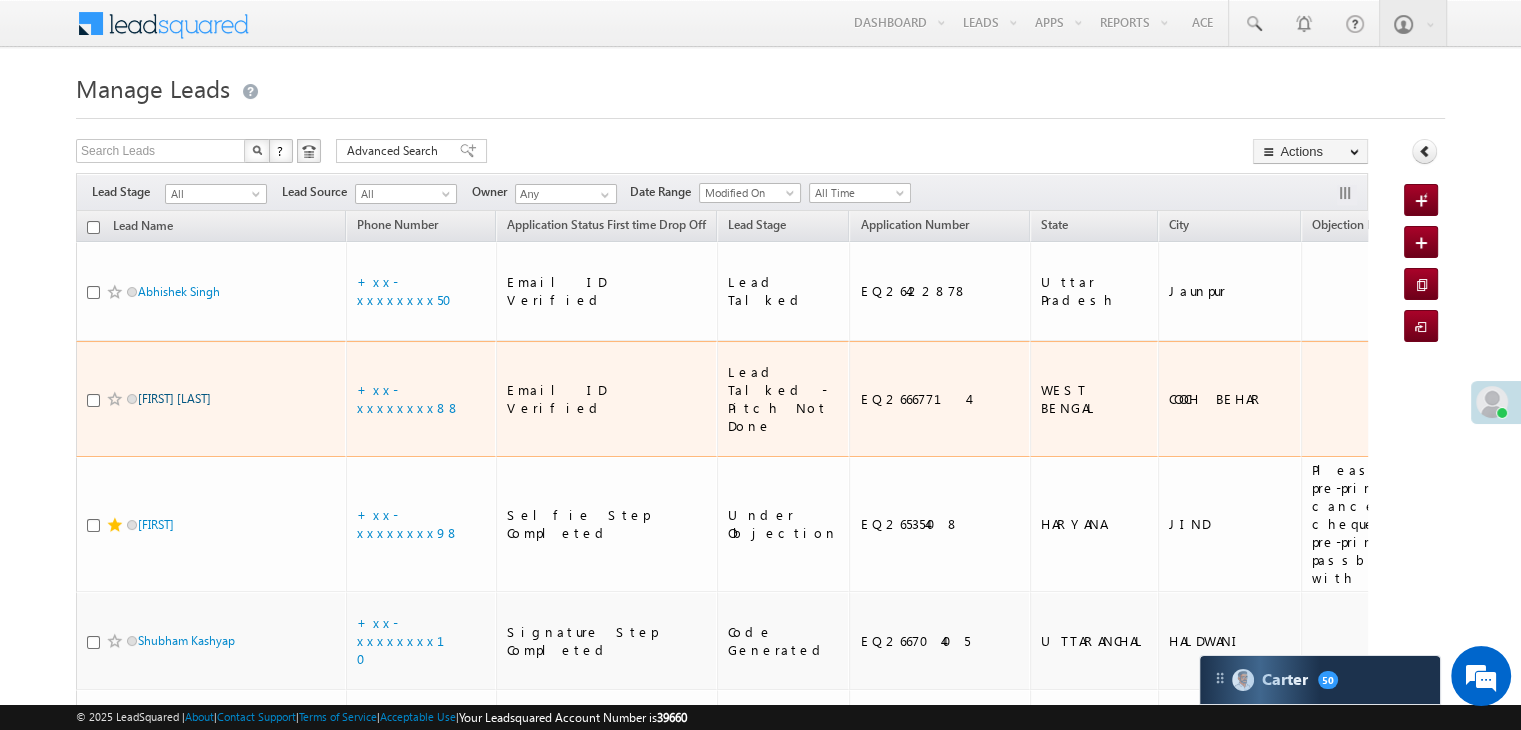 click on "[FIRST] [LAST]" at bounding box center (174, 398) 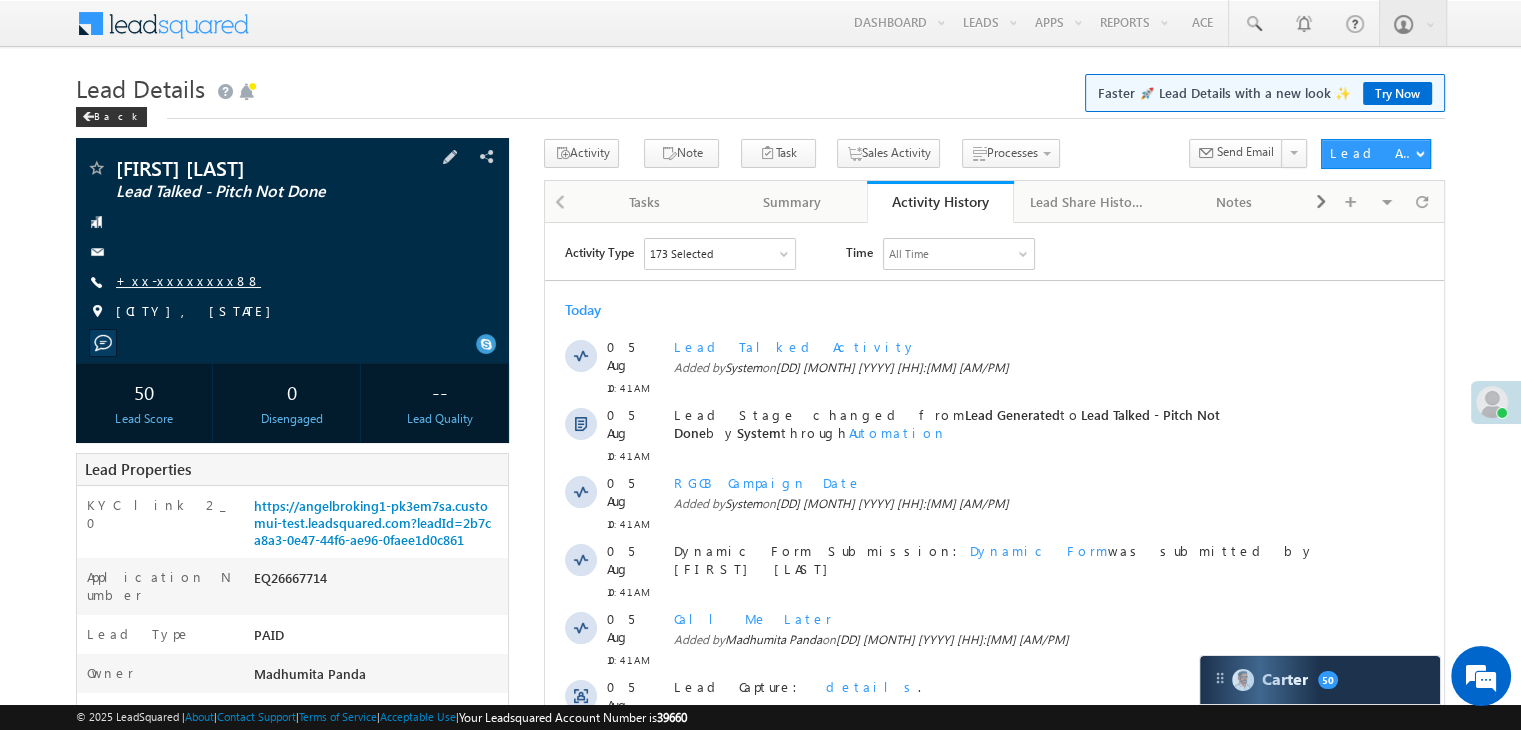 scroll, scrollTop: 0, scrollLeft: 0, axis: both 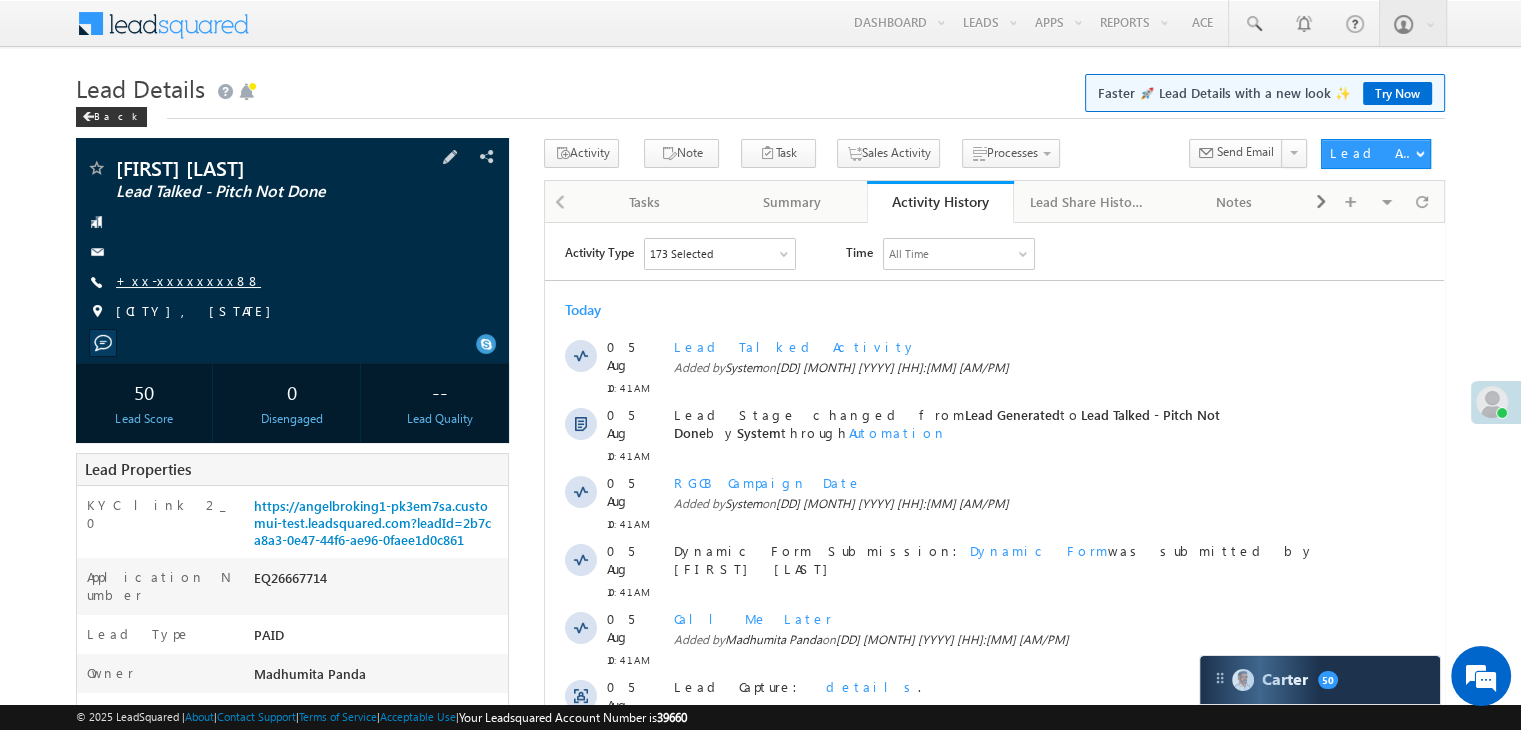 click on "+xx-xxxxxxxx88" at bounding box center (188, 280) 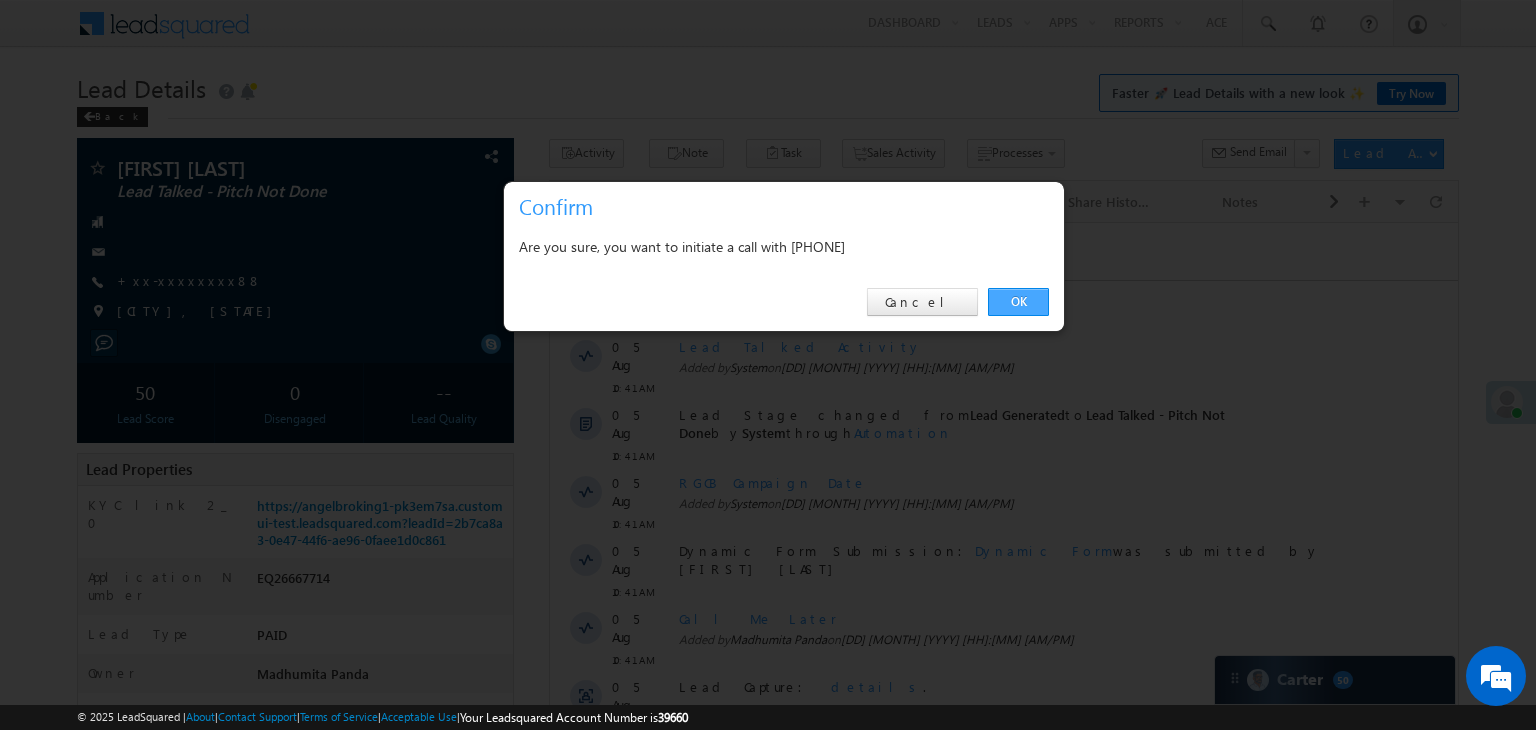 click on "OK" at bounding box center (1018, 302) 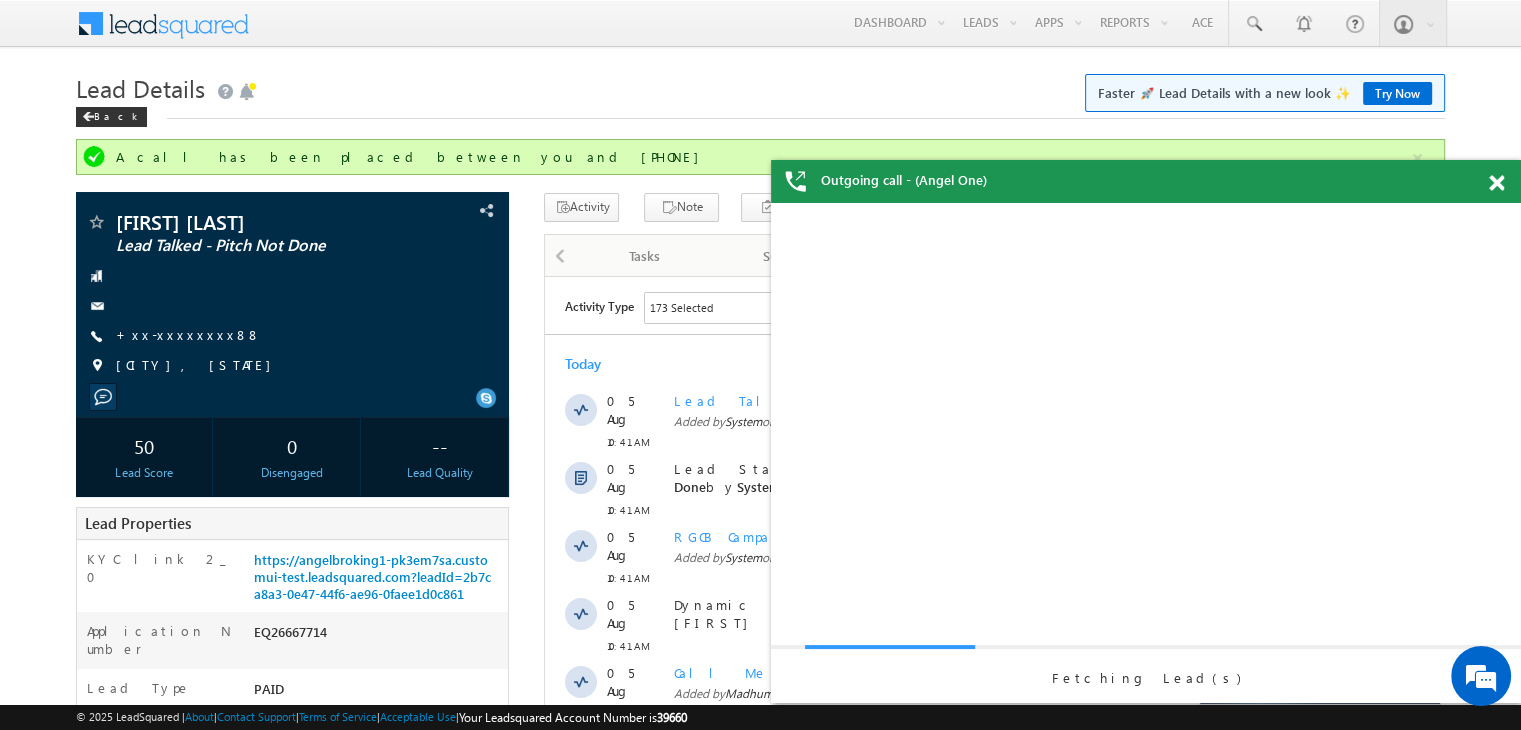 scroll, scrollTop: 0, scrollLeft: 0, axis: both 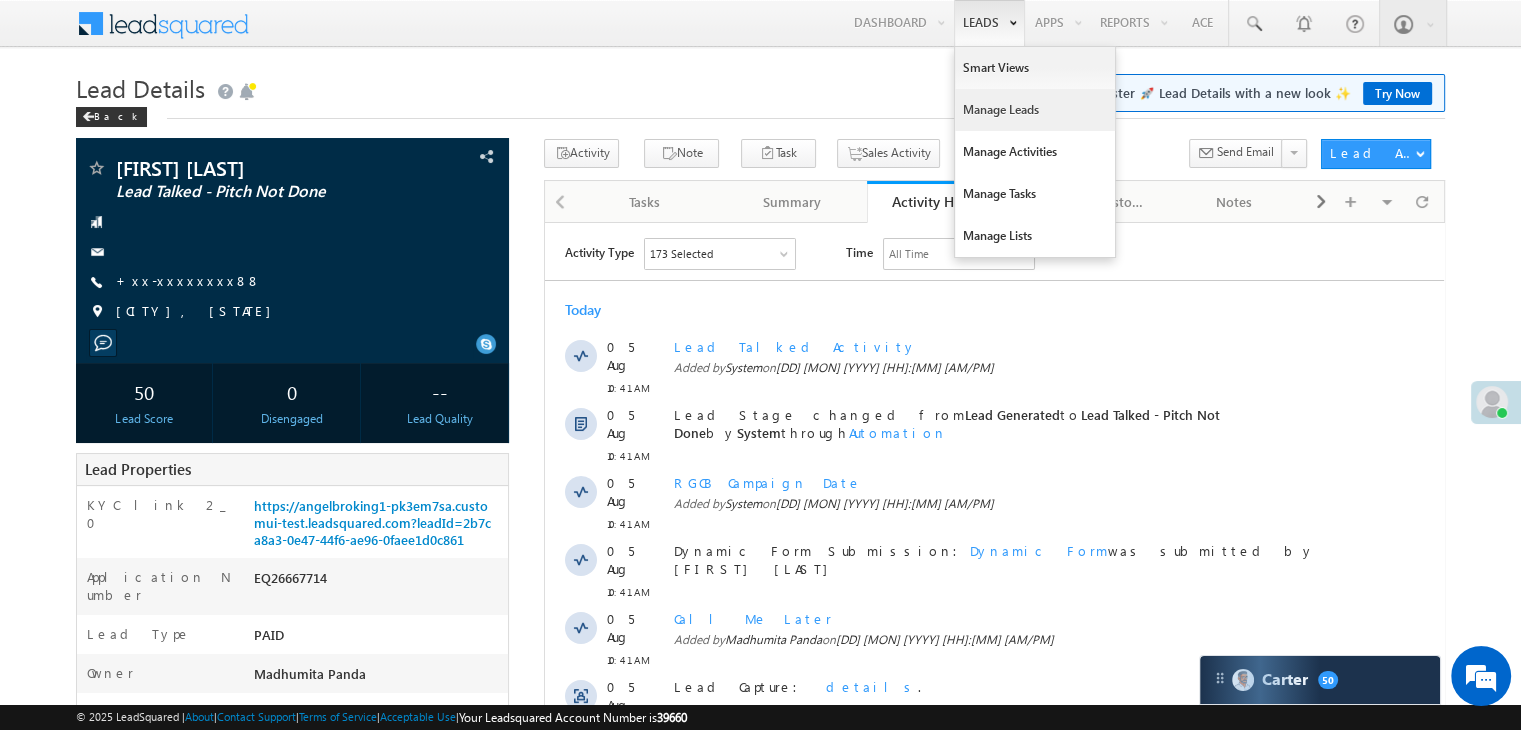 click on "Manage Leads" at bounding box center [1035, 110] 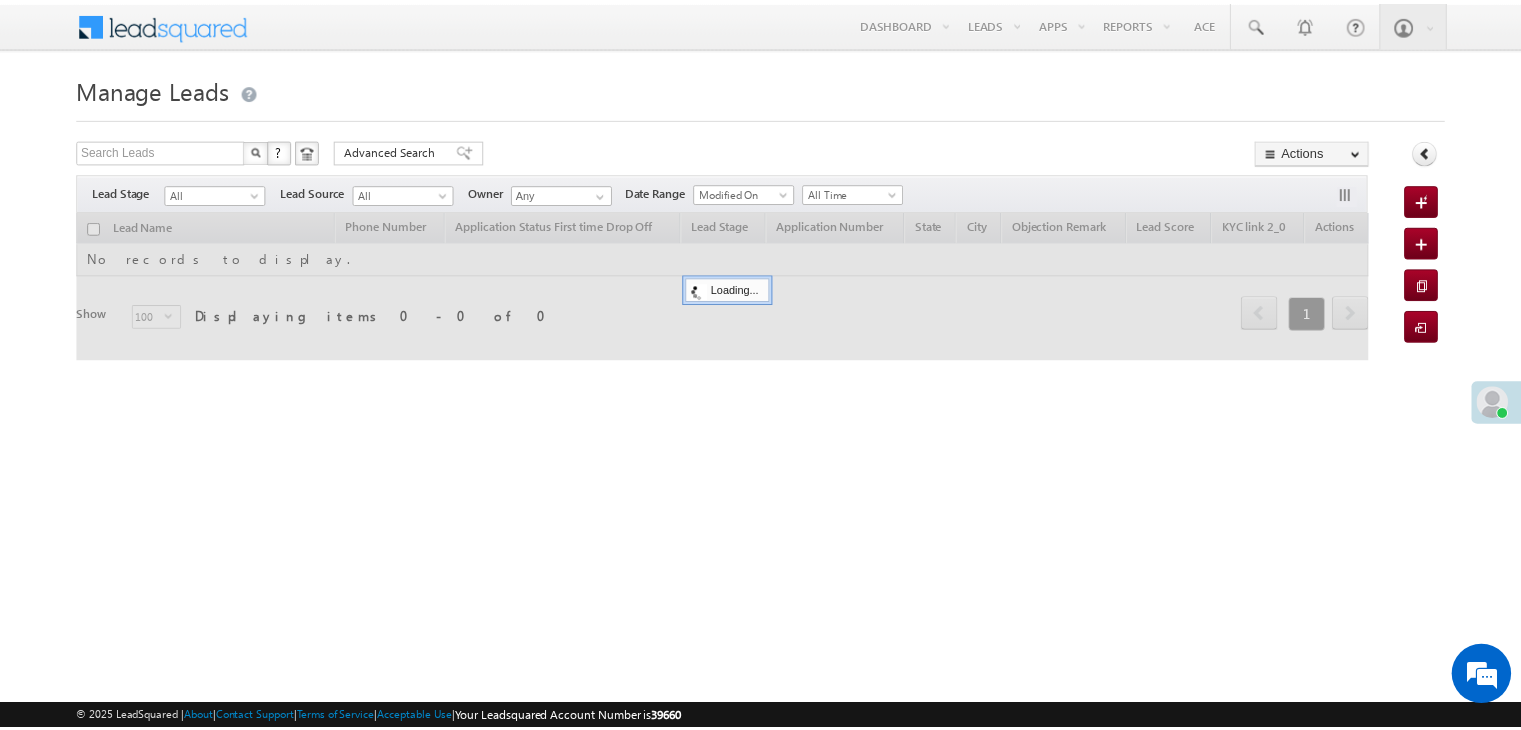 scroll, scrollTop: 0, scrollLeft: 0, axis: both 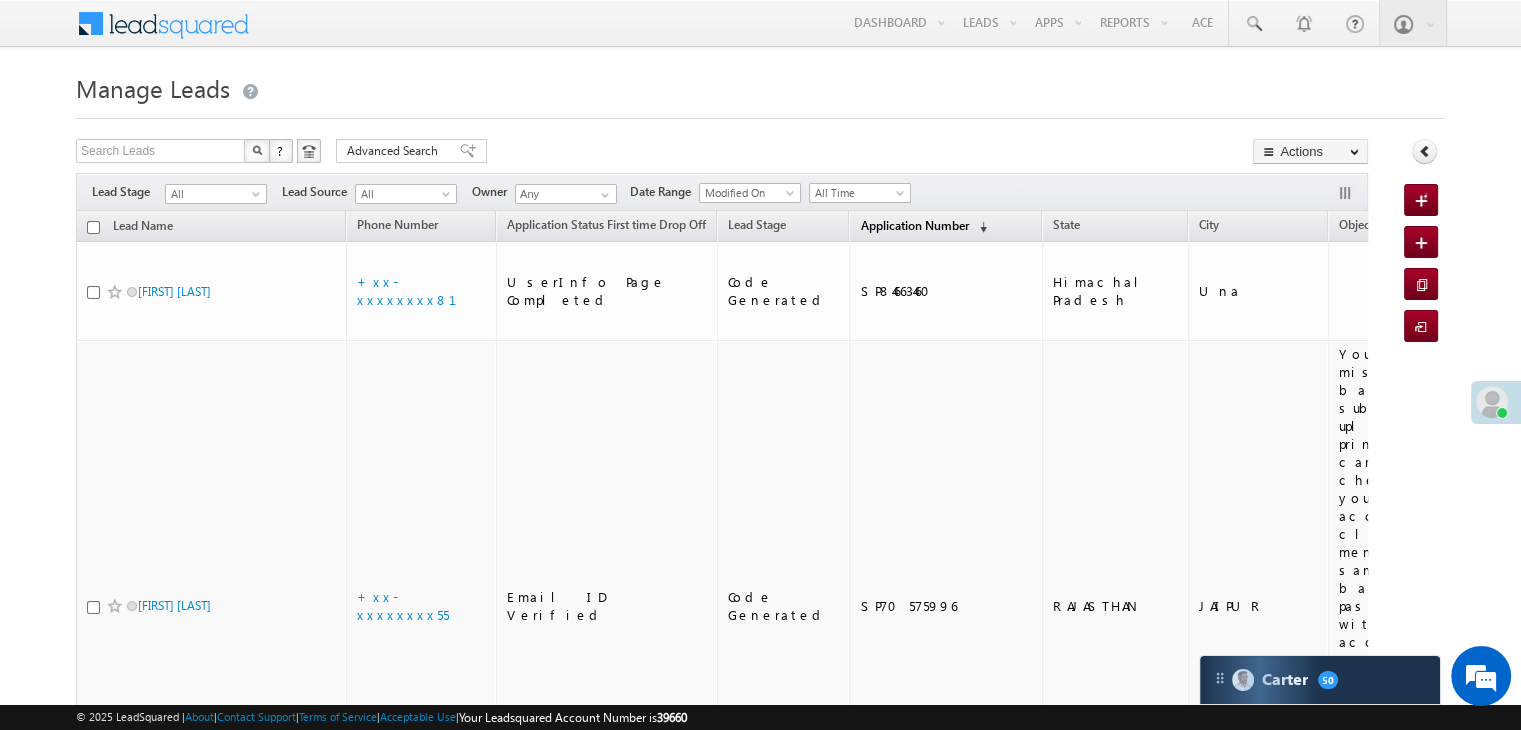 click on "Application Number" at bounding box center [914, 225] 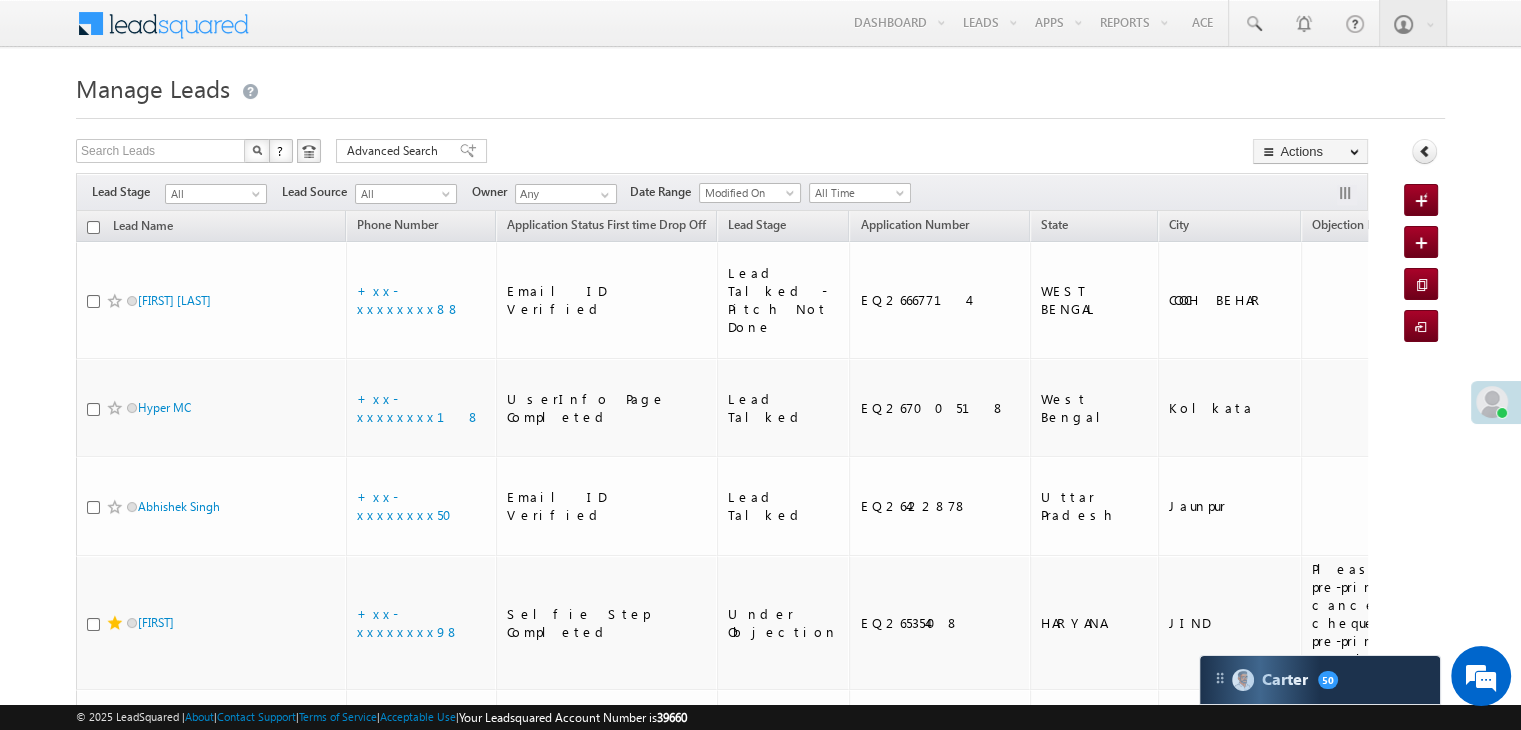 scroll, scrollTop: 0, scrollLeft: 0, axis: both 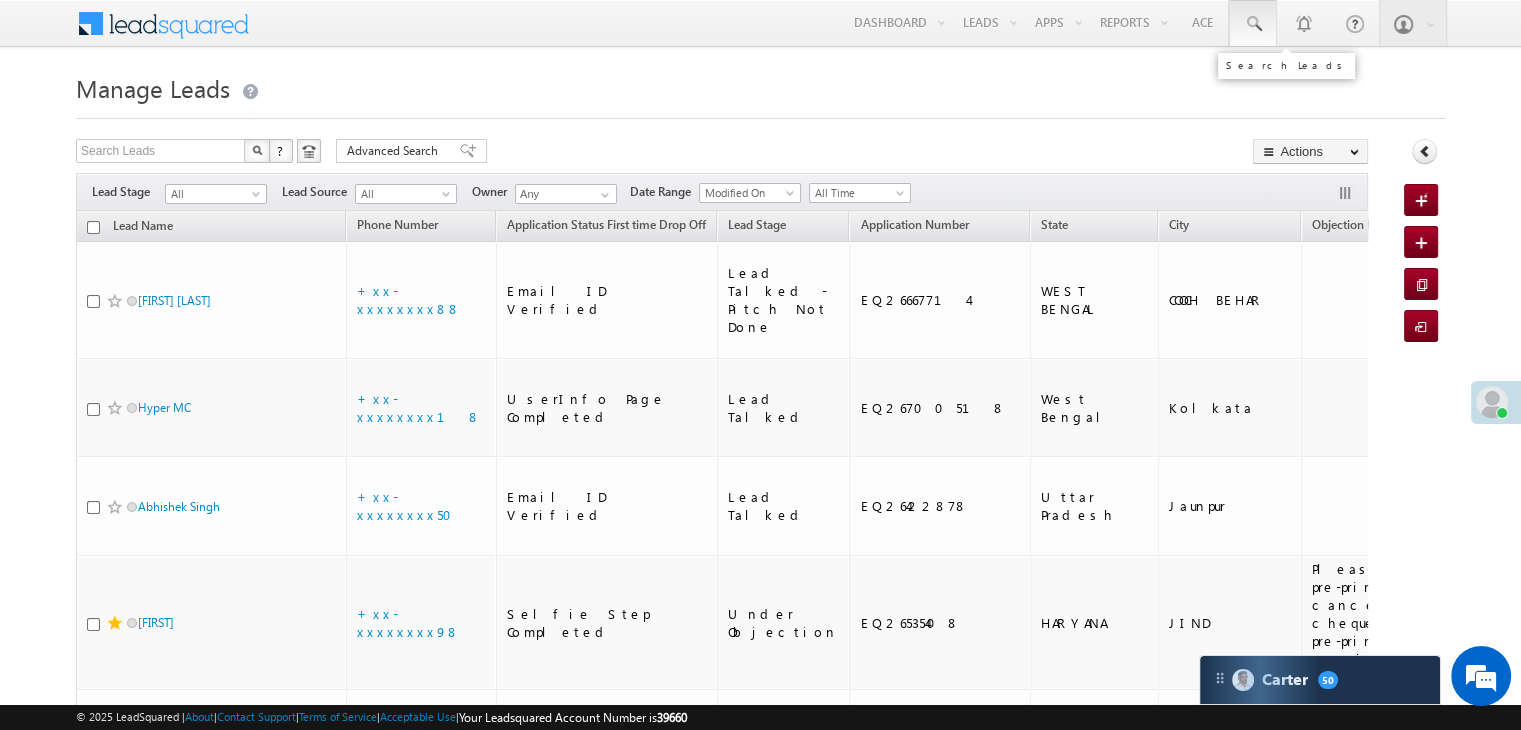 click at bounding box center [1253, 24] 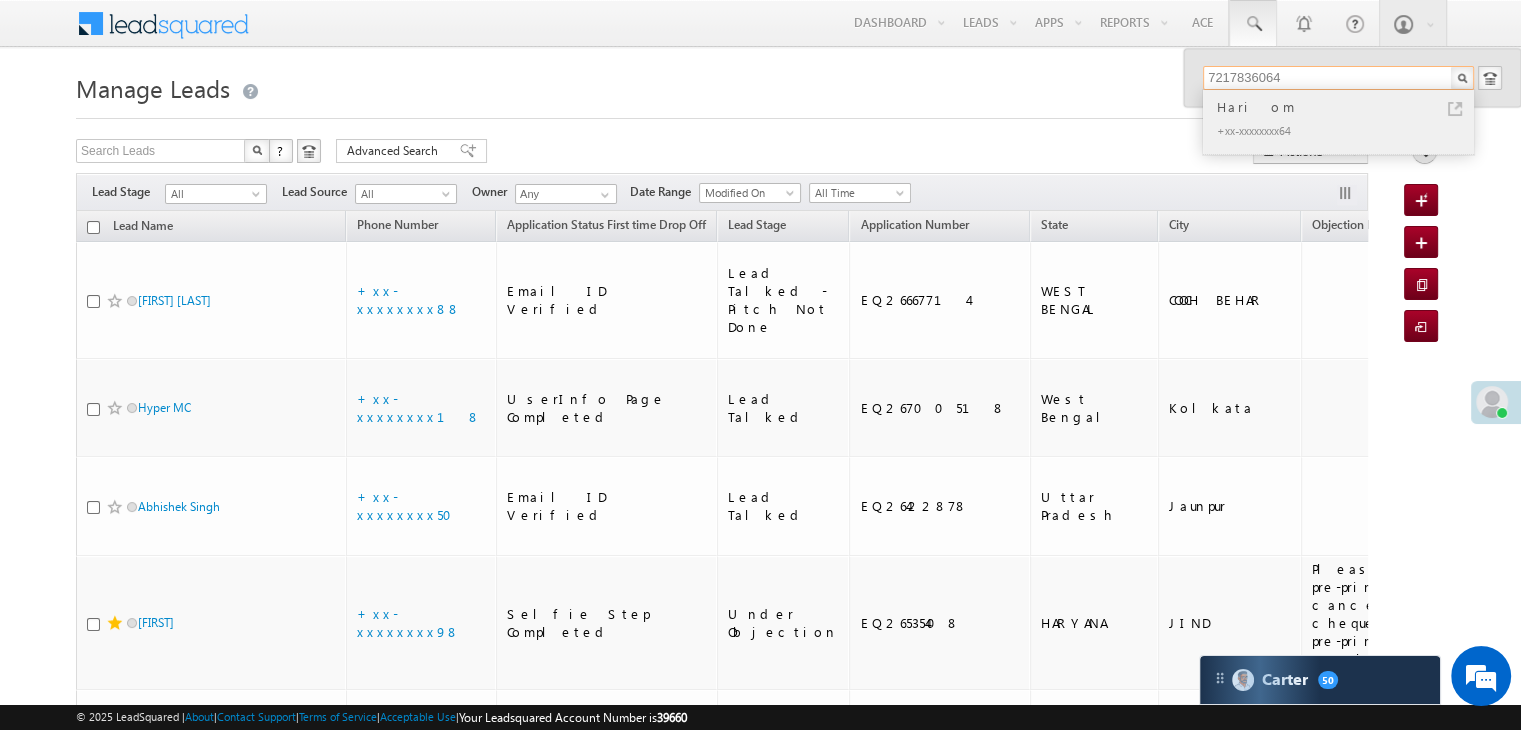 type on "7217836064" 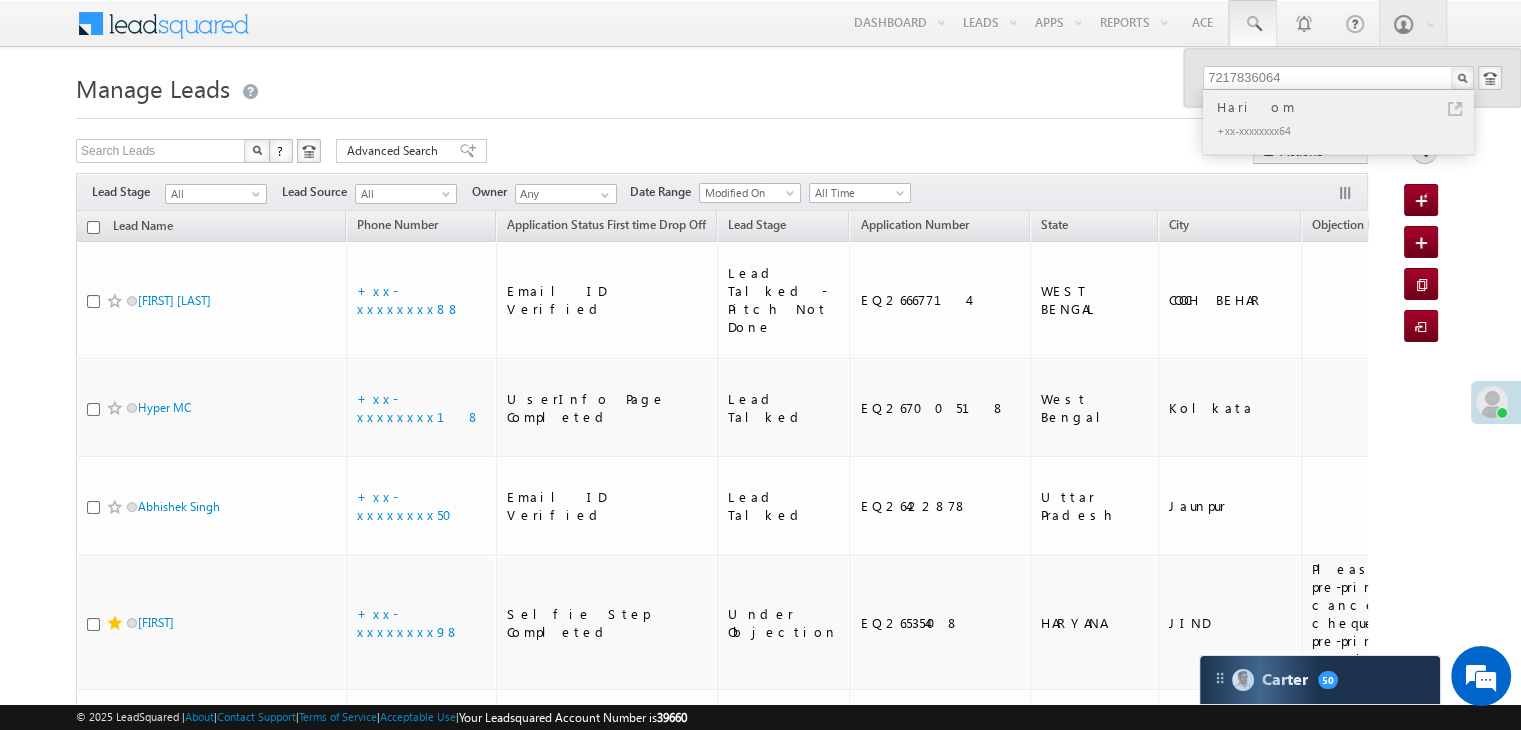 click on "Hari om" at bounding box center (1347, 107) 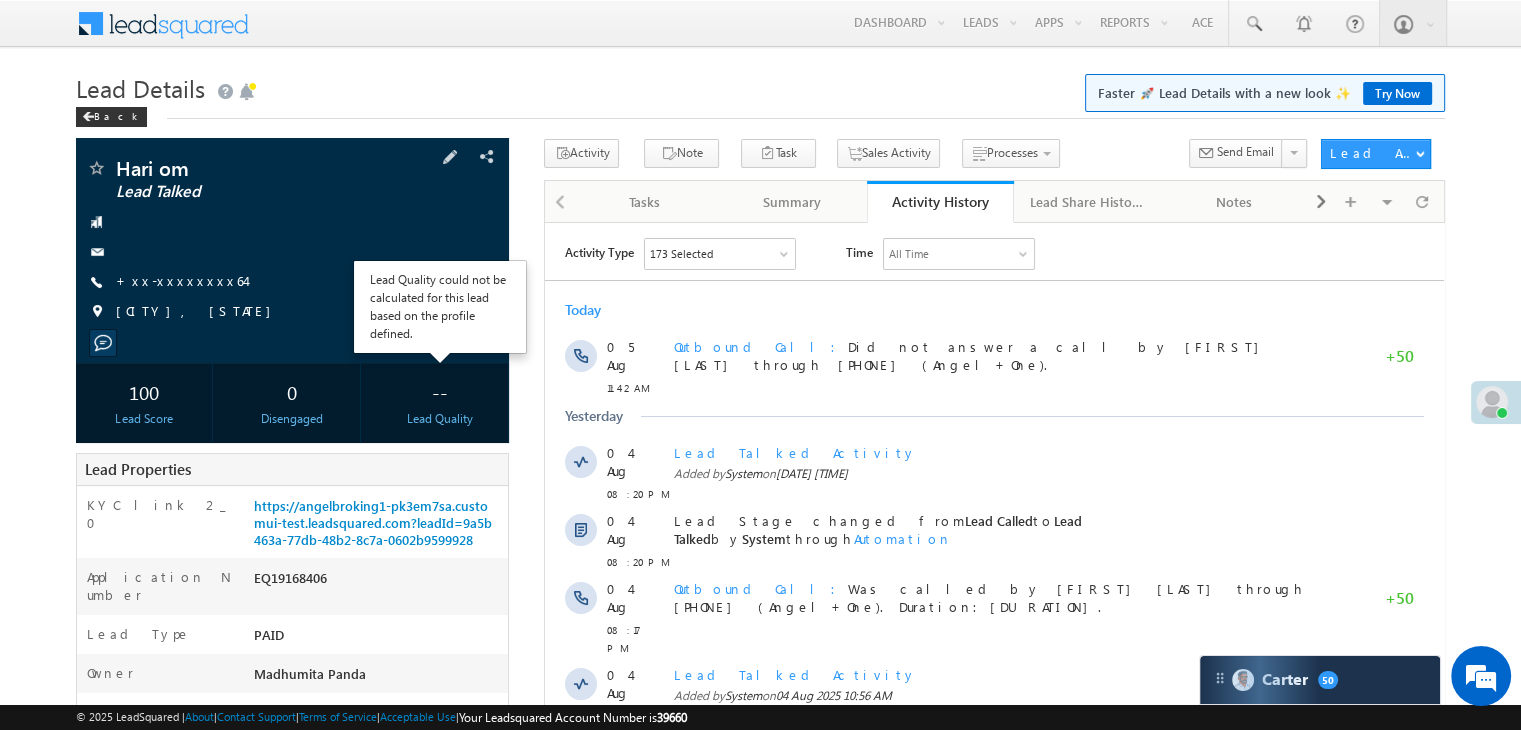 scroll, scrollTop: 200, scrollLeft: 0, axis: vertical 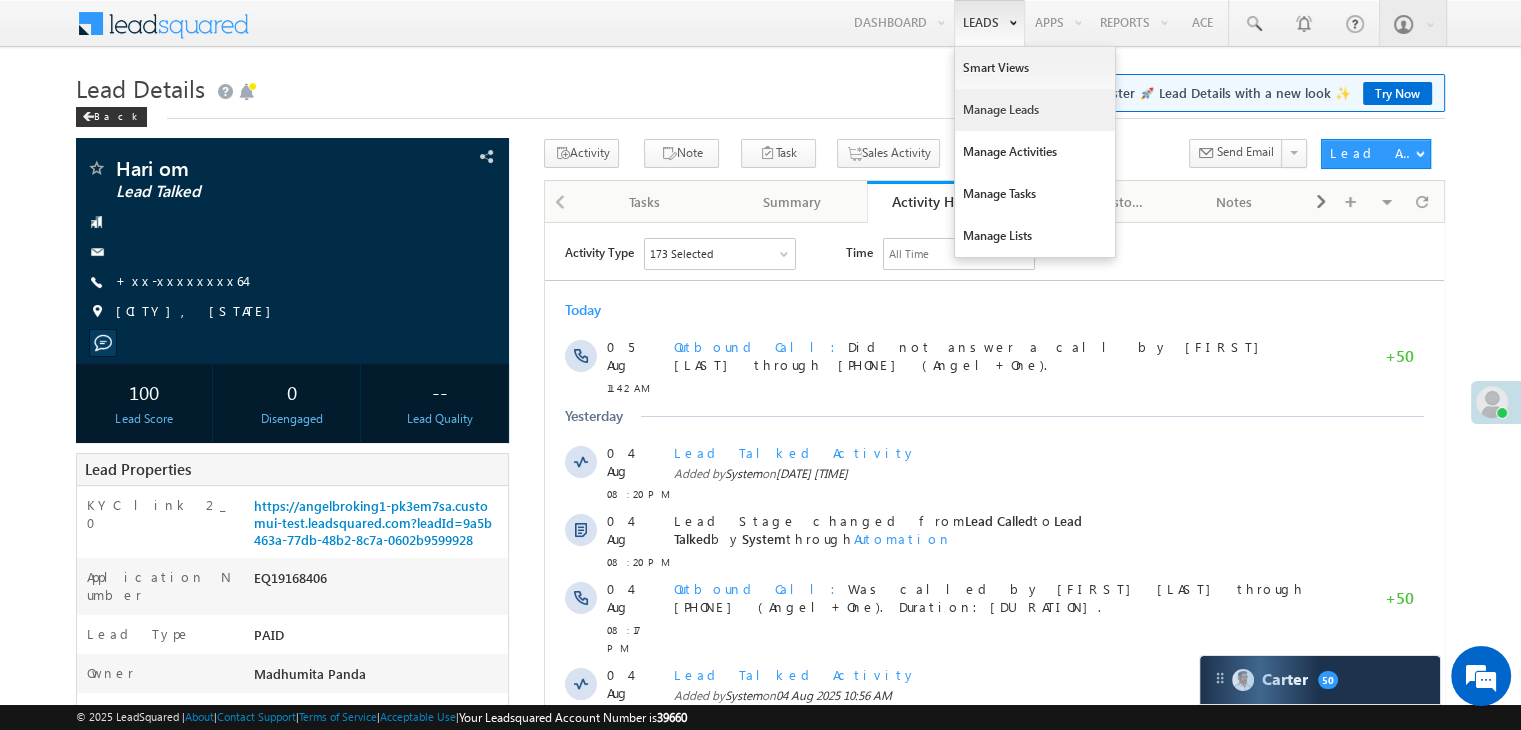 click on "Manage Leads" at bounding box center (1035, 110) 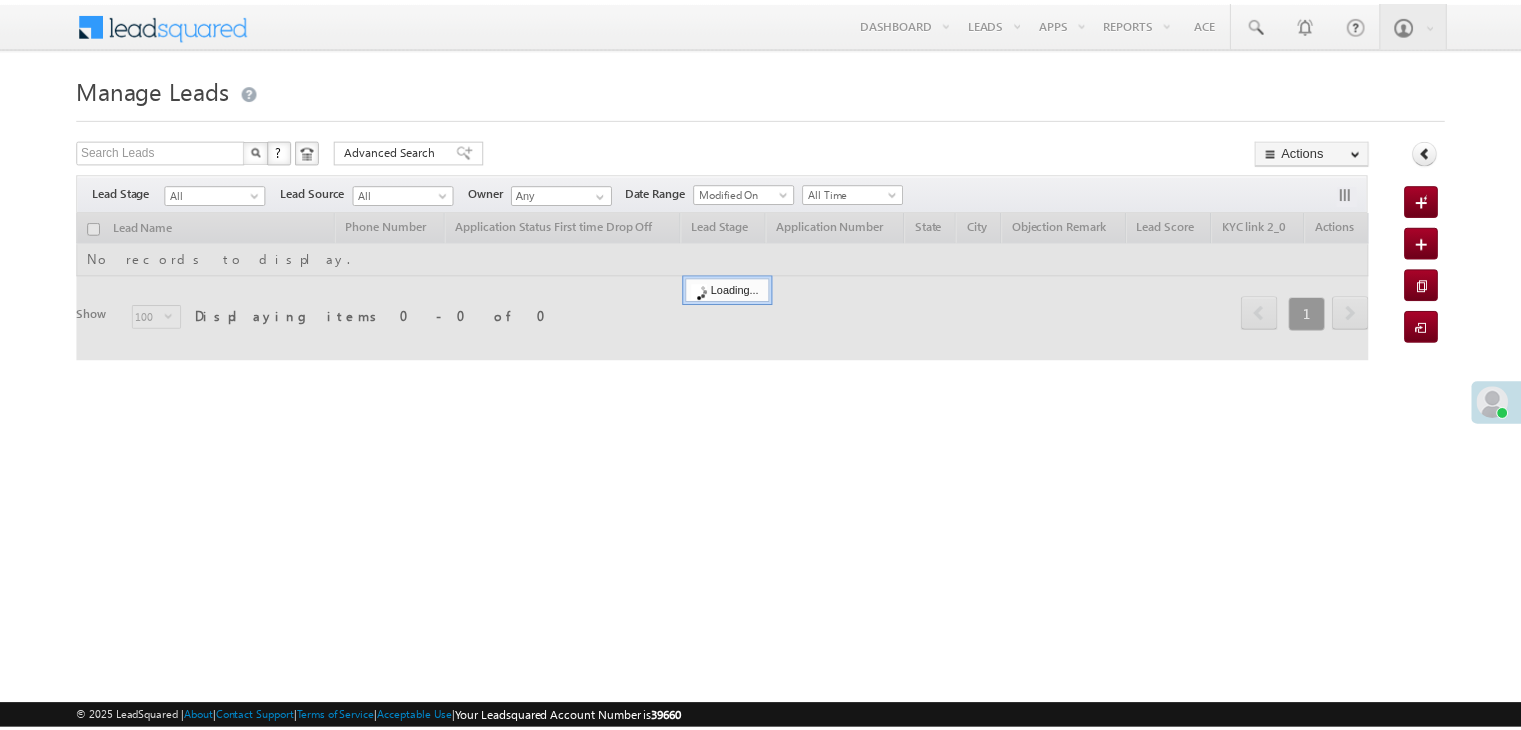 scroll, scrollTop: 0, scrollLeft: 0, axis: both 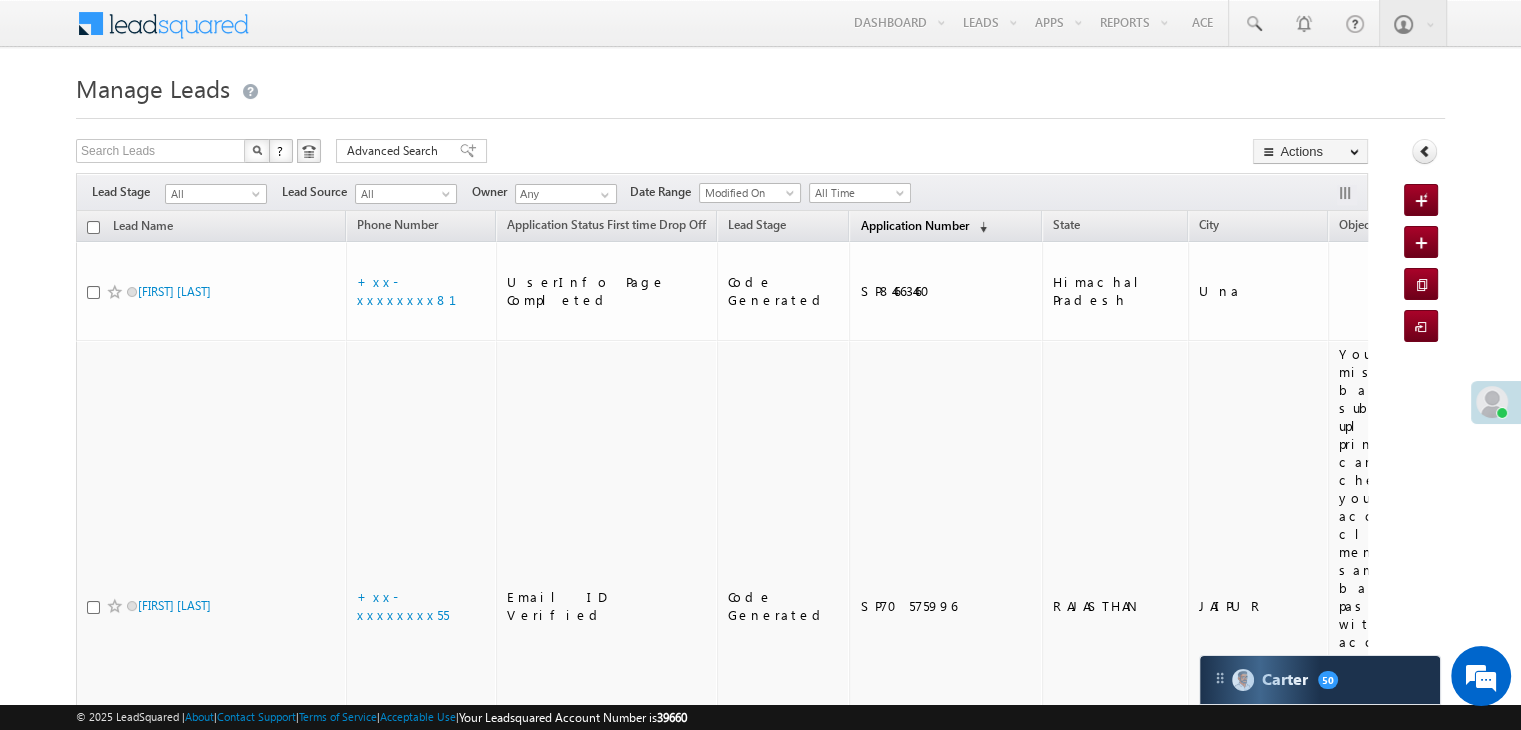 click on "Application Number" at bounding box center (914, 225) 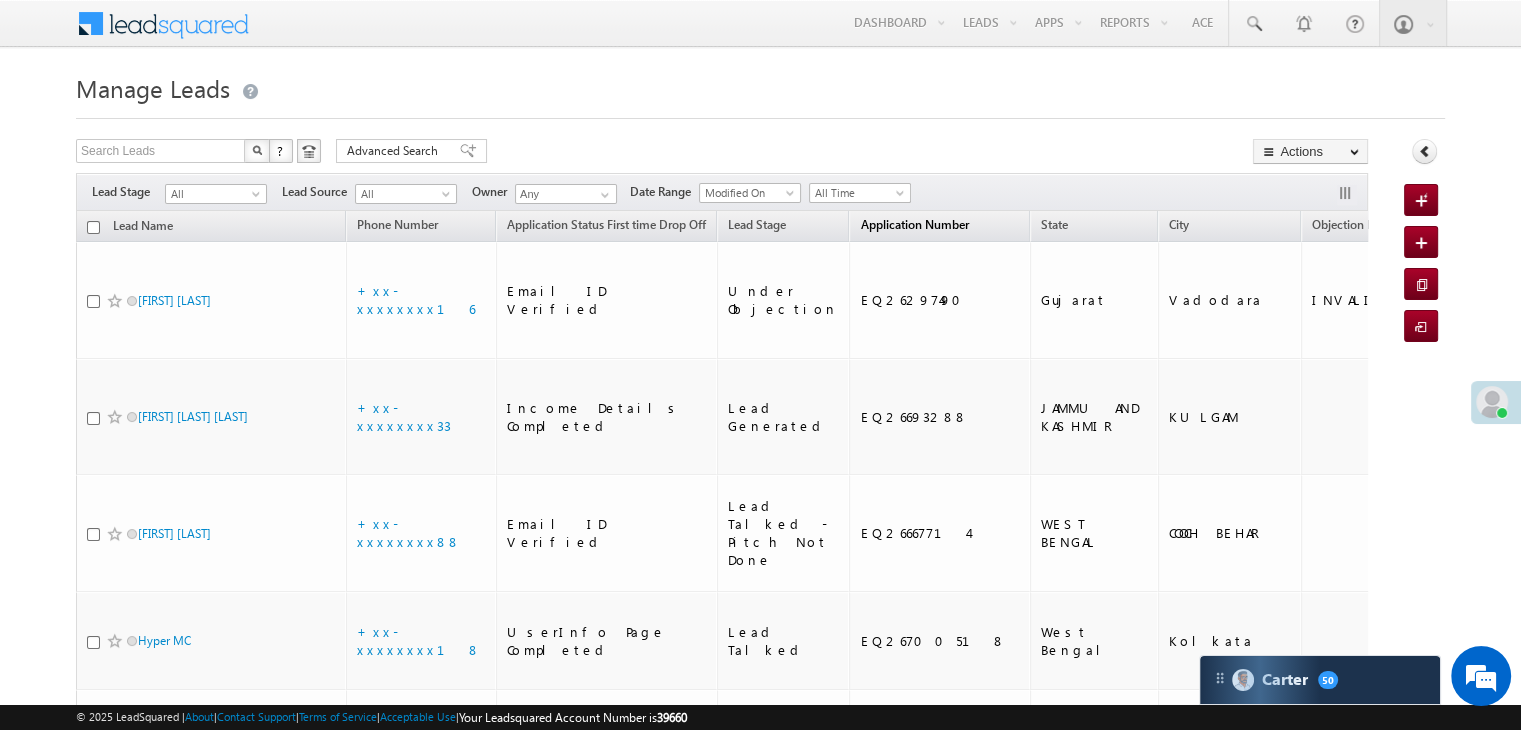 scroll, scrollTop: 0, scrollLeft: 0, axis: both 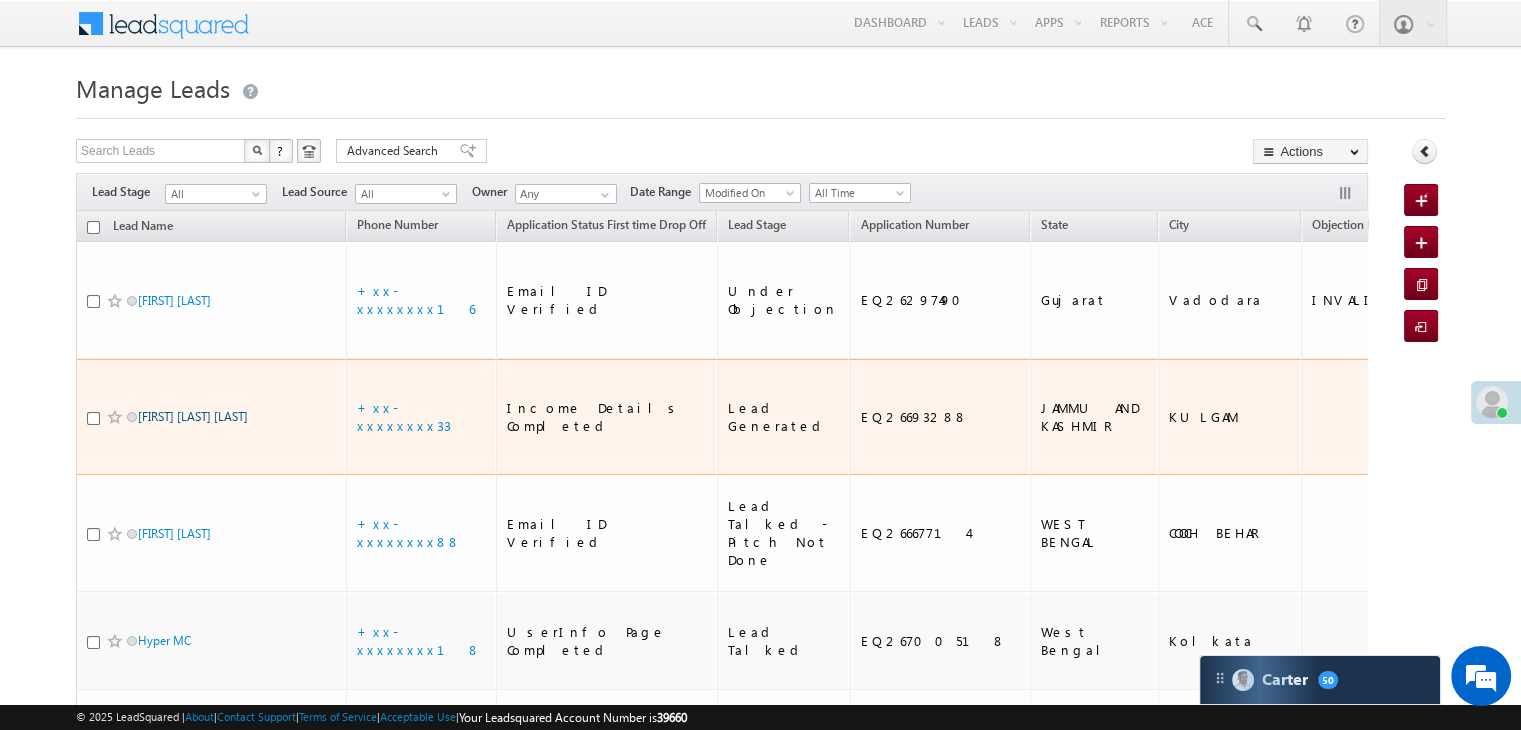click on "Showkat ahmad bhat" at bounding box center [193, 416] 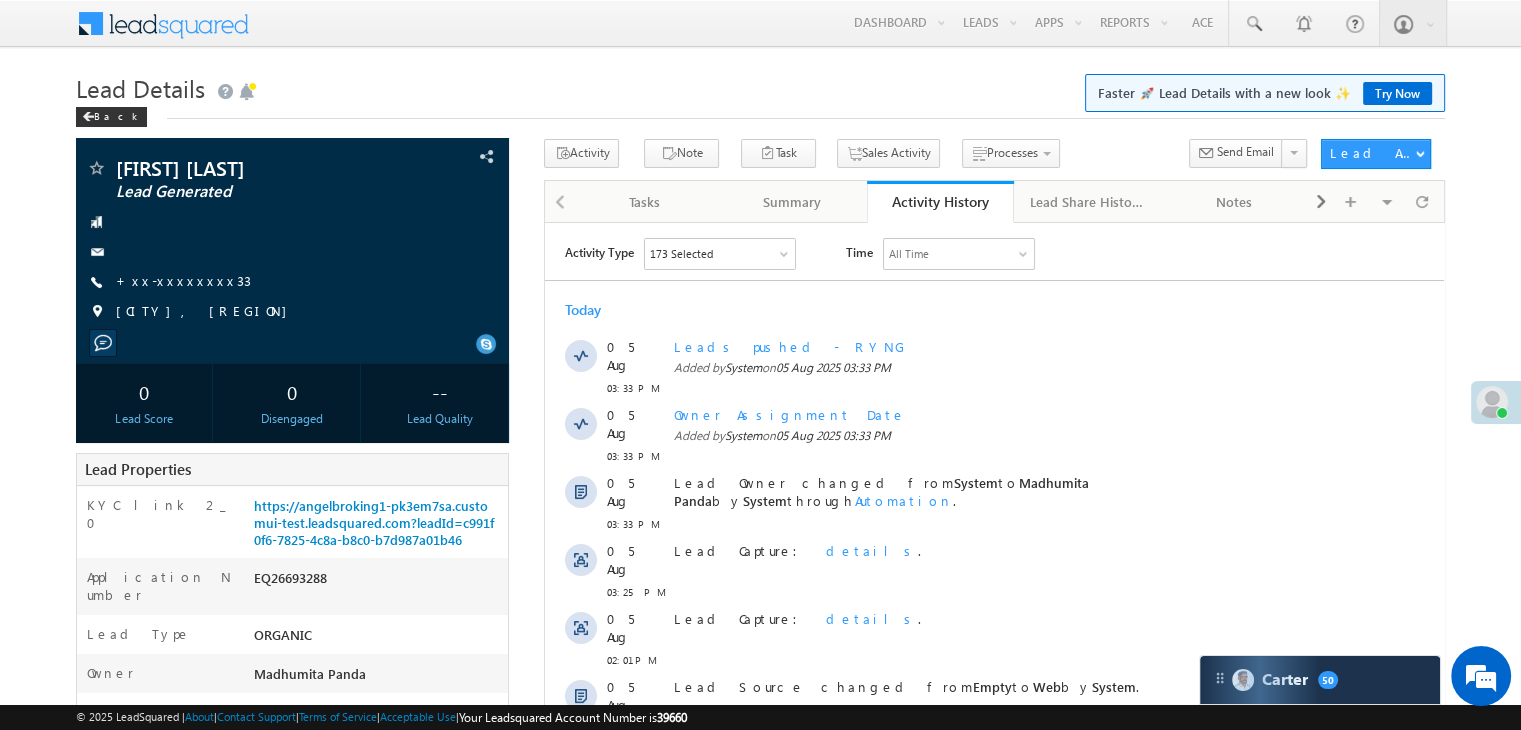 scroll, scrollTop: 200, scrollLeft: 0, axis: vertical 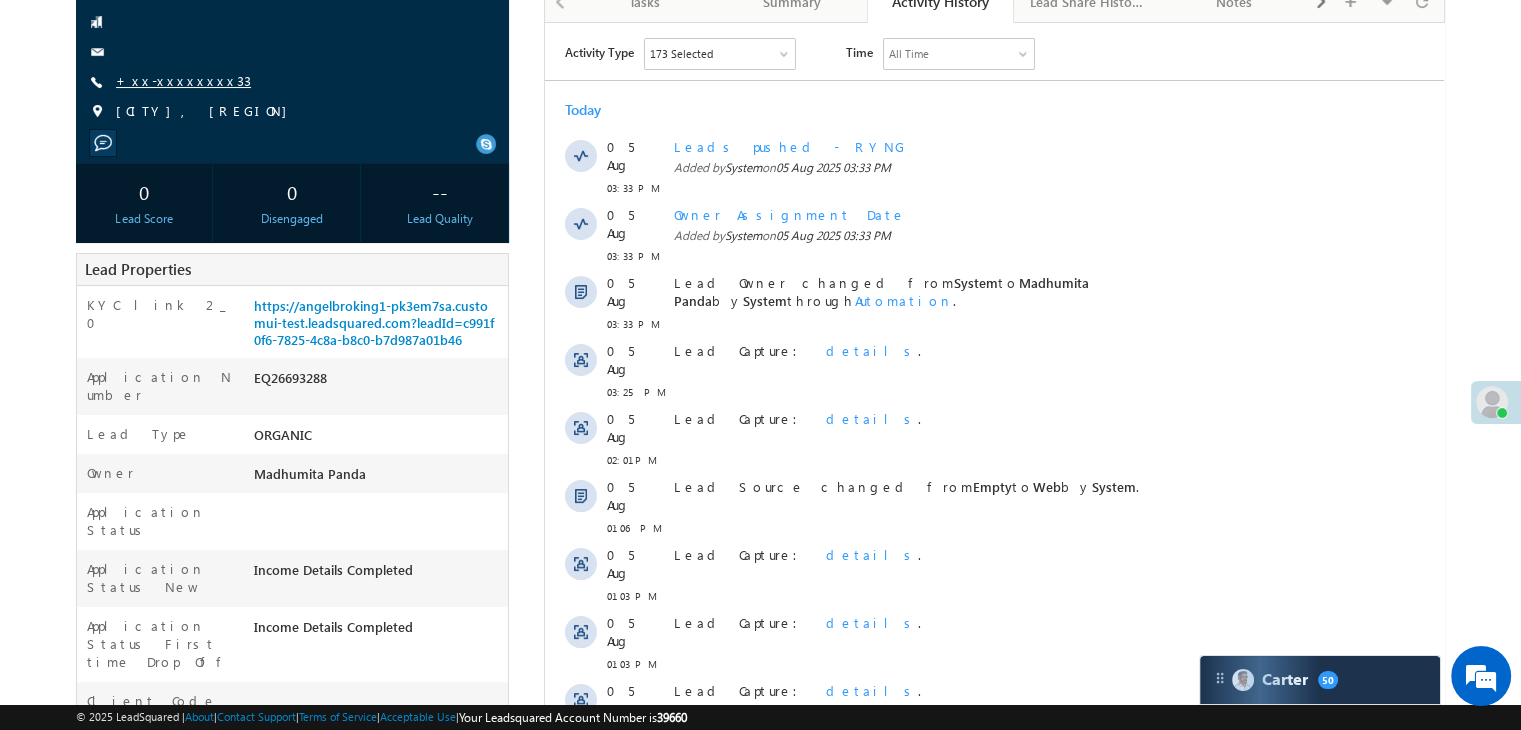 click on "+xx-xxxxxxxx33" at bounding box center (183, 80) 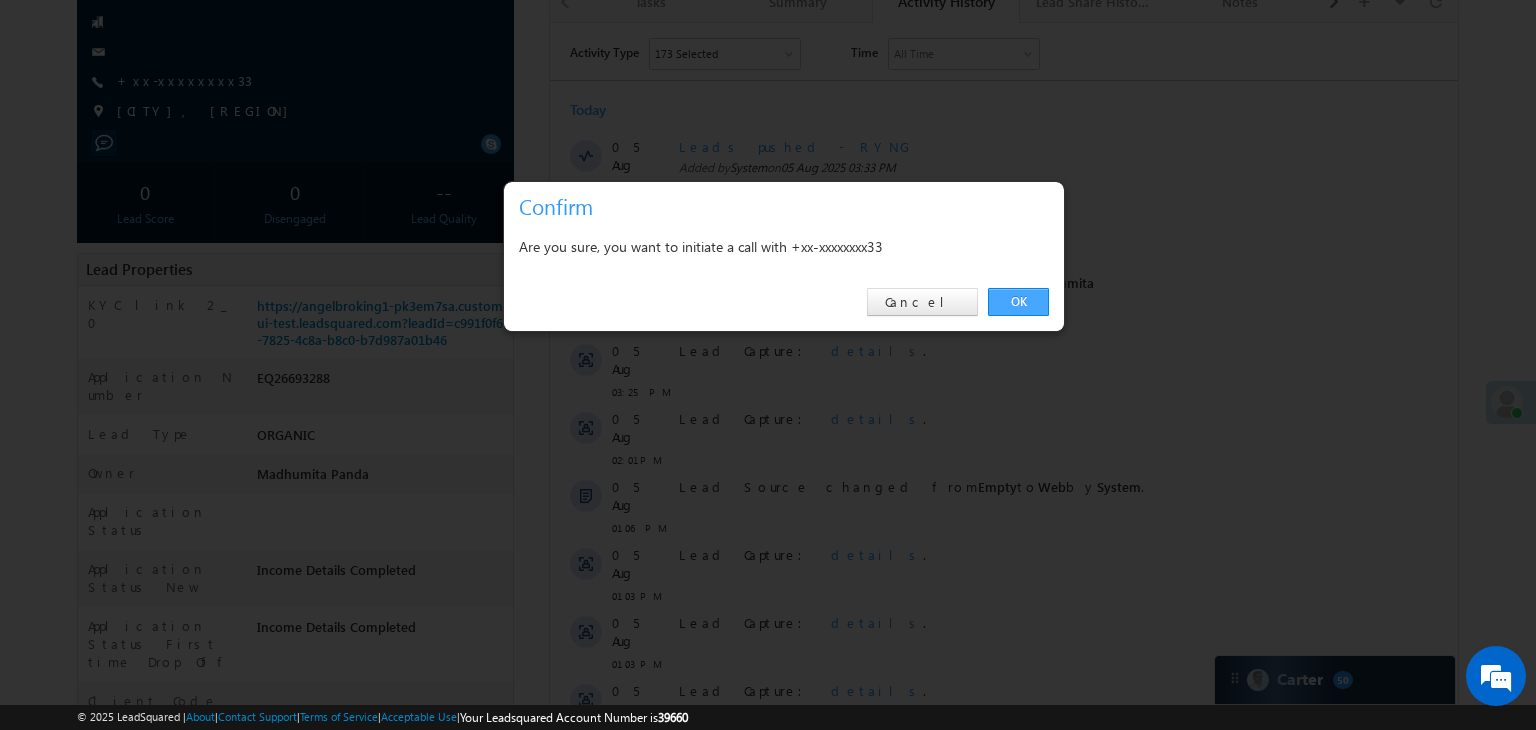 click on "OK" at bounding box center [1018, 302] 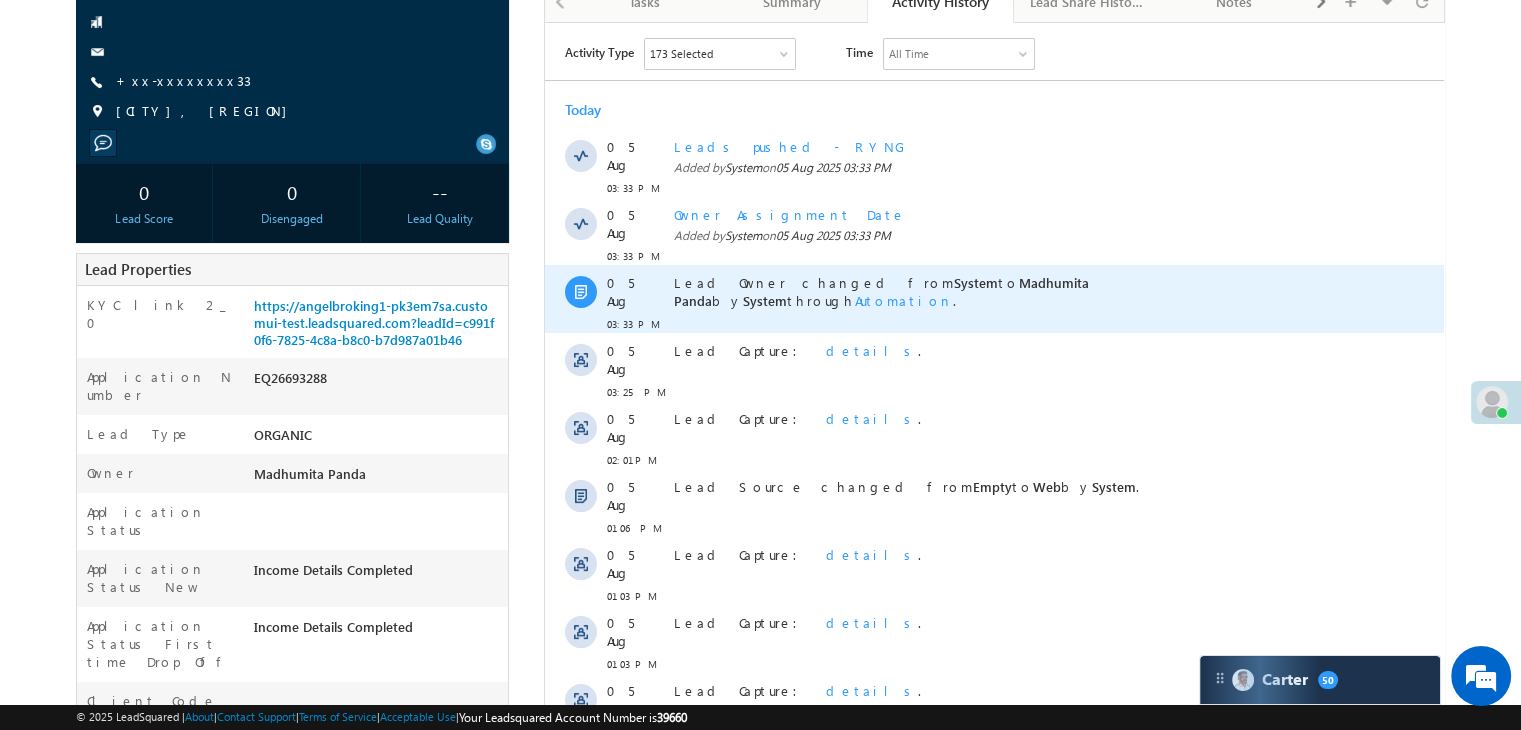 scroll, scrollTop: 0, scrollLeft: 0, axis: both 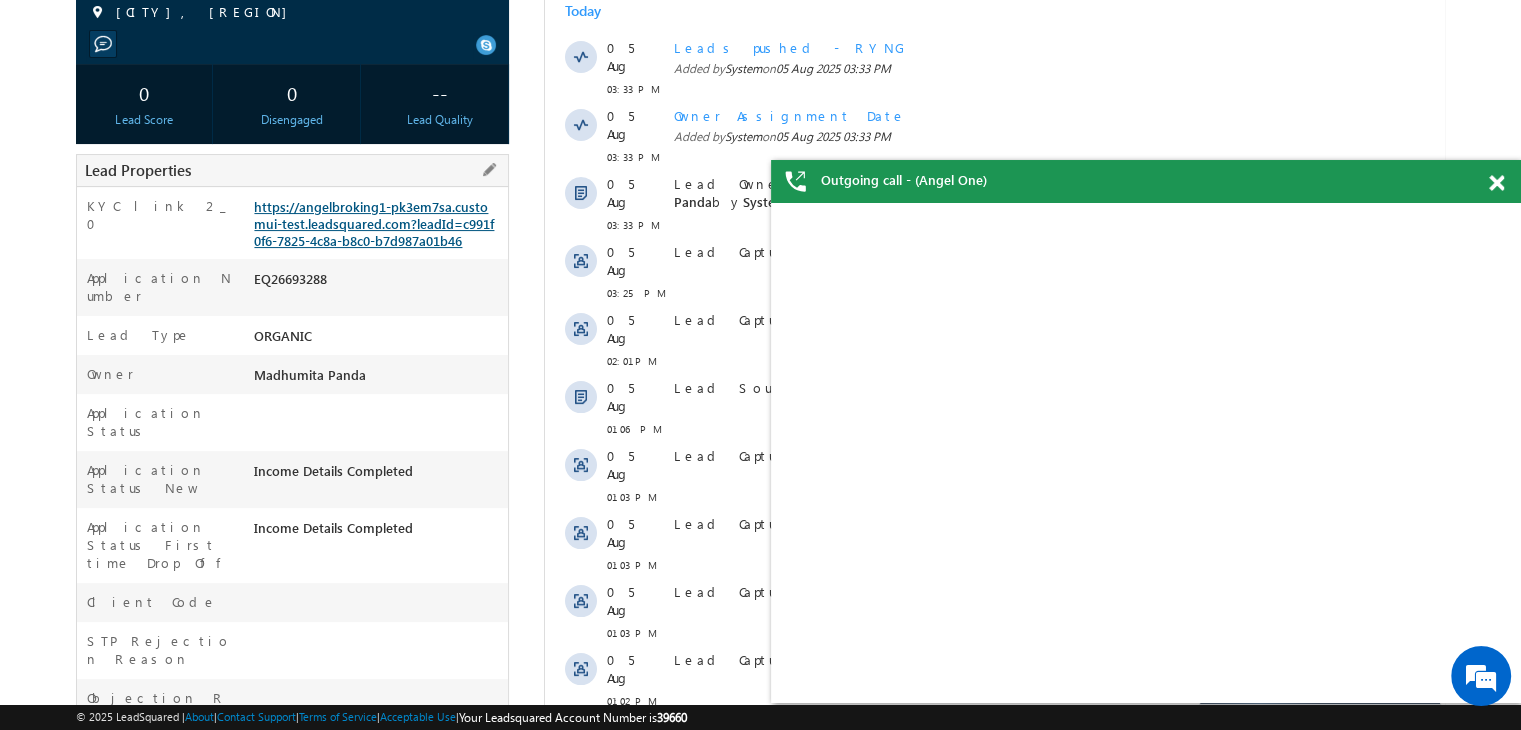 click on "https://angelbroking1-pk3em7sa.customui-test.leadsquared.com?leadId=c991f0f6-7825-4c8a-b8c0-b7d987a01b46" at bounding box center (374, 223) 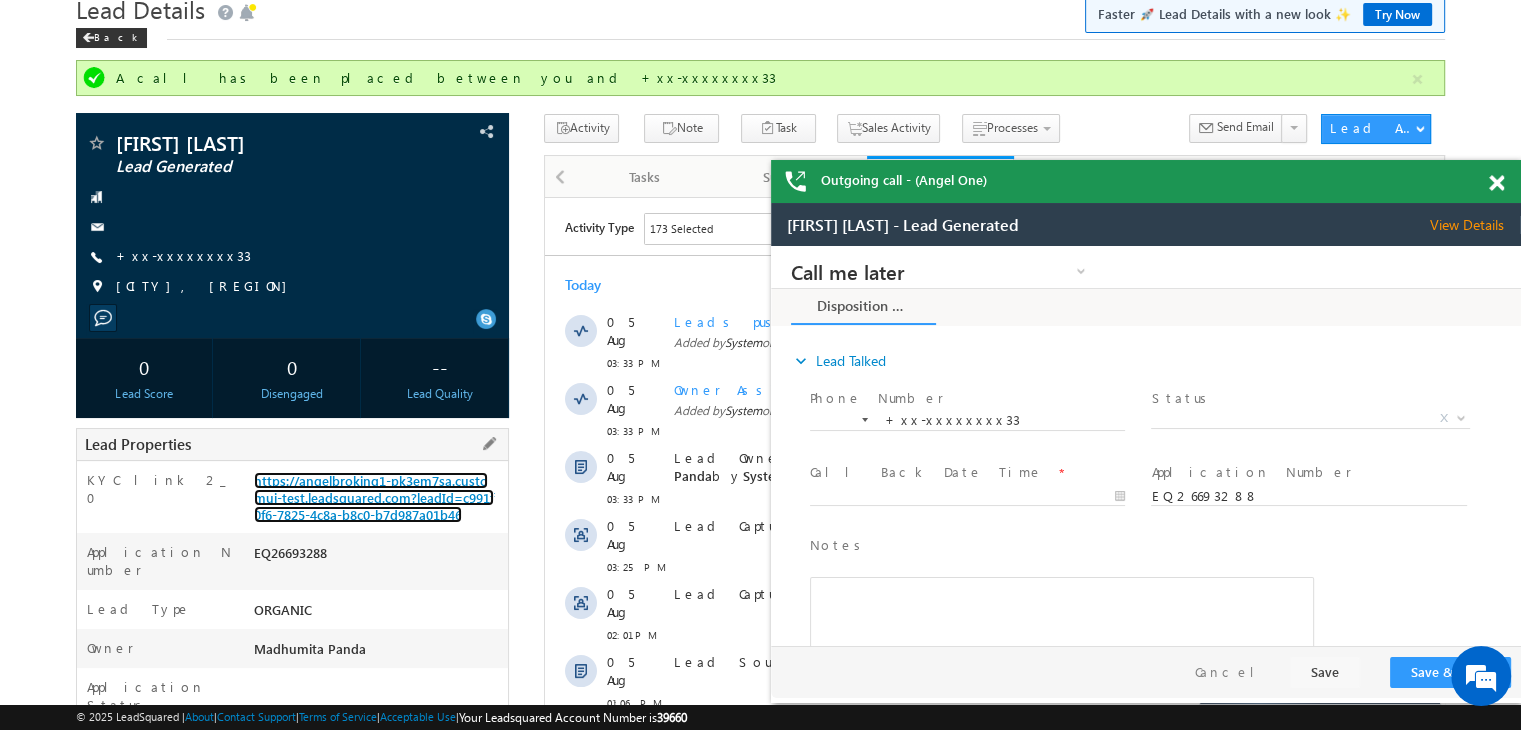 scroll, scrollTop: 53, scrollLeft: 0, axis: vertical 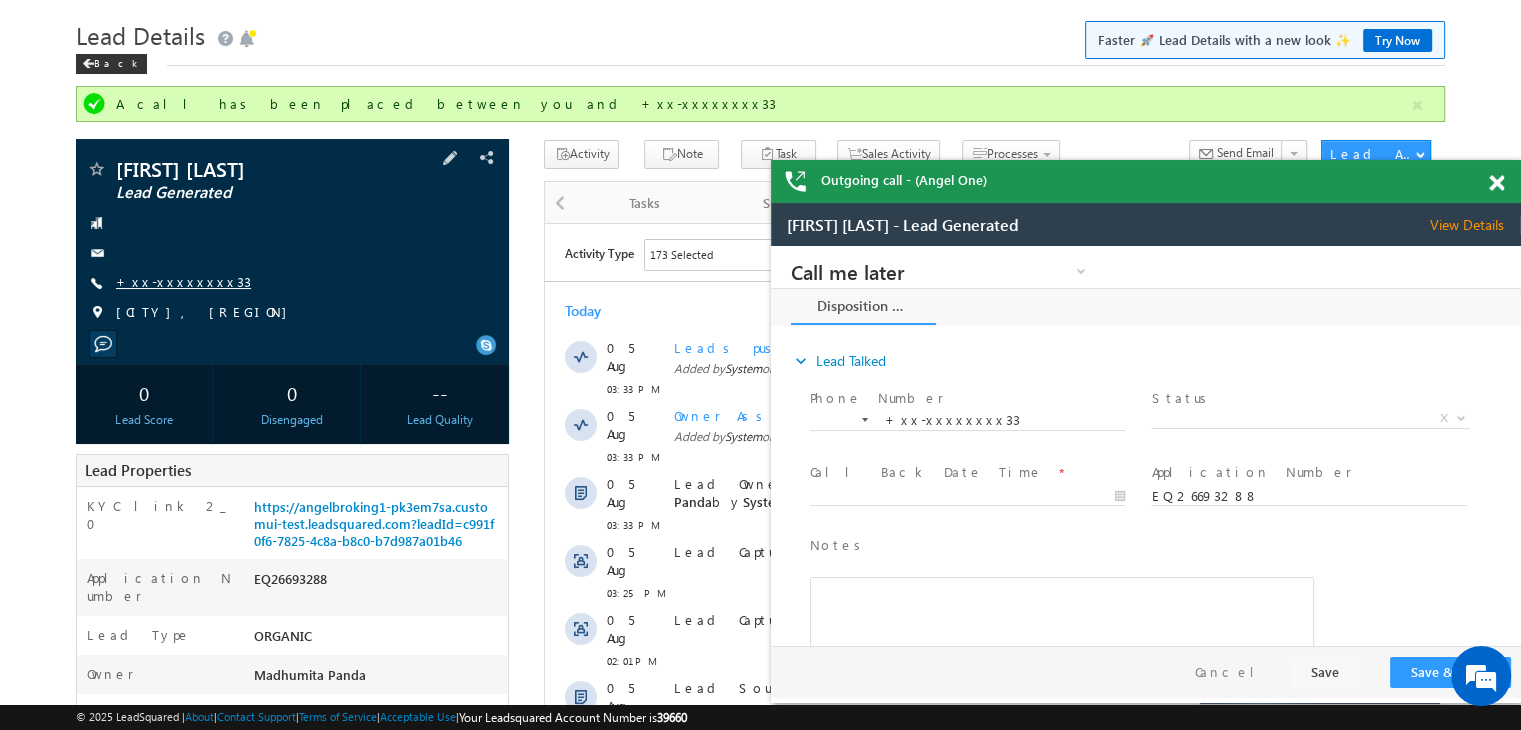 click on "+xx-xxxxxxxx33" at bounding box center [183, 281] 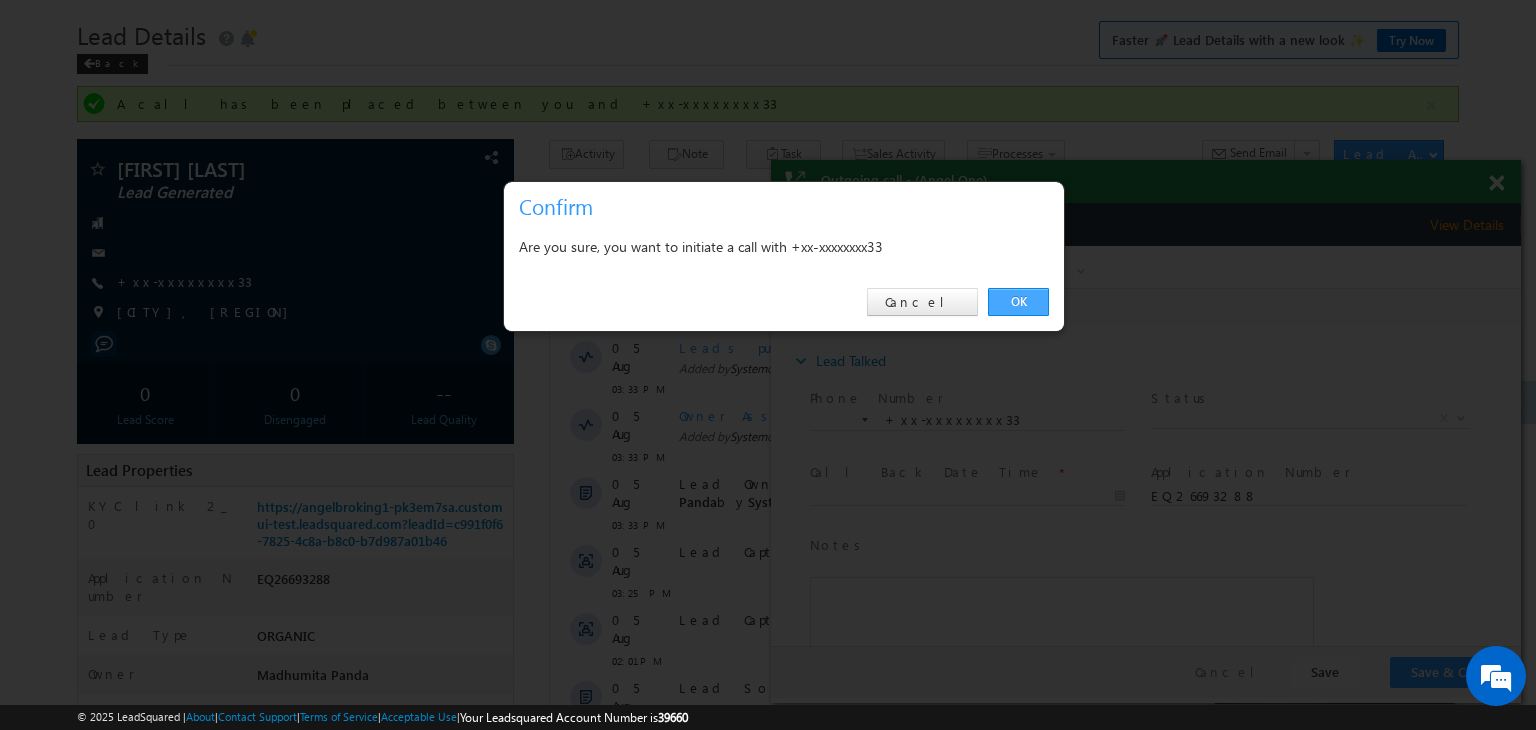 click on "OK" at bounding box center (1018, 302) 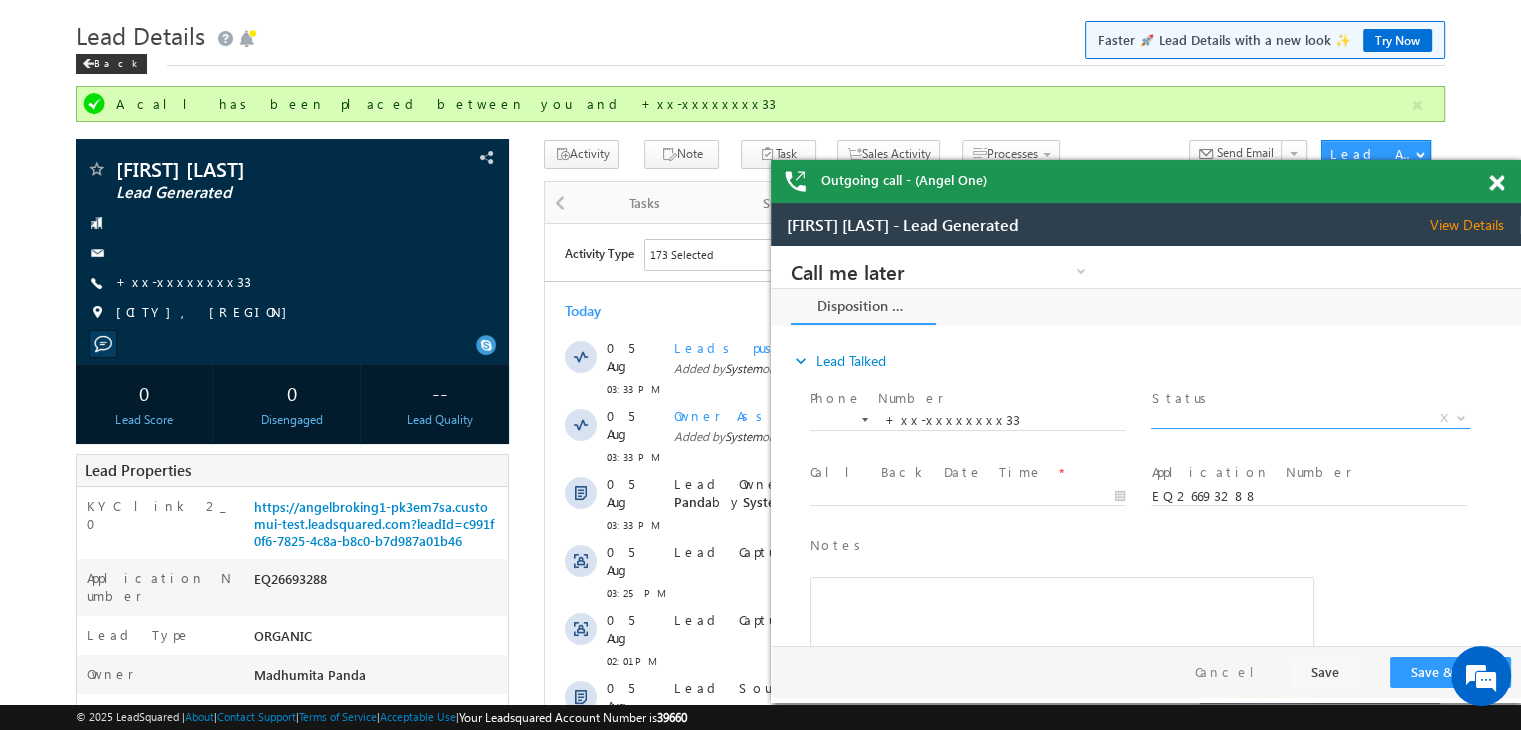 scroll, scrollTop: 0, scrollLeft: 0, axis: both 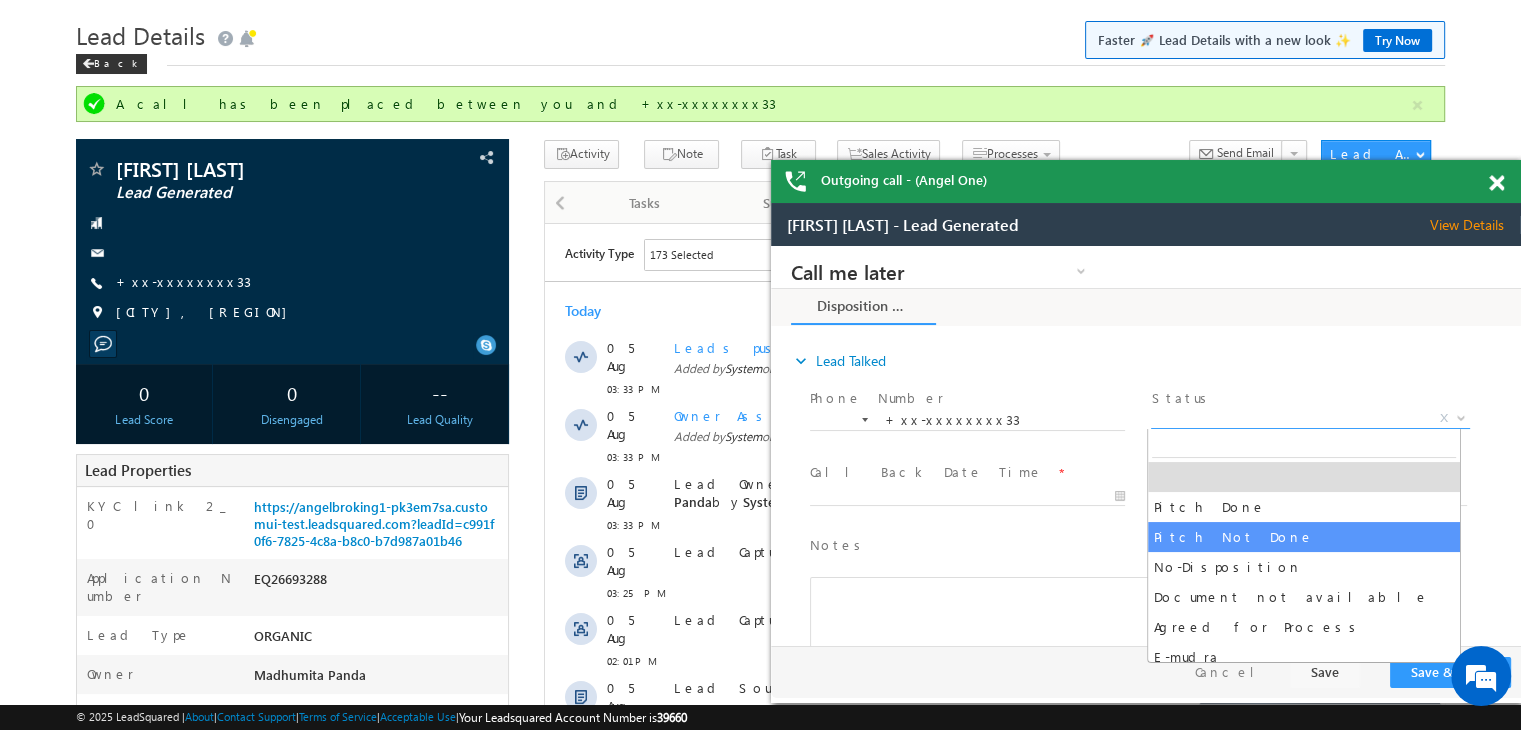 select on "Pitch Not Done" 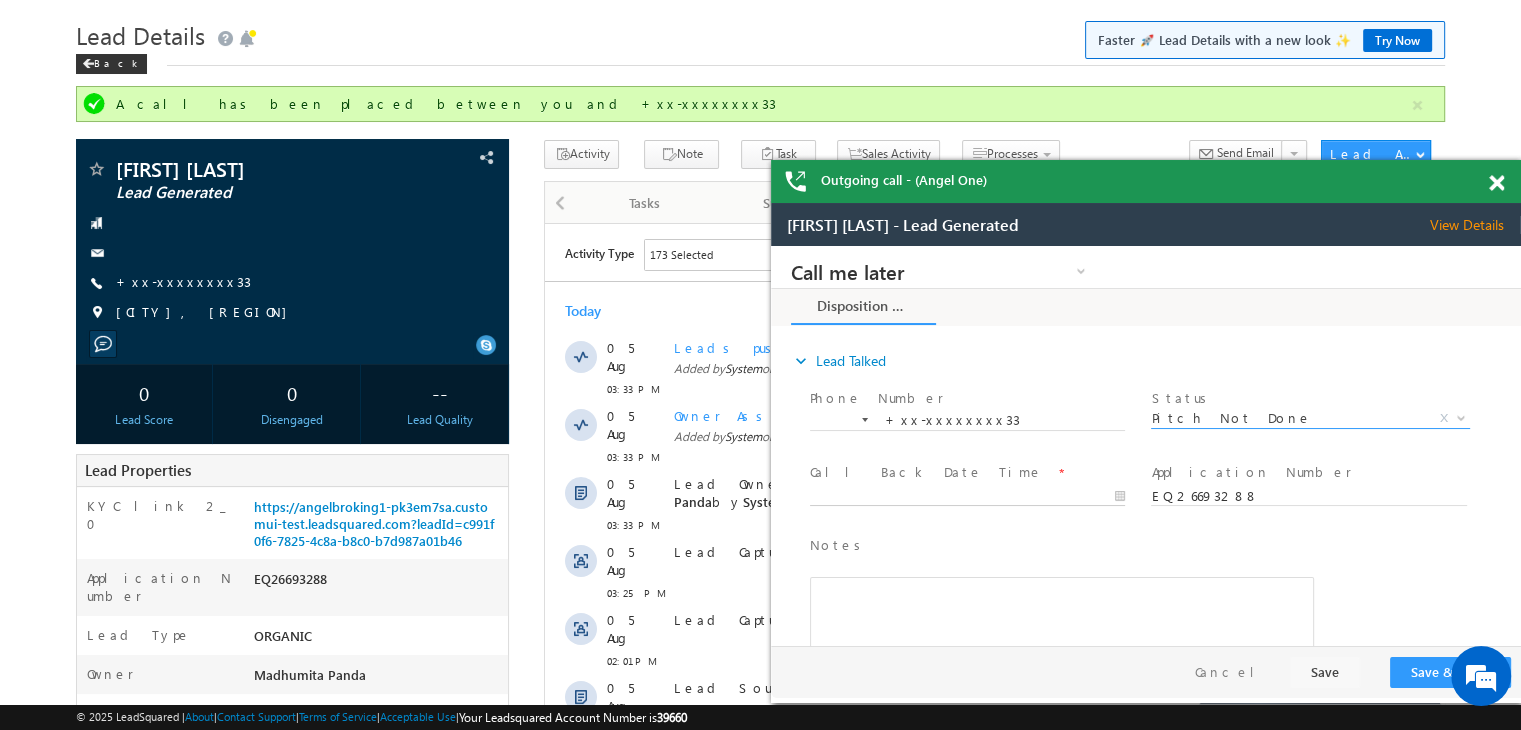 type on "08/05/25 3:36 PM" 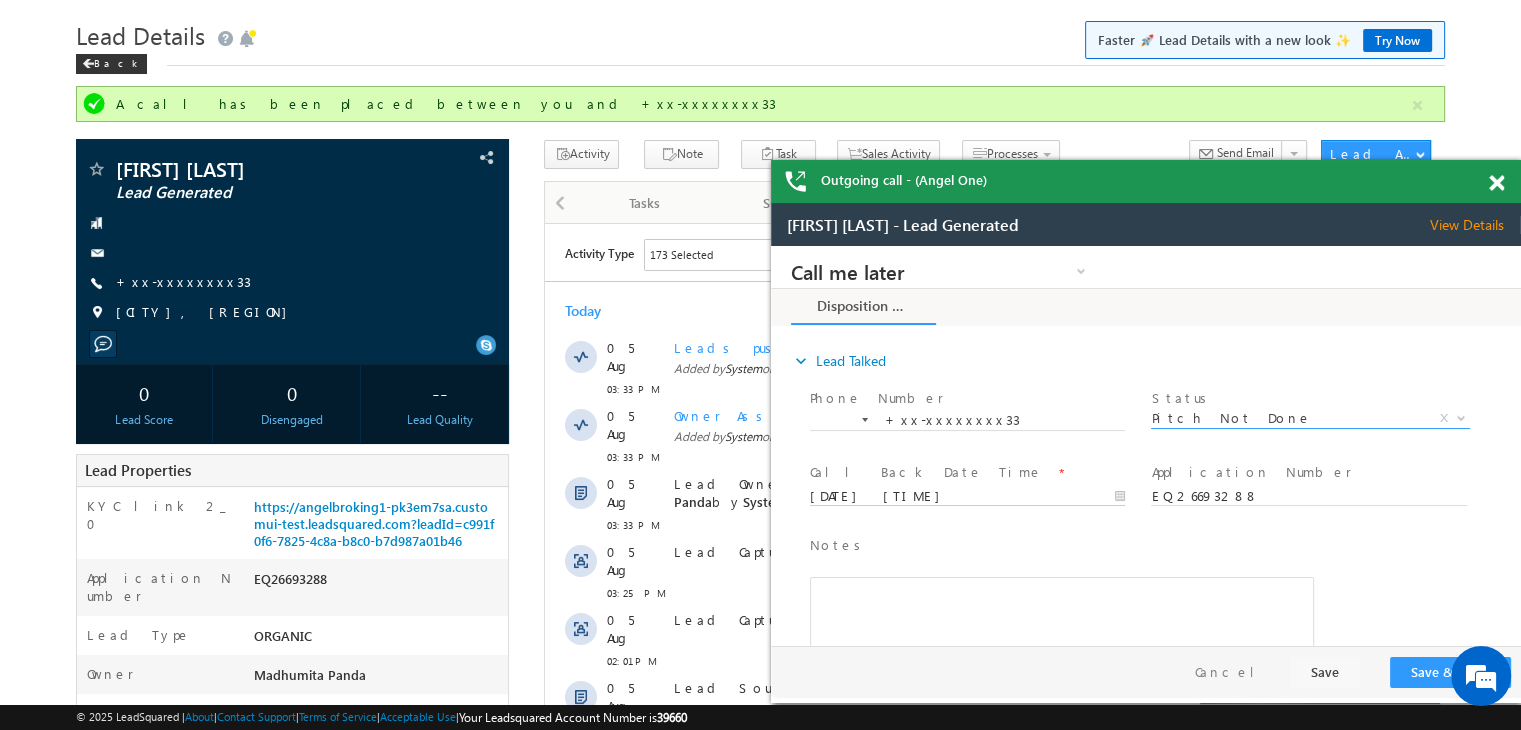 click on "Call me later Campaign Success Commitment Cross Sell Customer Drop-off reasons Language Barrier Not Interested Ringing Call me later
Call me later
× Disposition Form *" at bounding box center (1146, 446) 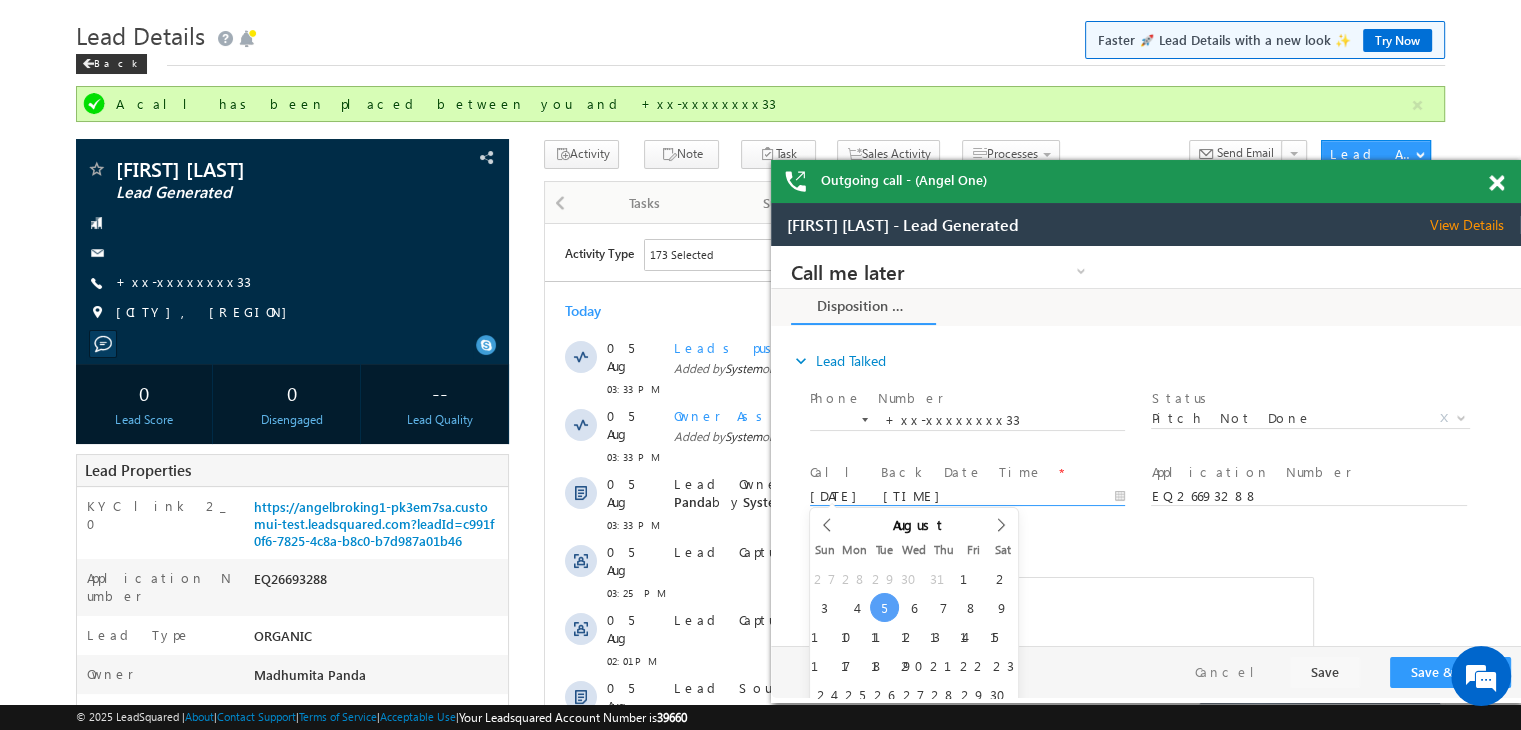 scroll, scrollTop: 0, scrollLeft: 0, axis: both 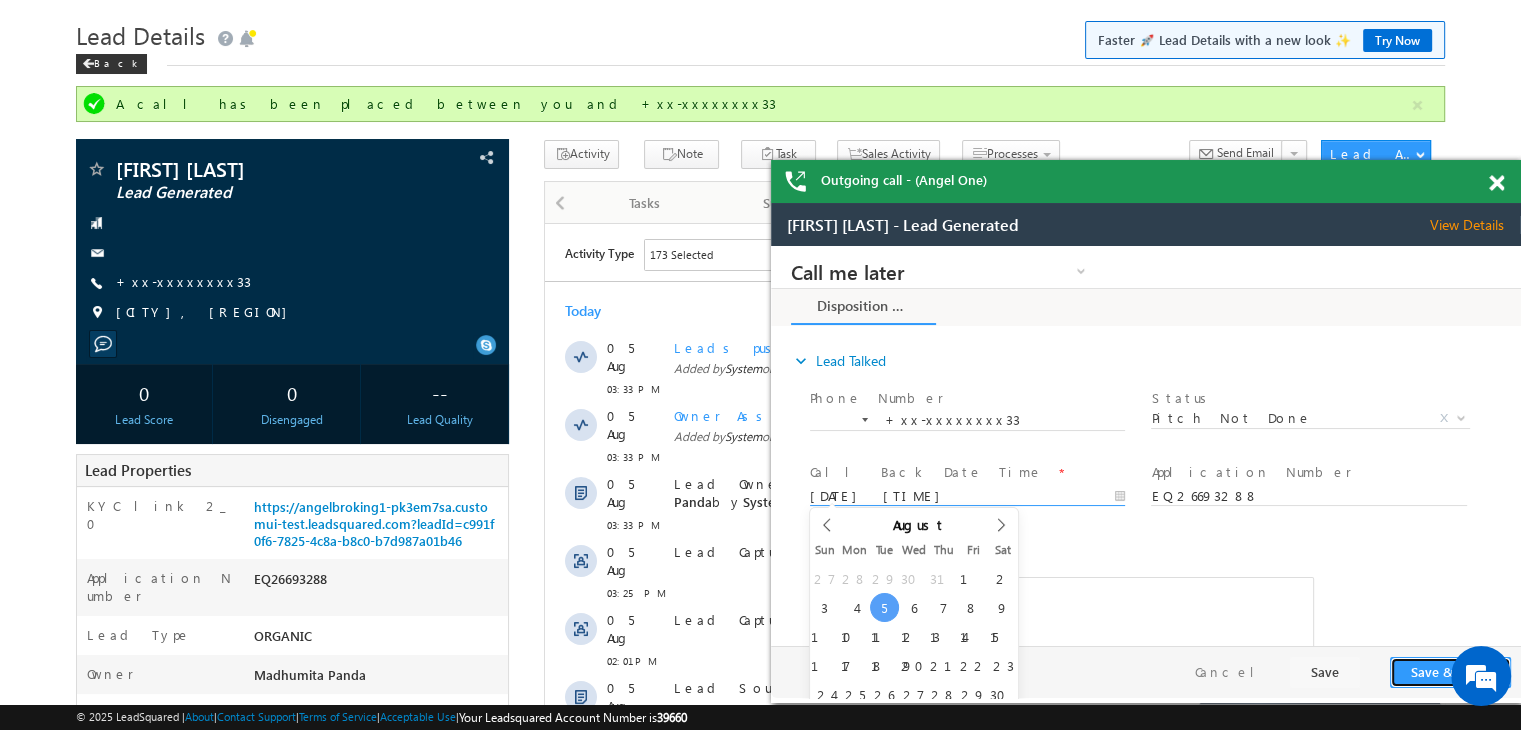click on "Save & Close" at bounding box center (1450, 672) 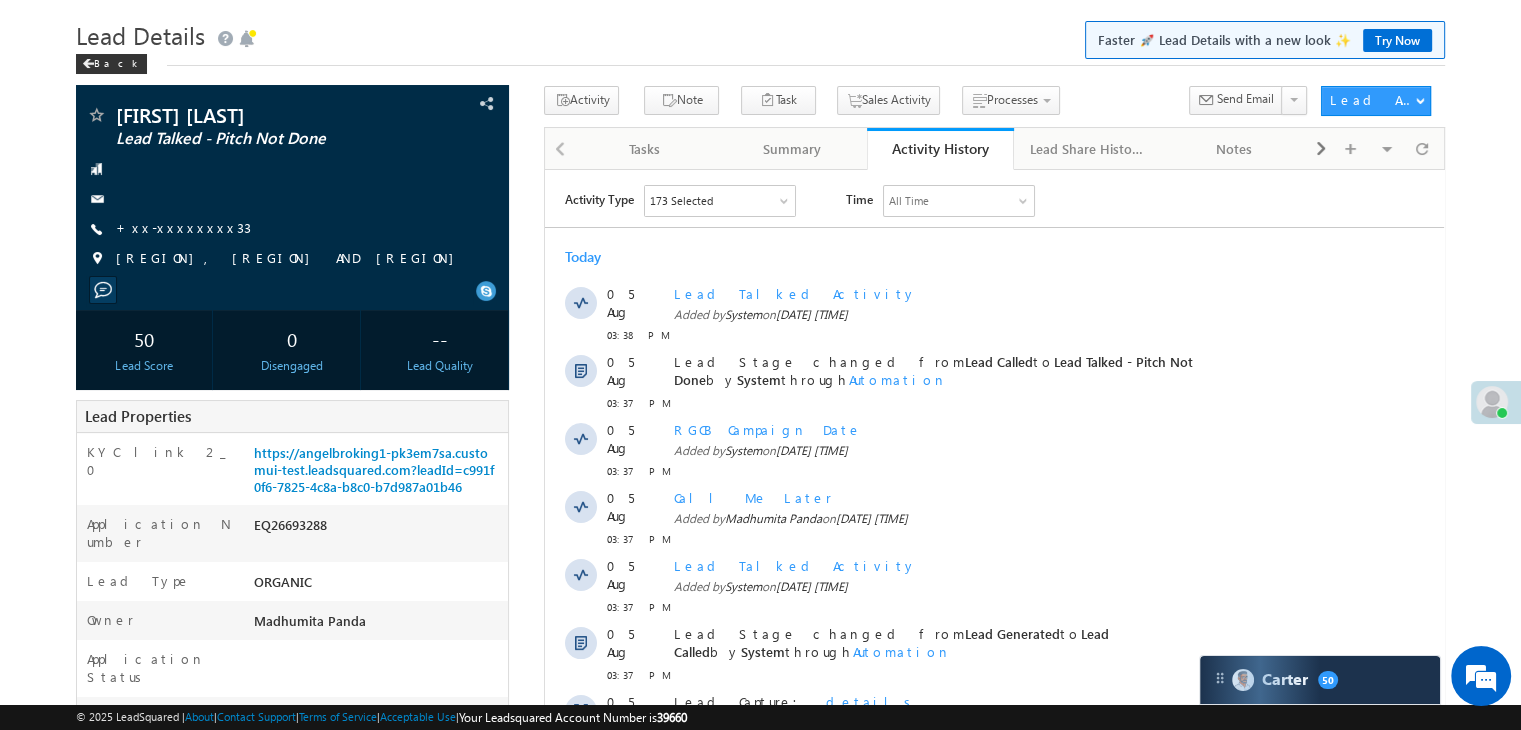 scroll, scrollTop: 0, scrollLeft: 0, axis: both 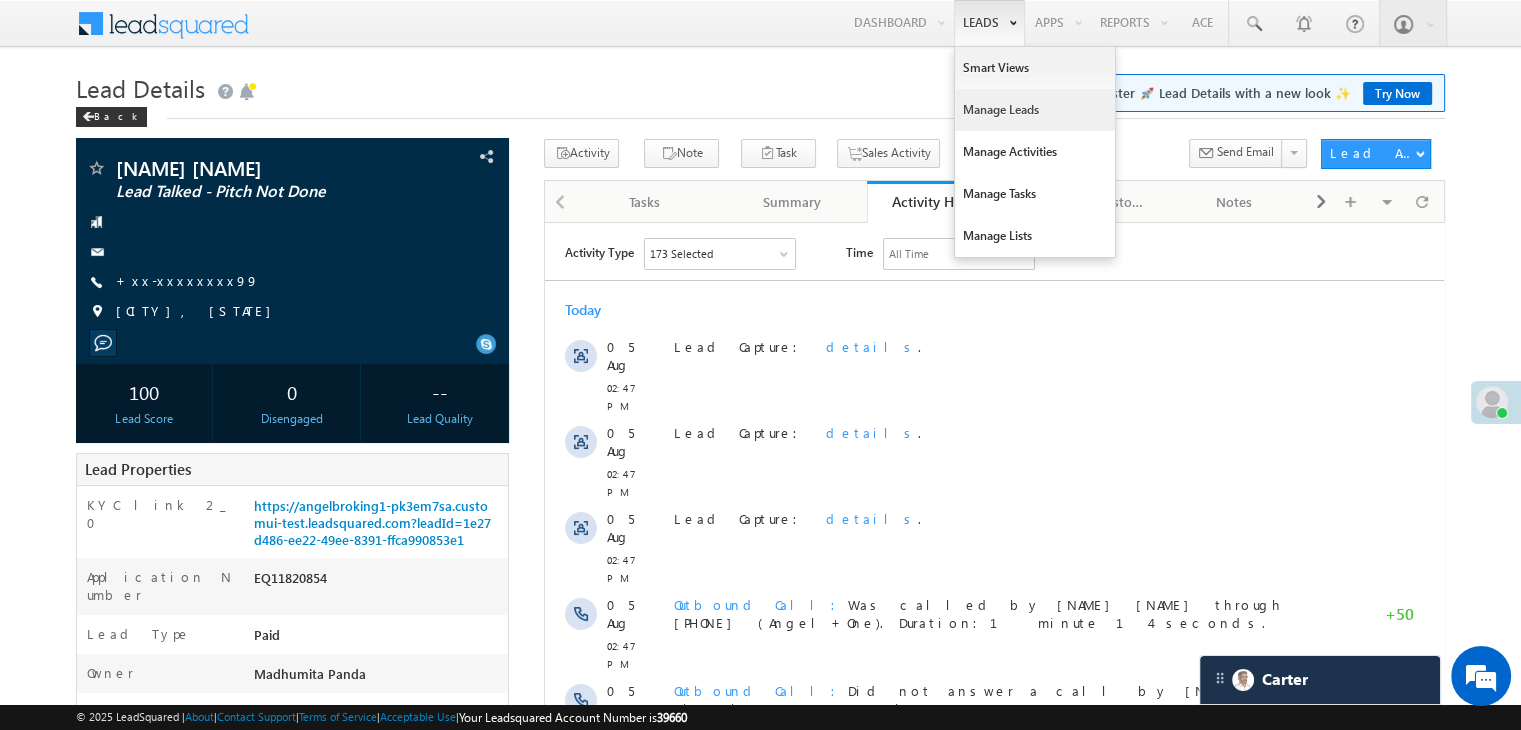 click on "Manage Leads" at bounding box center (1035, 110) 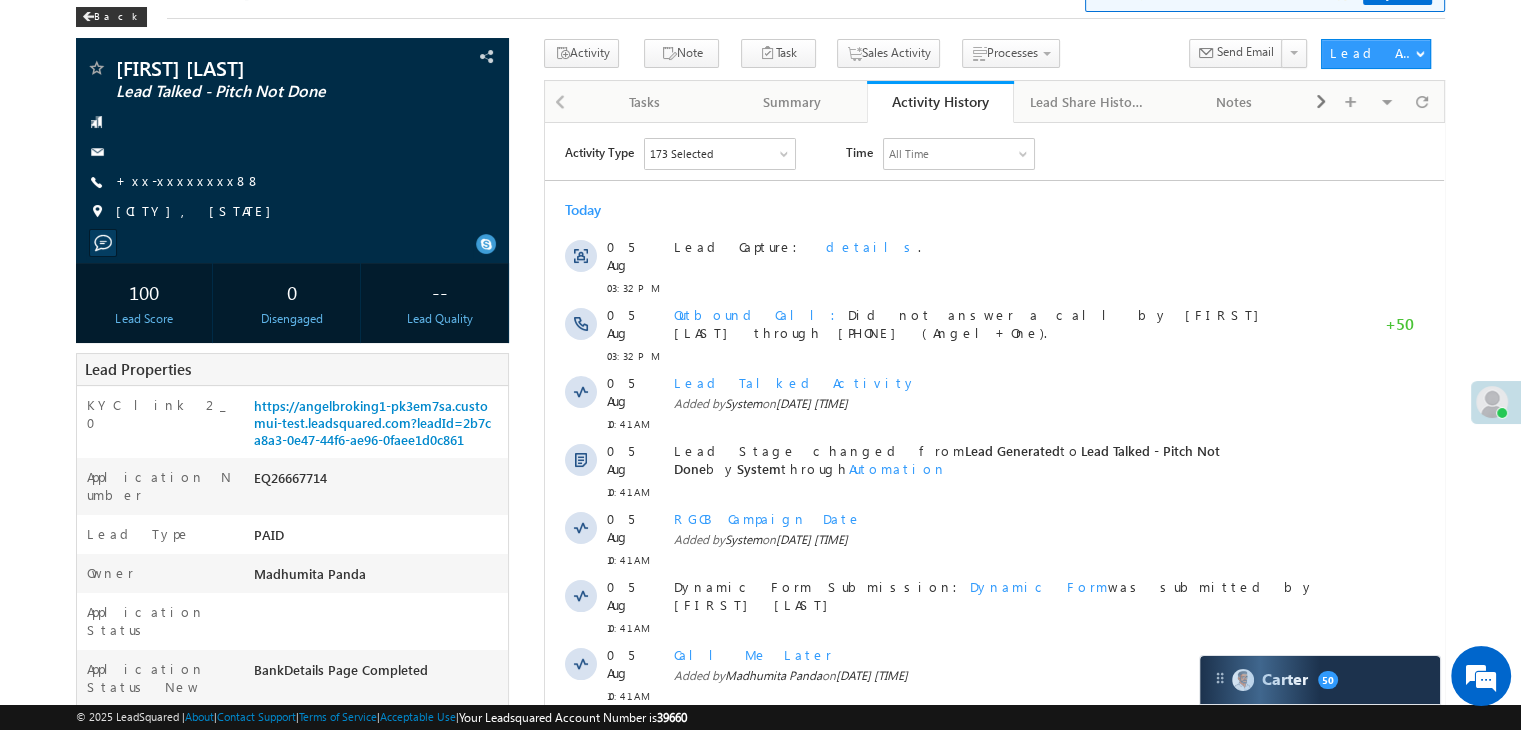 scroll, scrollTop: 0, scrollLeft: 0, axis: both 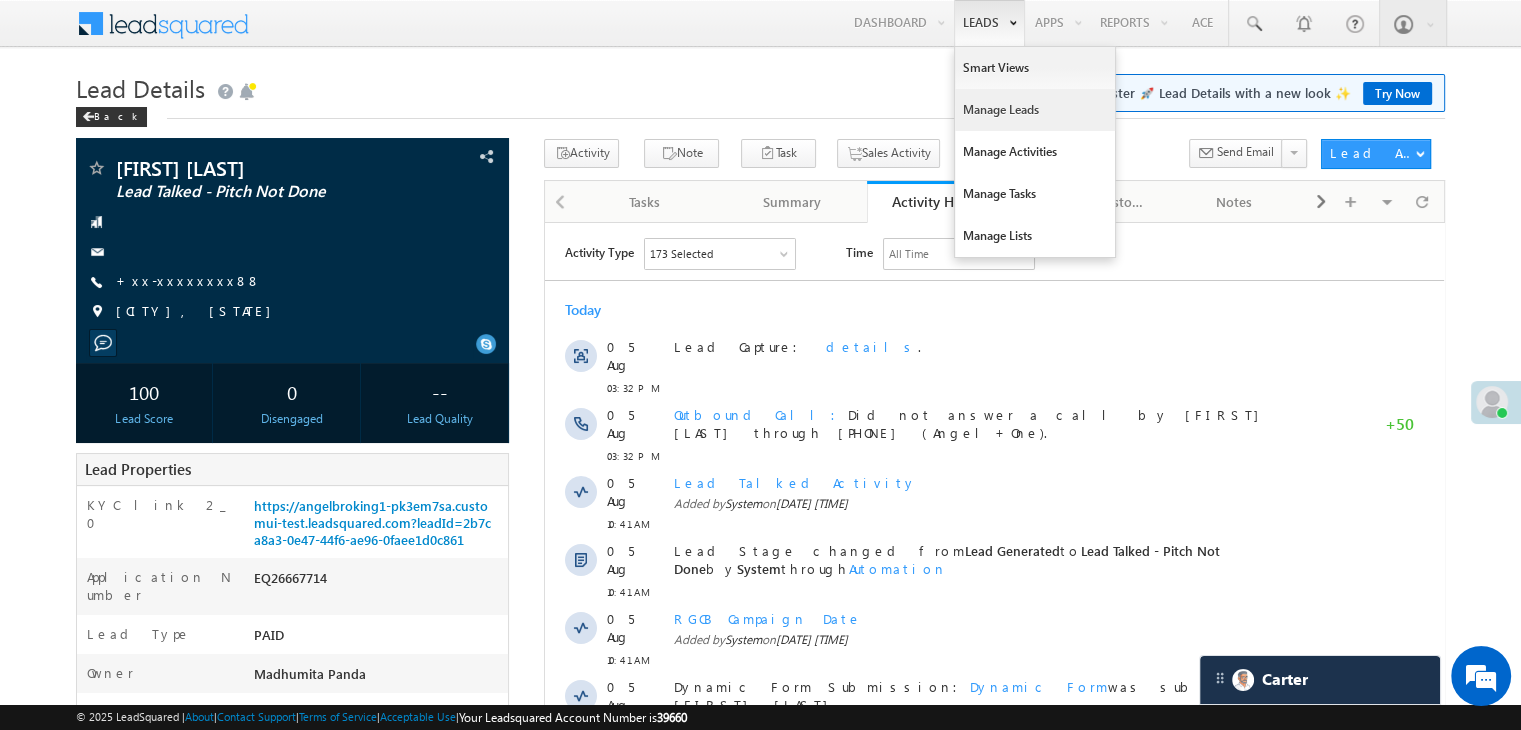 click on "Manage Leads" at bounding box center (1035, 110) 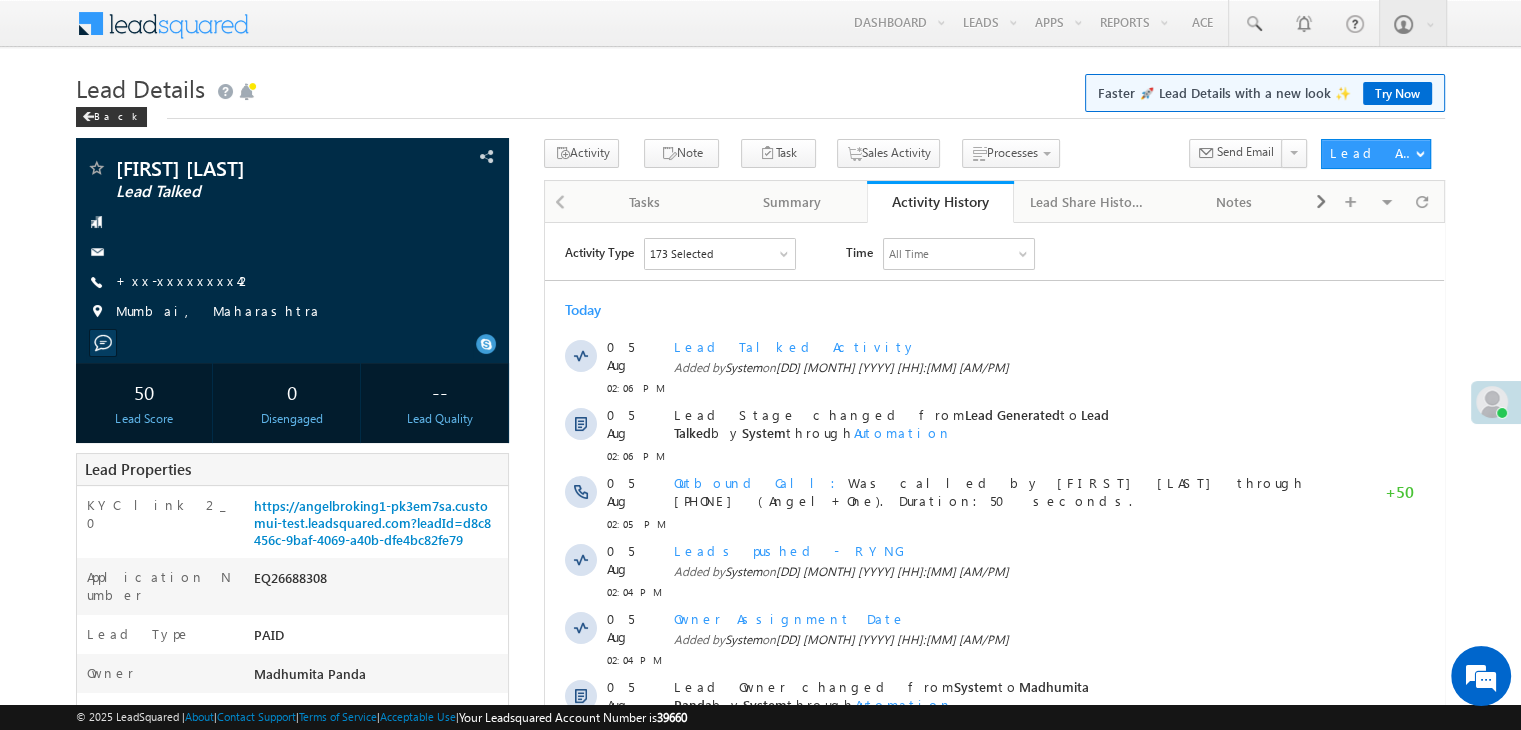 scroll, scrollTop: 0, scrollLeft: 0, axis: both 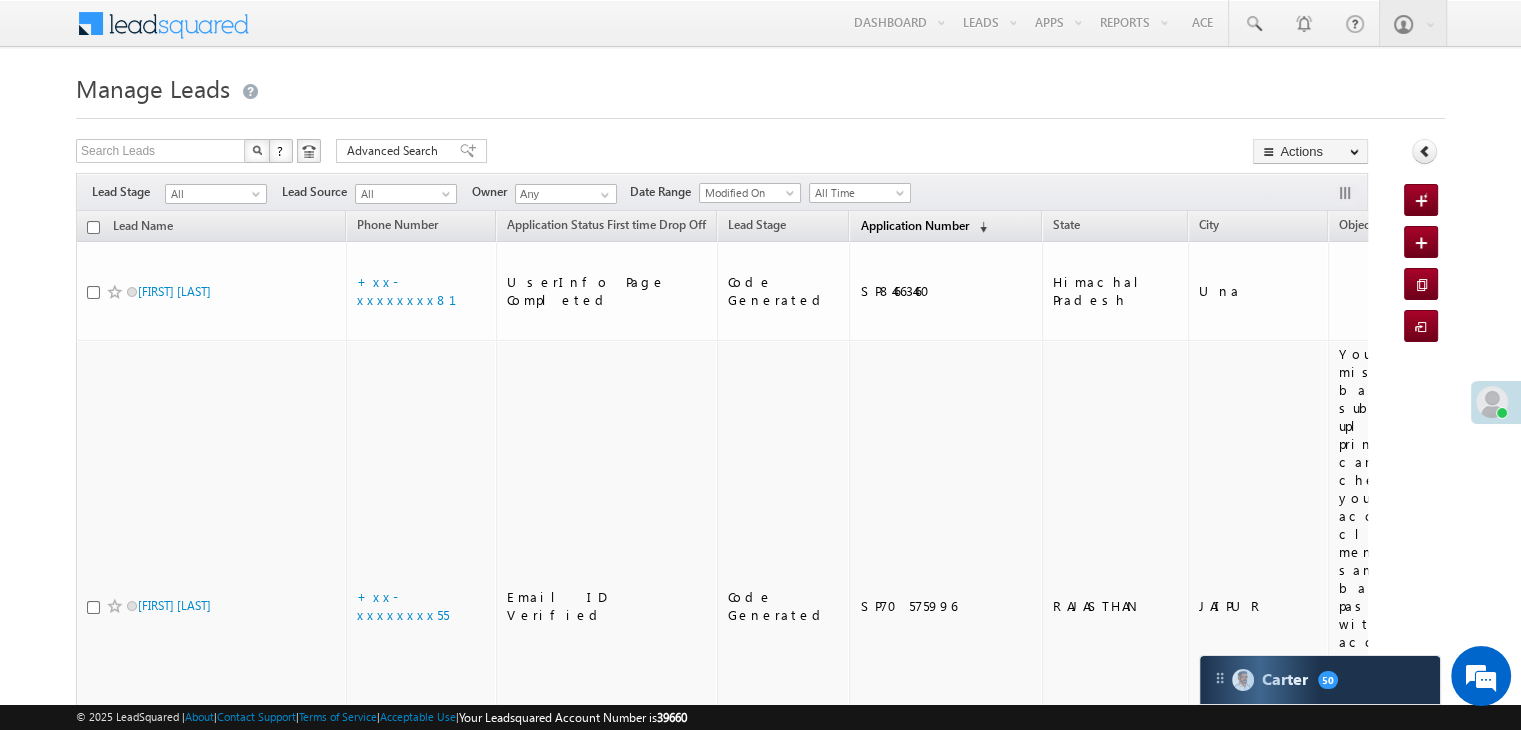click on "Application Number" at bounding box center (914, 225) 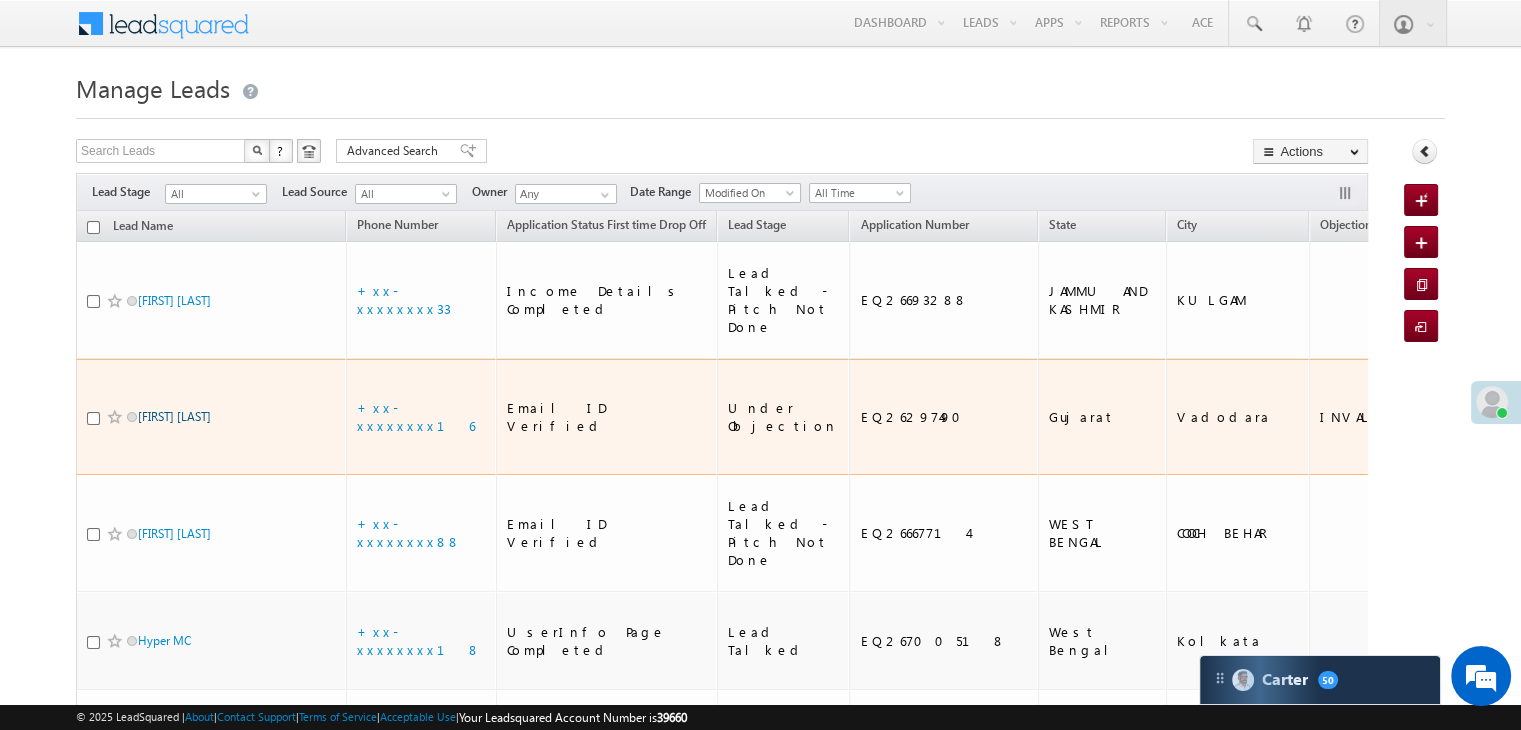 click on "[FIRST] [LAST]" at bounding box center [174, 416] 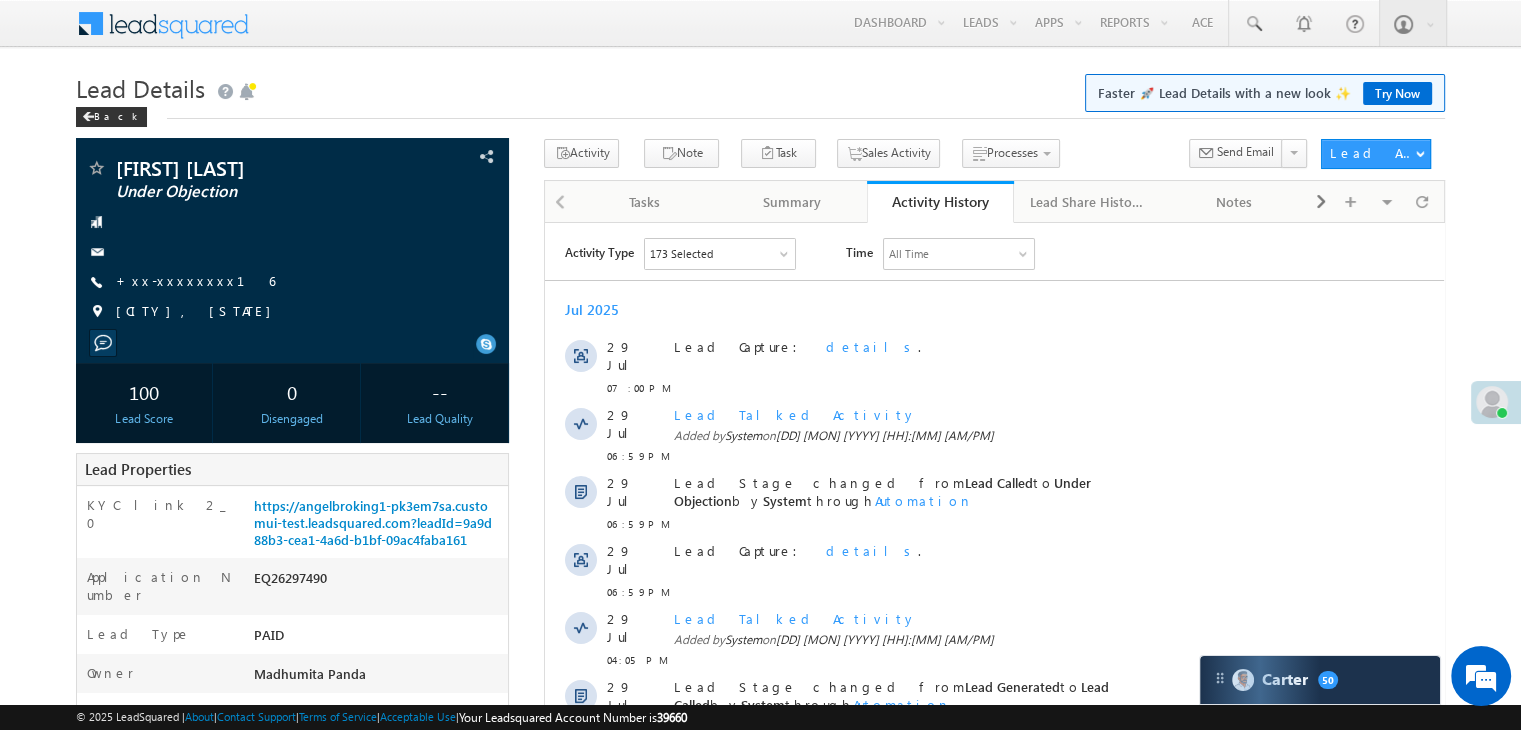 scroll, scrollTop: 0, scrollLeft: 0, axis: both 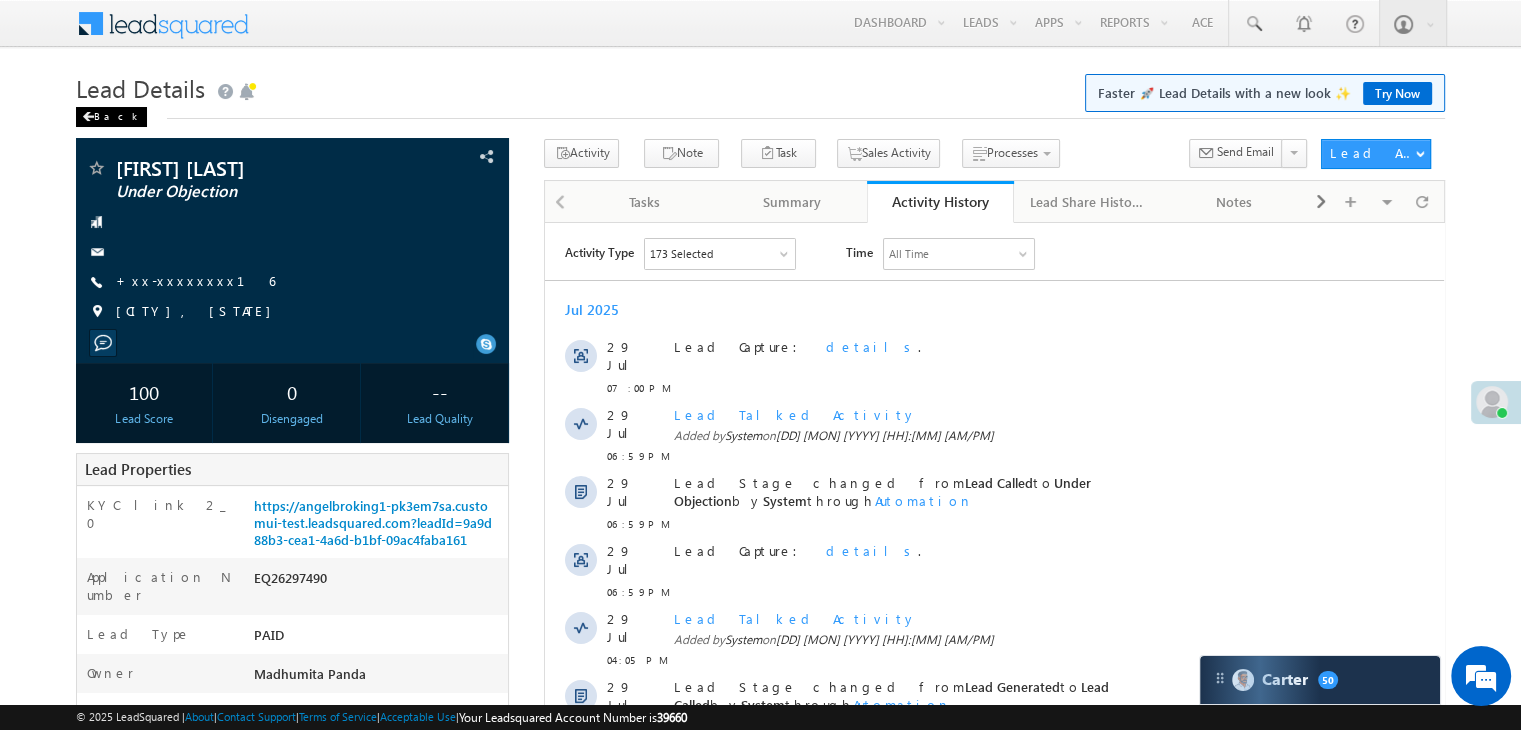 click on "Back" at bounding box center [111, 117] 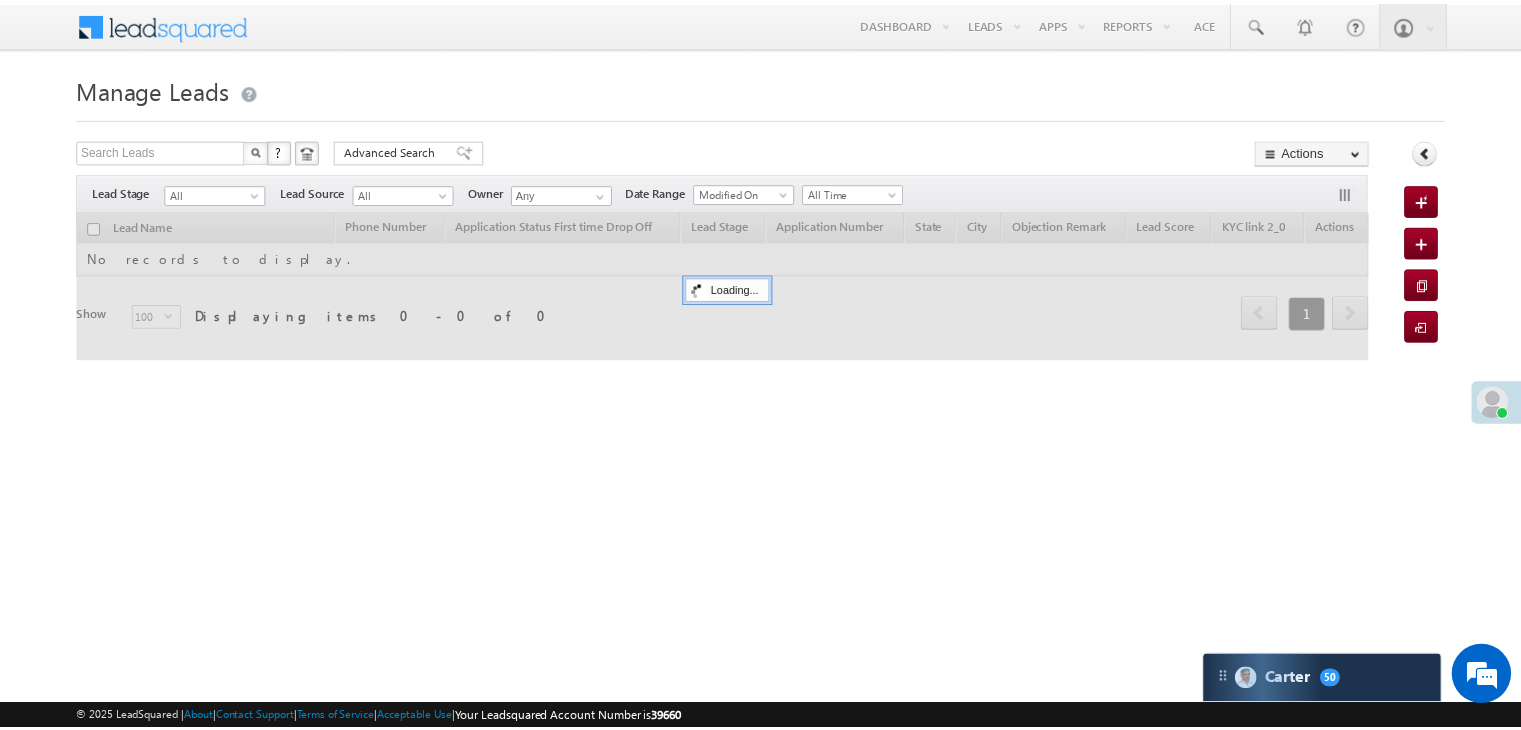 scroll, scrollTop: 0, scrollLeft: 0, axis: both 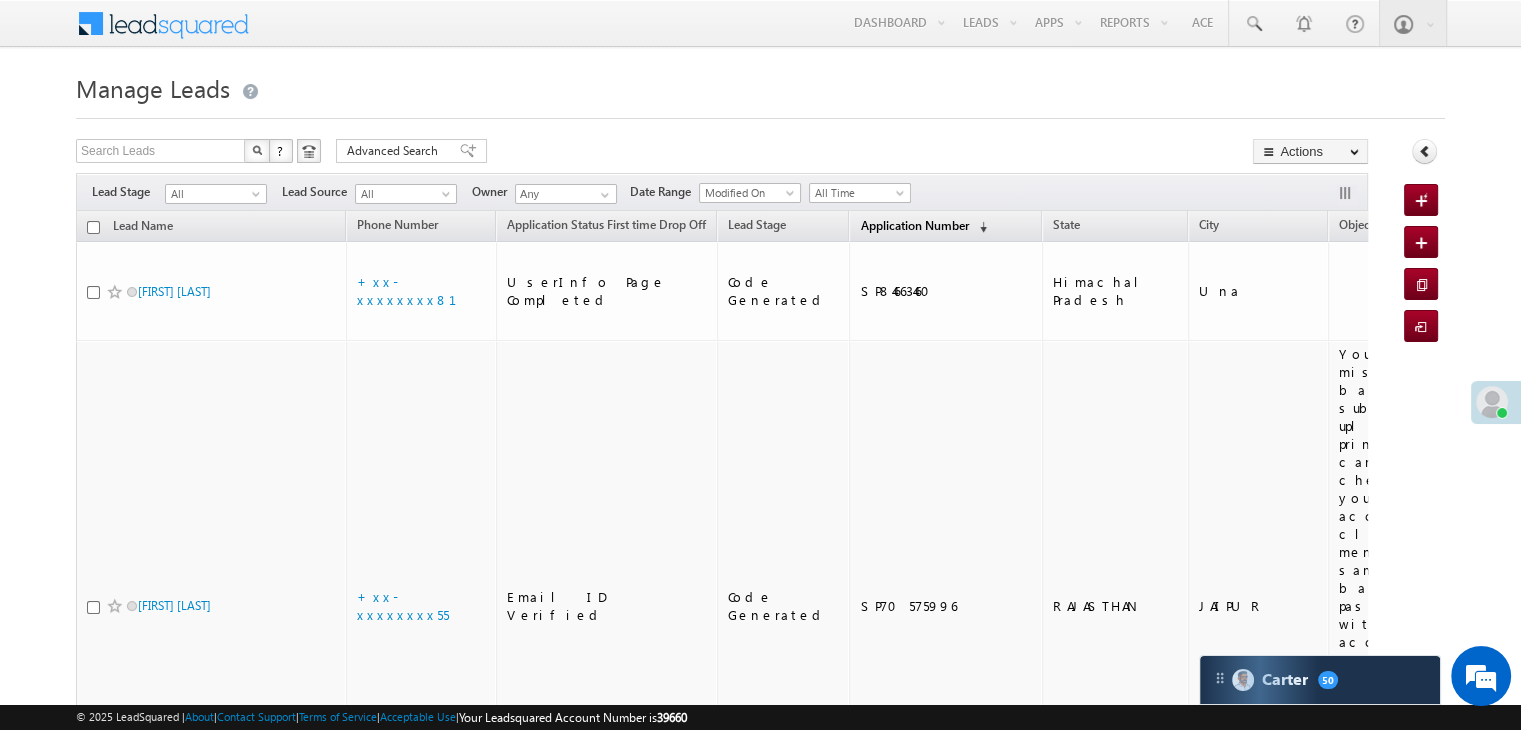 click on "Application Number" at bounding box center (914, 225) 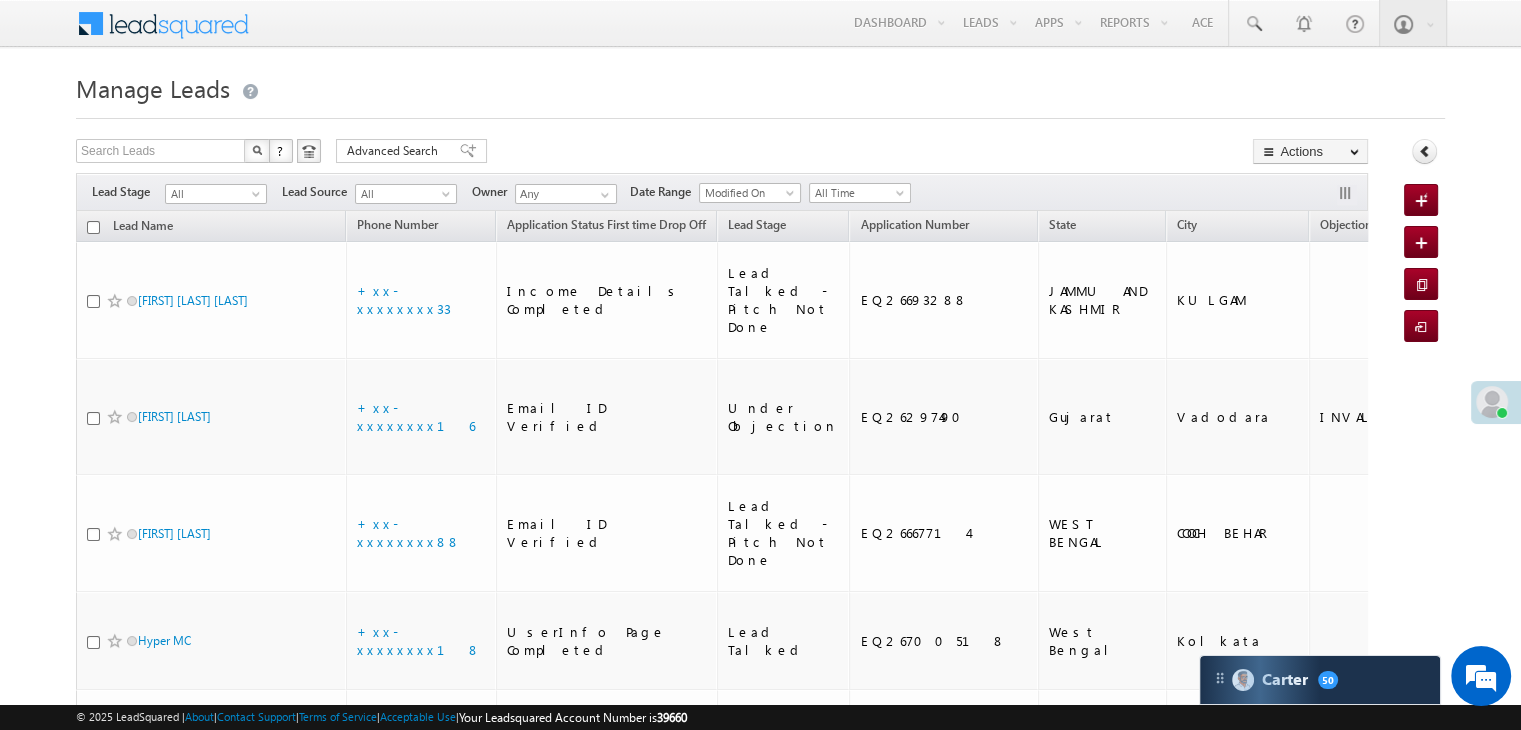 scroll, scrollTop: 0, scrollLeft: 0, axis: both 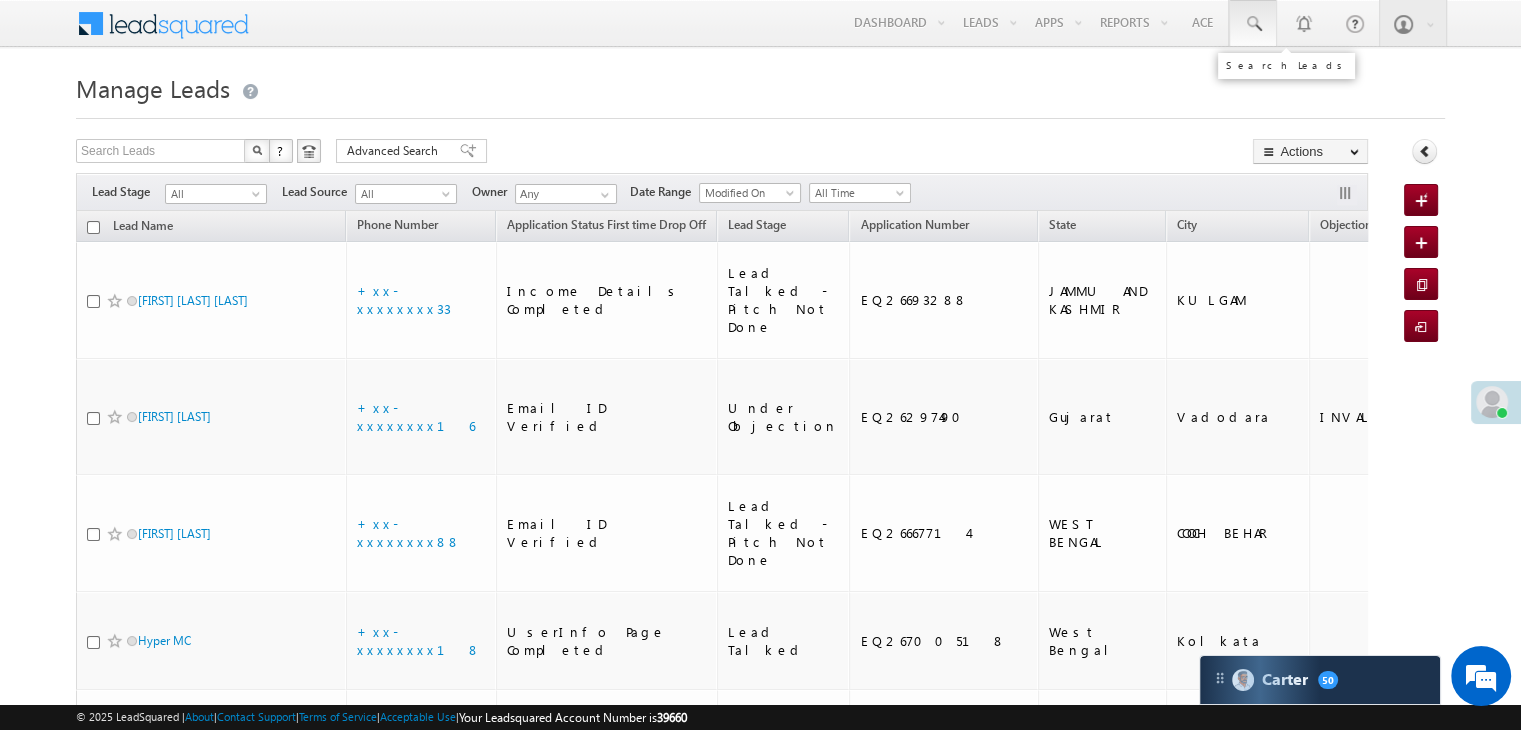 click at bounding box center (1253, 24) 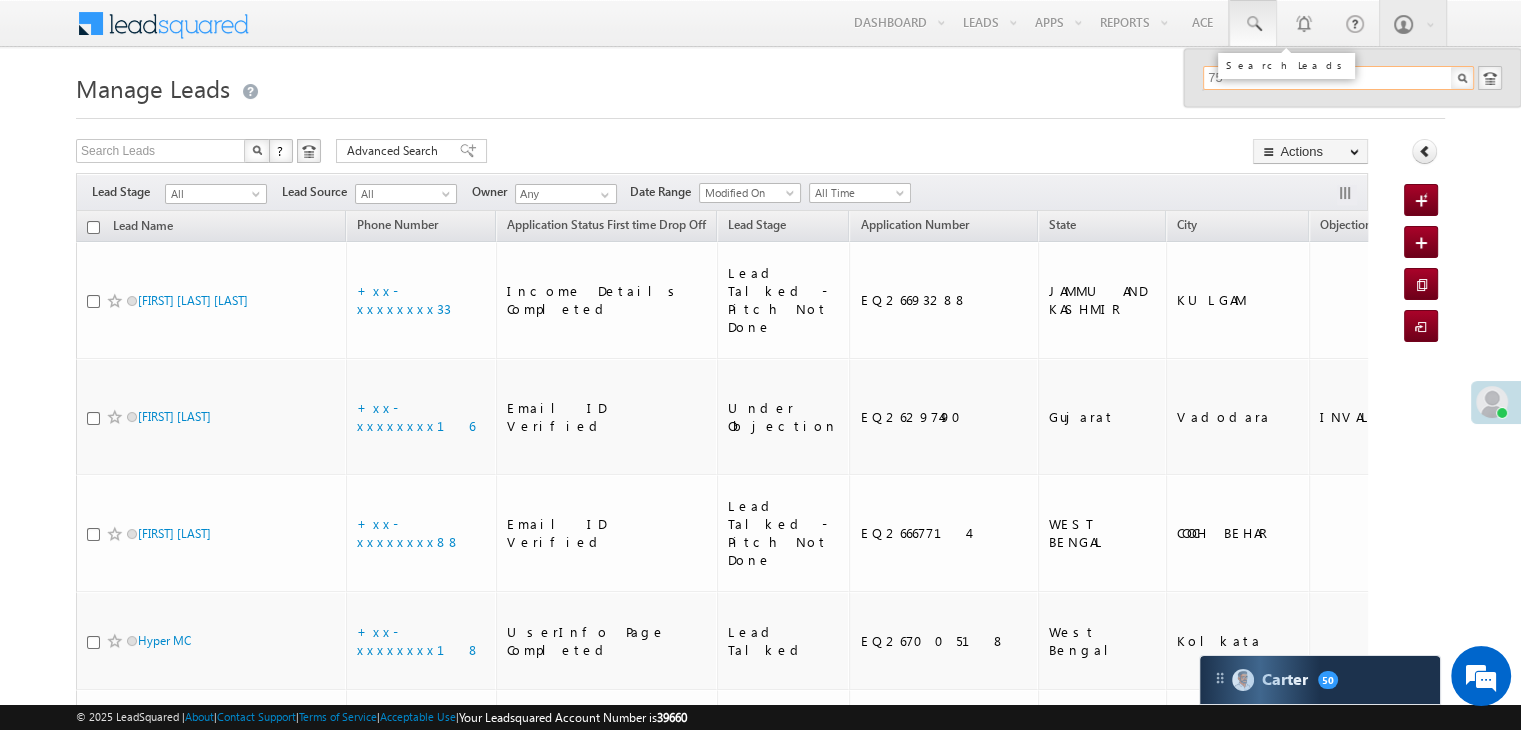type on "7" 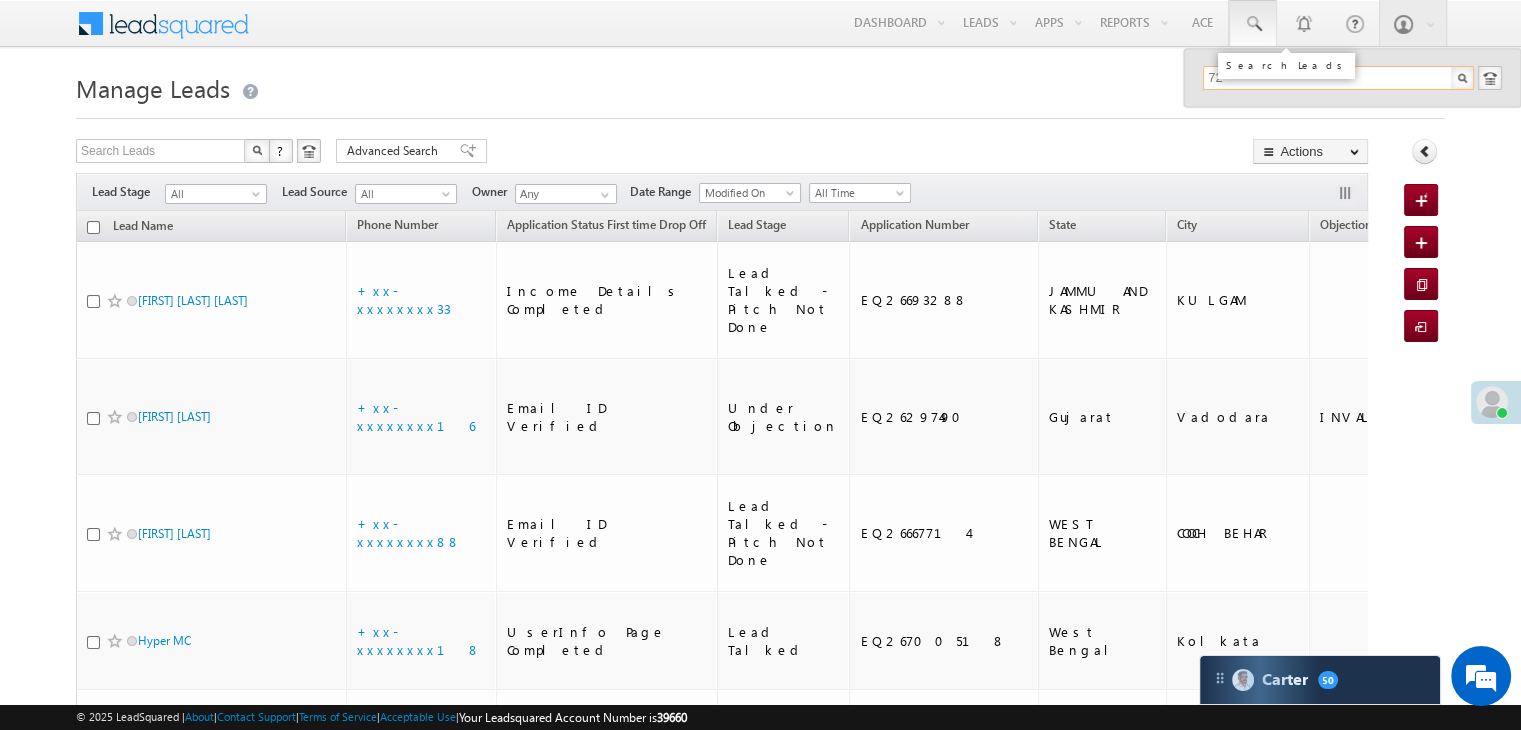 type on "7" 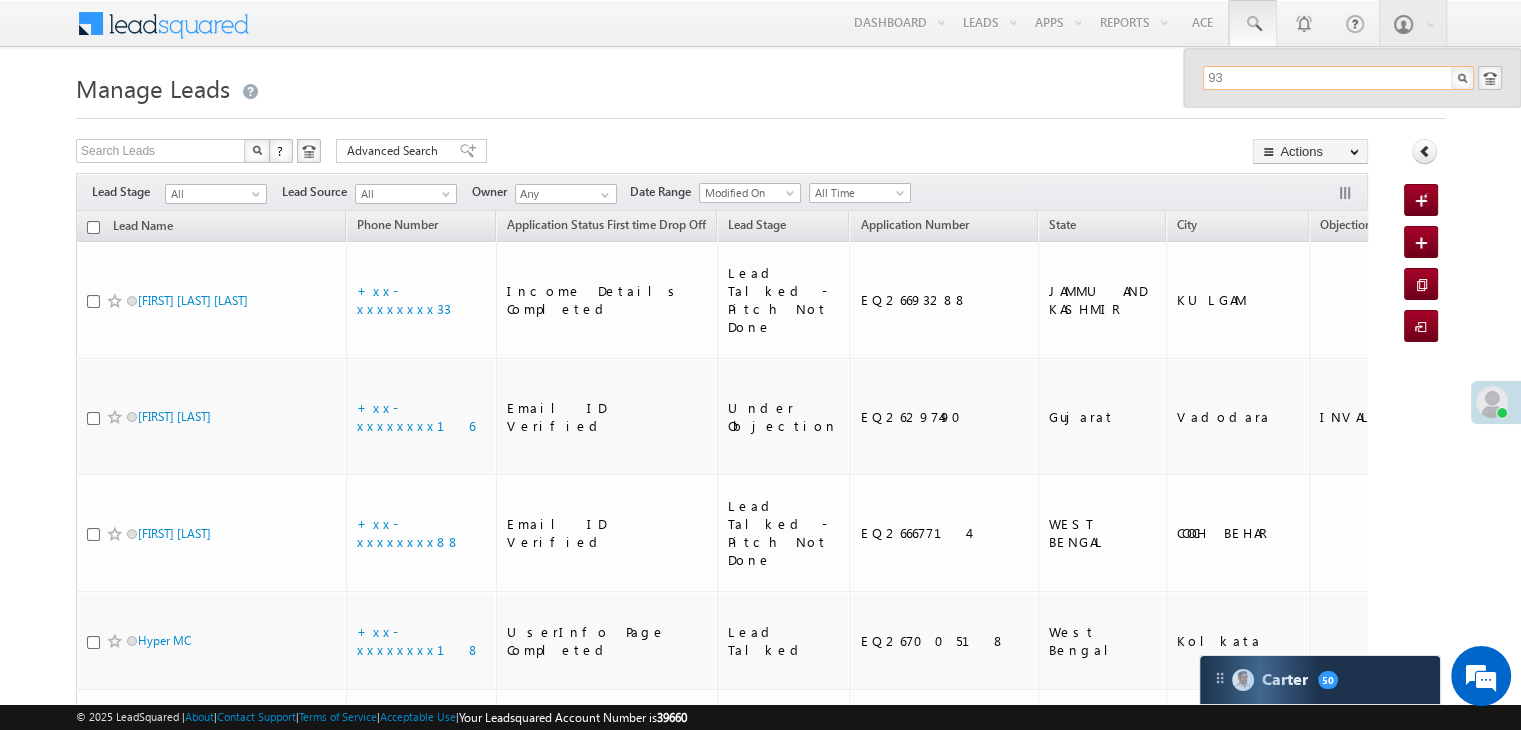 type on "9" 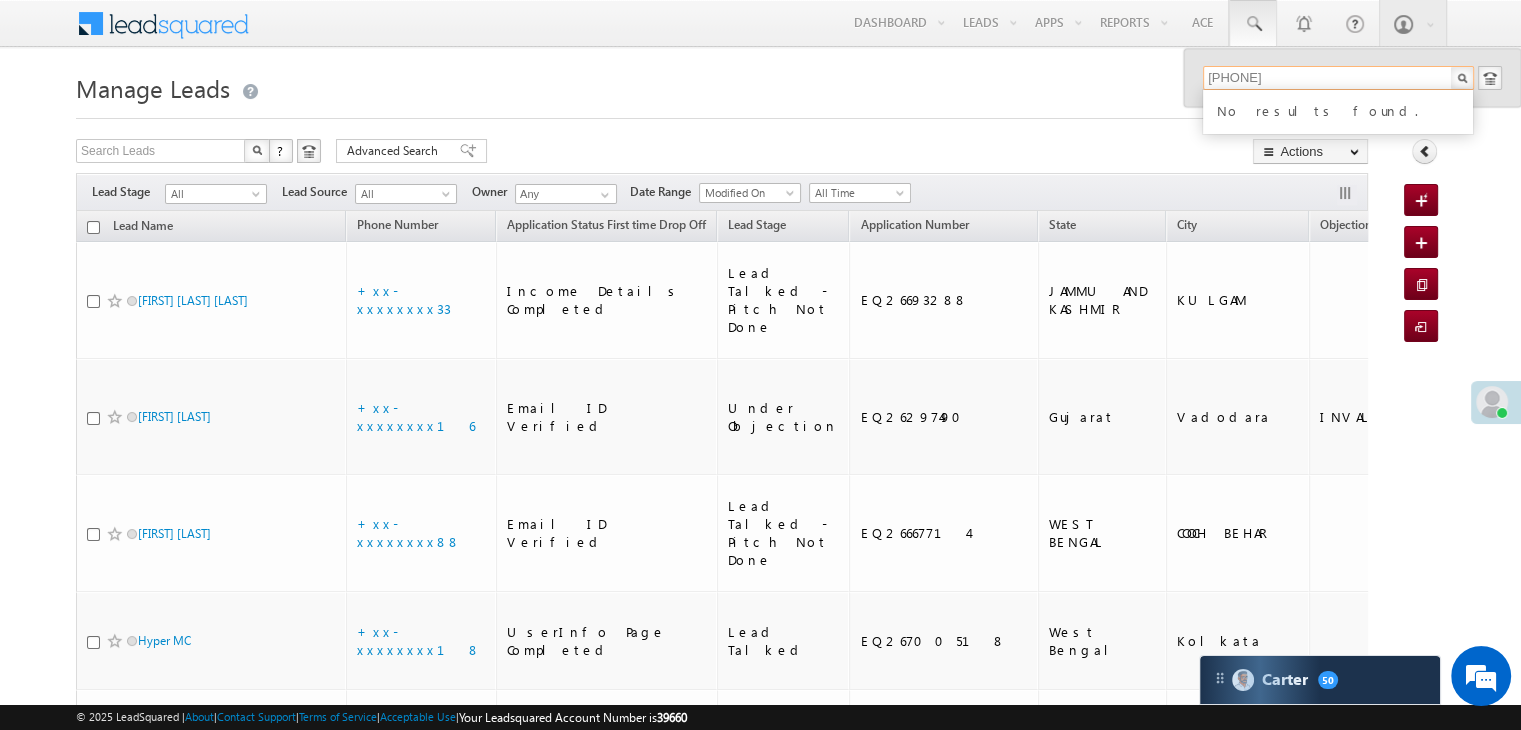 click on "8284851808" at bounding box center [1338, 78] 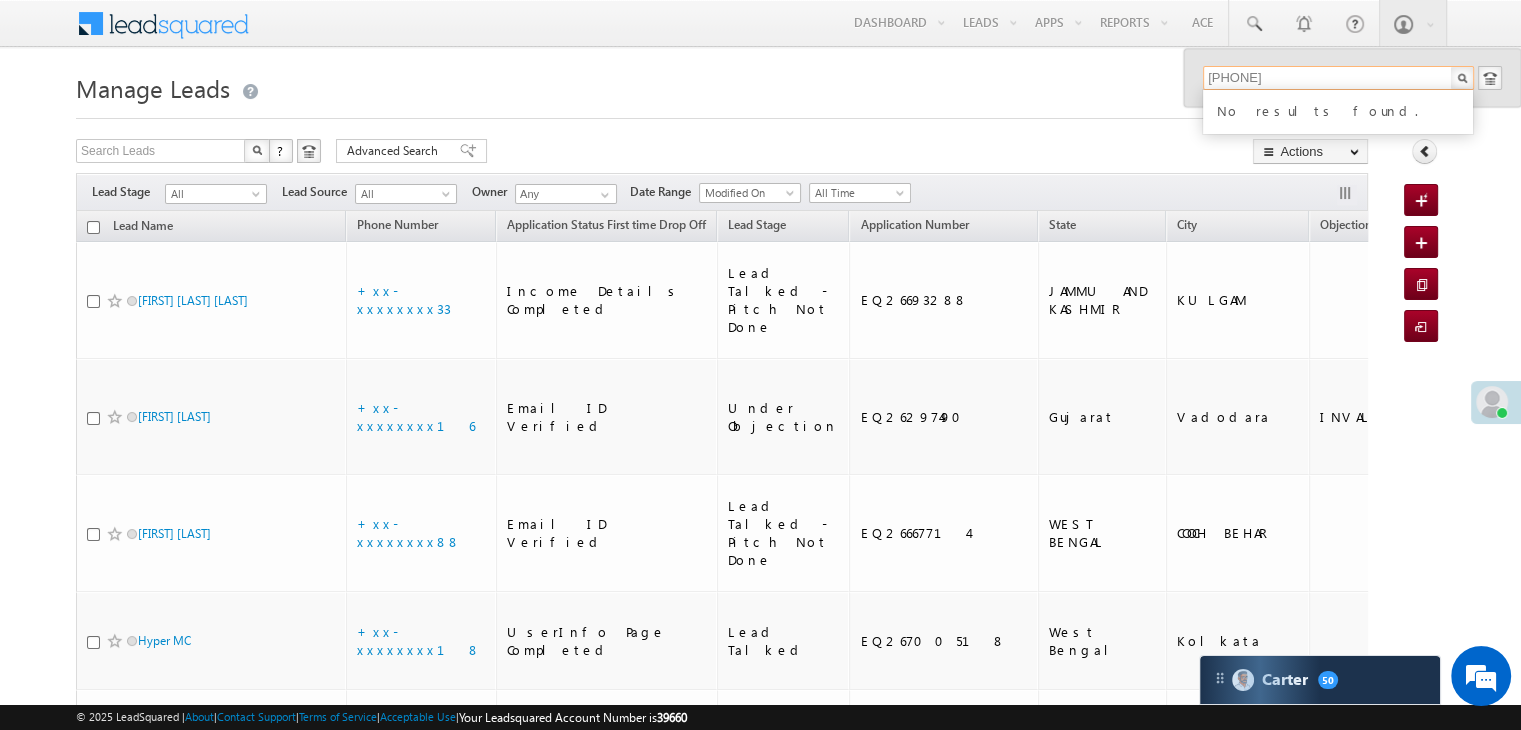 click on "8284851808" at bounding box center (1338, 78) 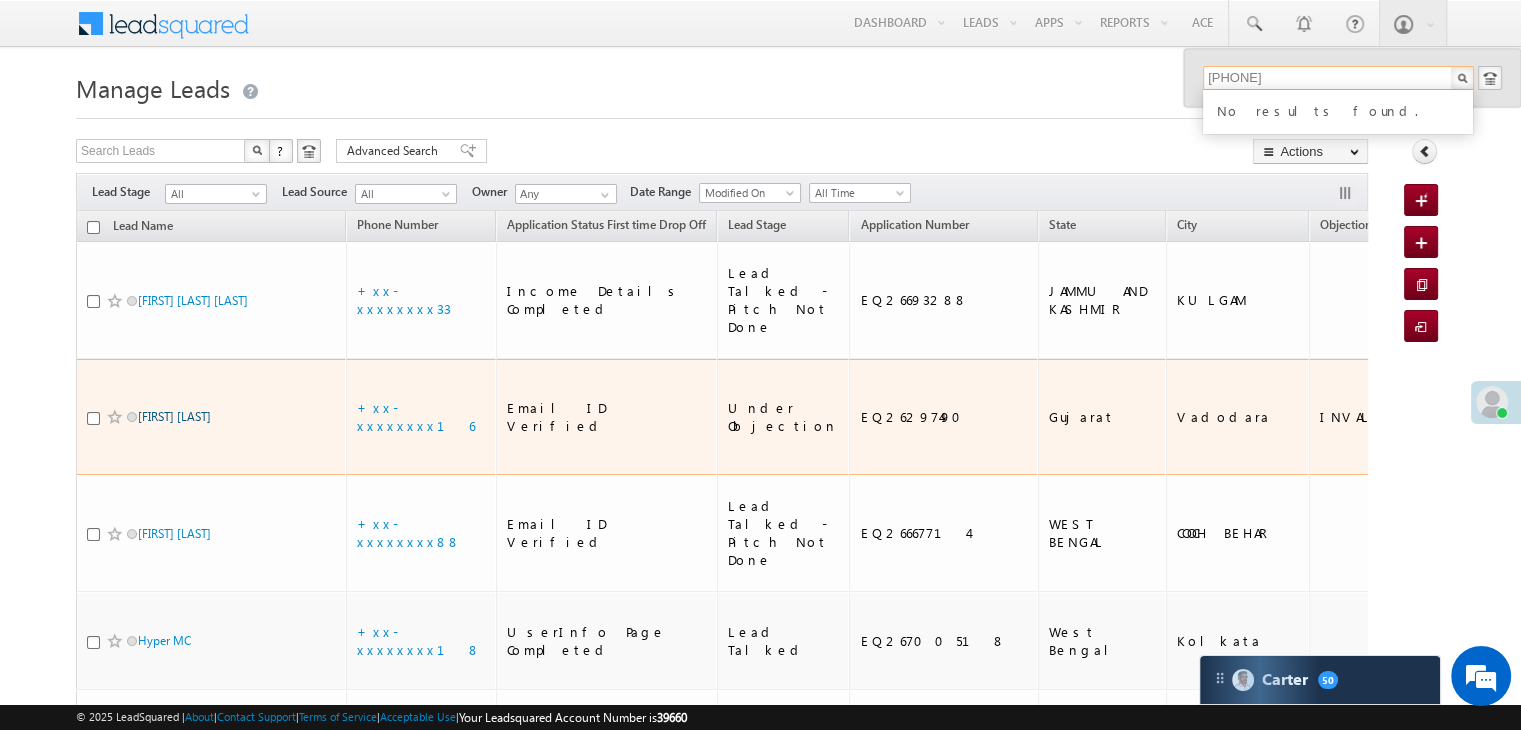 type on "8284851808" 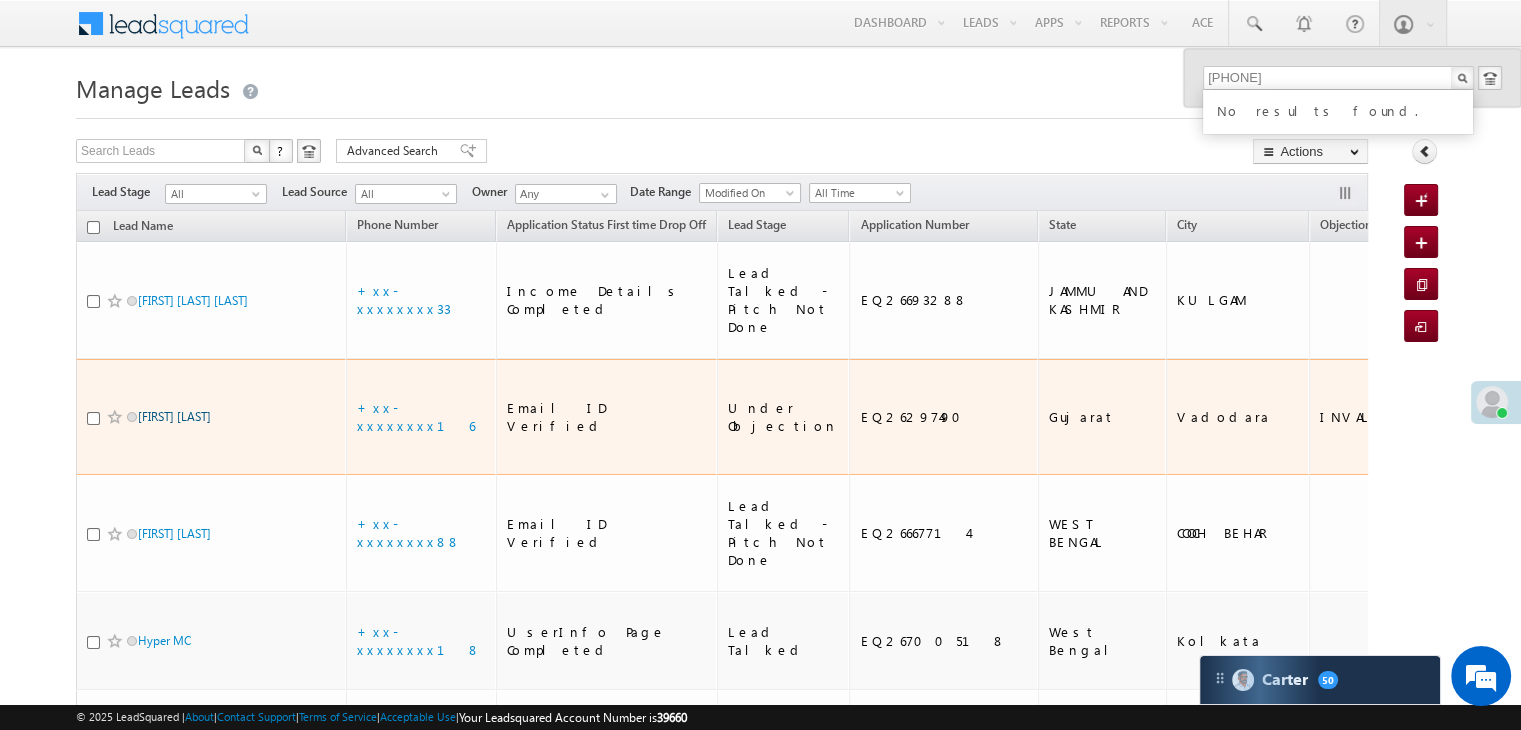 click on "[FIRST] [LAST]" at bounding box center [174, 416] 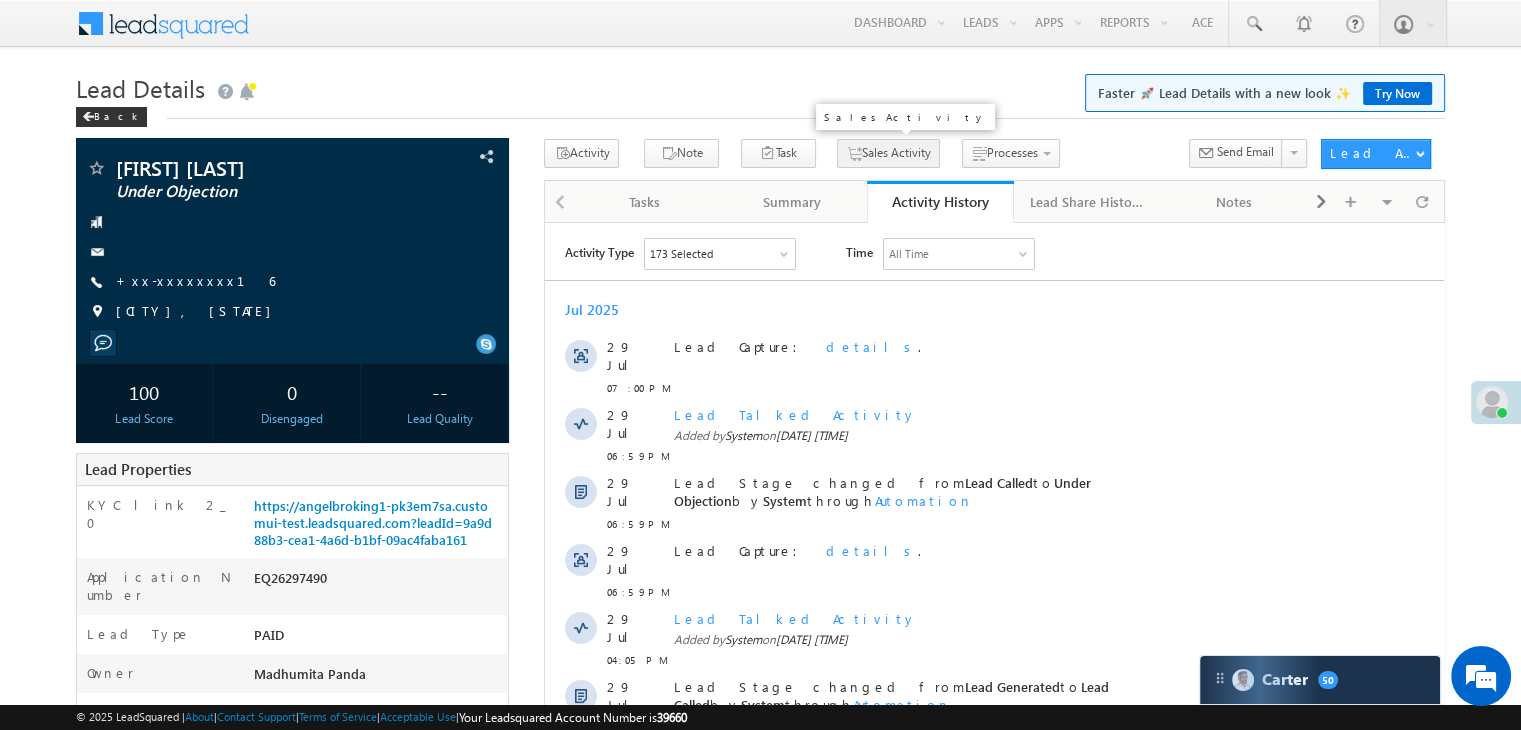 scroll, scrollTop: 0, scrollLeft: 0, axis: both 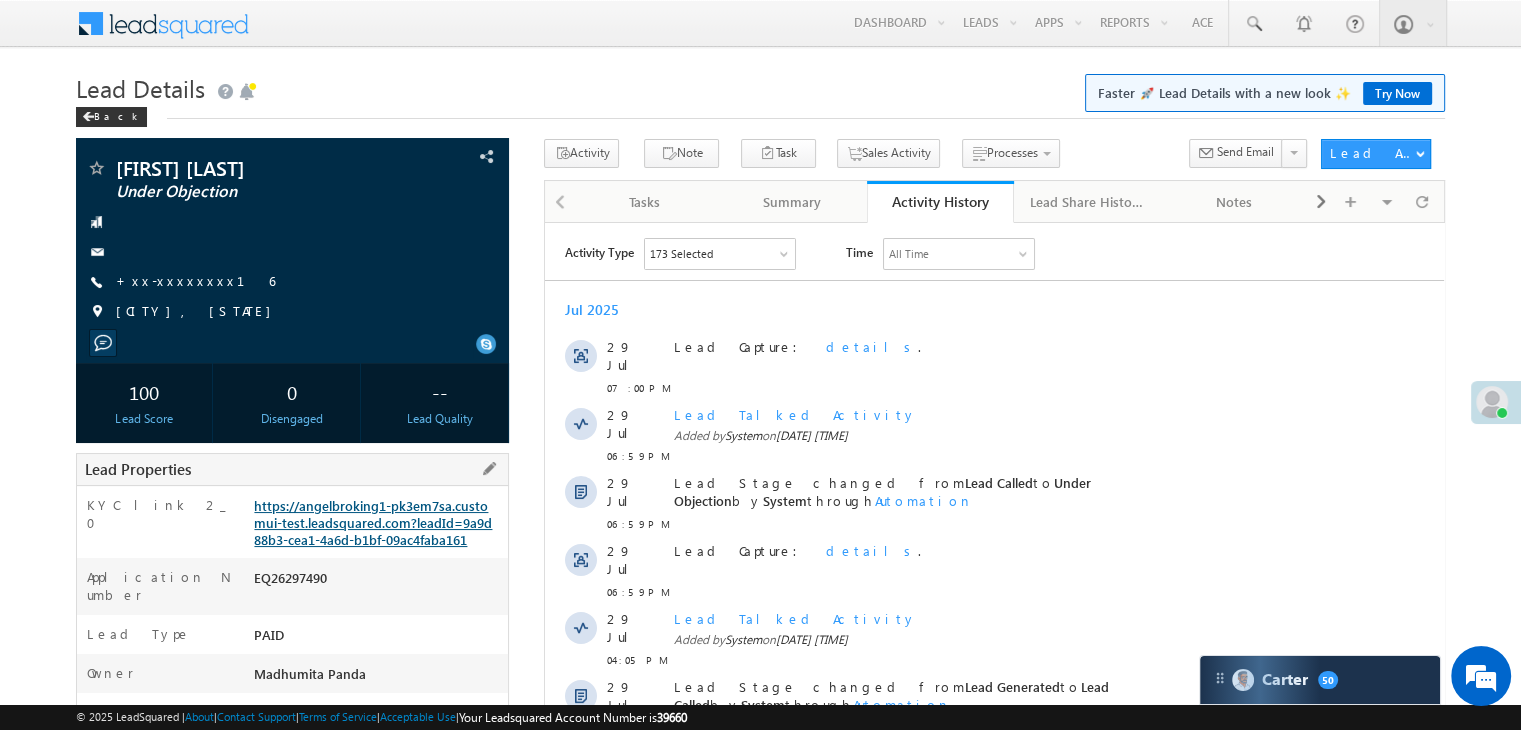 click on "https://angelbroking1-pk3em7sa.customui-test.leadsquared.com?leadId=9a9d88b3-cea1-4a6d-b1bf-09ac4faba161" at bounding box center [373, 522] 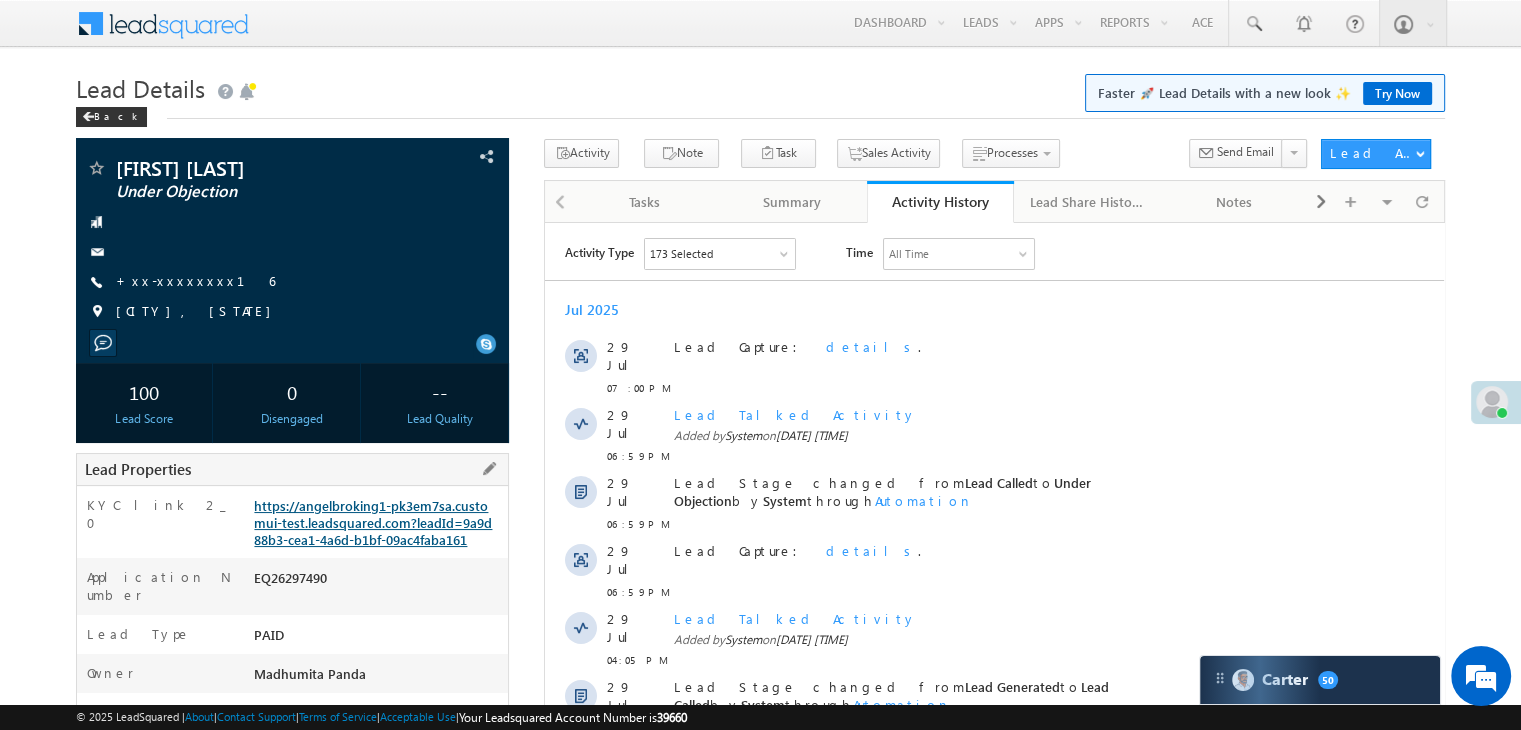 scroll, scrollTop: 0, scrollLeft: 0, axis: both 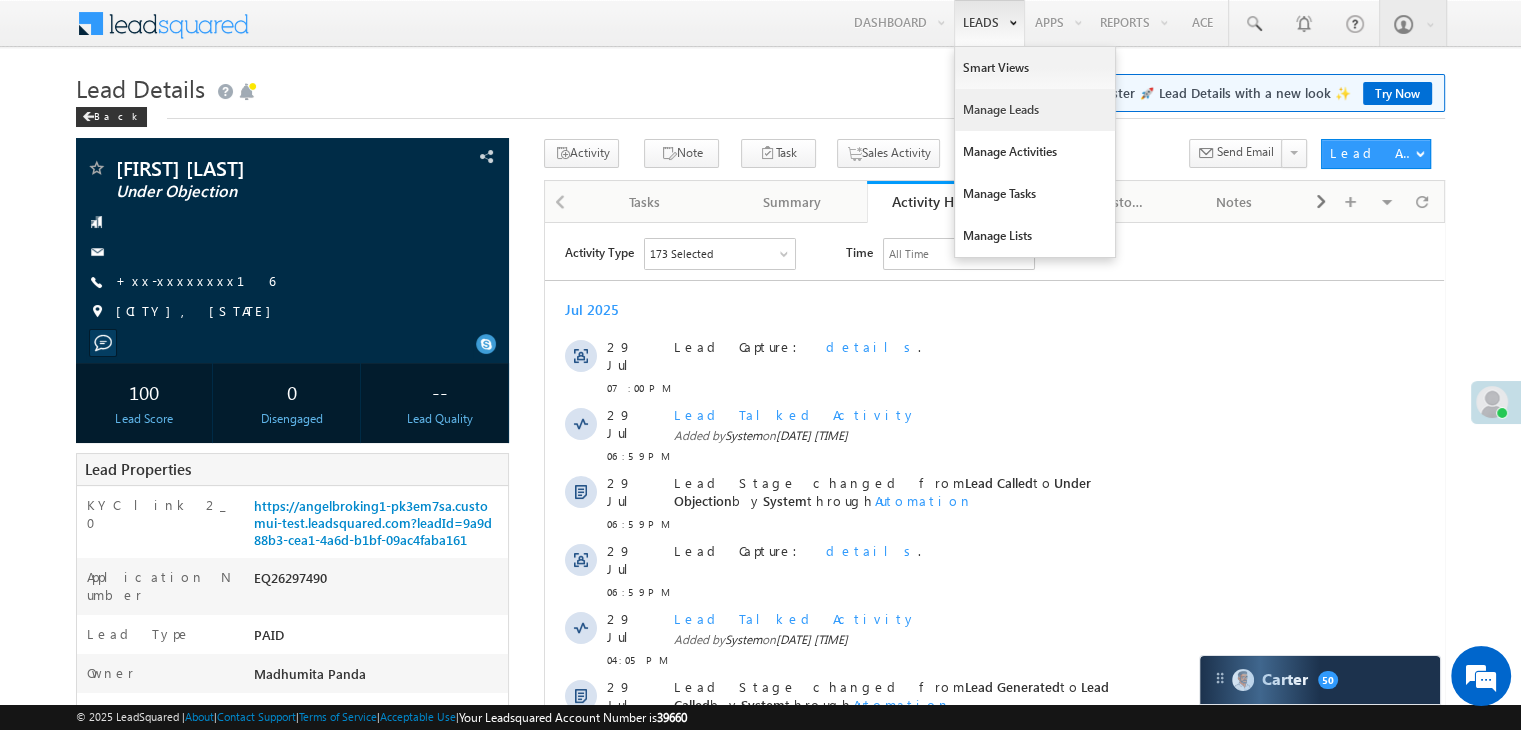 click on "Manage Leads" at bounding box center [1035, 110] 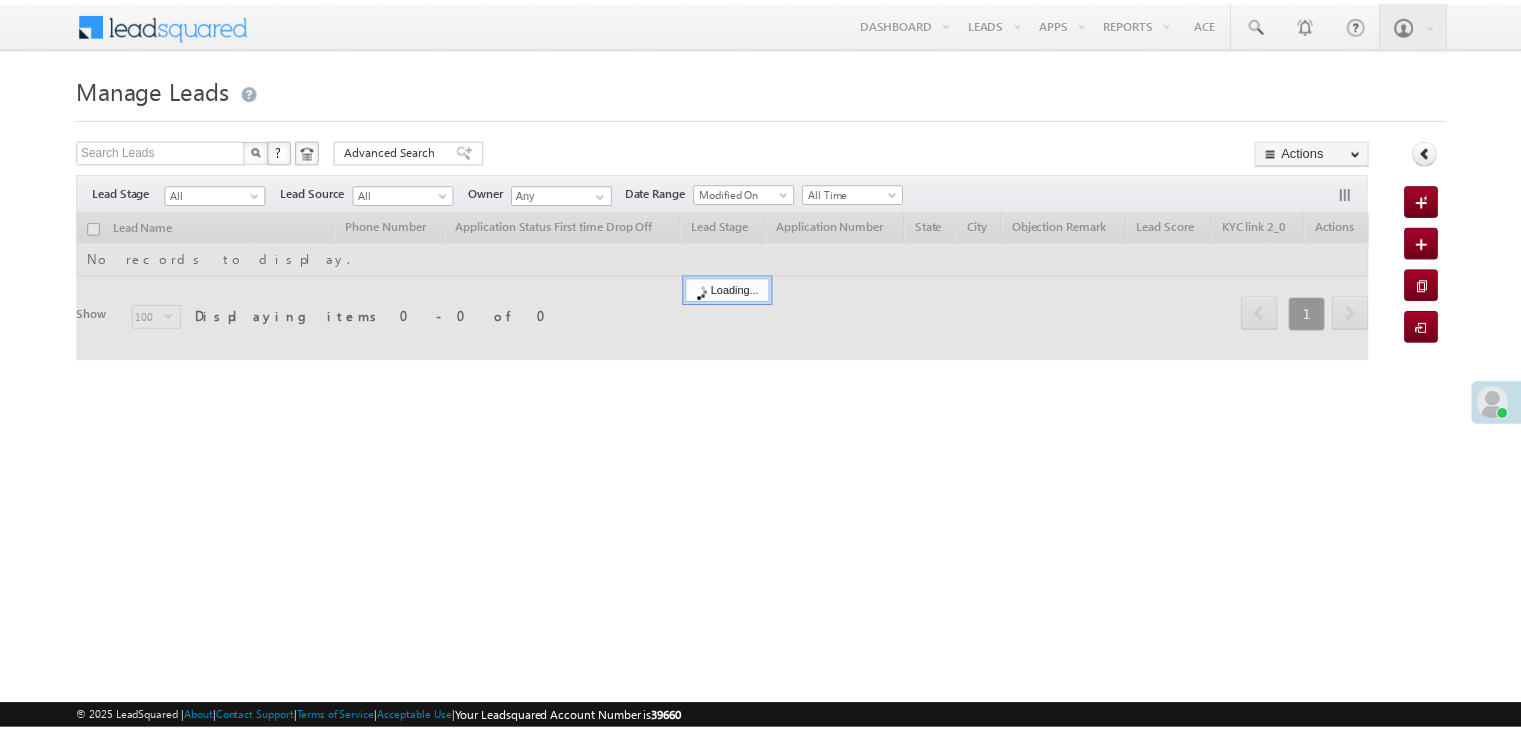scroll, scrollTop: 0, scrollLeft: 0, axis: both 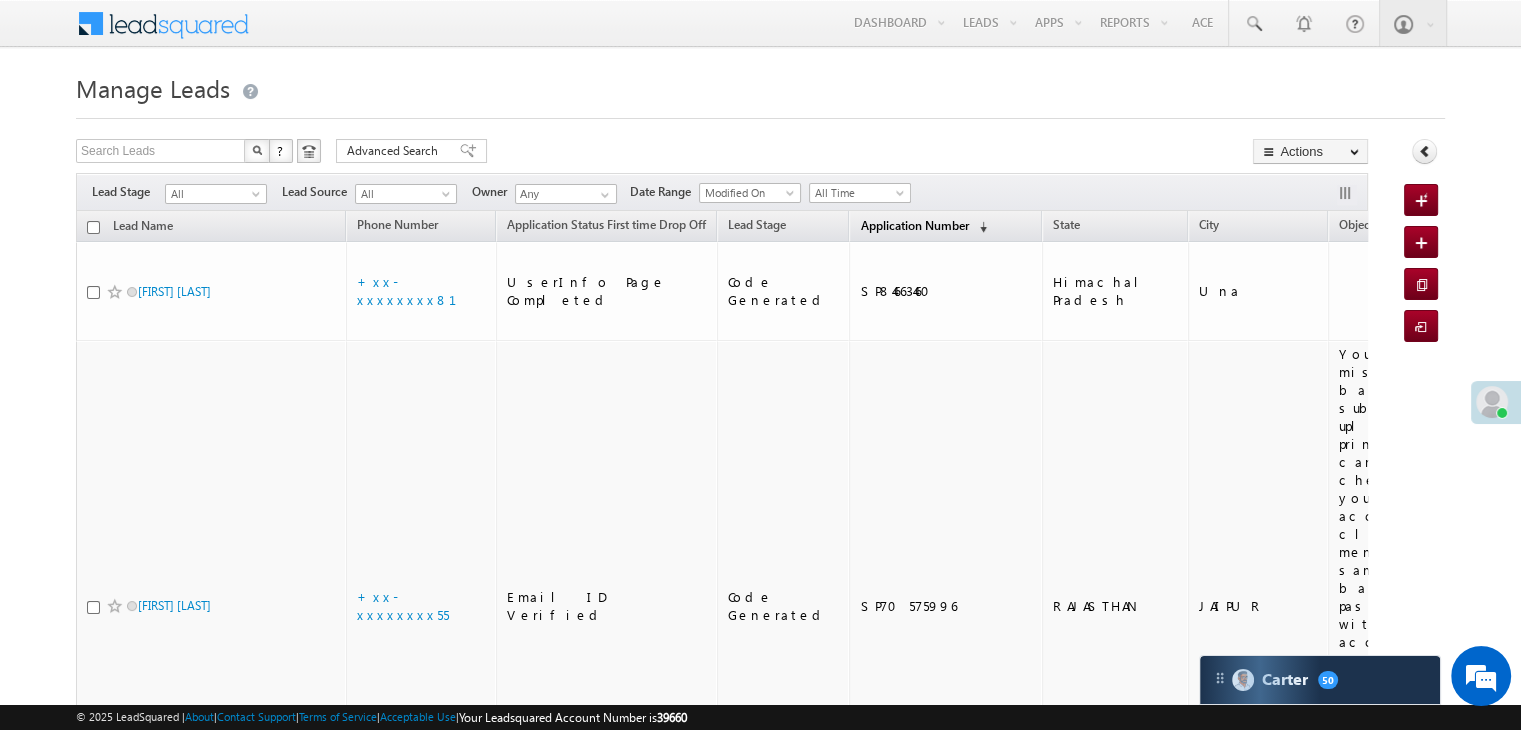 click on "Application Number" at bounding box center (914, 225) 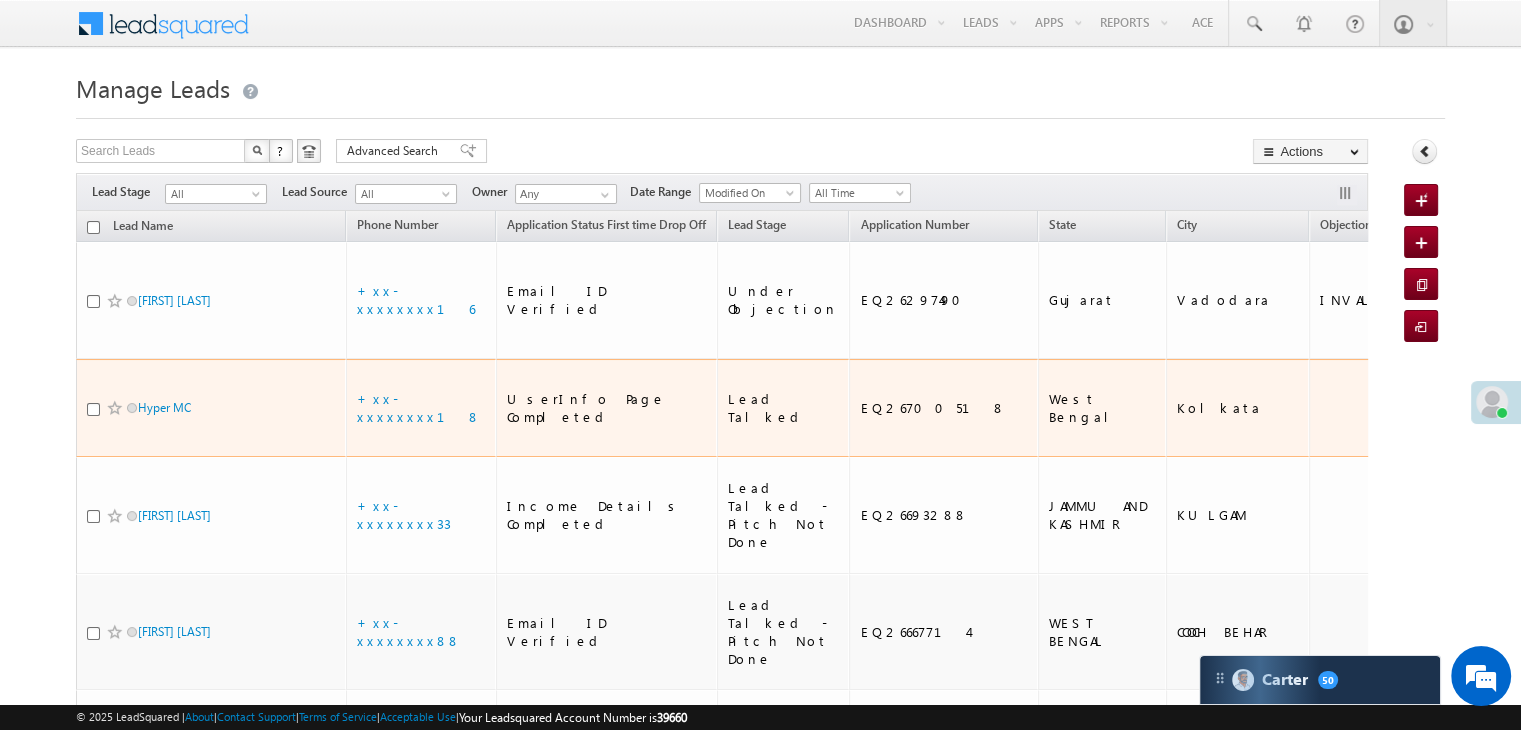 scroll, scrollTop: 200, scrollLeft: 0, axis: vertical 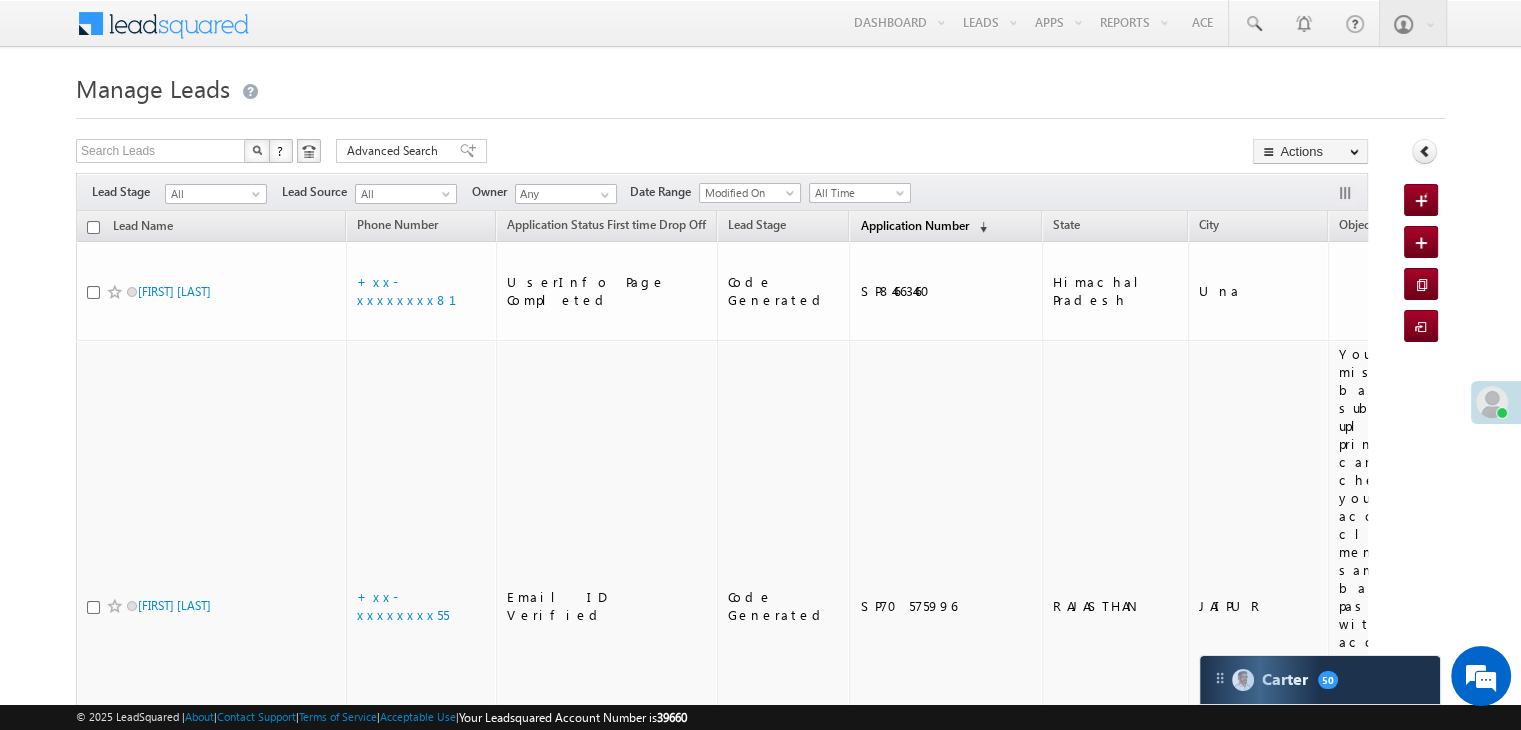 click on "Application Number" at bounding box center [914, 225] 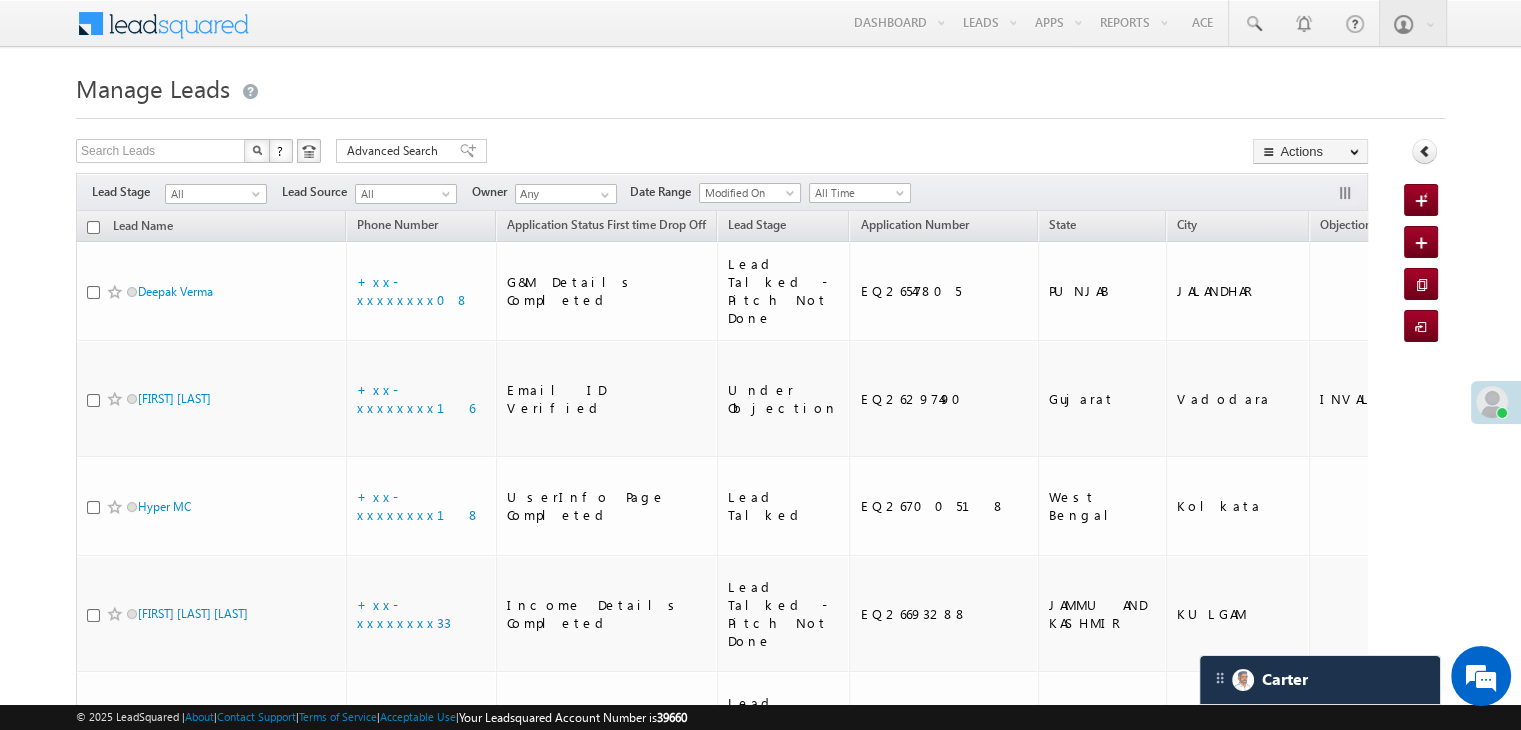 scroll, scrollTop: 0, scrollLeft: 0, axis: both 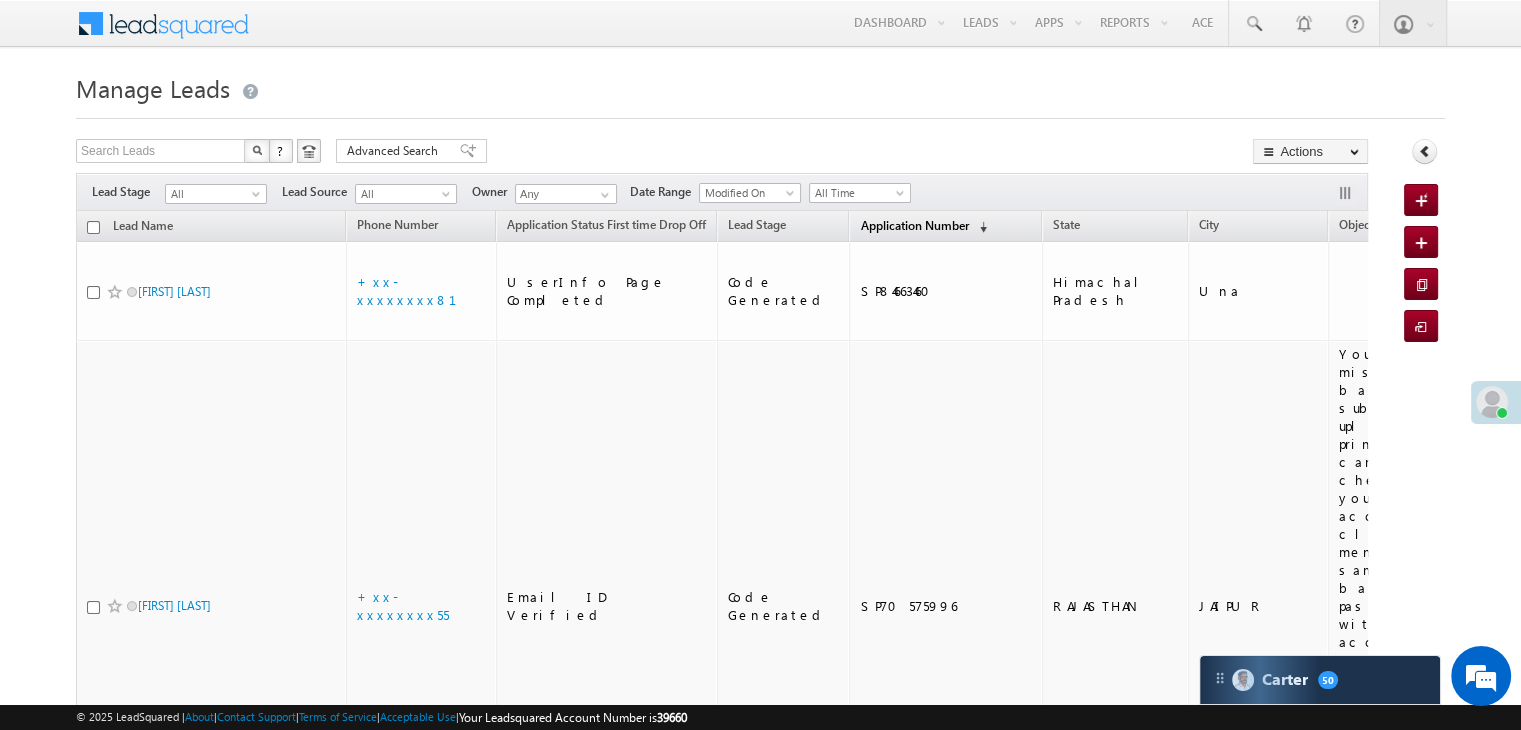 click on "Application Number" at bounding box center (914, 225) 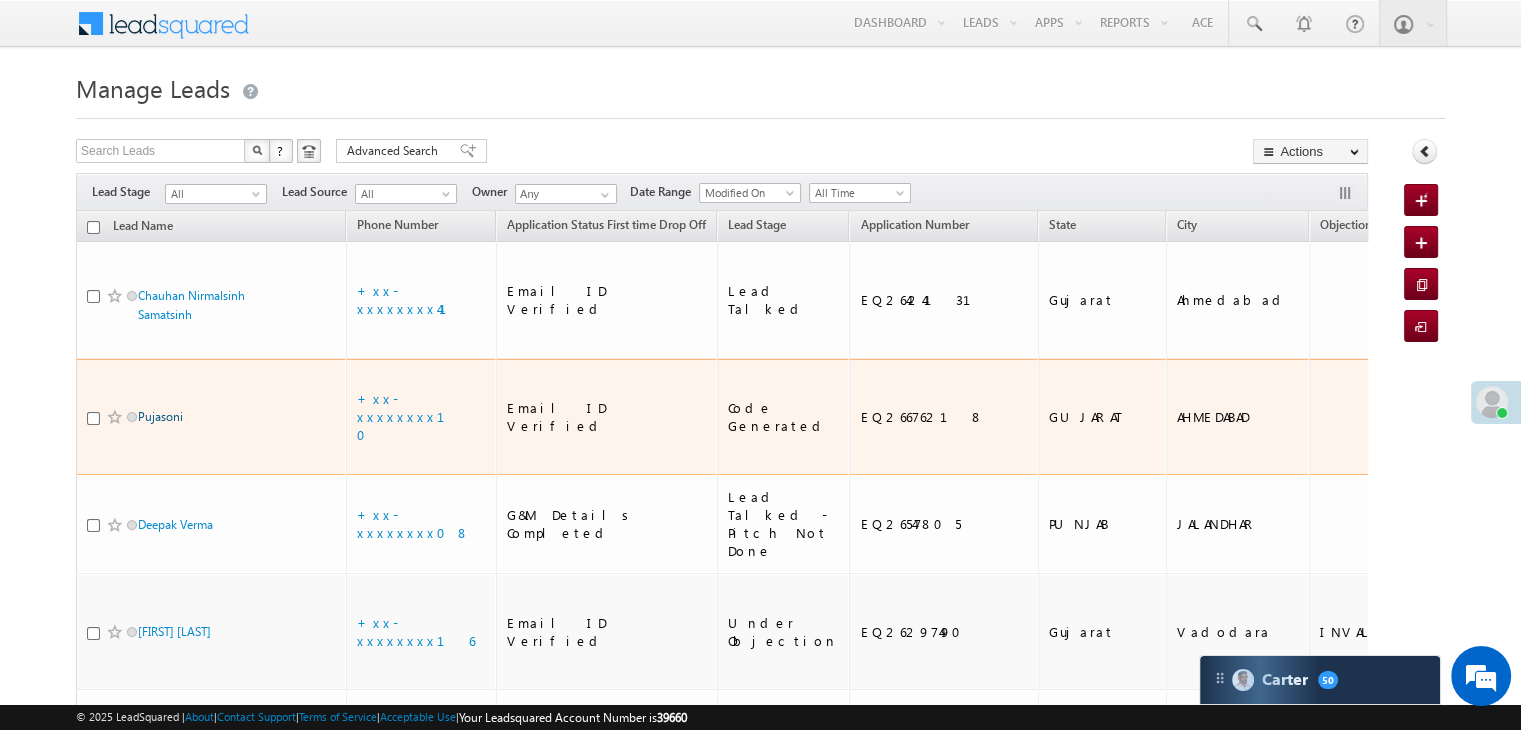 scroll, scrollTop: 0, scrollLeft: 0, axis: both 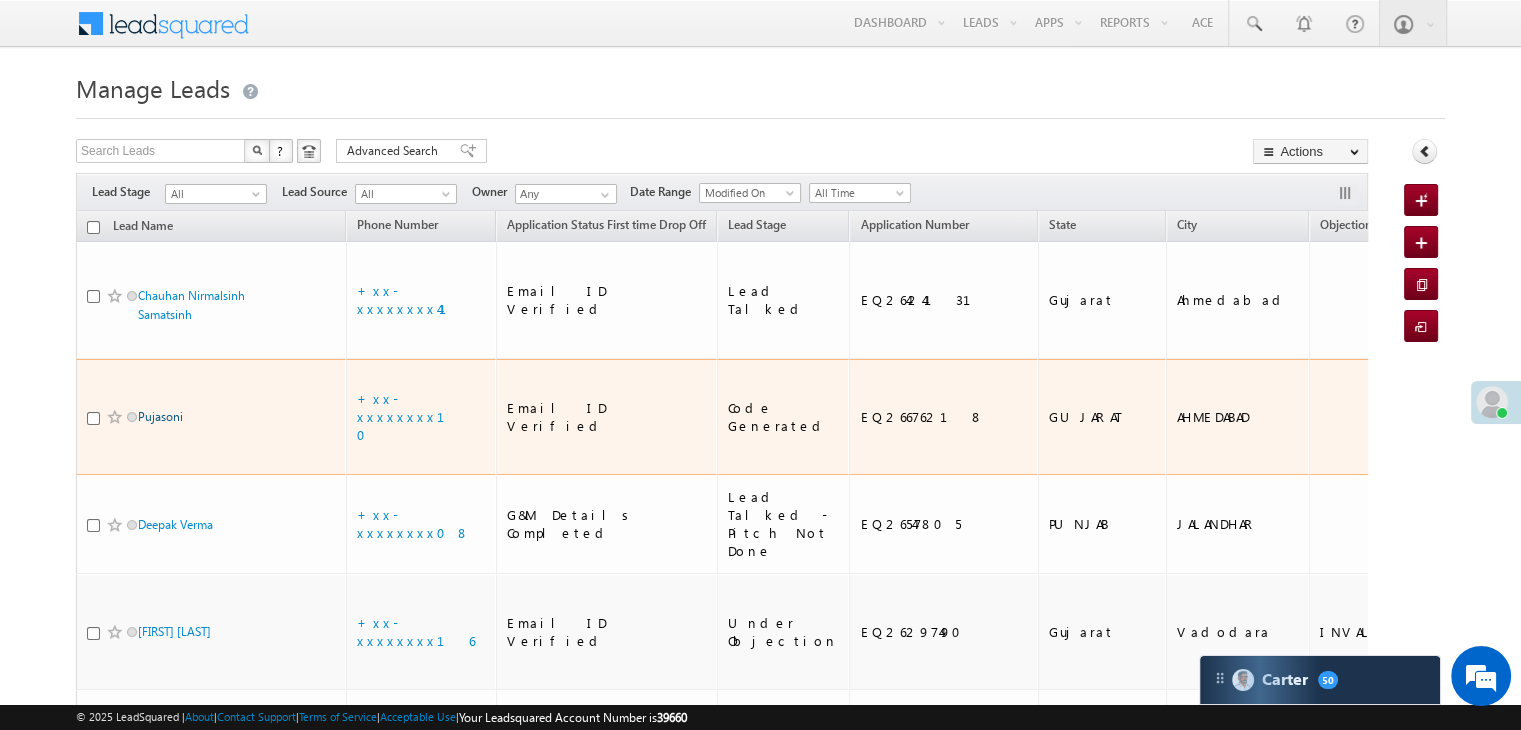 click on "Pujasoni" at bounding box center [160, 416] 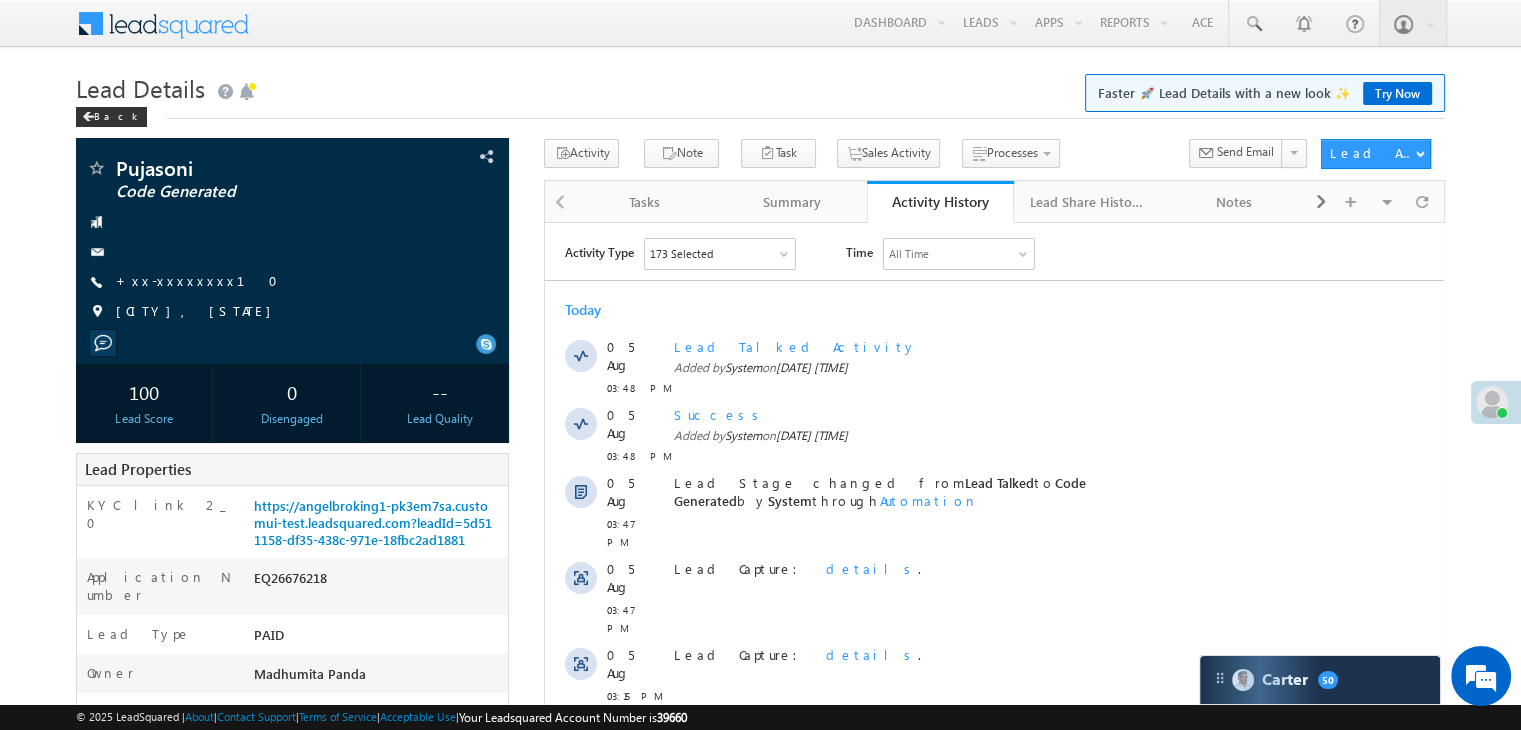 scroll, scrollTop: 0, scrollLeft: 0, axis: both 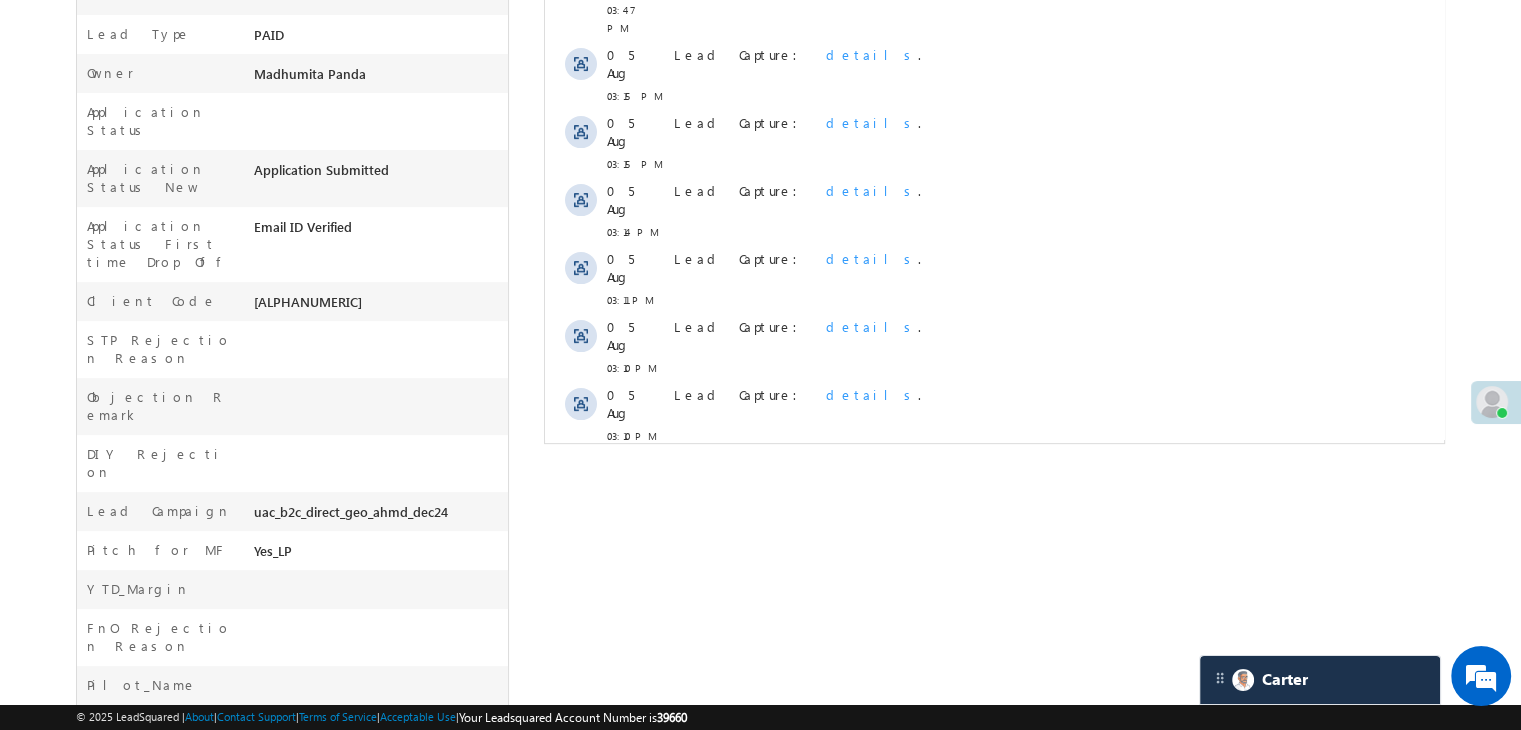 click on "Show More" at bounding box center [1004, 480] 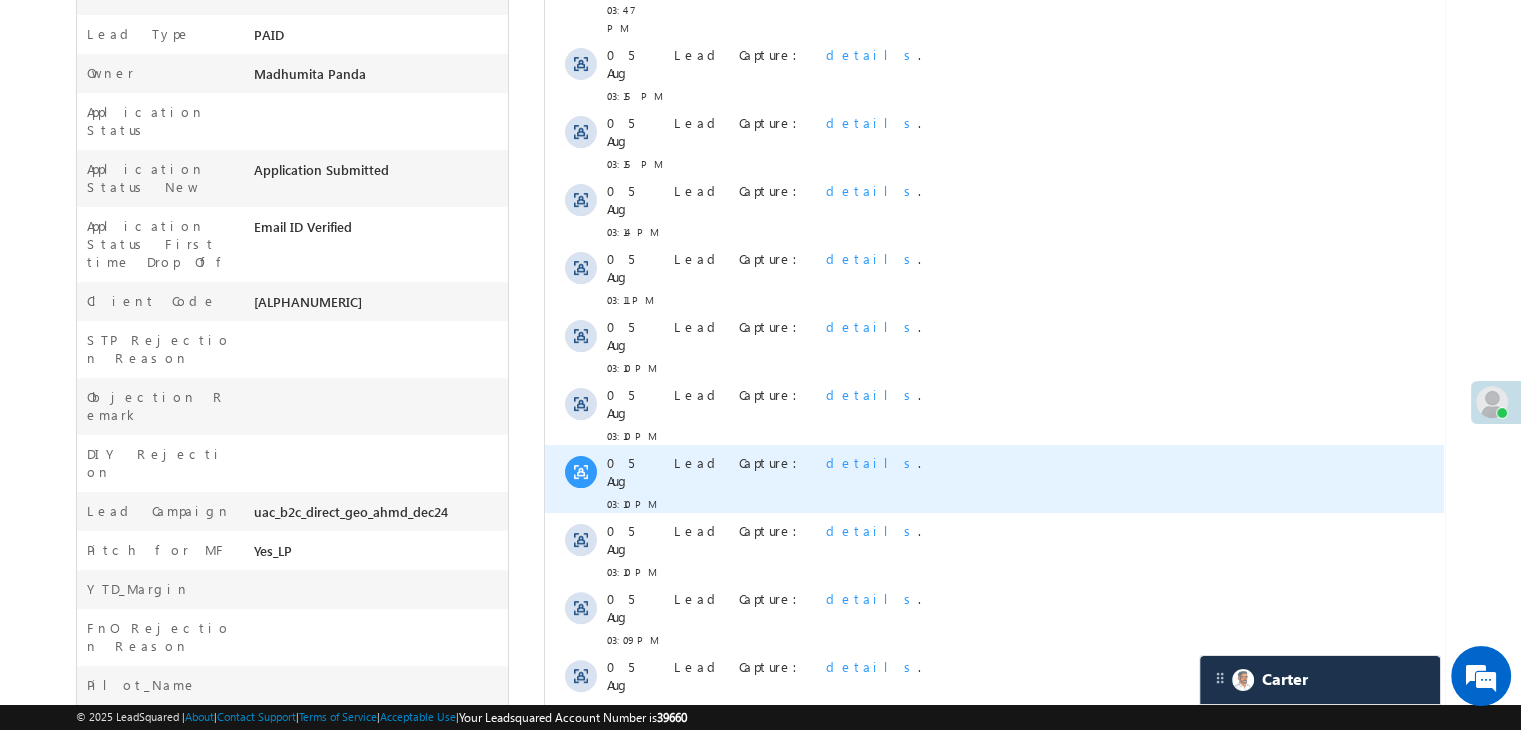 scroll, scrollTop: 936, scrollLeft: 0, axis: vertical 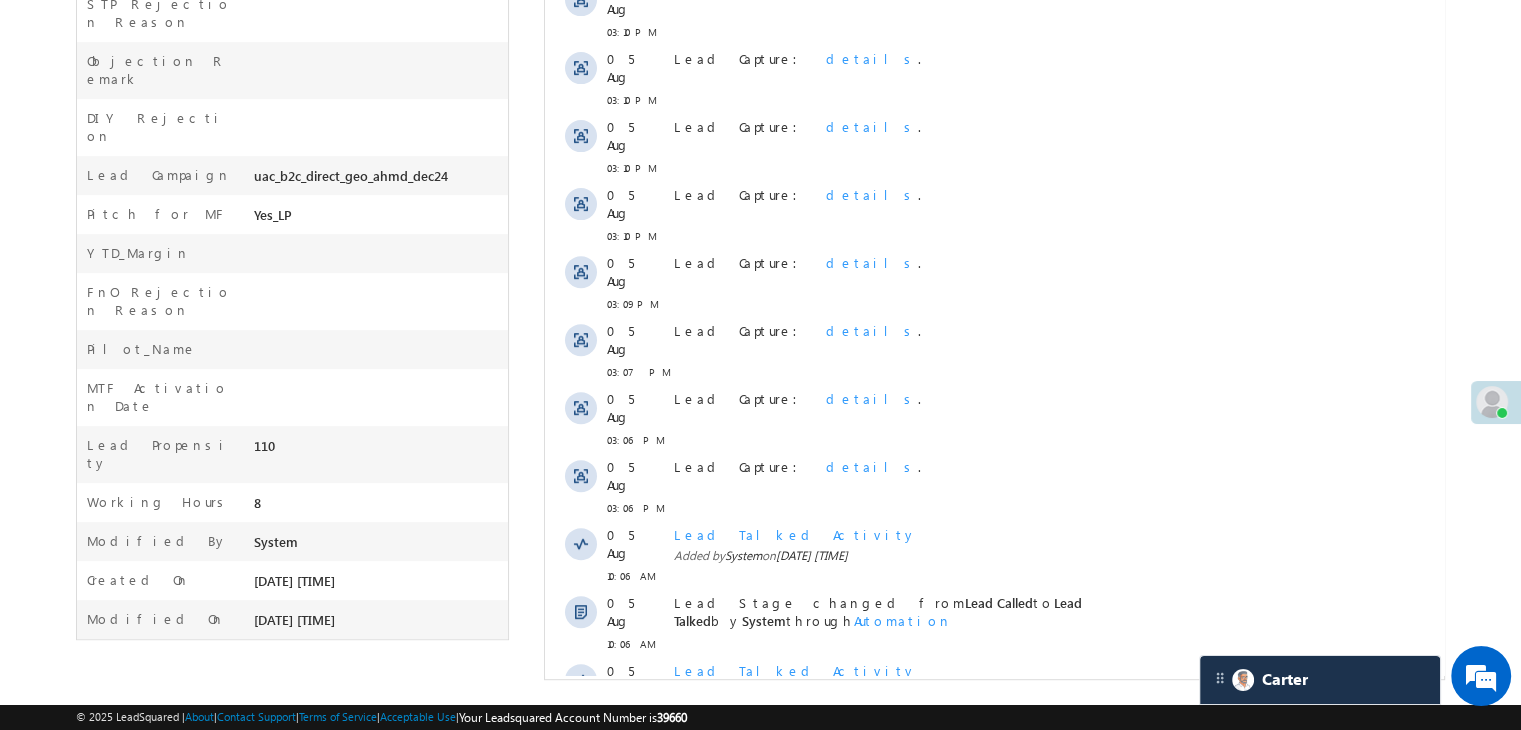 click on "Show More" at bounding box center (1004, 824) 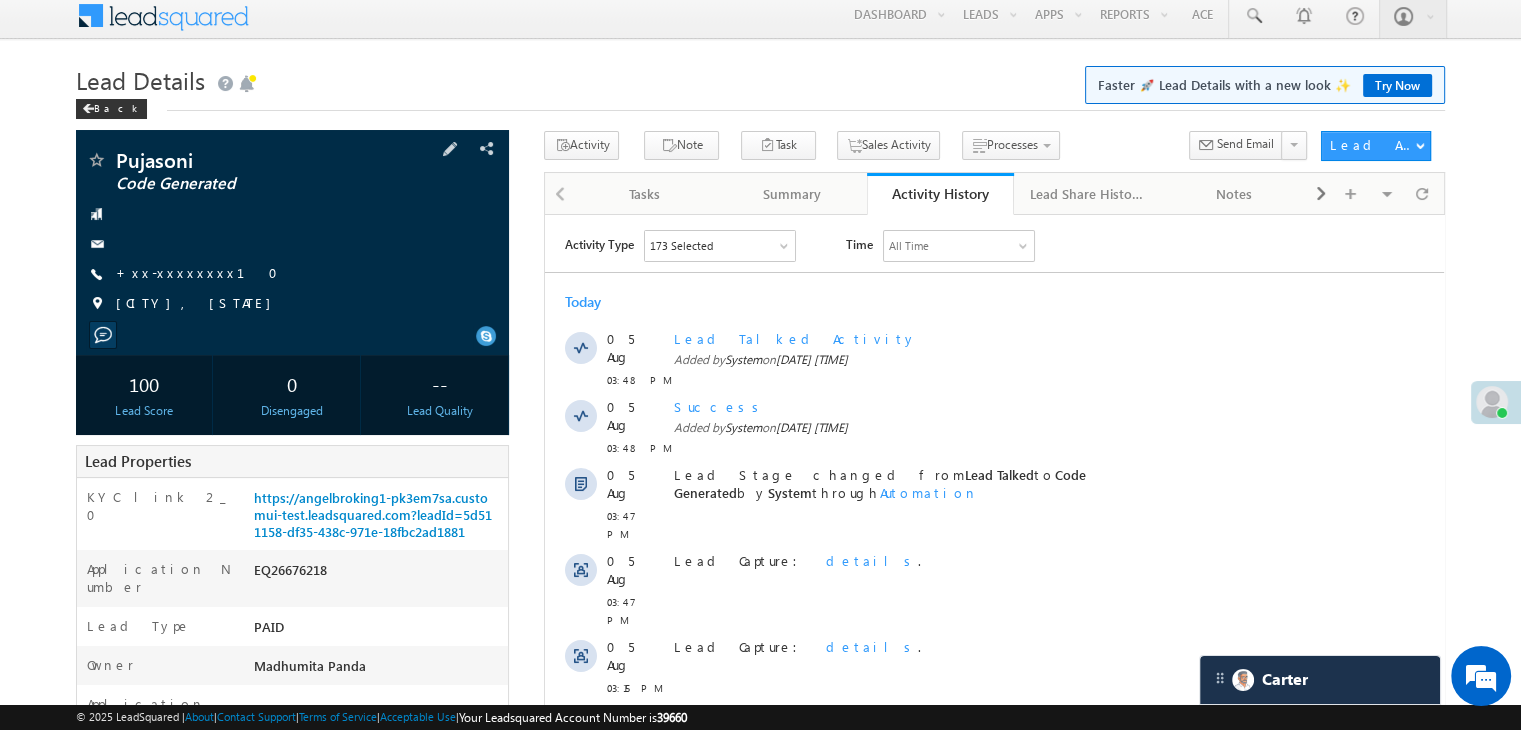 scroll, scrollTop: 0, scrollLeft: 0, axis: both 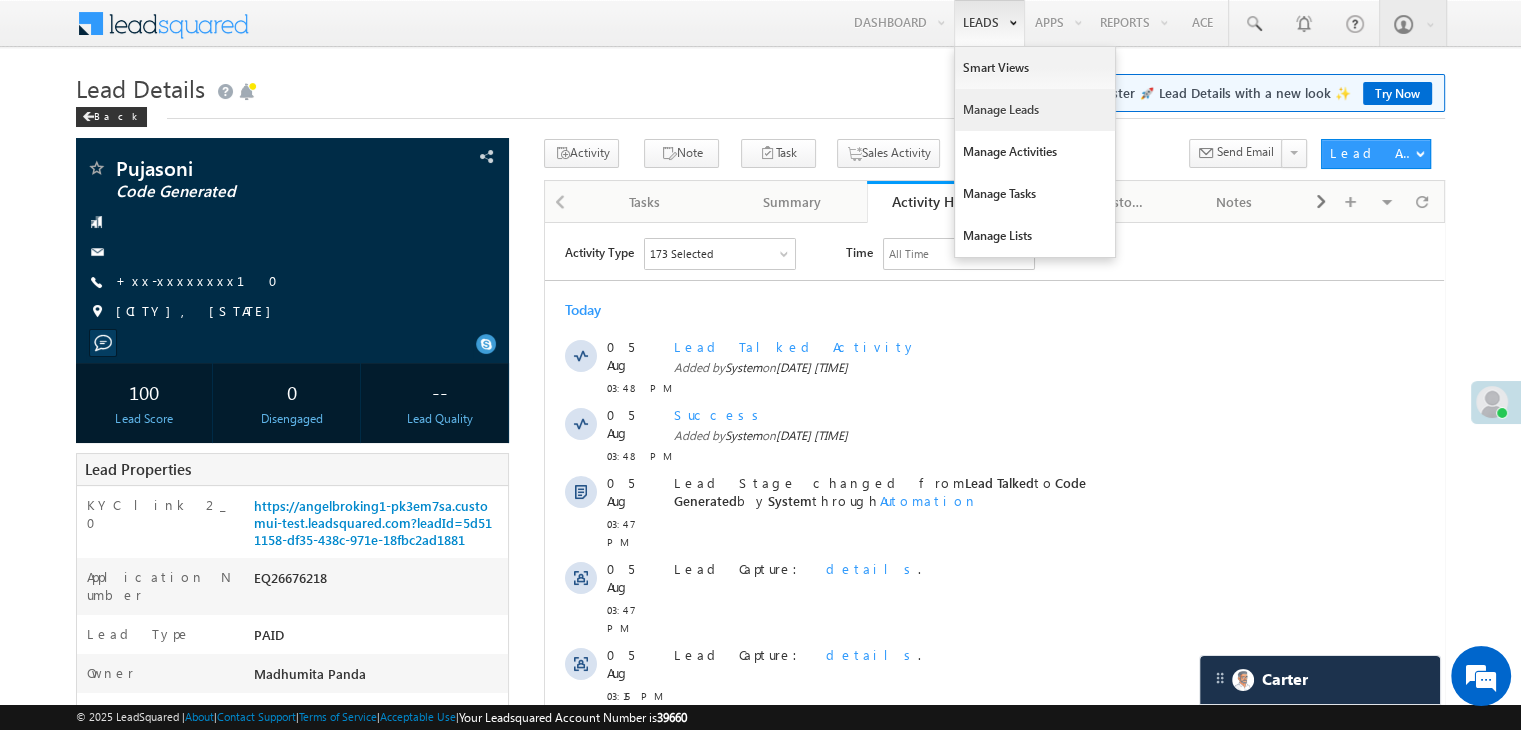 click on "Manage Leads" at bounding box center [1035, 110] 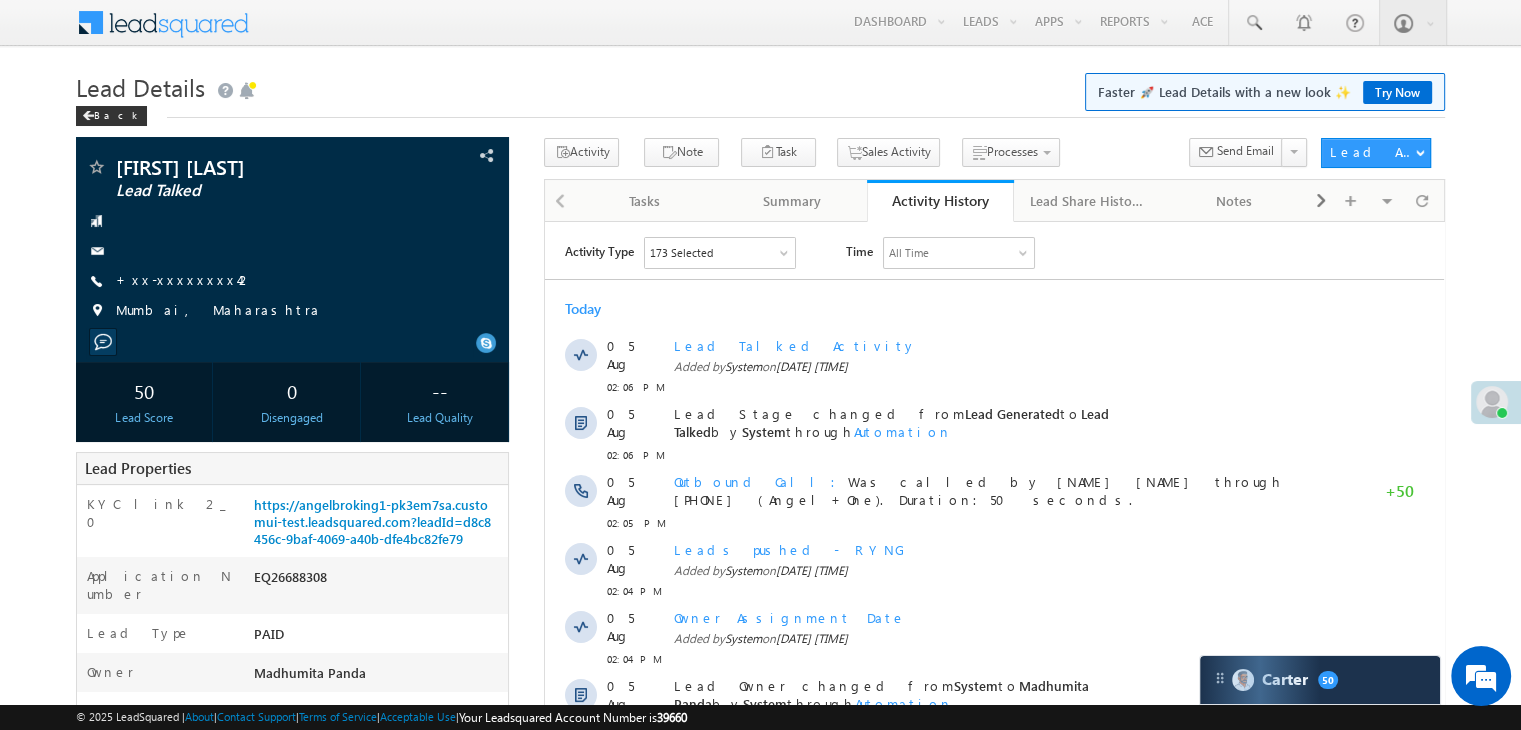 scroll, scrollTop: 0, scrollLeft: 0, axis: both 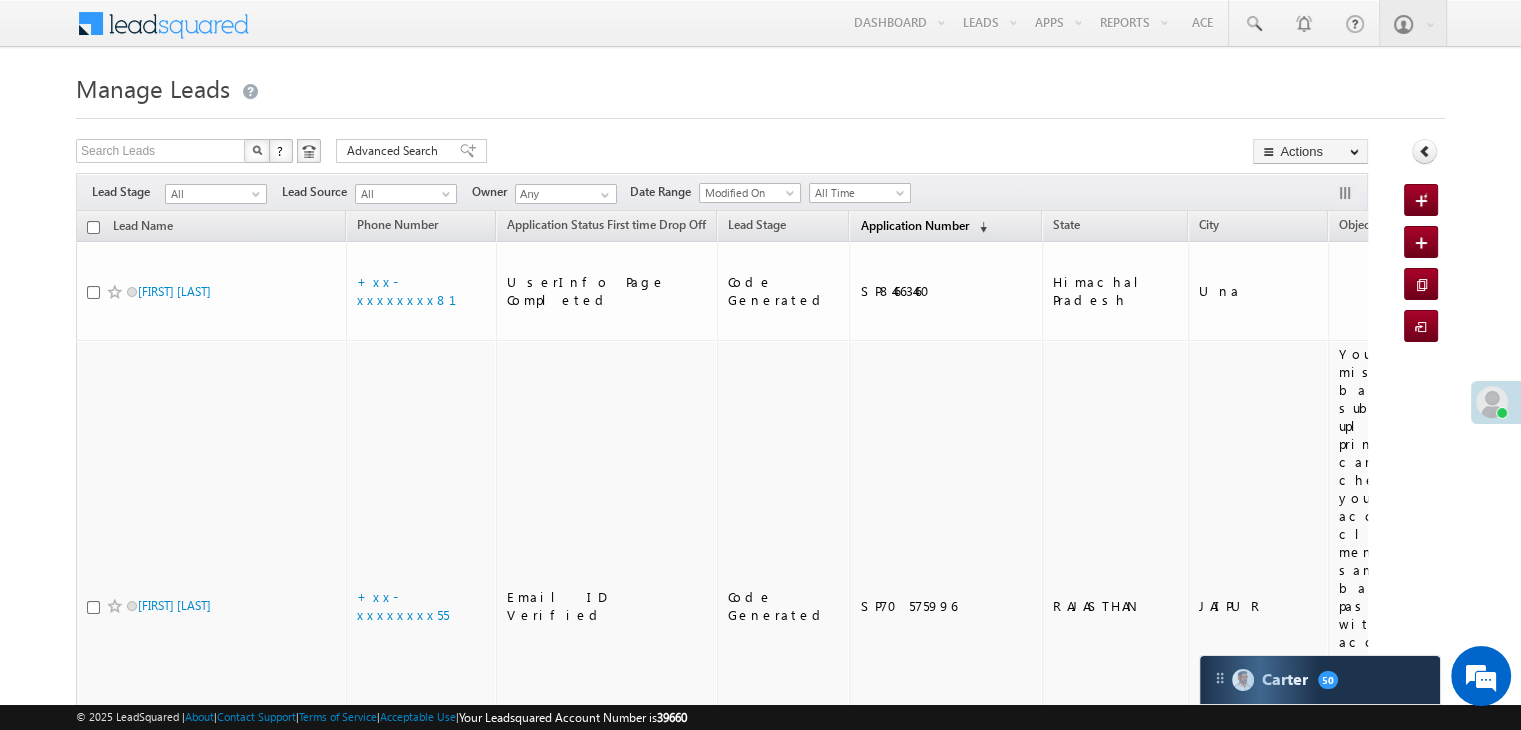 click on "Application Number" at bounding box center (914, 225) 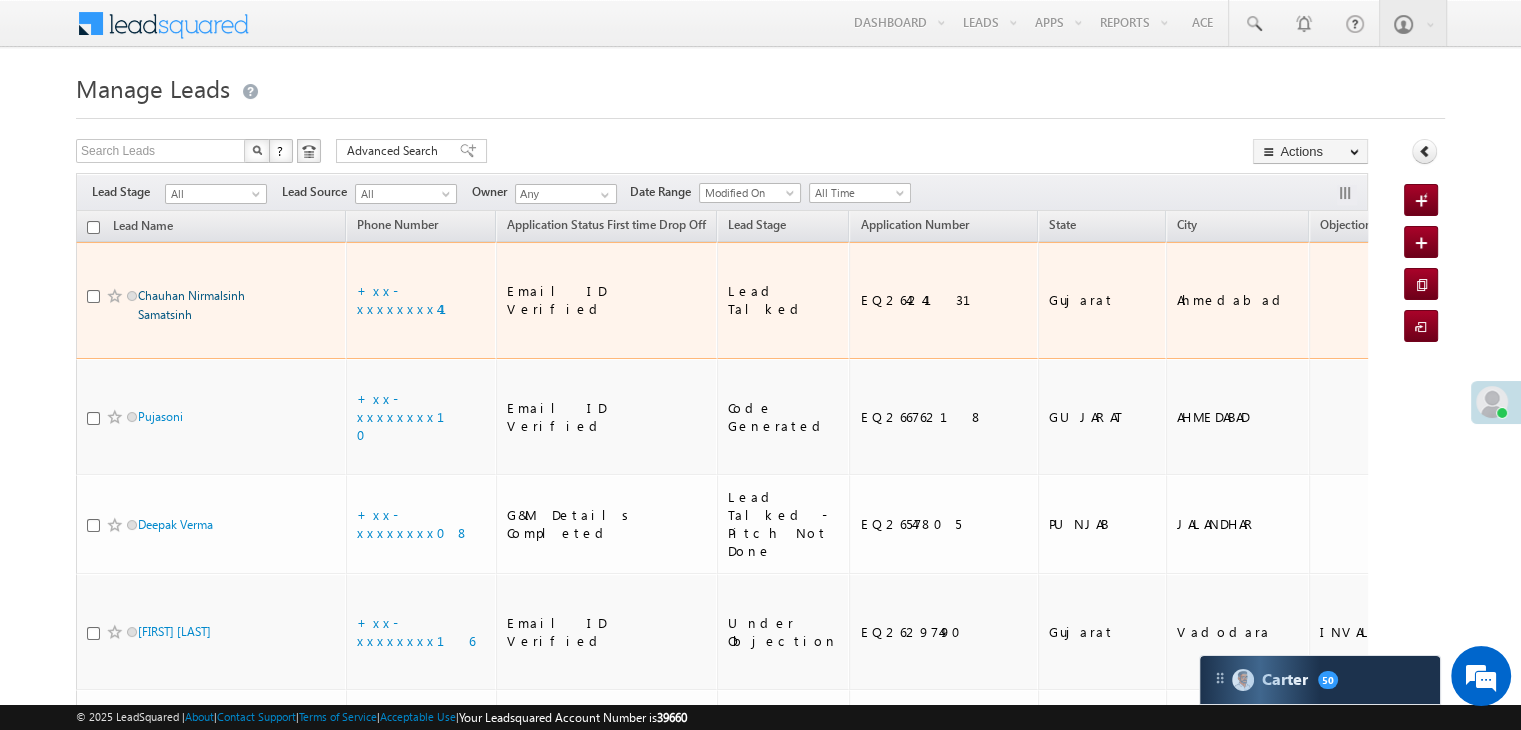 click on "Chauhan Nirmalsinh Samatsinh" at bounding box center (191, 305) 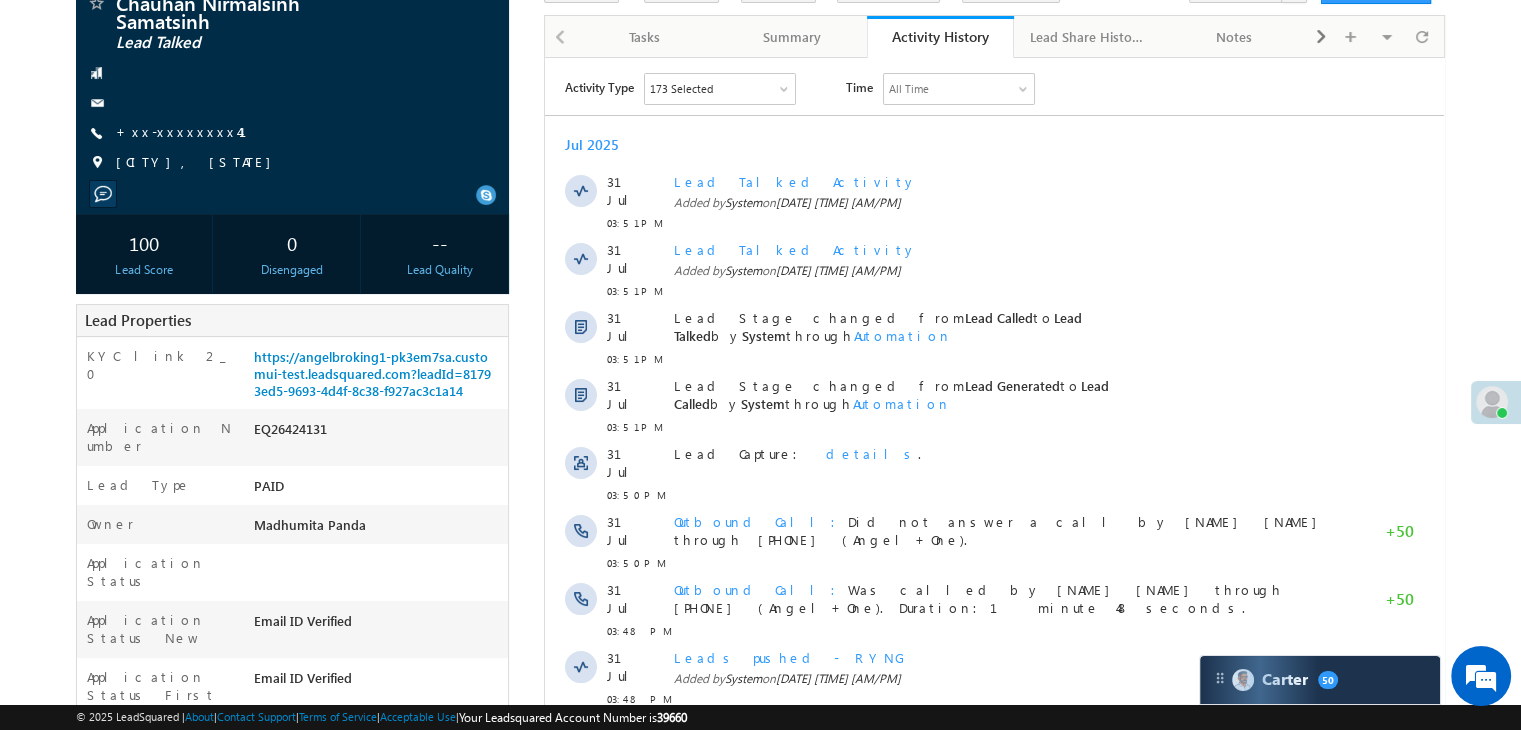 scroll, scrollTop: 0, scrollLeft: 0, axis: both 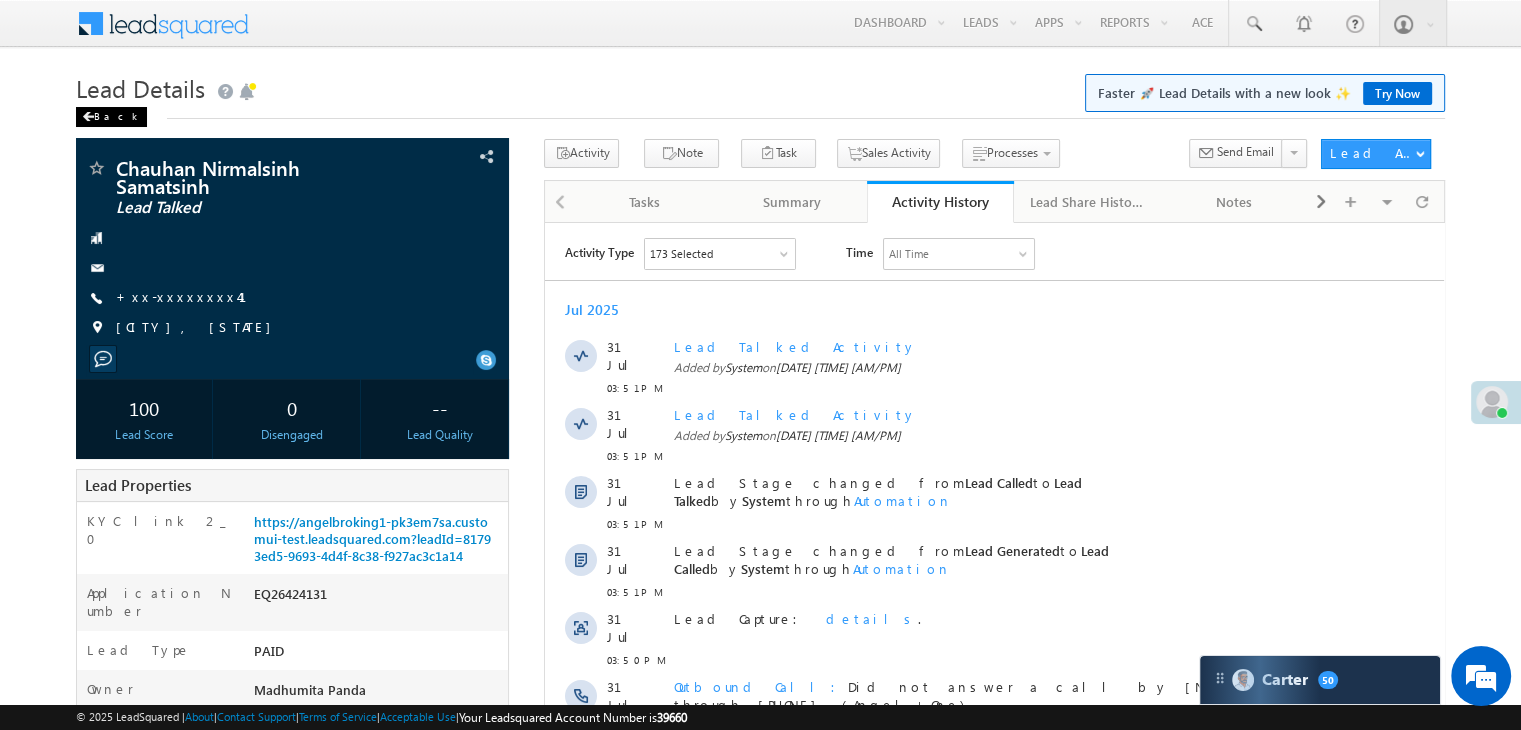 click on "Back" at bounding box center (111, 117) 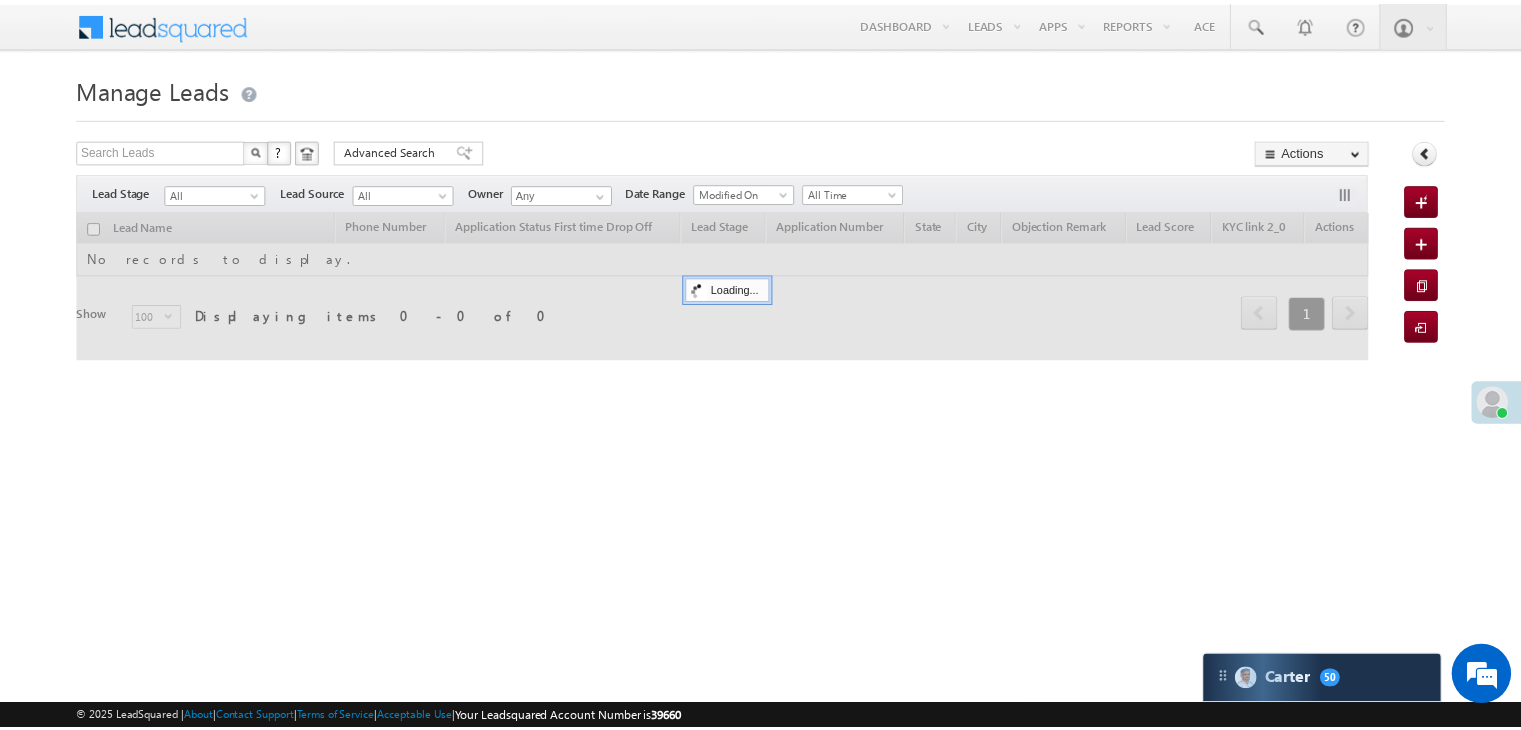 scroll, scrollTop: 0, scrollLeft: 0, axis: both 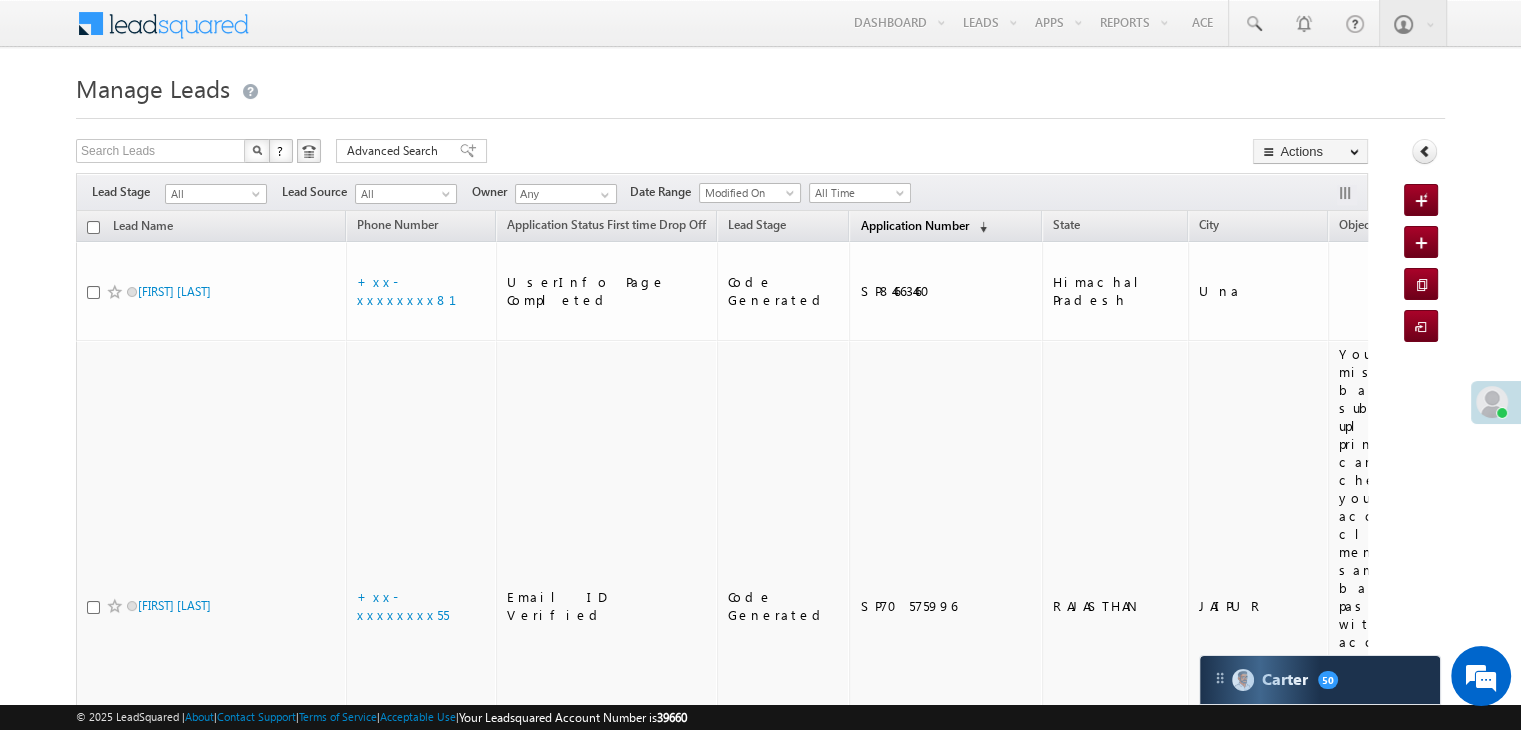 click on "Application Number" at bounding box center [914, 225] 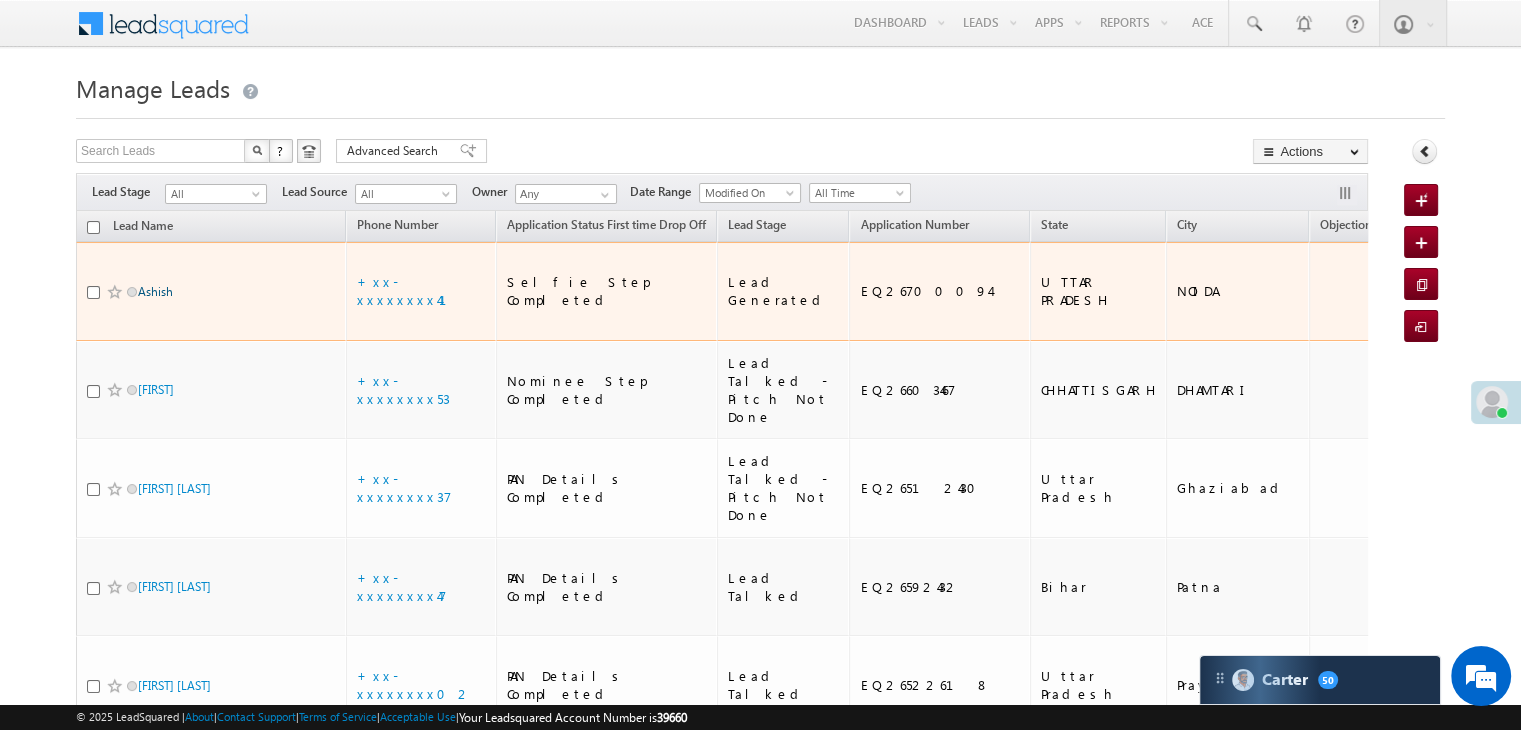 click on "Ashish" at bounding box center [155, 291] 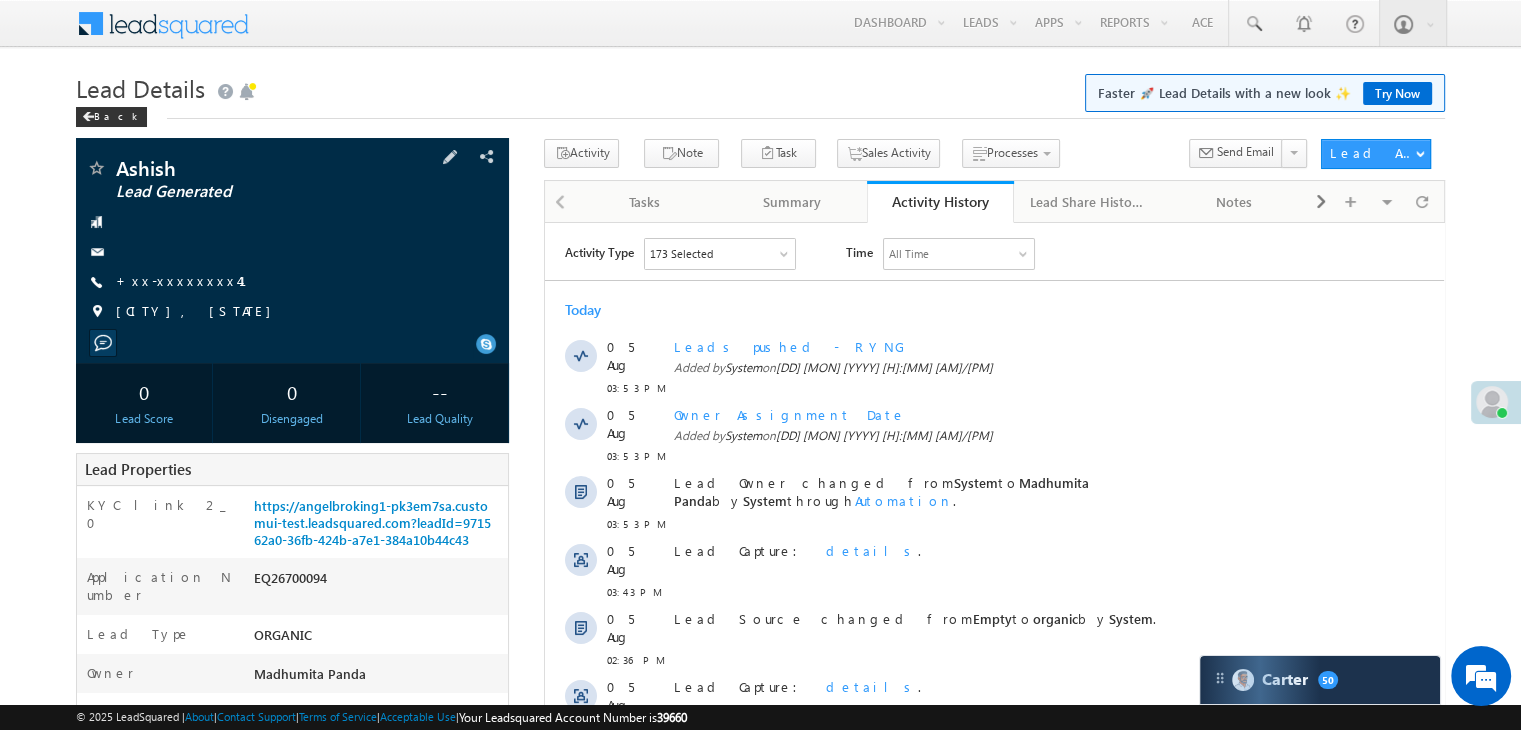 scroll, scrollTop: 0, scrollLeft: 0, axis: both 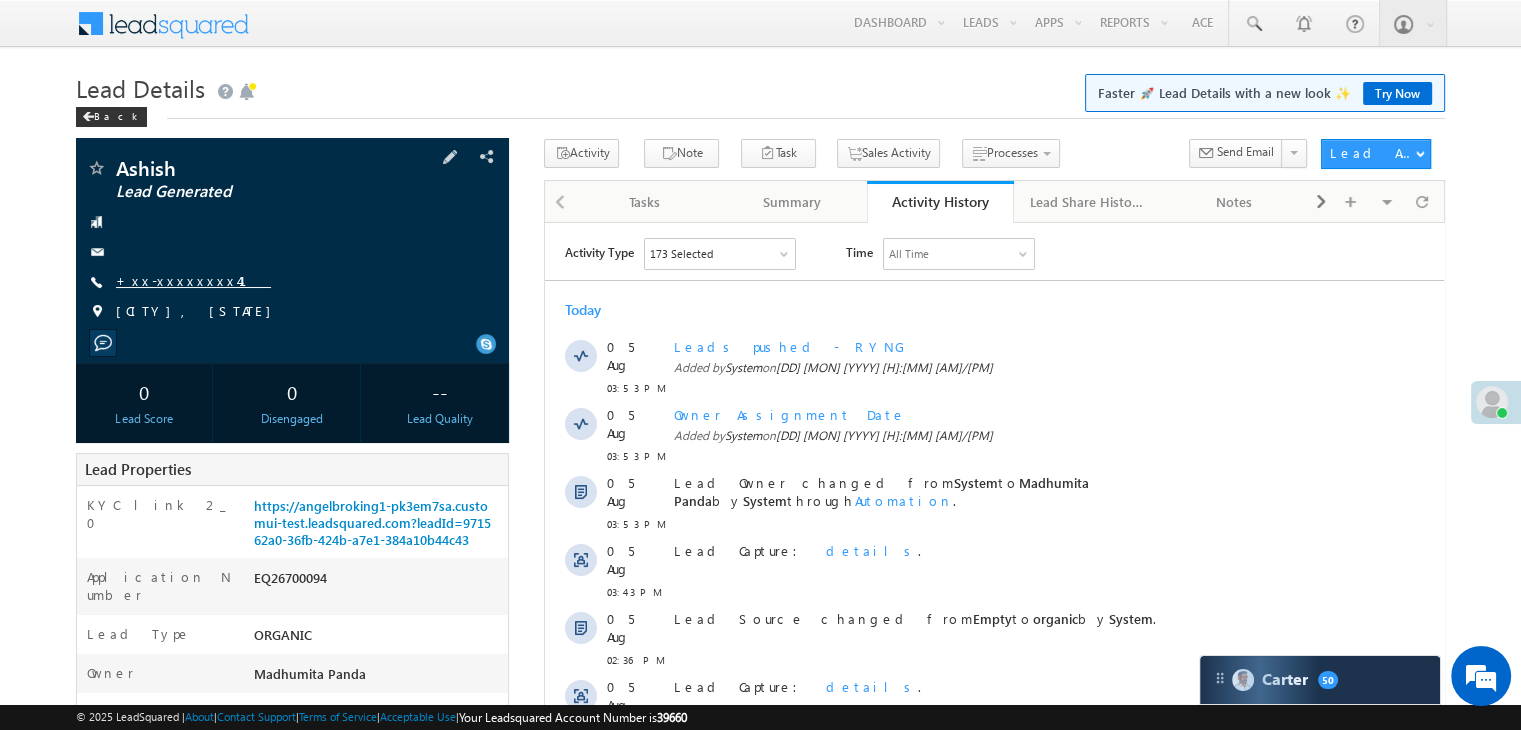click on "+xx-xxxxxxxx41" at bounding box center [193, 280] 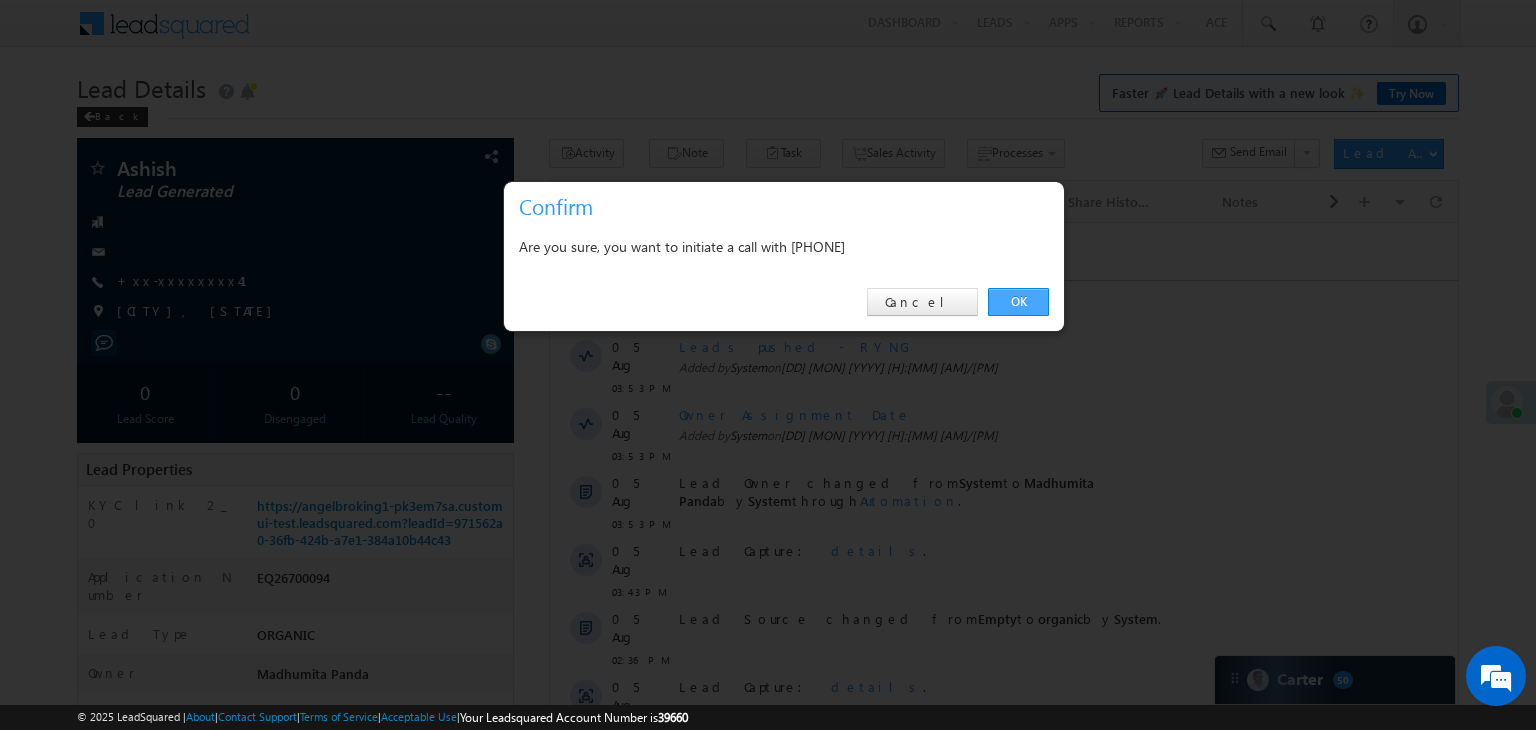 click on "OK" at bounding box center [1018, 302] 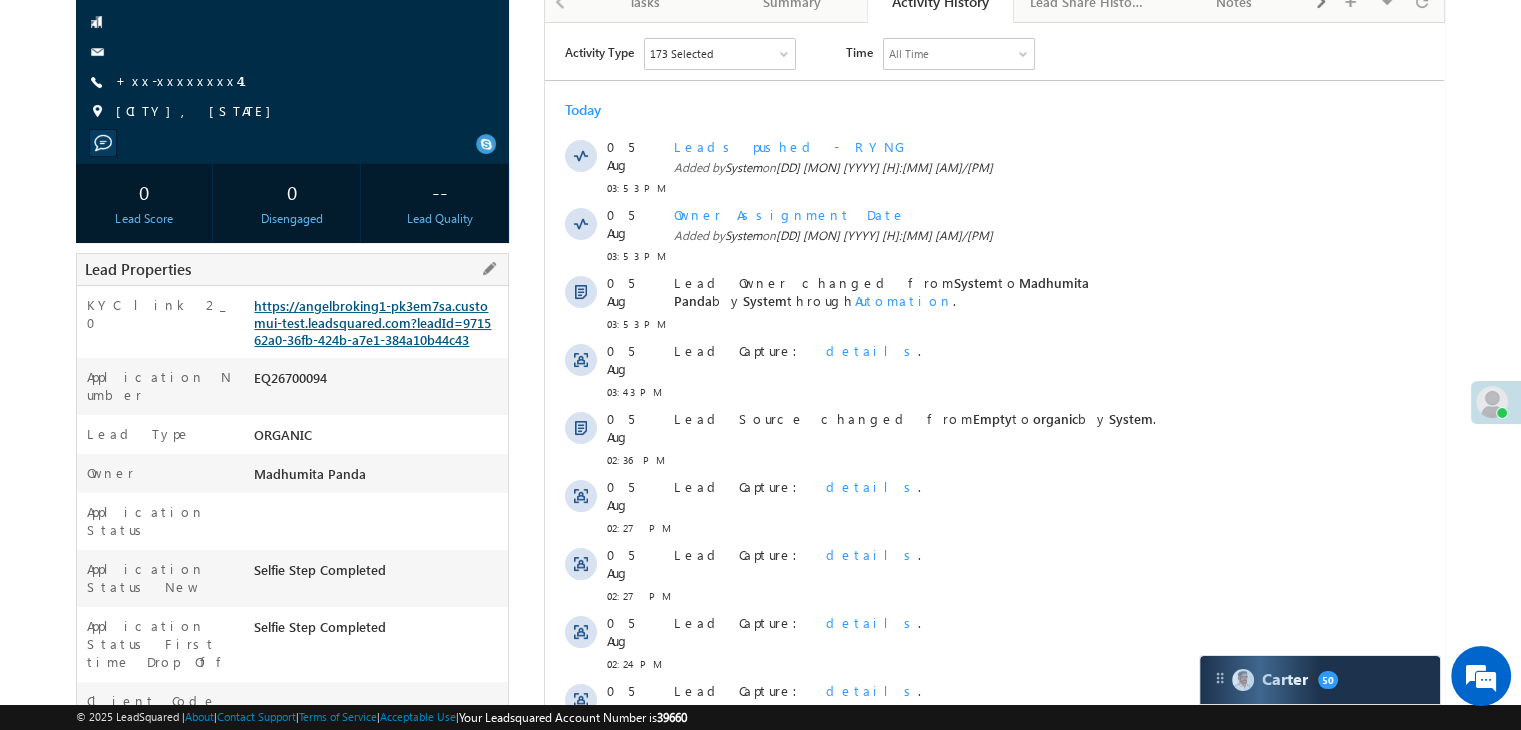scroll, scrollTop: 253, scrollLeft: 0, axis: vertical 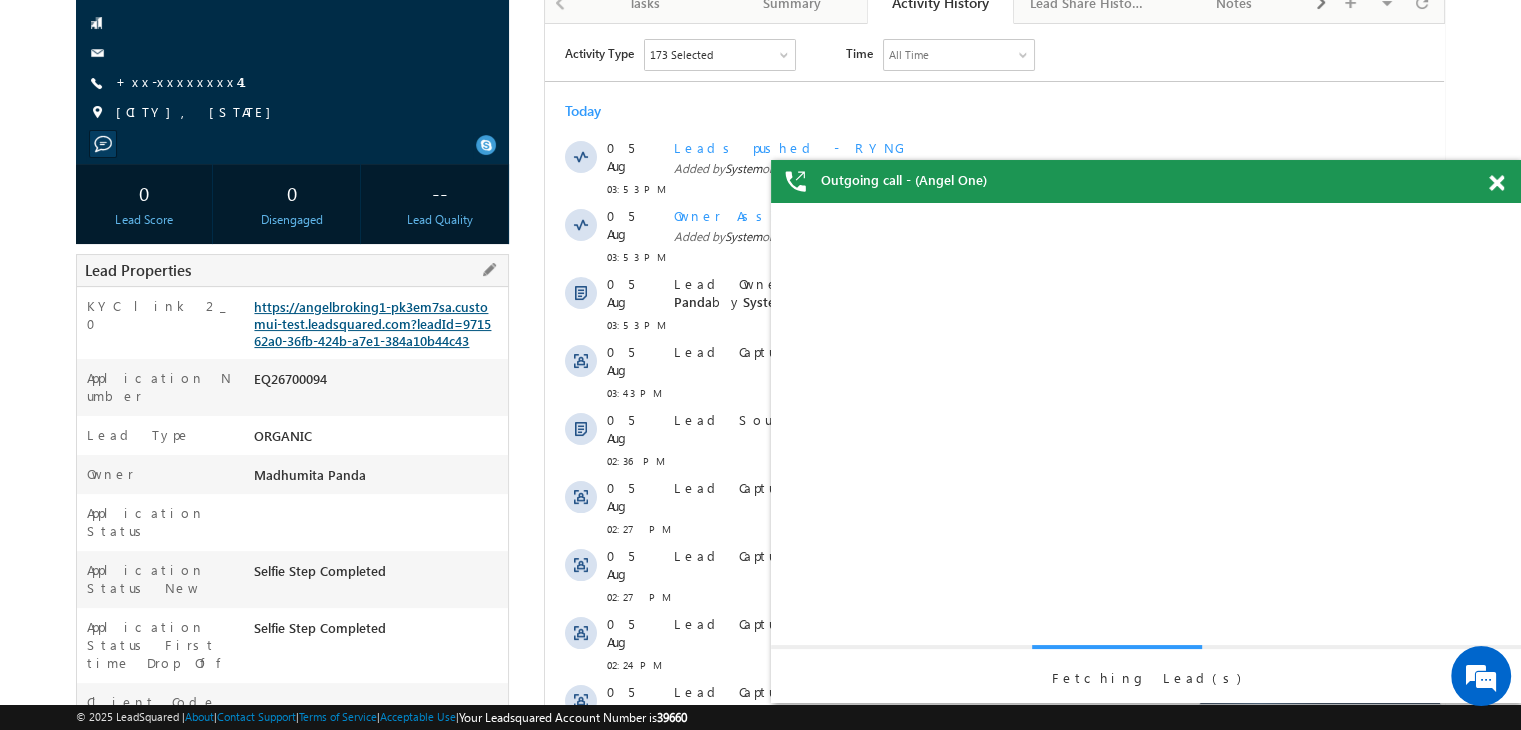 click on "https://angelbroking1-pk3em7sa.customui-test.leadsquared.com?leadId=971562a0-36fb-424b-a7e1-384a10b44c43" at bounding box center (372, 323) 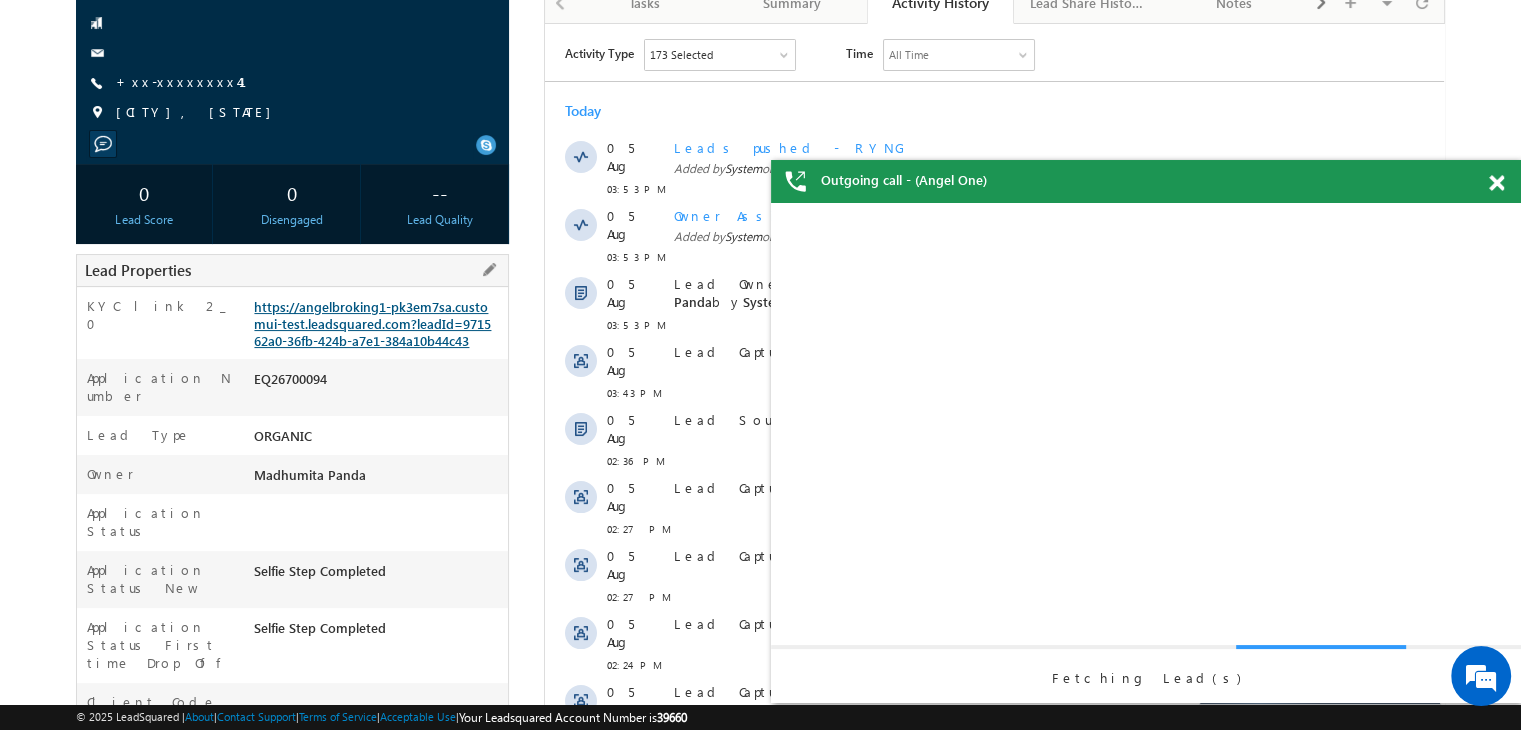 scroll, scrollTop: 0, scrollLeft: 0, axis: both 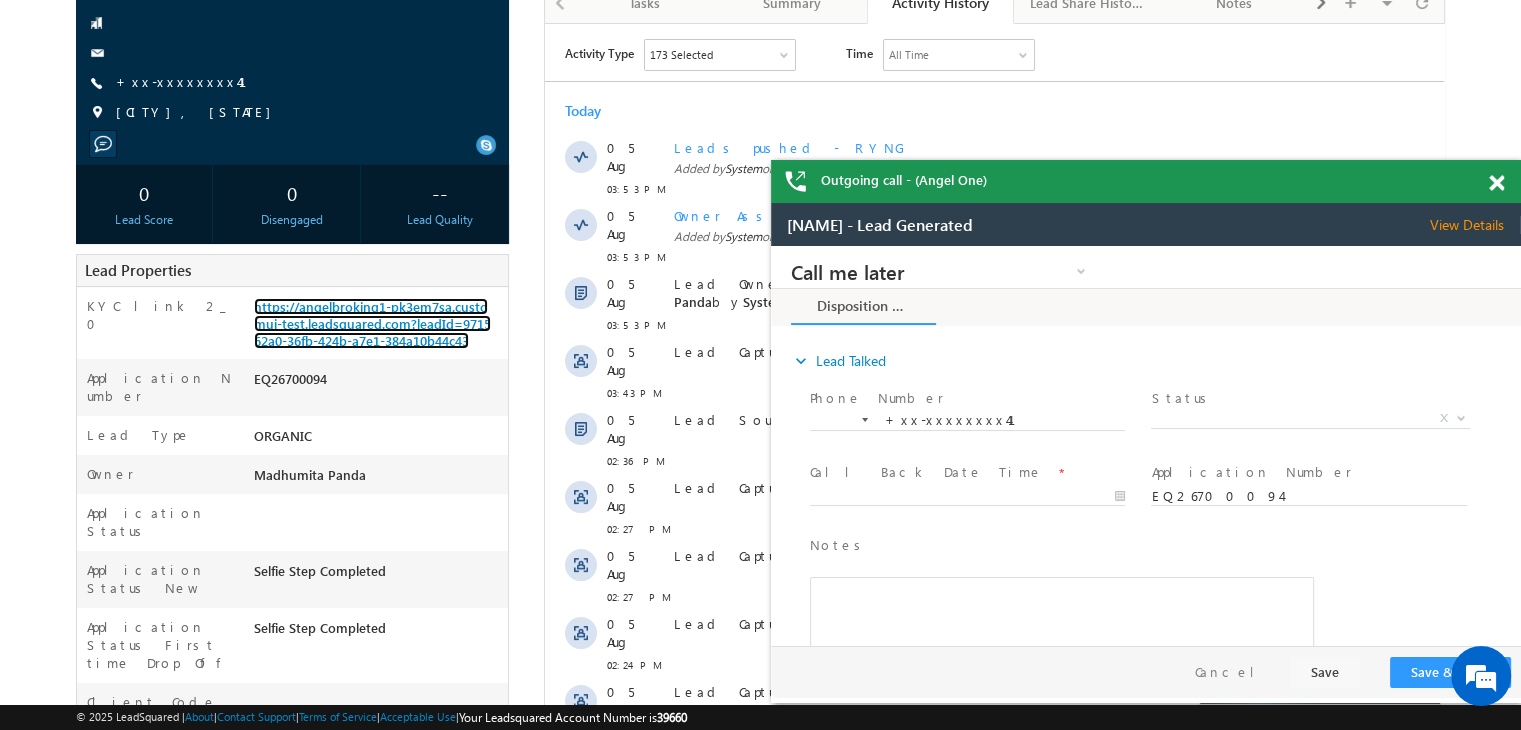 click at bounding box center (1496, 183) 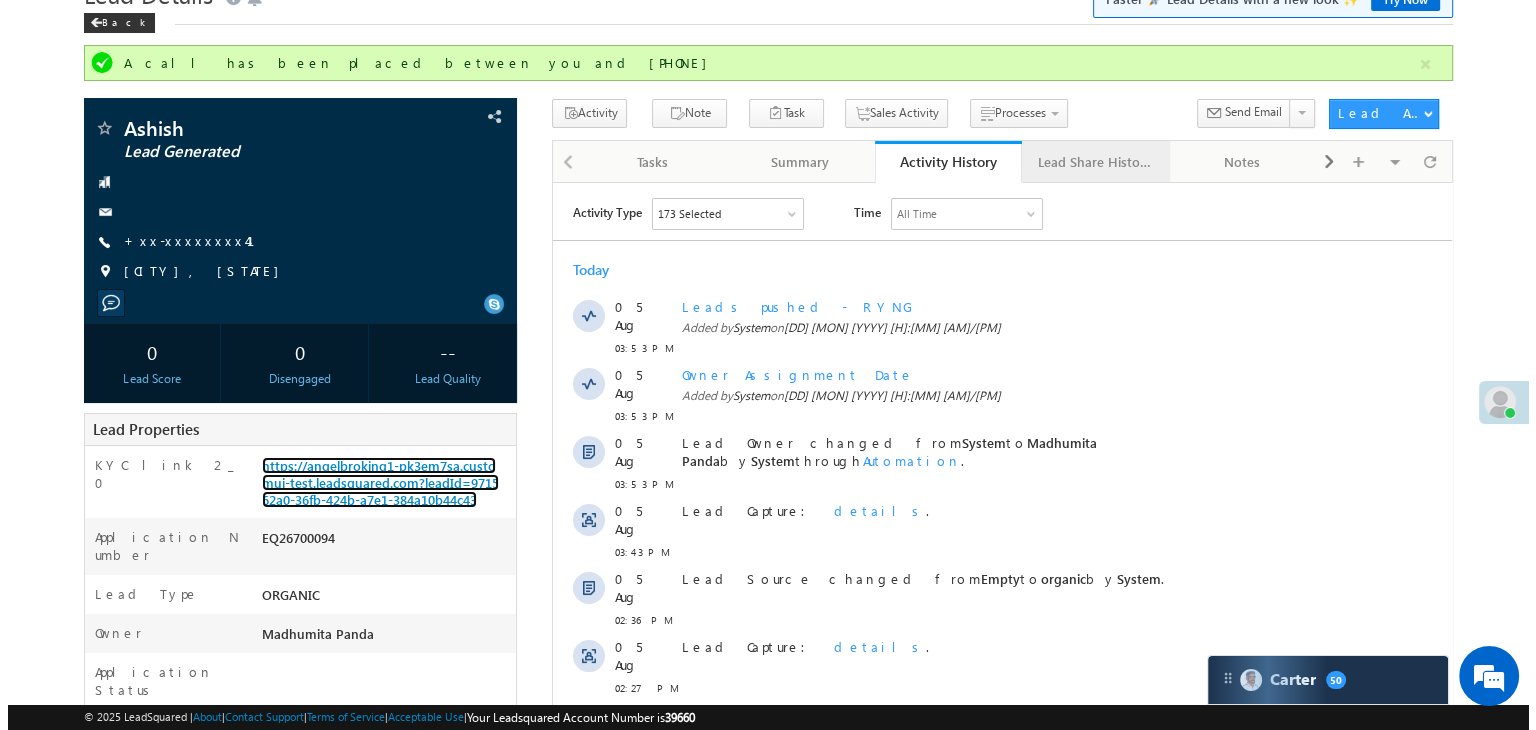 scroll, scrollTop: 53, scrollLeft: 0, axis: vertical 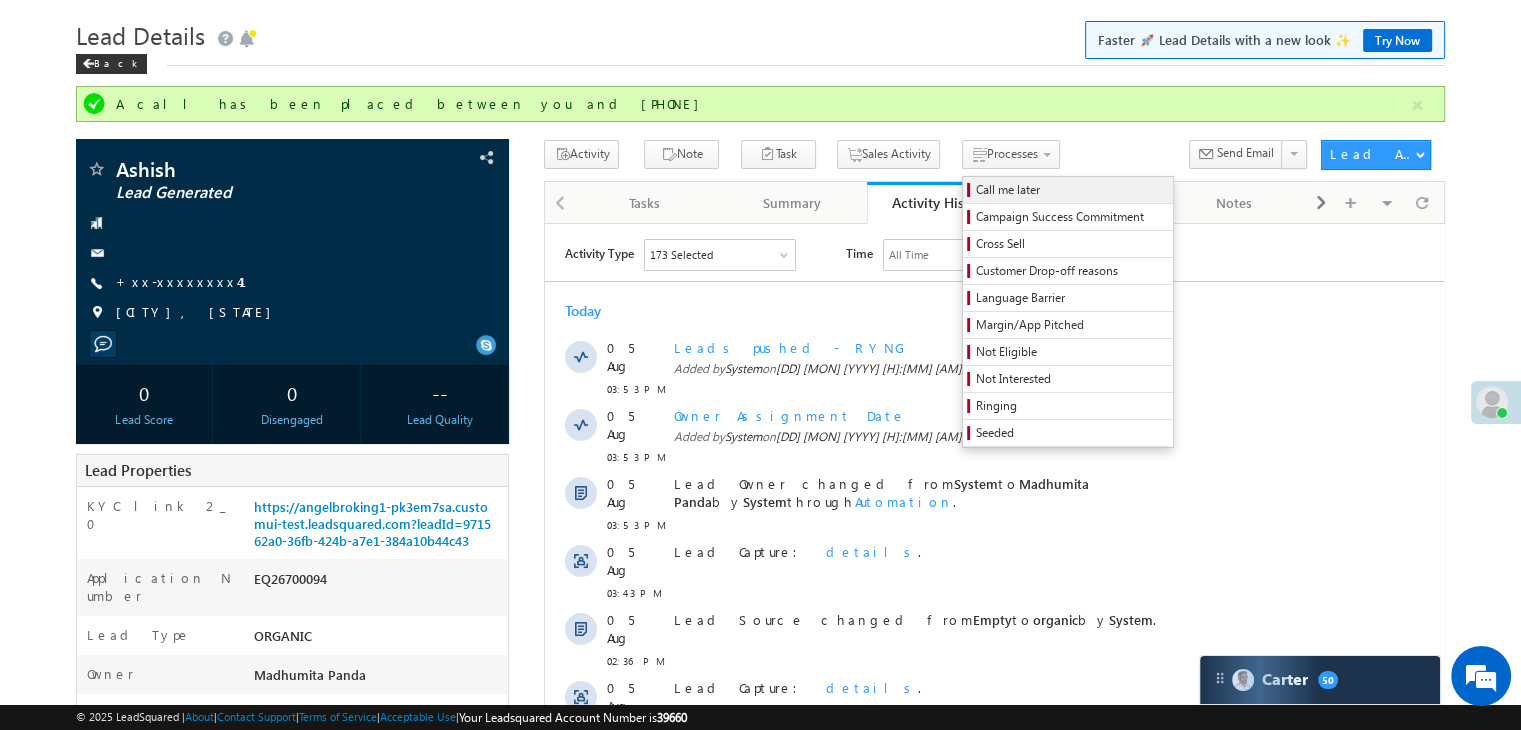 click on "Call me later" at bounding box center [1071, 190] 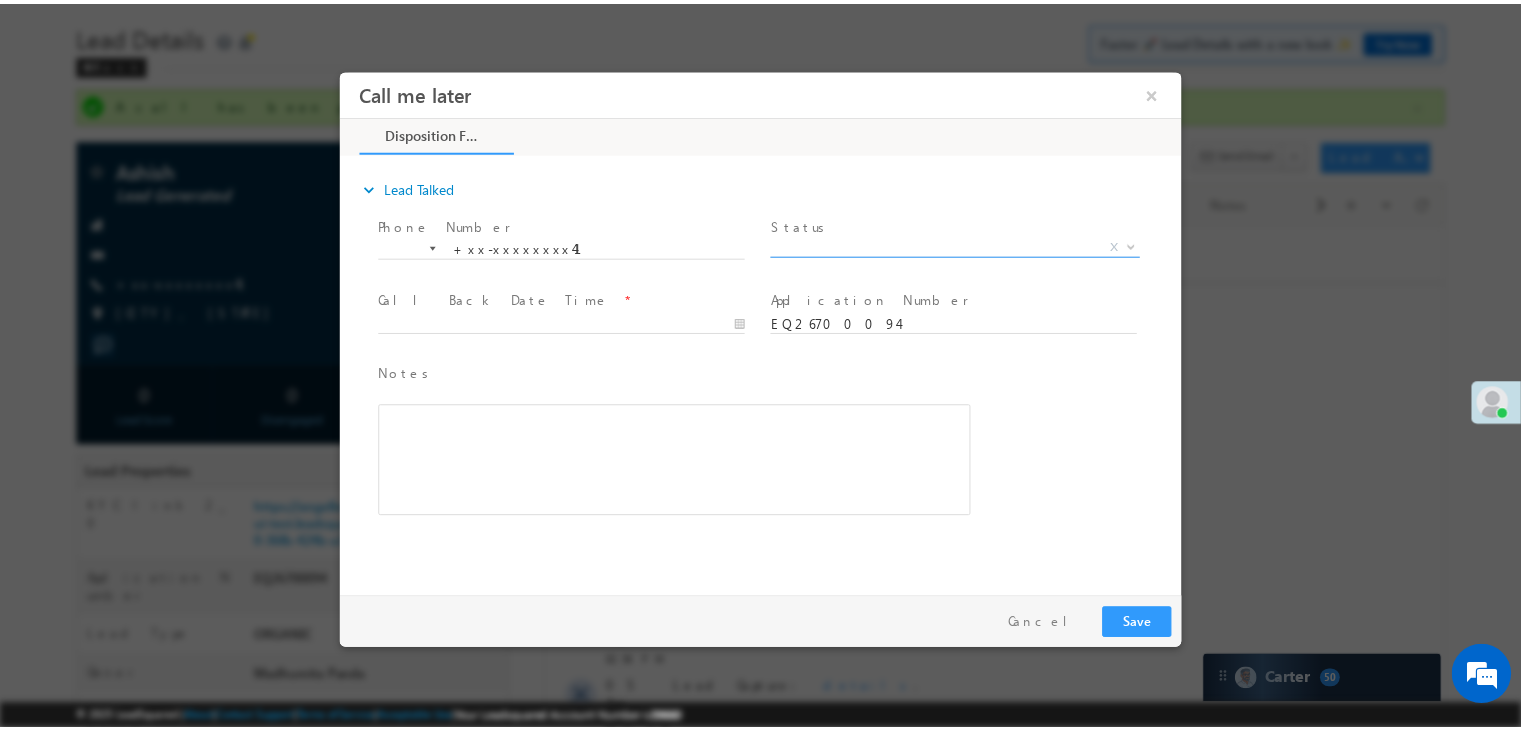 scroll, scrollTop: 0, scrollLeft: 0, axis: both 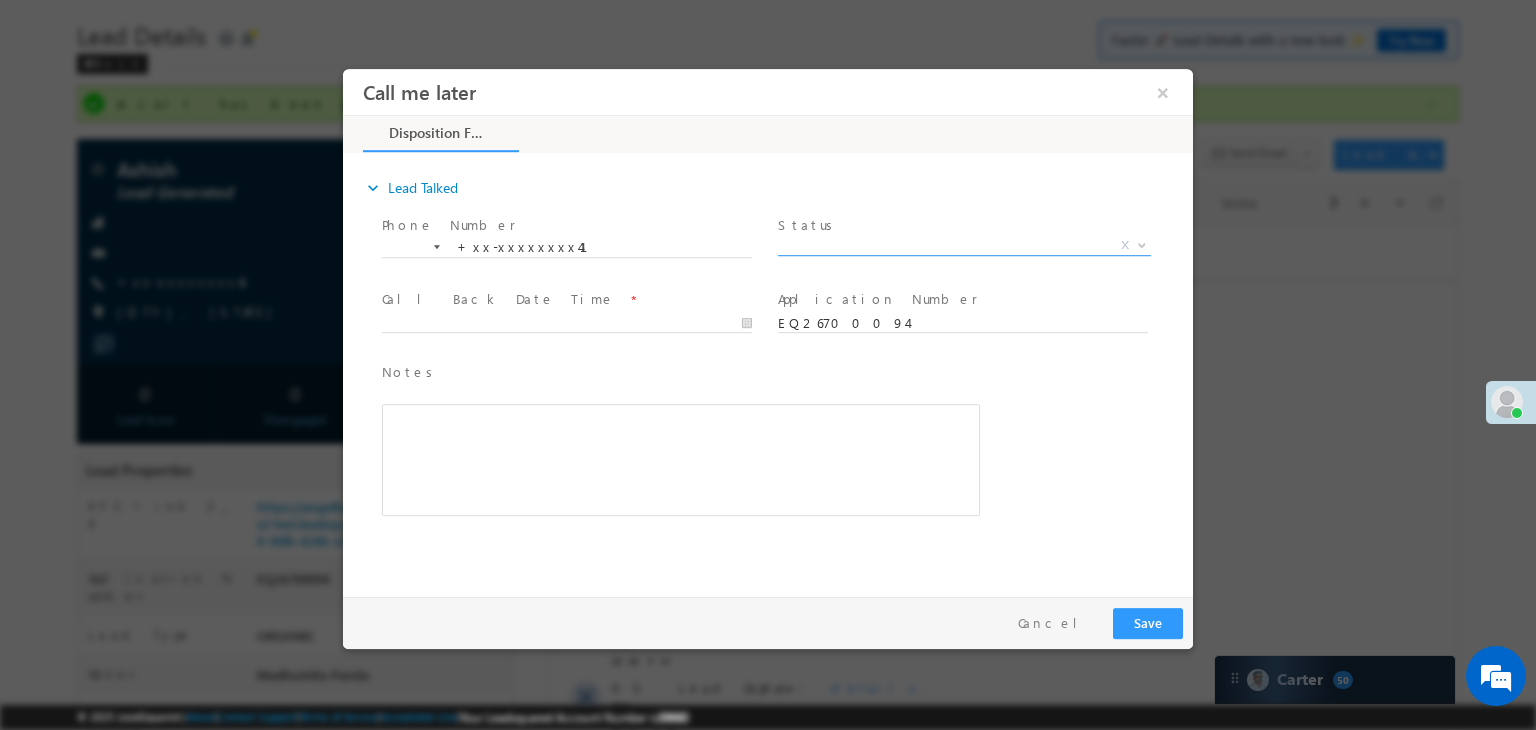 click on "X" at bounding box center (964, 246) 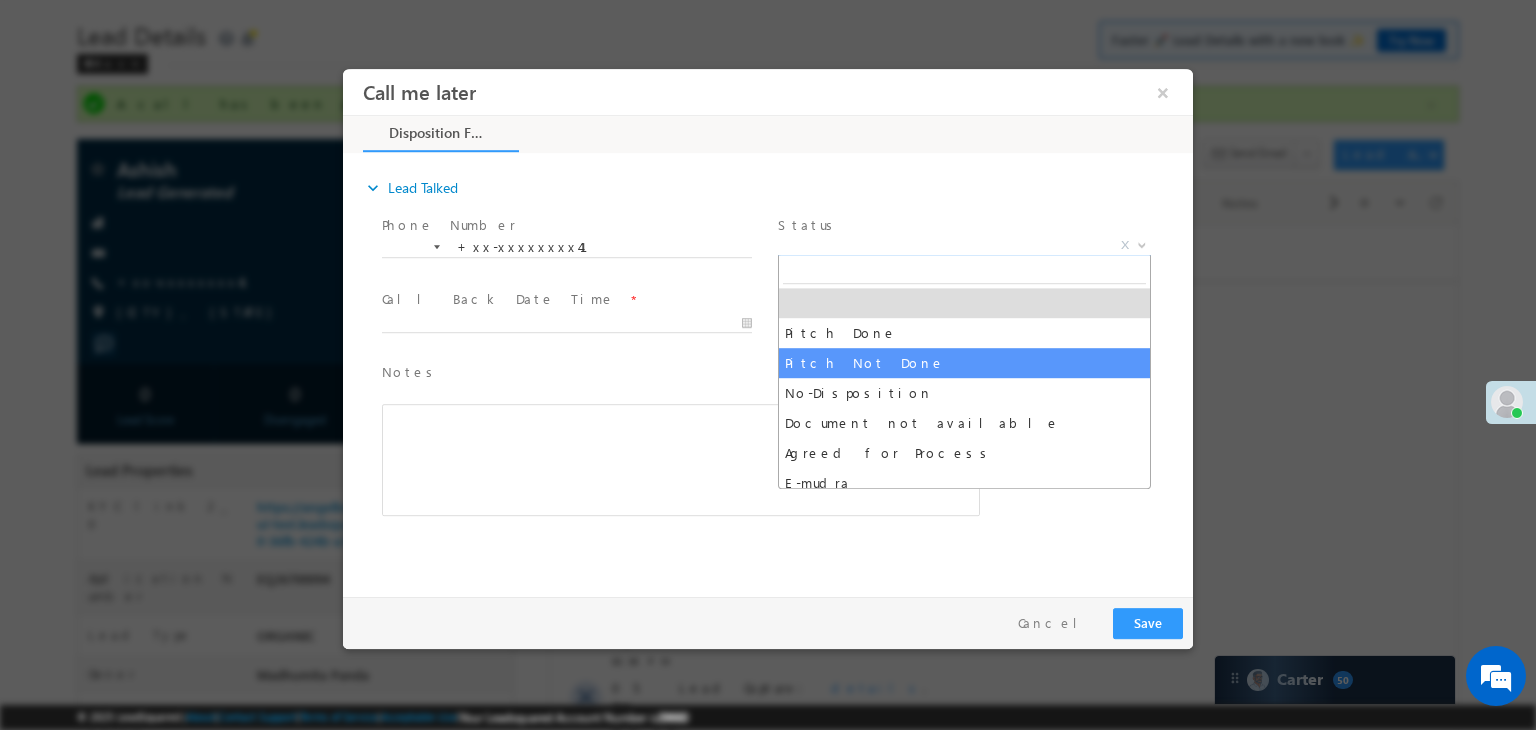 select on "Pitch Not Done" 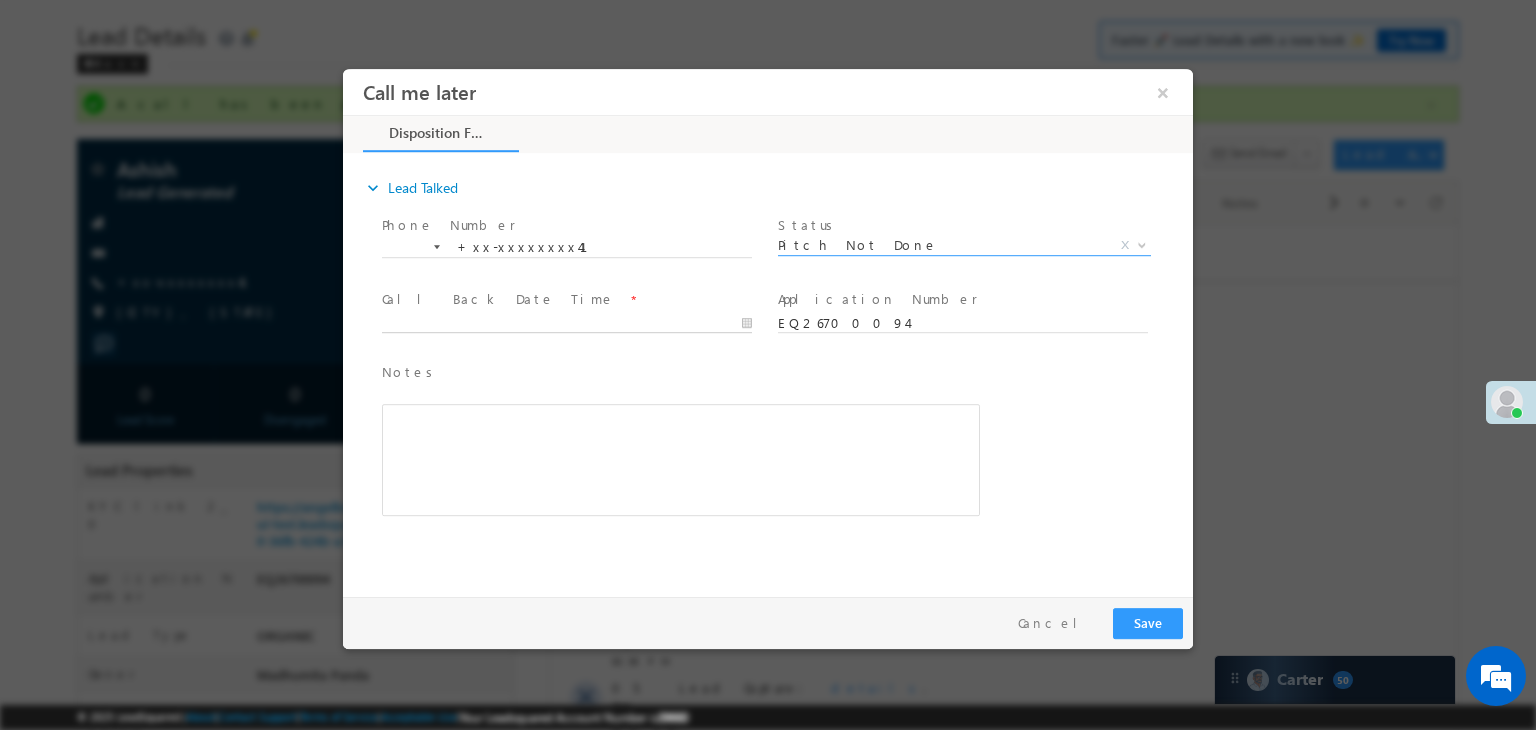 type on "08/05/25 3:55 PM" 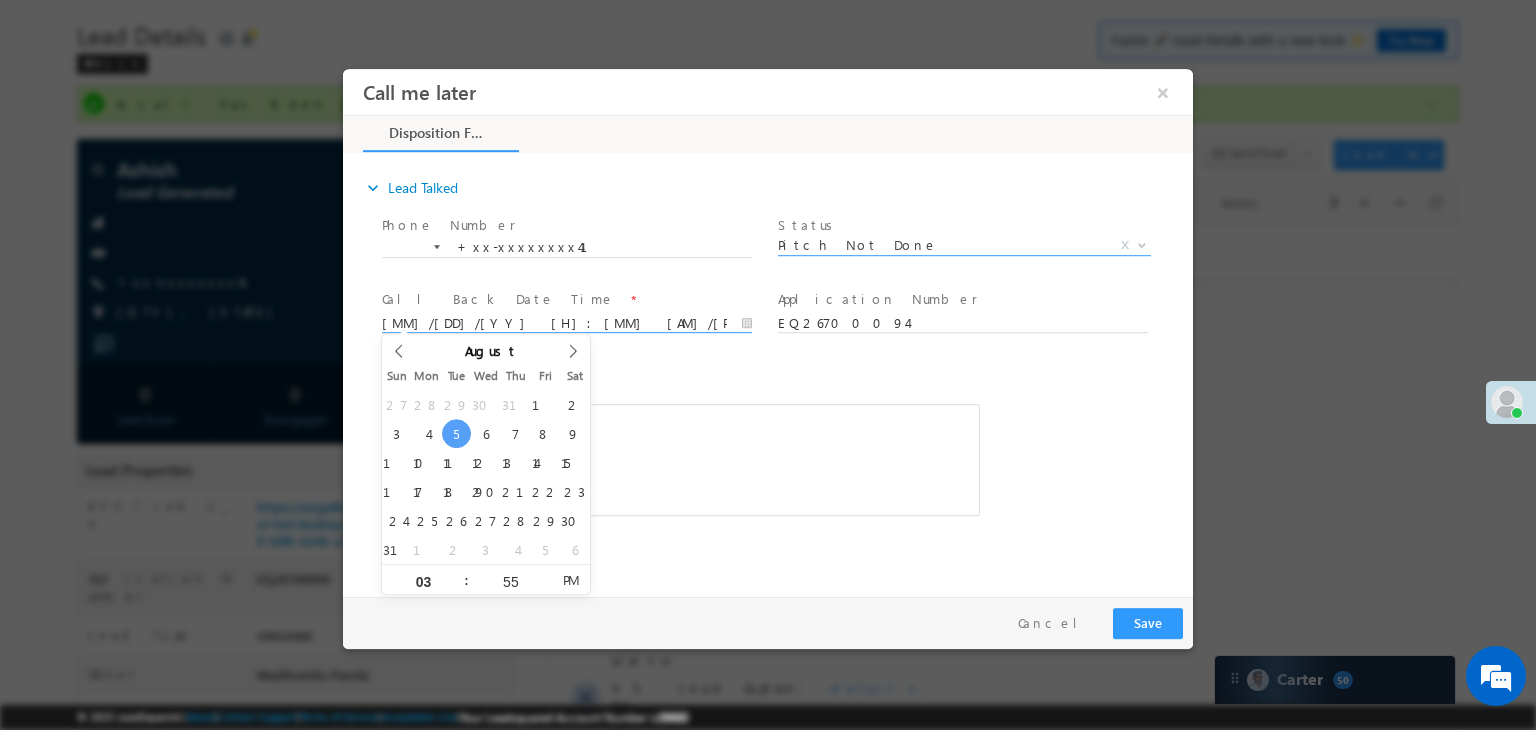 click on "08/05/25 3:55 PM" at bounding box center [567, 324] 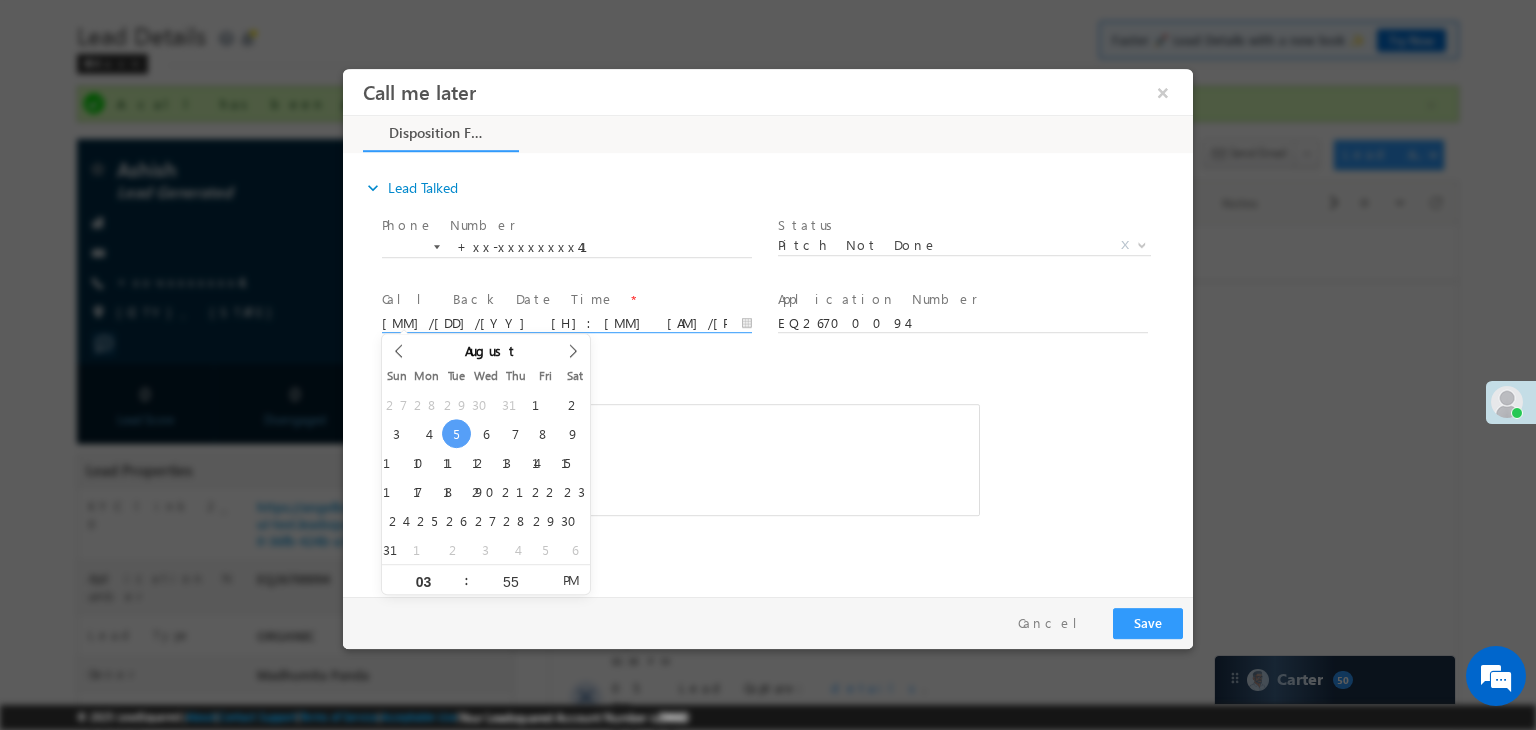click on "Notes
*
Editor toolbars Basic Styles   Bold   Italic   Underline Paragraph   Insert/Remove Numbered List   Insert/Remove Bulleted List expandable   More Options Press ALT 0 for help" at bounding box center (681, 439) 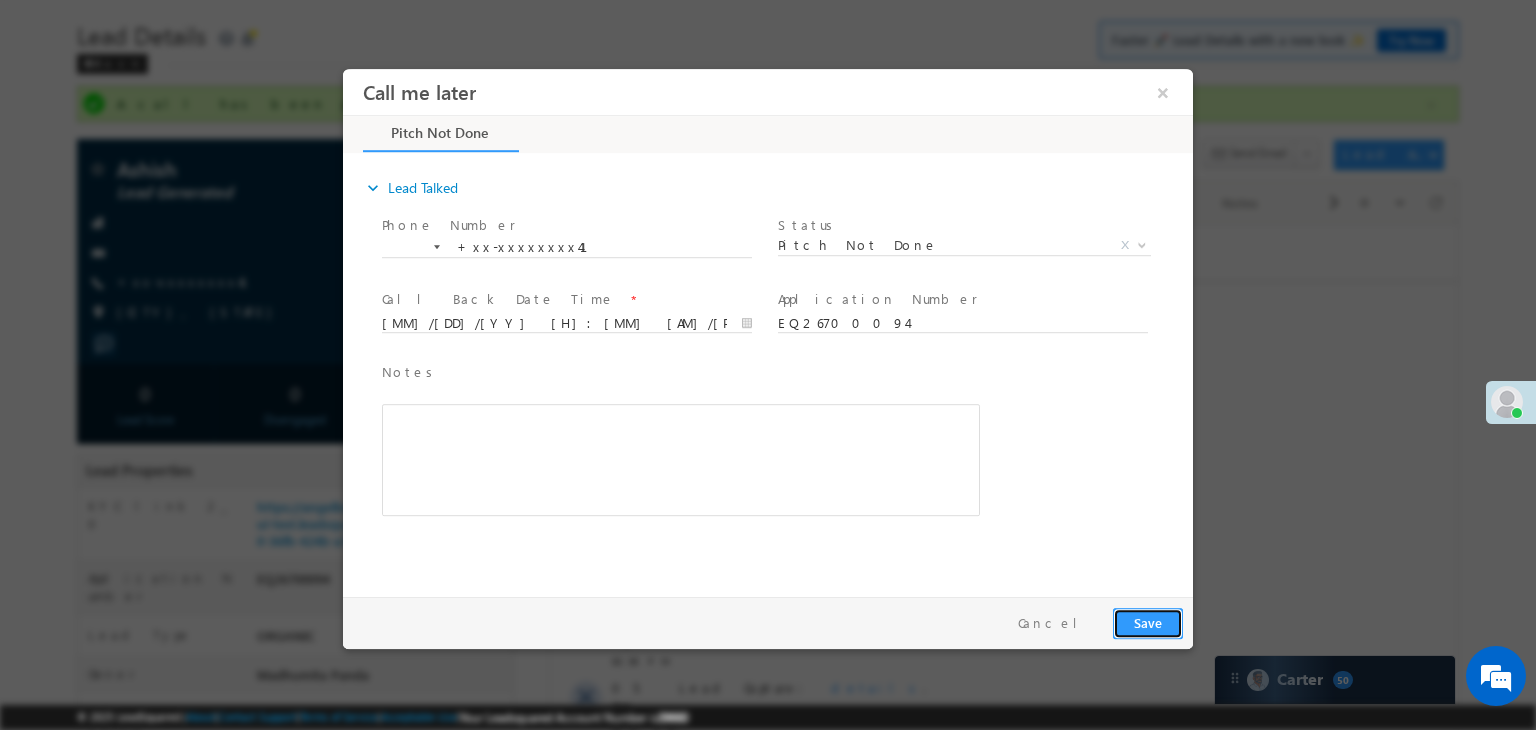 click on "Save" at bounding box center [1148, 623] 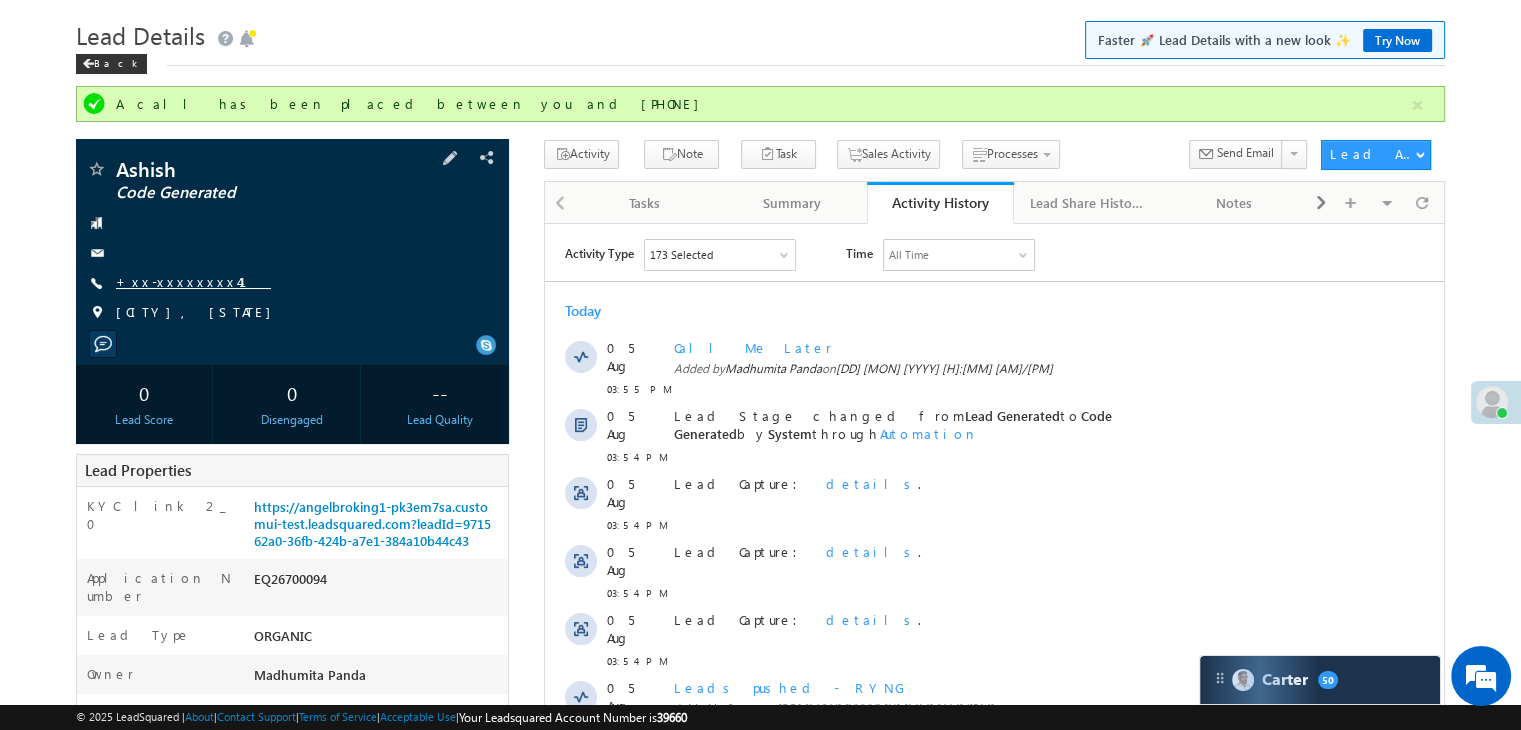 click on "+xx-xxxxxxxx41" at bounding box center [193, 281] 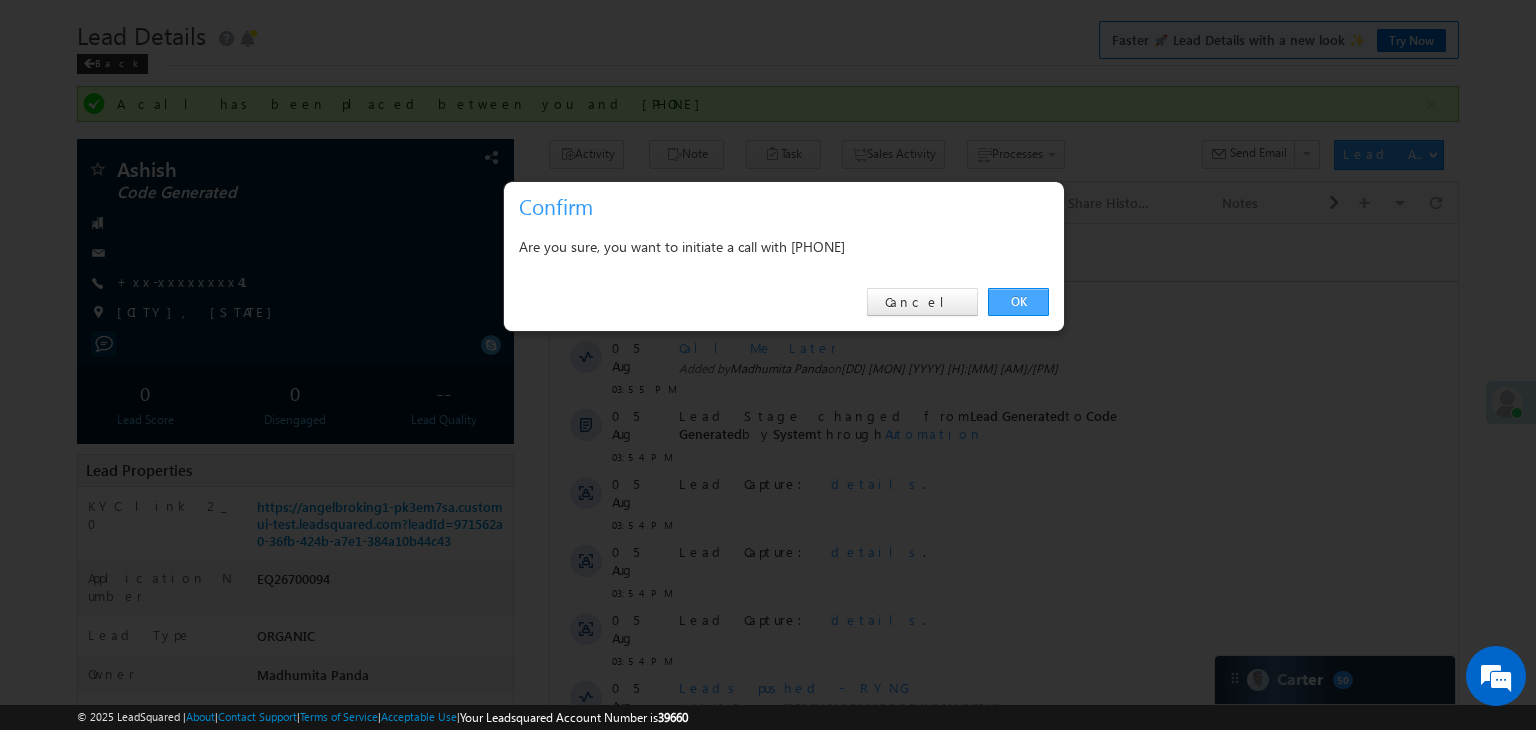 click on "OK" at bounding box center [1018, 302] 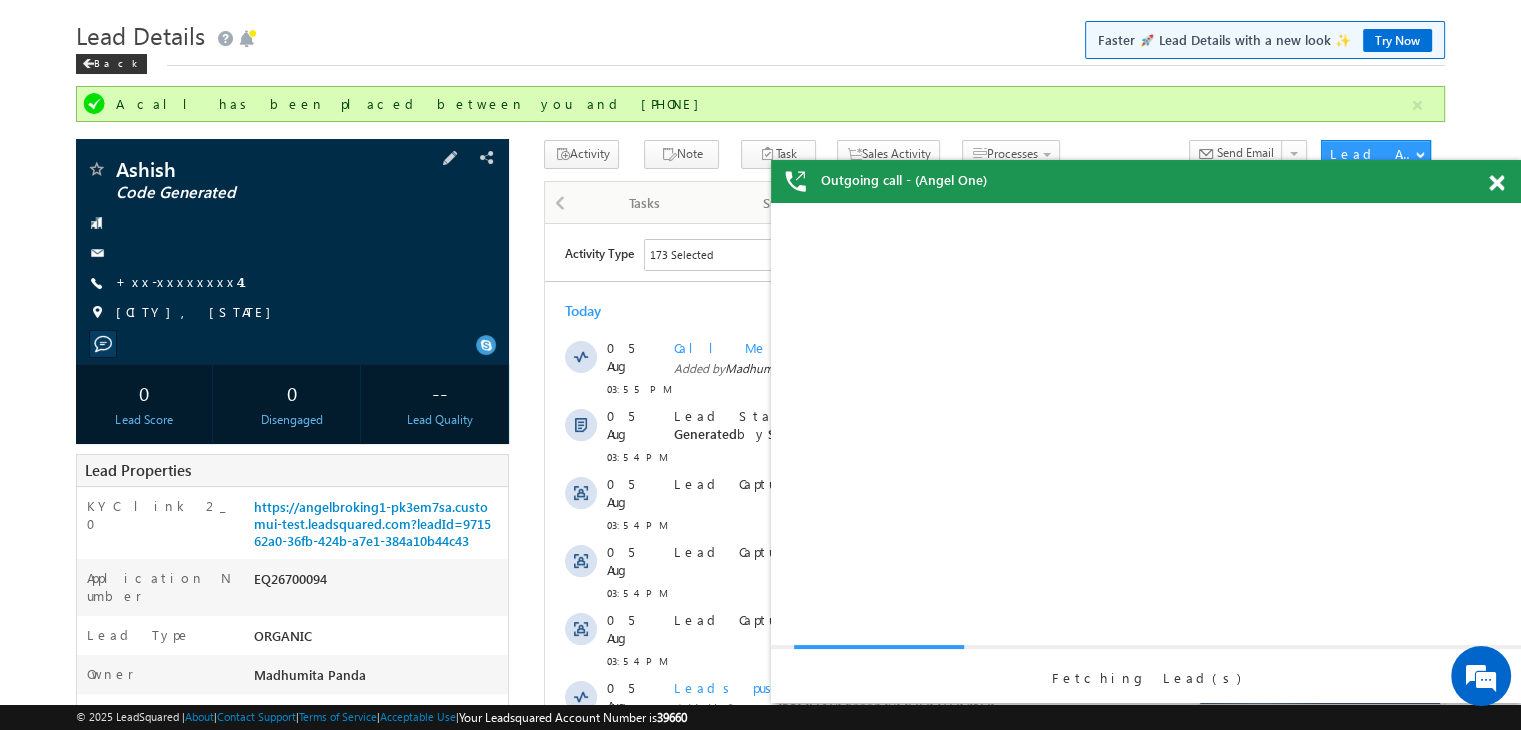 scroll, scrollTop: 0, scrollLeft: 0, axis: both 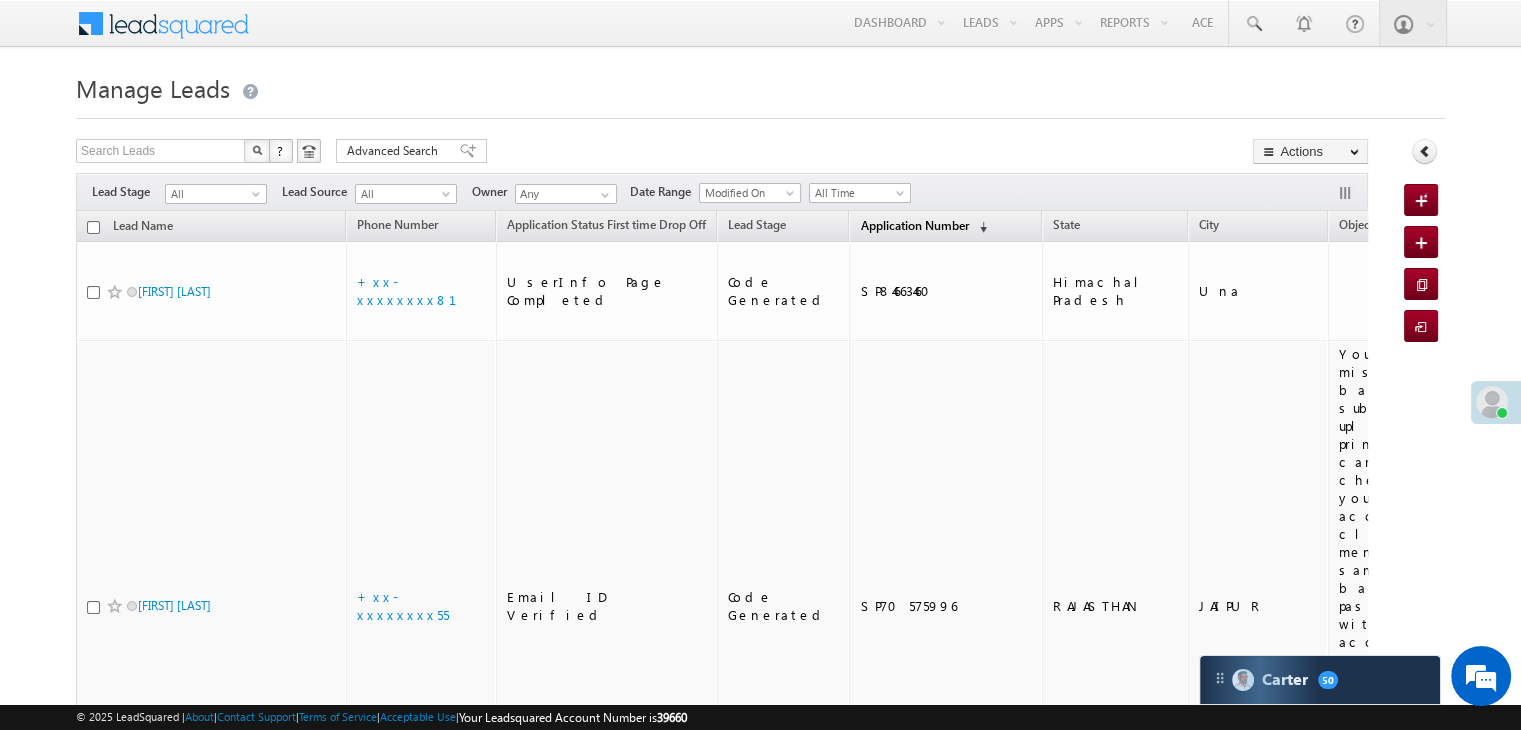 click on "Application Number" at bounding box center [914, 225] 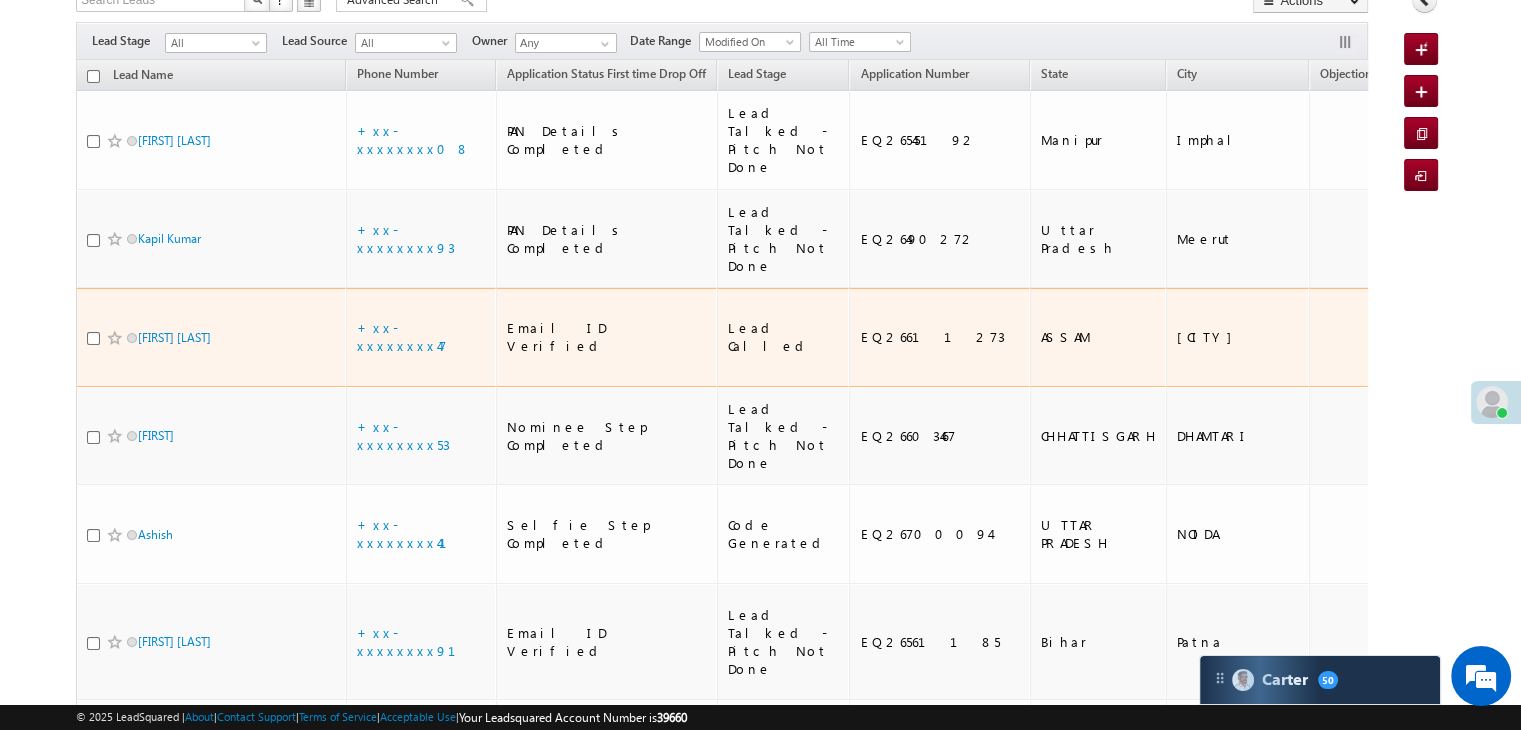 scroll, scrollTop: 300, scrollLeft: 0, axis: vertical 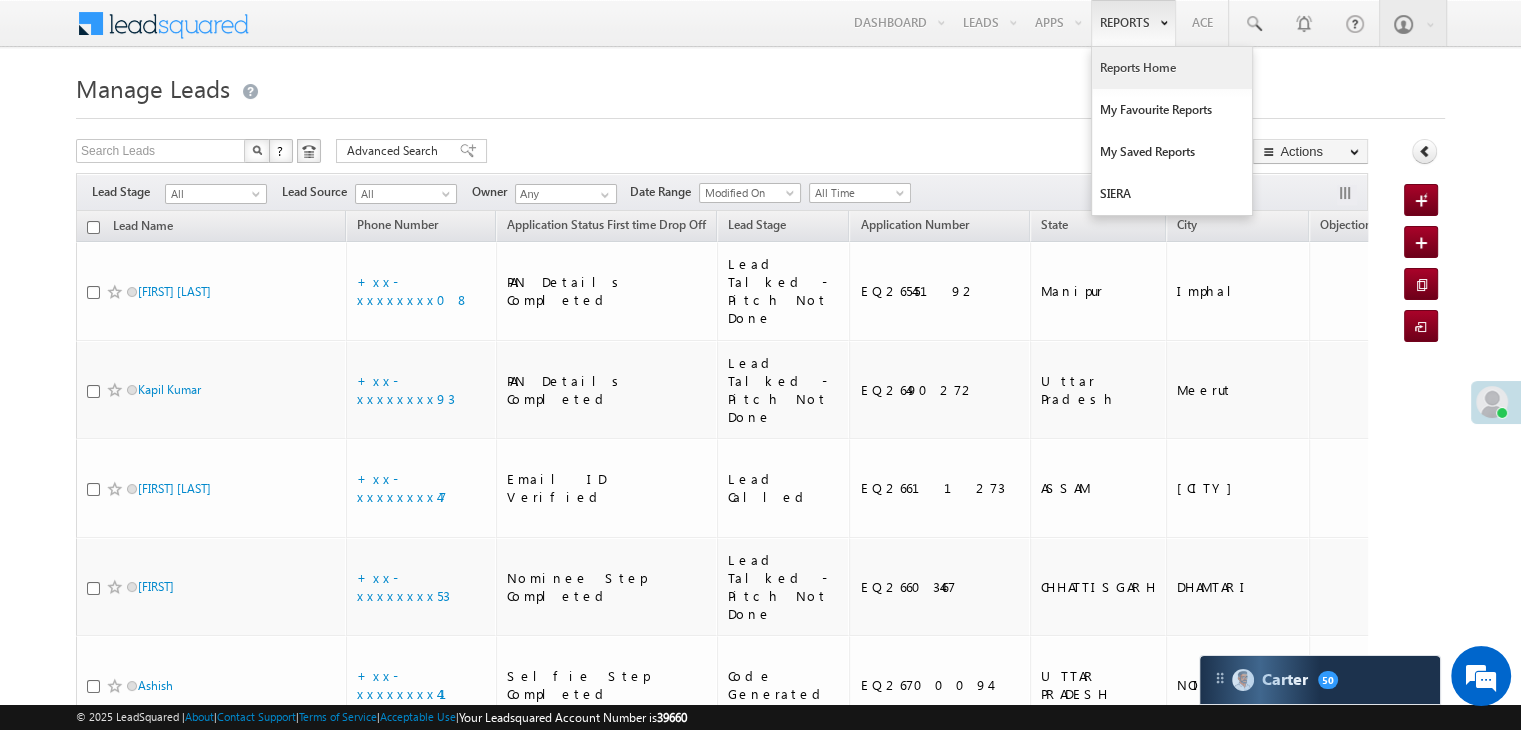 click on "Reports Home" at bounding box center [1172, 68] 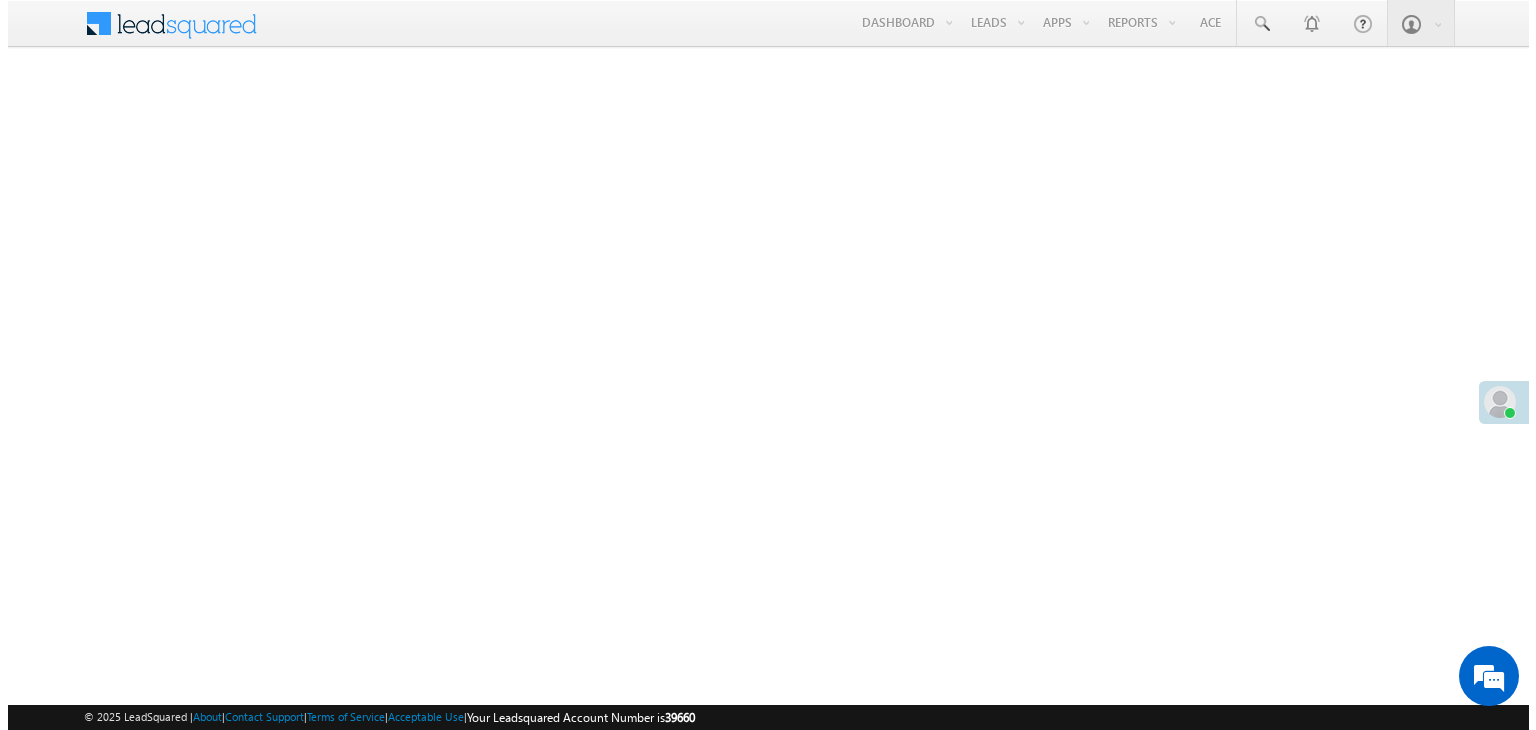scroll, scrollTop: 0, scrollLeft: 0, axis: both 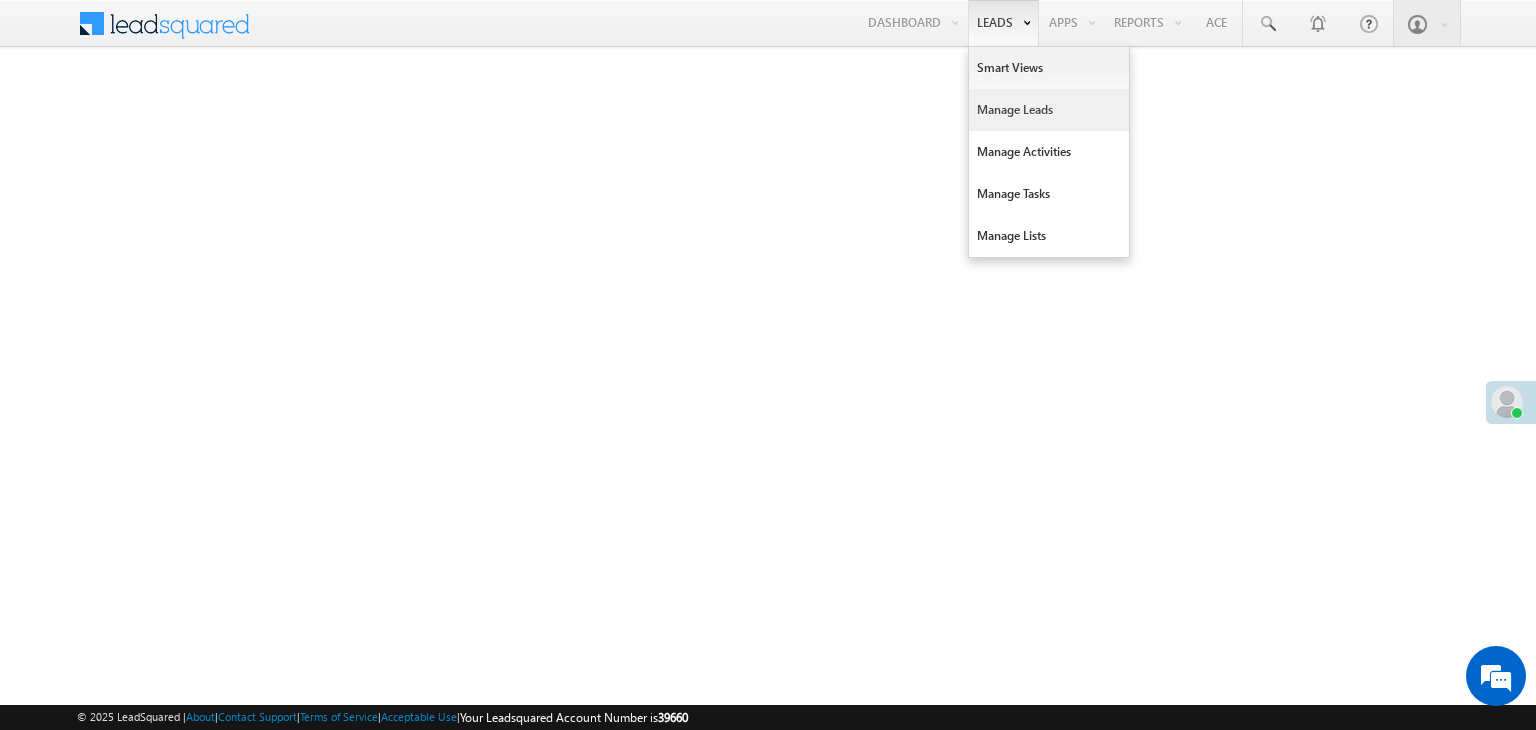 click on "Manage Leads" at bounding box center [1049, 110] 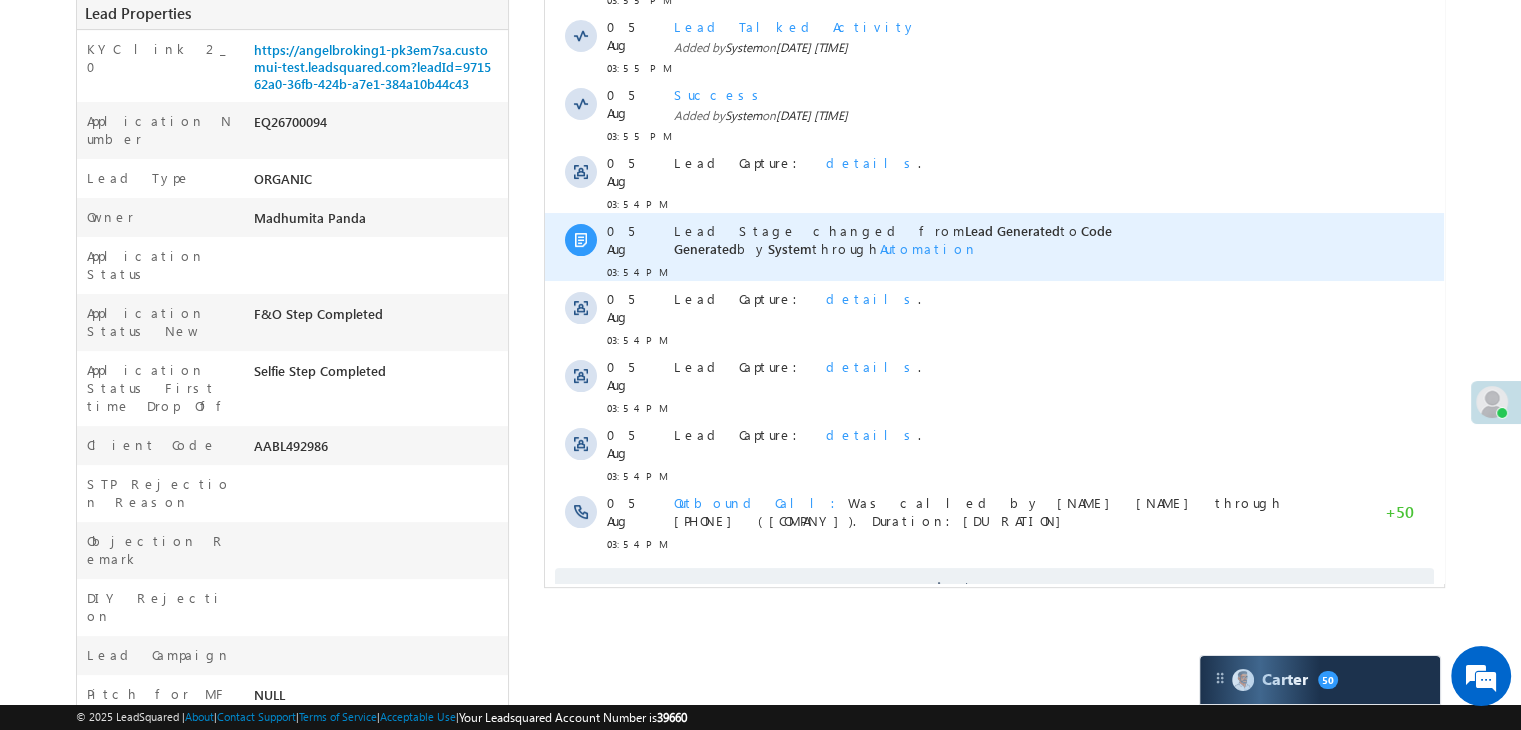 scroll, scrollTop: 256, scrollLeft: 0, axis: vertical 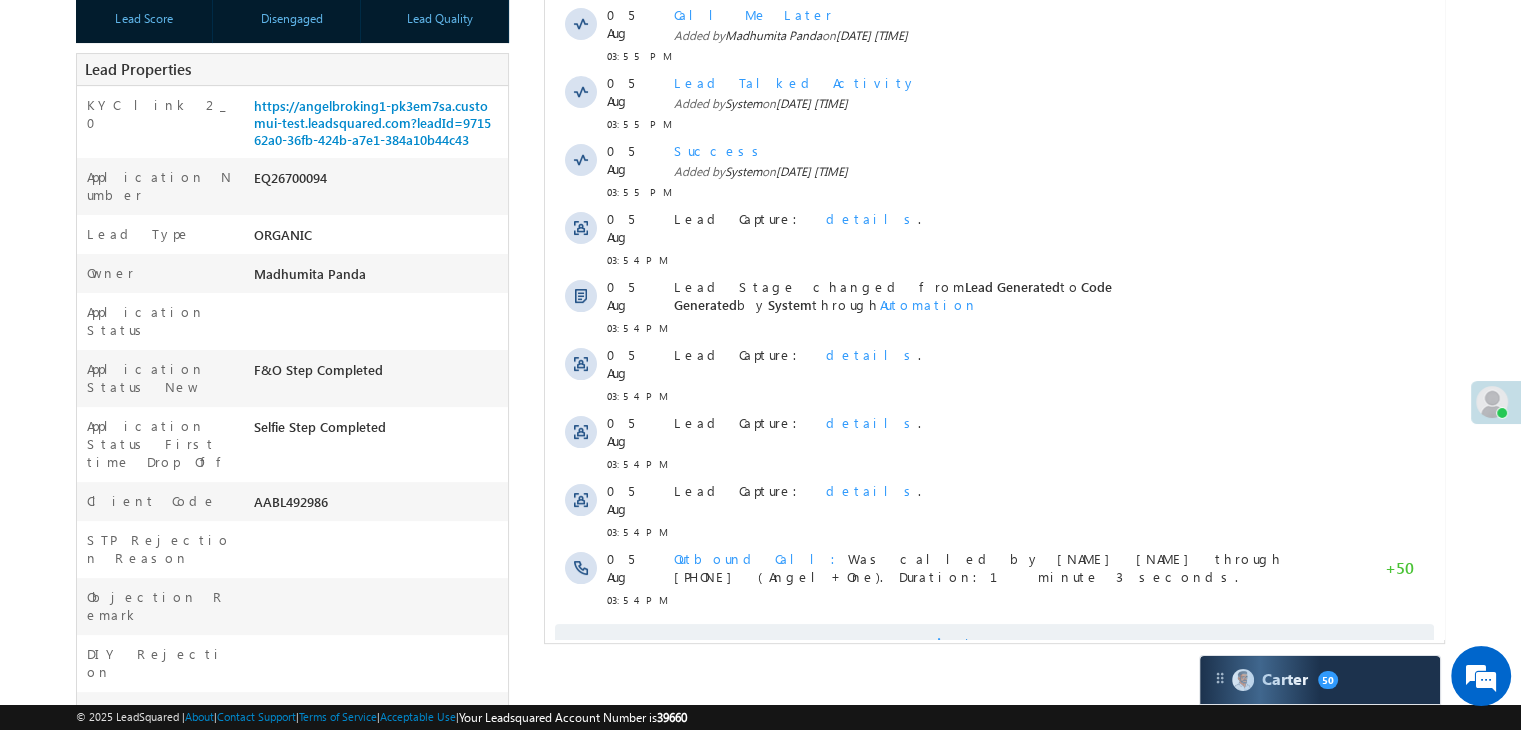 click on "Show More" at bounding box center [1004, 644] 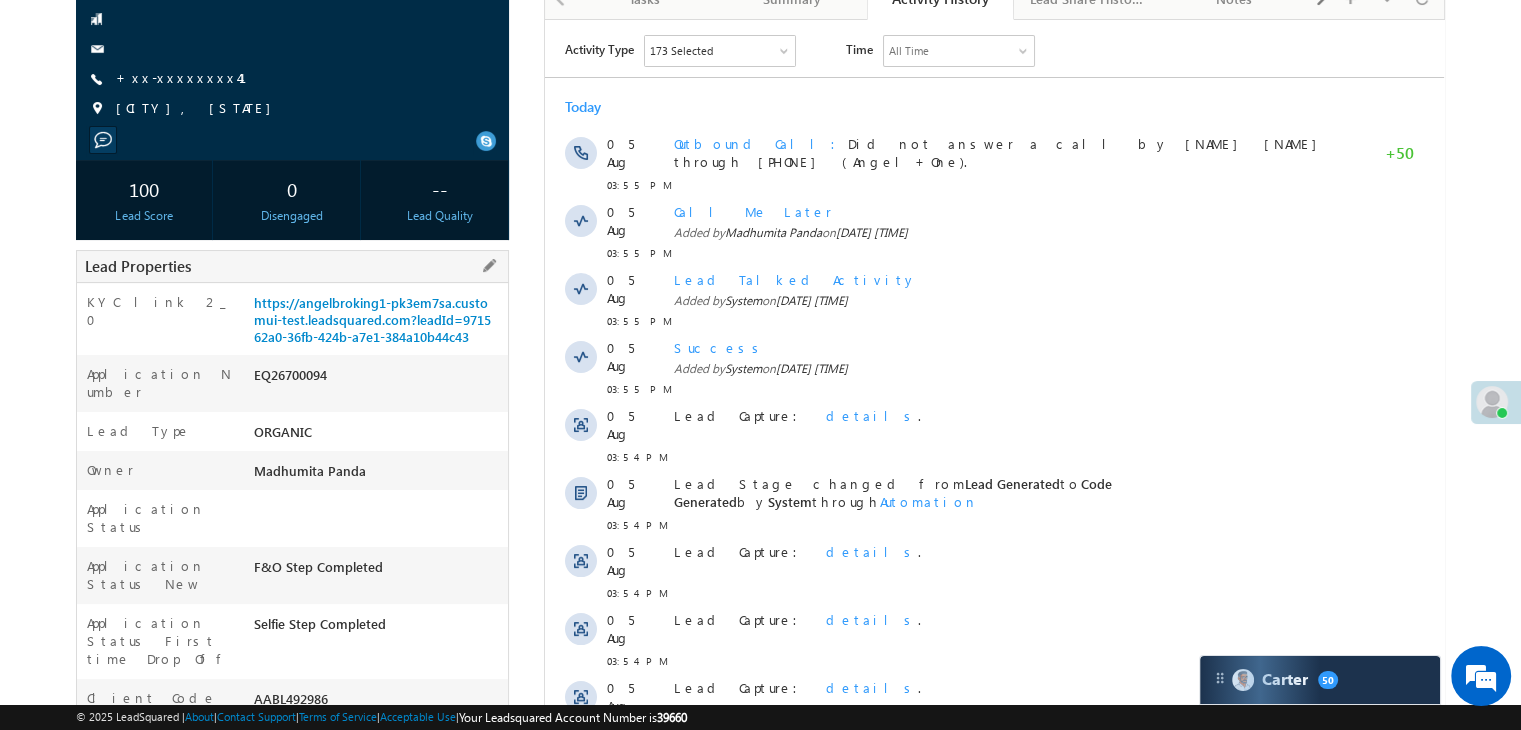 scroll, scrollTop: 0, scrollLeft: 0, axis: both 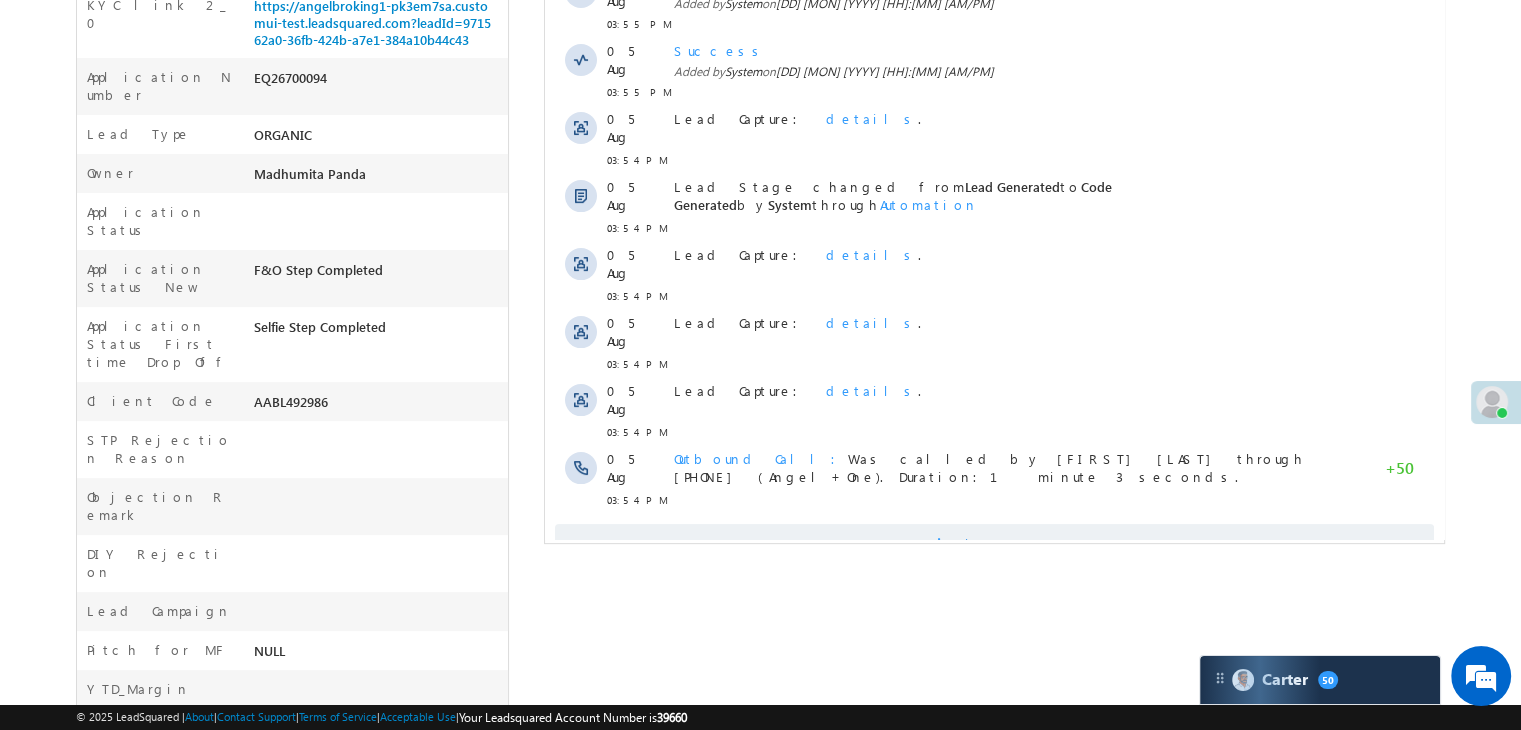 click on "Show More" at bounding box center [1004, 544] 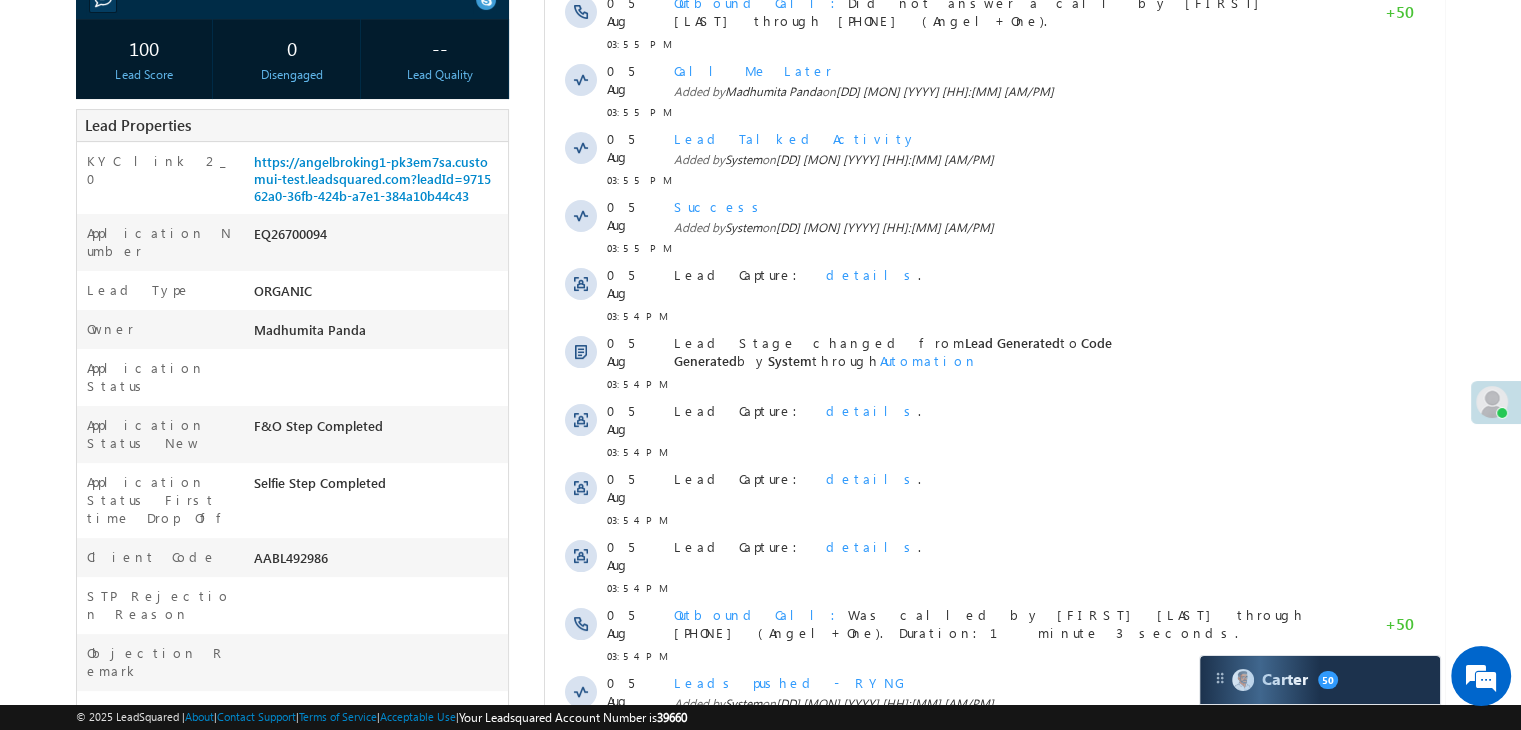 scroll, scrollTop: 336, scrollLeft: 0, axis: vertical 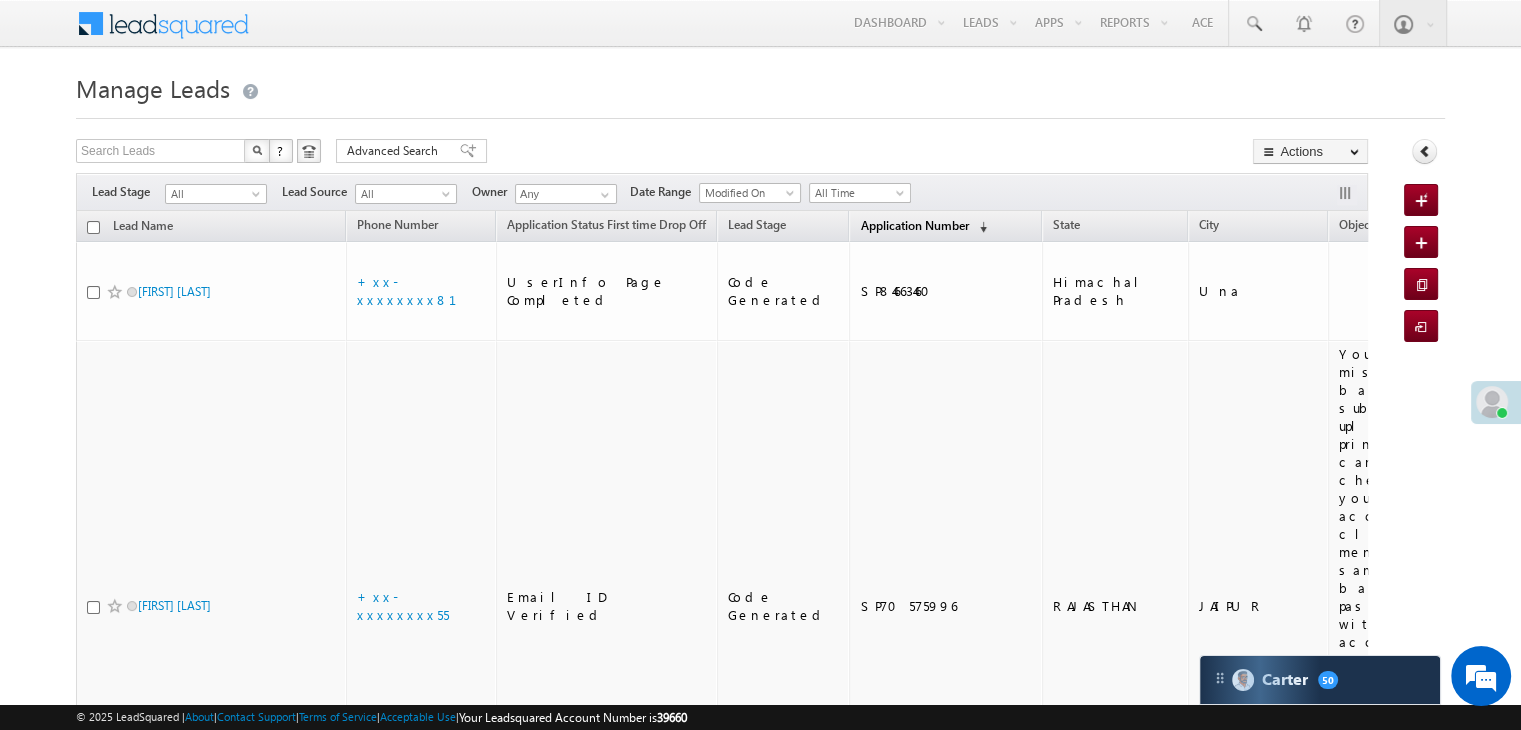 click on "Application Number" at bounding box center (914, 225) 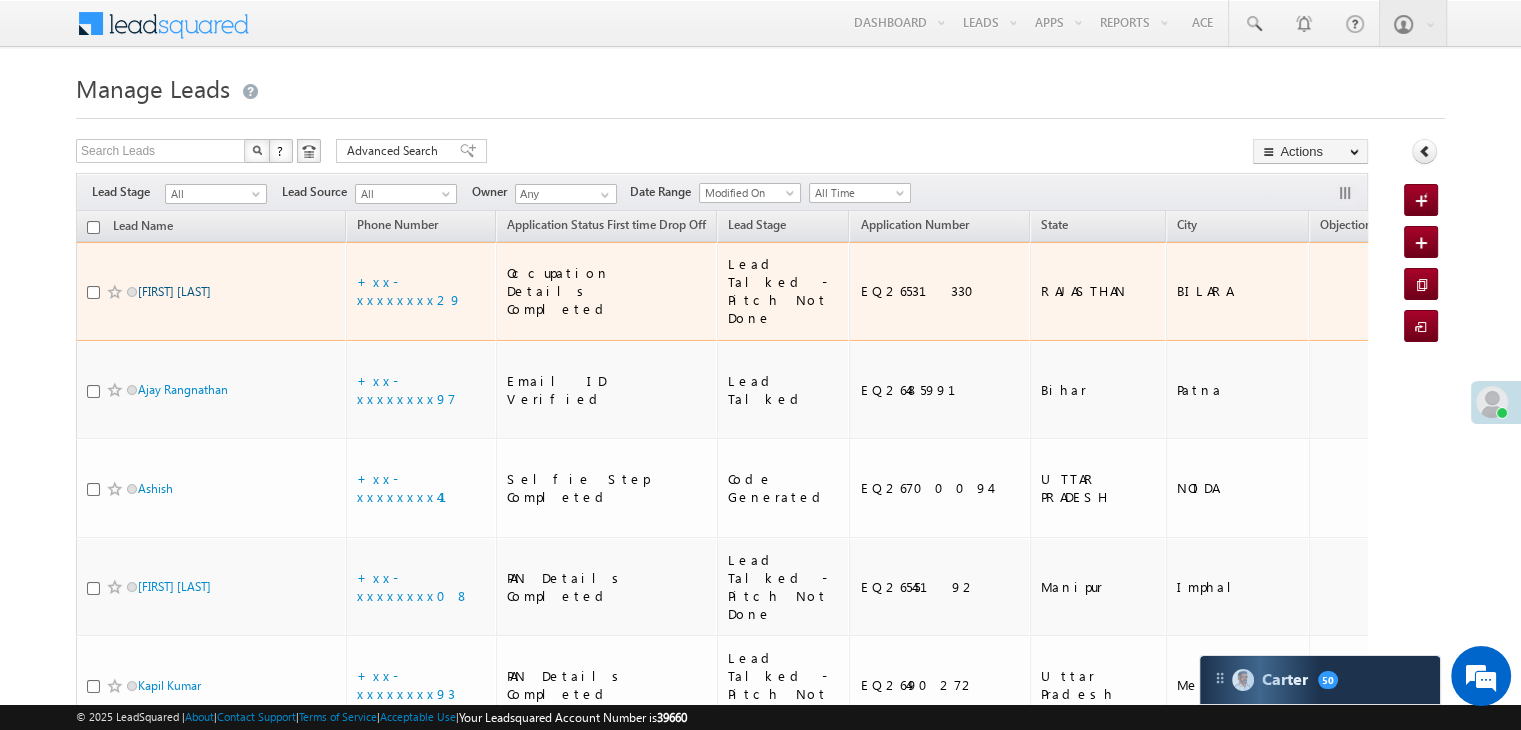 scroll, scrollTop: 0, scrollLeft: 0, axis: both 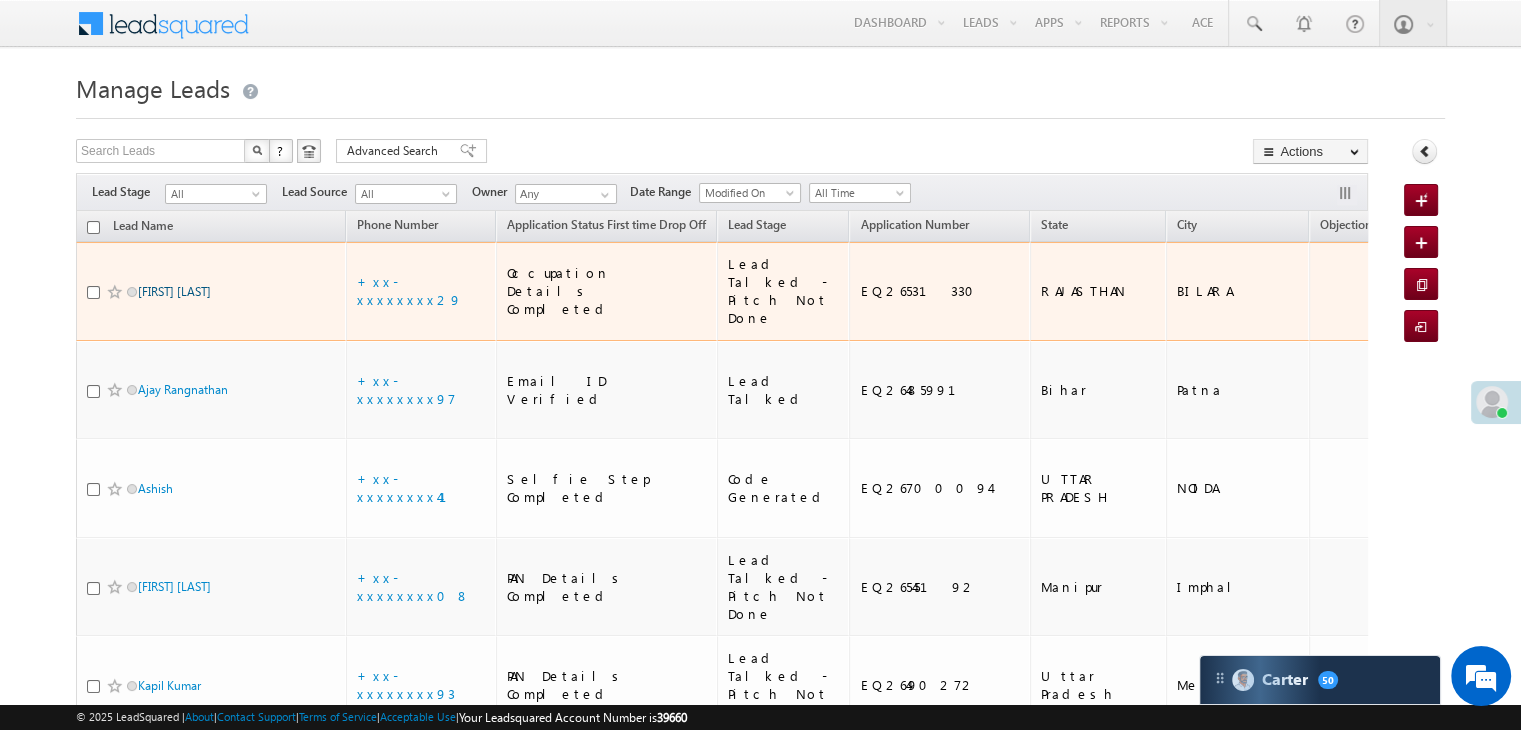 click on "Govind Dhatarwal" at bounding box center (174, 291) 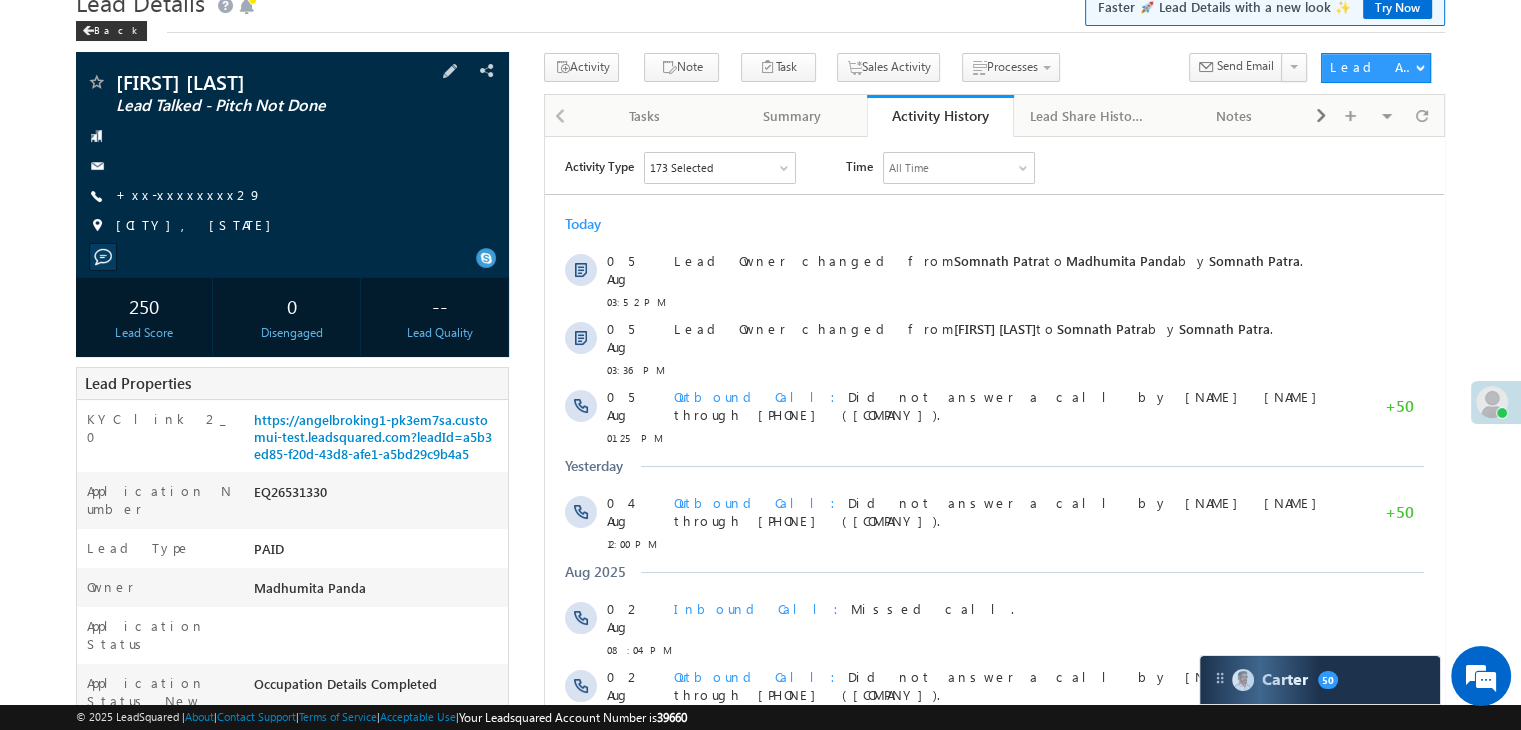 scroll, scrollTop: 200, scrollLeft: 0, axis: vertical 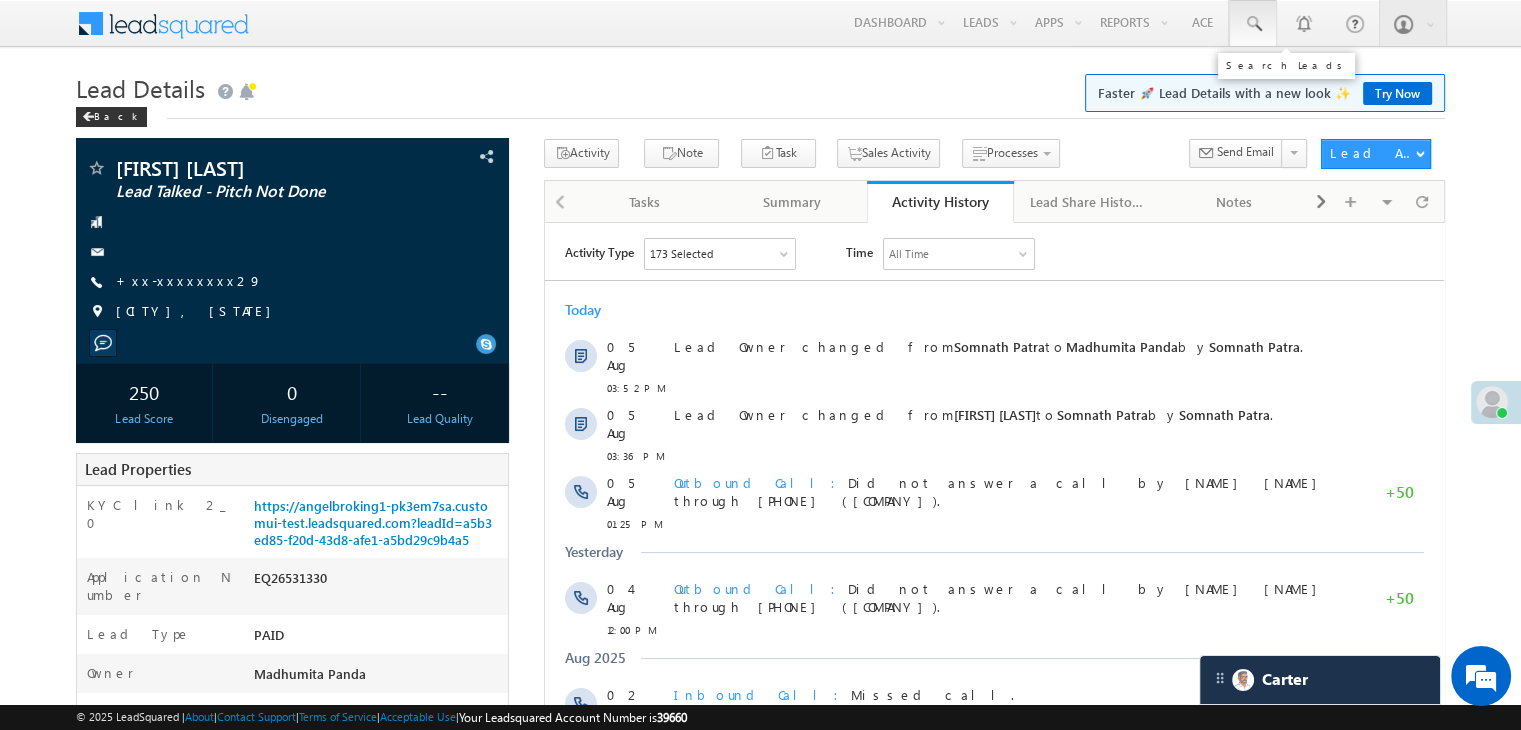 click at bounding box center [1253, 24] 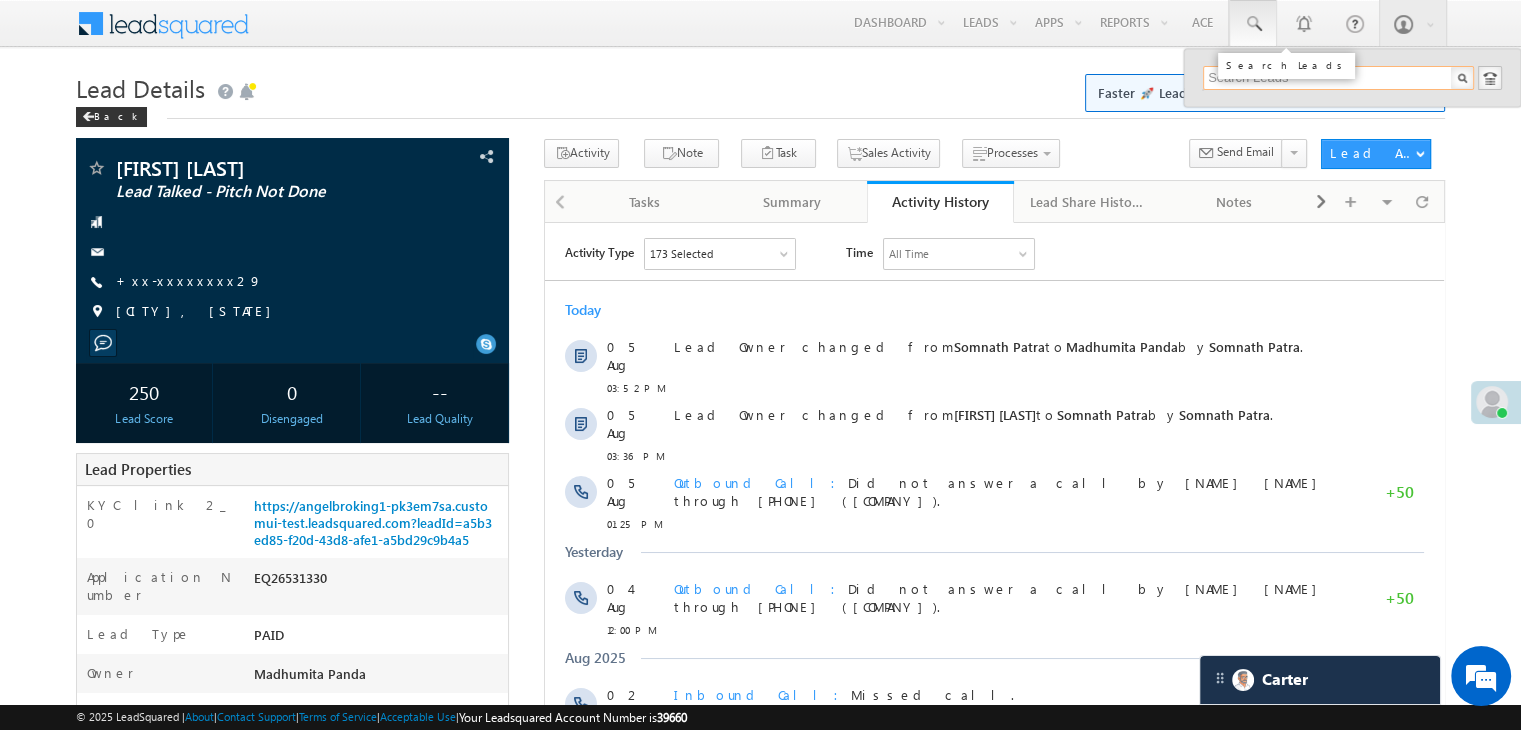 paste on "EQ26597933" 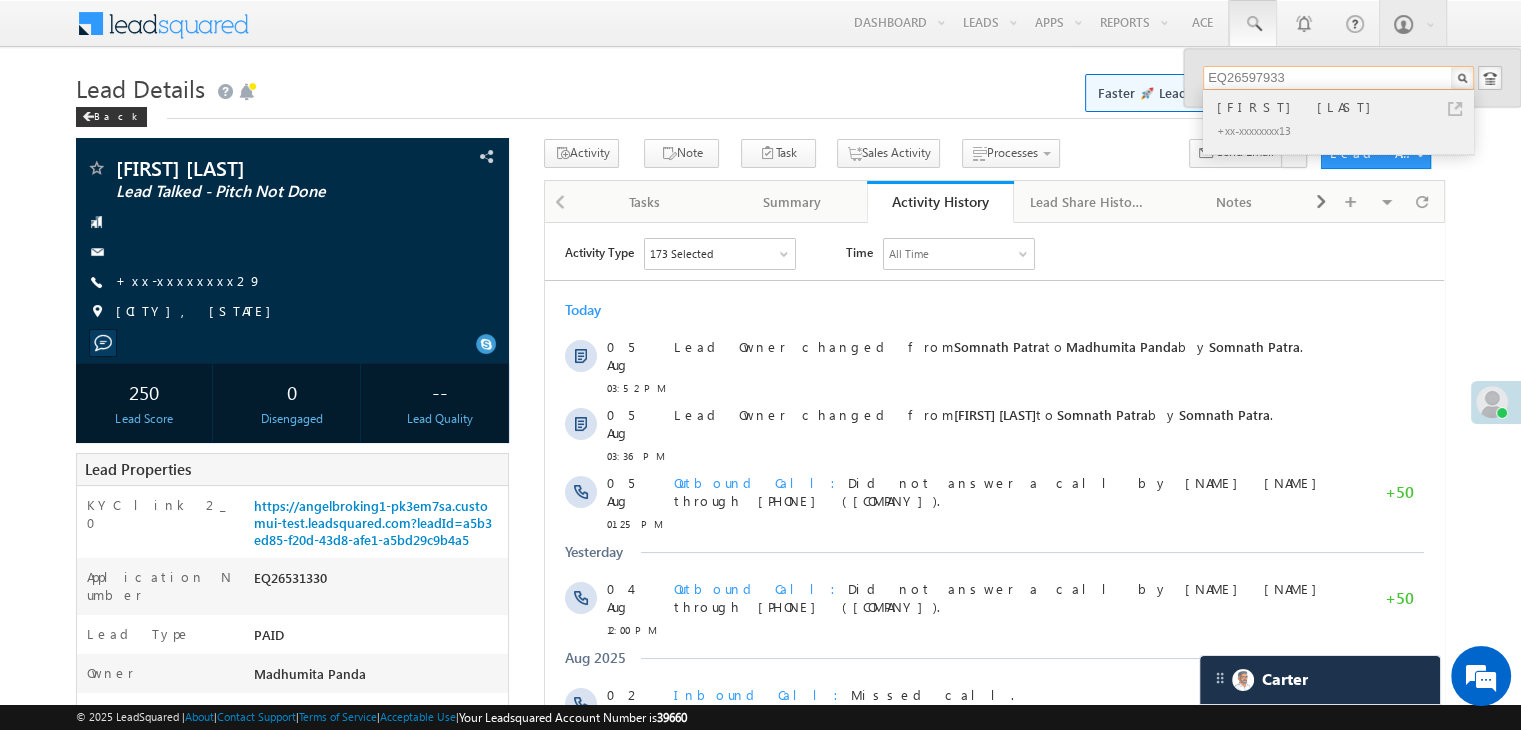 type on "EQ26597933" 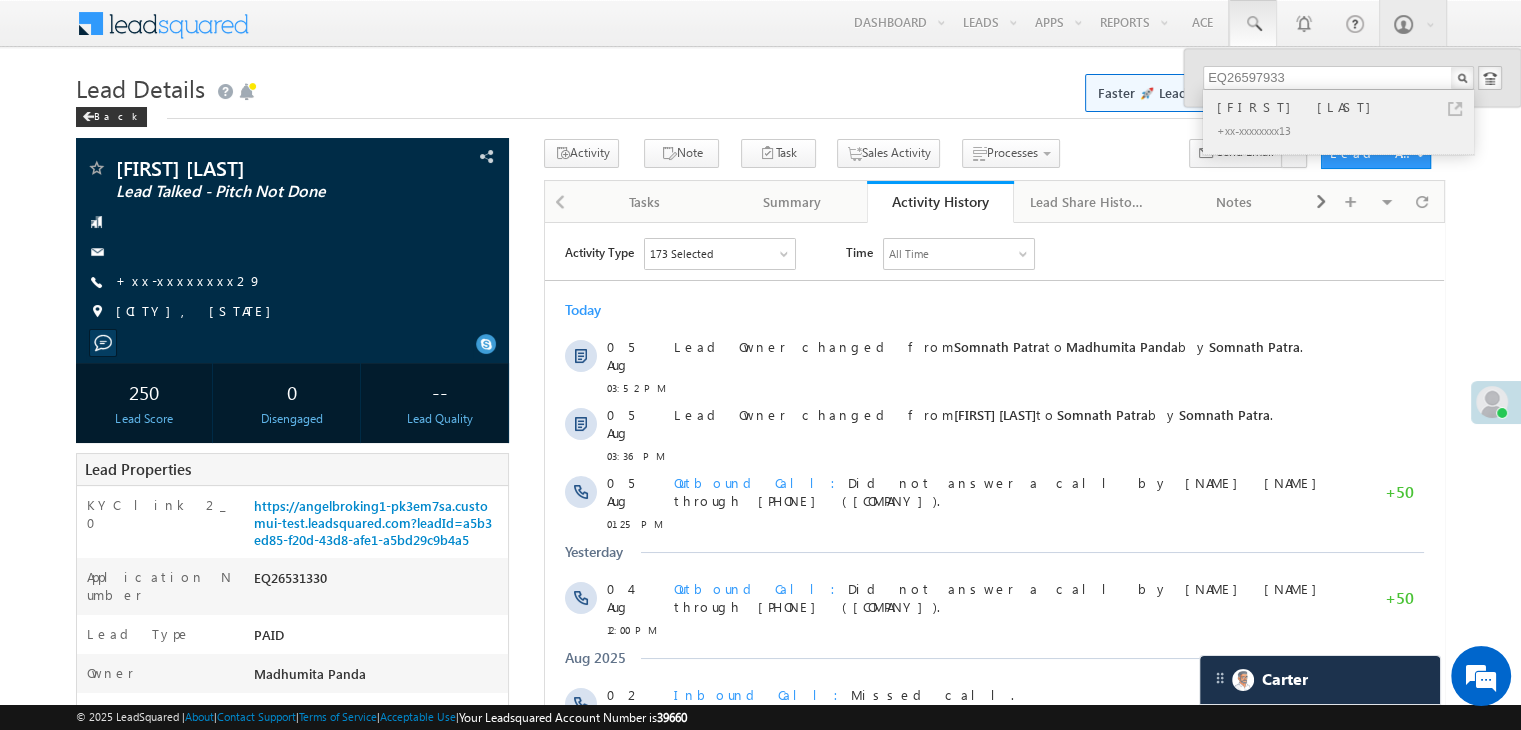 click on "[FIRST] [LAST]" at bounding box center (1347, 107) 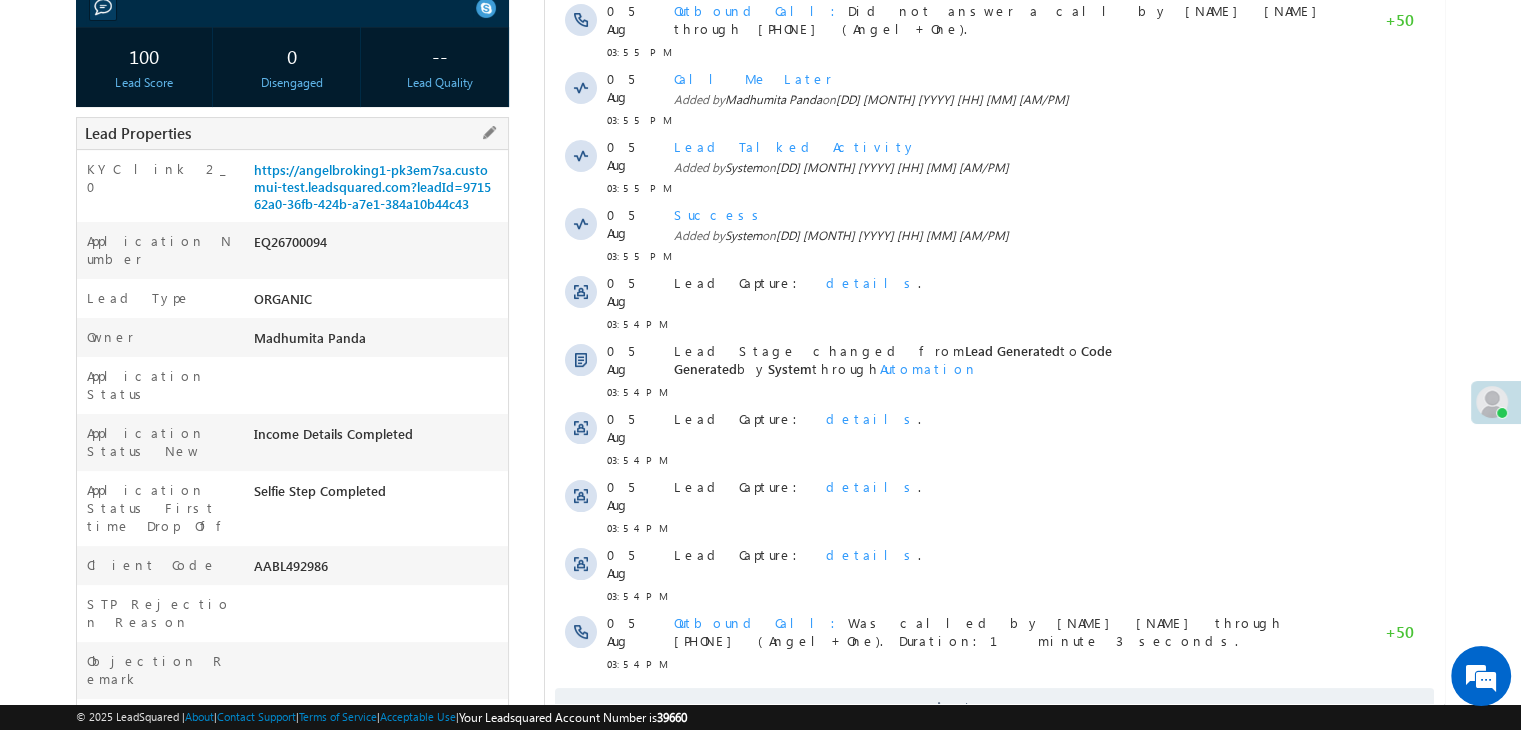 scroll, scrollTop: 0, scrollLeft: 0, axis: both 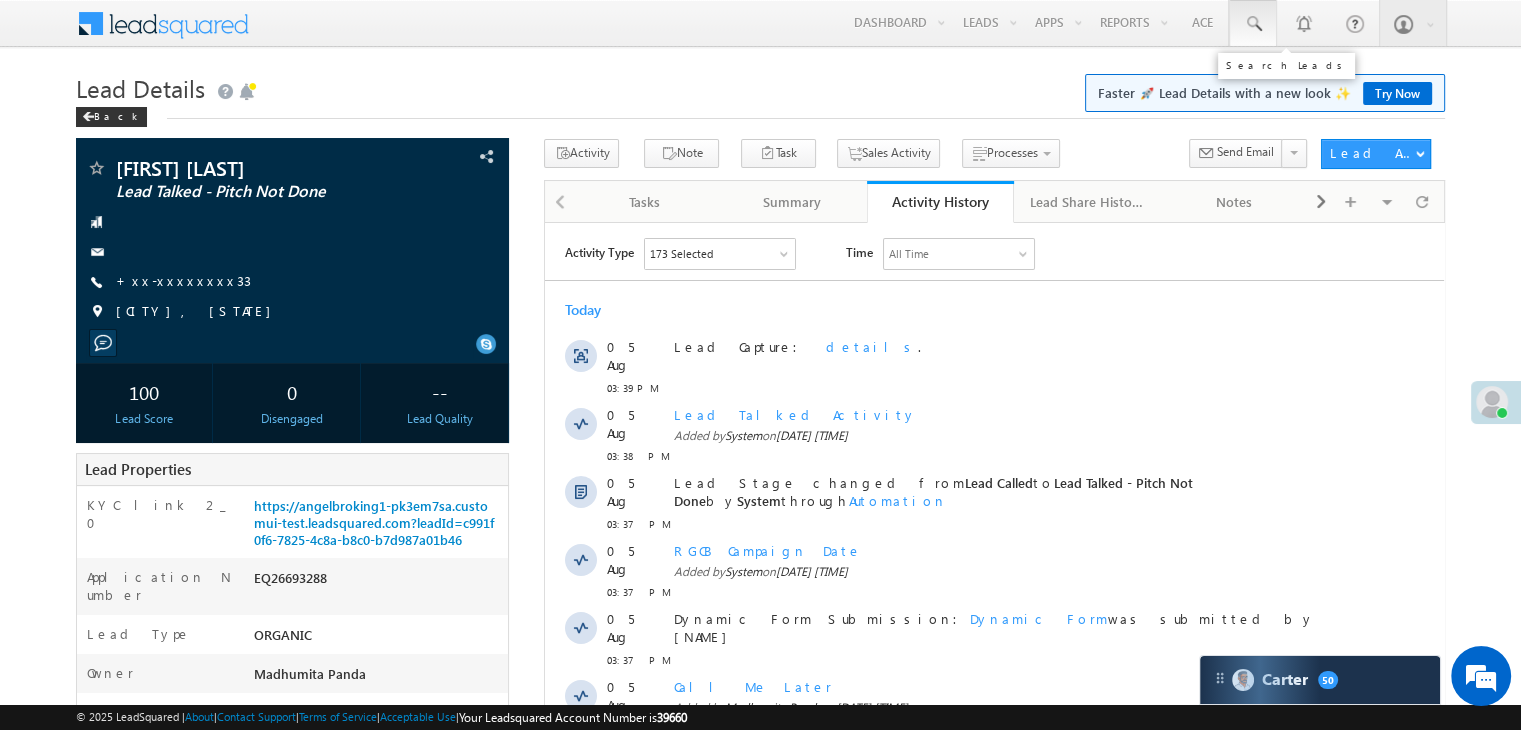 click at bounding box center [1253, 24] 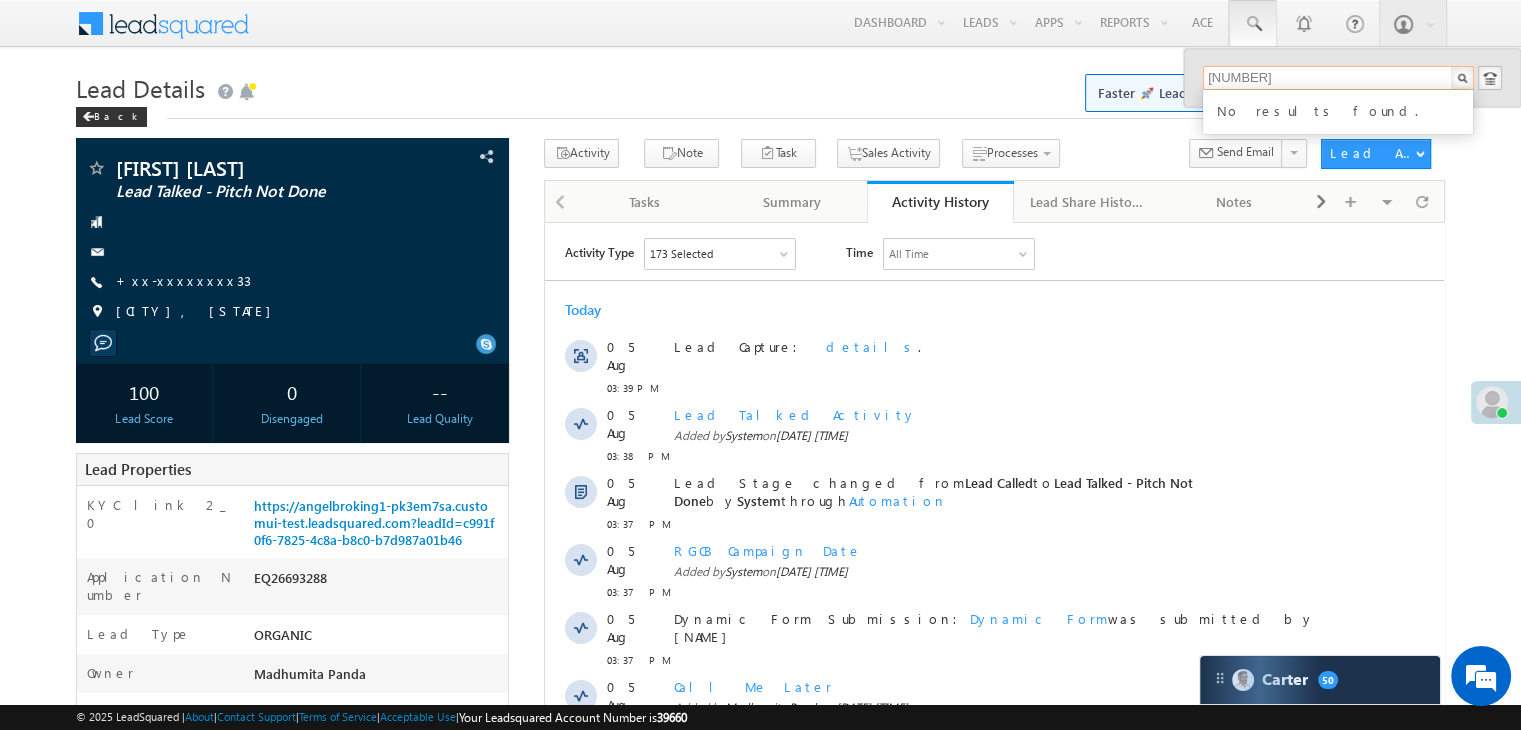 click on "72178360647559369164" at bounding box center [1338, 78] 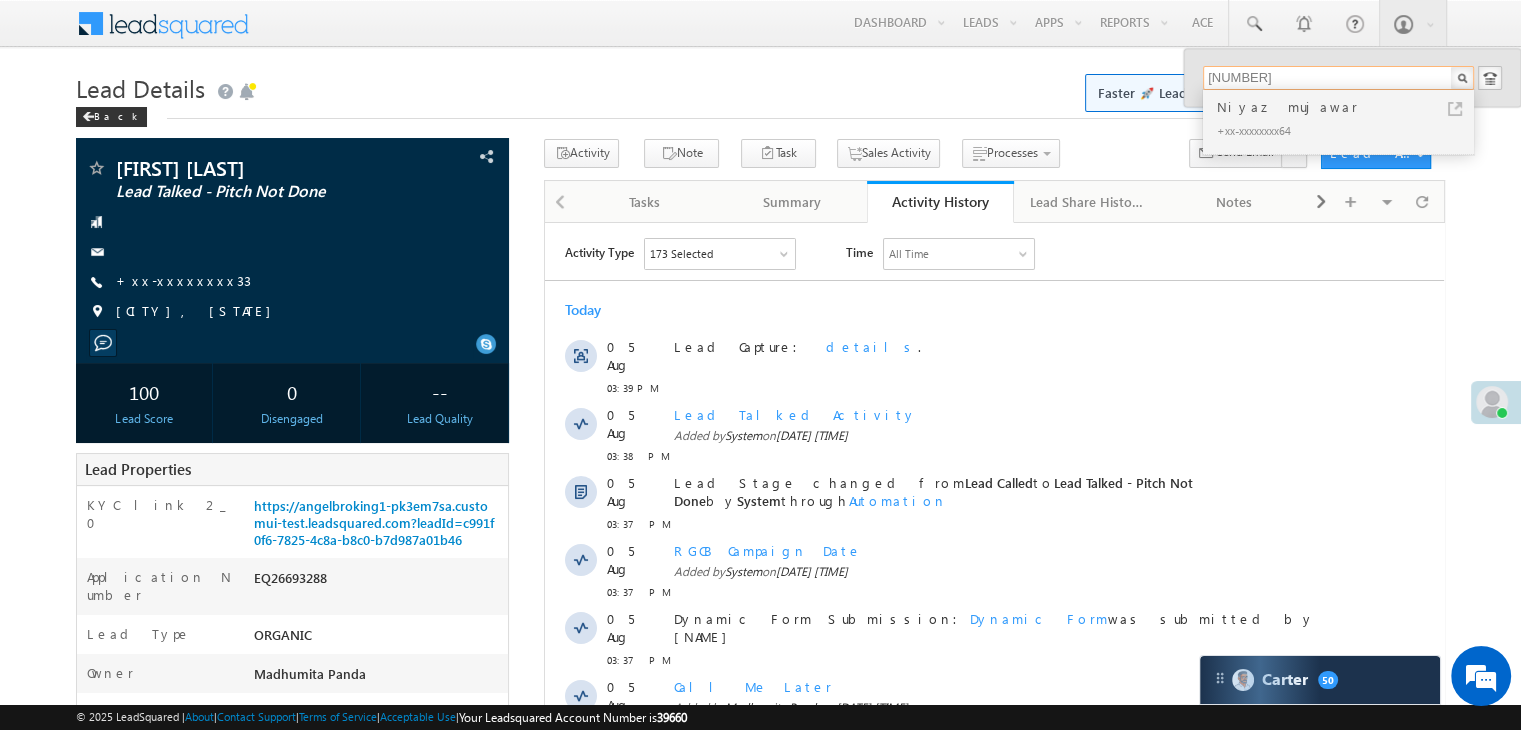 type on "7559369164" 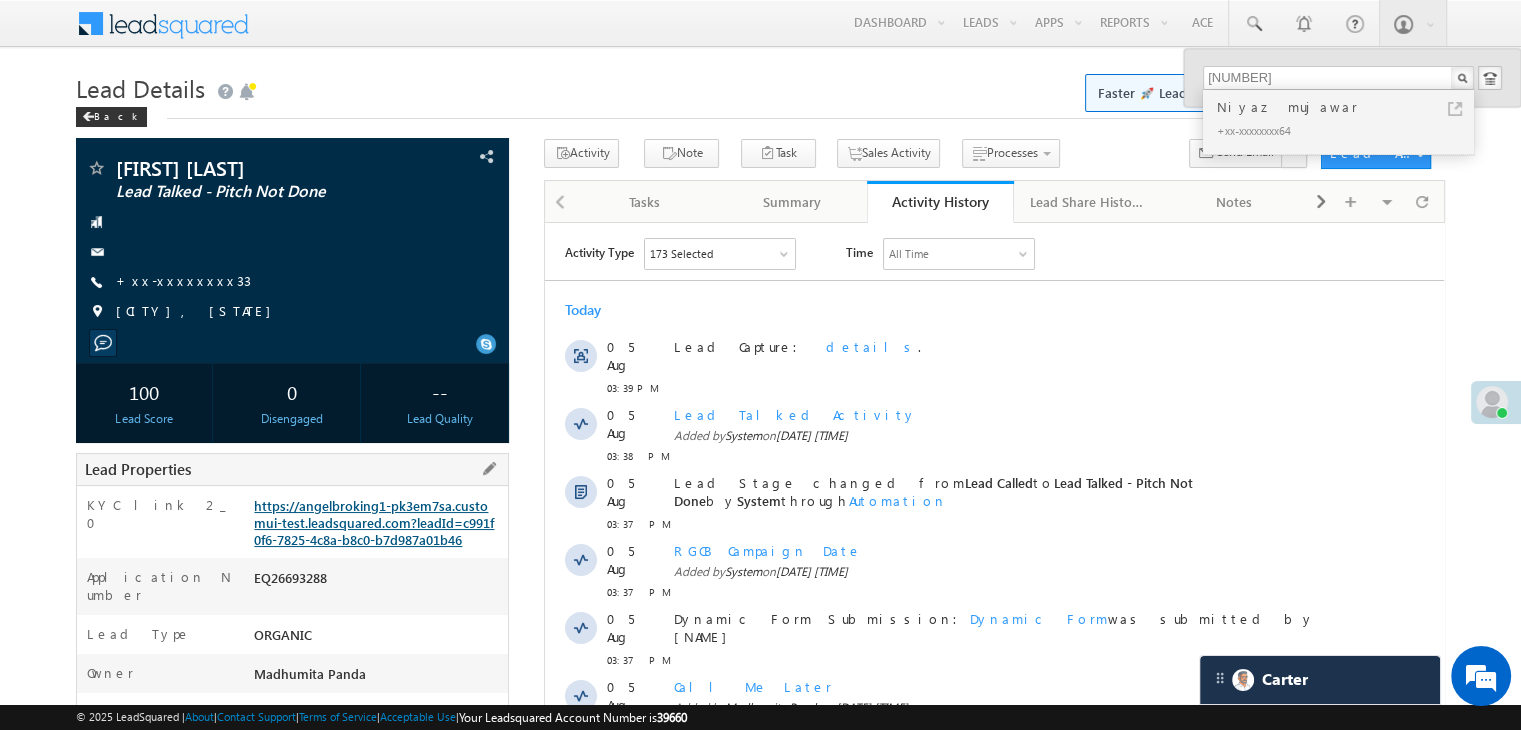click on "https://angelbroking1-pk3em7sa.customui-test.leadsquared.com?leadId=c991f0f6-7825-4c8a-b8c0-b7d987a01b46" at bounding box center (374, 522) 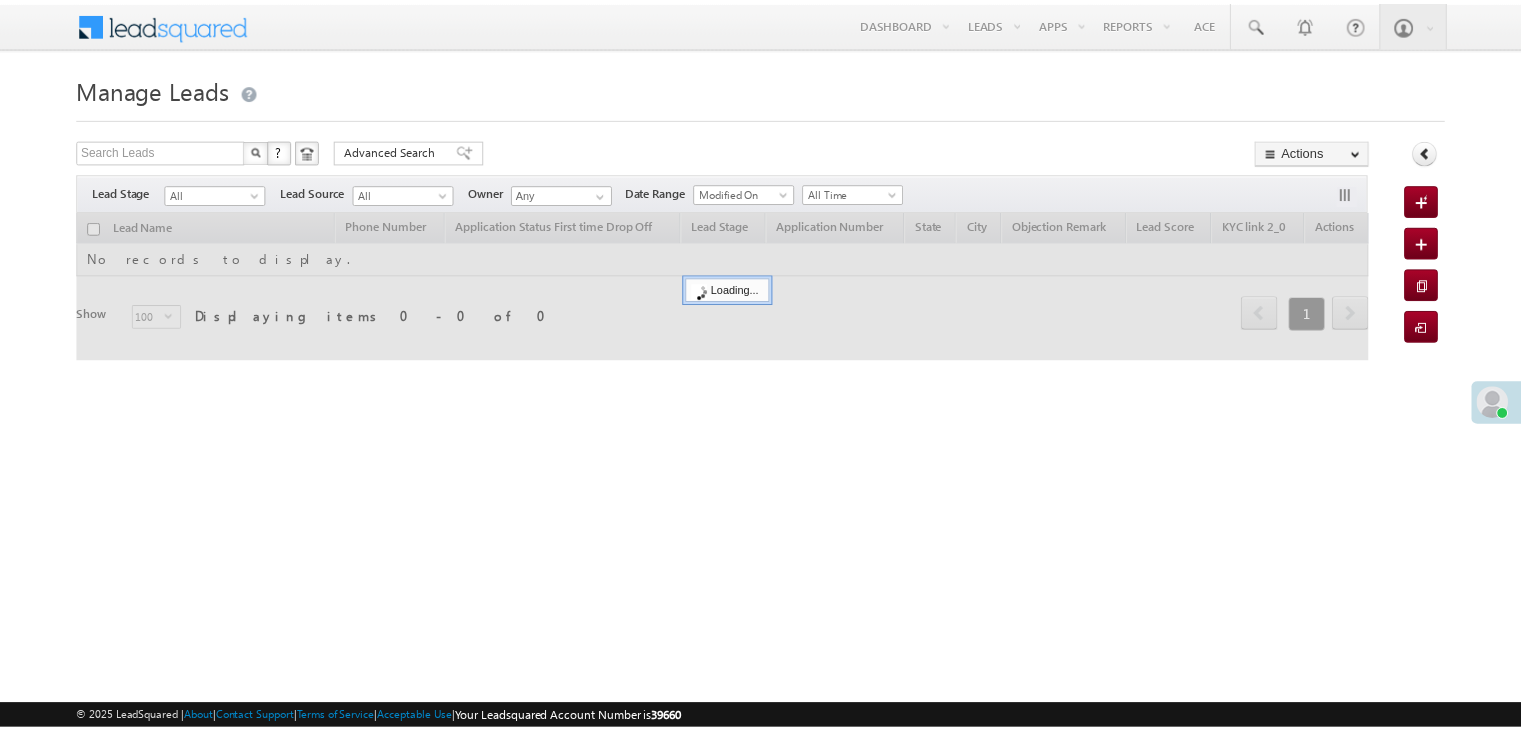 scroll, scrollTop: 0, scrollLeft: 0, axis: both 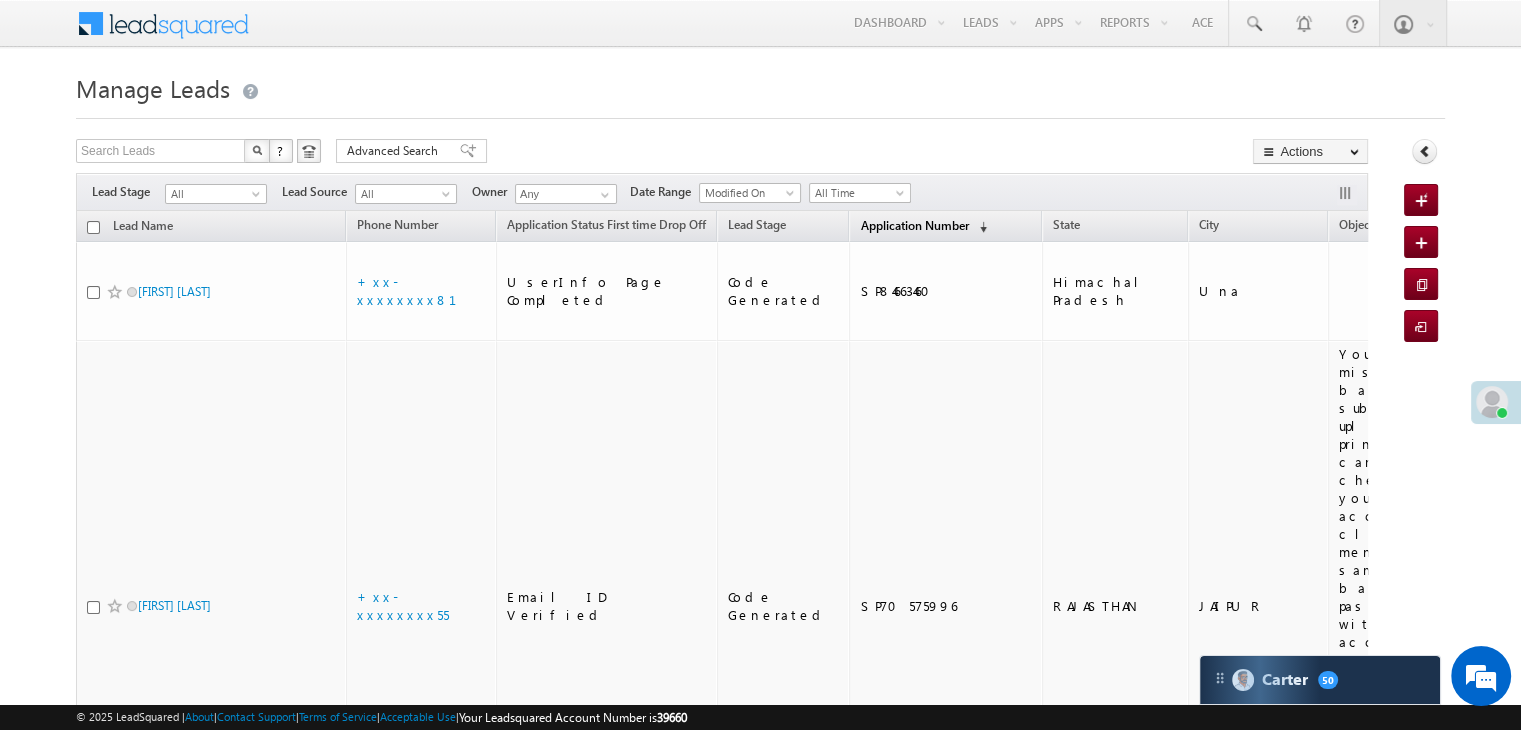 click on "Application Number" at bounding box center (914, 225) 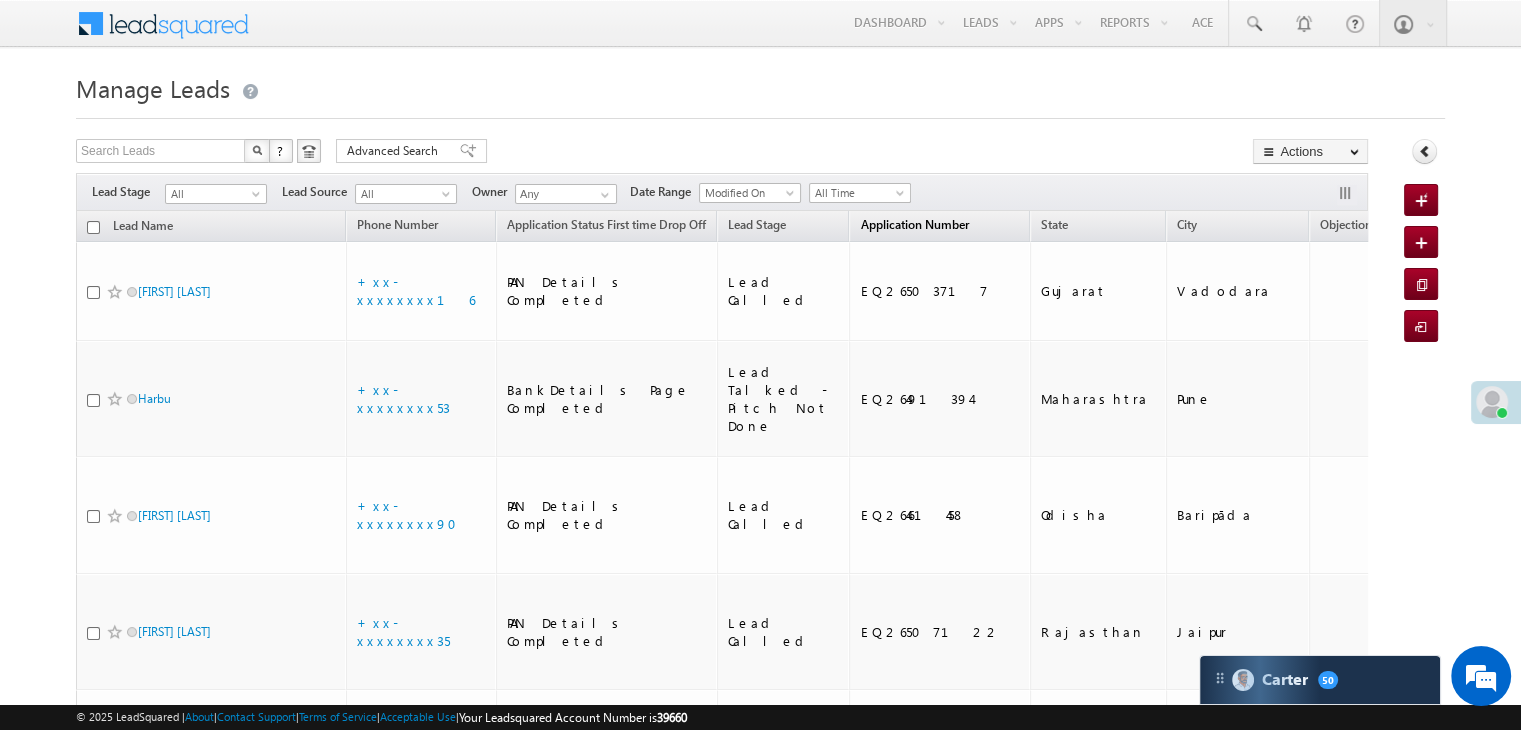 scroll, scrollTop: 0, scrollLeft: 0, axis: both 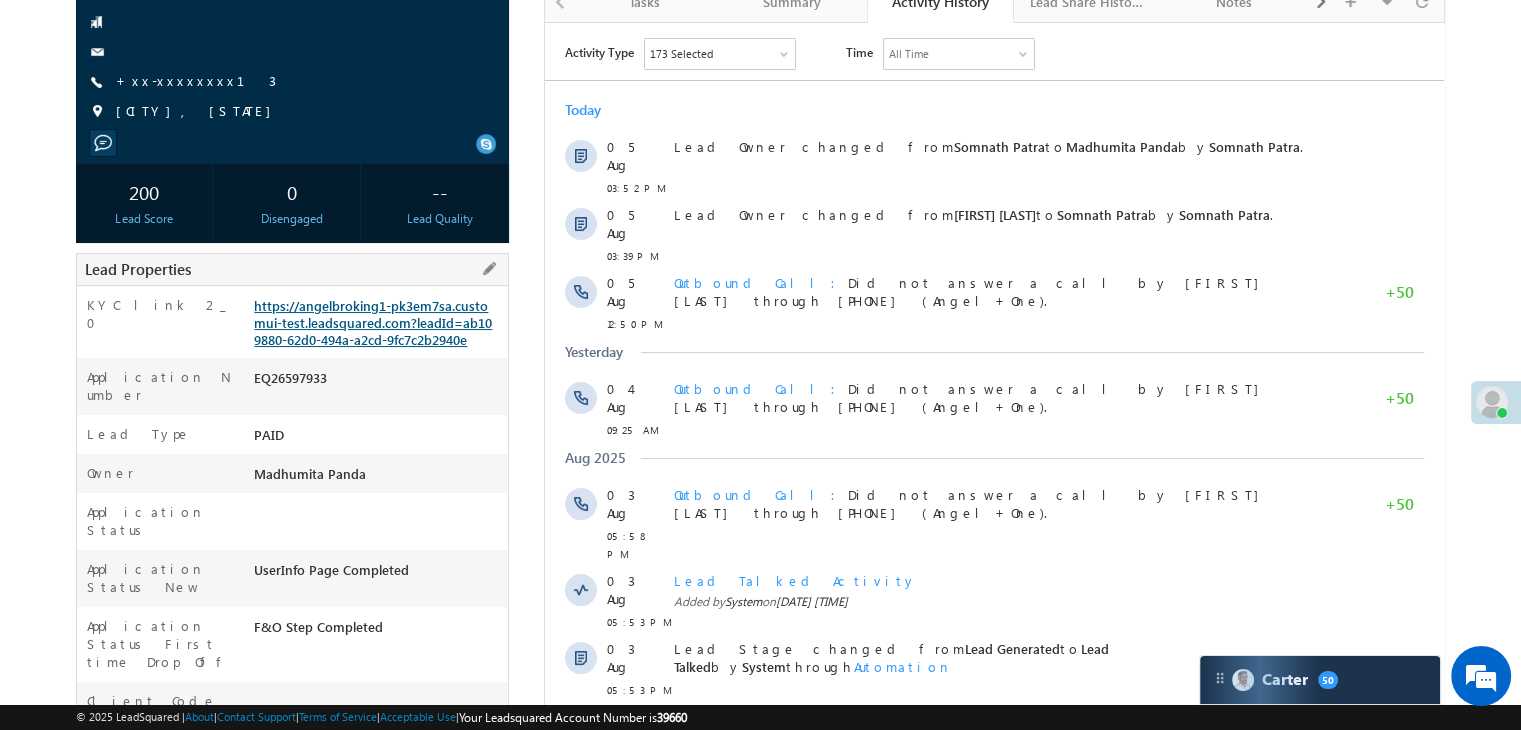 click on "https://angelbroking1-pk3em7sa.customui-test.leadsquared.com?leadId=ab109880-62d0-494a-a2cd-9fc7c2b2940e" at bounding box center (373, 322) 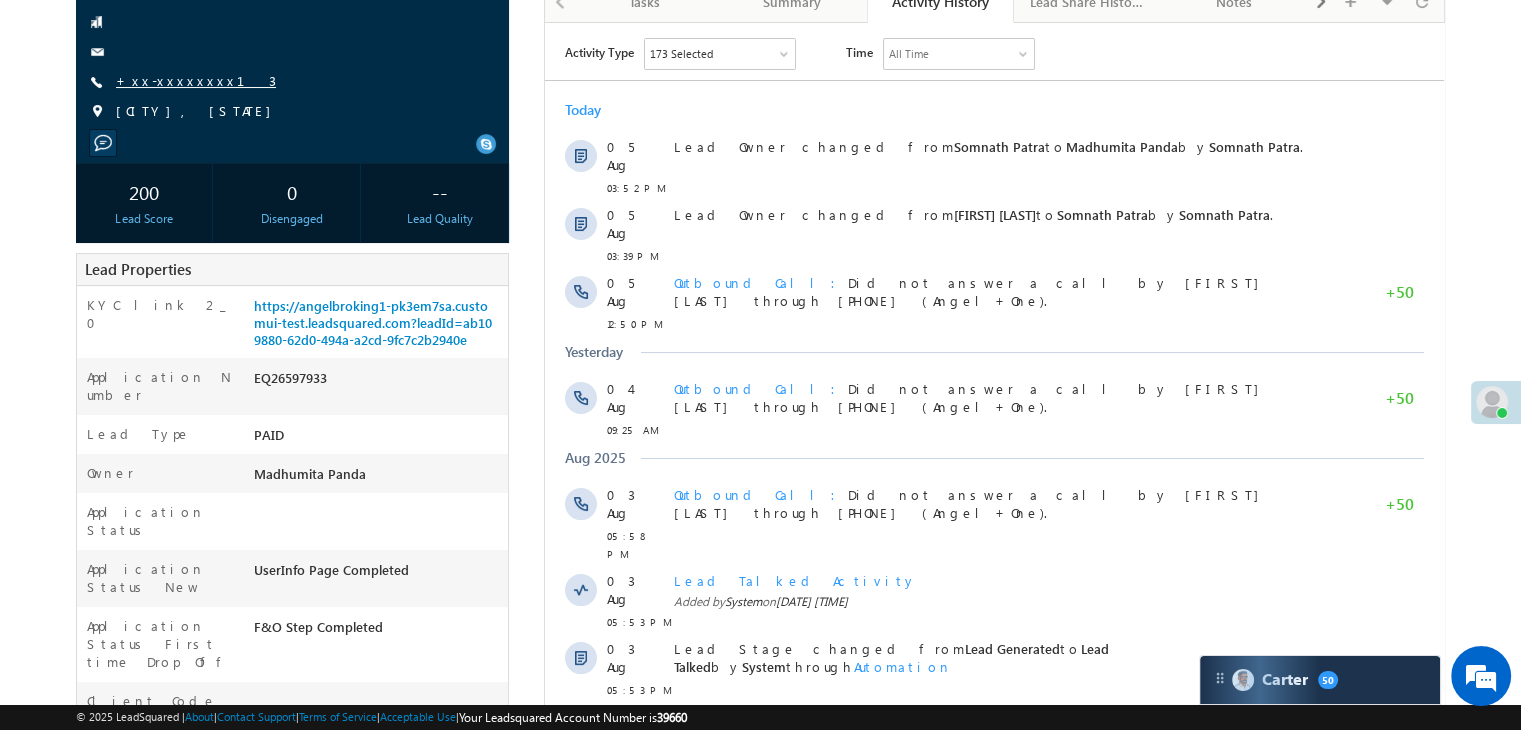 click on "+xx-xxxxxxxx13" at bounding box center [196, 80] 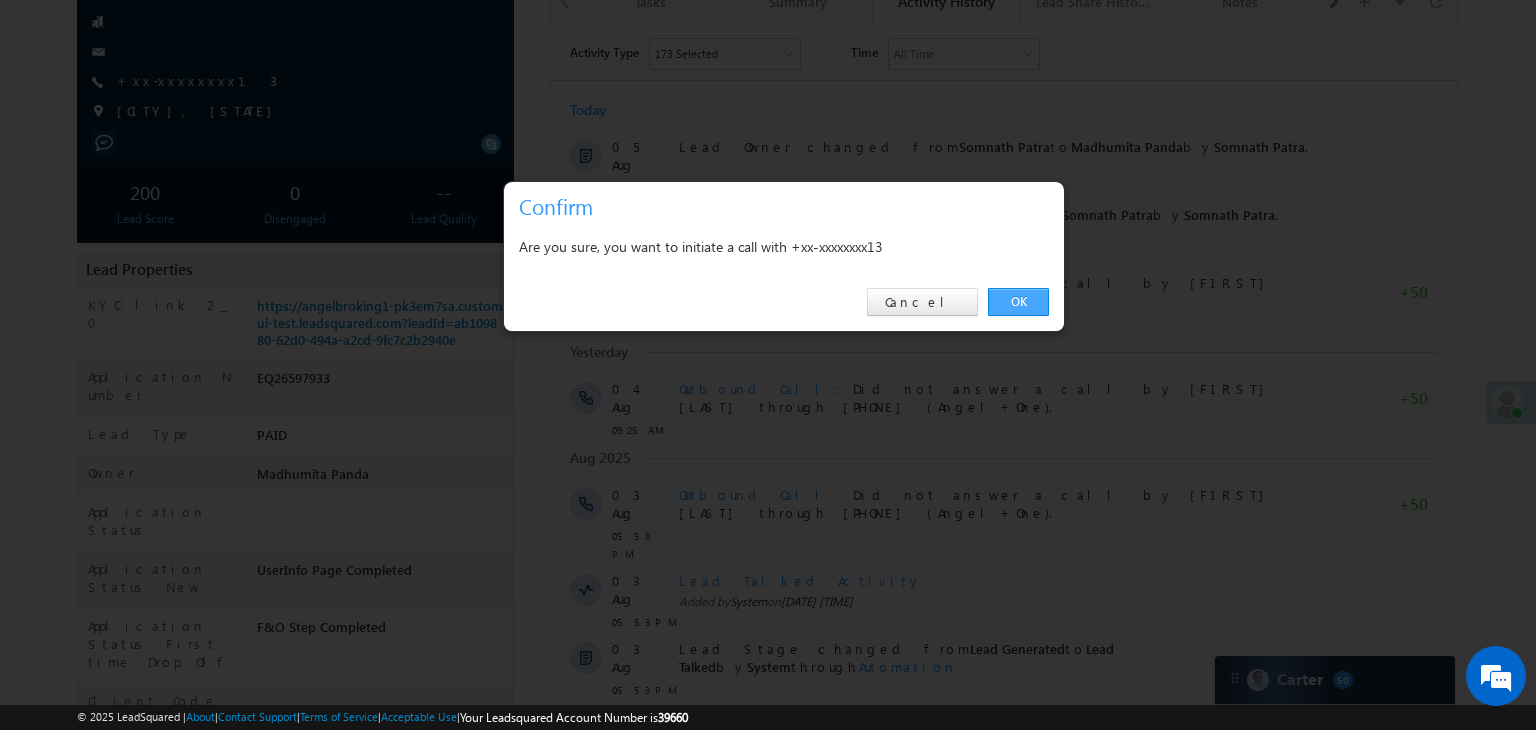 click on "OK" at bounding box center (1018, 302) 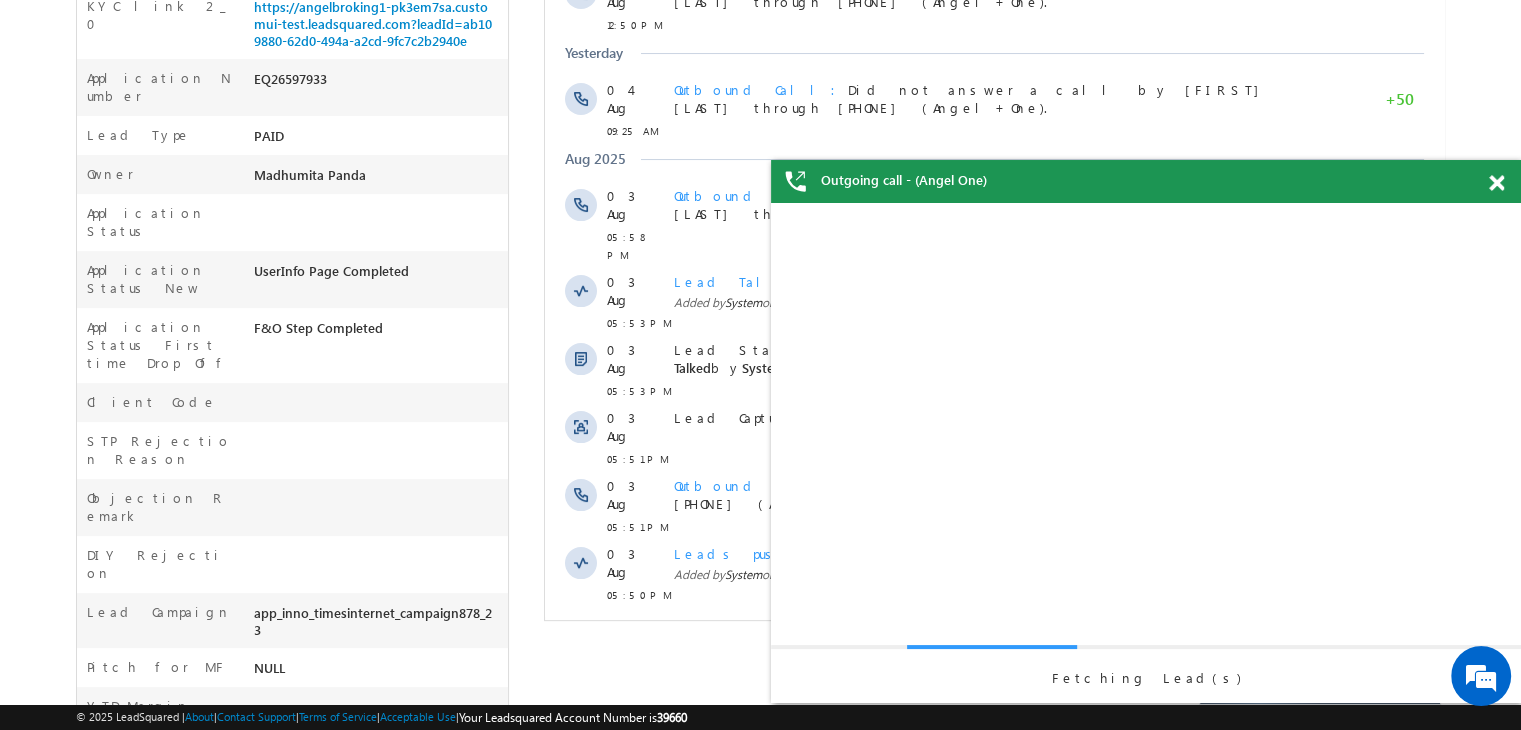 scroll, scrollTop: 0, scrollLeft: 0, axis: both 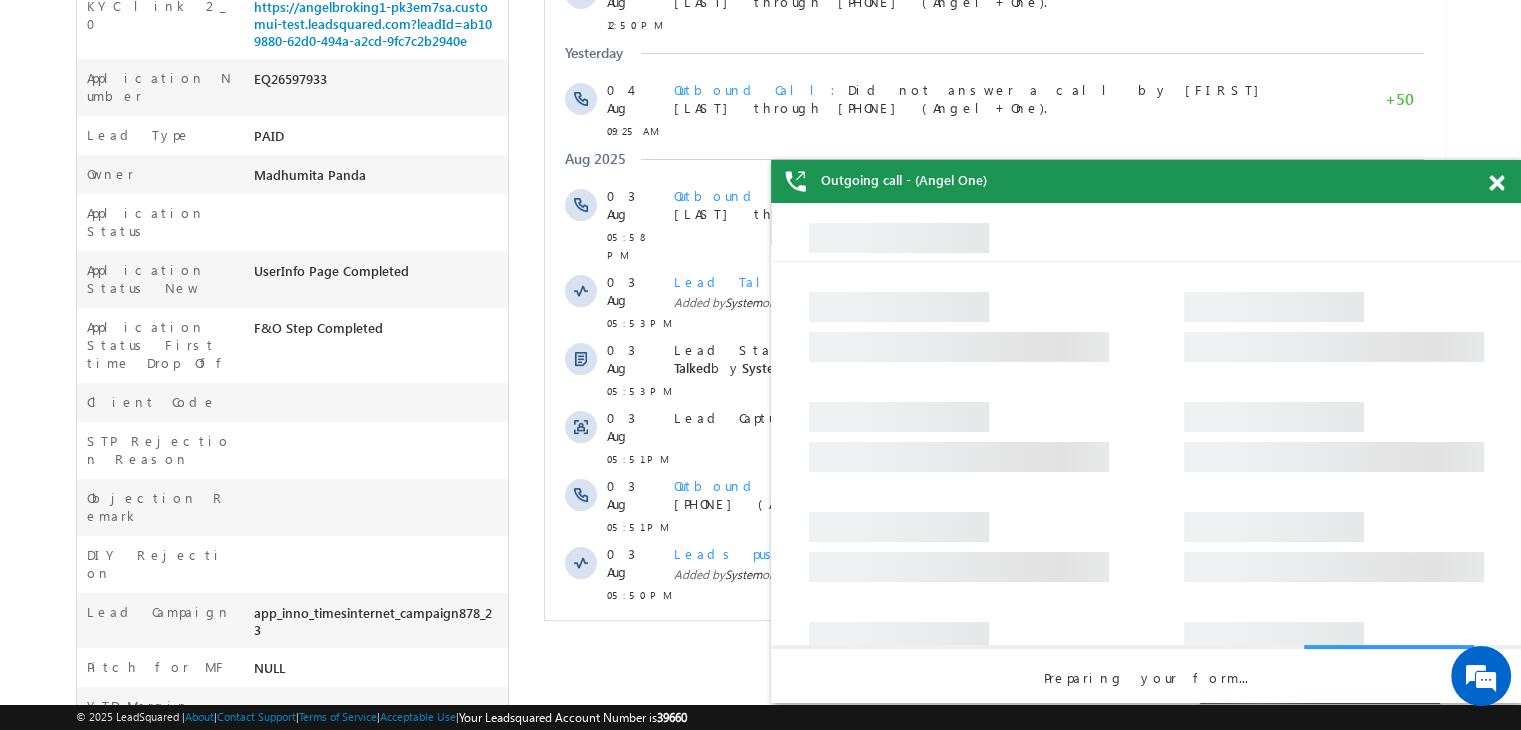 click at bounding box center [1496, 183] 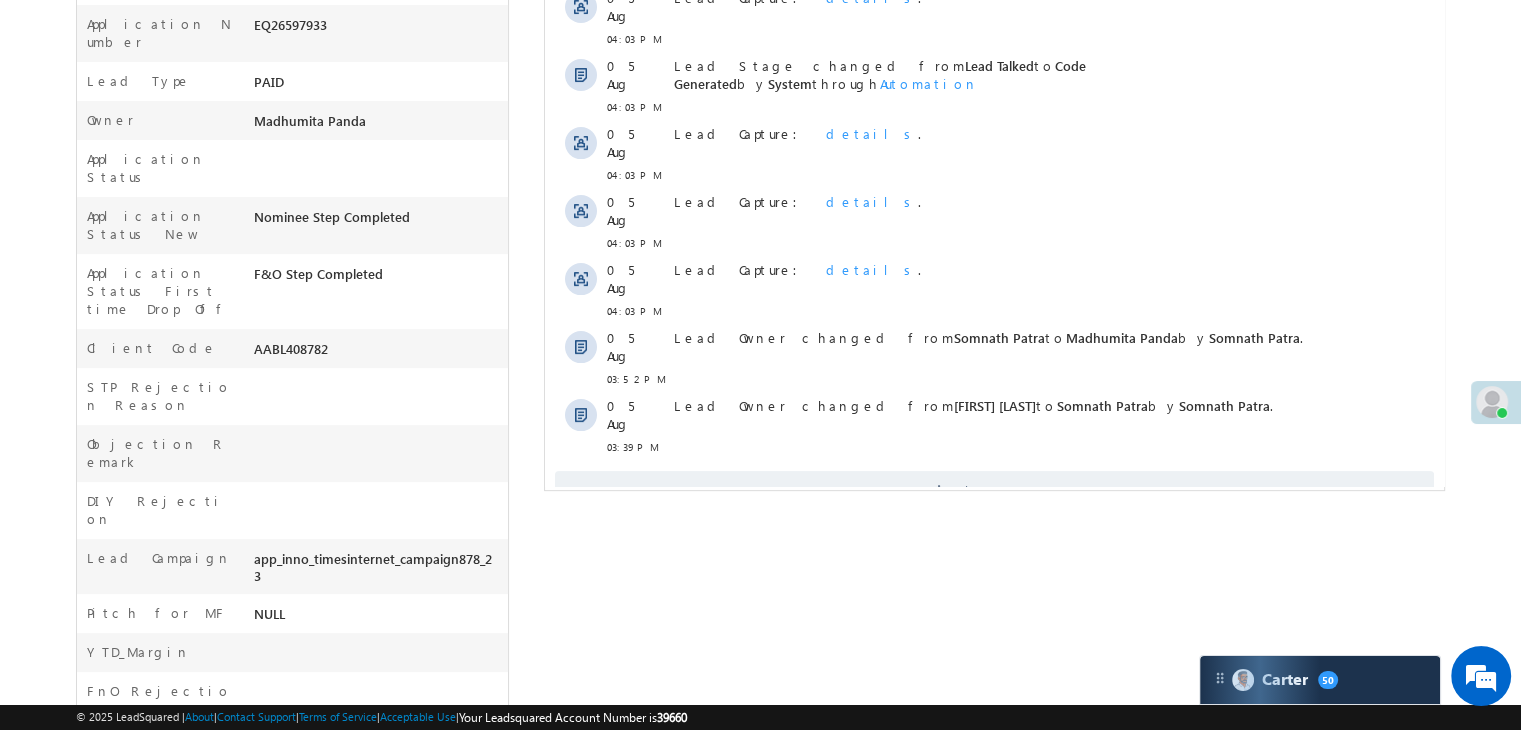 scroll, scrollTop: 0, scrollLeft: 0, axis: both 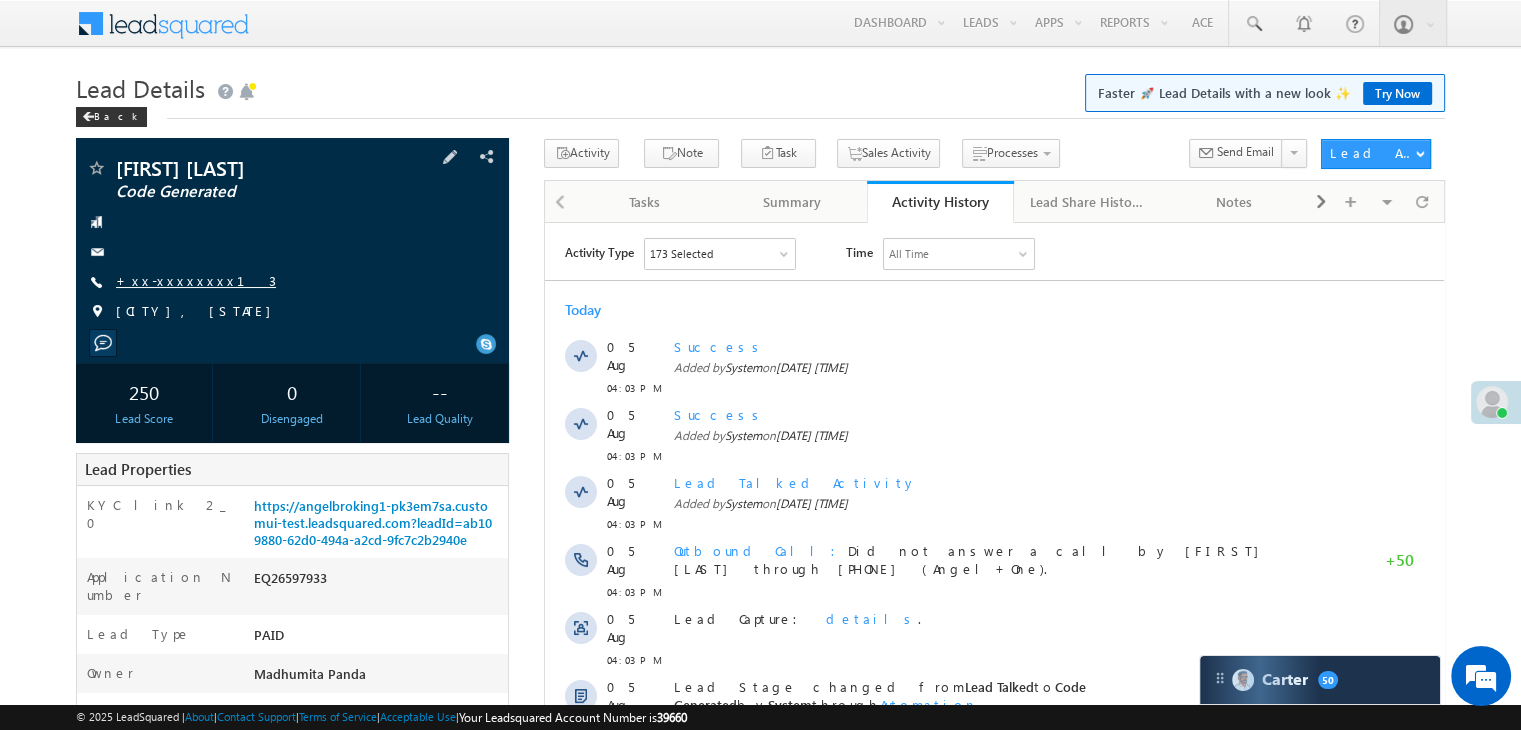 click on "+xx-xxxxxxxx13" at bounding box center [196, 280] 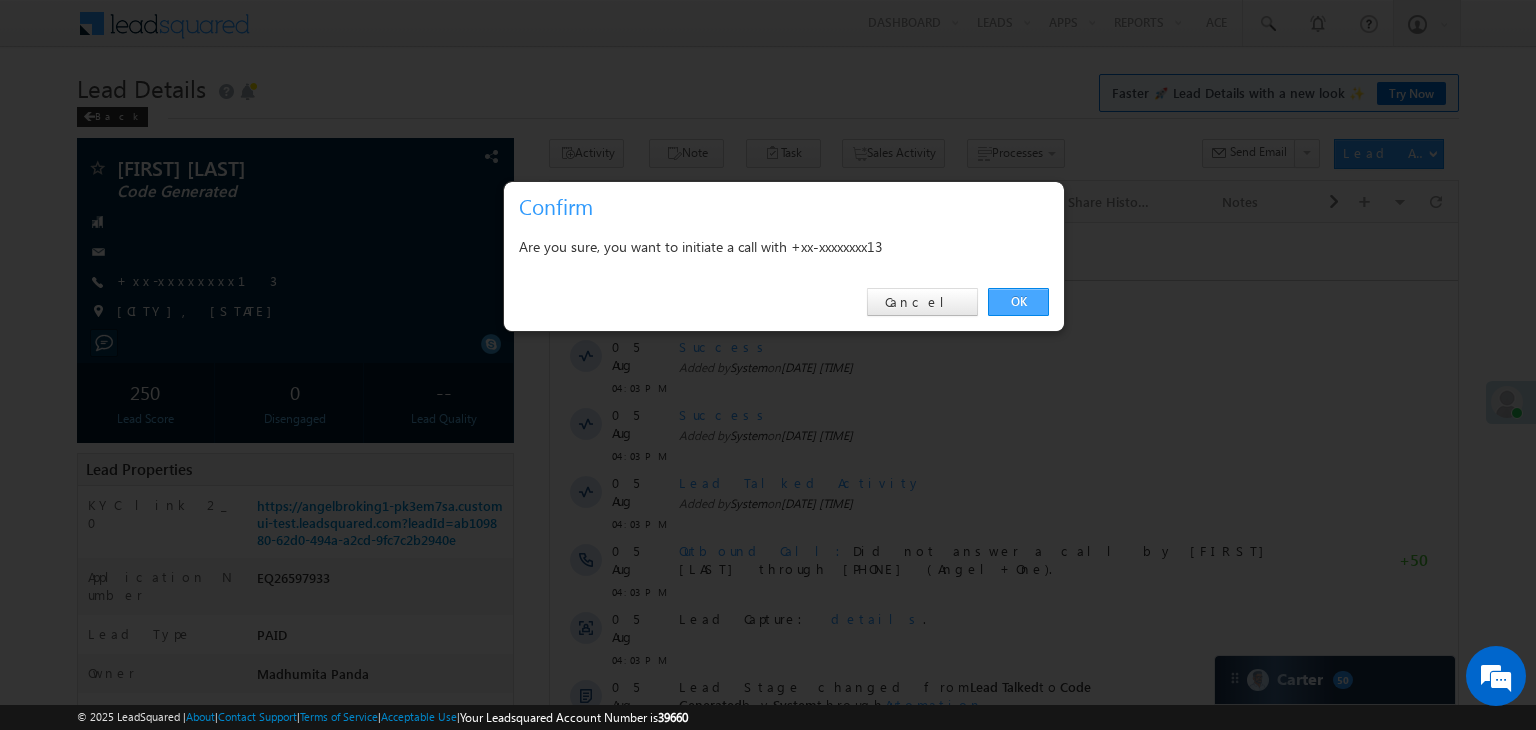 click on "OK" at bounding box center (1018, 302) 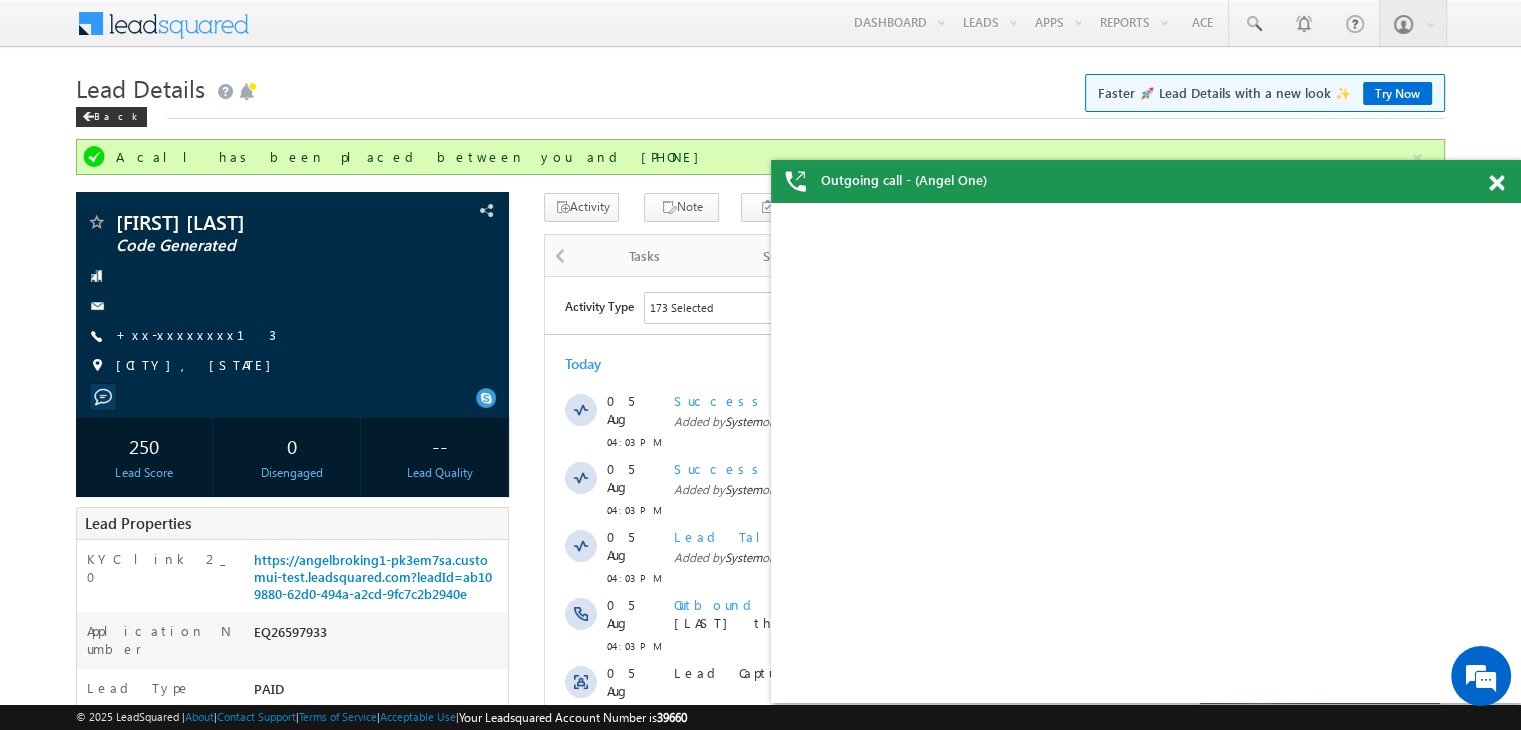 scroll, scrollTop: 0, scrollLeft: 0, axis: both 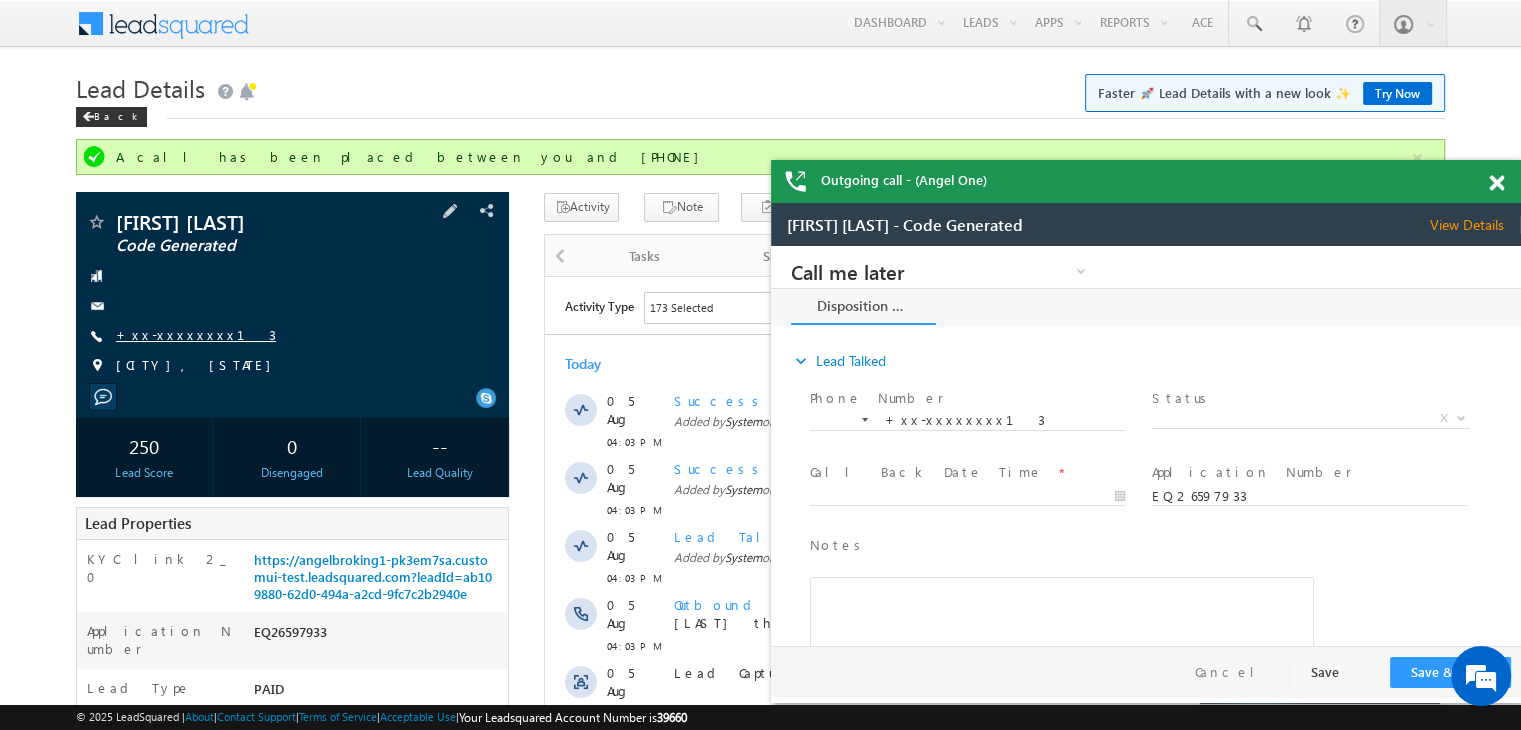 click on "+xx-xxxxxxxx13" at bounding box center (196, 334) 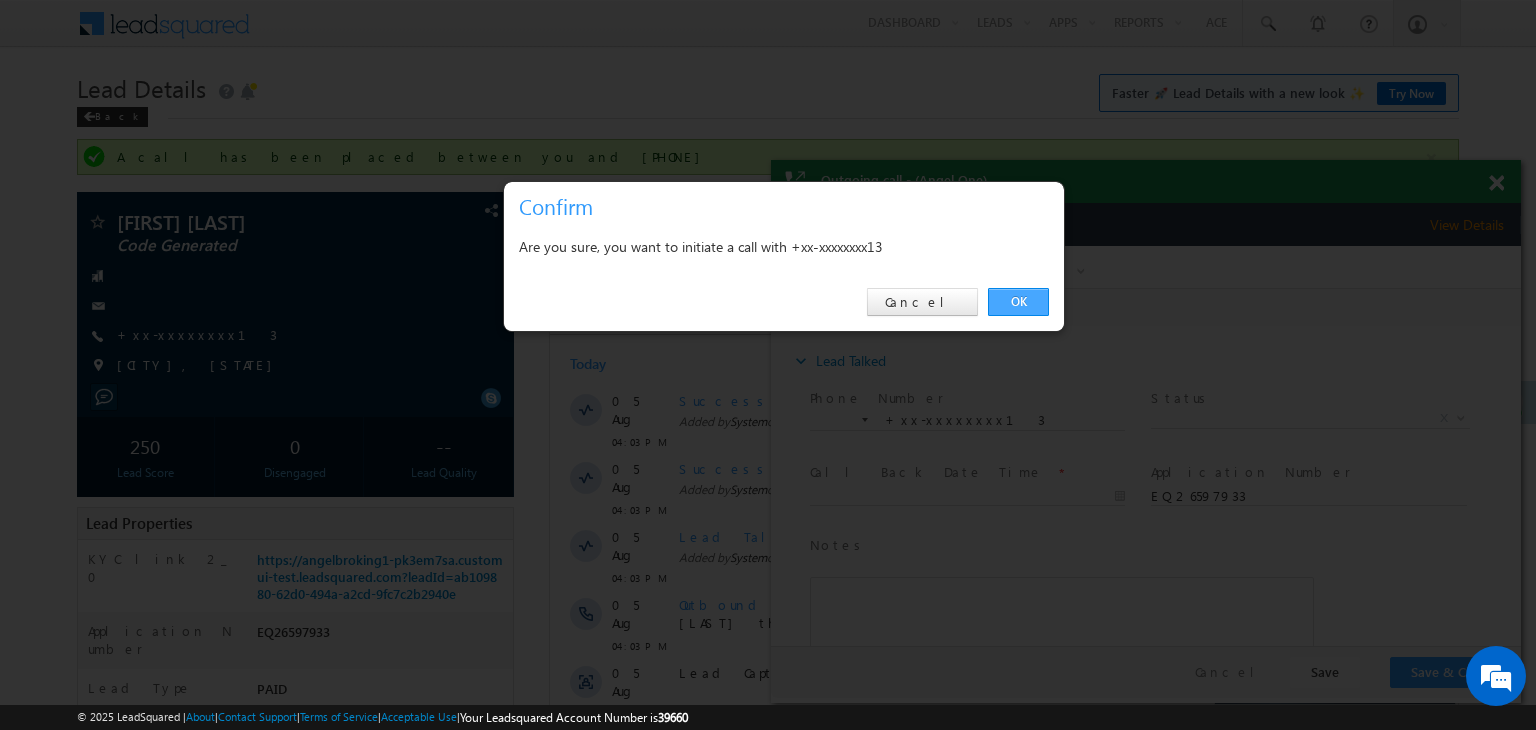 click on "OK" at bounding box center [1018, 302] 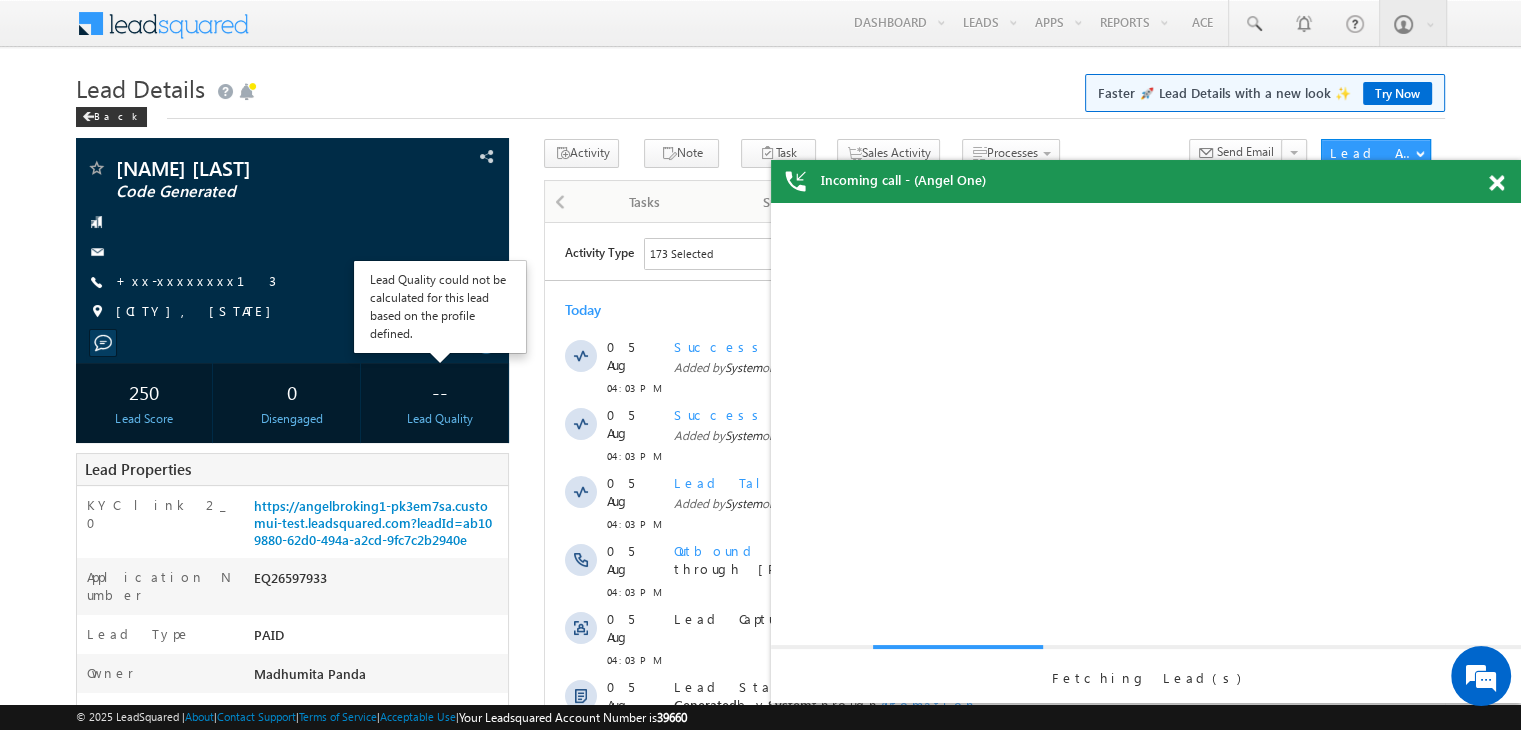 scroll, scrollTop: 0, scrollLeft: 0, axis: both 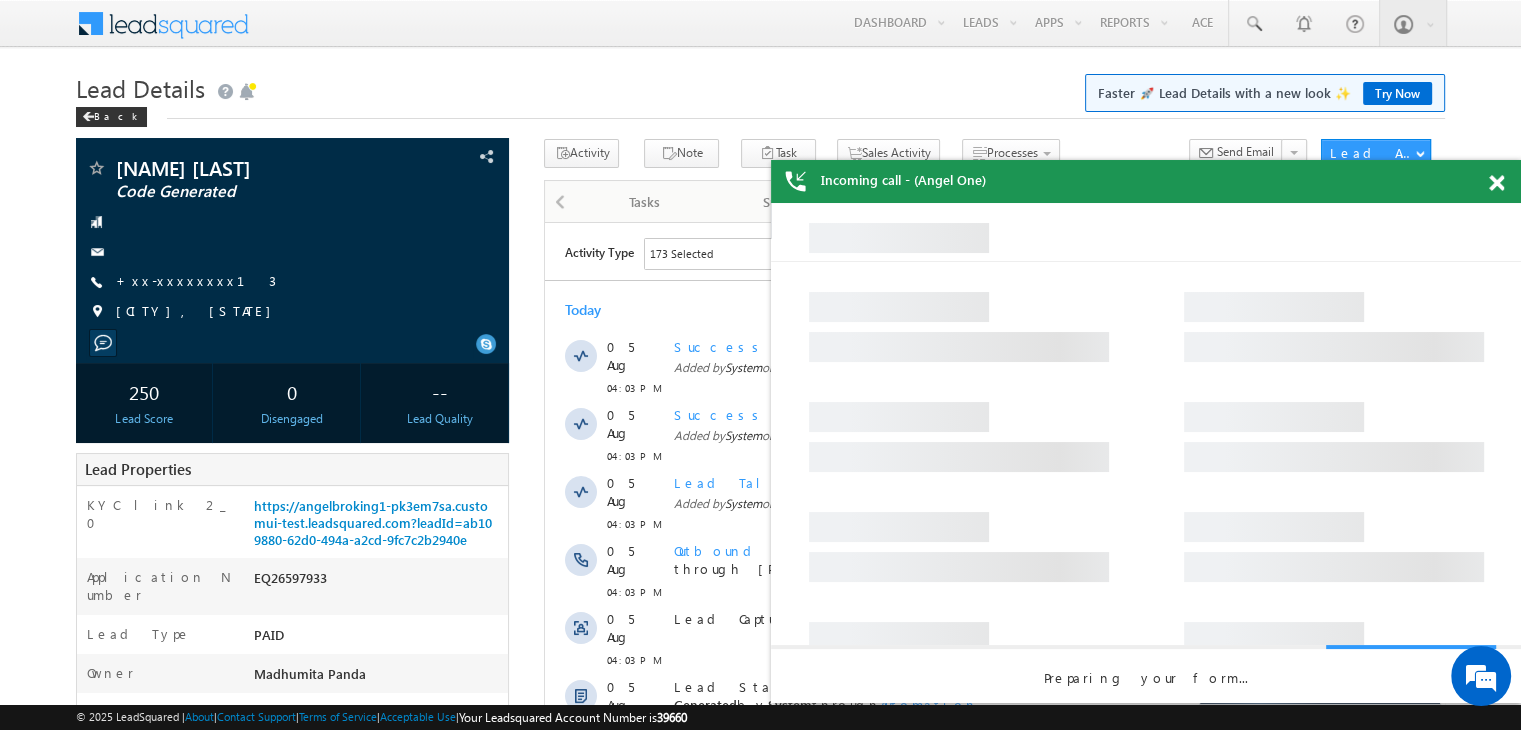 click at bounding box center (1496, 183) 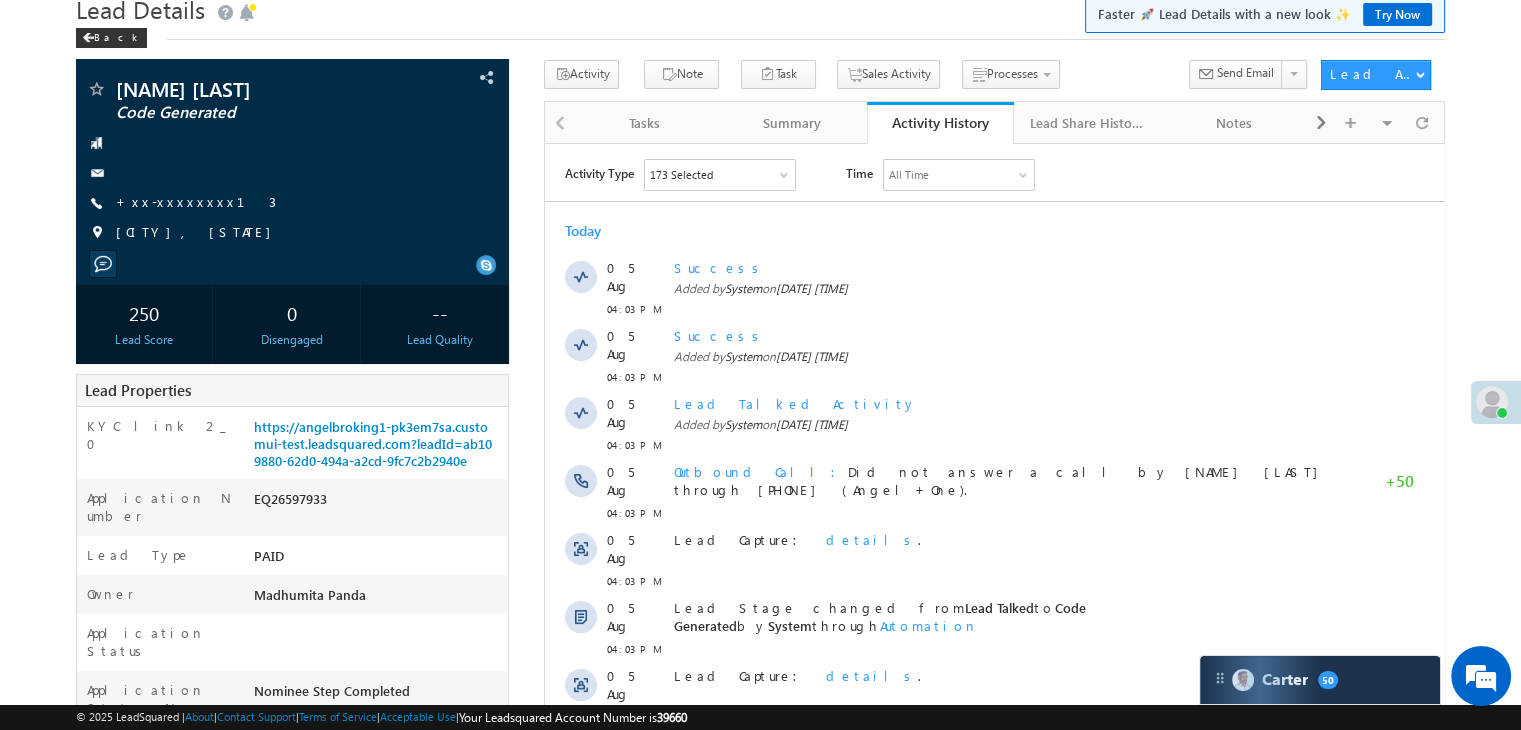 scroll, scrollTop: 200, scrollLeft: 0, axis: vertical 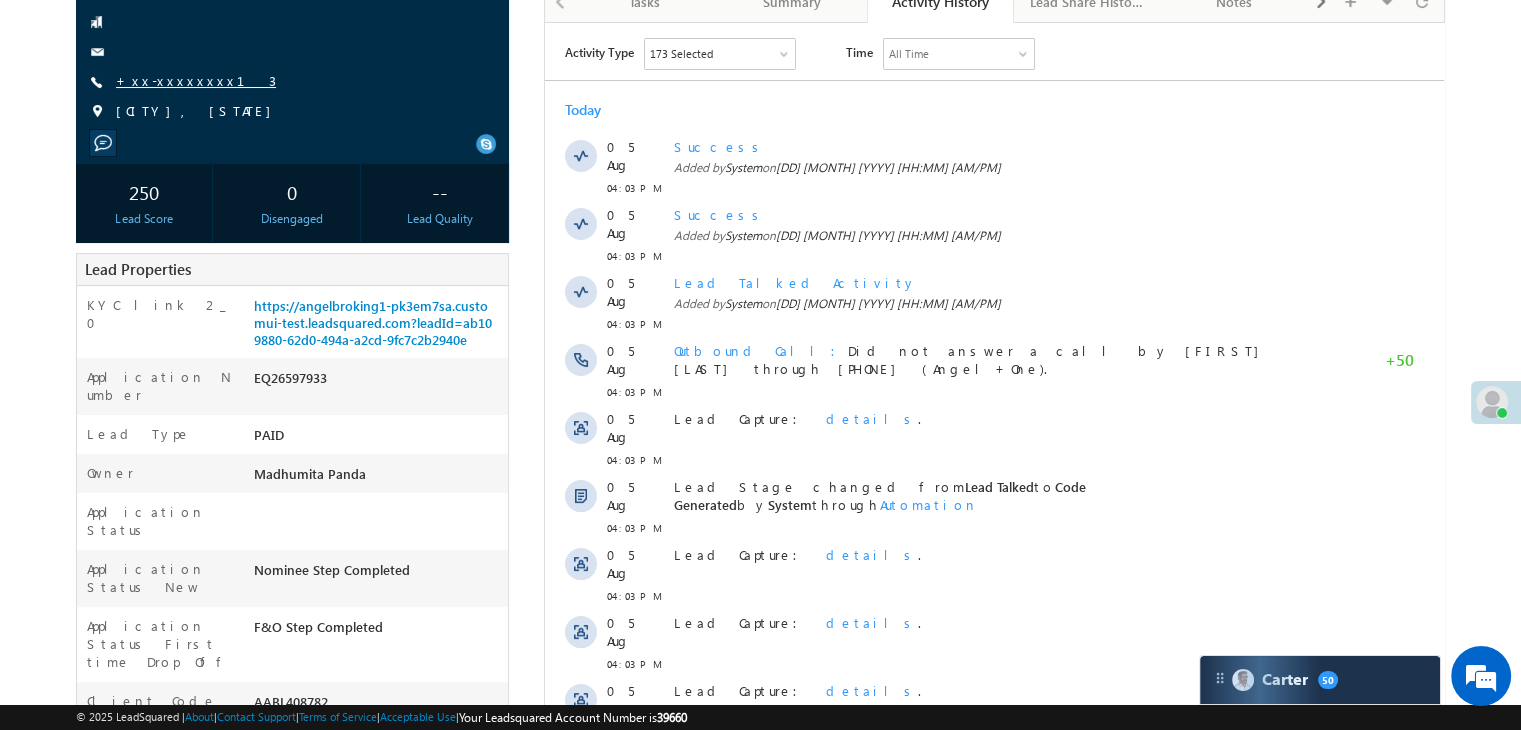 click on "+xx-xxxxxxxx13" at bounding box center (196, 80) 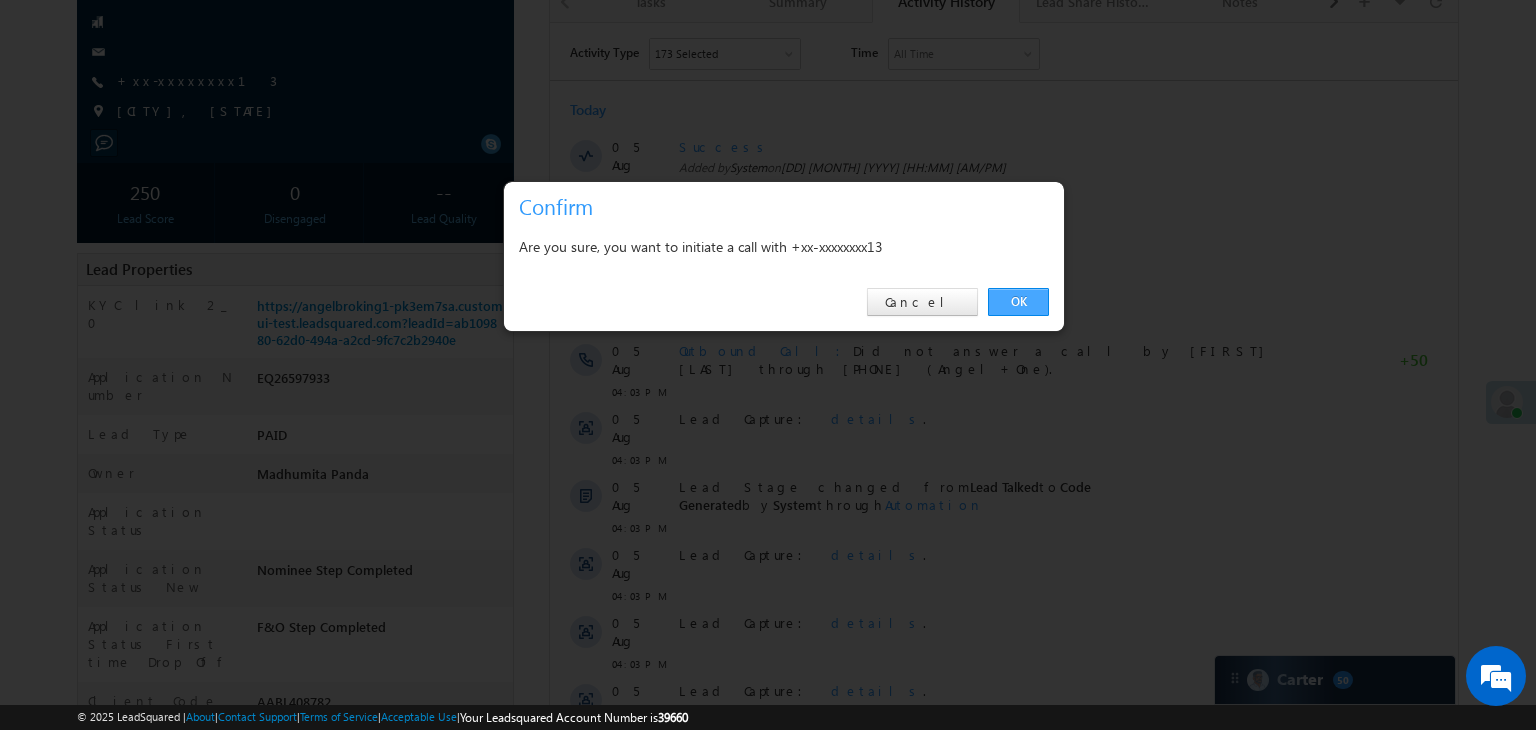 click on "OK" at bounding box center (1018, 302) 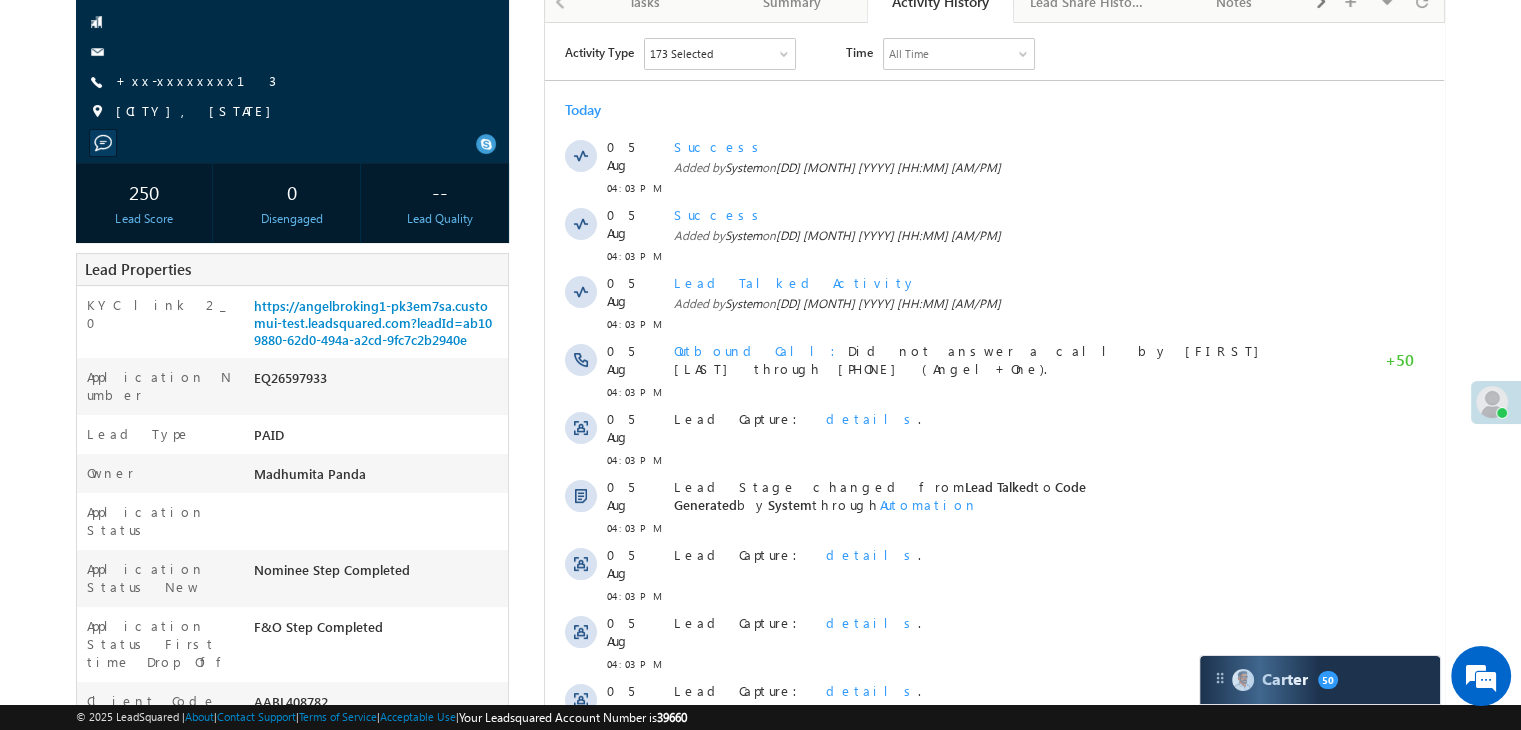 scroll, scrollTop: 253, scrollLeft: 0, axis: vertical 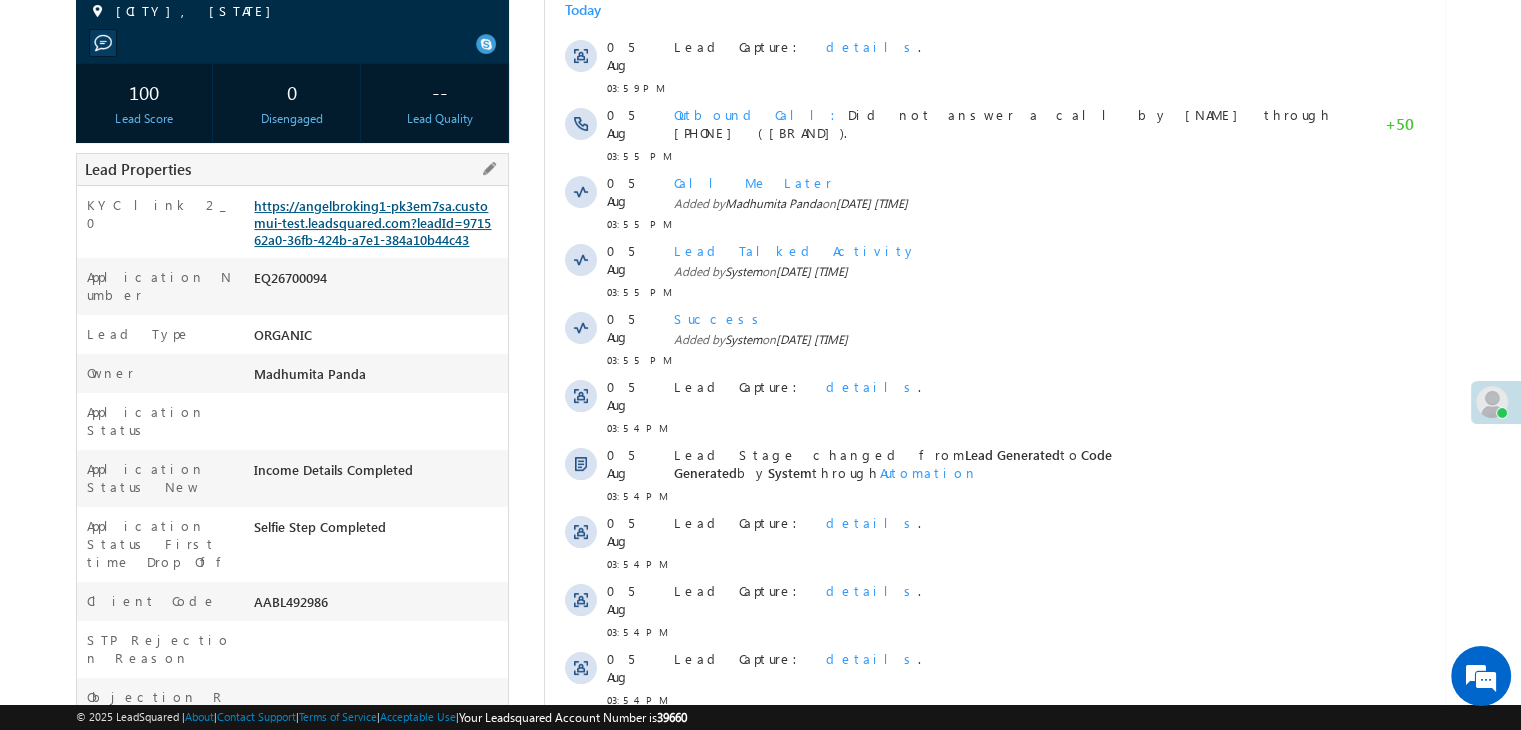 click on "https://angelbroking1-pk3em7sa.customui-test.leadsquared.com?leadId=971562a0-36fb-424b-a7e1-384a10b44c43" at bounding box center [372, 222] 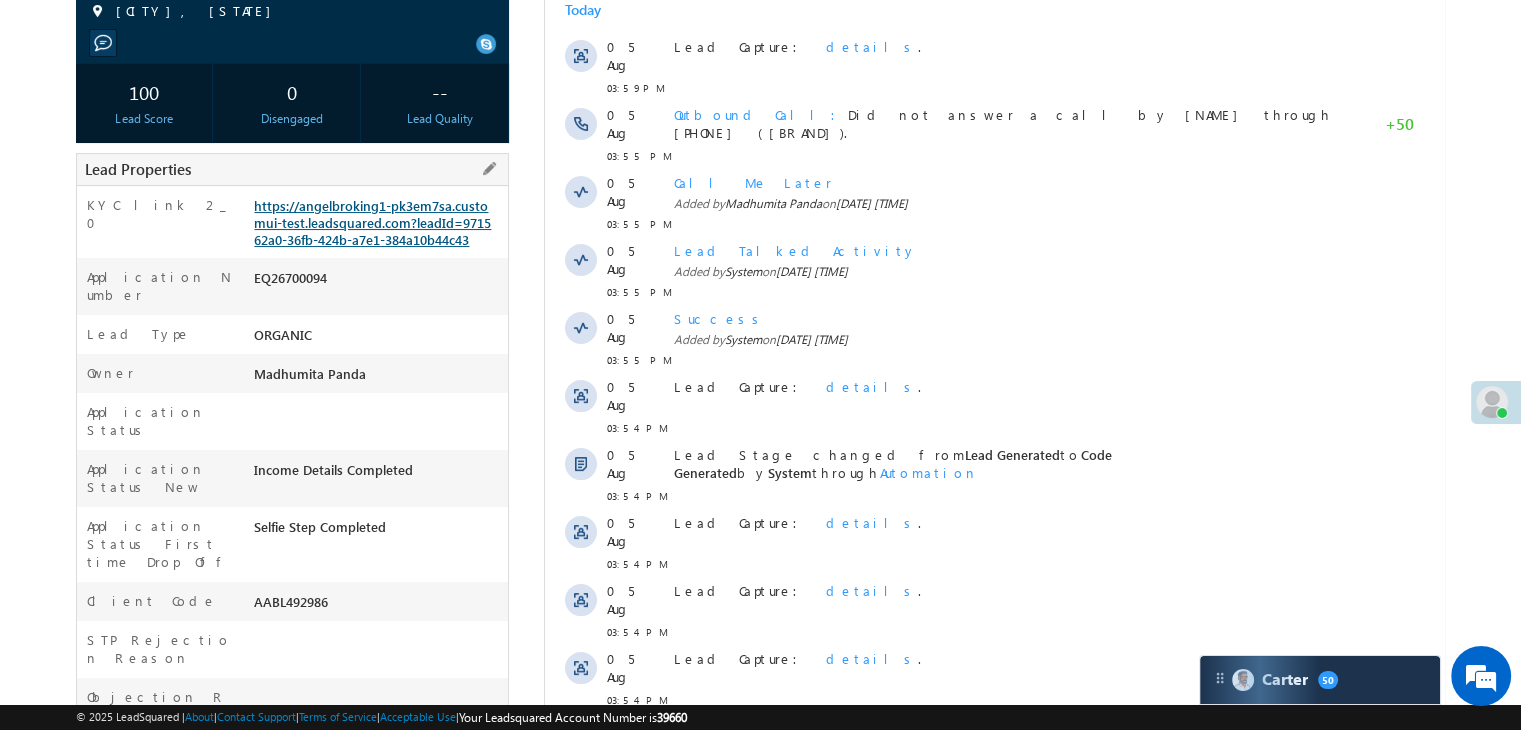 scroll, scrollTop: 0, scrollLeft: 0, axis: both 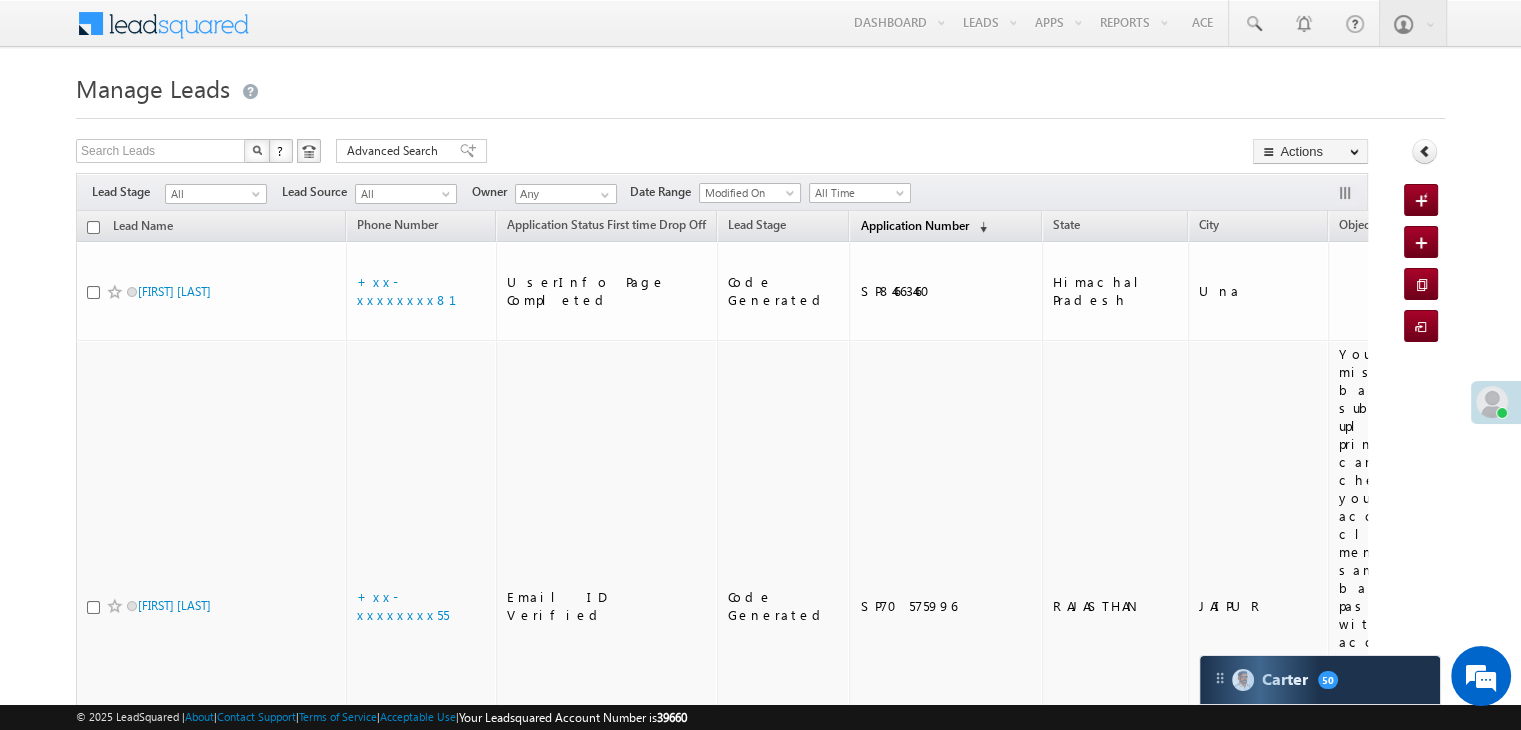 click on "Application Number" at bounding box center (914, 225) 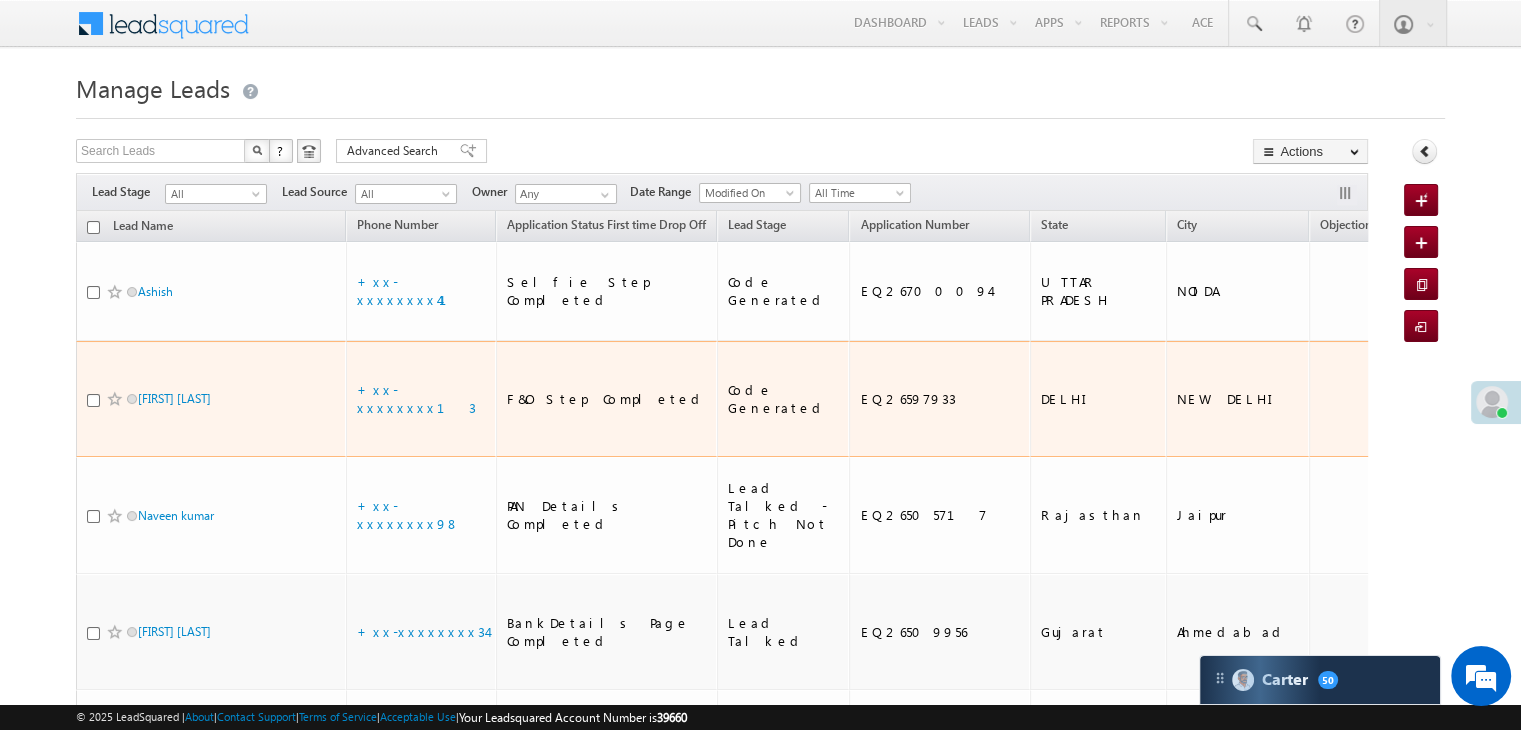 scroll, scrollTop: 0, scrollLeft: 0, axis: both 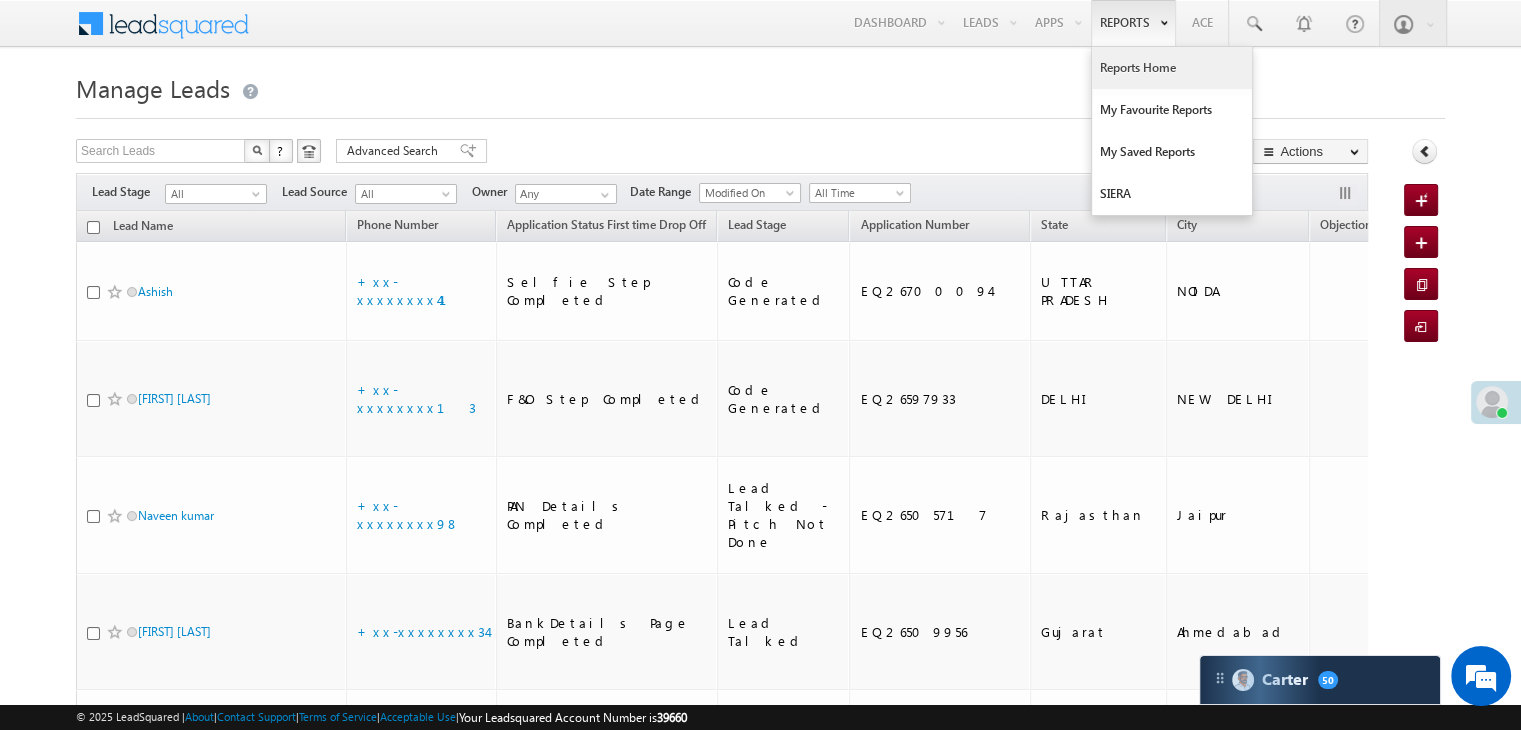 click on "Reports Home" at bounding box center [1172, 68] 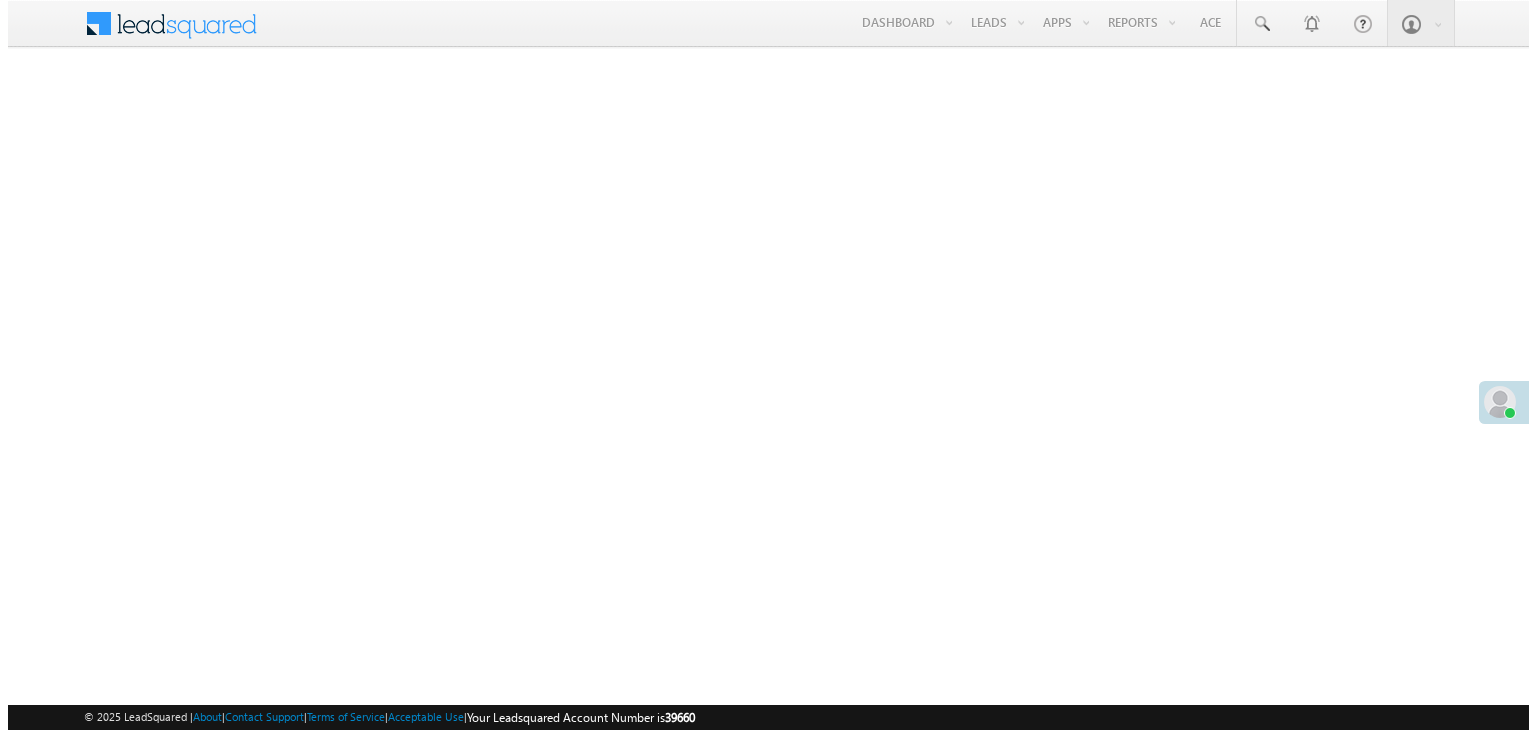 scroll, scrollTop: 0, scrollLeft: 0, axis: both 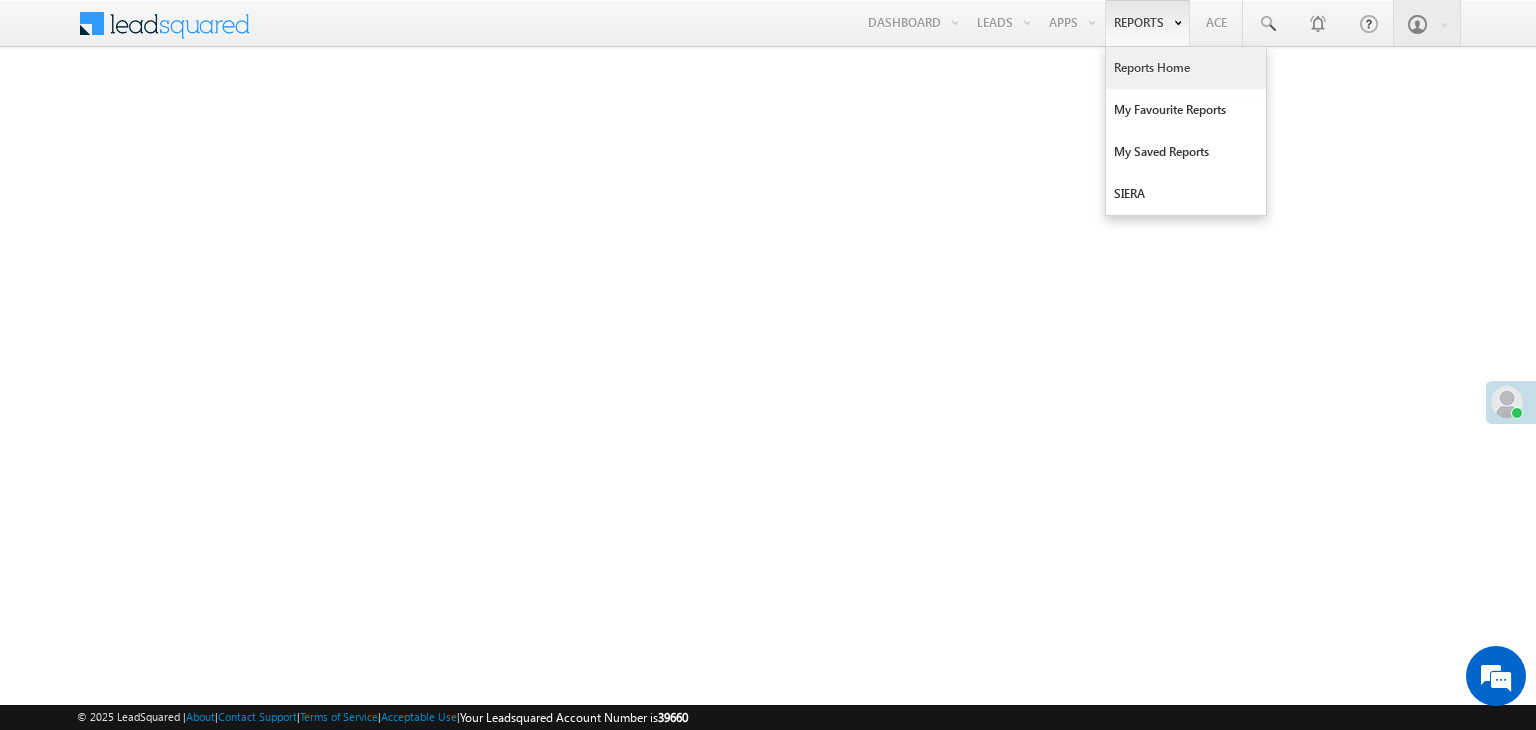 click on "Reports Home" at bounding box center [1186, 68] 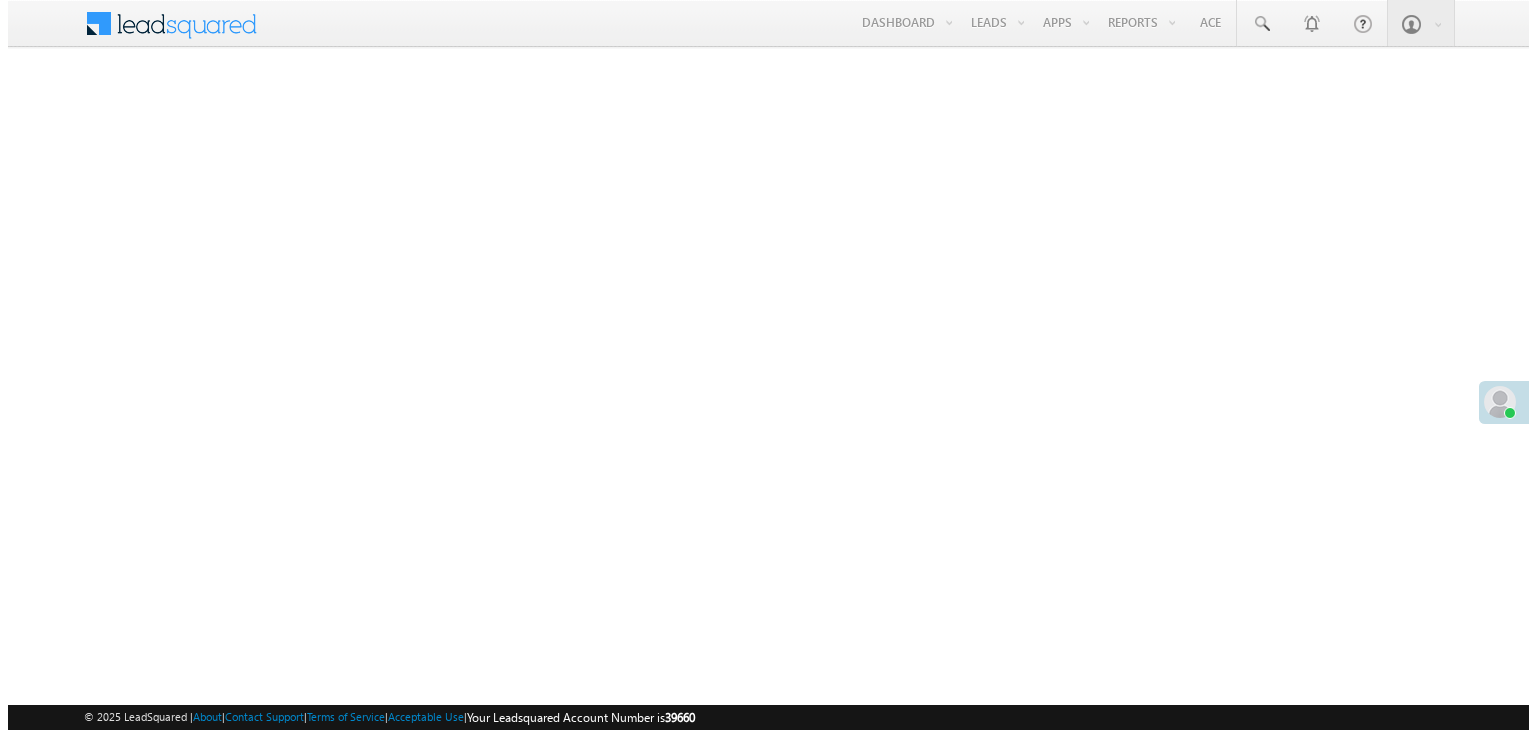 scroll, scrollTop: 0, scrollLeft: 0, axis: both 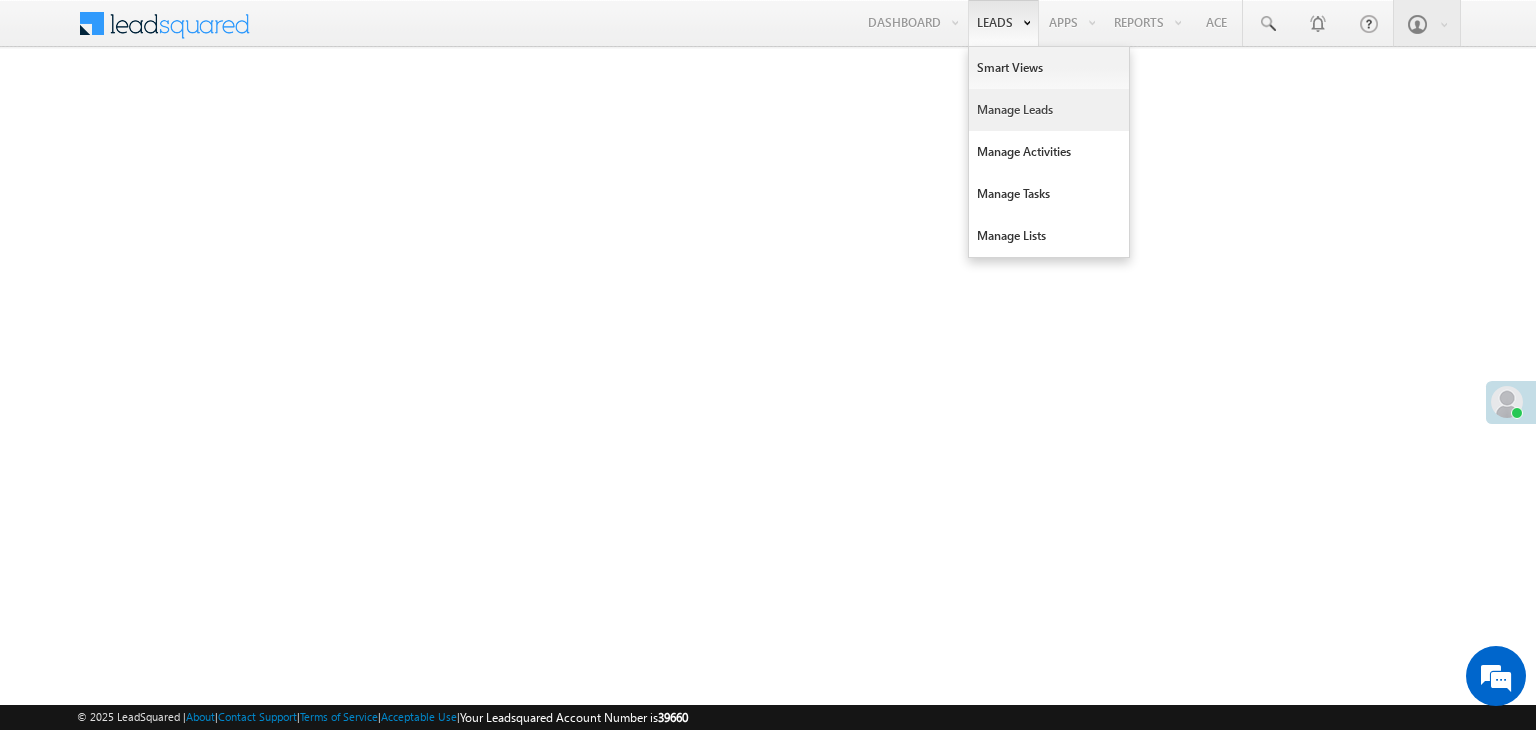 click on "Manage Leads" at bounding box center [1049, 110] 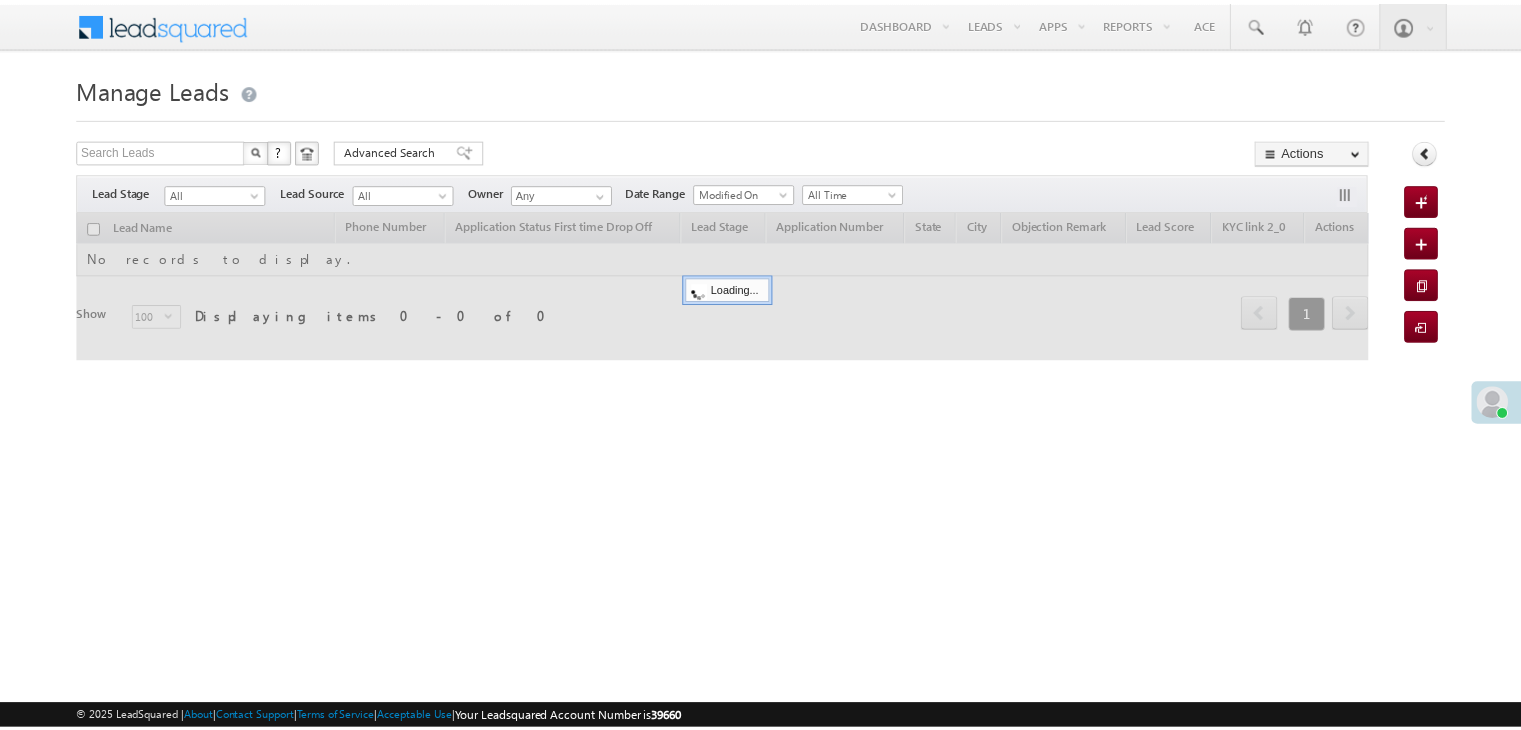 scroll, scrollTop: 0, scrollLeft: 0, axis: both 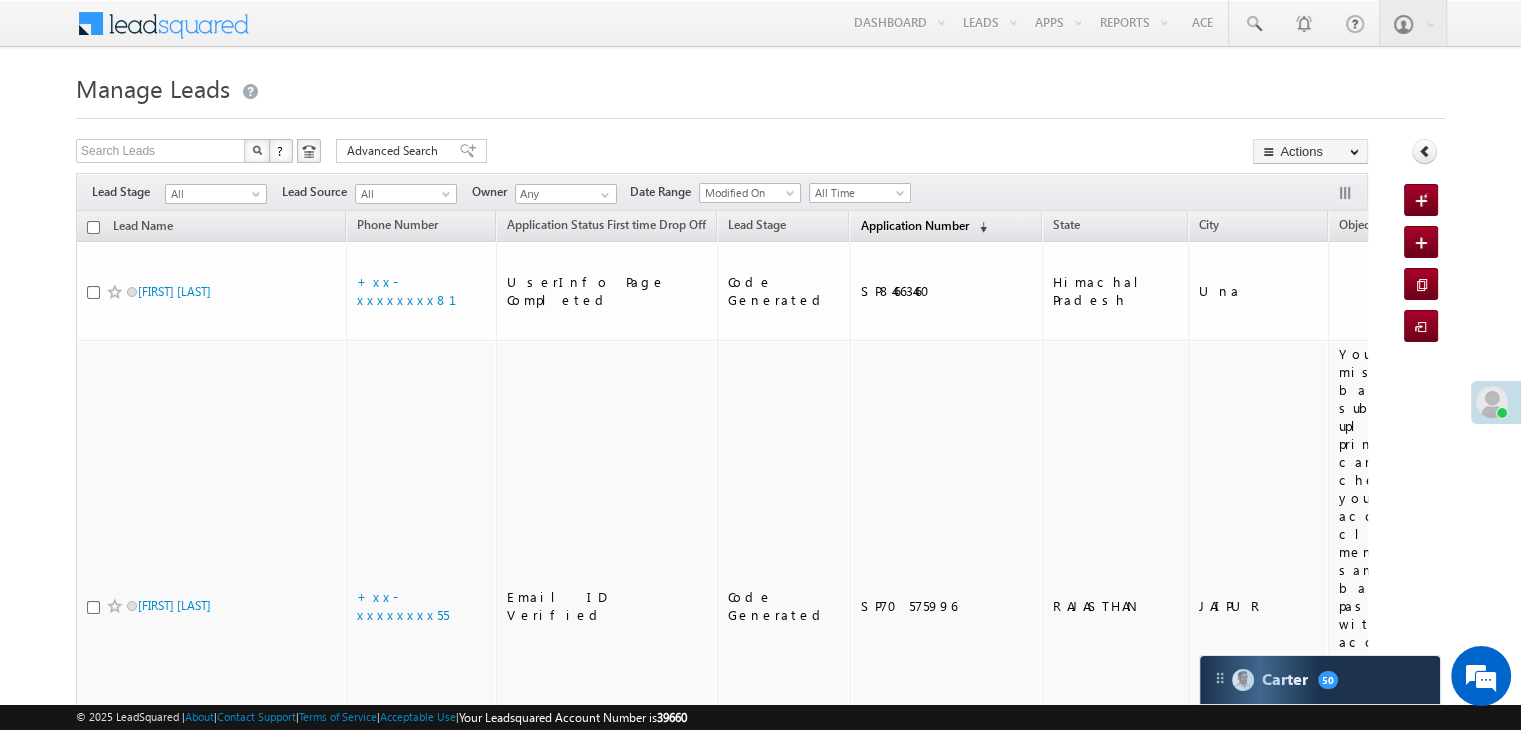 click on "Application Number" at bounding box center (914, 225) 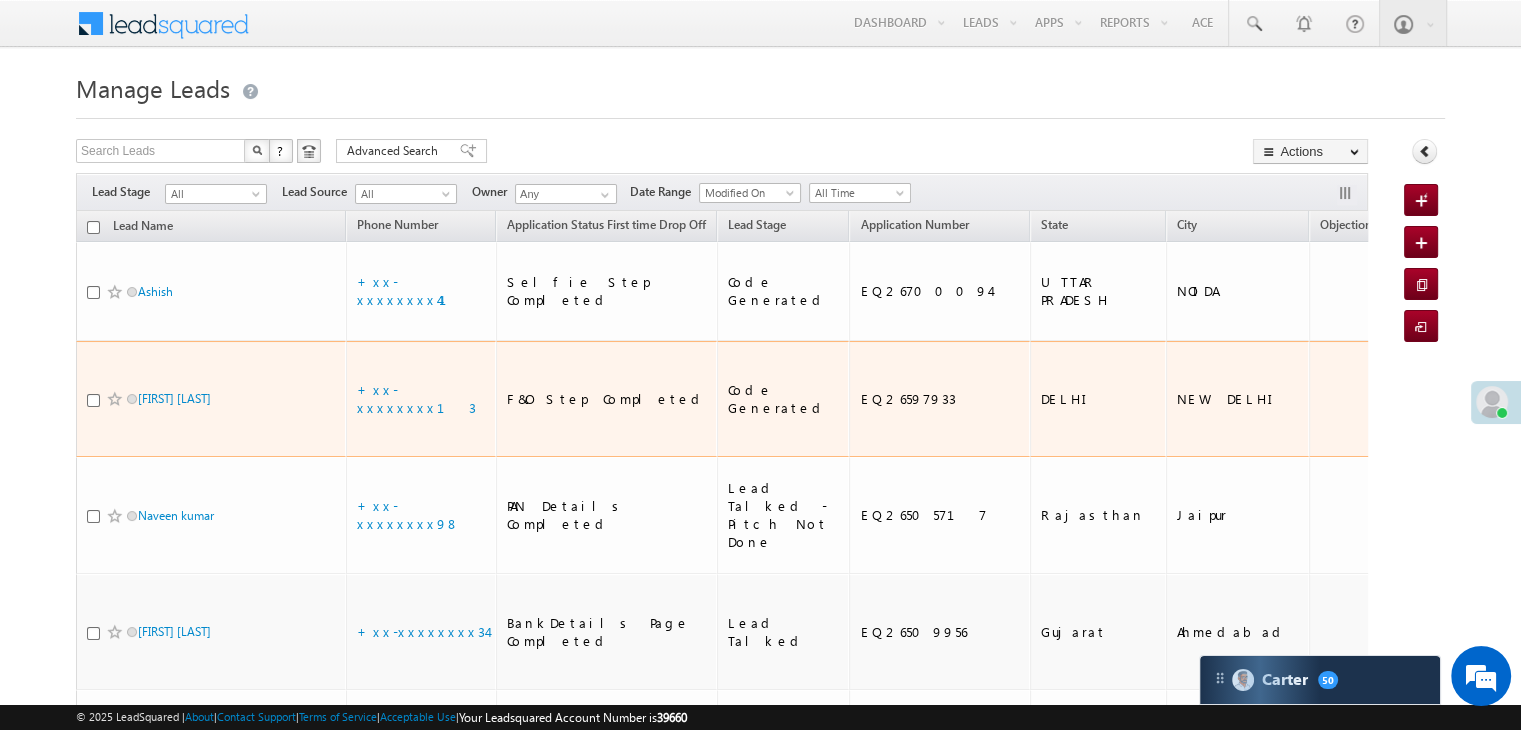 scroll, scrollTop: 0, scrollLeft: 0, axis: both 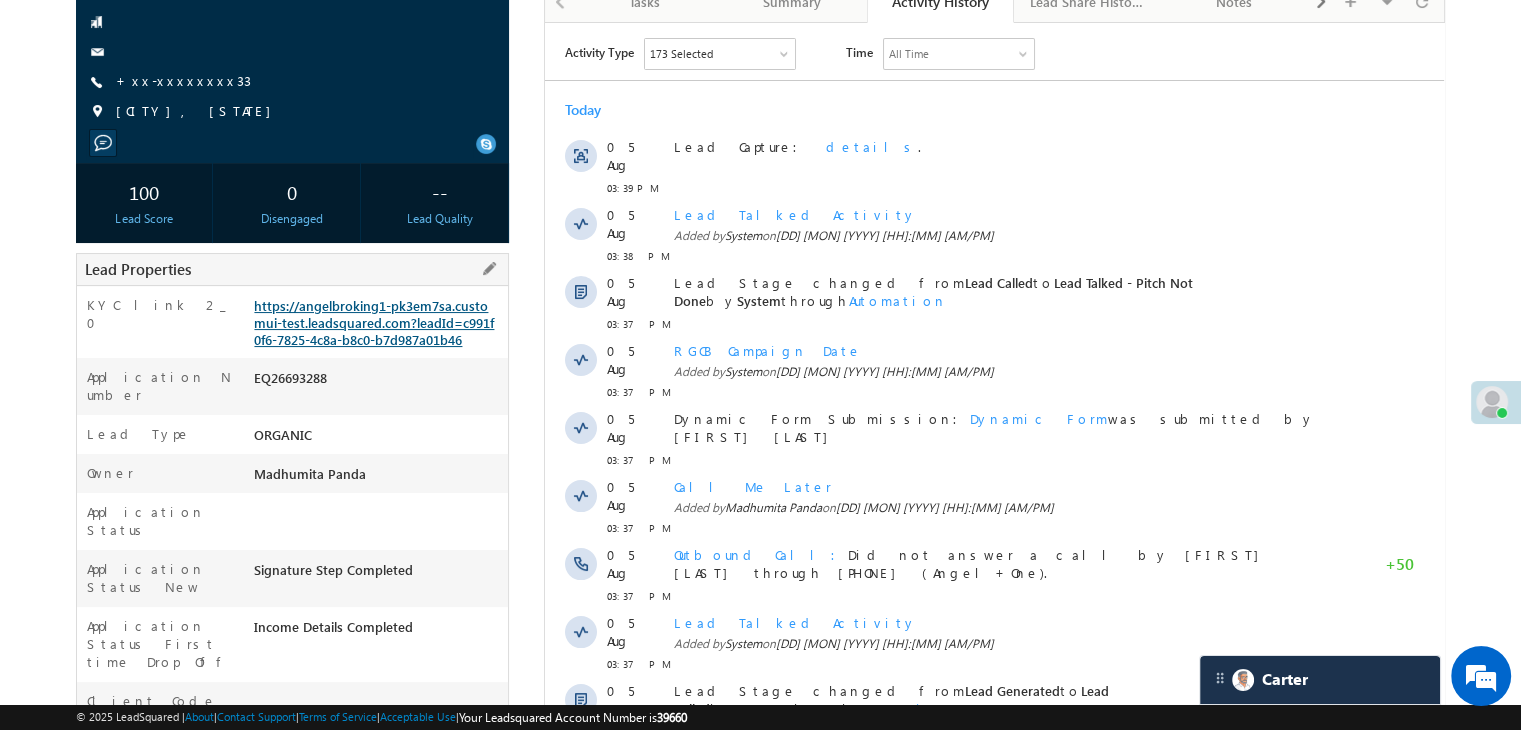 click on "https://angelbroking1-pk3em7sa.customui-test.leadsquared.com?leadId=c991f0f6-7825-4c8a-b8c0-b7d987a01b46" at bounding box center (374, 322) 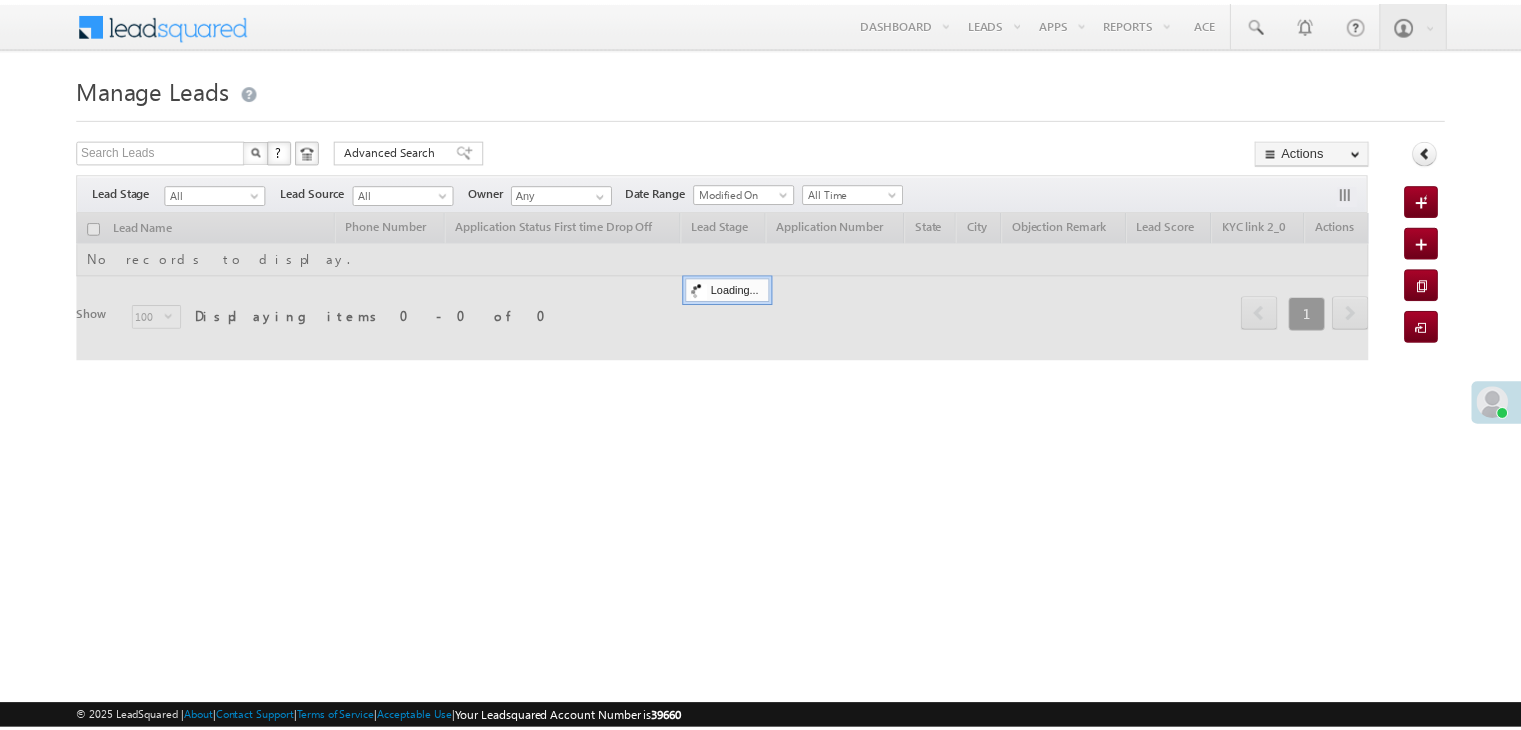 scroll, scrollTop: 0, scrollLeft: 0, axis: both 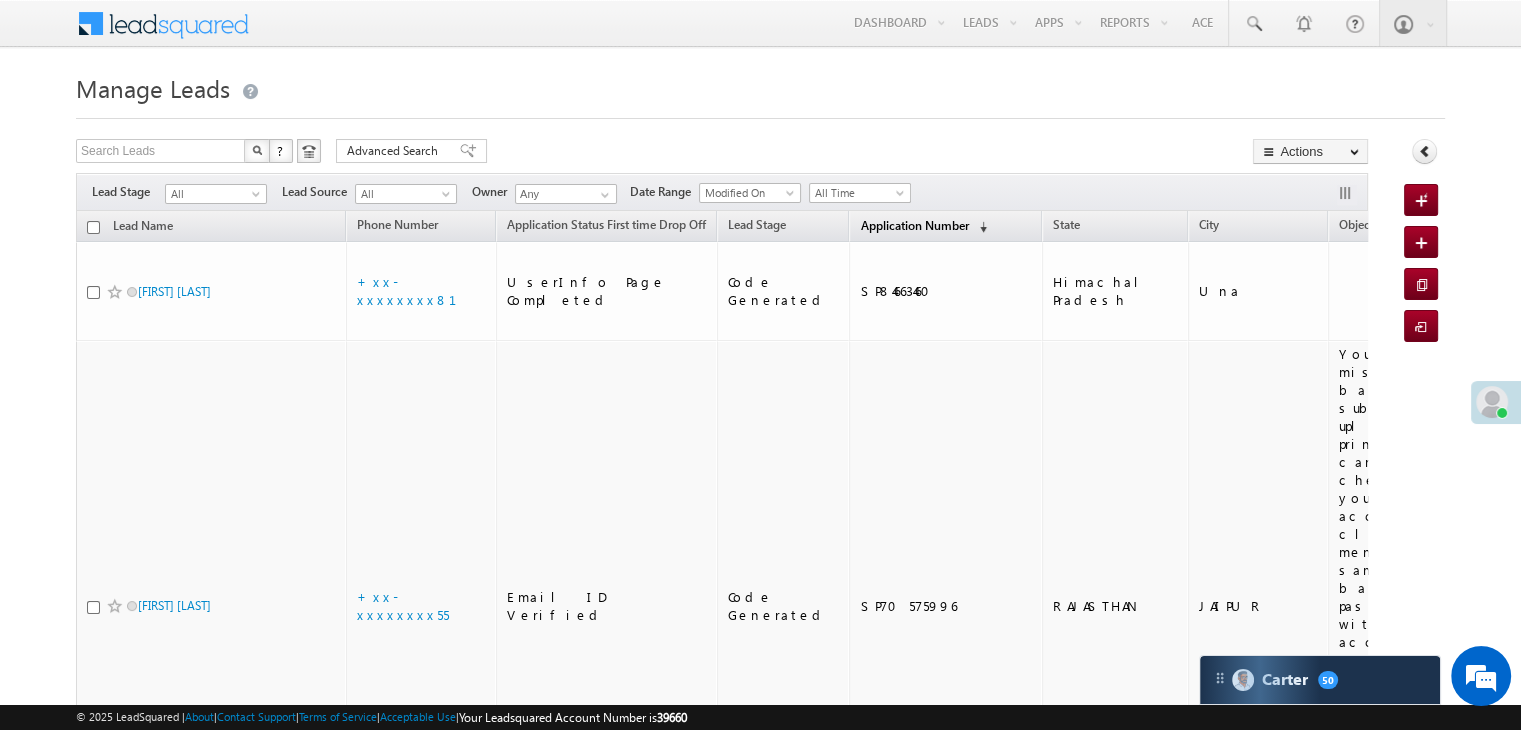 click on "Application Number" at bounding box center (914, 225) 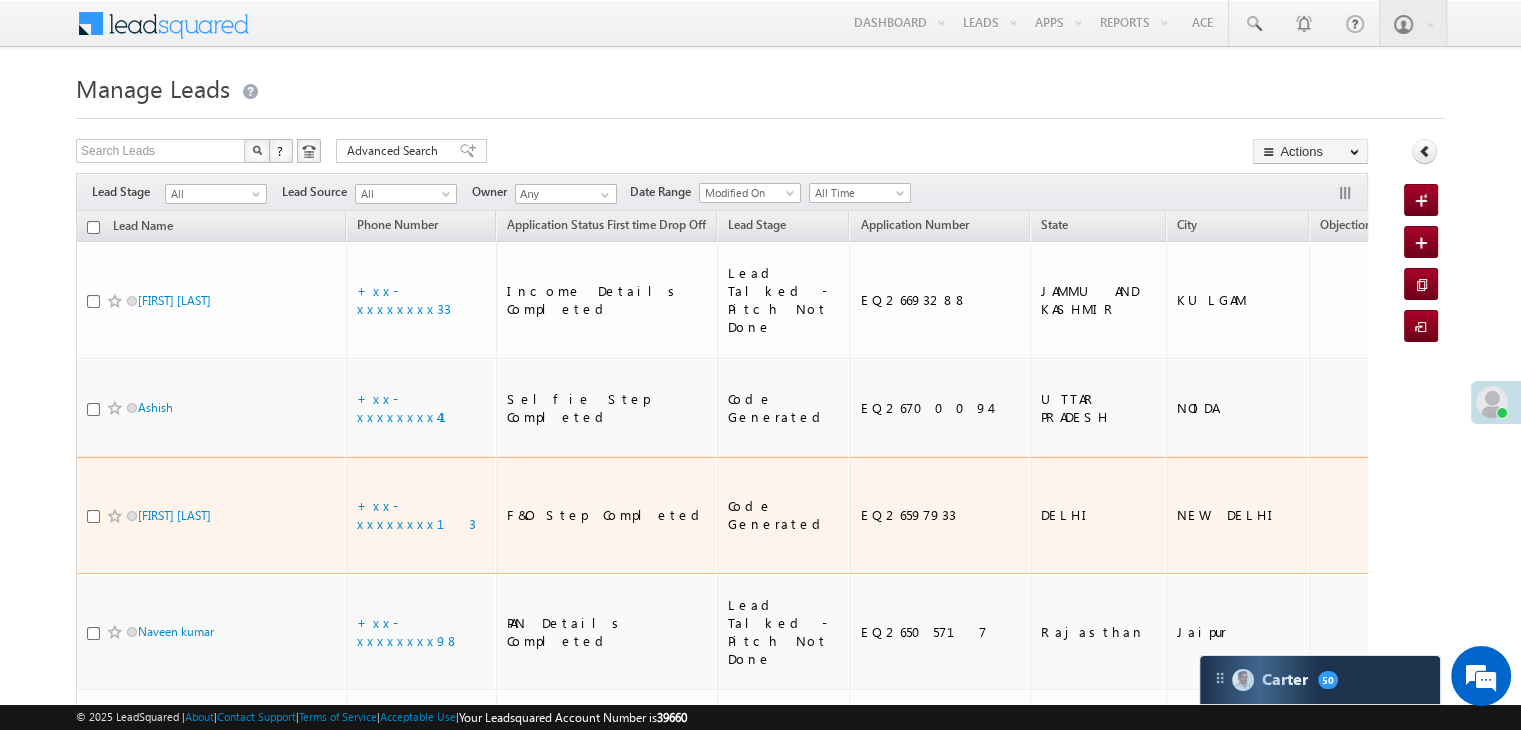 scroll, scrollTop: 0, scrollLeft: 0, axis: both 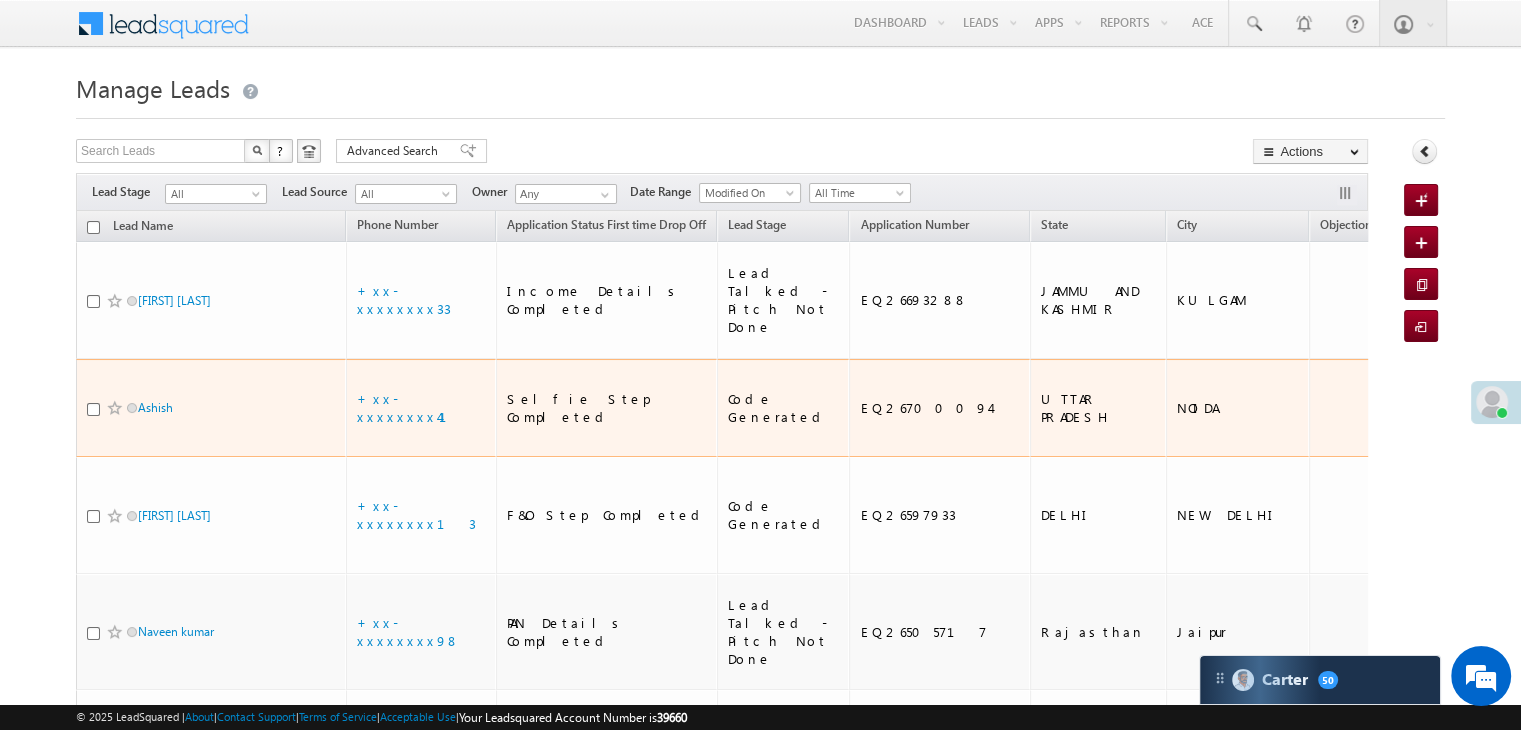 click at bounding box center [115, 408] 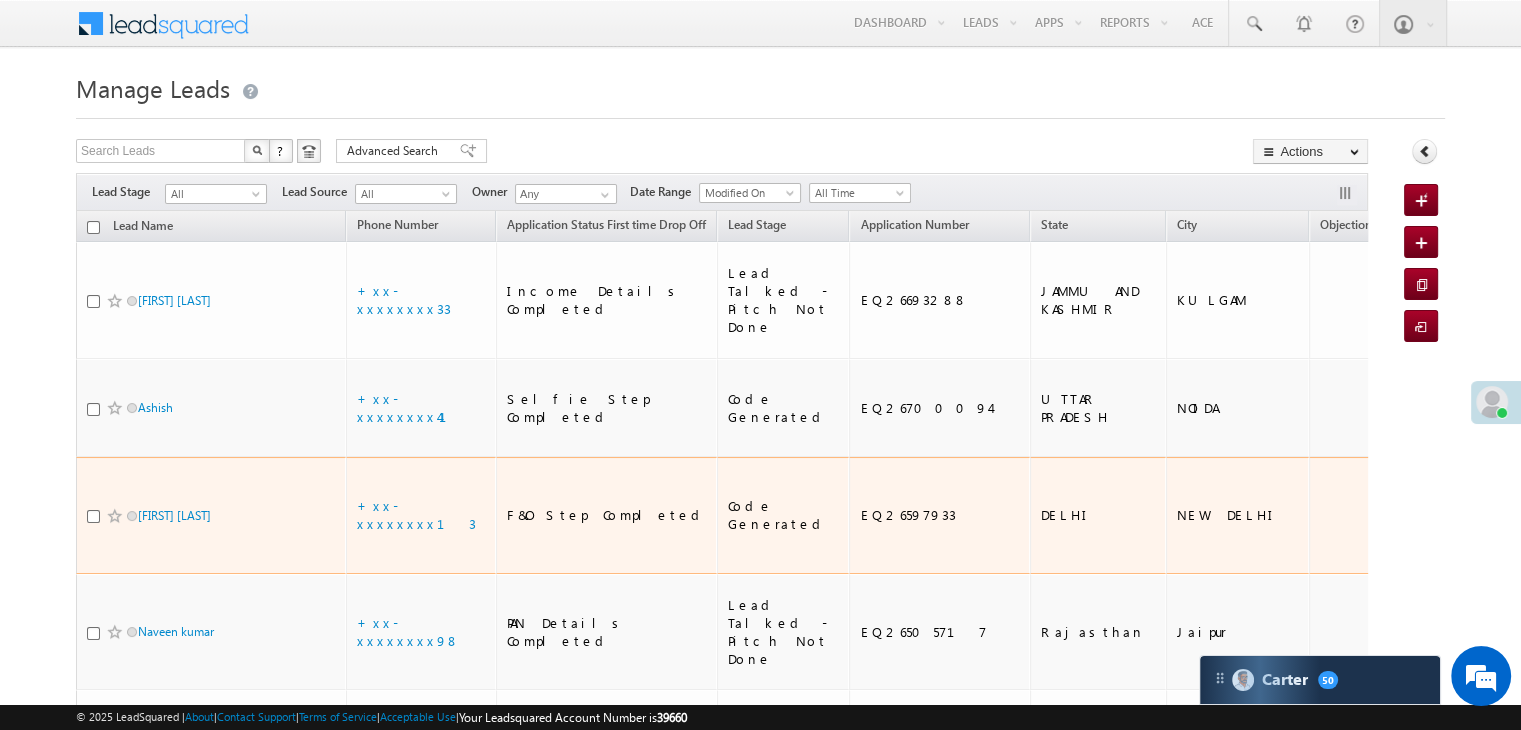 click at bounding box center [115, 516] 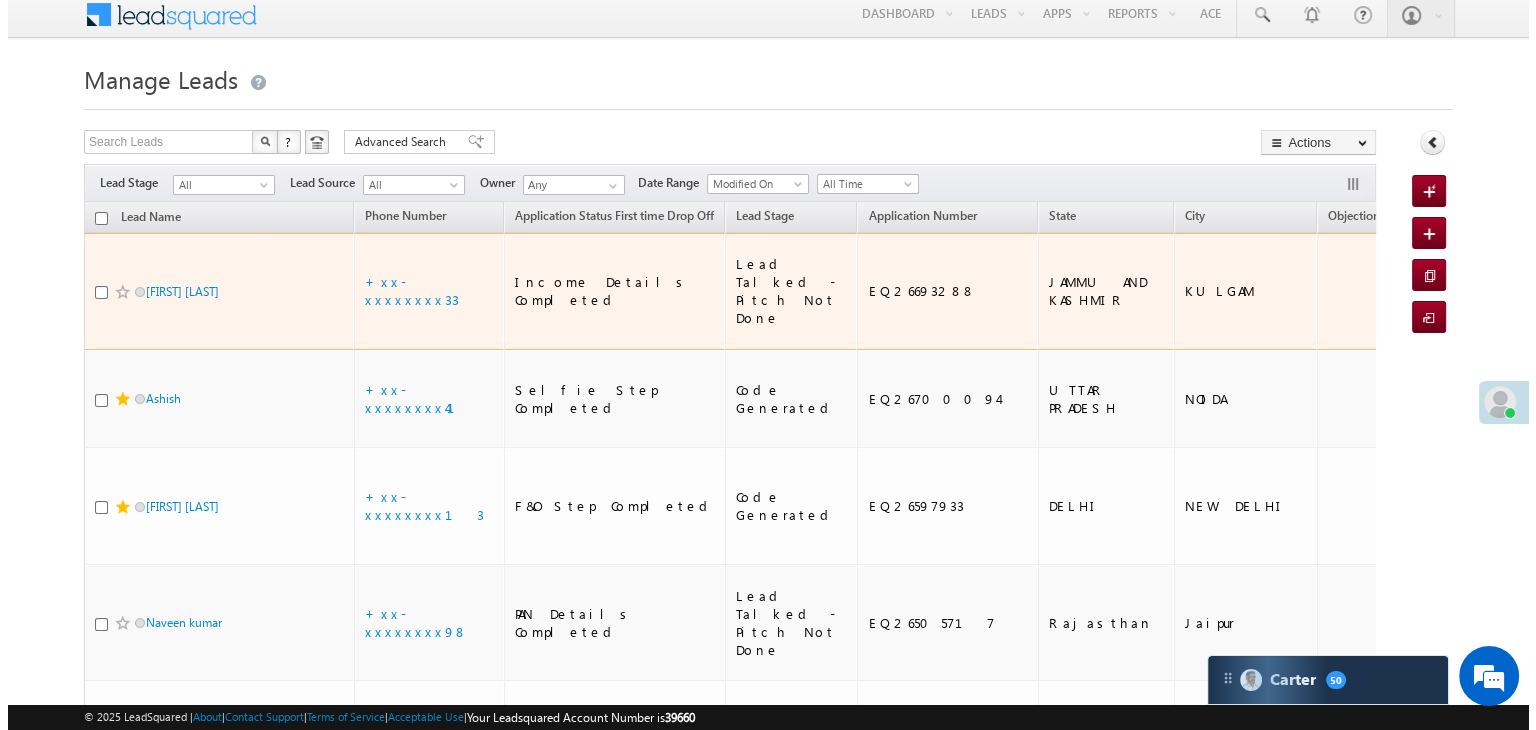 scroll, scrollTop: 0, scrollLeft: 0, axis: both 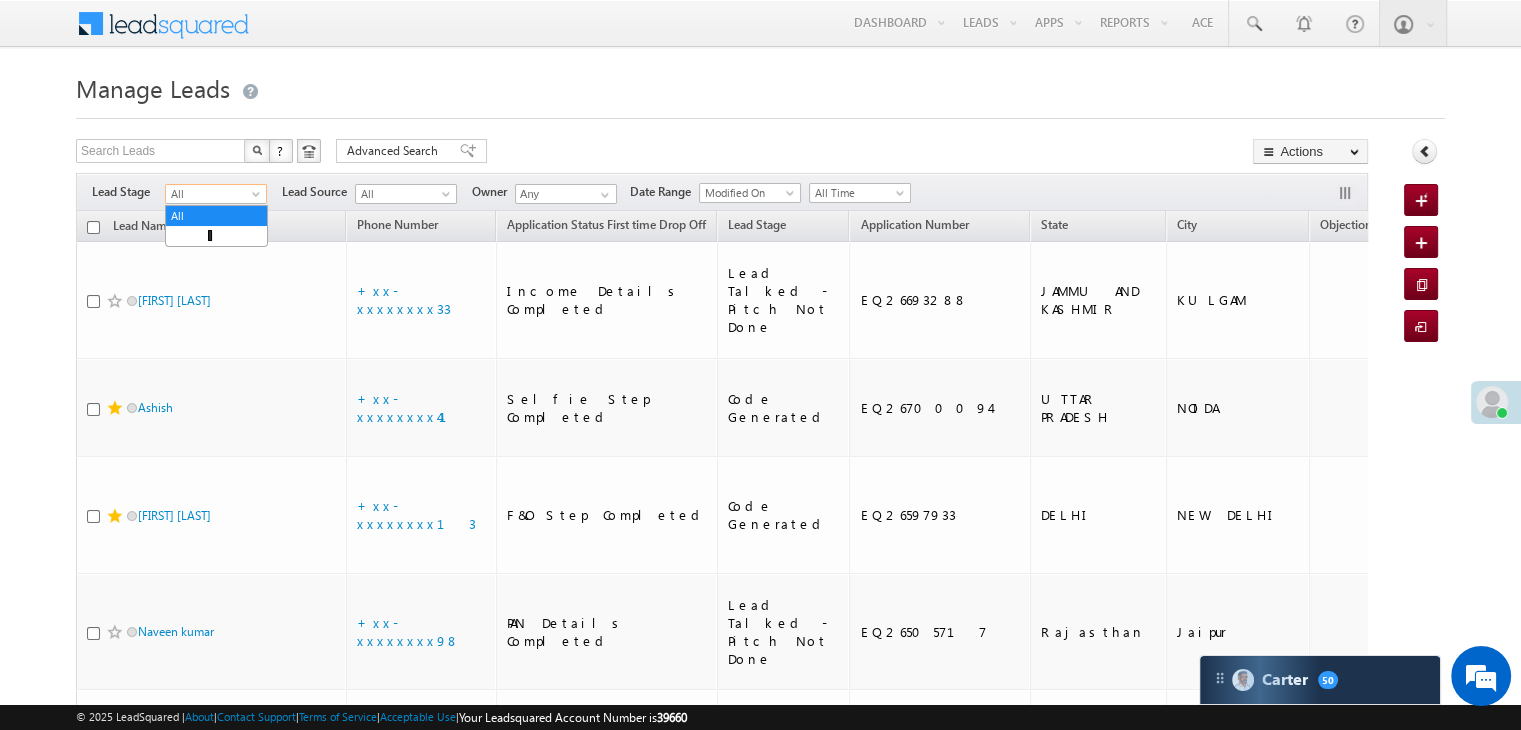 click at bounding box center (258, 198) 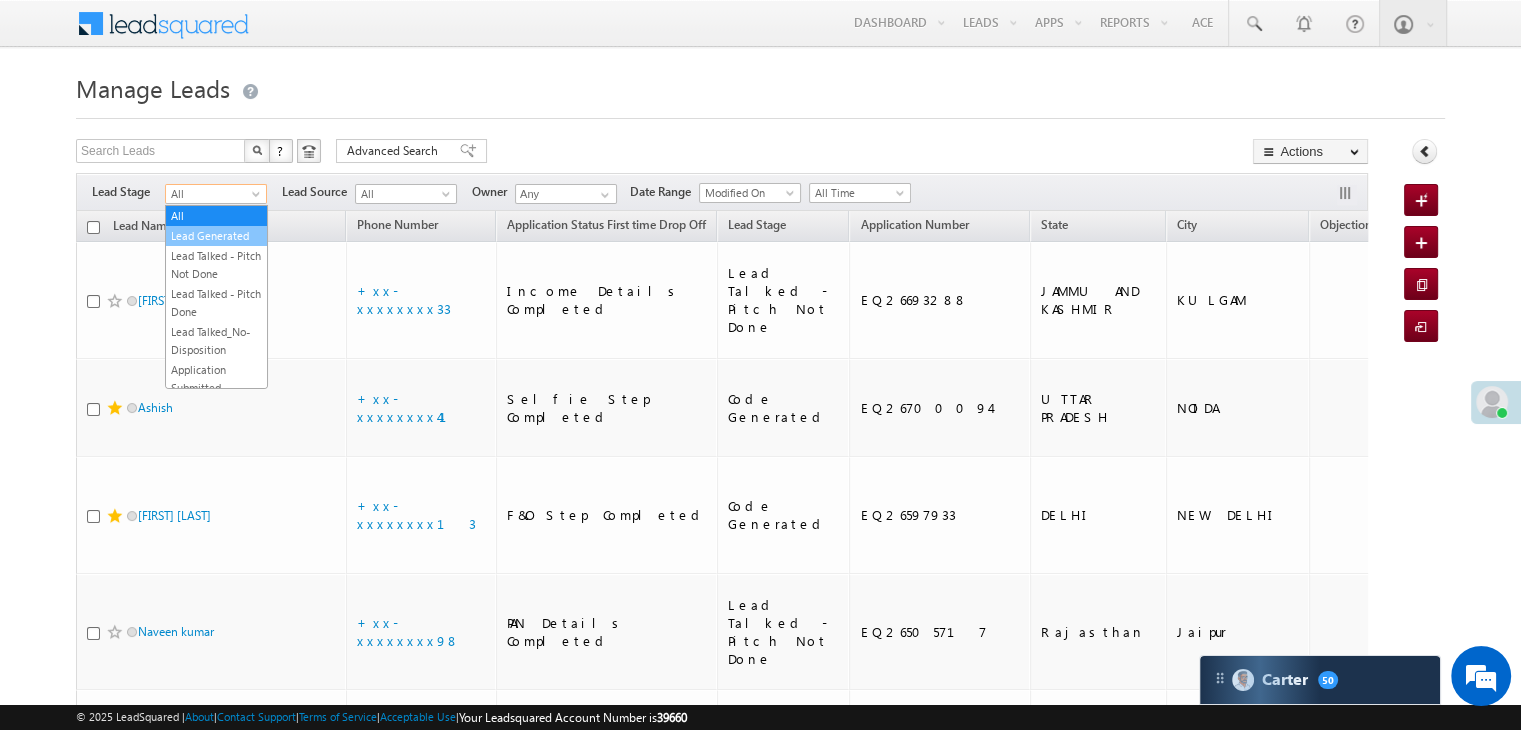click on "Lead Generated" at bounding box center (216, 236) 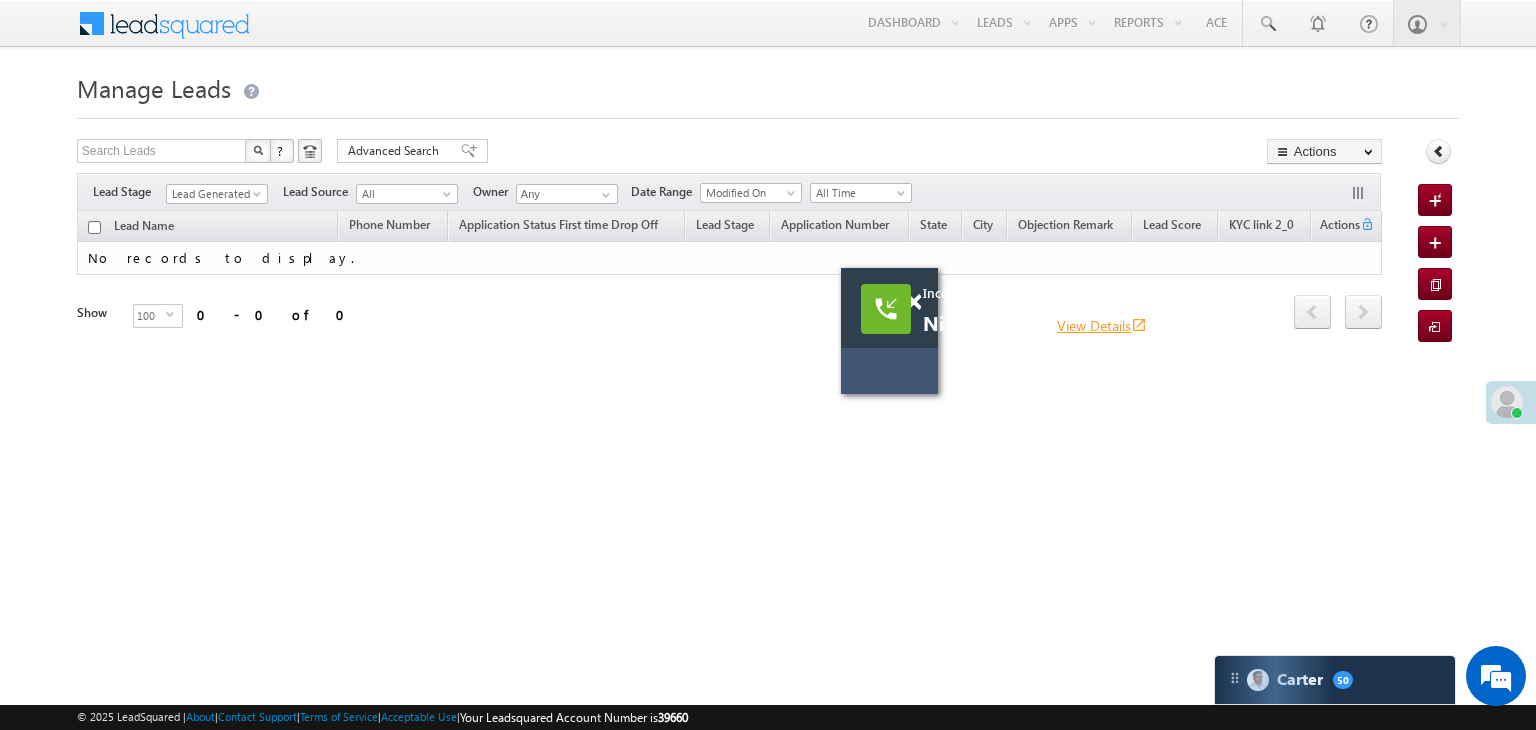 click on "View Details  open_in_new" at bounding box center (1102, 325) 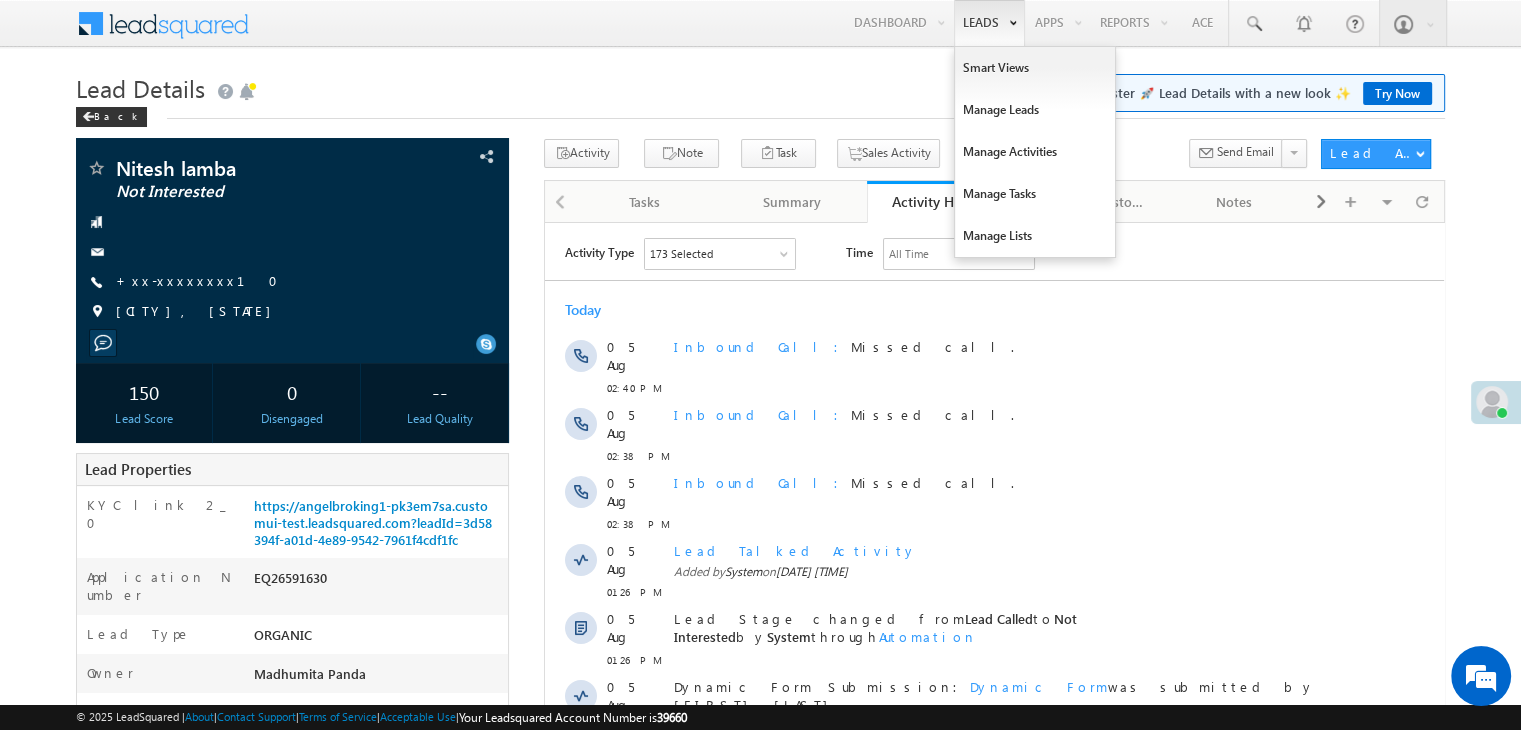 scroll, scrollTop: 0, scrollLeft: 0, axis: both 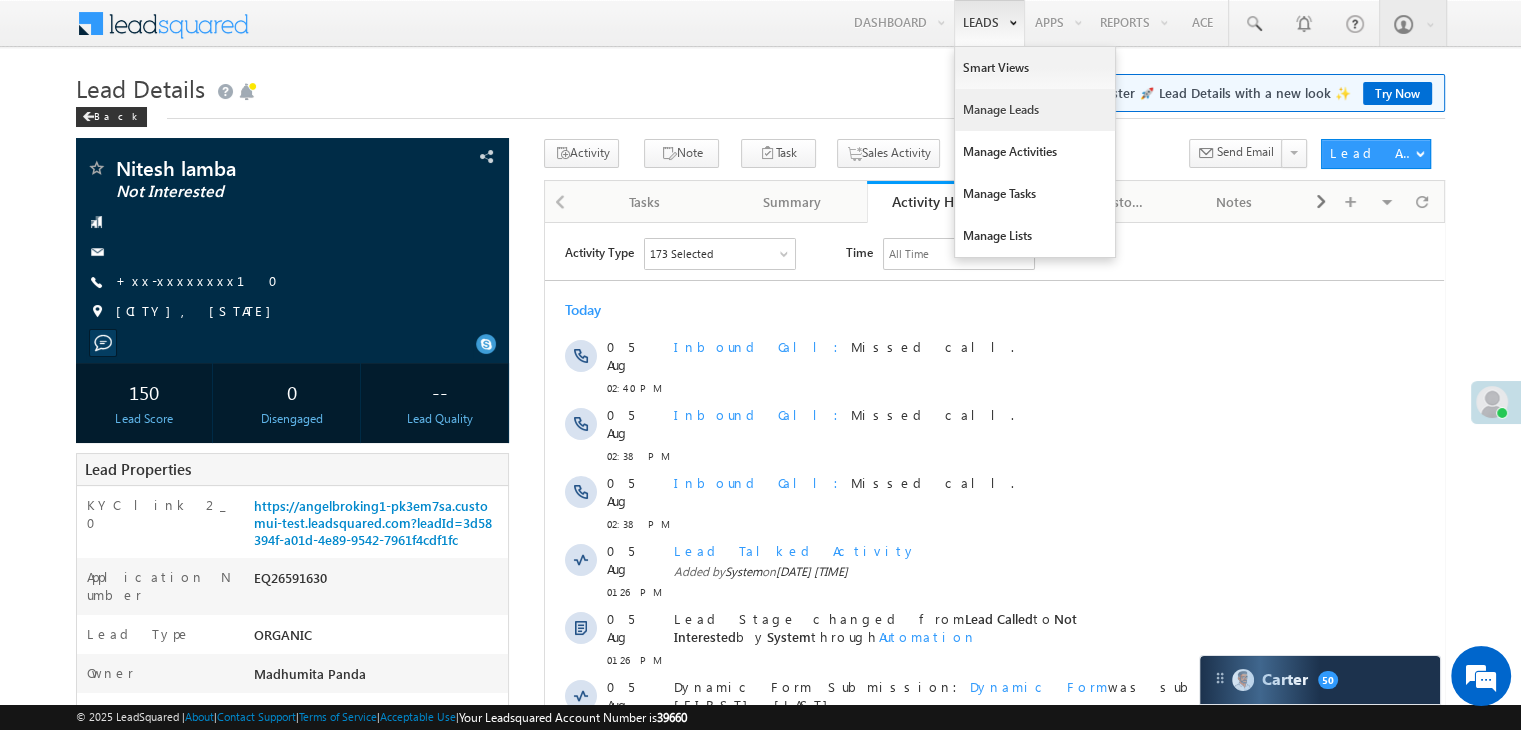 click on "Manage Leads" at bounding box center [1035, 110] 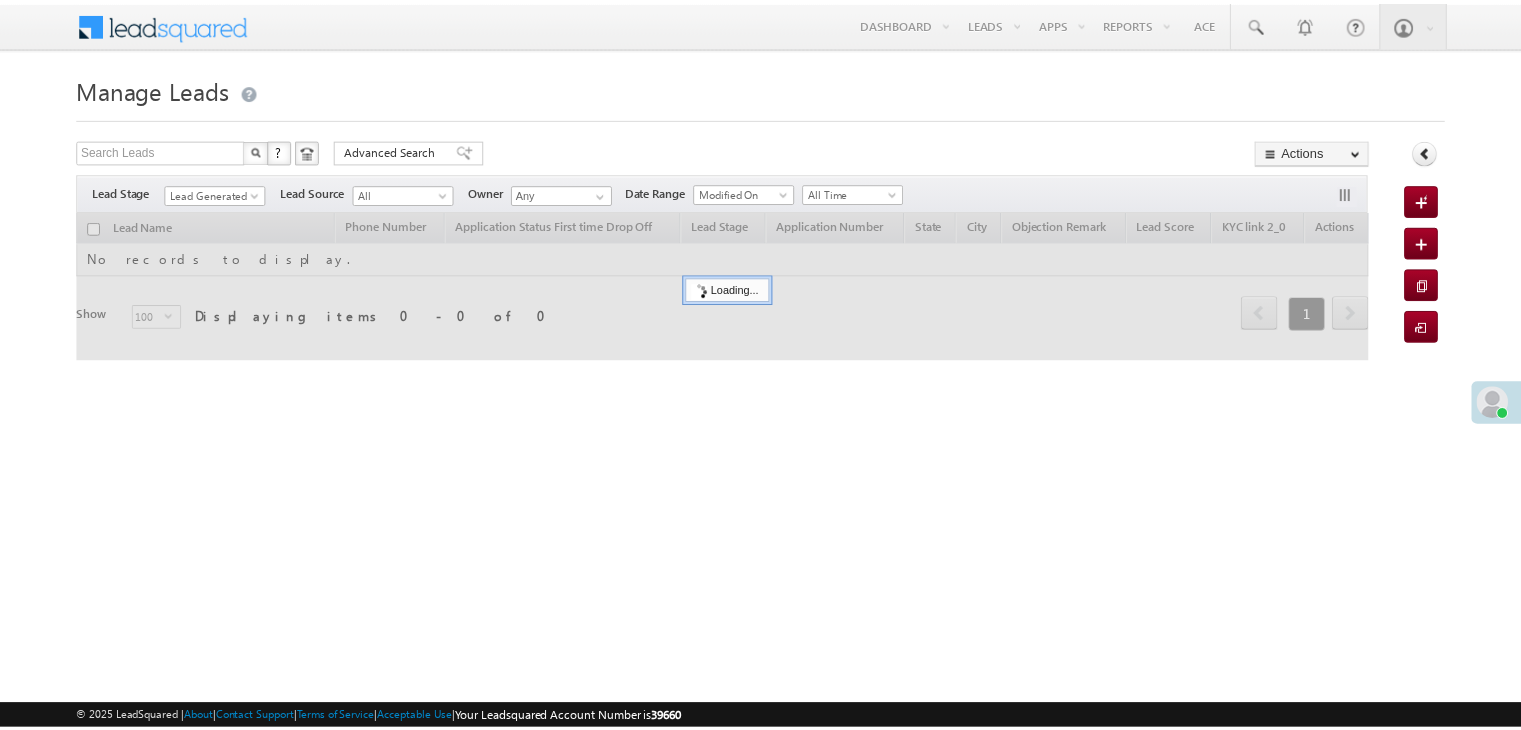 scroll, scrollTop: 0, scrollLeft: 0, axis: both 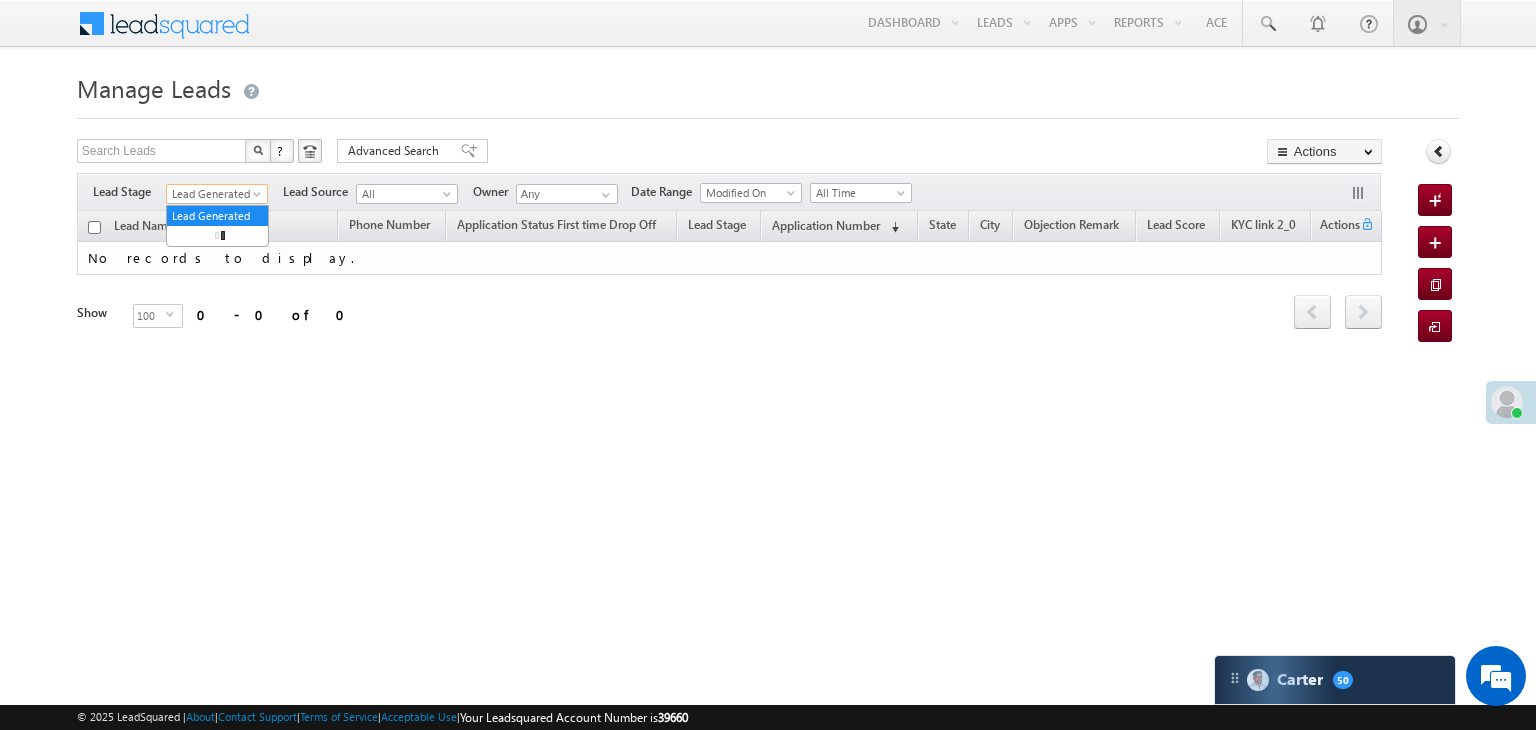 click on "Lead Generated" at bounding box center [214, 194] 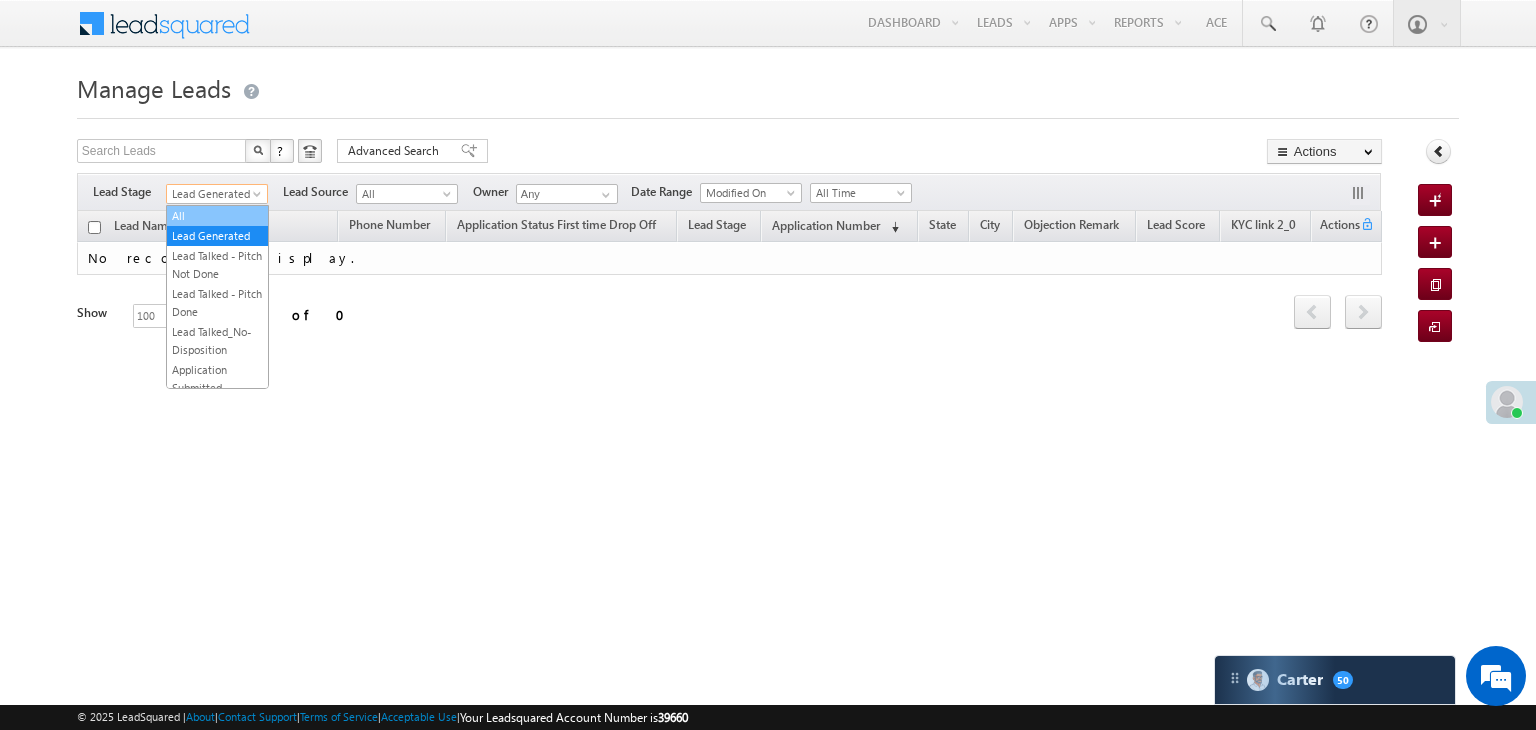click on "All" at bounding box center (217, 216) 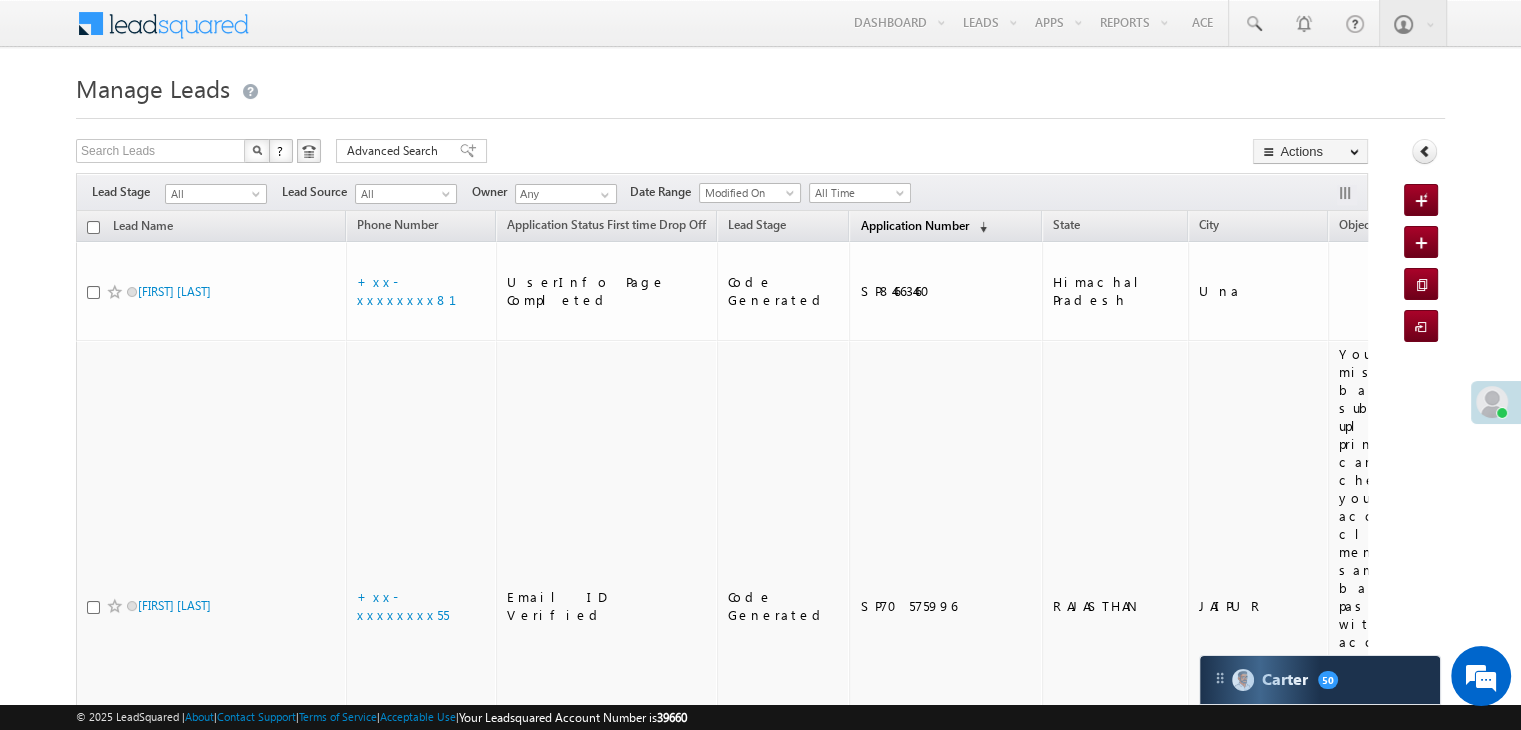 click on "Application Number" at bounding box center [914, 225] 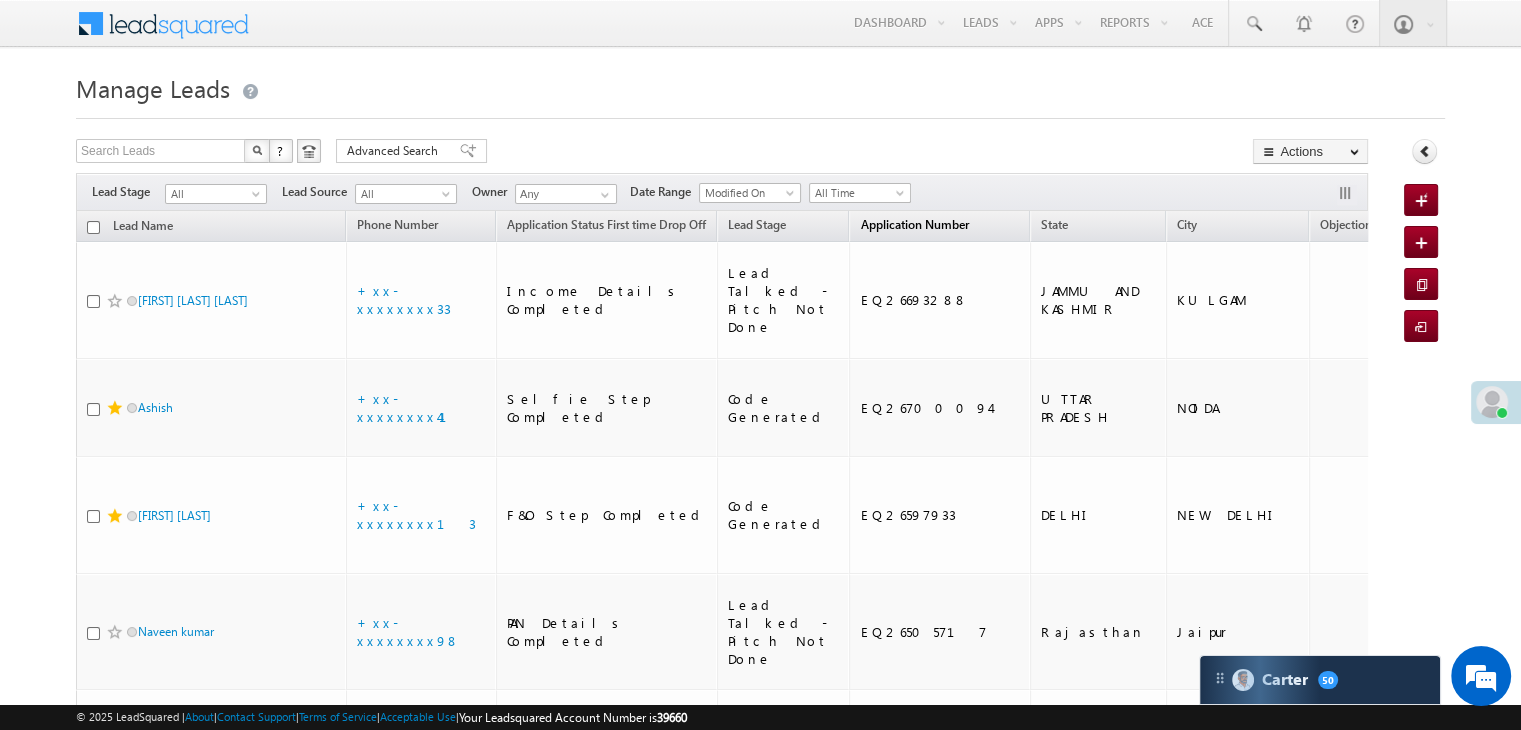 scroll, scrollTop: 0, scrollLeft: 0, axis: both 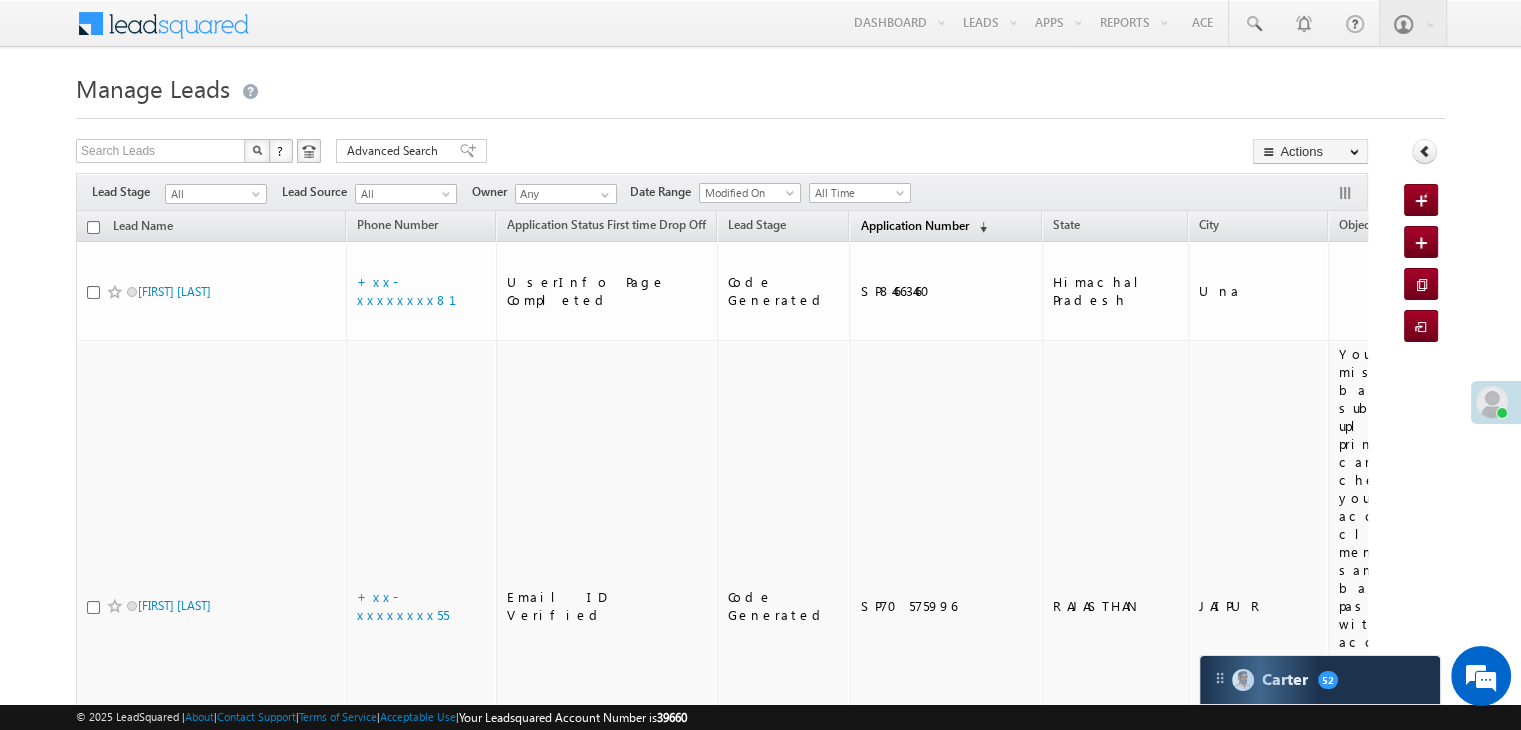 click on "Application Number" at bounding box center (914, 225) 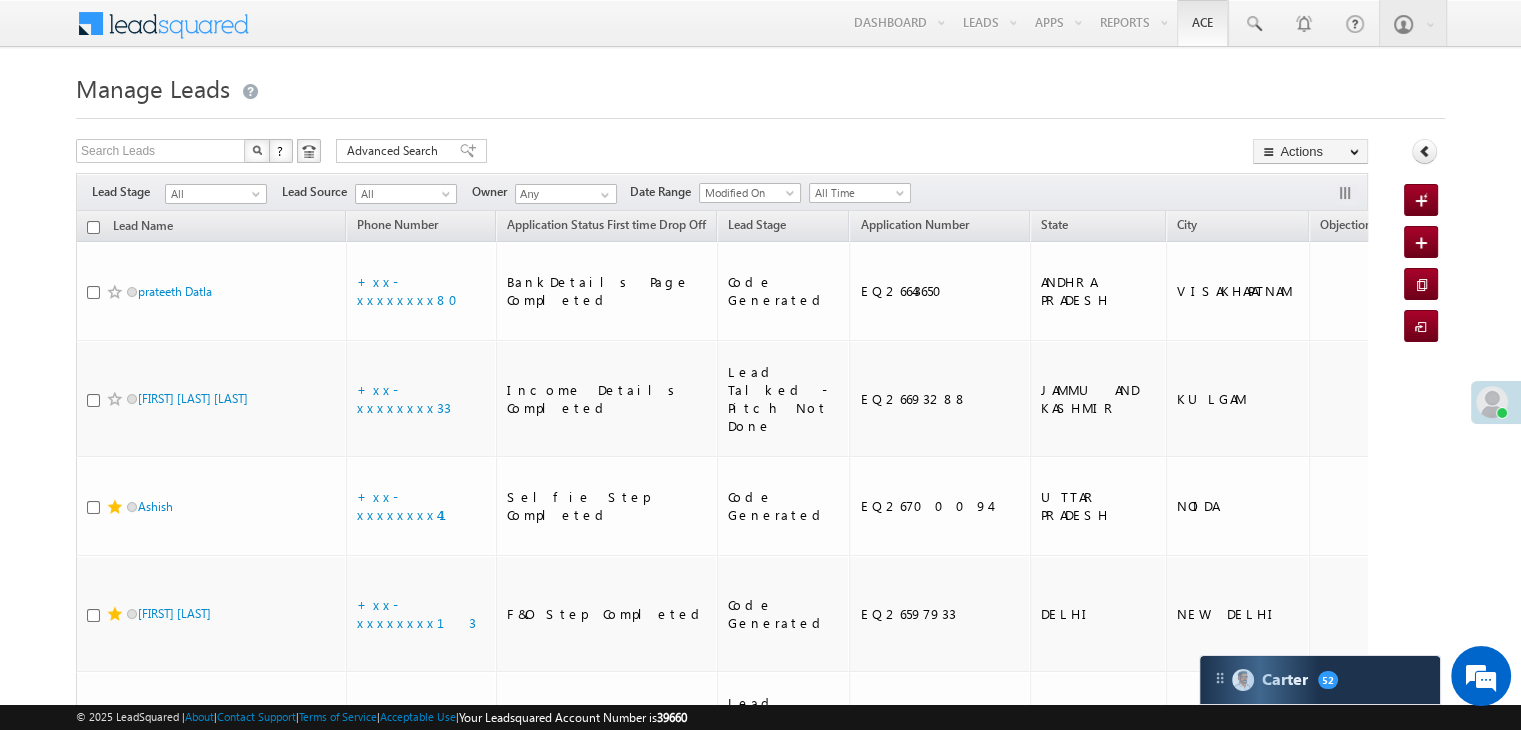 scroll, scrollTop: 0, scrollLeft: 0, axis: both 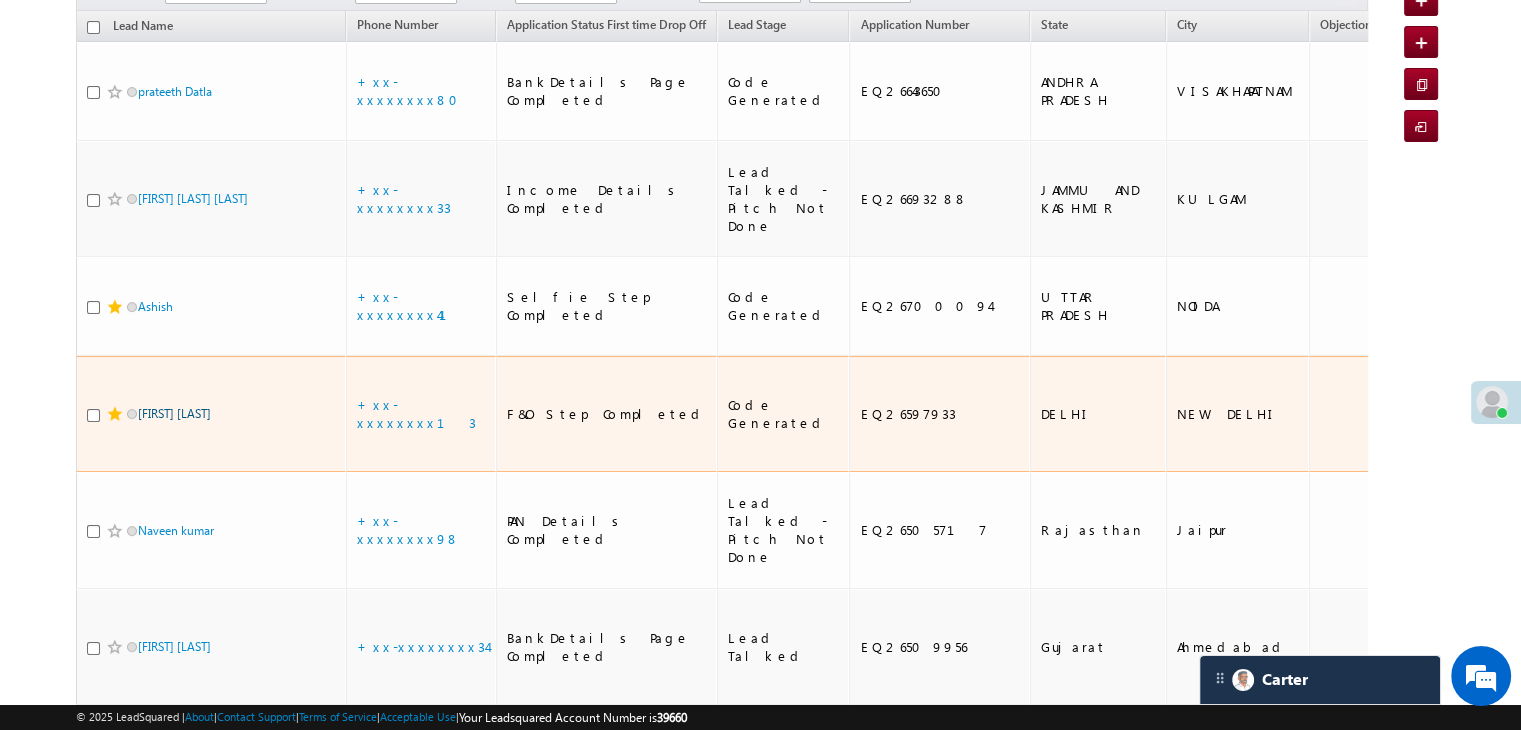 click on "[FIRST] [LAST]" at bounding box center (174, 413) 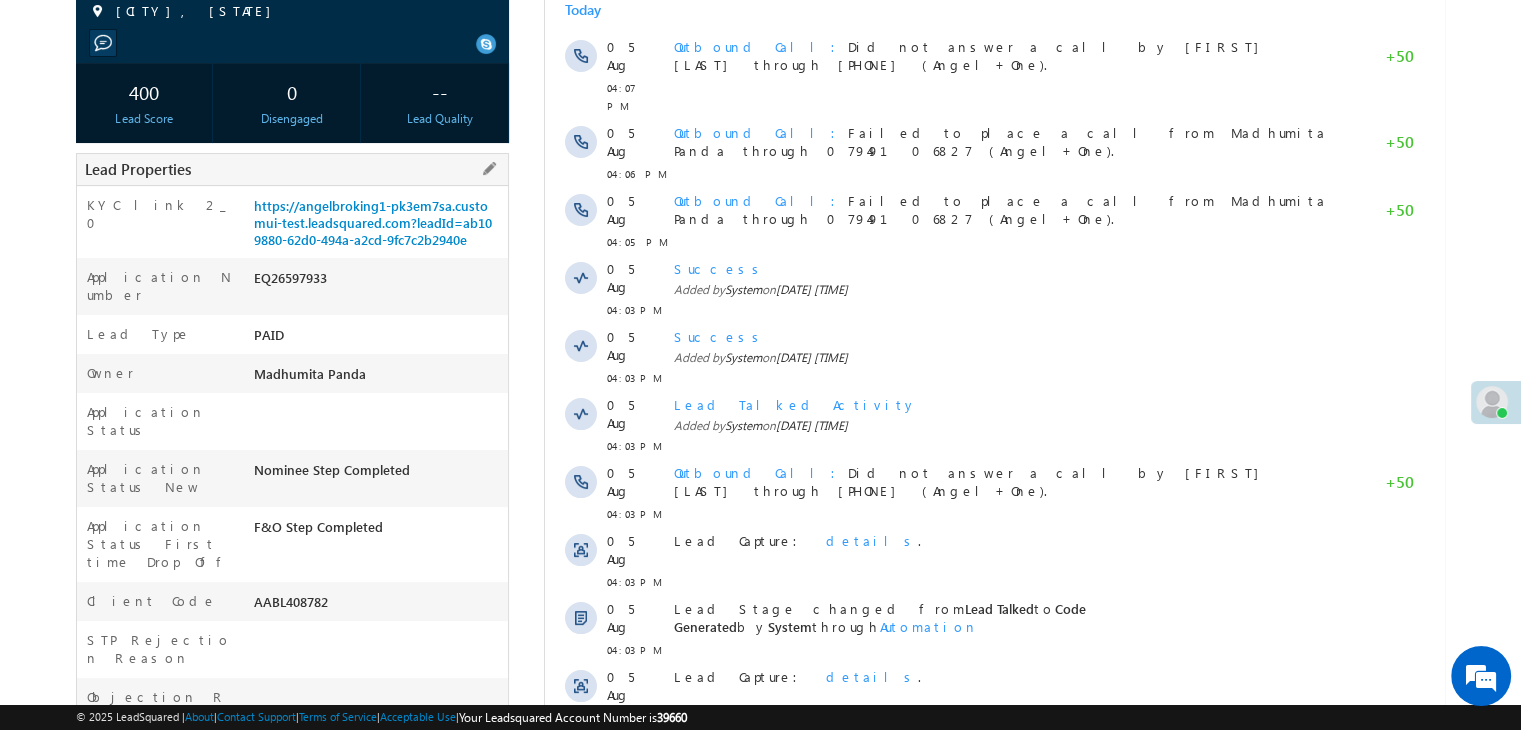 scroll, scrollTop: 0, scrollLeft: 0, axis: both 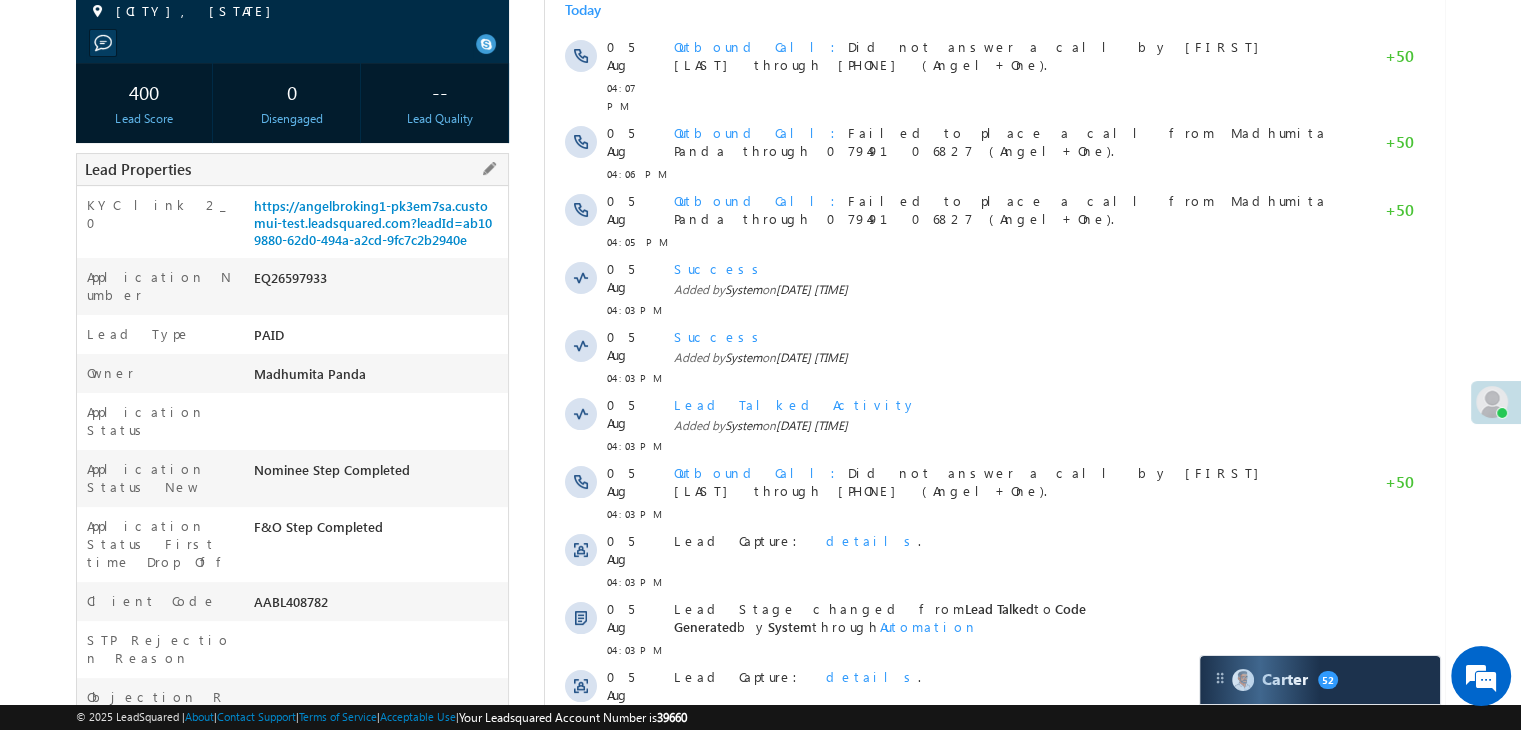 click on "KYC link 2_0
https://angelbroking1-pk3em7sa.customui-test.leadsquared.com?leadId=ab109880-62d0-494a-a2cd-9fc7c2b2940e" at bounding box center (292, 222) 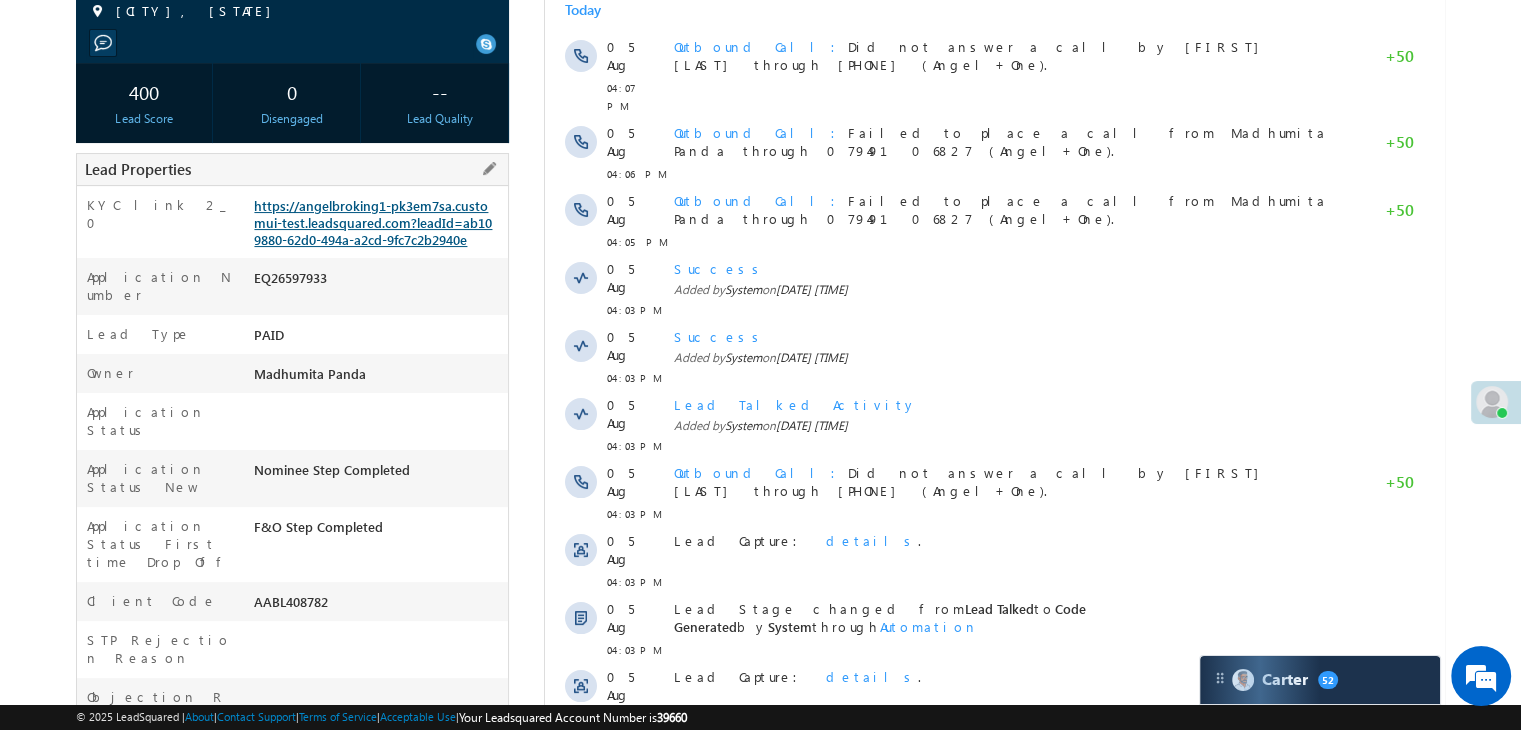 click on "https://angelbroking1-pk3em7sa.customui-test.leadsquared.com?leadId=ab109880-62d0-494a-a2cd-9fc7c2b2940e" at bounding box center (373, 222) 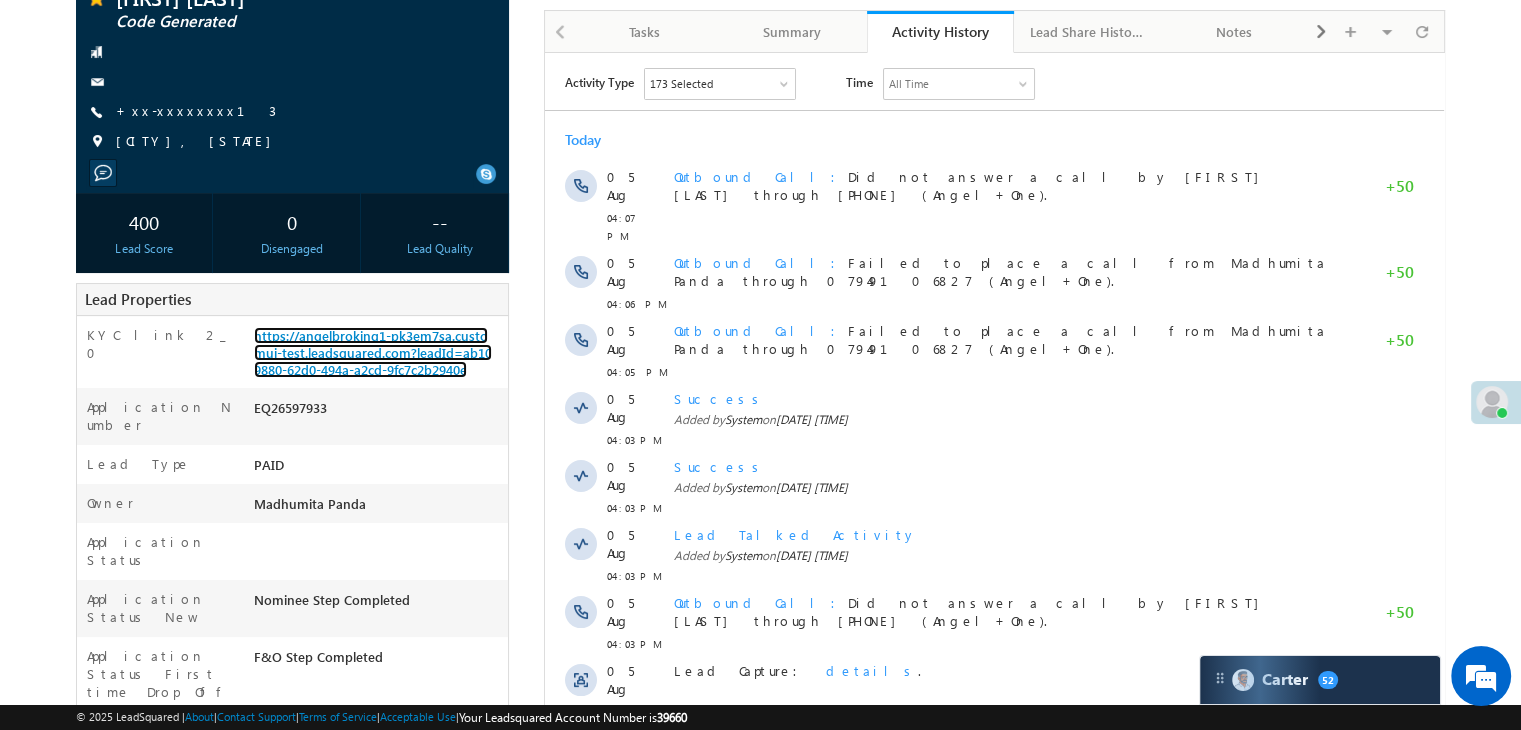 scroll, scrollTop: 0, scrollLeft: 0, axis: both 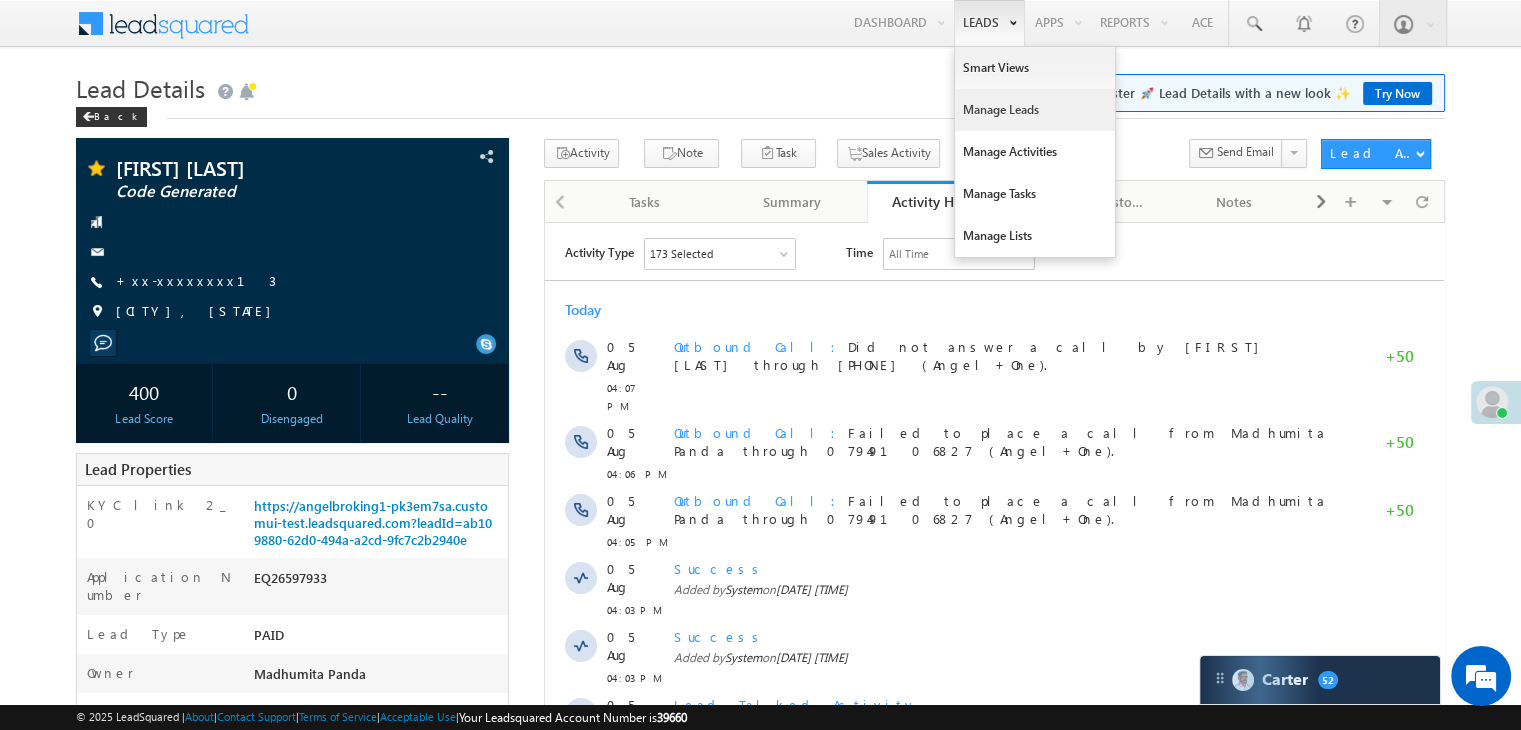 click on "Manage Leads" at bounding box center (1035, 110) 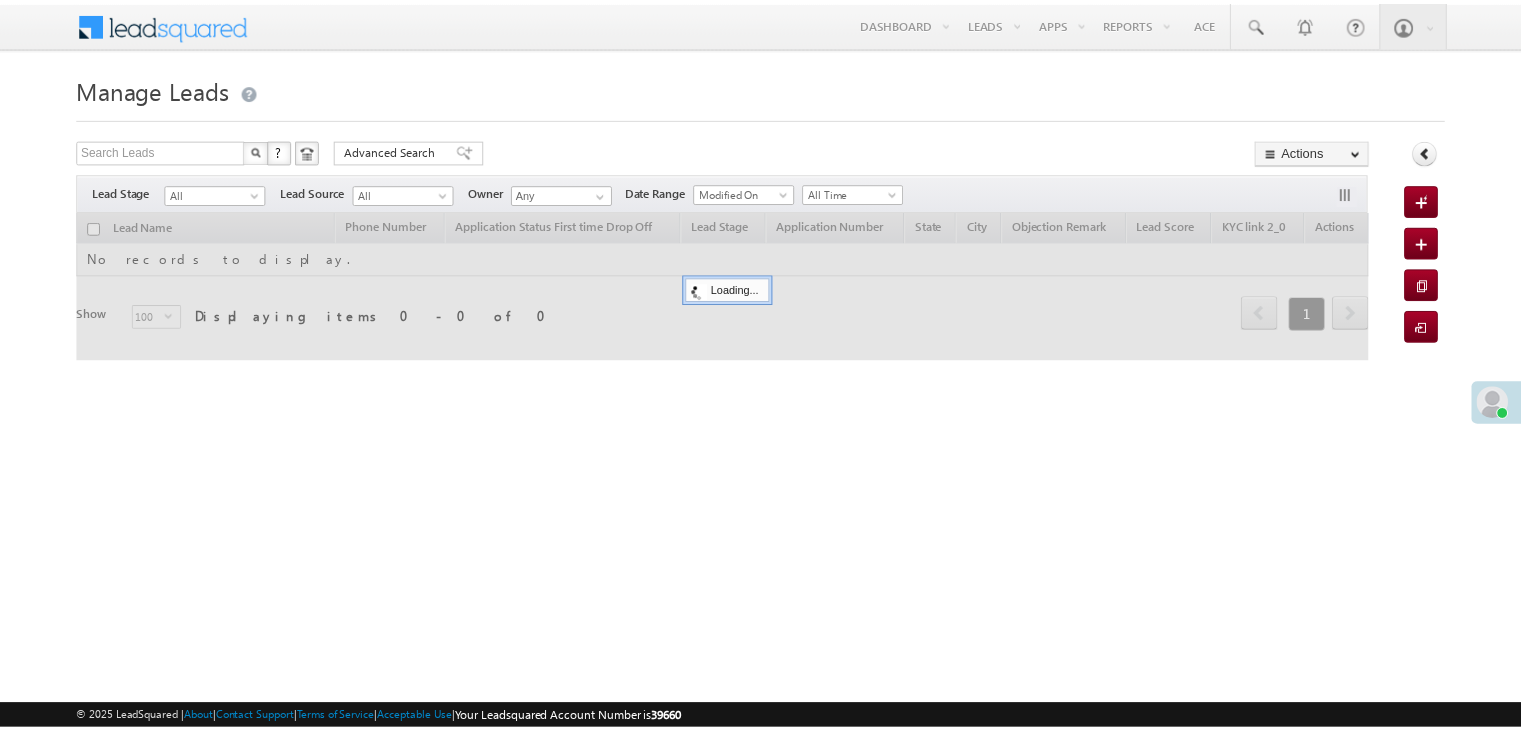 scroll, scrollTop: 0, scrollLeft: 0, axis: both 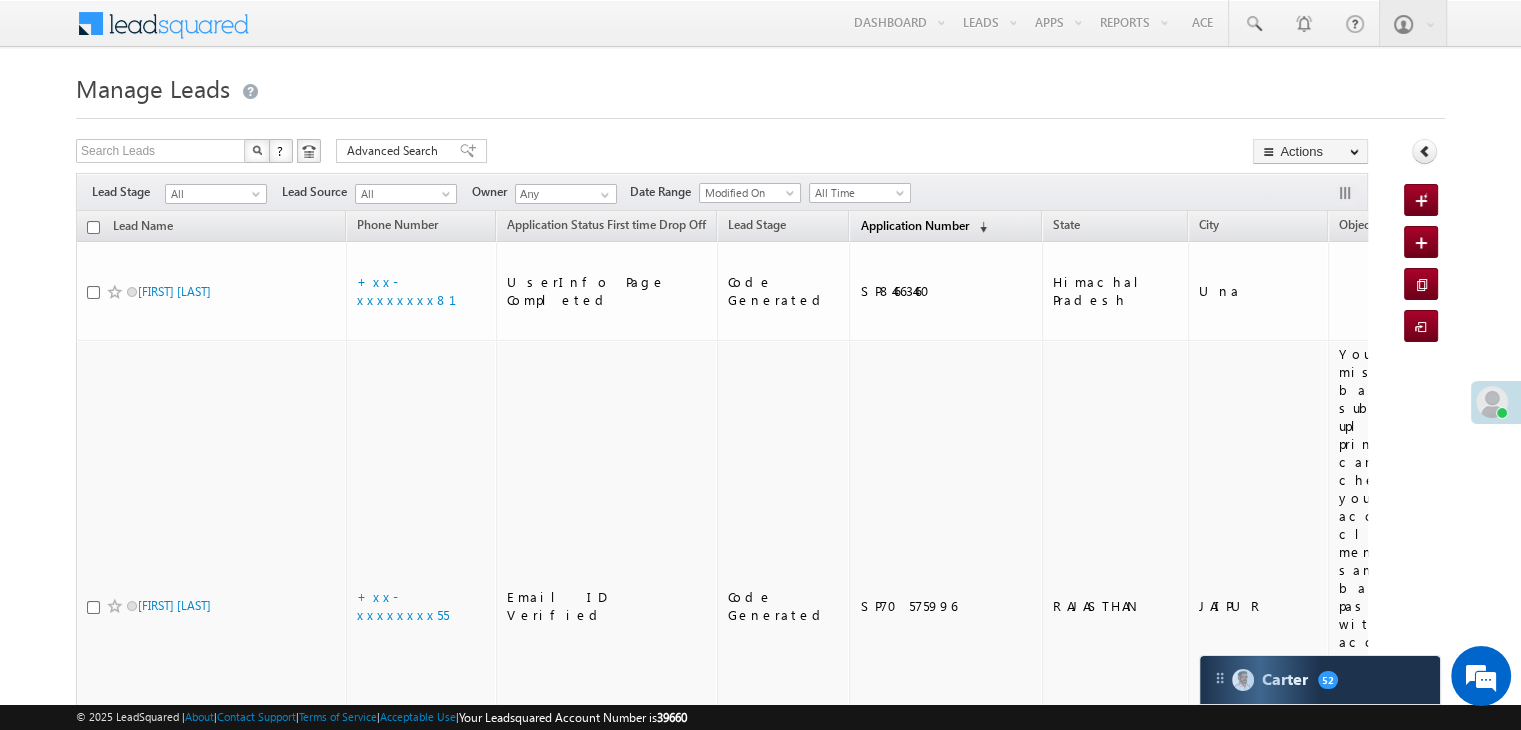 click on "Application Number" at bounding box center [914, 225] 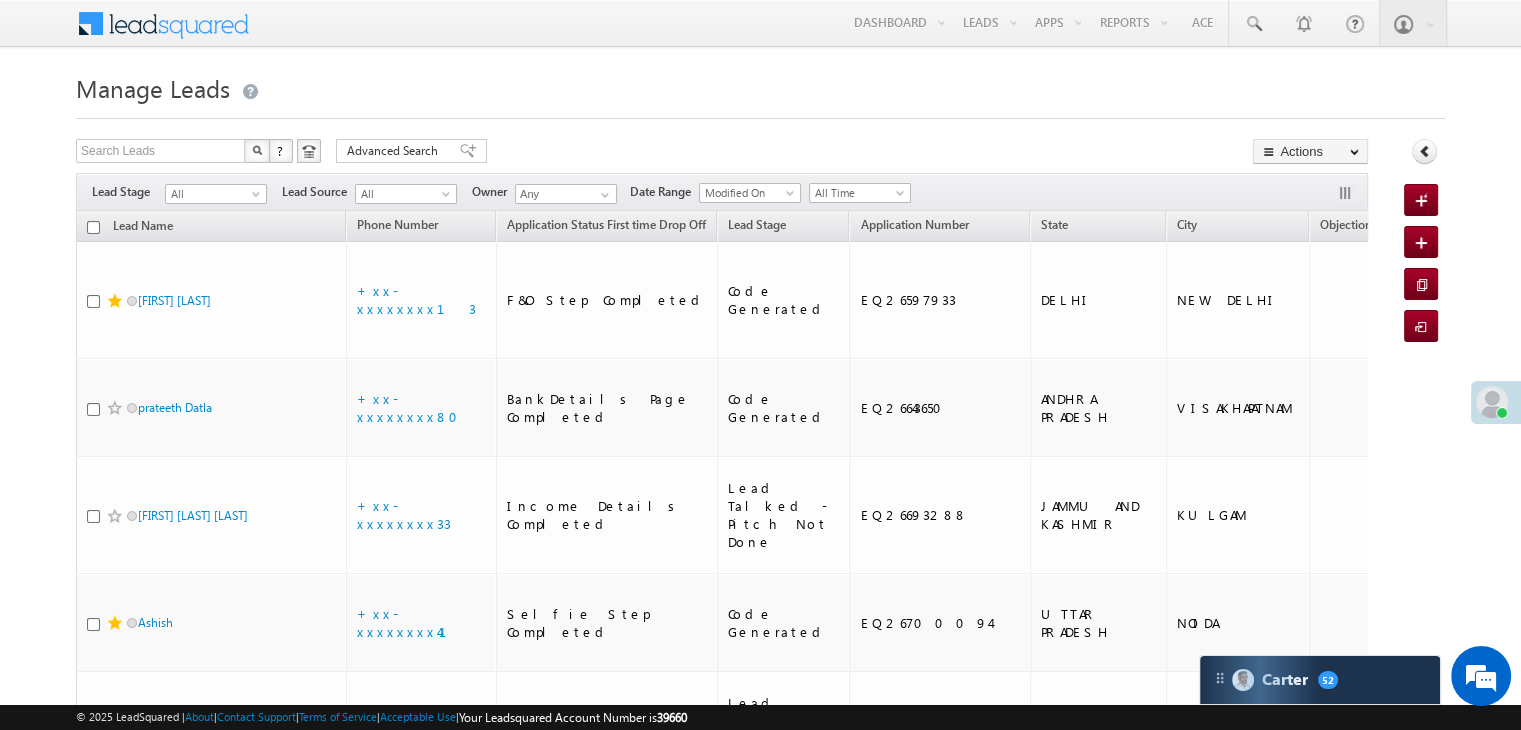 scroll, scrollTop: 0, scrollLeft: 0, axis: both 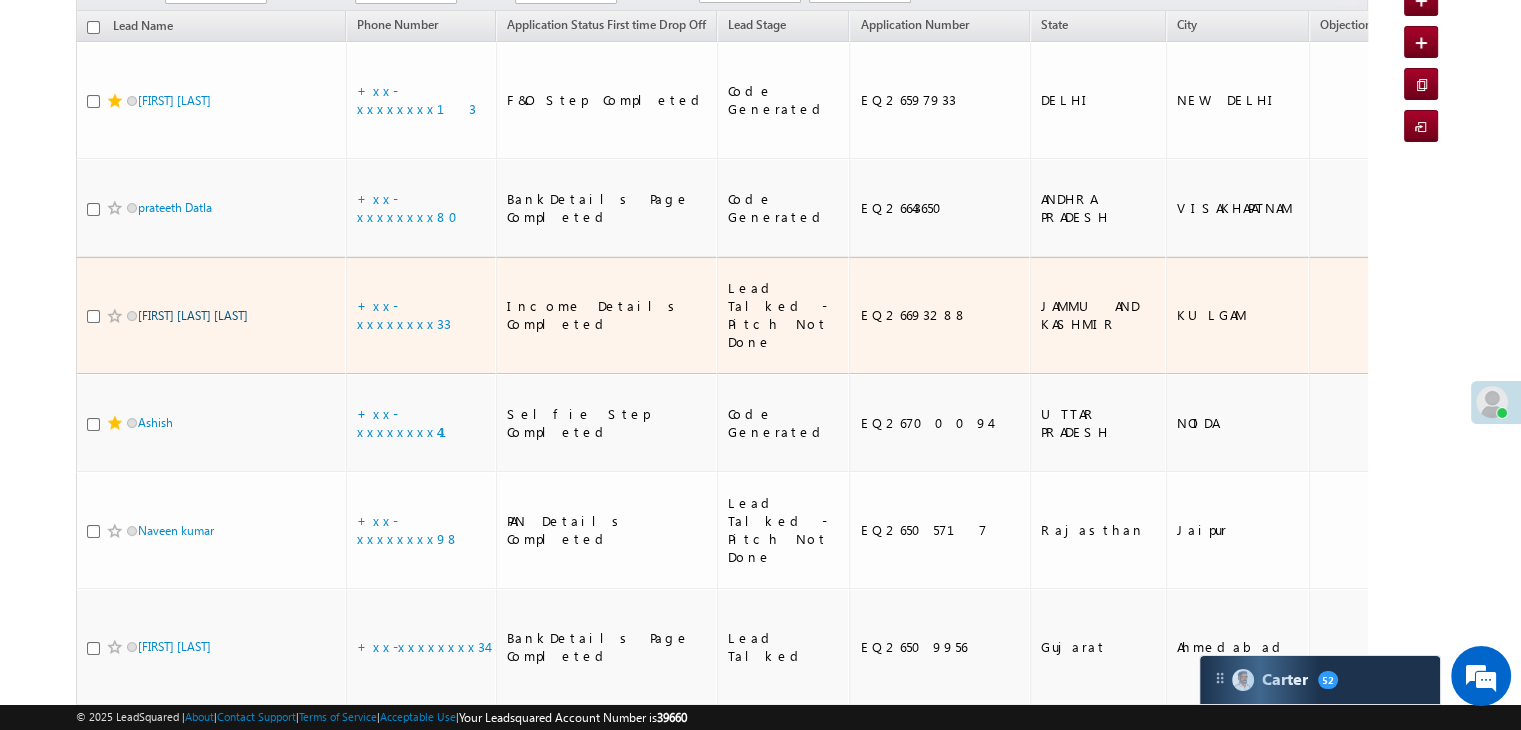 click on "Showkat ahmad bhat" at bounding box center [193, 315] 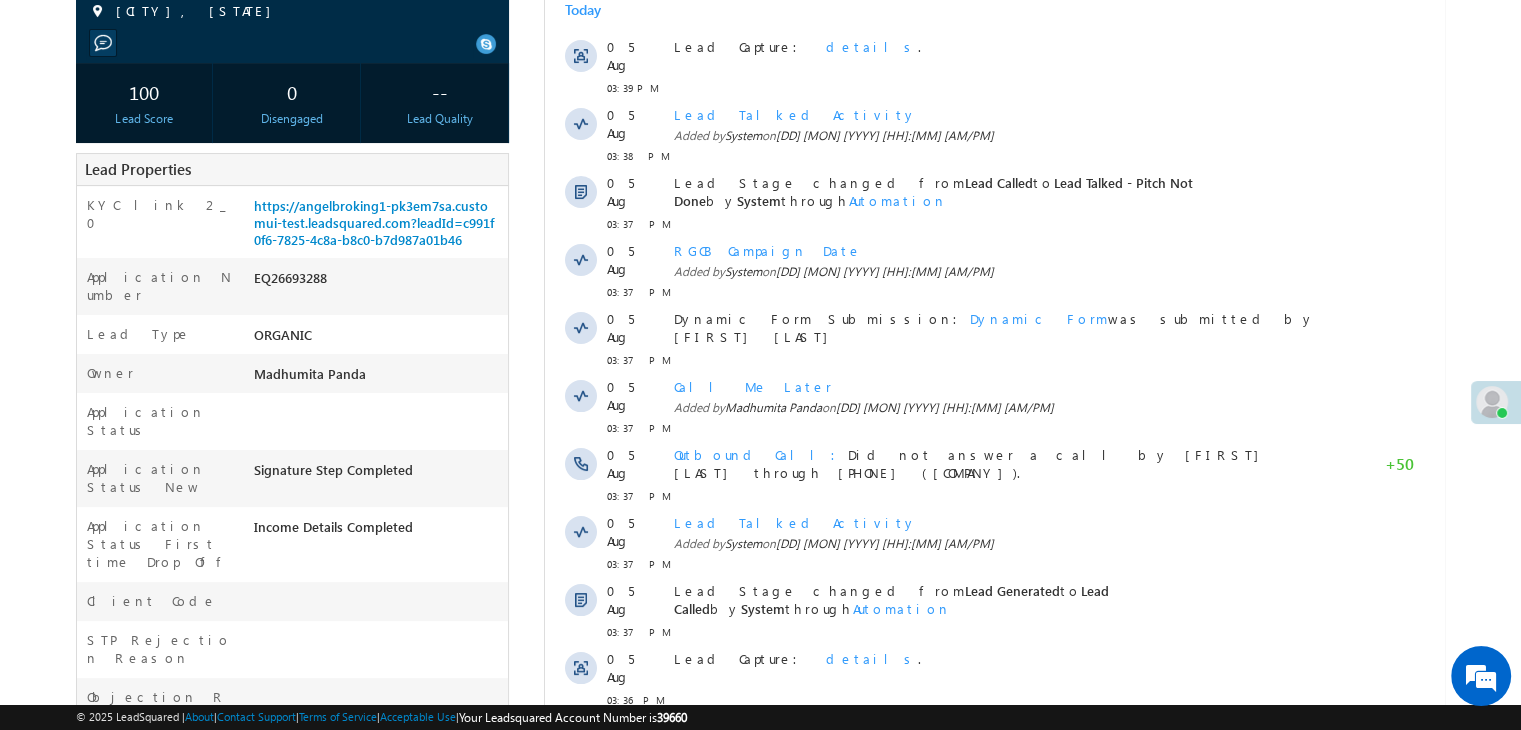 scroll, scrollTop: 0, scrollLeft: 0, axis: both 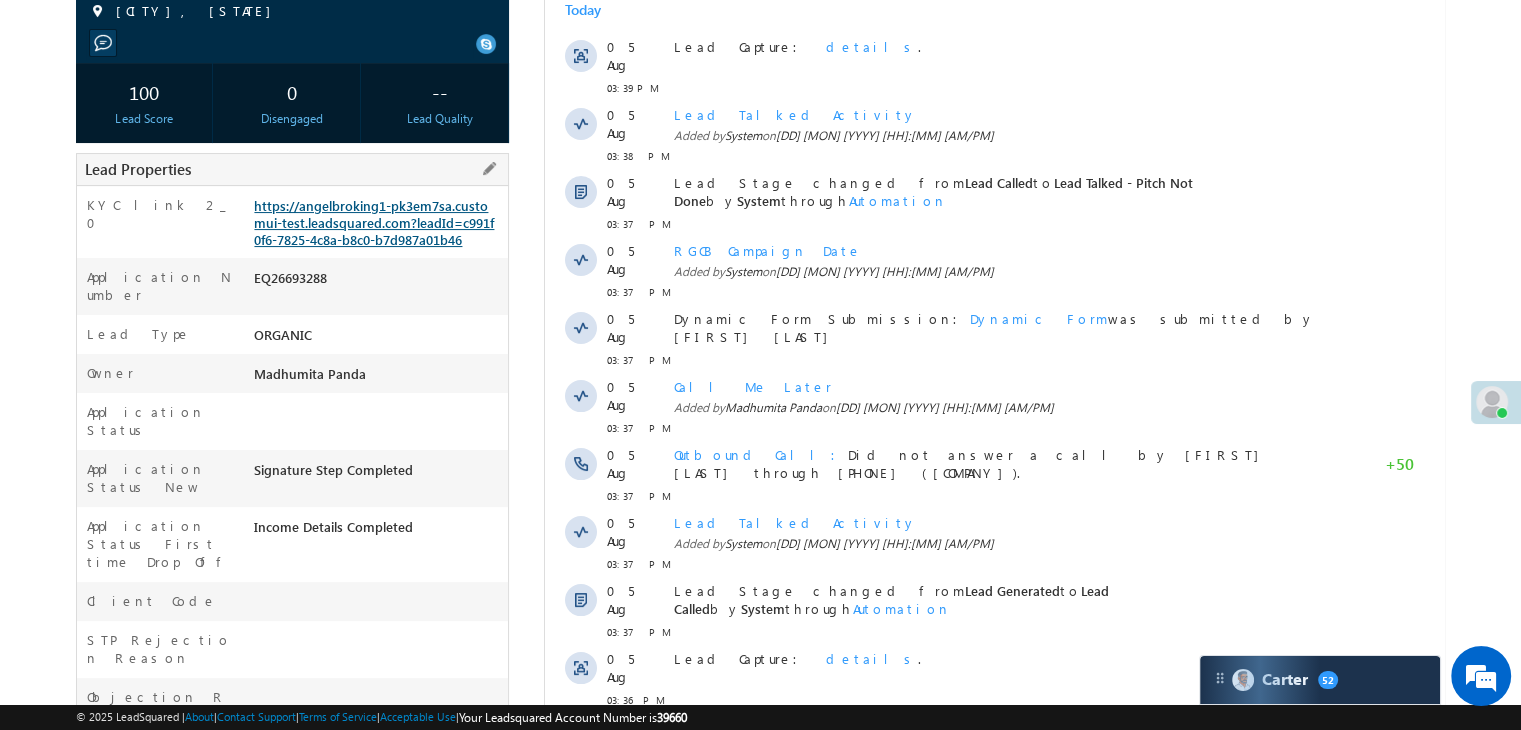 click on "https://angelbroking1-pk3em7sa.customui-test.leadsquared.com?leadId=c991f0f6-7825-4c8a-b8c0-b7d987a01b46" at bounding box center [374, 222] 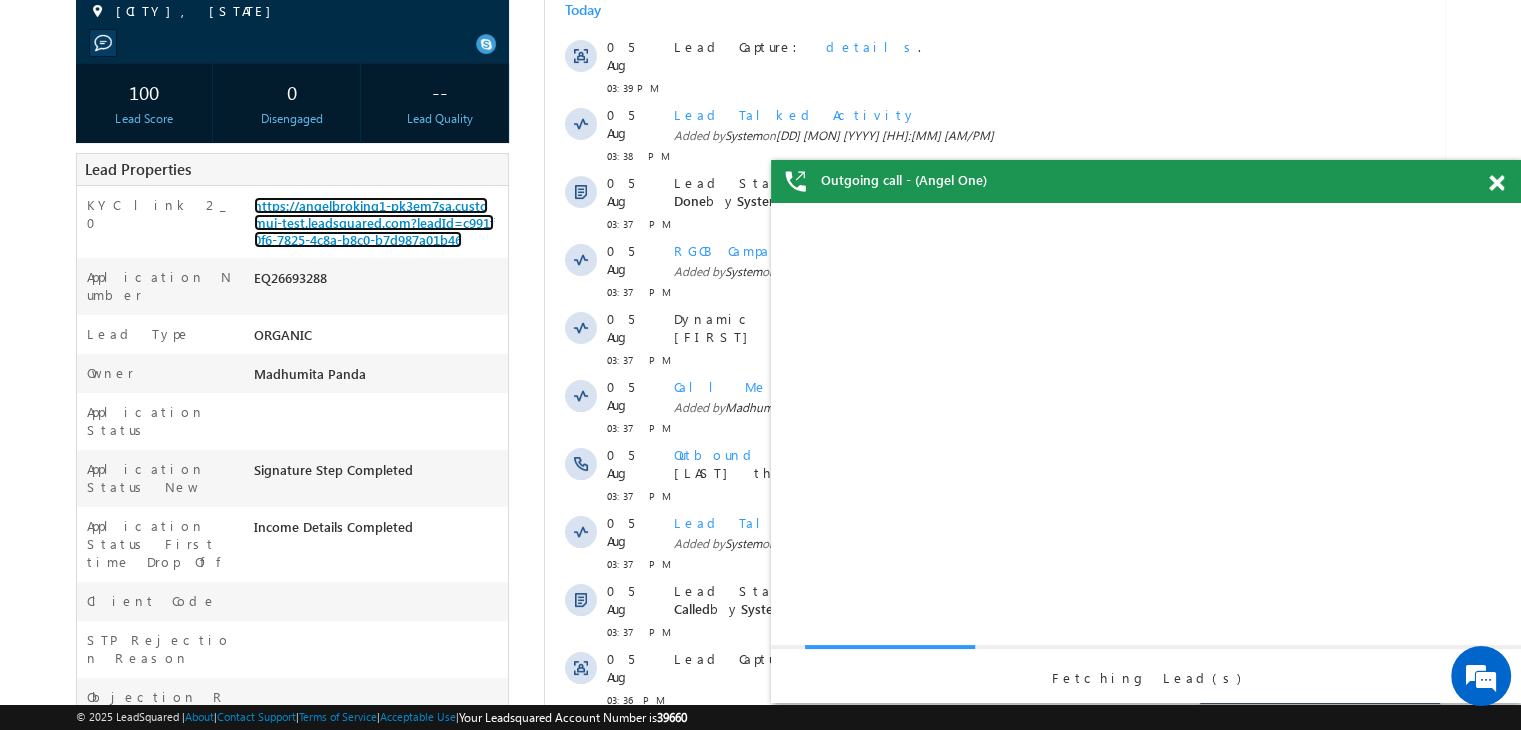 scroll, scrollTop: 0, scrollLeft: 0, axis: both 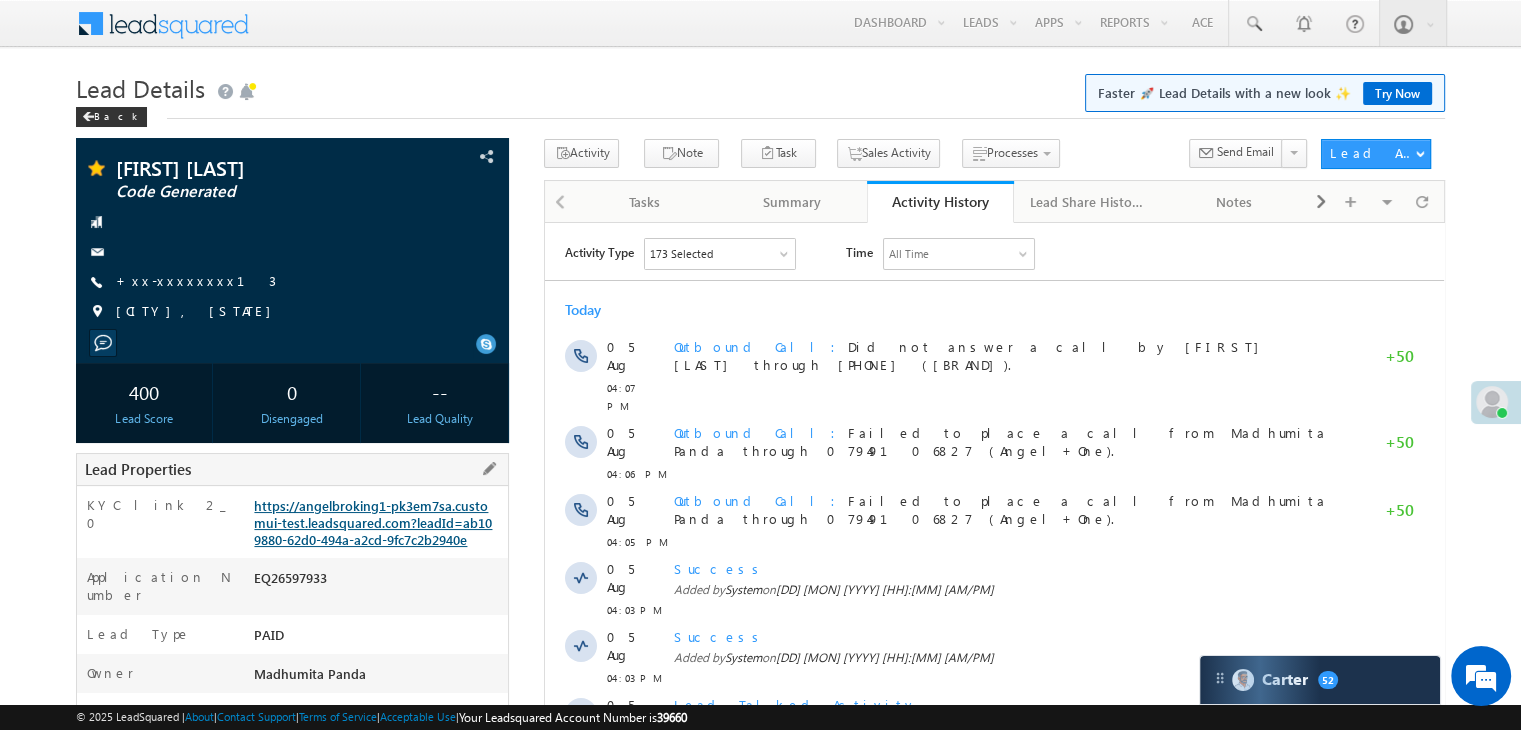 click on "https://angelbroking1-pk3em7sa.customui-test.leadsquared.com?leadId=ab109880-62d0-494a-a2cd-9fc7c2b2940e" at bounding box center [373, 522] 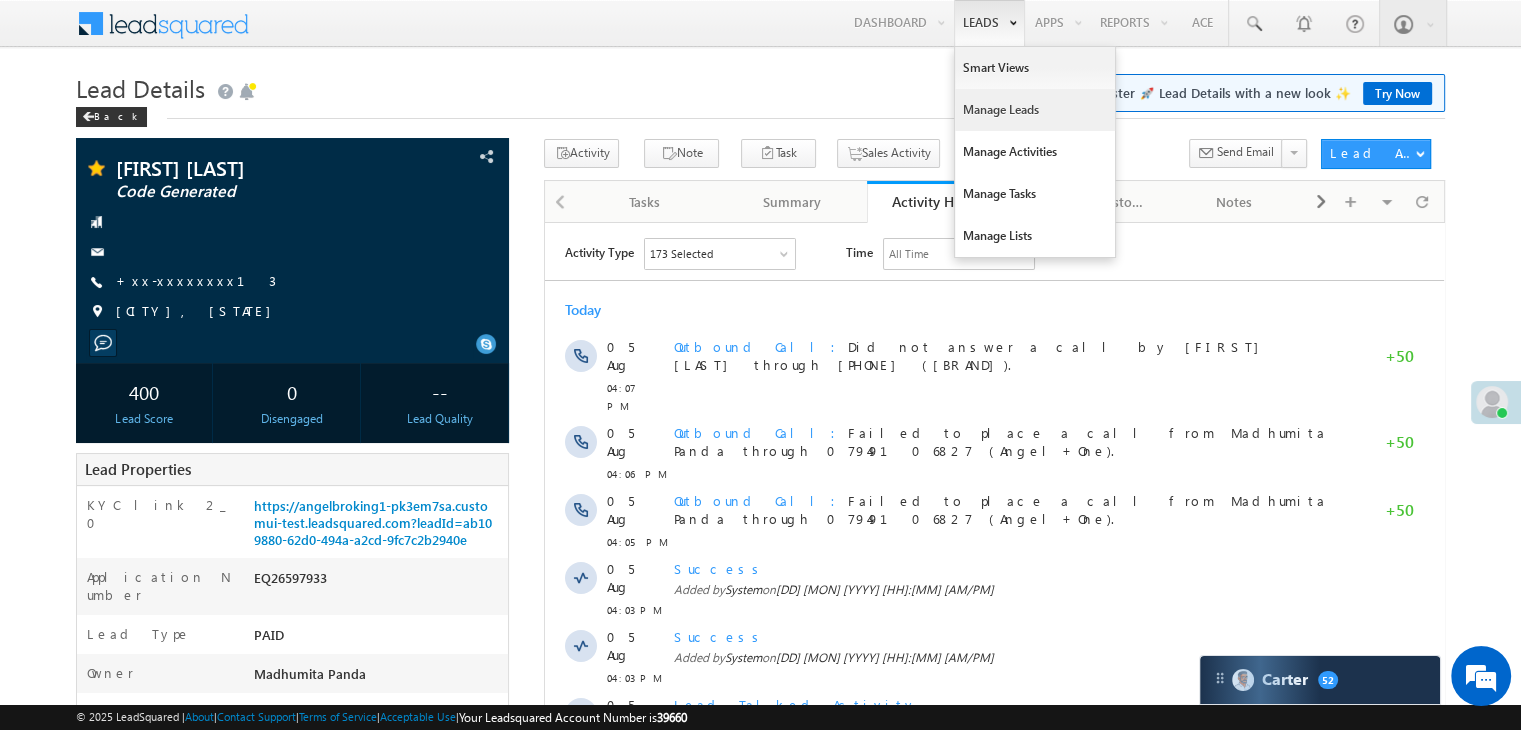 click on "Manage Leads" at bounding box center (1035, 110) 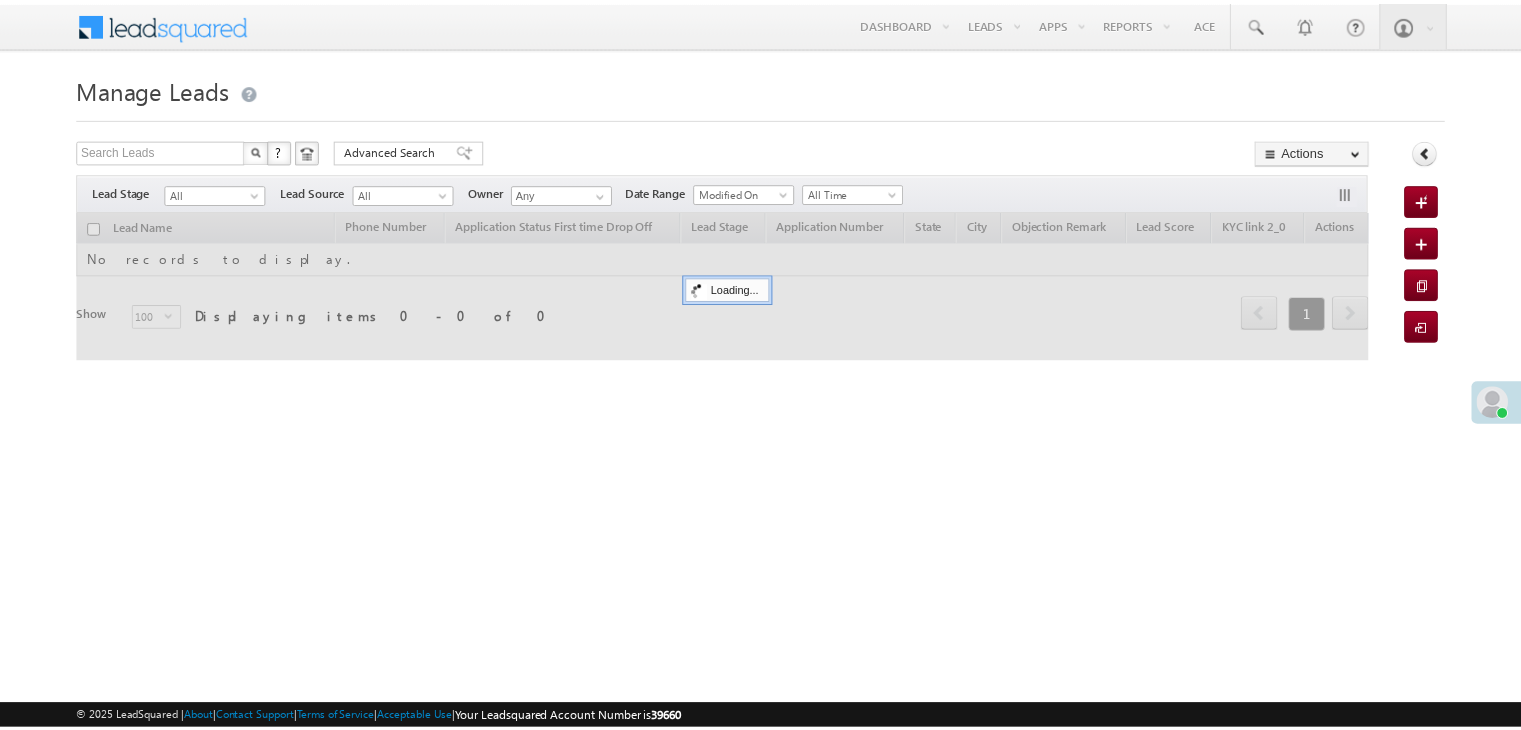 scroll, scrollTop: 0, scrollLeft: 0, axis: both 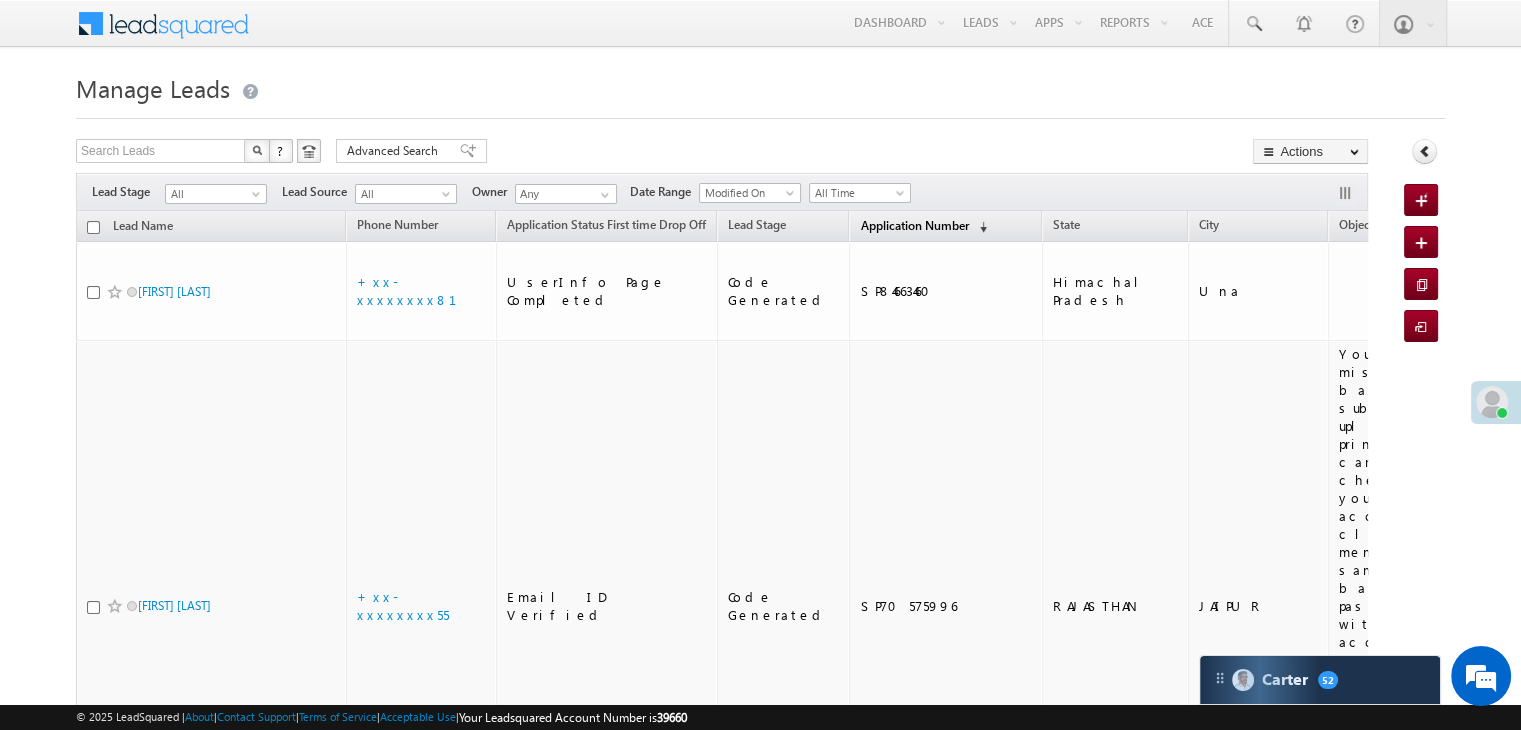 click on "Application Number" at bounding box center (914, 225) 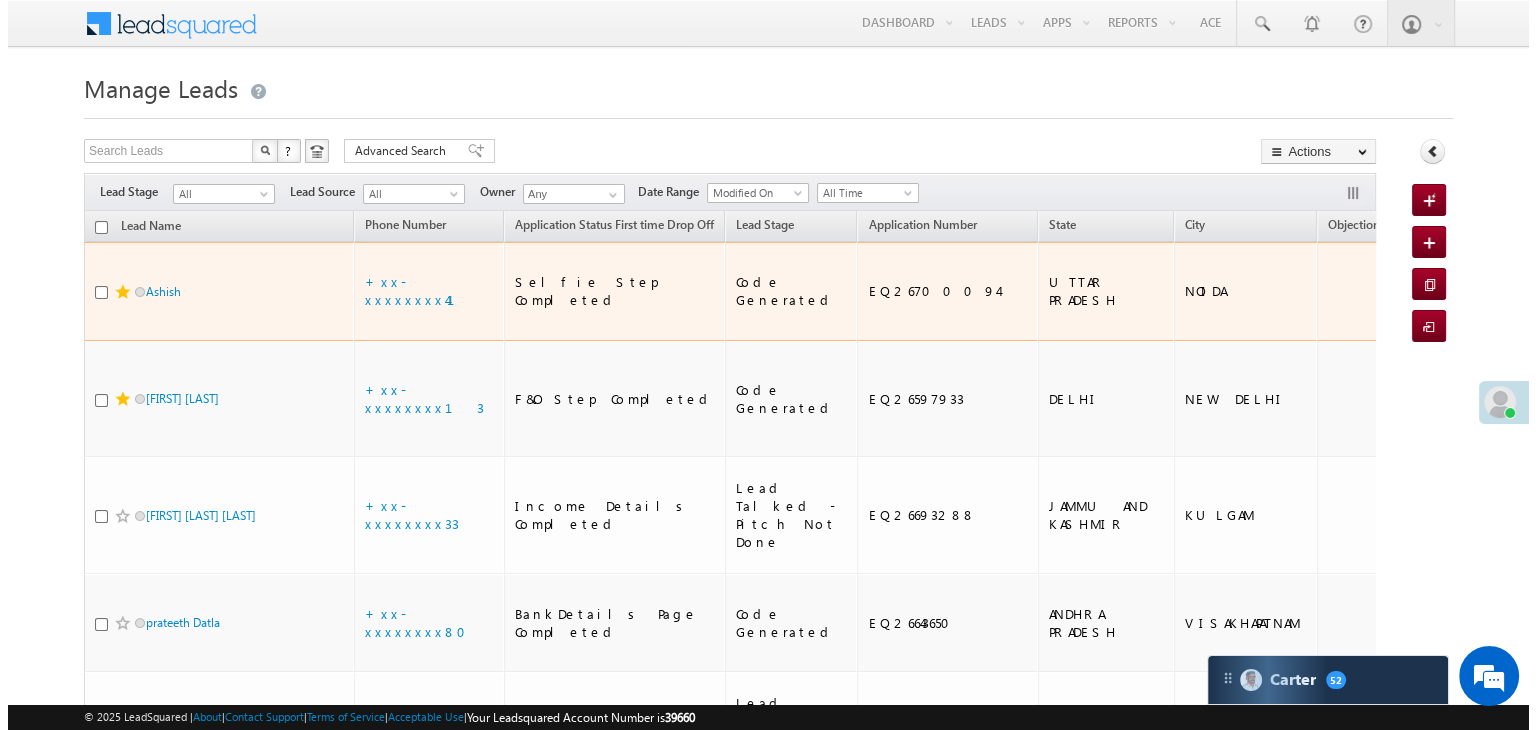 scroll, scrollTop: 0, scrollLeft: 0, axis: both 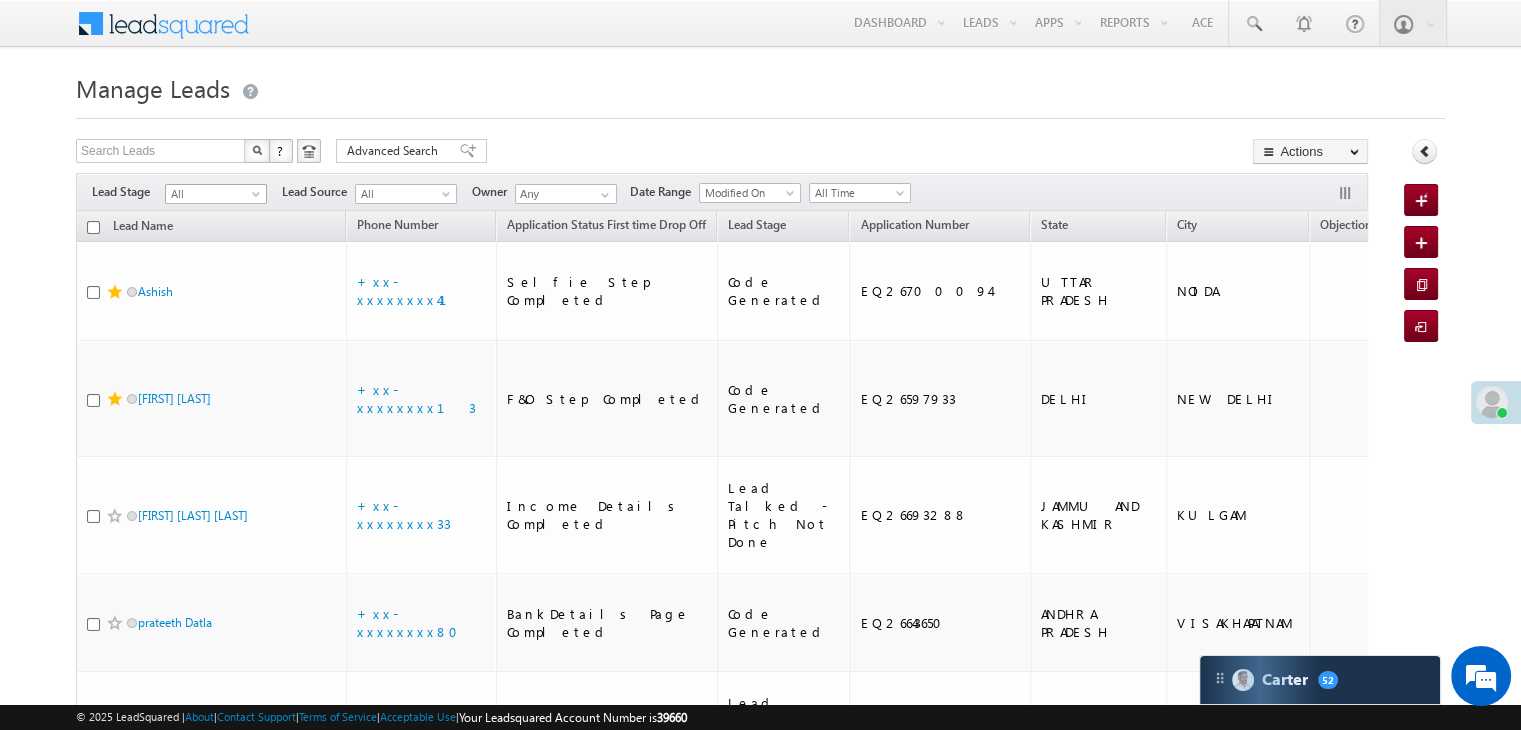 click on "All" at bounding box center (213, 194) 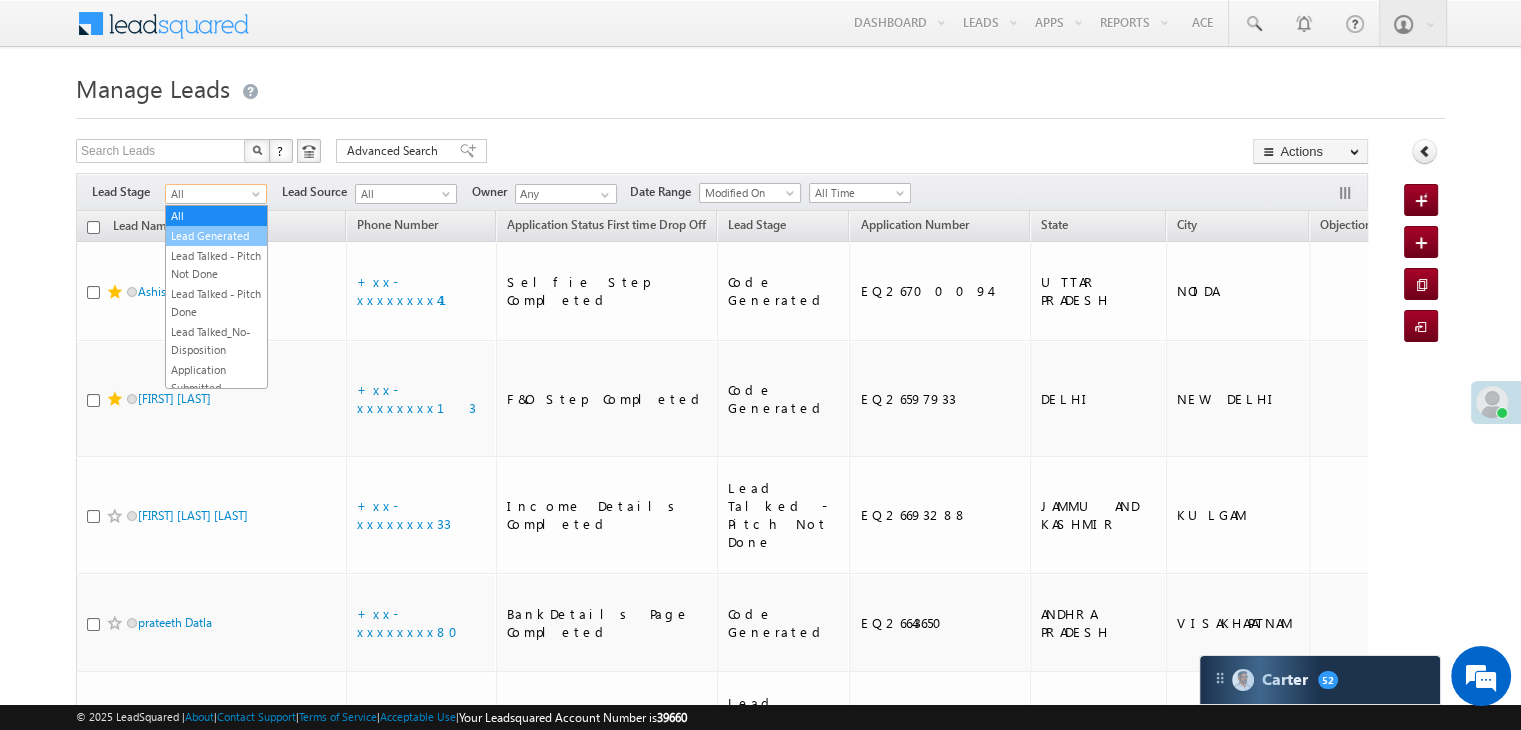 click on "Lead Generated" at bounding box center [216, 236] 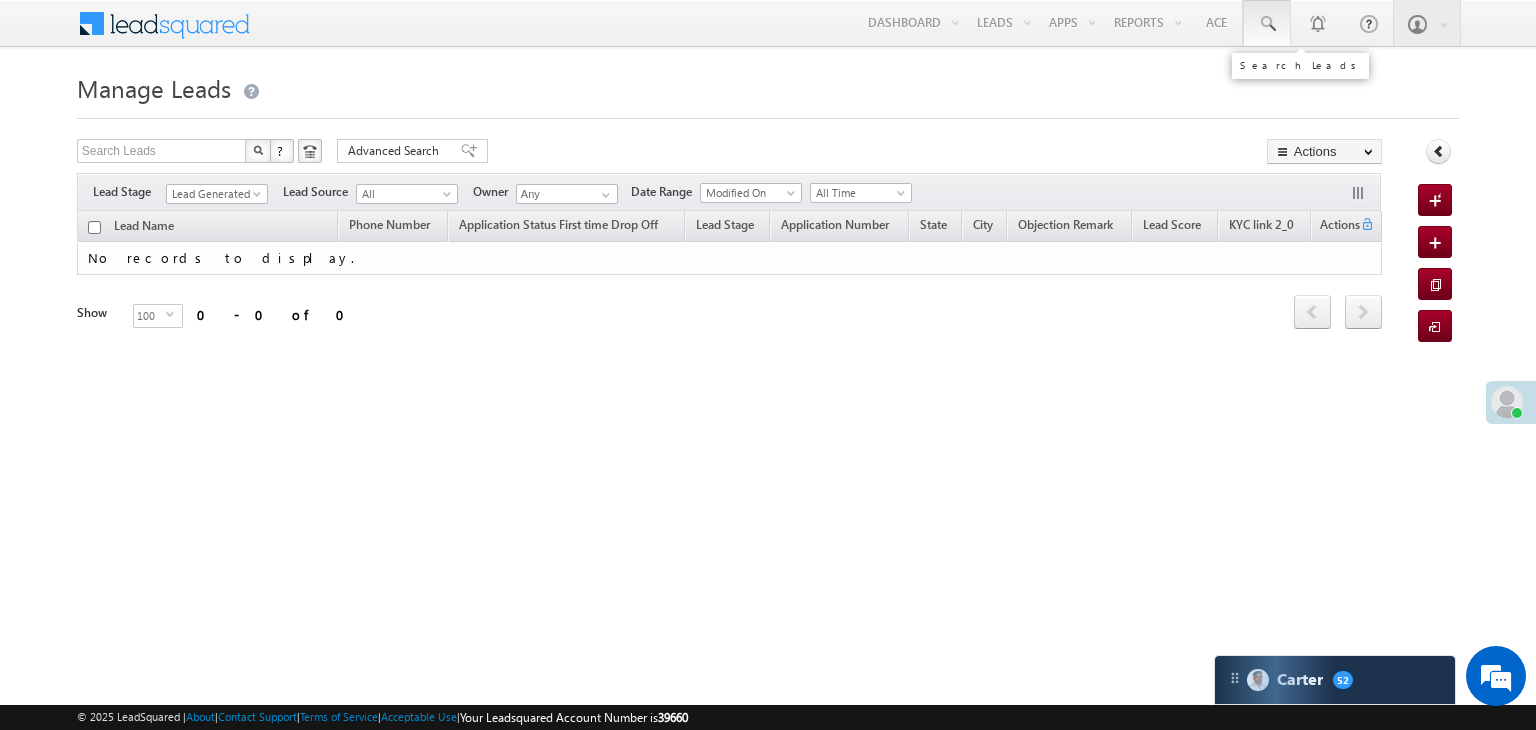 click at bounding box center [1267, 24] 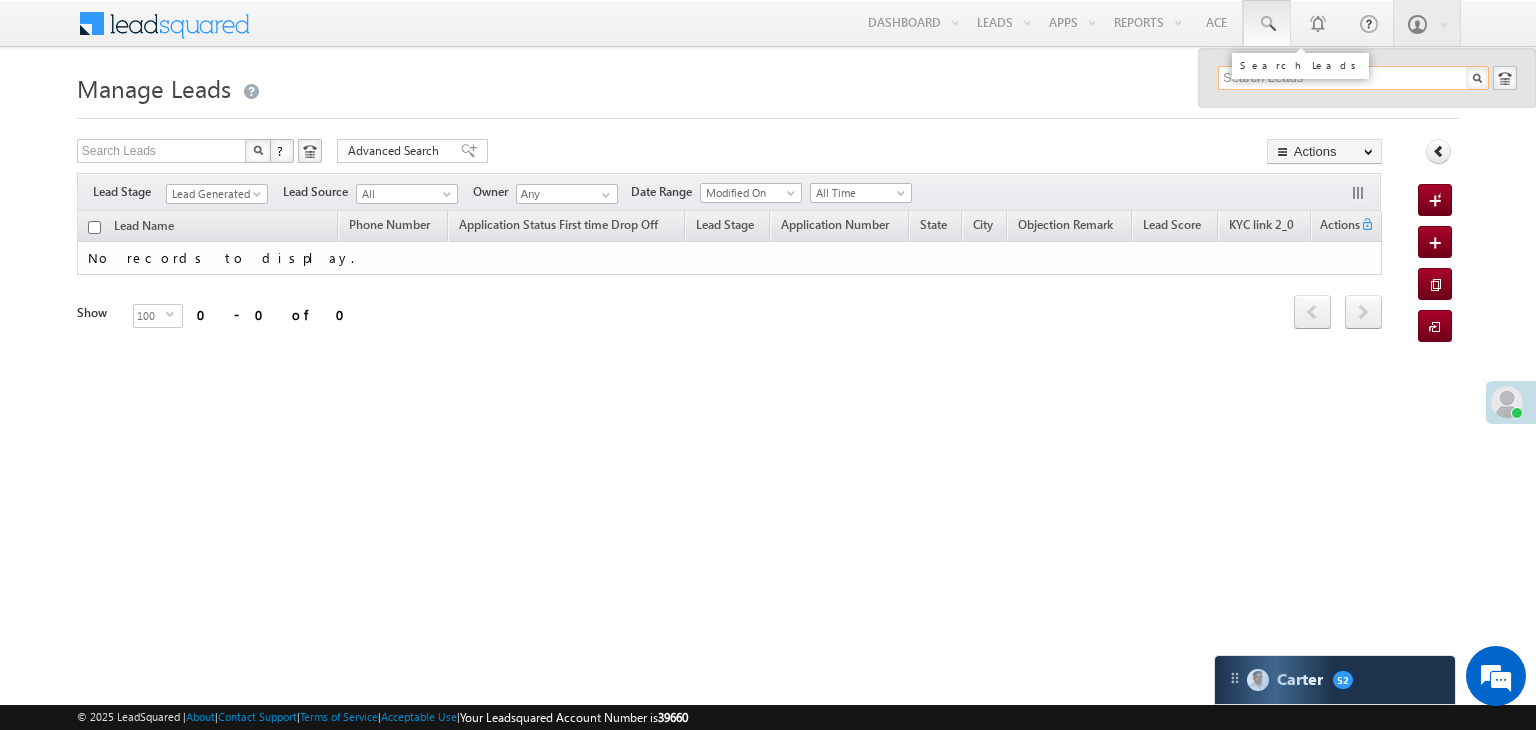 paste on "EQ26461458" 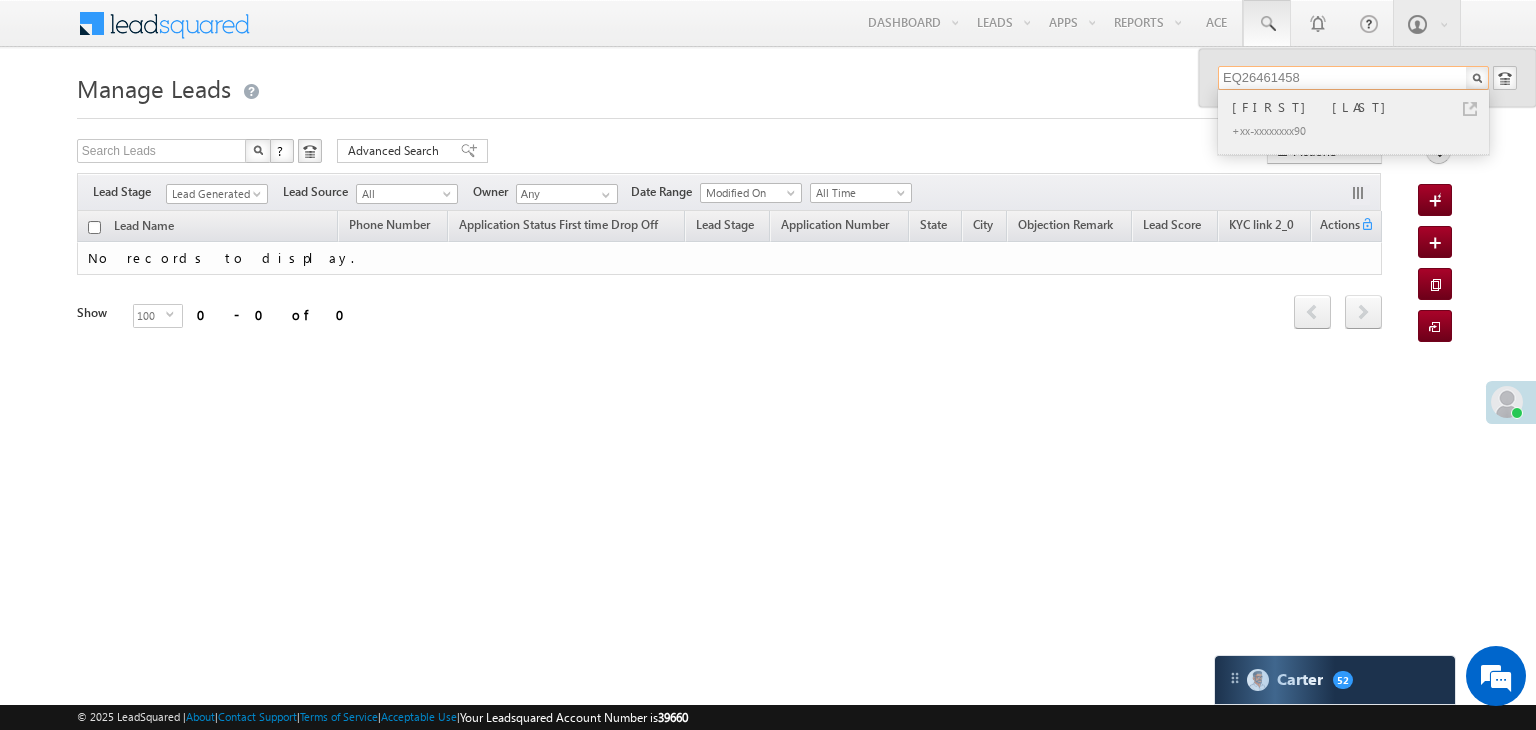 type on "EQ26461458" 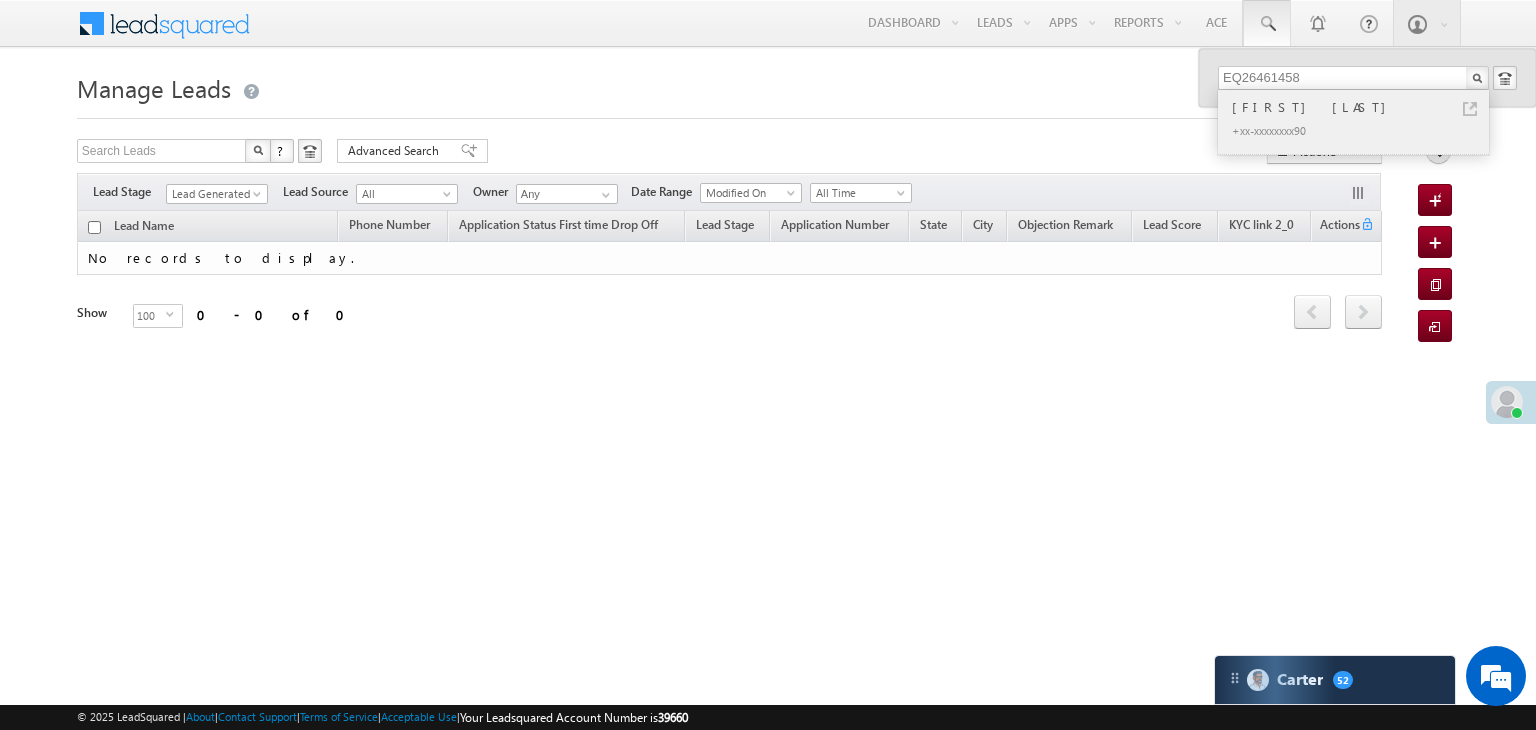 click on "[FIRST] [LAST]" at bounding box center [1362, 107] 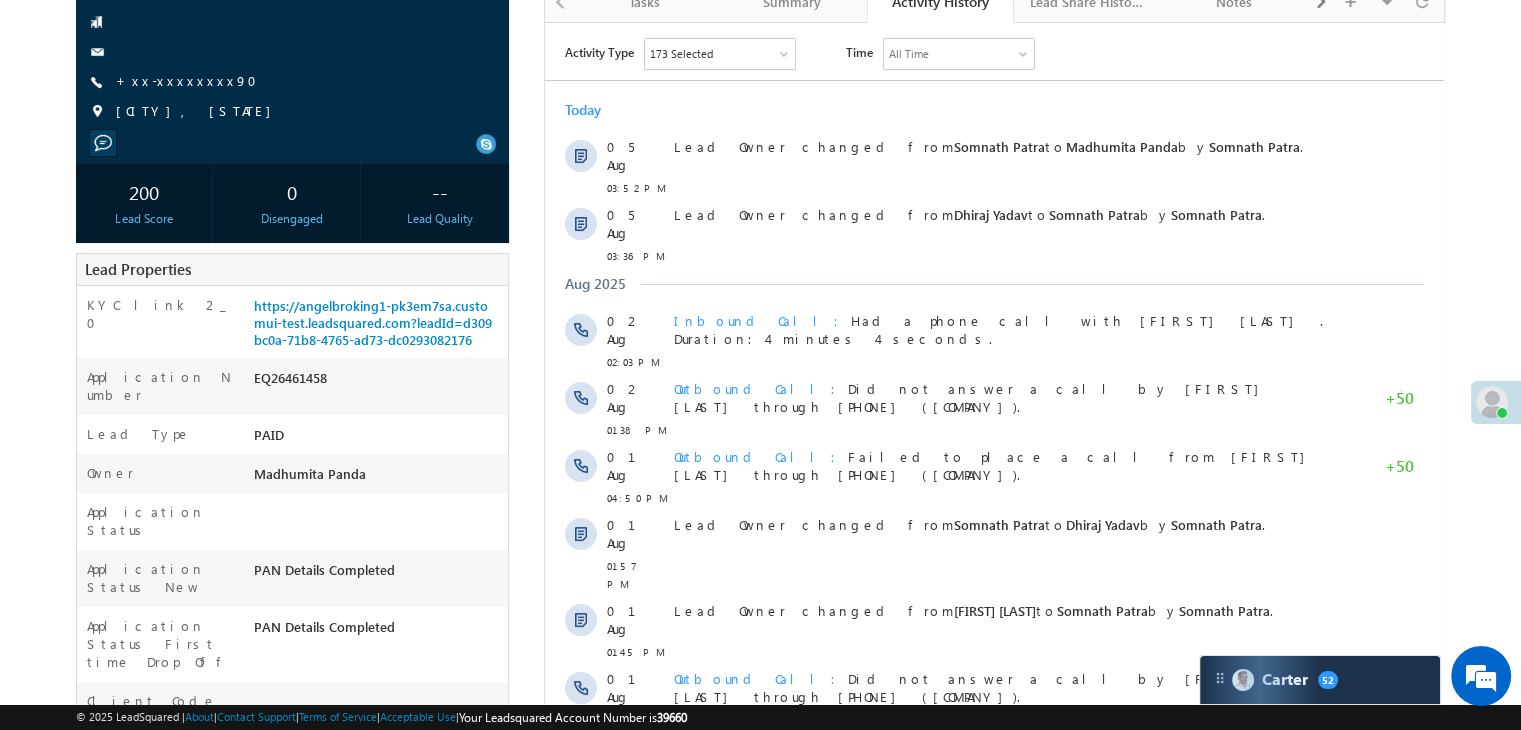 scroll, scrollTop: 0, scrollLeft: 0, axis: both 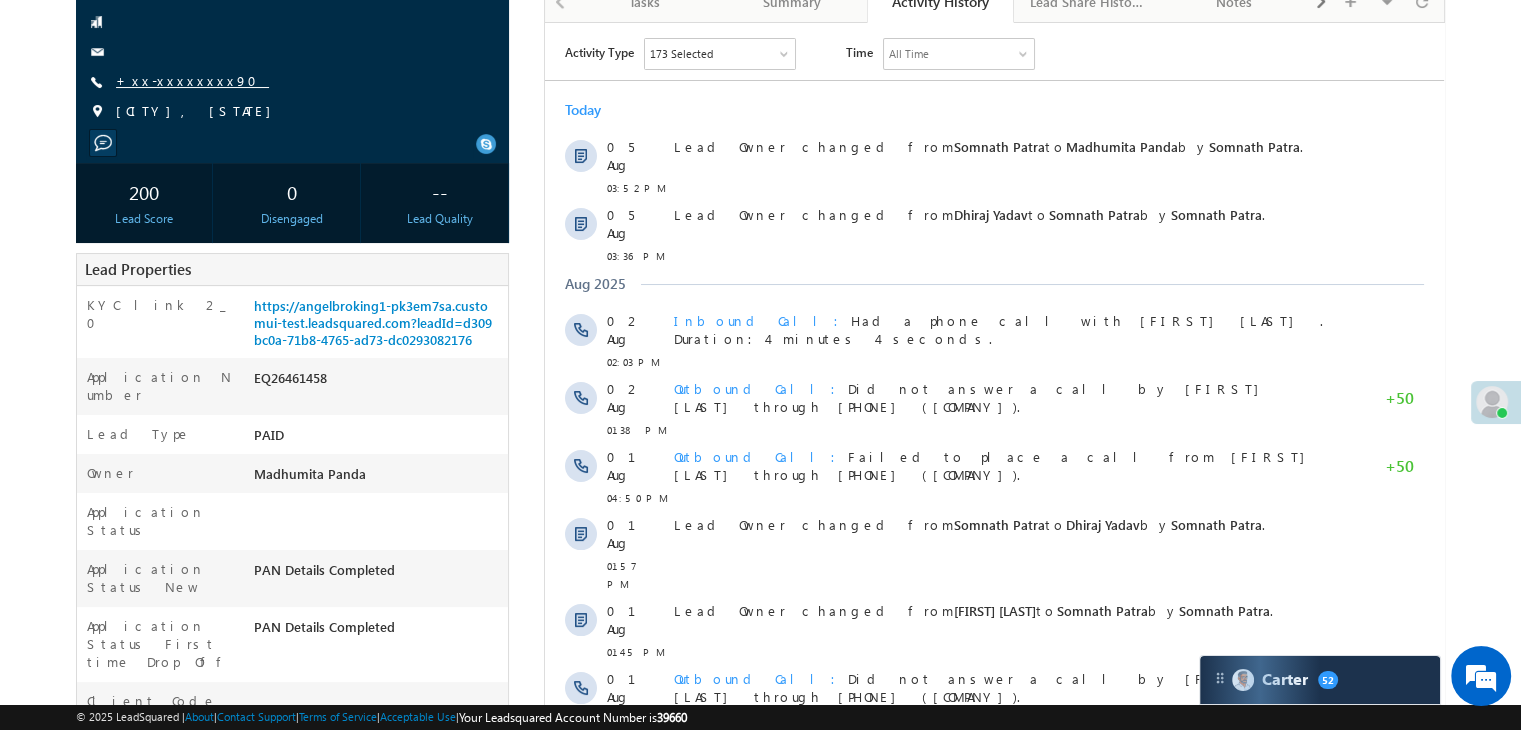 click on "+xx-xxxxxxxx90" at bounding box center [192, 80] 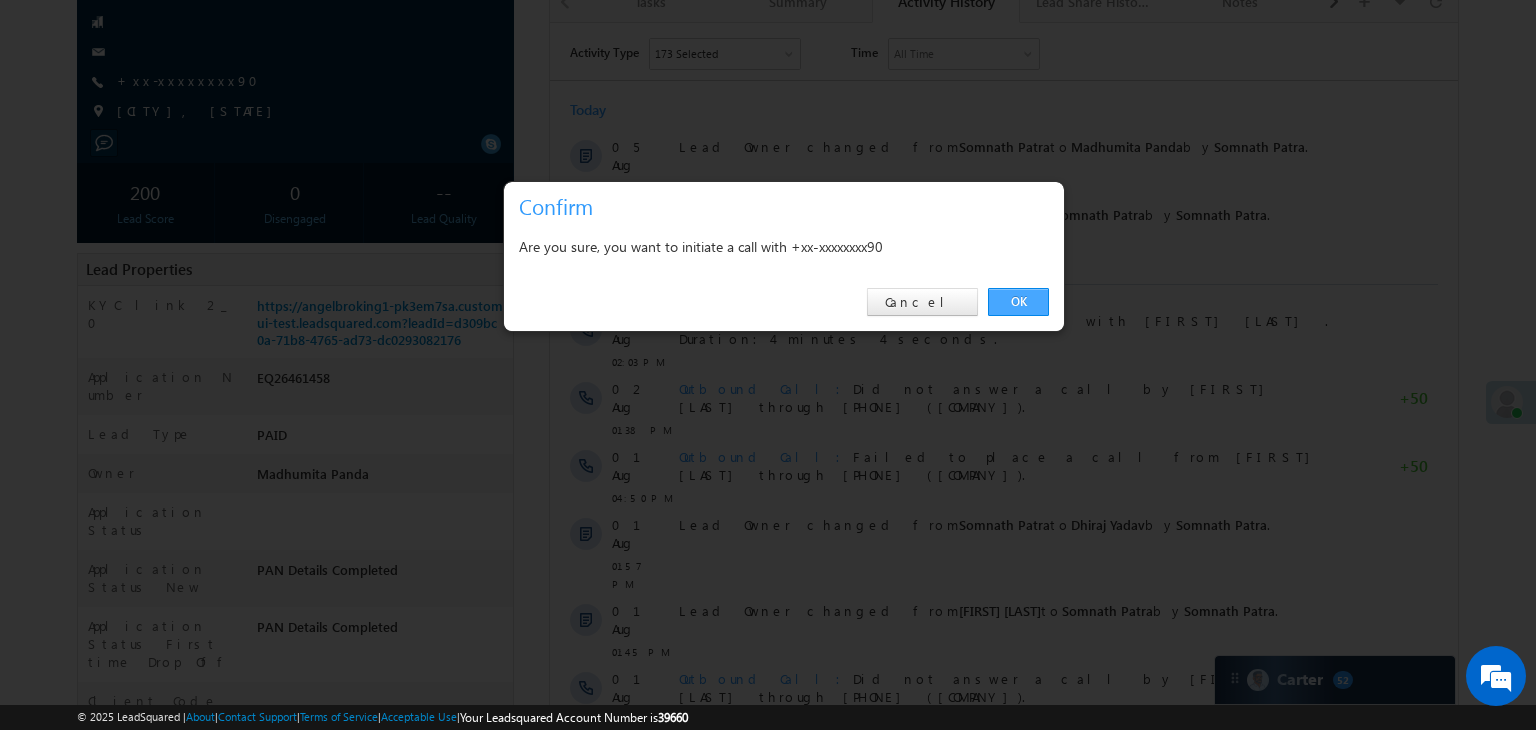 click on "OK" at bounding box center (1018, 302) 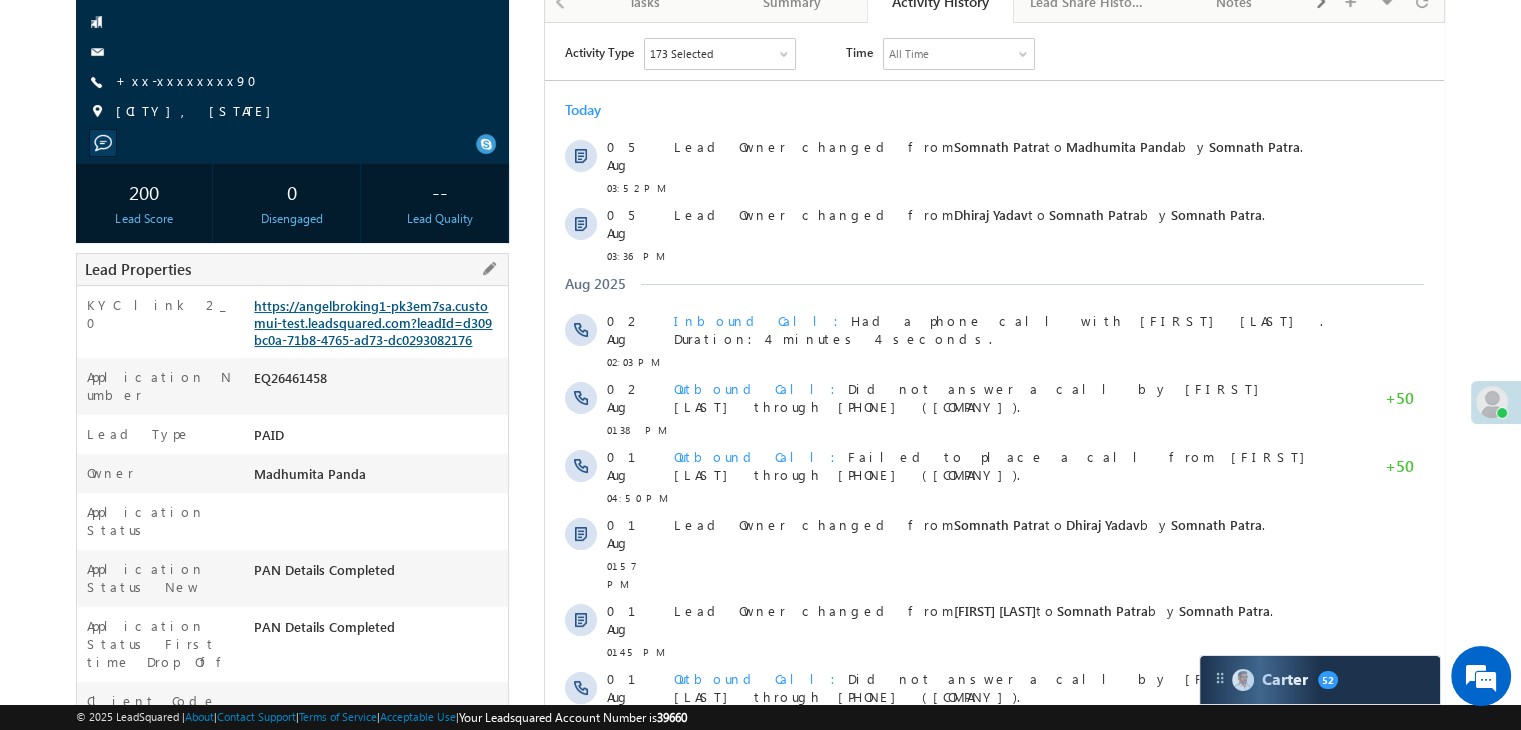 click on "https://angelbroking1-pk3em7sa.customui-test.leadsquared.com?leadId=d309bc0a-71b8-4765-ad73-dc0293082176" at bounding box center [373, 322] 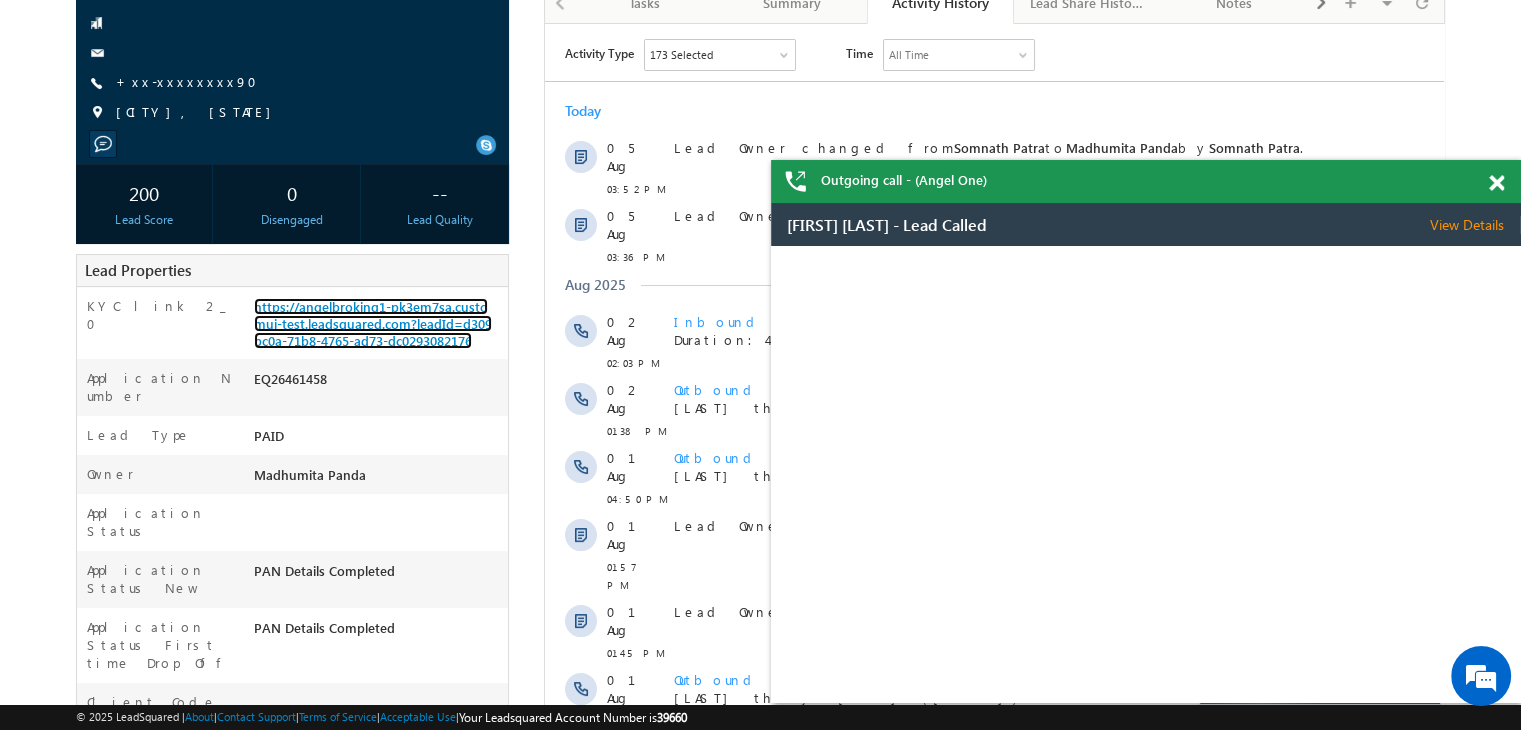 scroll, scrollTop: 0, scrollLeft: 0, axis: both 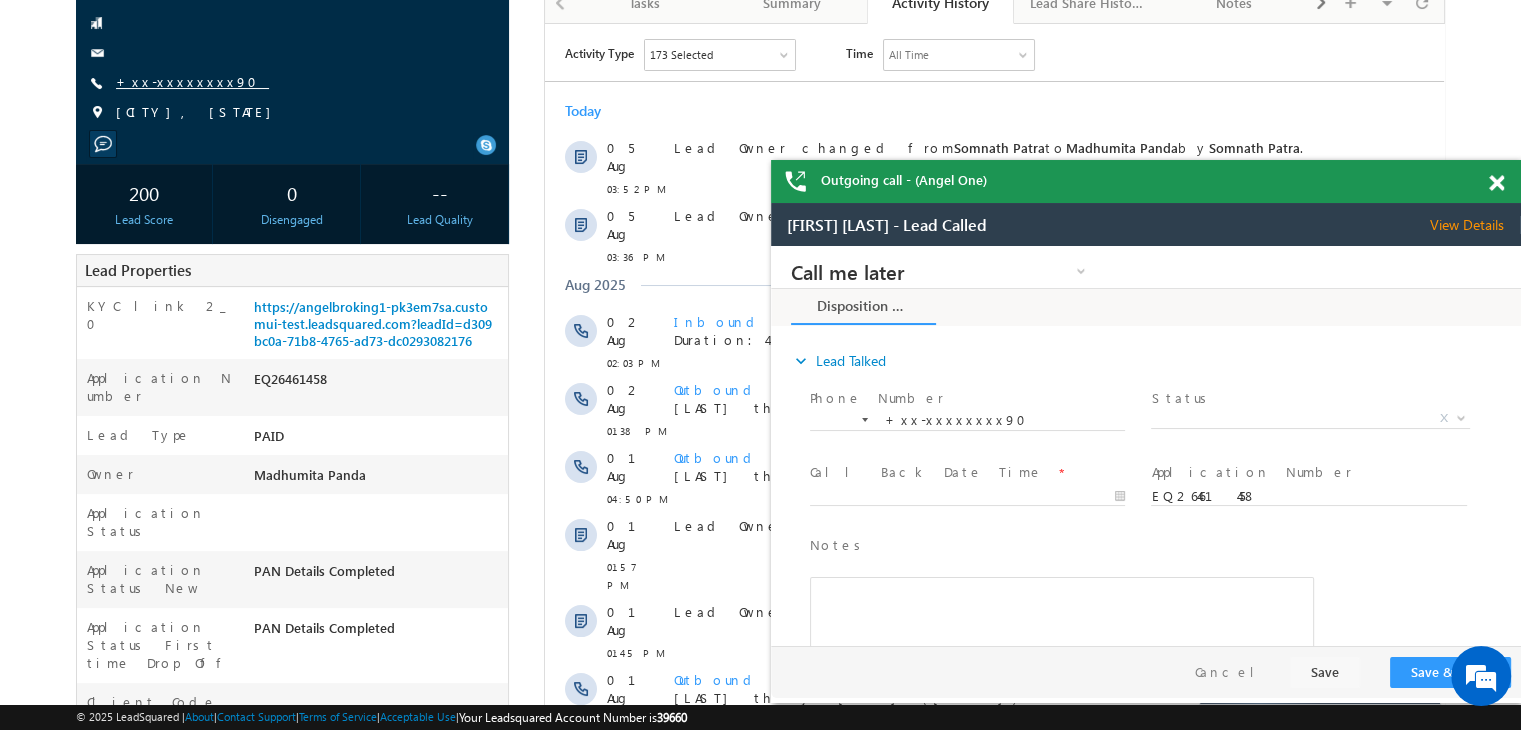 click on "+xx-xxxxxxxx90" at bounding box center [192, 81] 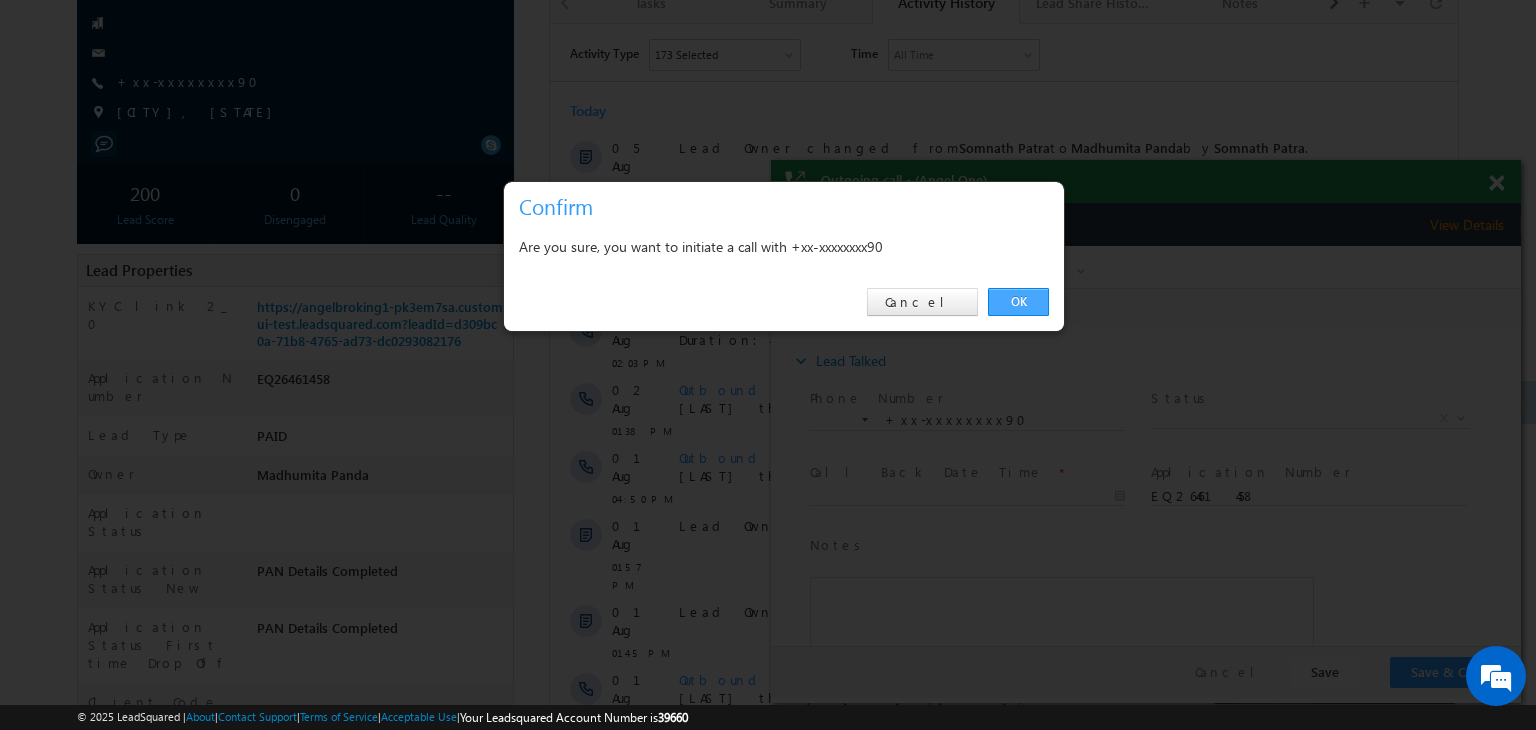 click on "OK" at bounding box center [1018, 302] 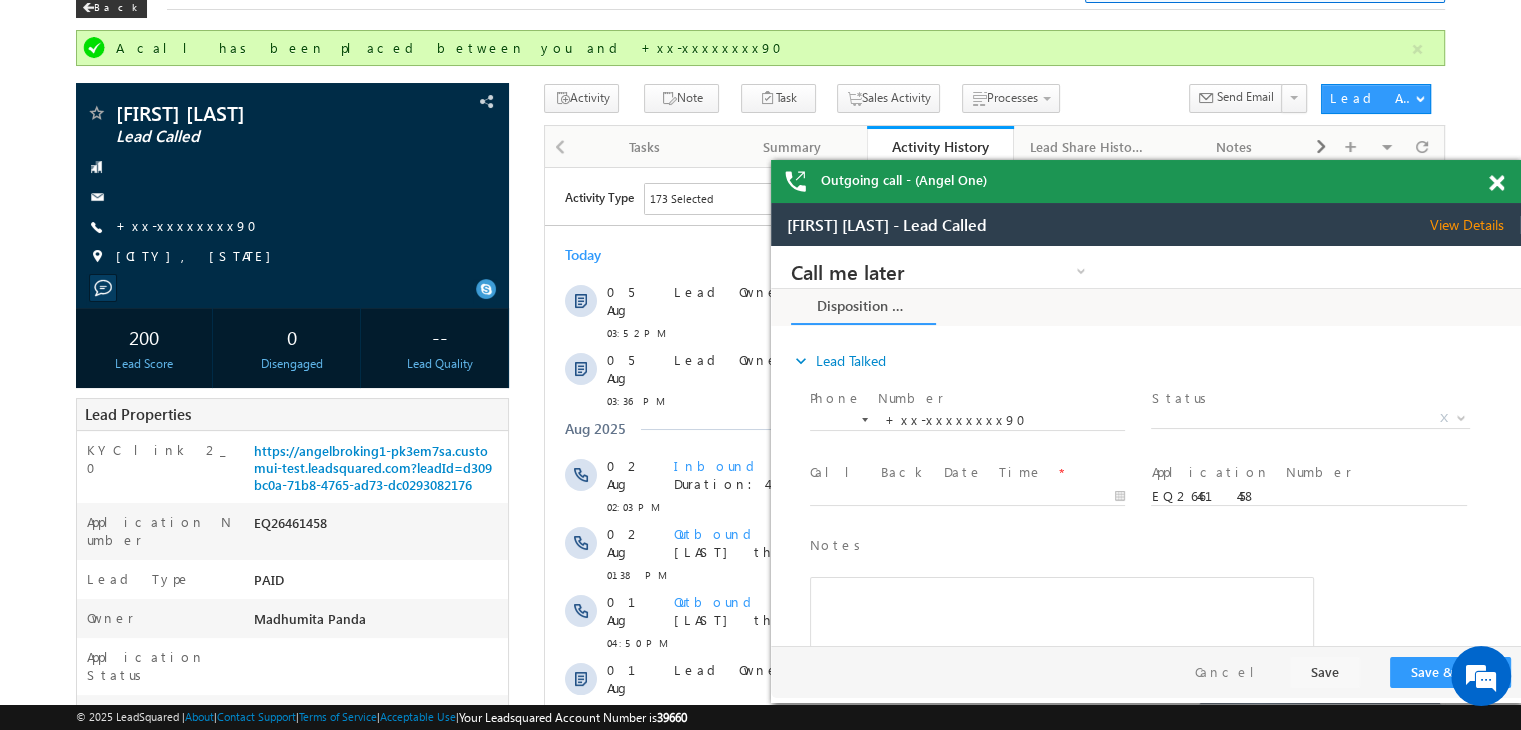 scroll, scrollTop: 0, scrollLeft: 0, axis: both 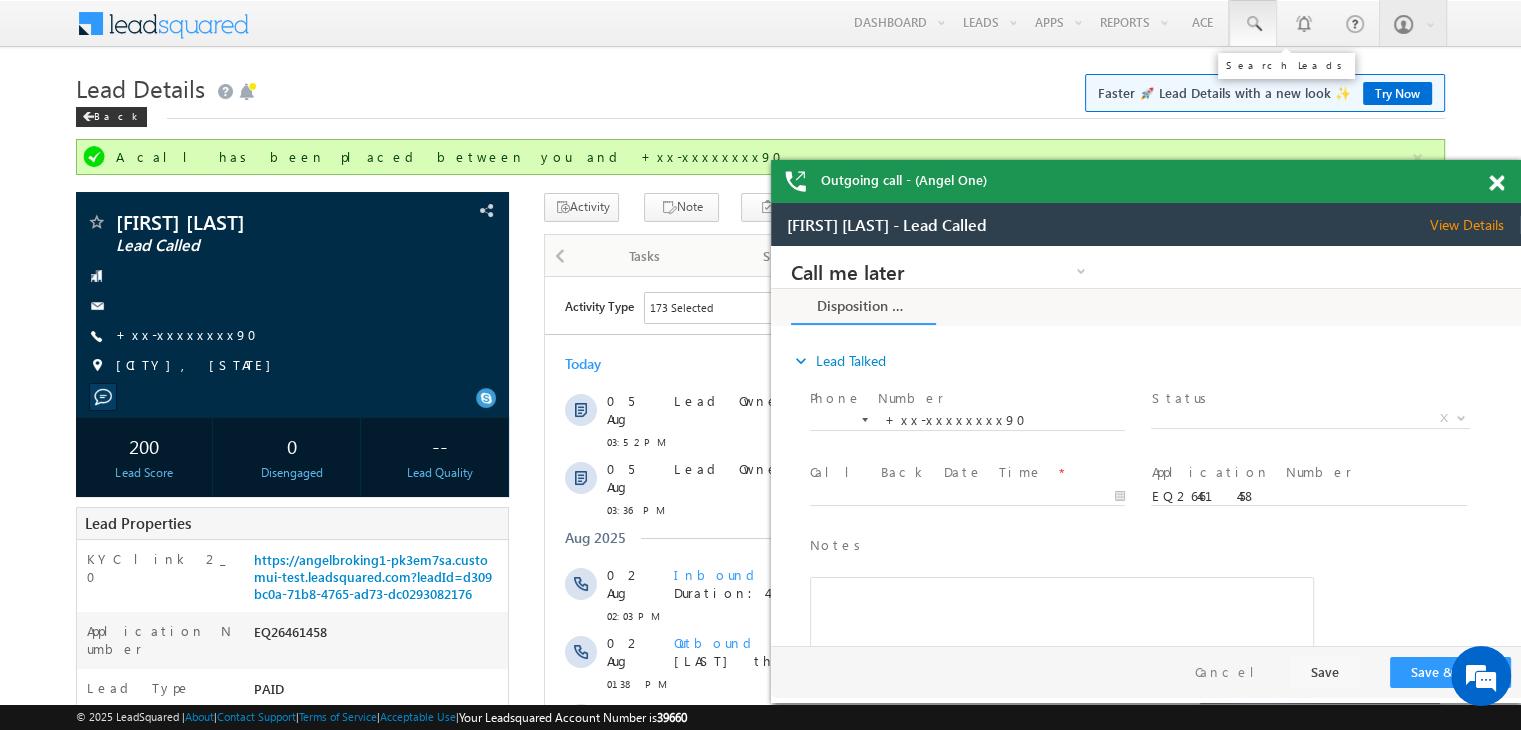 click at bounding box center [1253, 24] 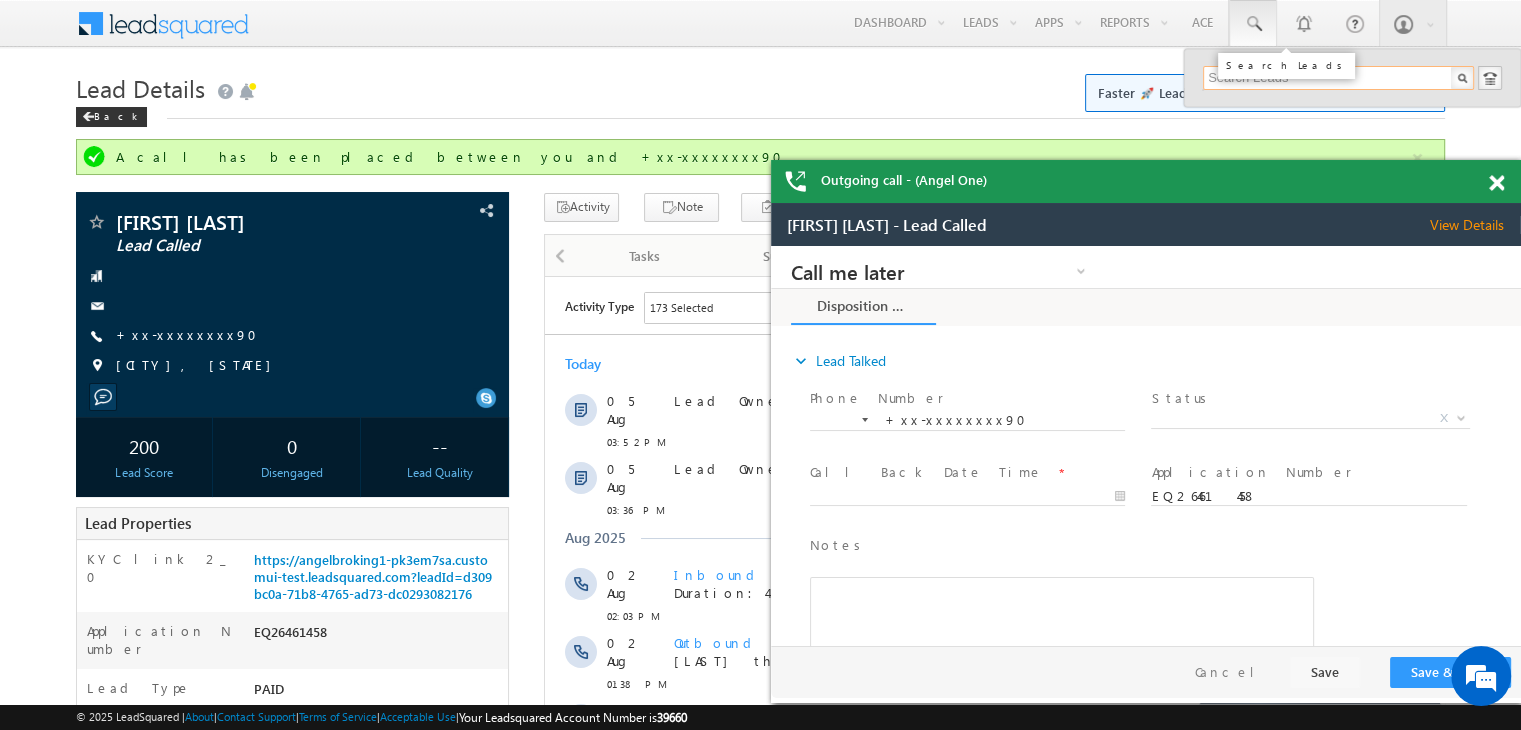 paste on "EQ26522618" 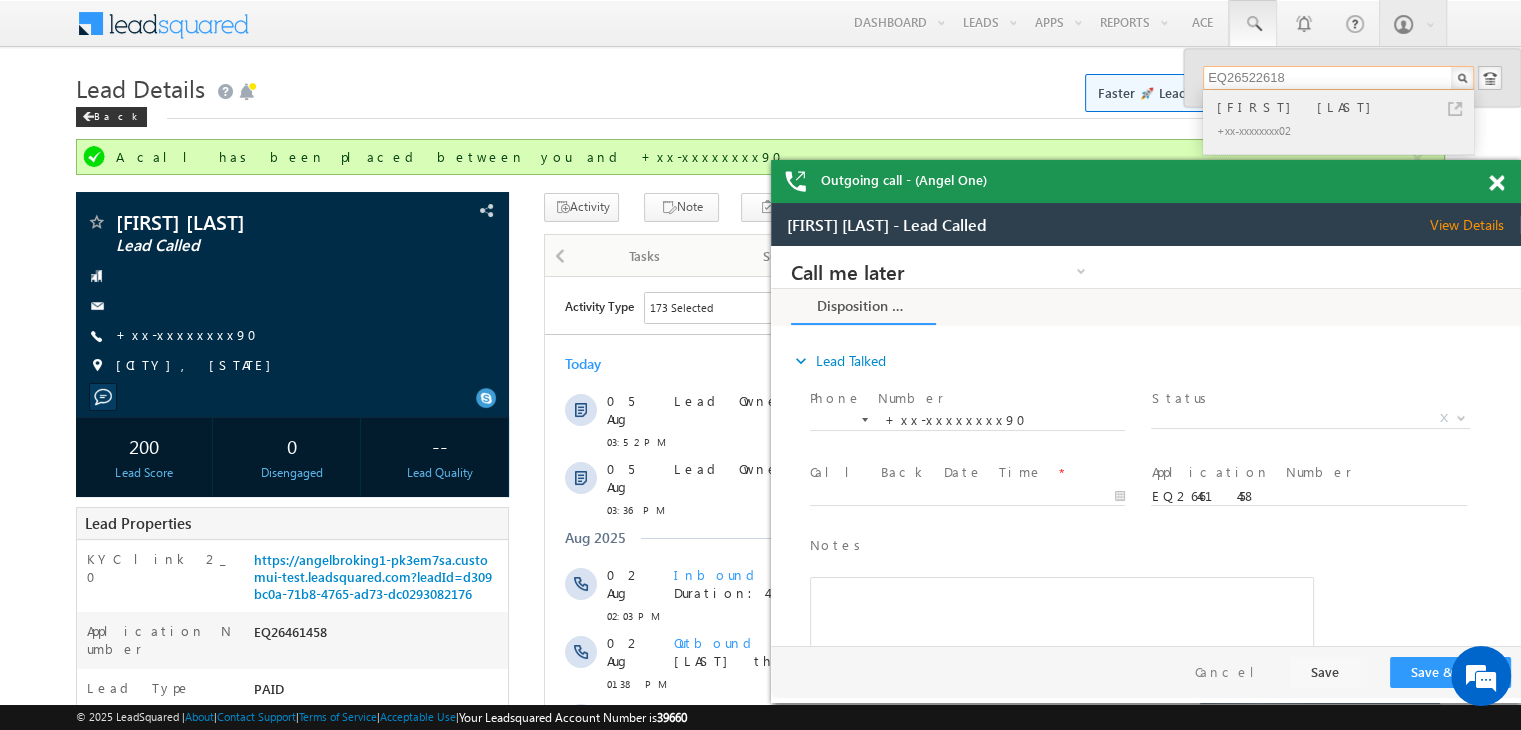 type on "EQ26522618" 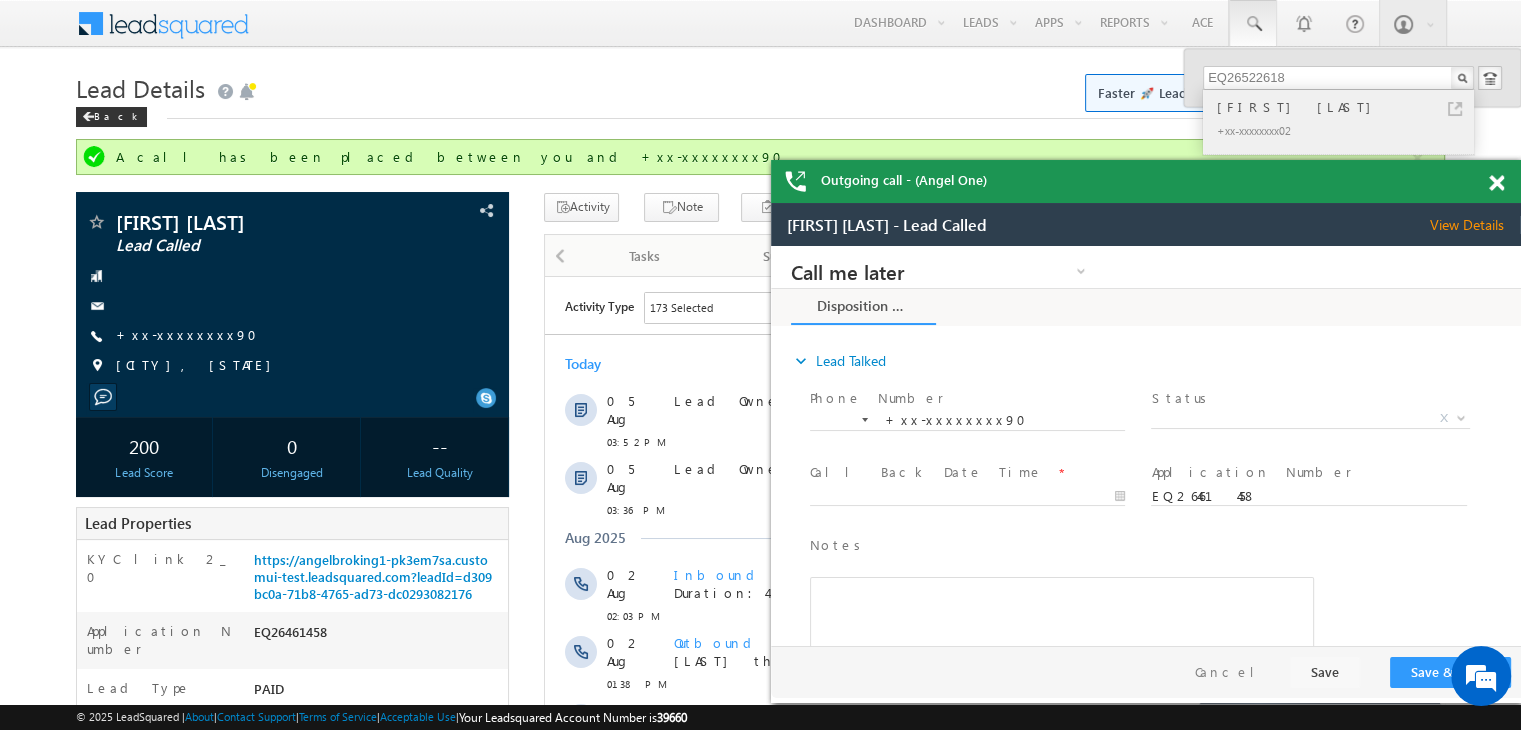 click on "[FIRST] [LAST]" at bounding box center (1347, 107) 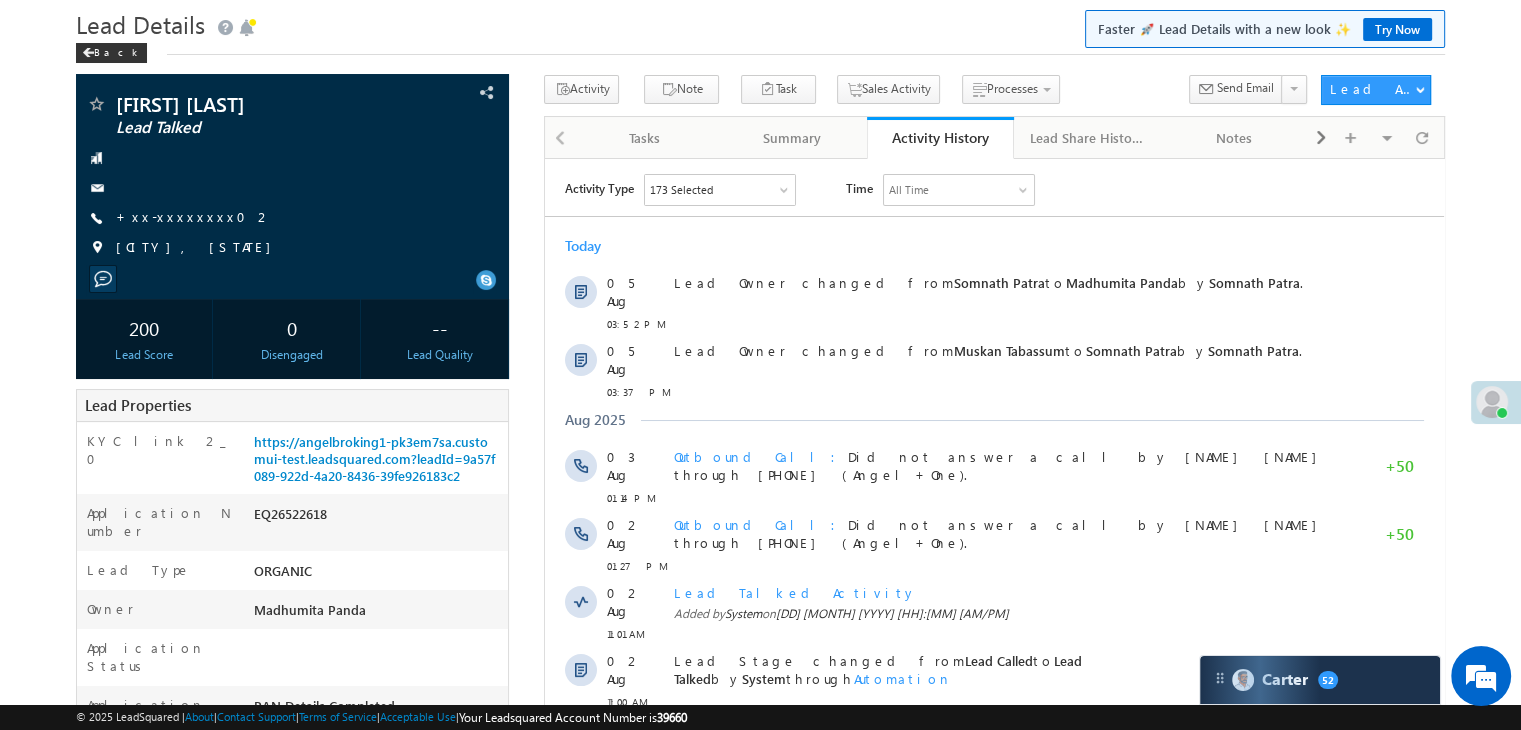 scroll, scrollTop: 100, scrollLeft: 0, axis: vertical 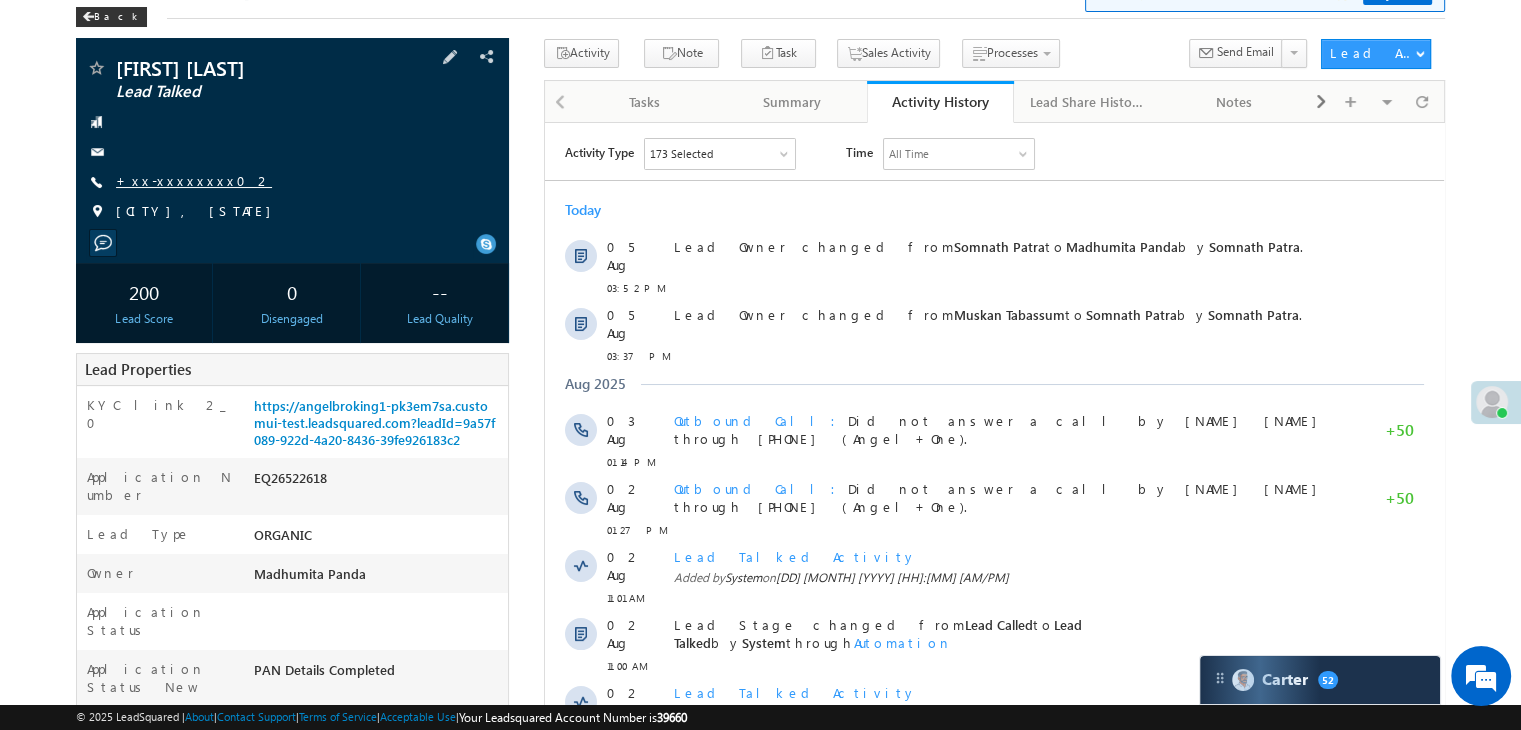 click on "+xx-xxxxxxxx02" at bounding box center [194, 180] 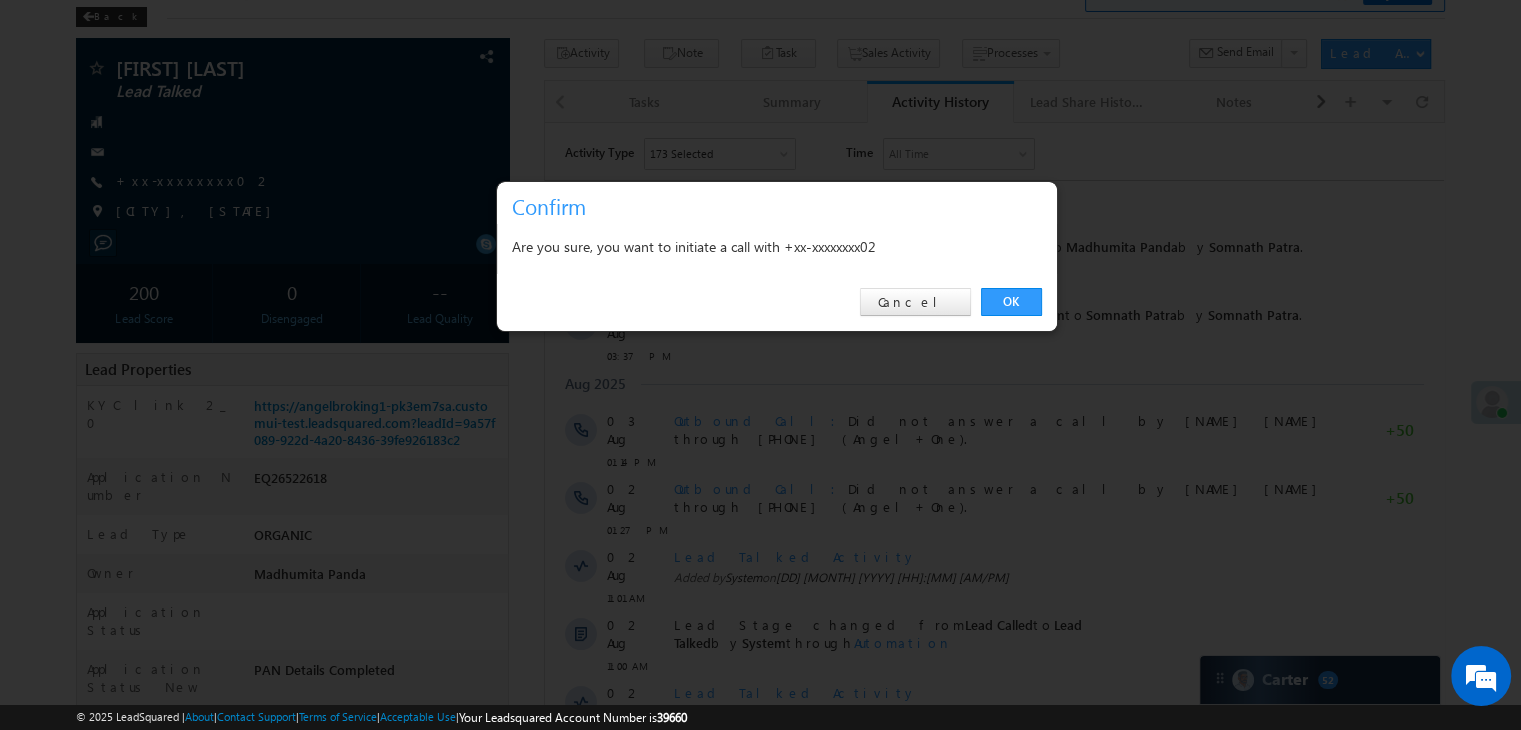 scroll, scrollTop: 200, scrollLeft: 0, axis: vertical 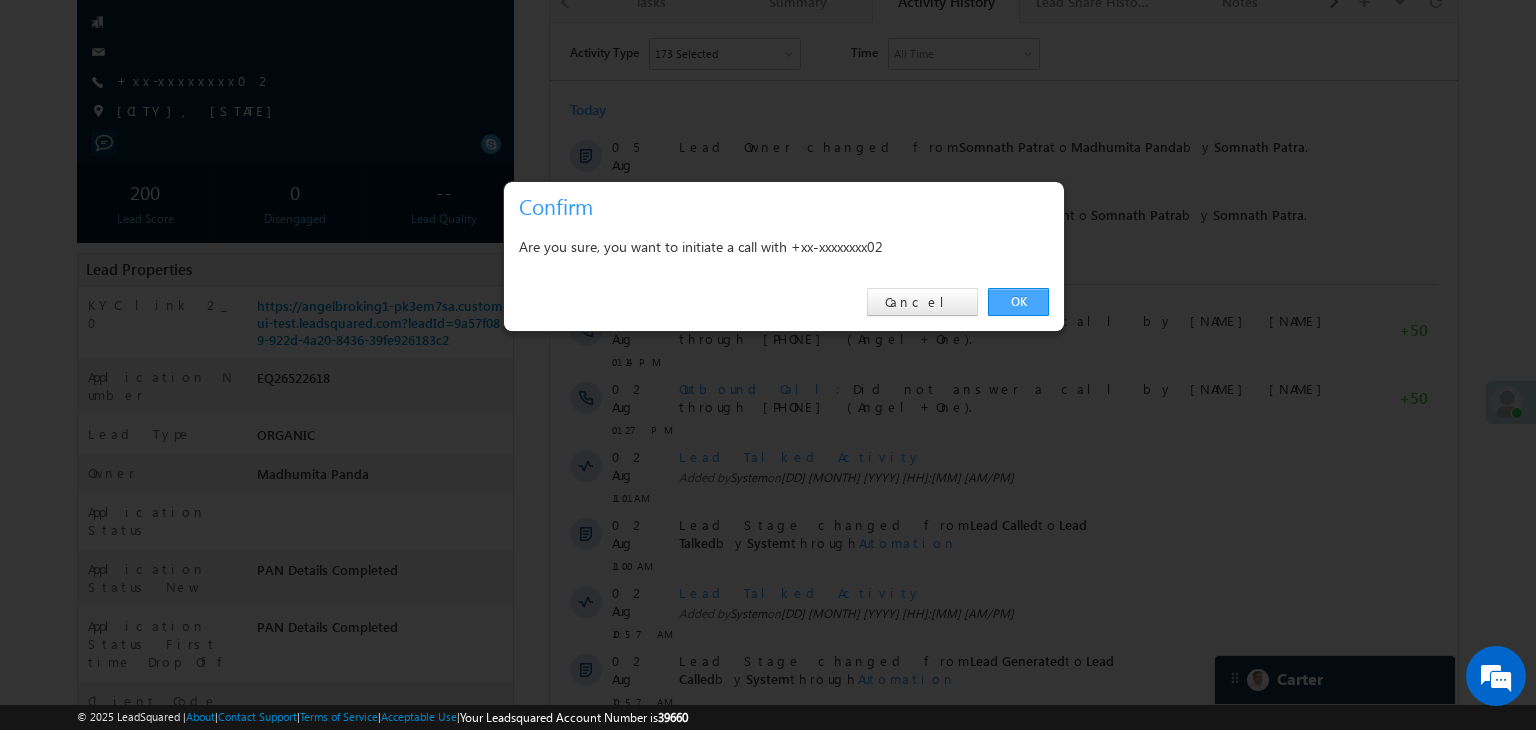 click on "OK" at bounding box center [1018, 302] 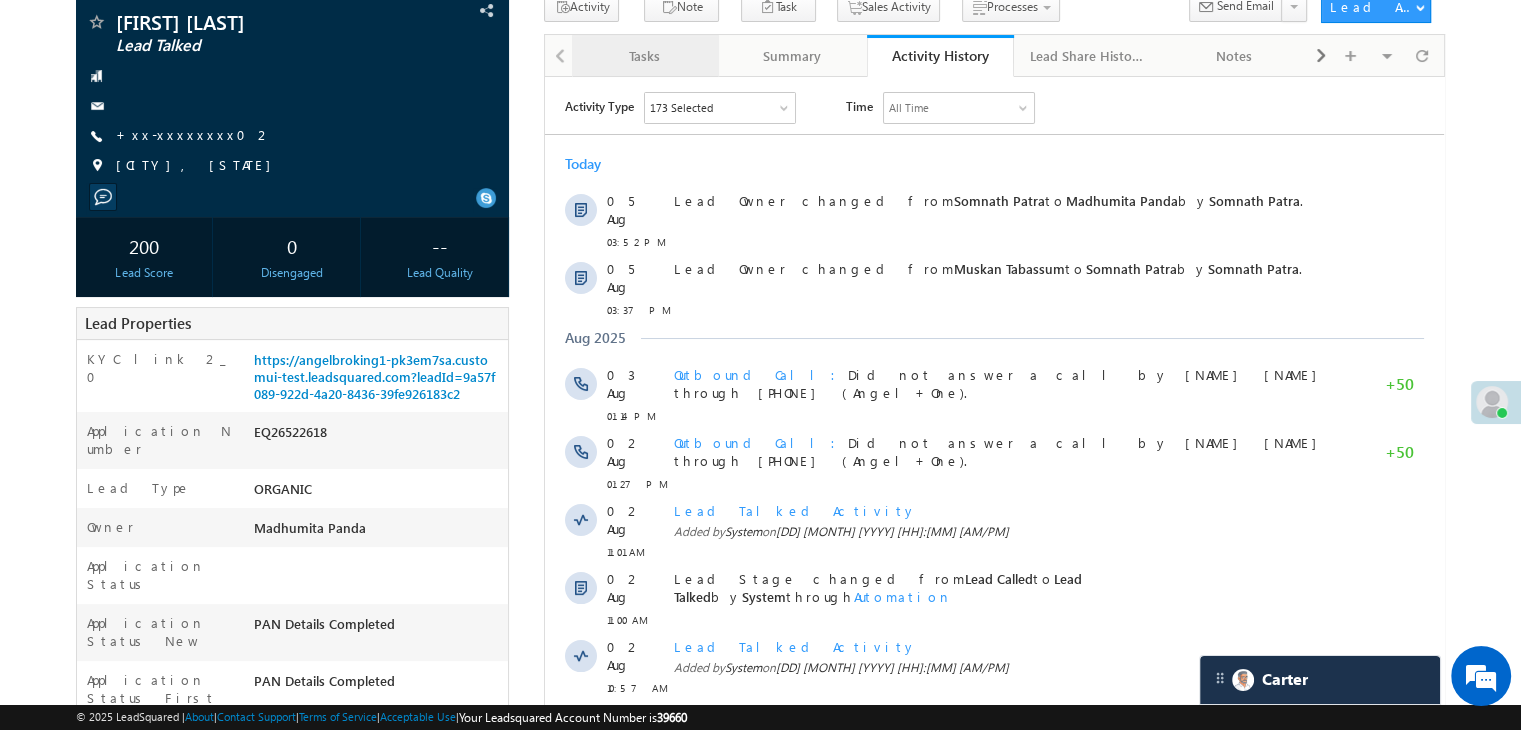 scroll, scrollTop: 253, scrollLeft: 0, axis: vertical 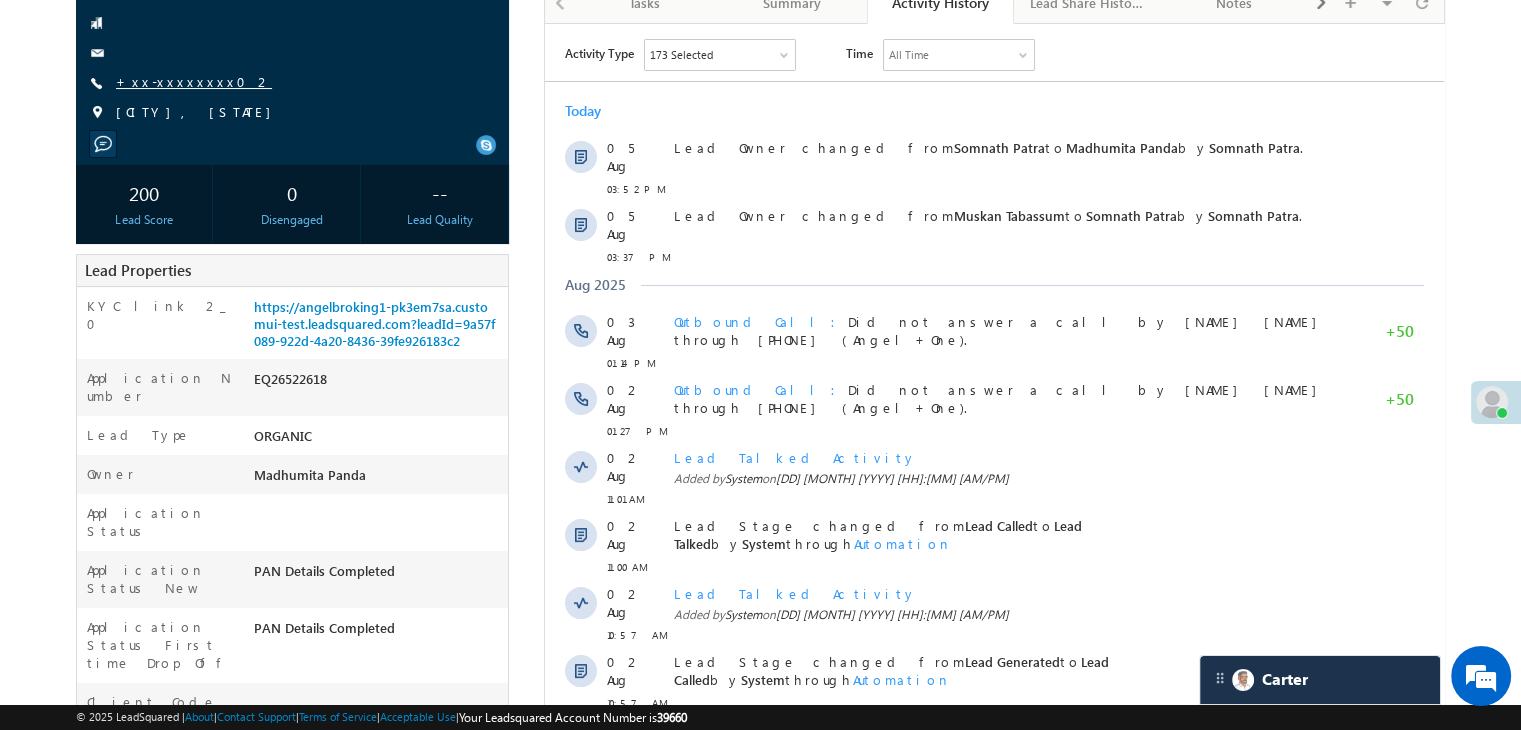 click on "+xx-xxxxxxxx02" at bounding box center (194, 81) 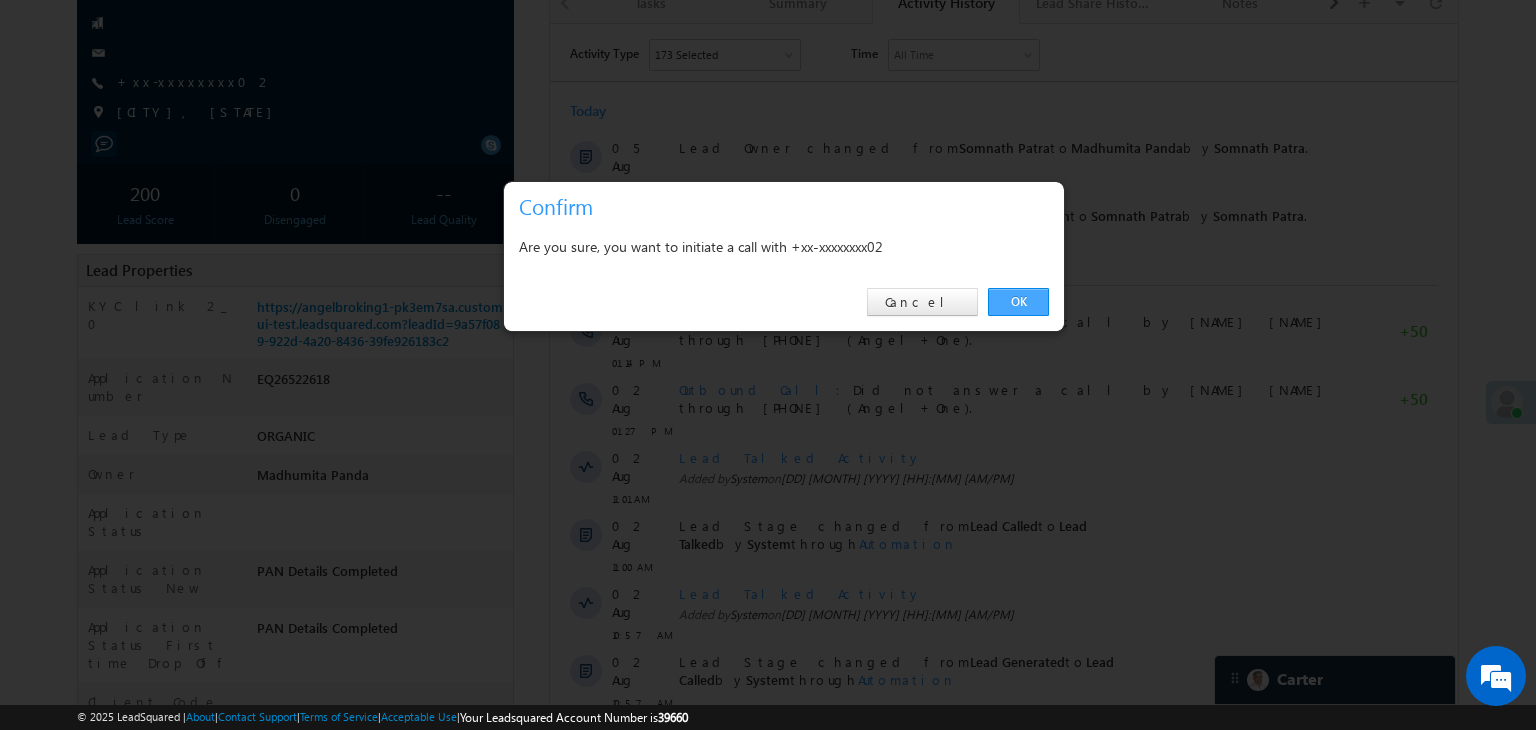 click on "OK" at bounding box center [1018, 302] 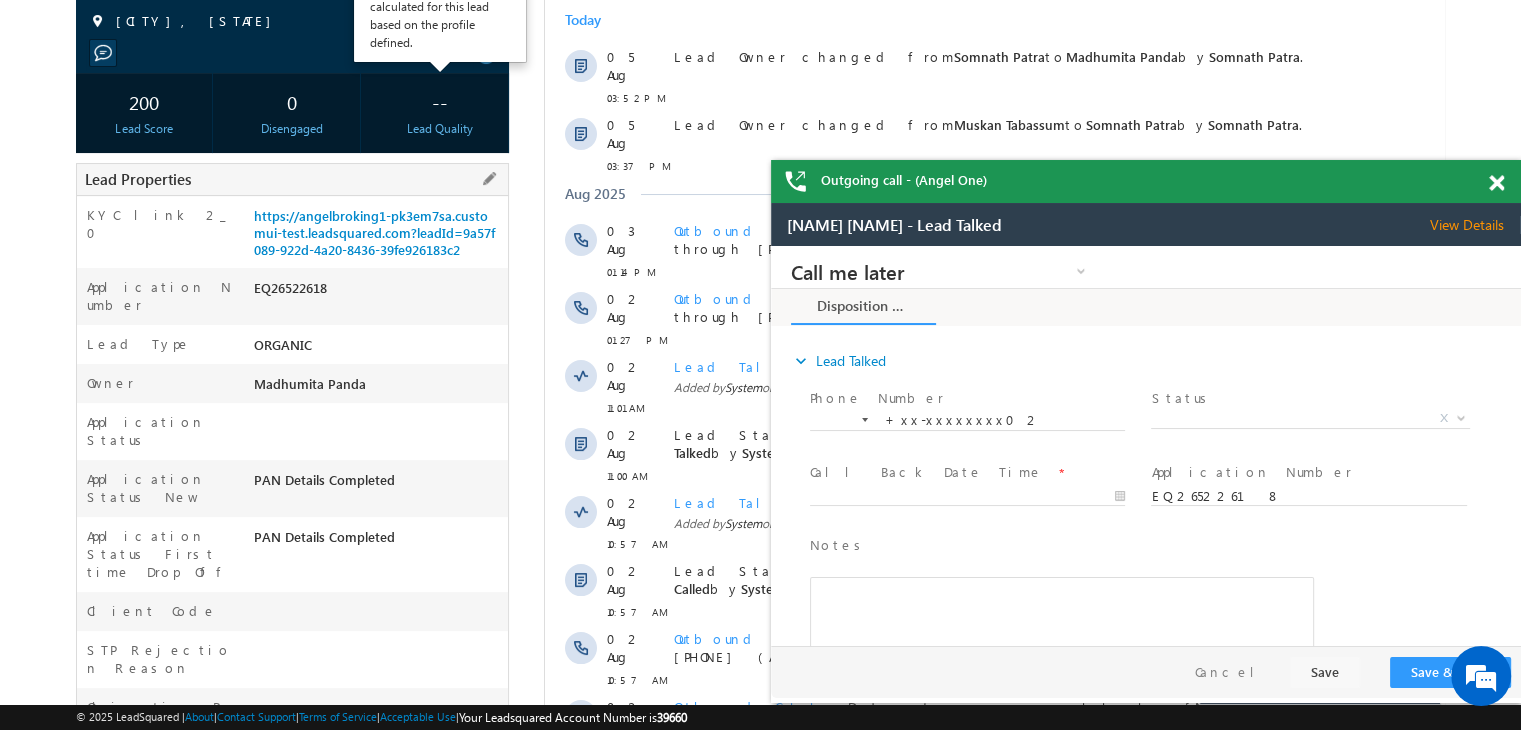 scroll, scrollTop: 353, scrollLeft: 0, axis: vertical 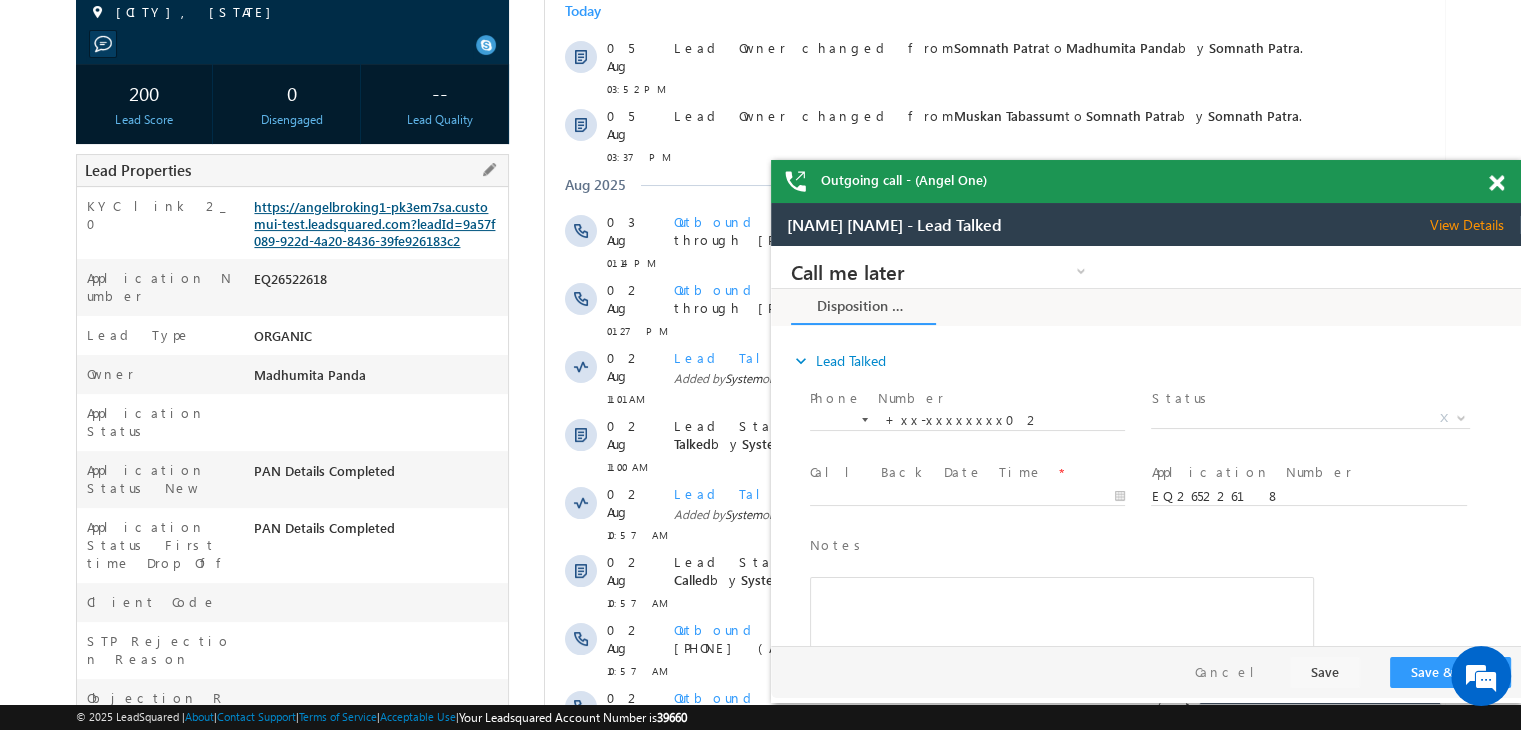 click on "https://angelbroking1-pk3em7sa.customui-test.leadsquared.com?leadId=9a57f089-922d-4a20-8436-39fe926183c2" at bounding box center [374, 223] 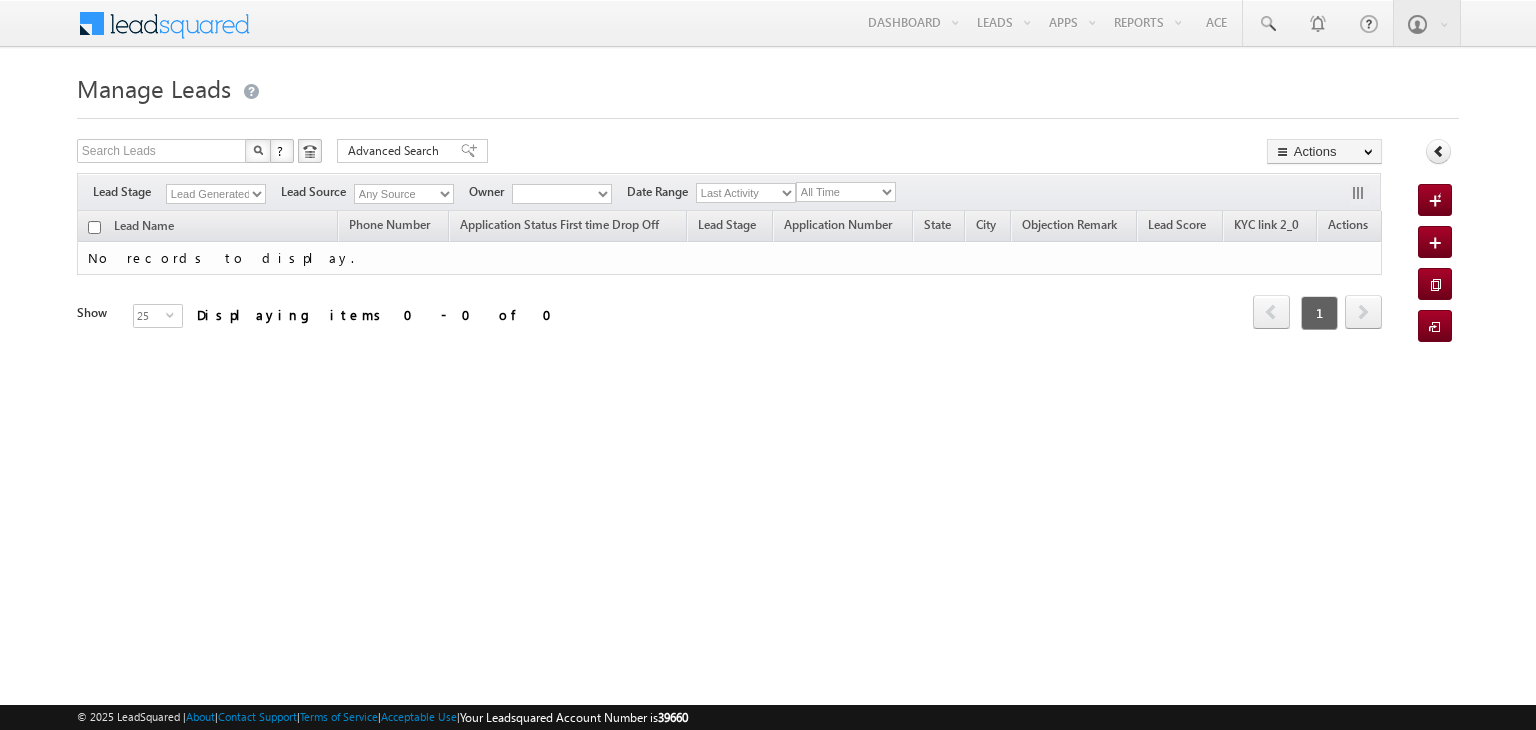 scroll, scrollTop: 0, scrollLeft: 0, axis: both 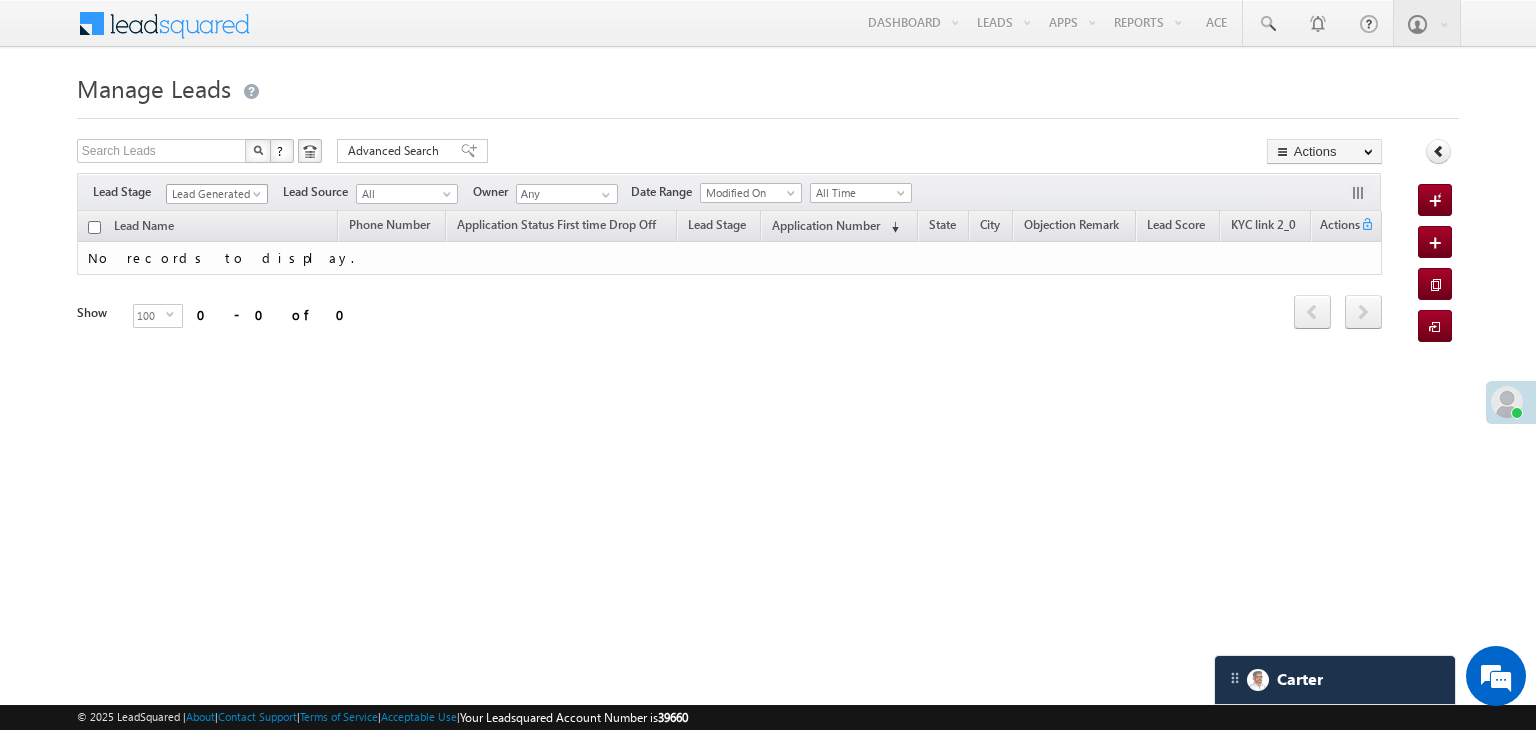 click on "Lead Generated" at bounding box center (214, 194) 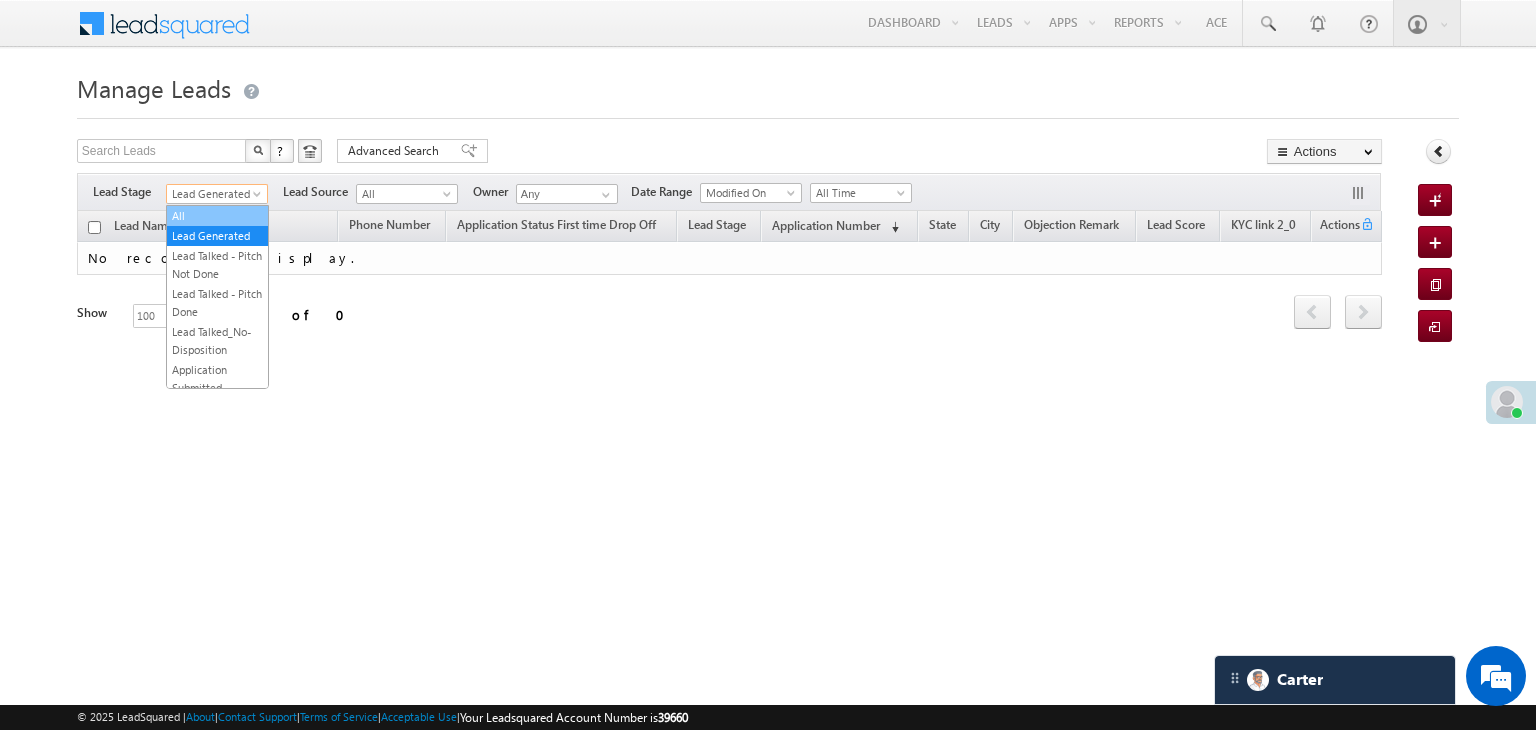 click on "All" at bounding box center (217, 216) 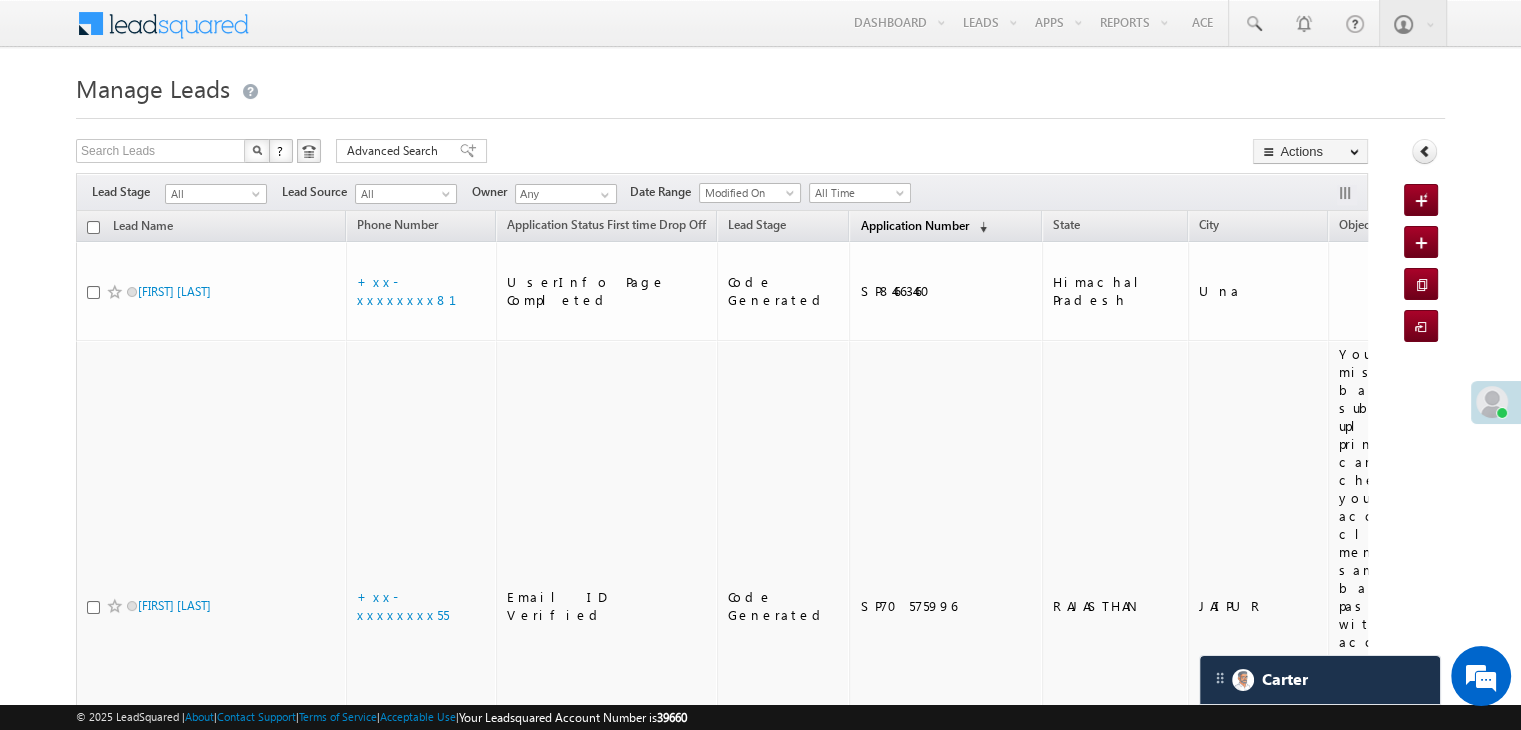 click on "Application Number" at bounding box center [914, 225] 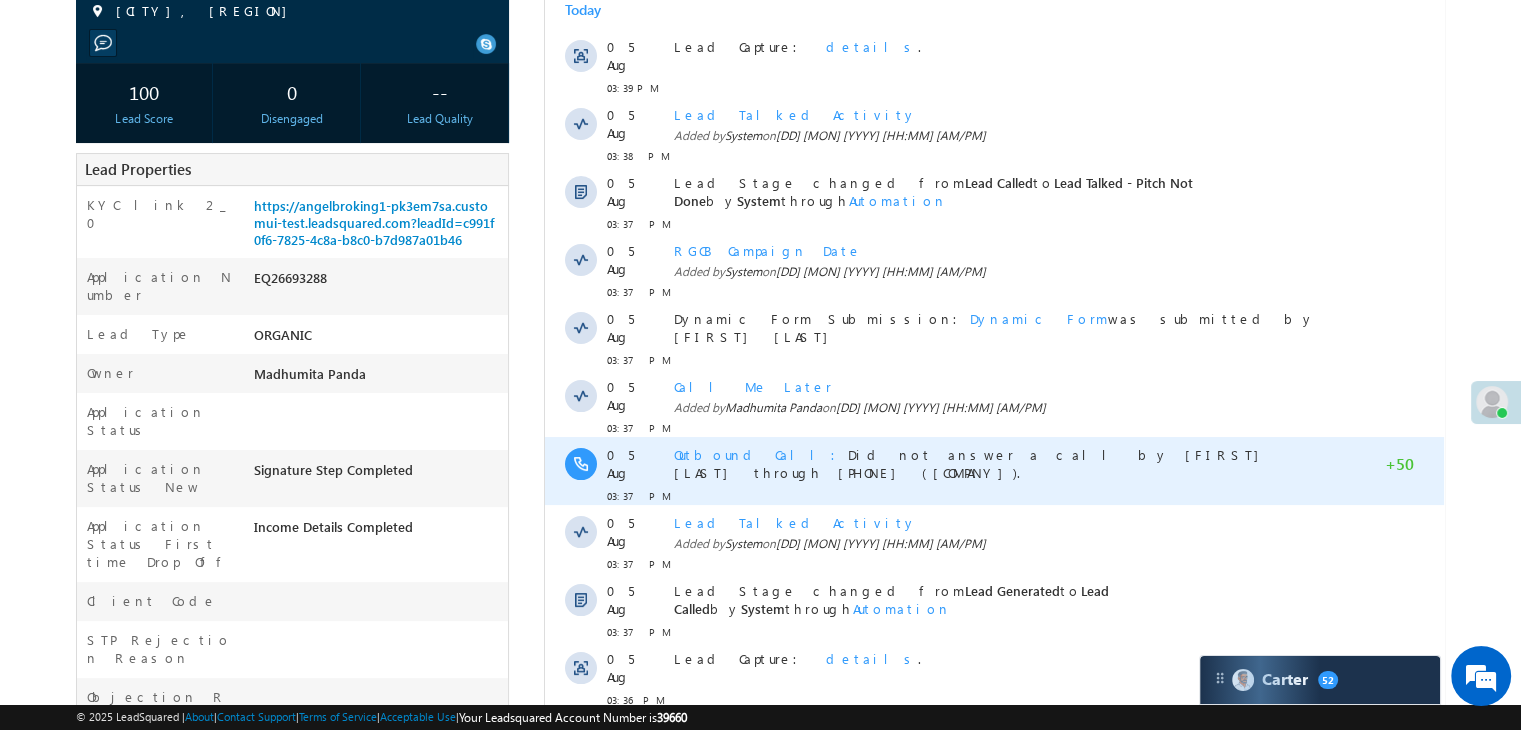 scroll, scrollTop: 100, scrollLeft: 0, axis: vertical 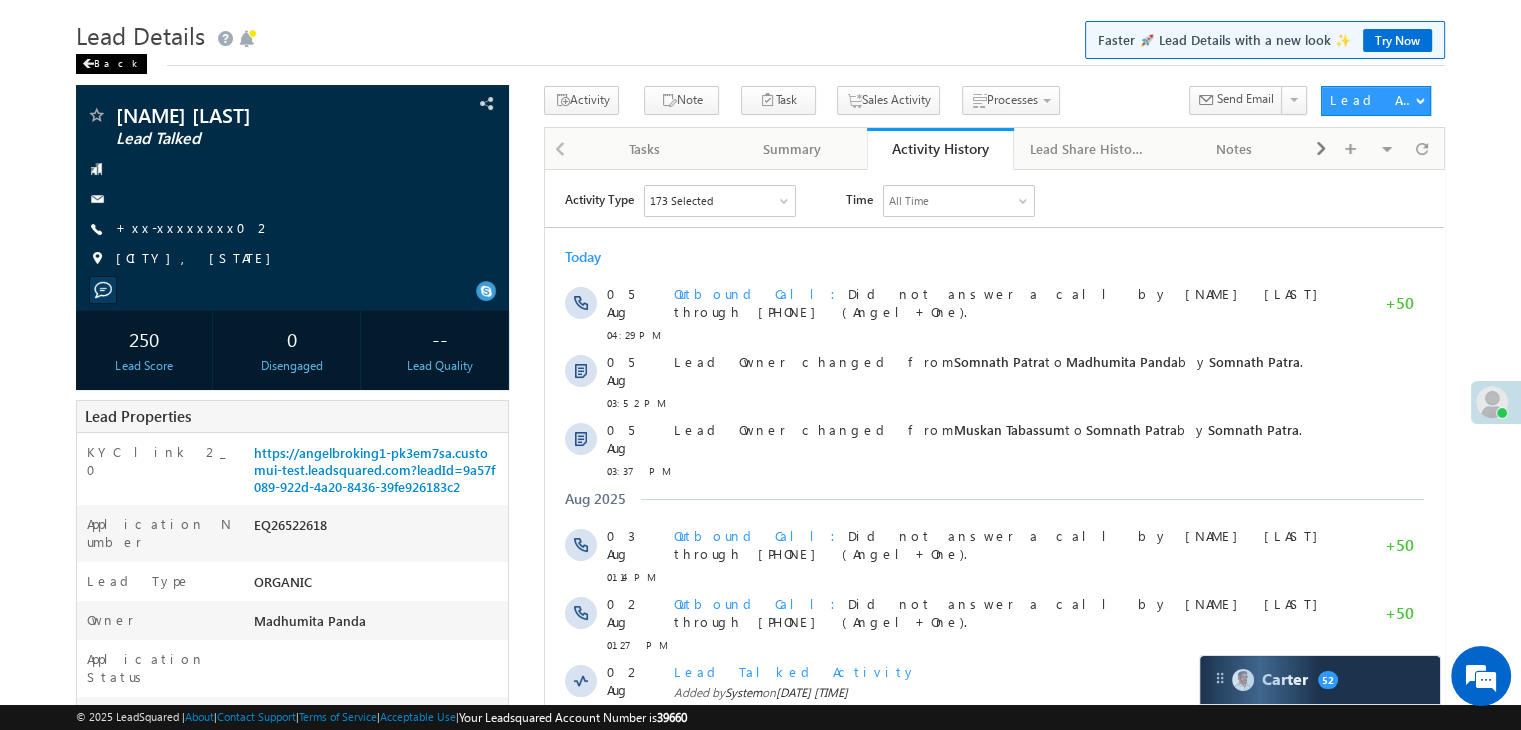 click on "Back" at bounding box center (111, 64) 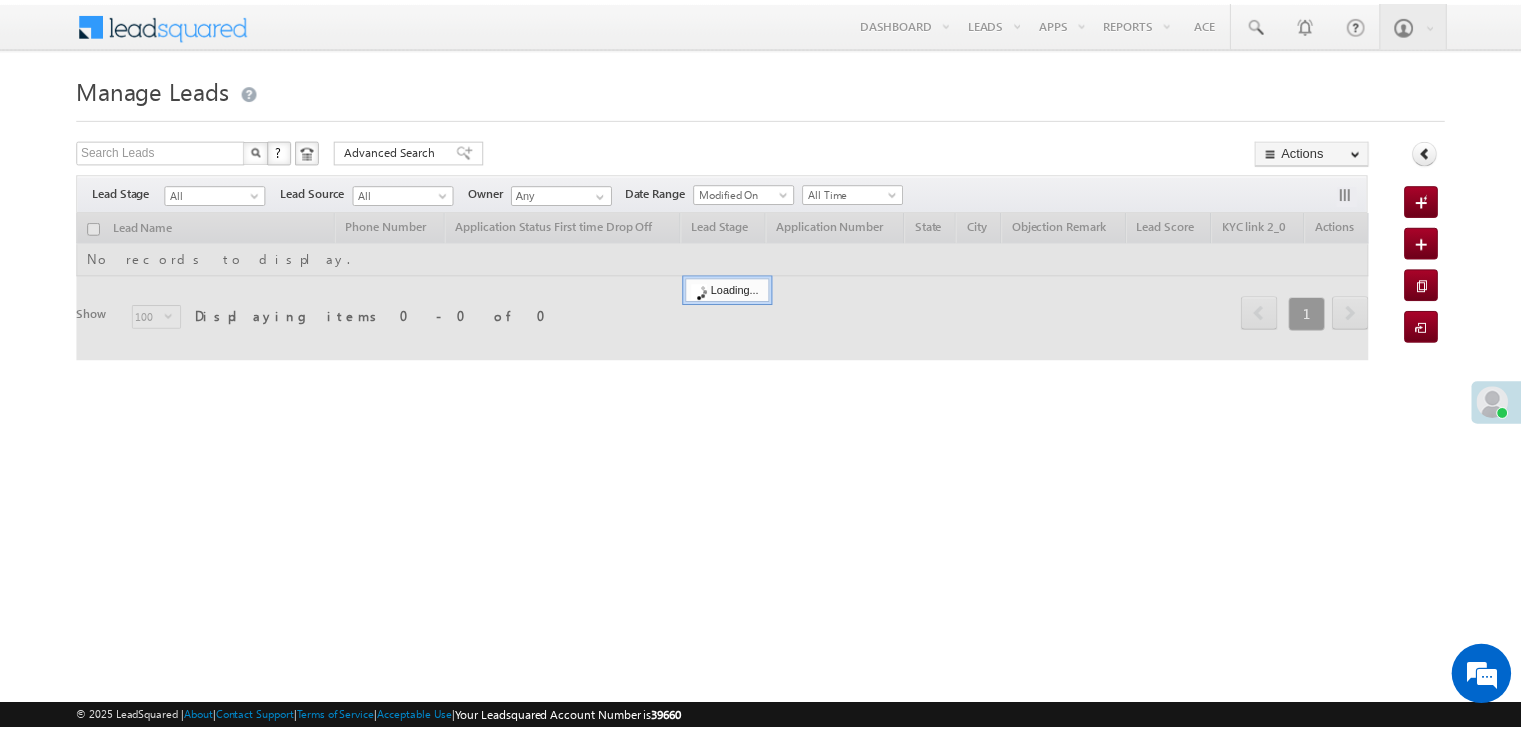 scroll, scrollTop: 0, scrollLeft: 0, axis: both 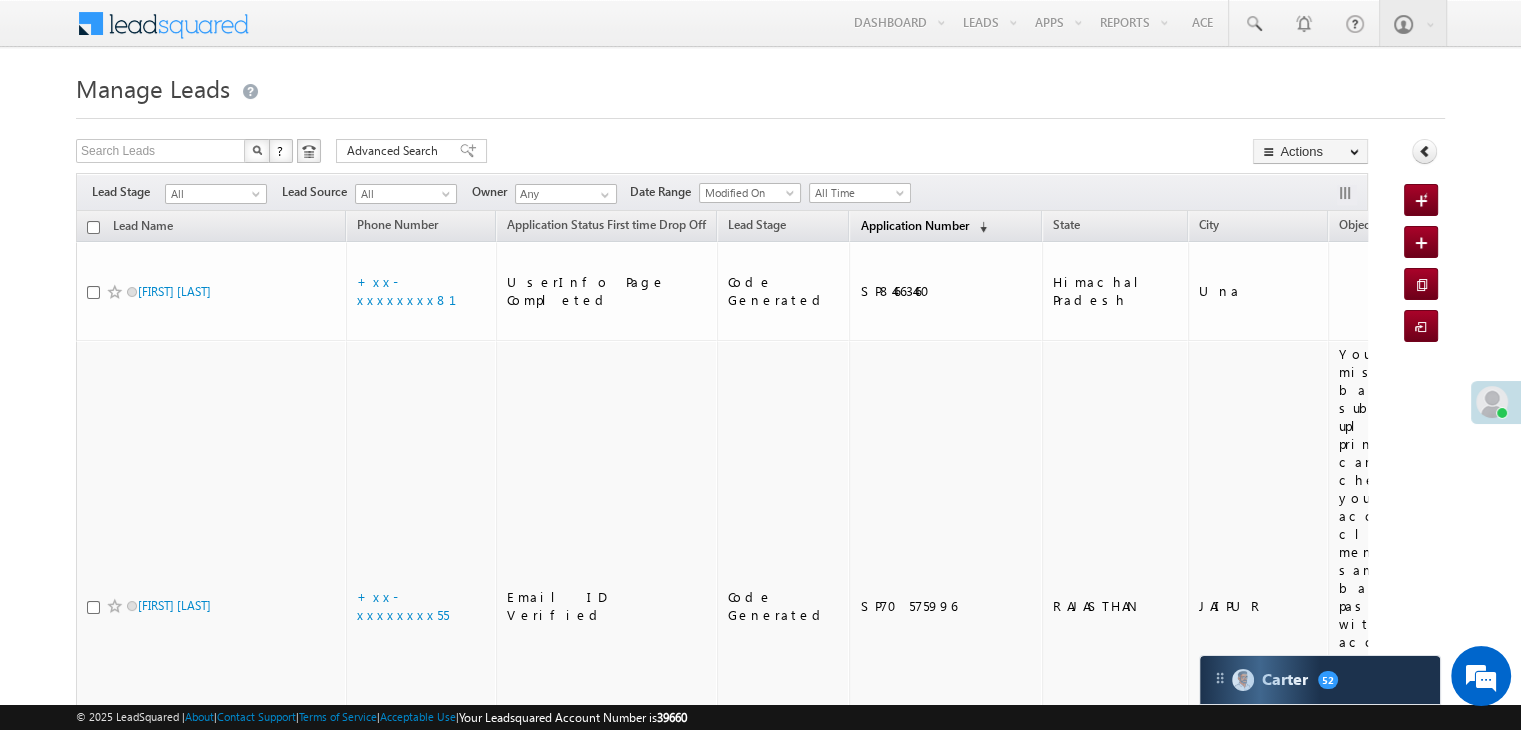 click on "Application Number" at bounding box center [914, 225] 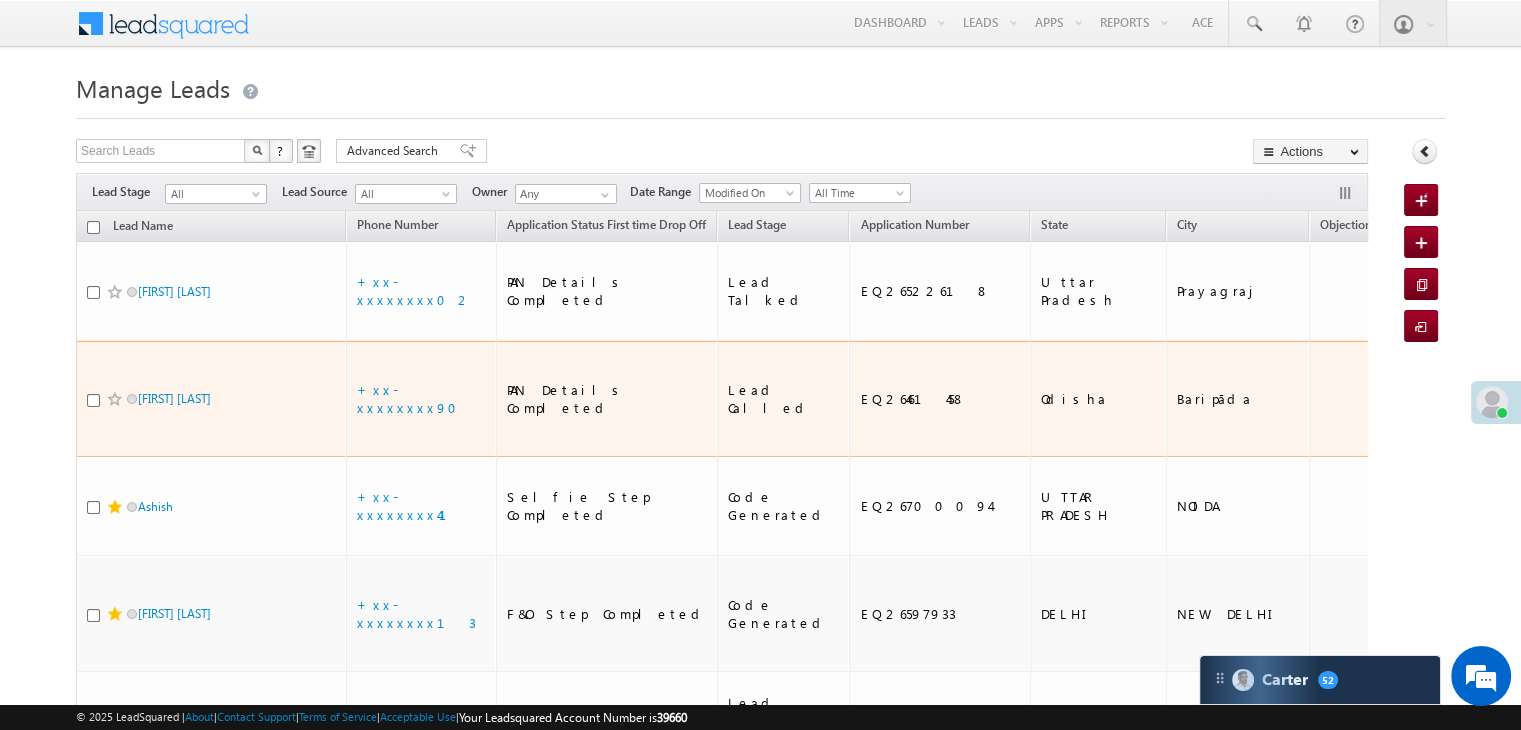 scroll, scrollTop: 0, scrollLeft: 0, axis: both 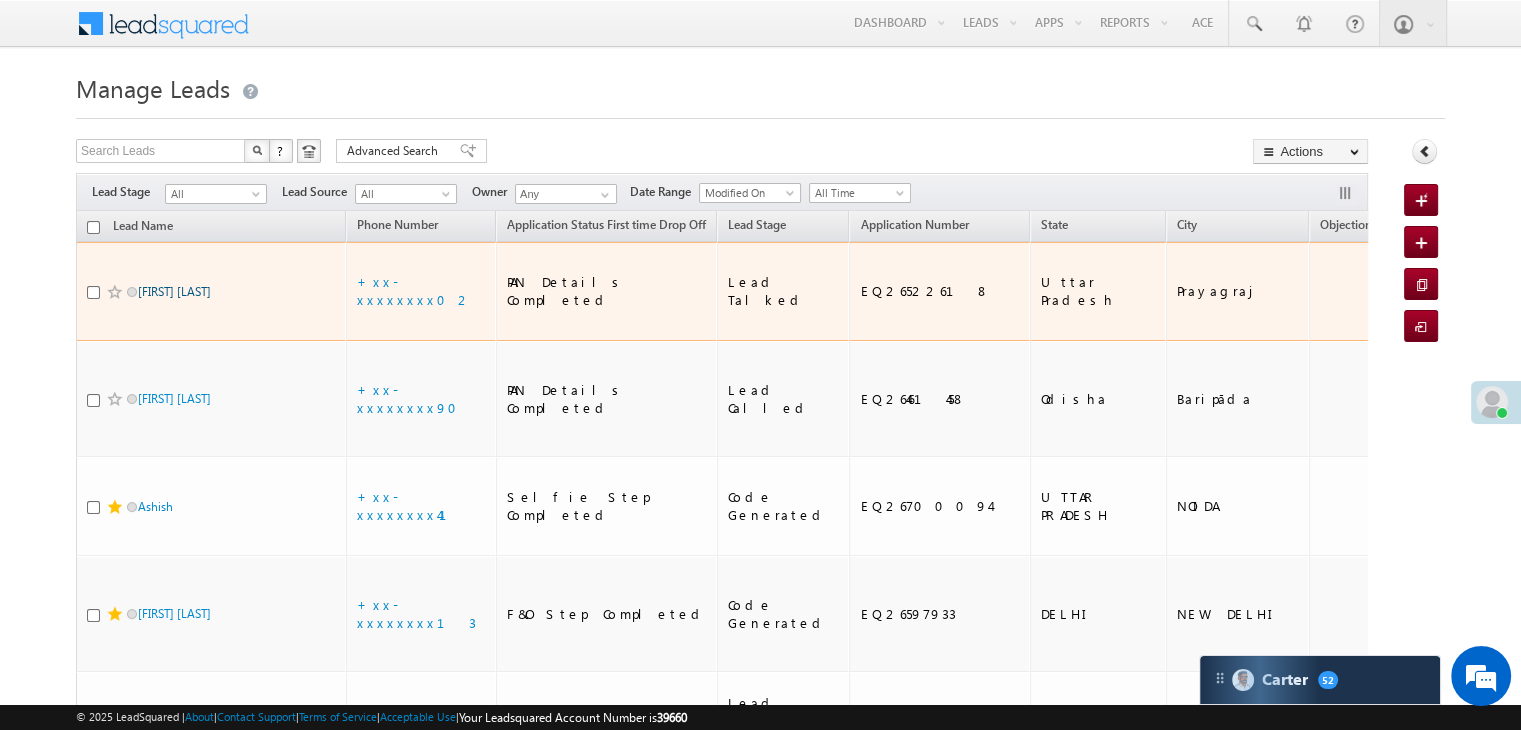 click on "[FIRST] [LAST]" at bounding box center (174, 291) 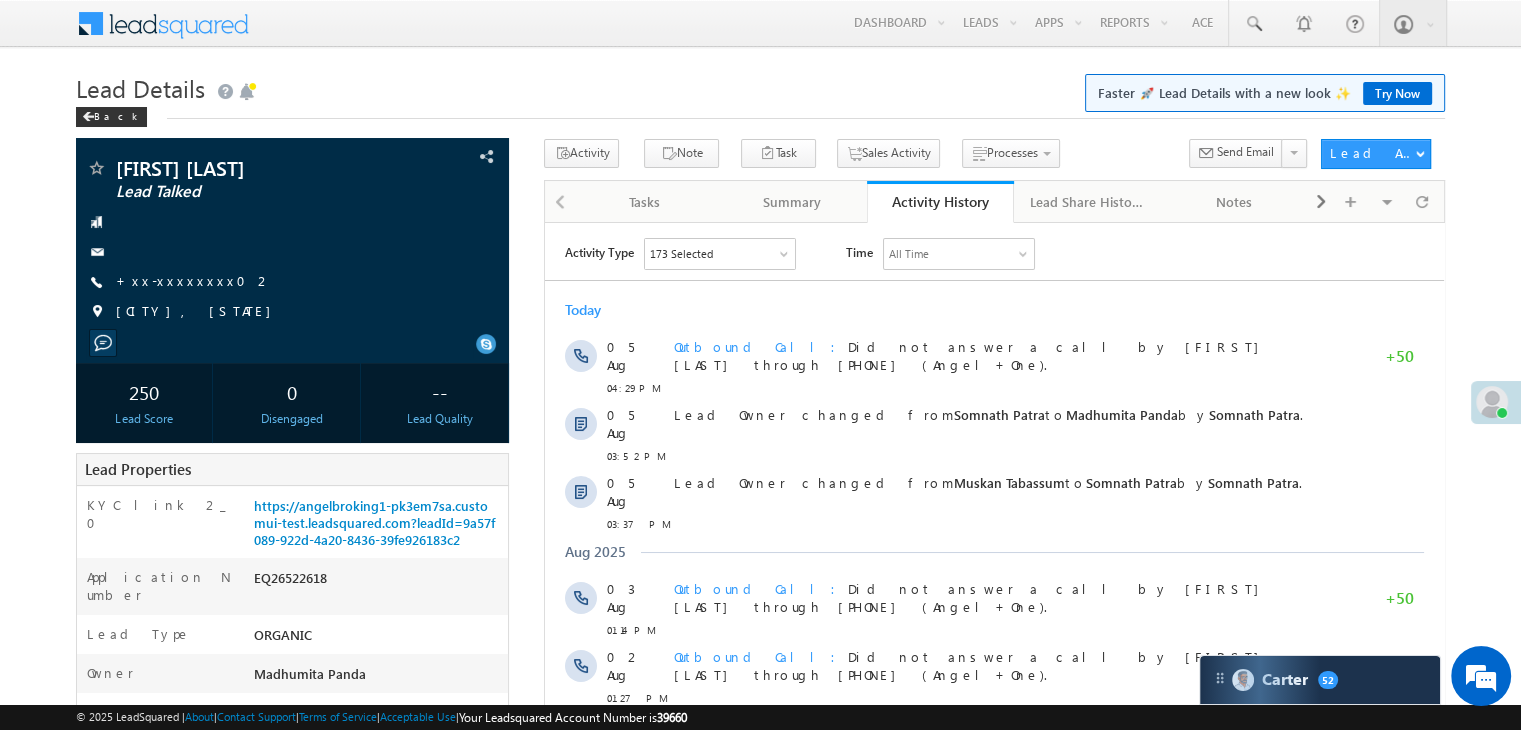 scroll, scrollTop: 0, scrollLeft: 0, axis: both 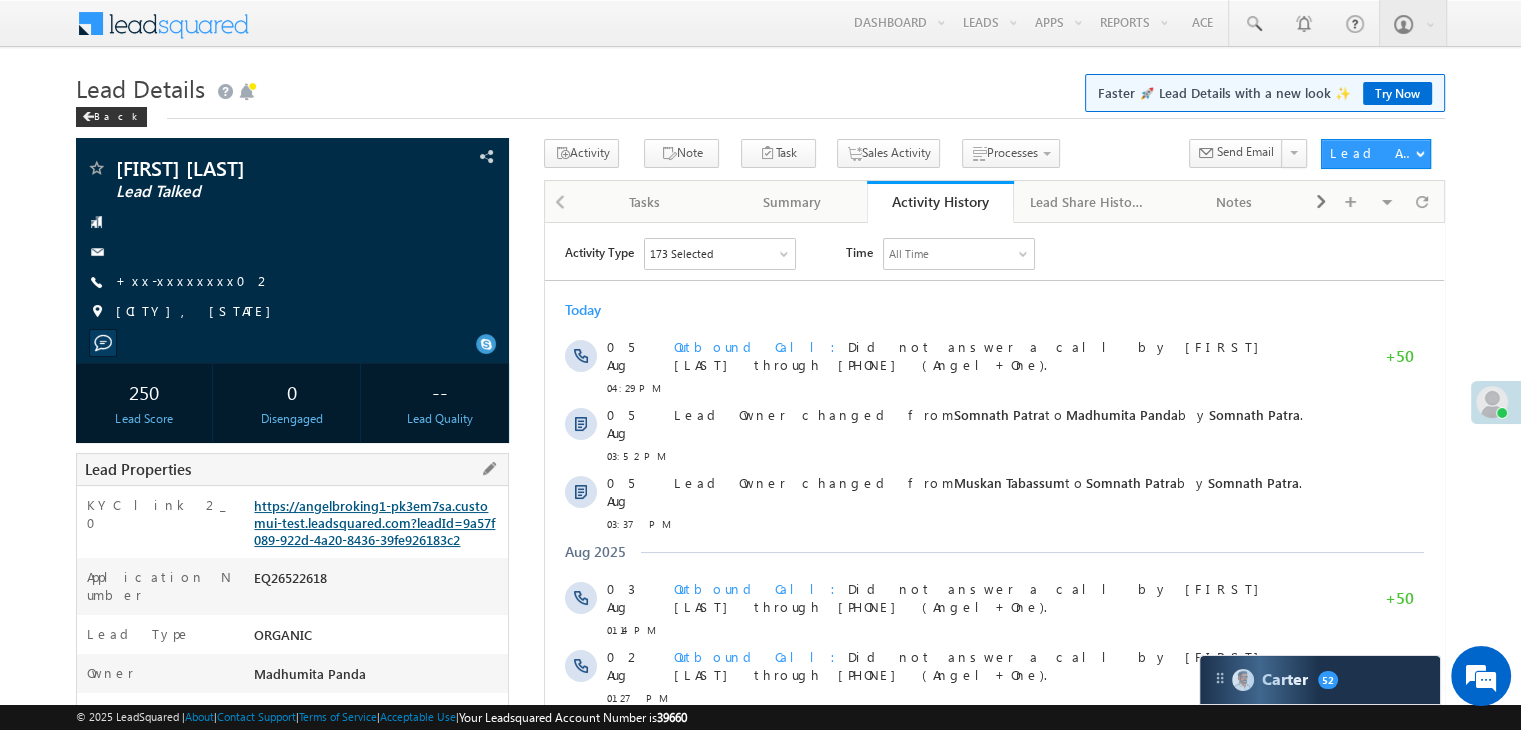 click on "https://angelbroking1-pk3em7sa.customui-test.leadsquared.com?leadId=9a57f089-922d-4a20-8436-39fe926183c2" at bounding box center (374, 522) 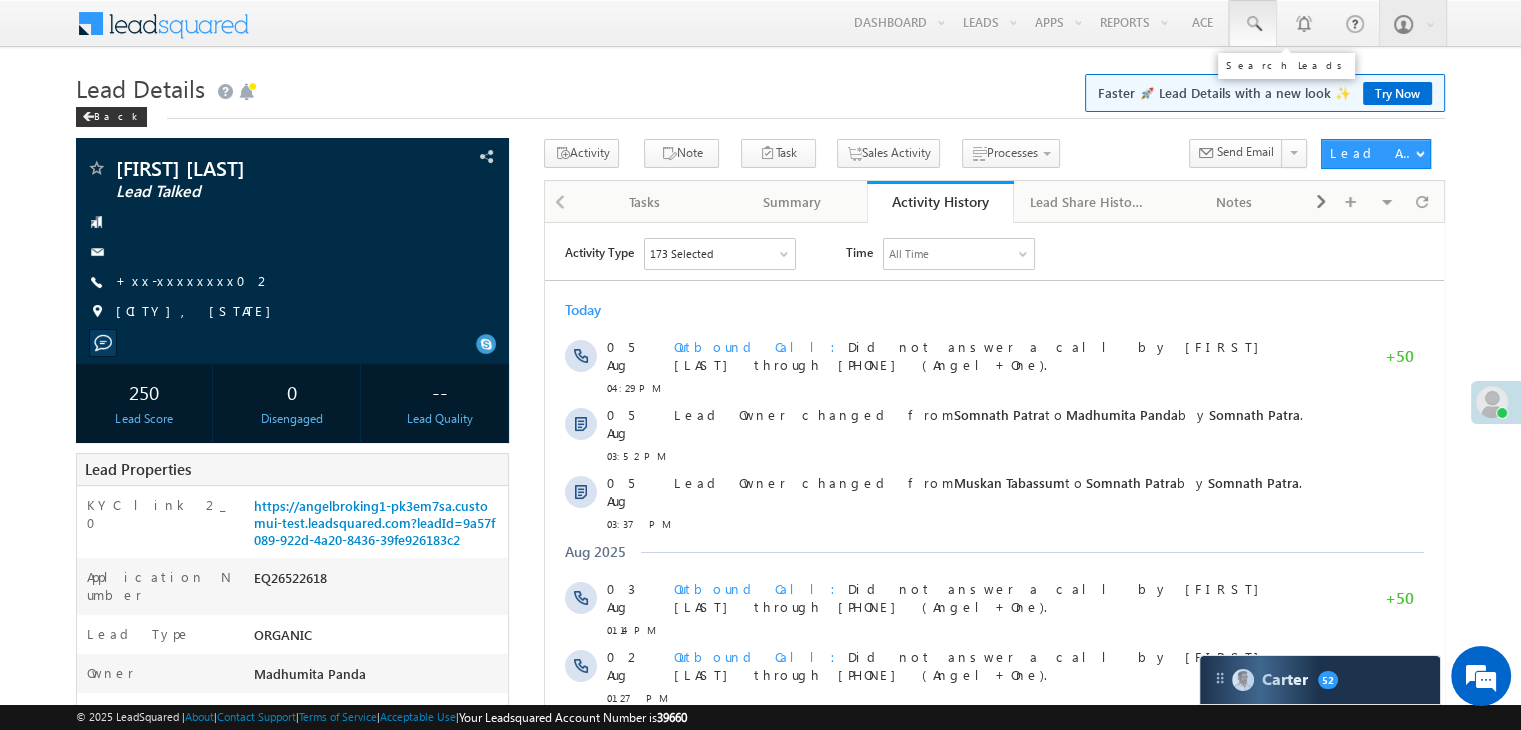 click at bounding box center [1253, 24] 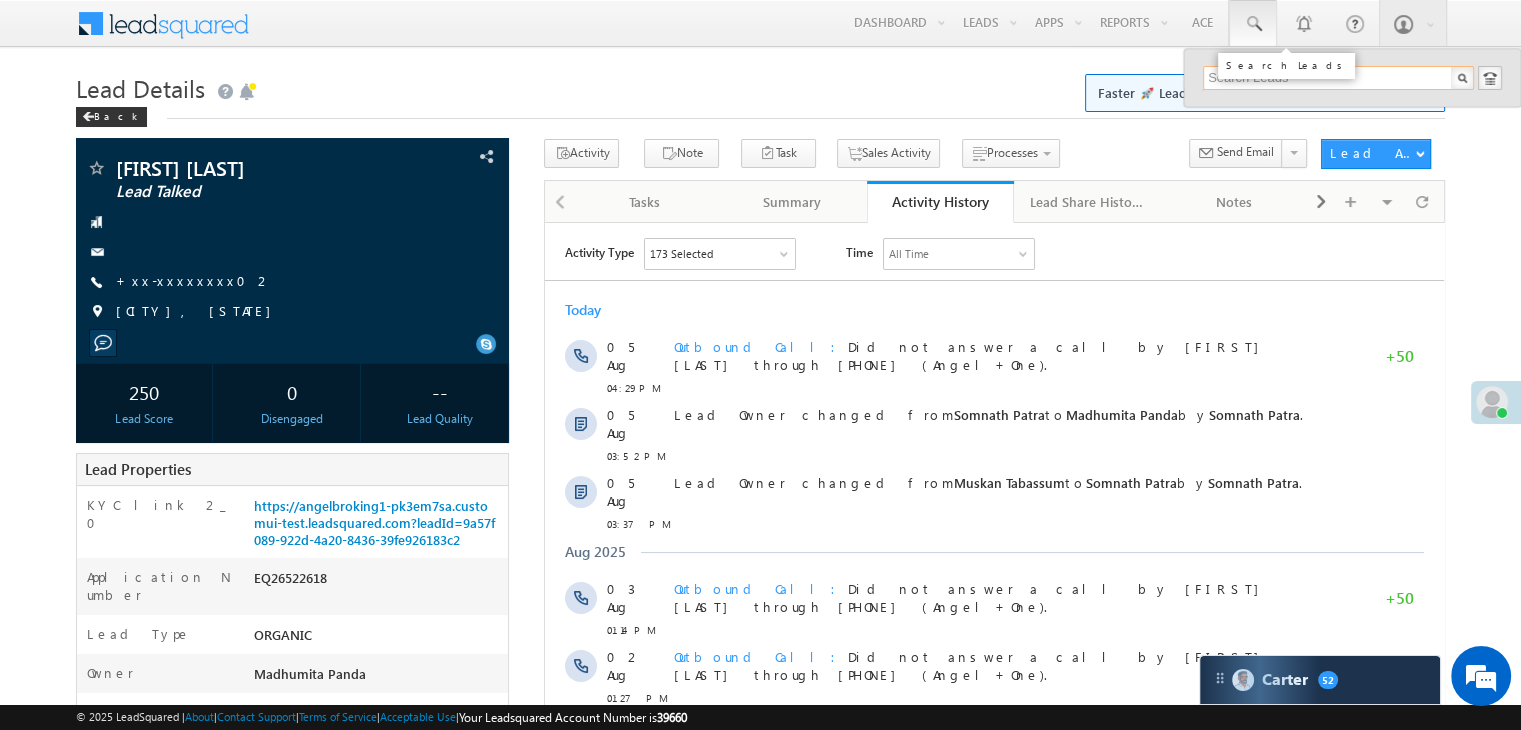paste on "EQ26503717" 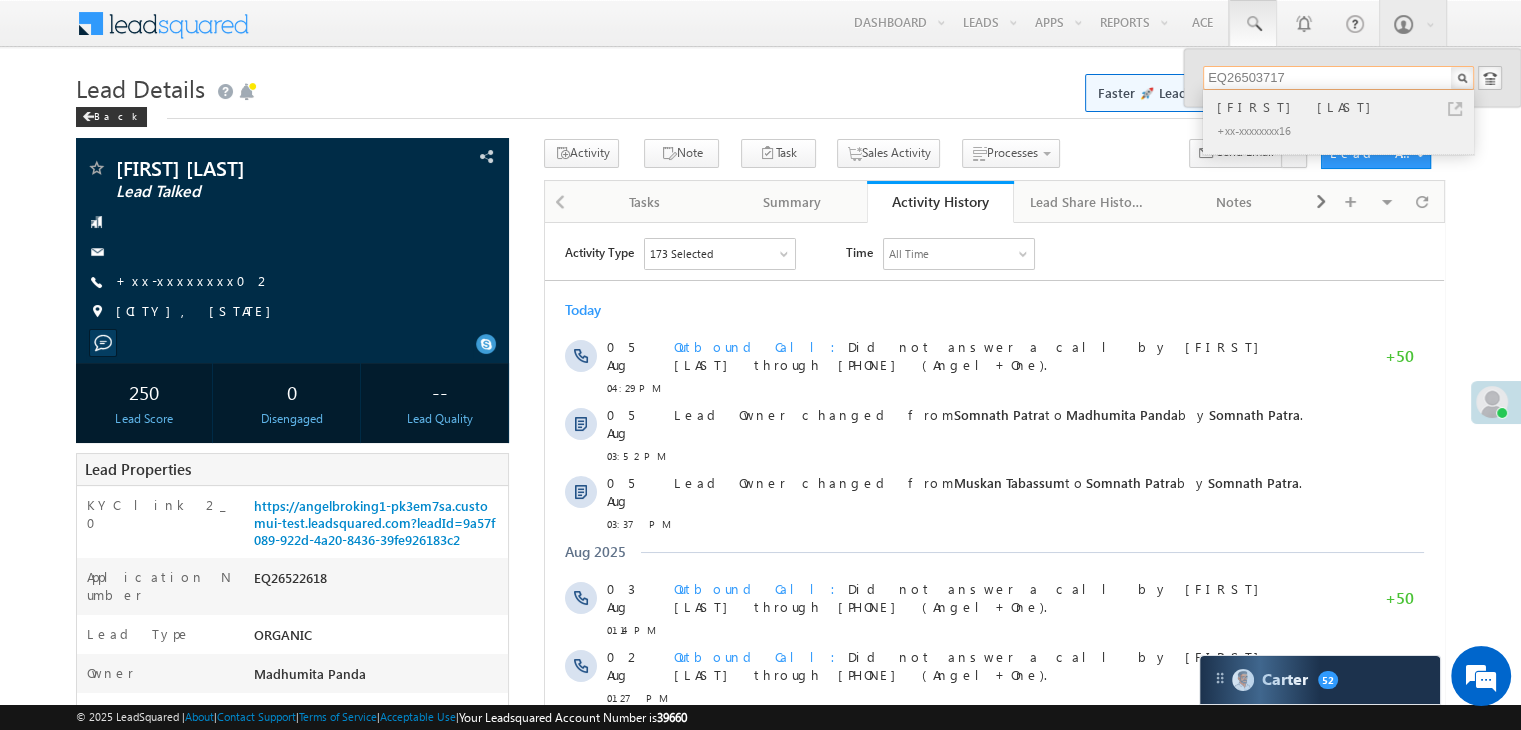 type on "EQ26503717" 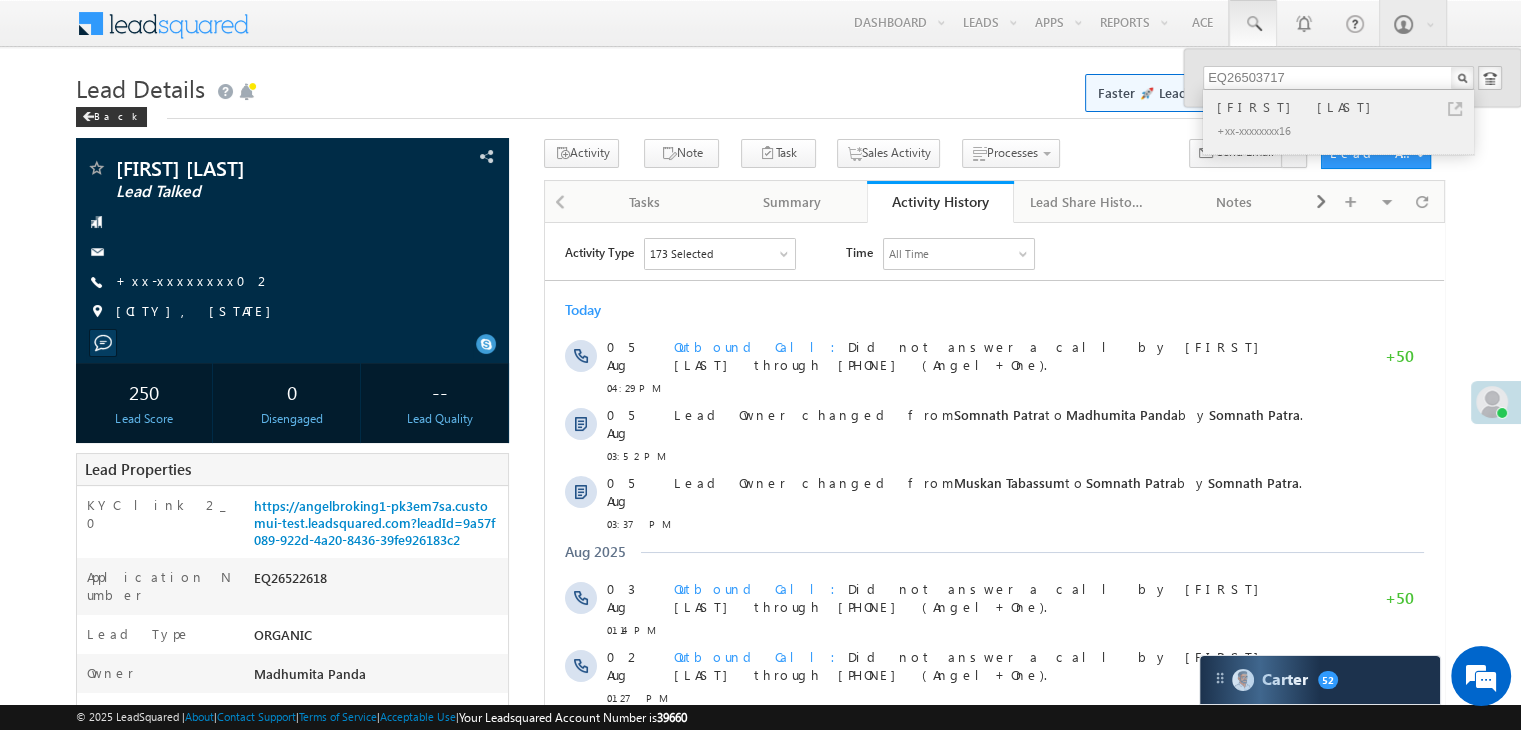 click on "[FIRST] [LAST]" at bounding box center [1347, 107] 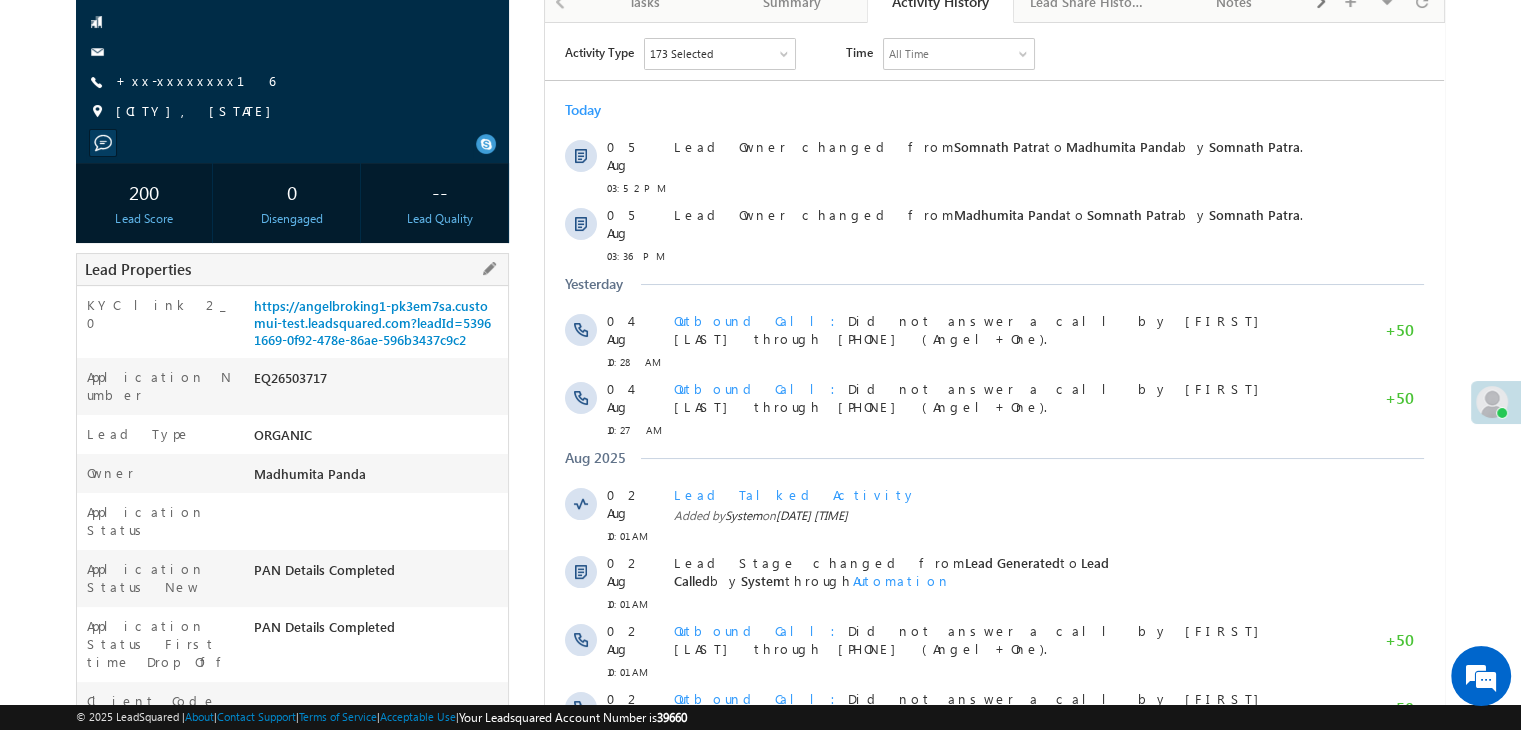 scroll, scrollTop: 0, scrollLeft: 0, axis: both 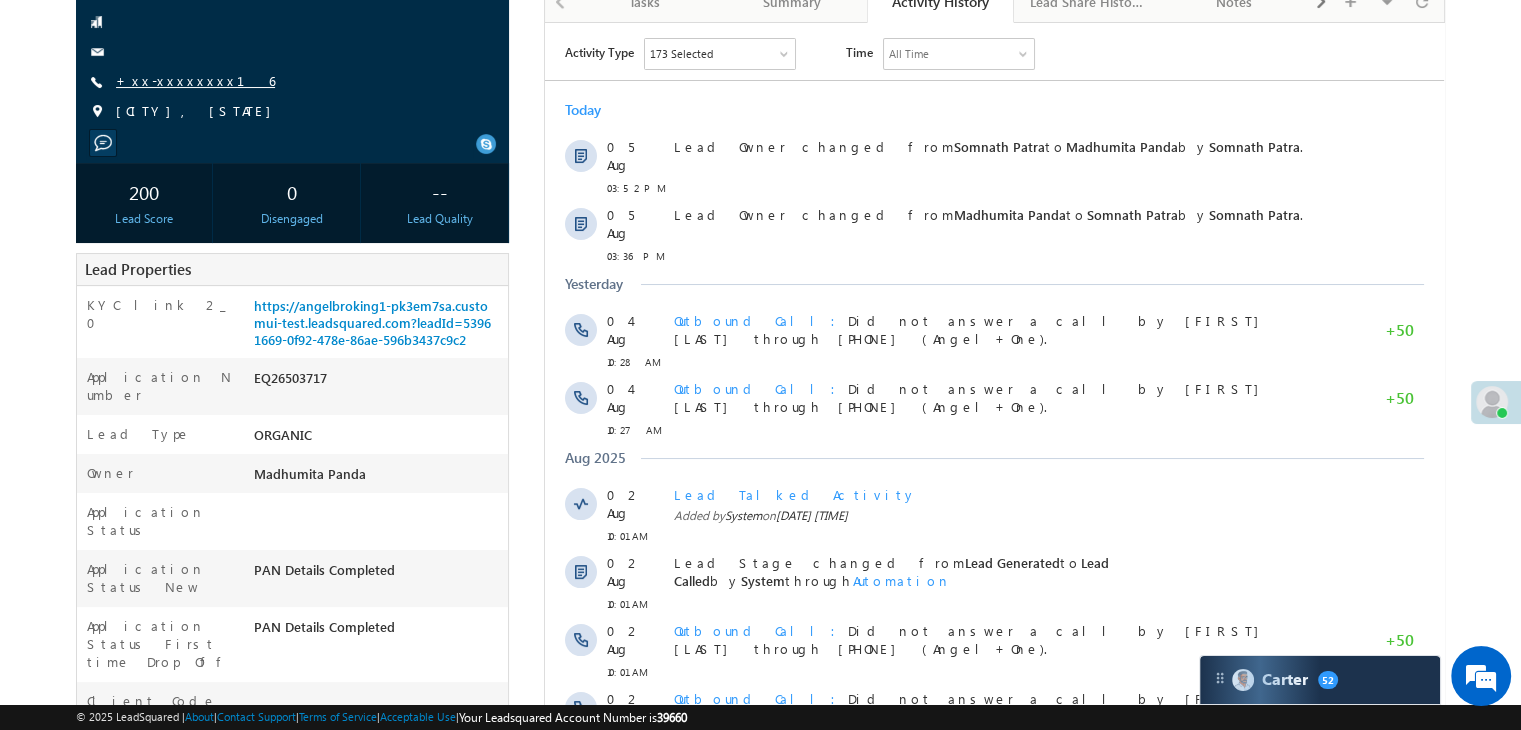 click on "+xx-xxxxxxxx16" at bounding box center (195, 80) 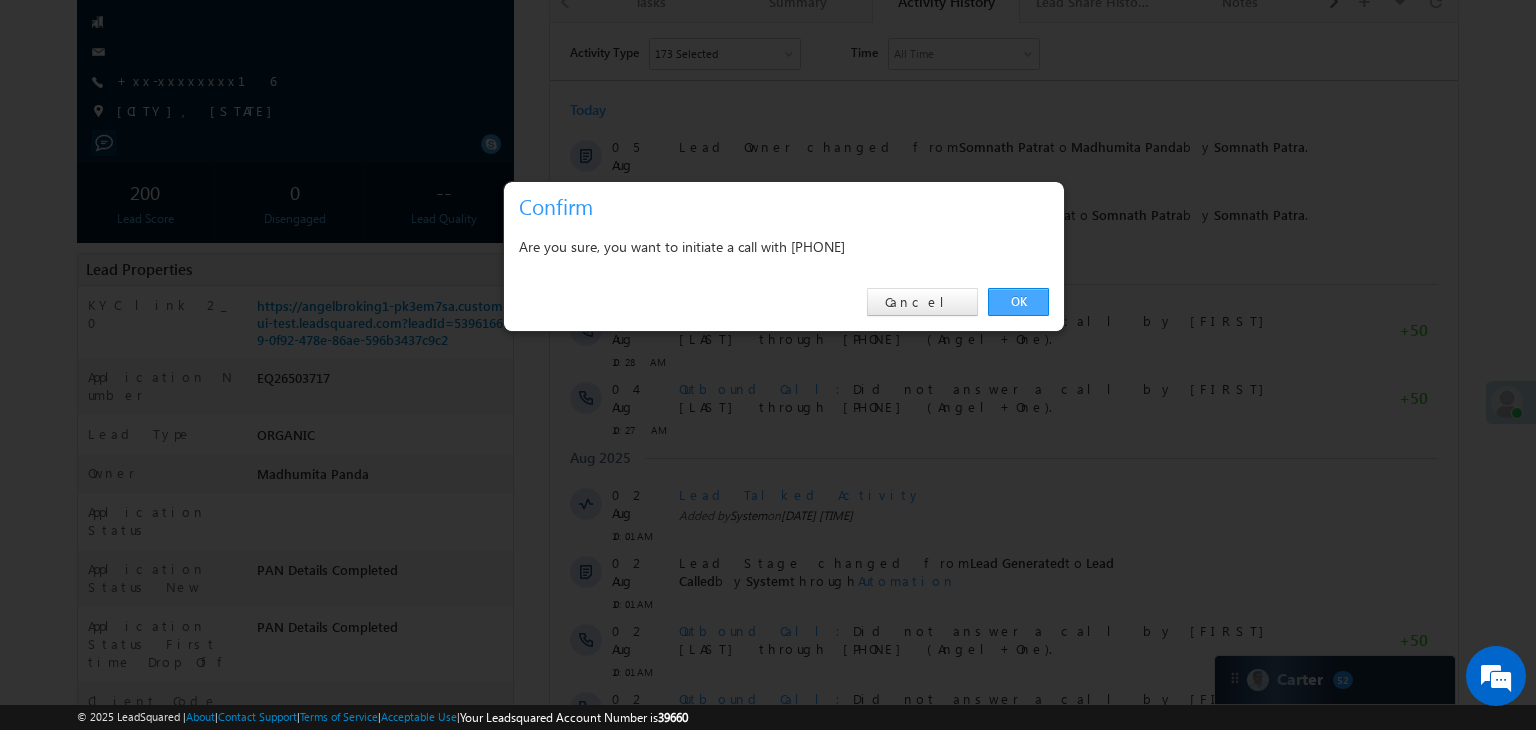 click on "OK" at bounding box center (1018, 302) 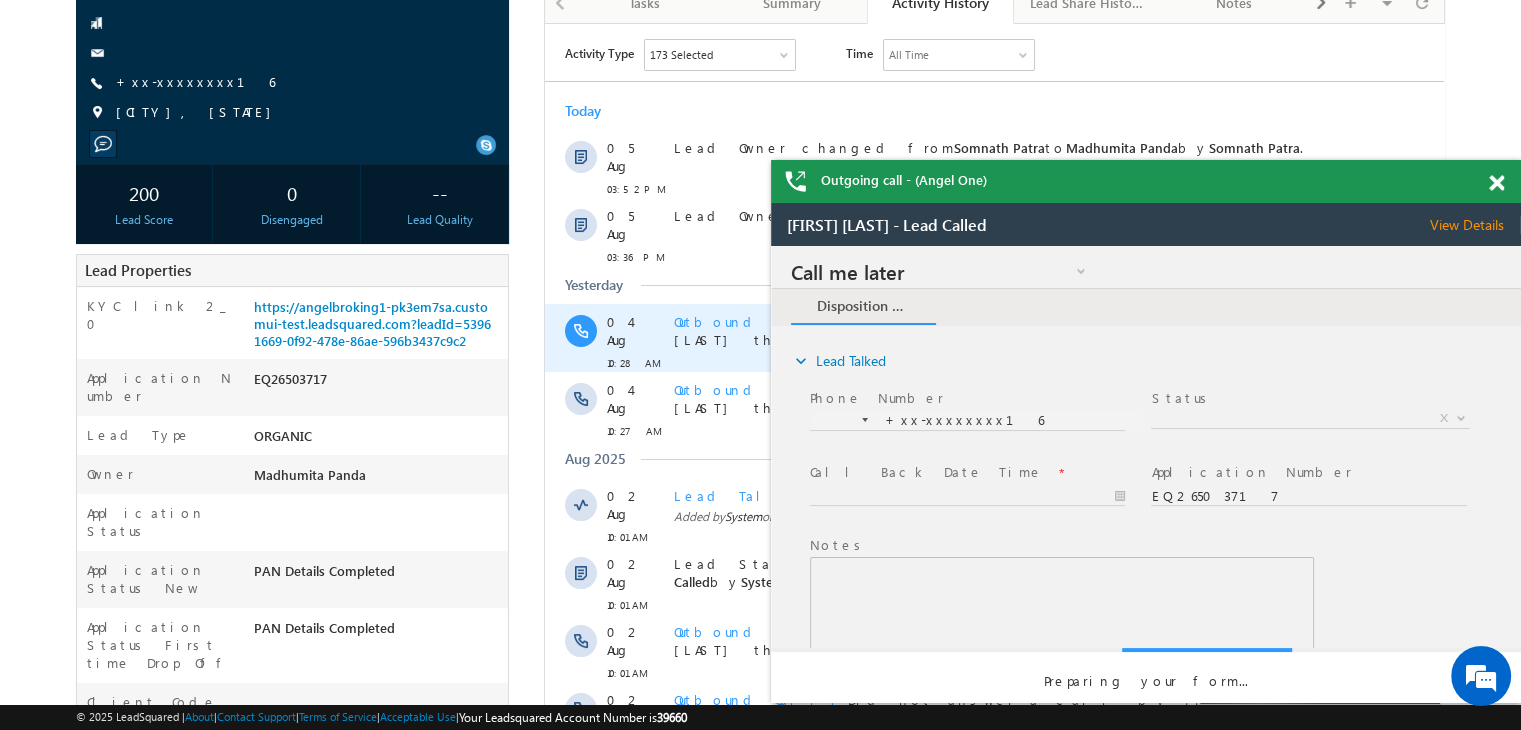 scroll, scrollTop: 0, scrollLeft: 0, axis: both 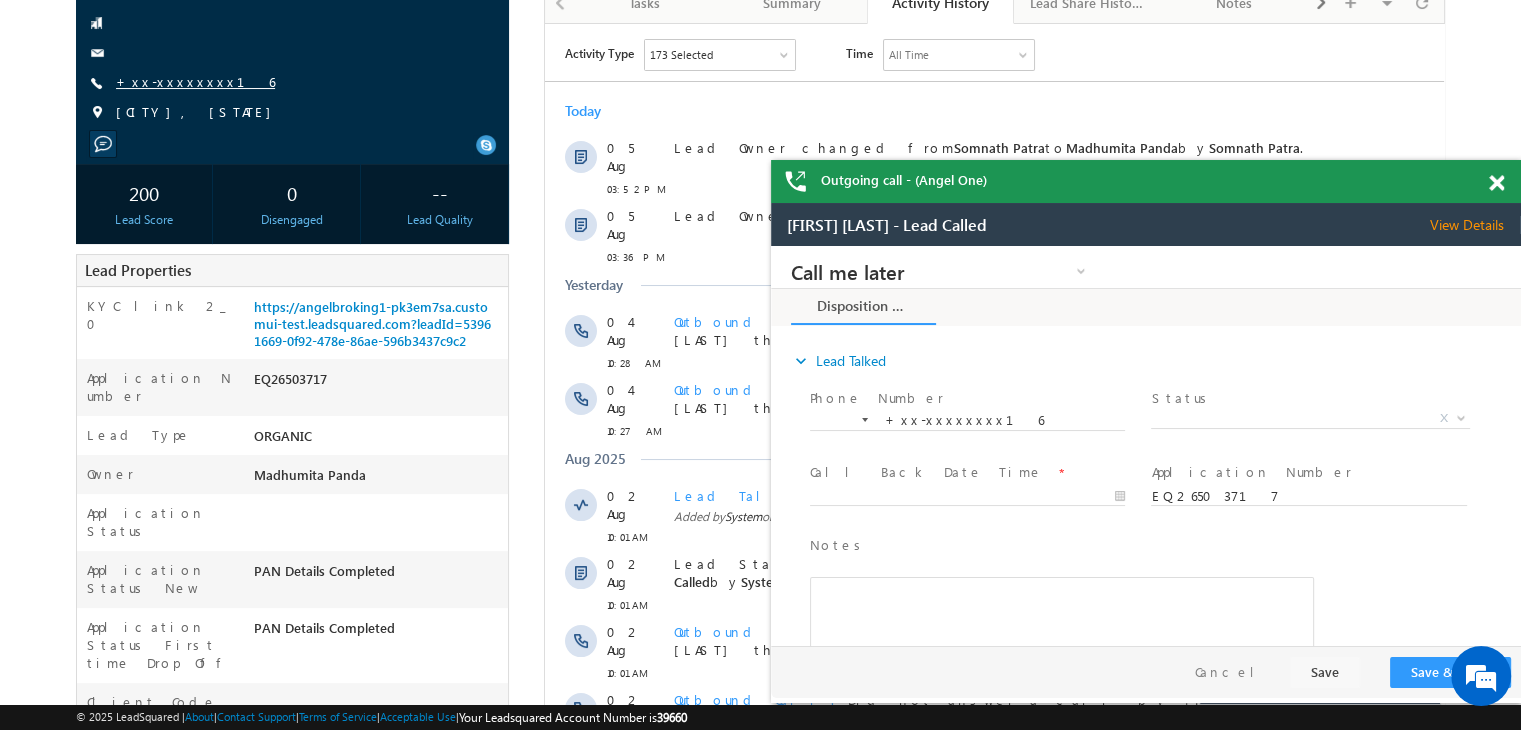 click on "+xx-xxxxxxxx16" at bounding box center (195, 81) 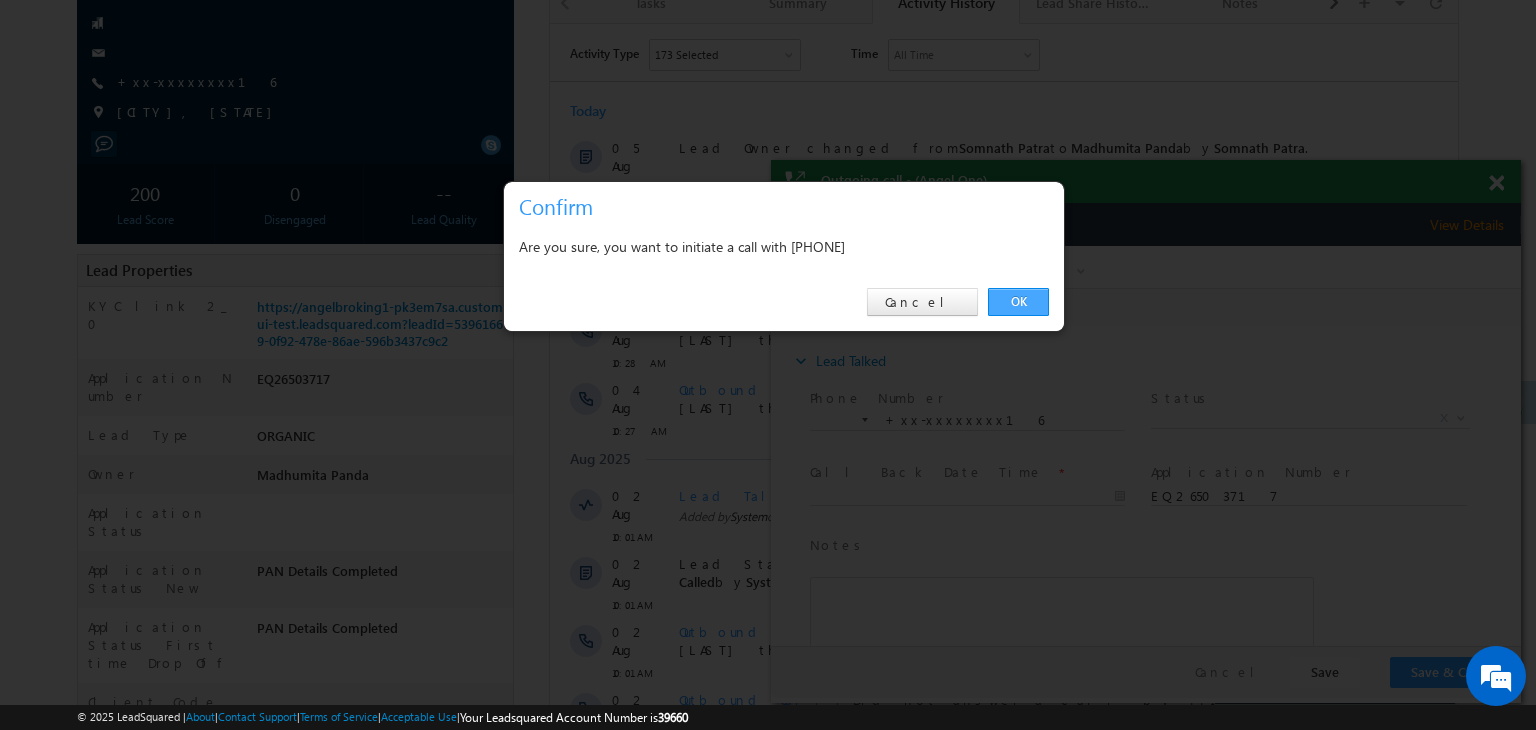 click on "OK" at bounding box center (1018, 302) 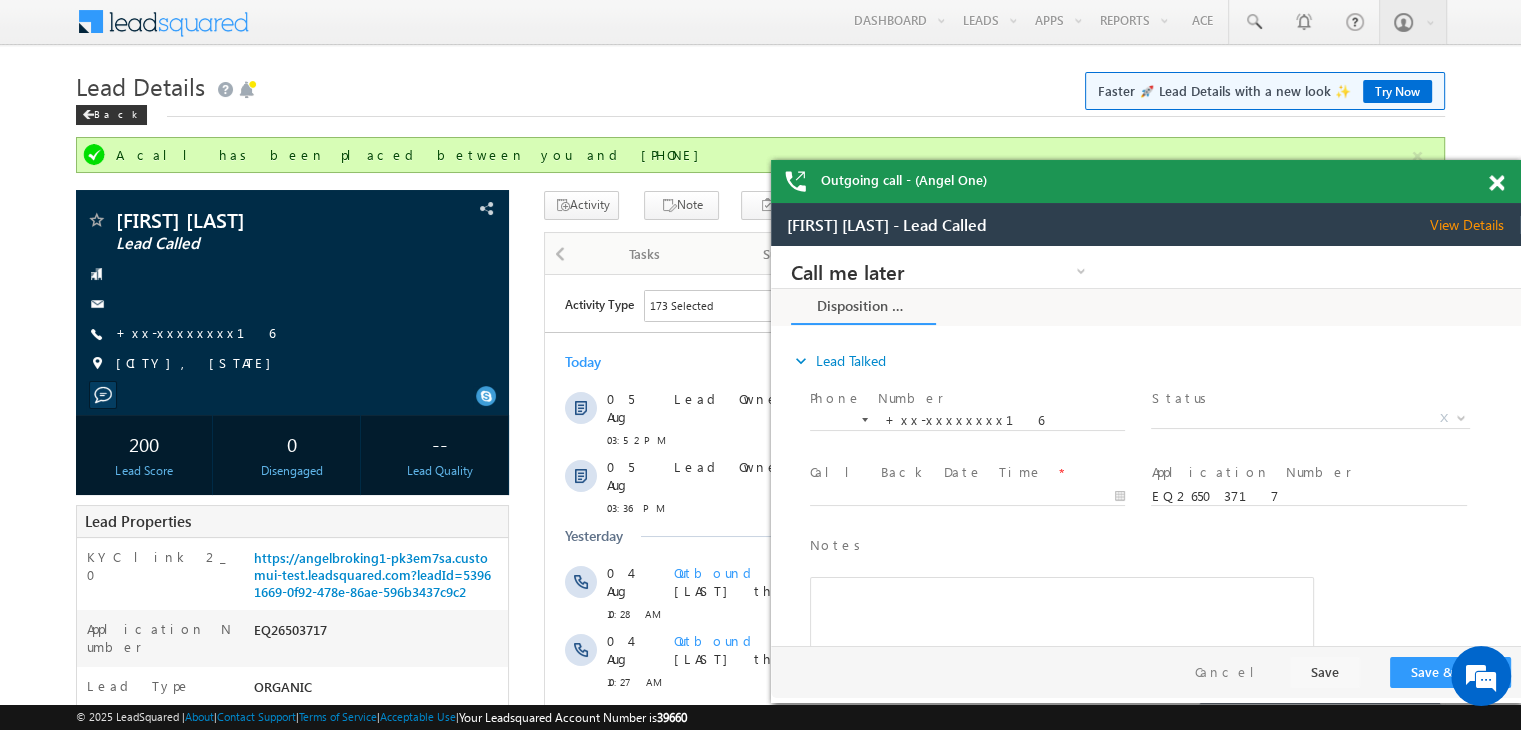 scroll, scrollTop: 0, scrollLeft: 0, axis: both 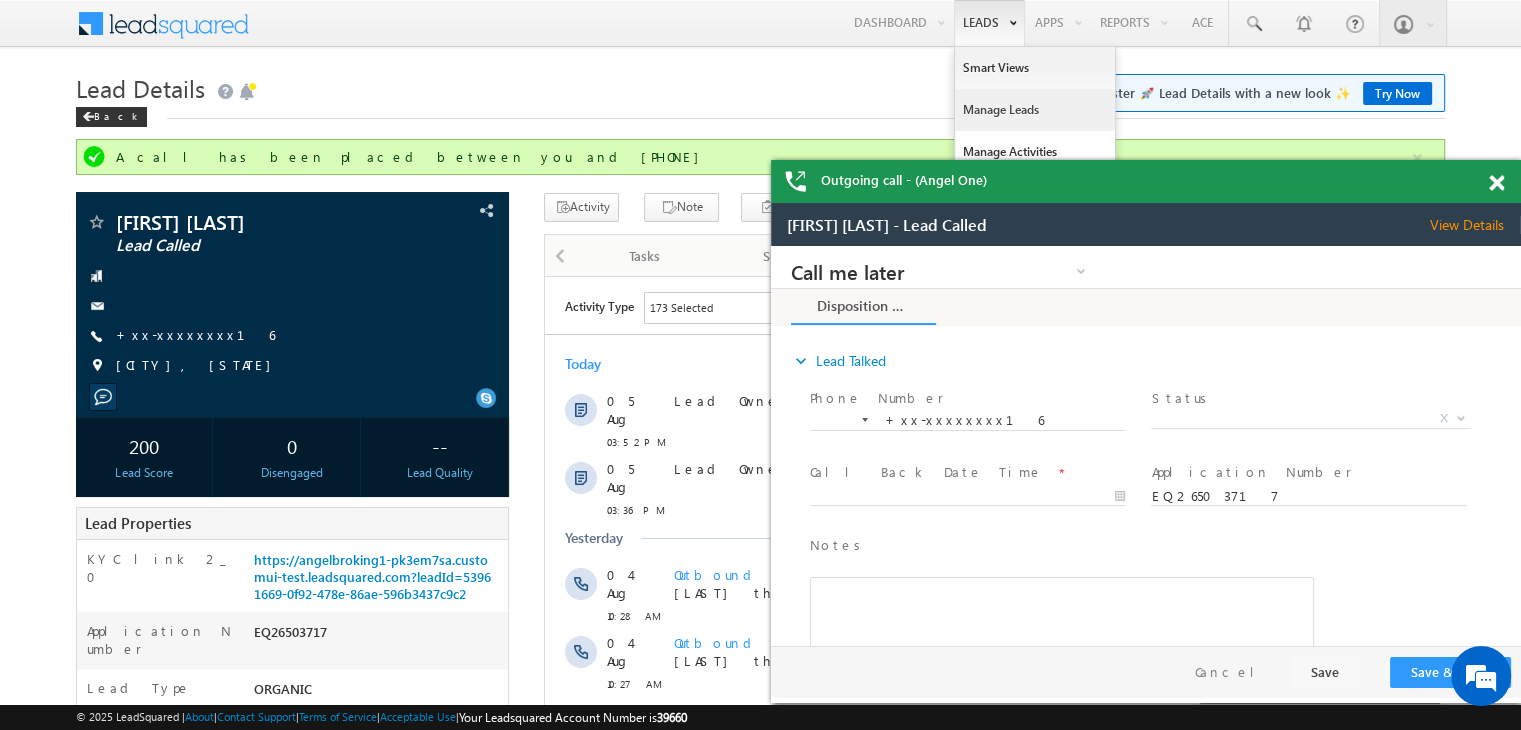 click on "Manage Leads" at bounding box center (1035, 110) 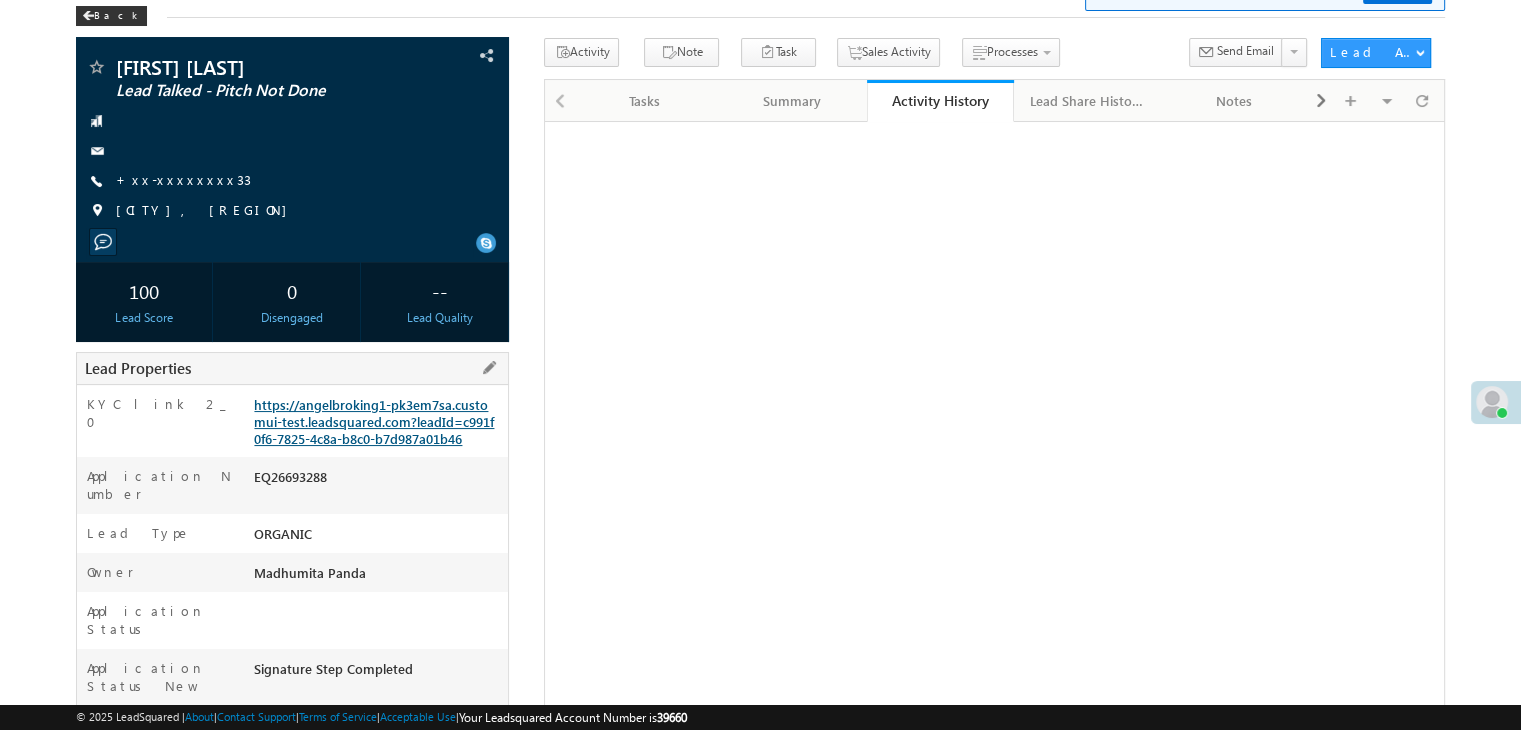 scroll, scrollTop: 100, scrollLeft: 0, axis: vertical 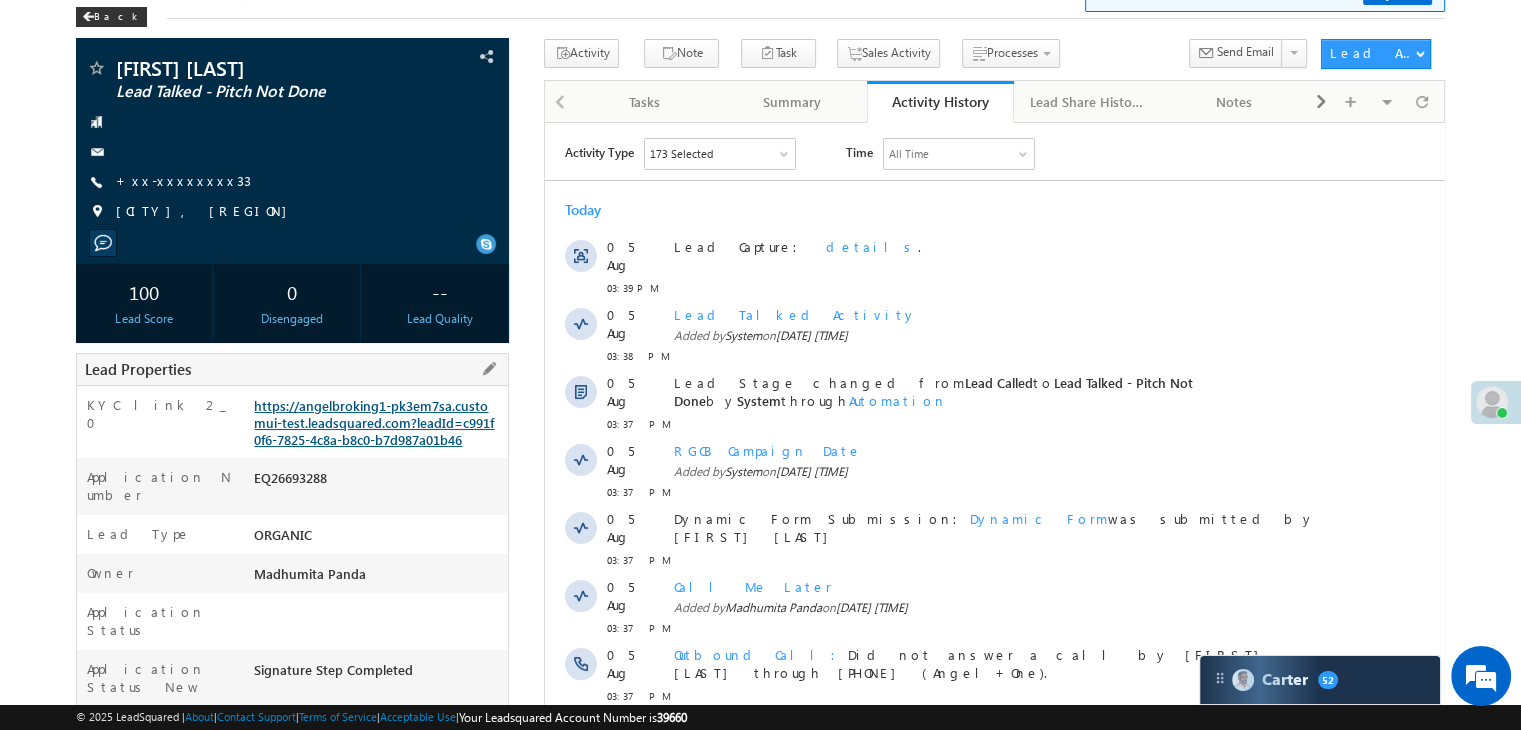 click on "https://angelbroking1-pk3em7sa.customui-test.leadsquared.com?leadId=c991f0f6-7825-4c8a-b8c0-b7d987a01b46" at bounding box center (374, 422) 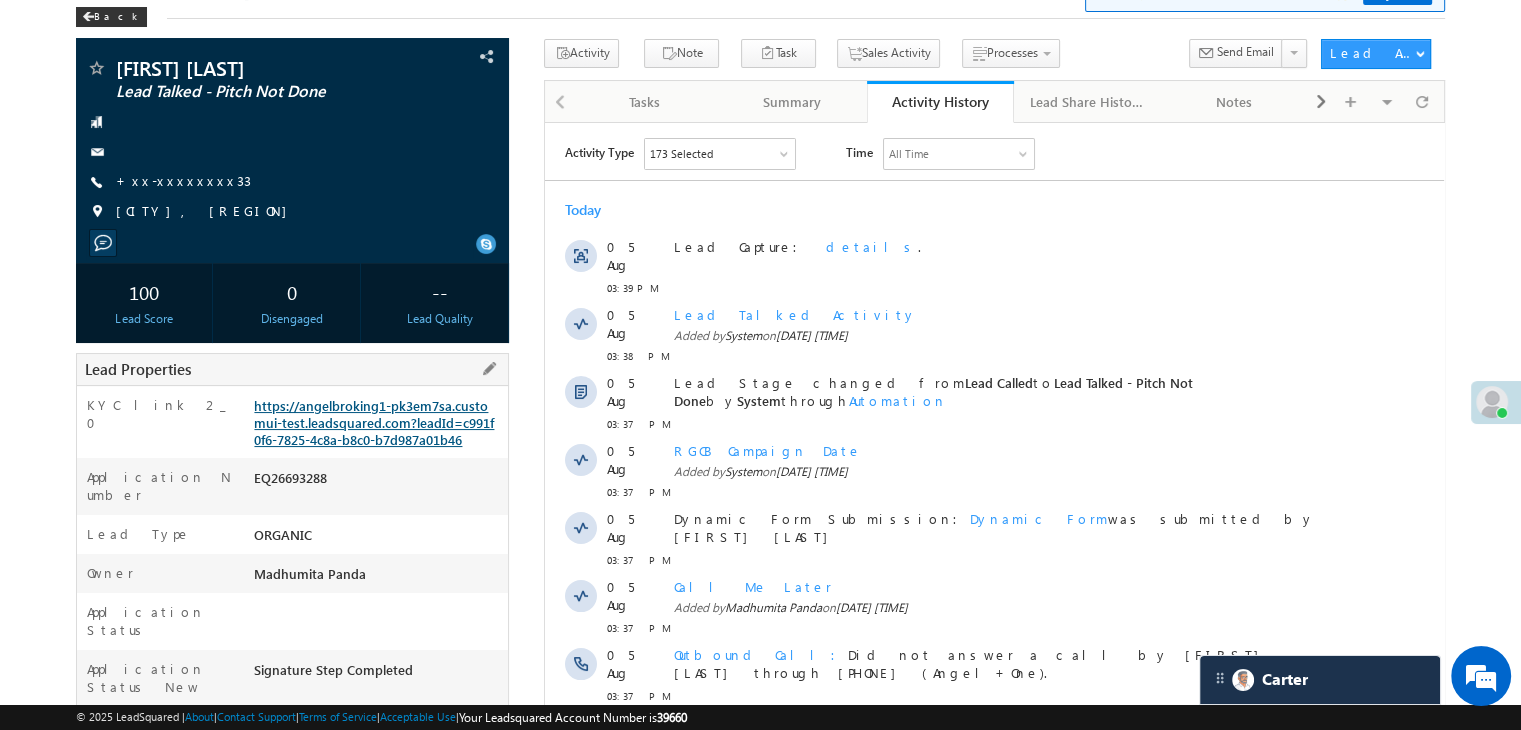 scroll, scrollTop: 0, scrollLeft: 0, axis: both 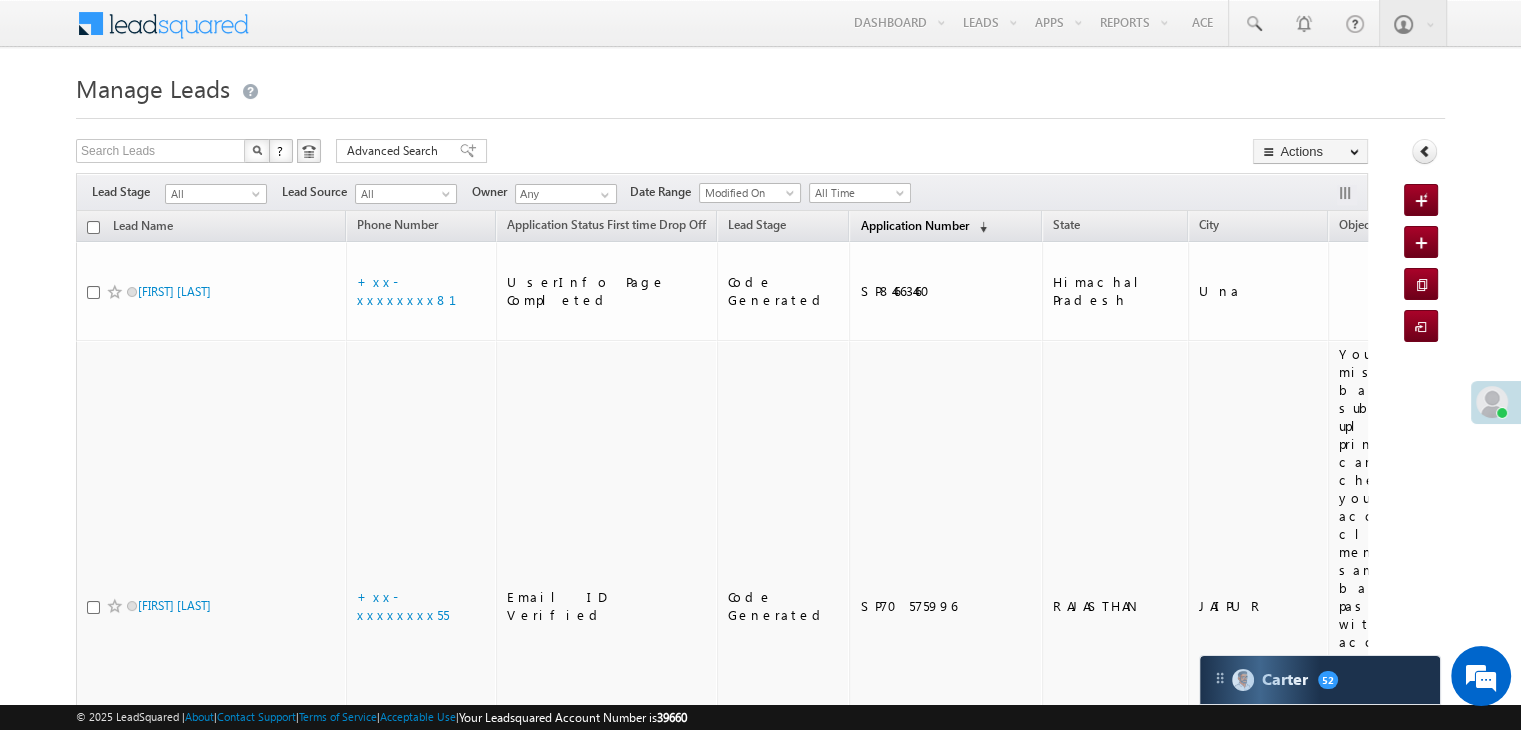 click on "Application Number" at bounding box center [914, 225] 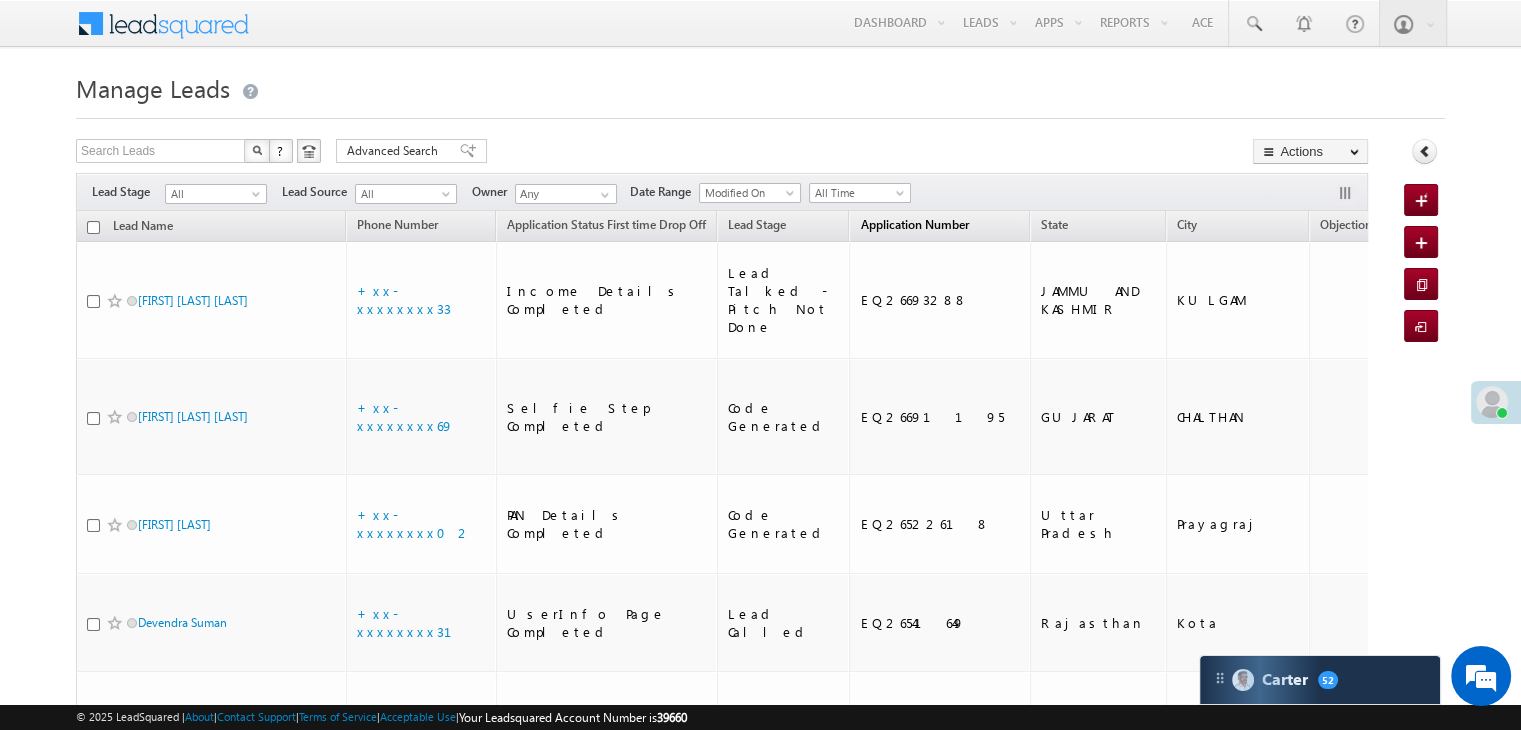 scroll, scrollTop: 0, scrollLeft: 0, axis: both 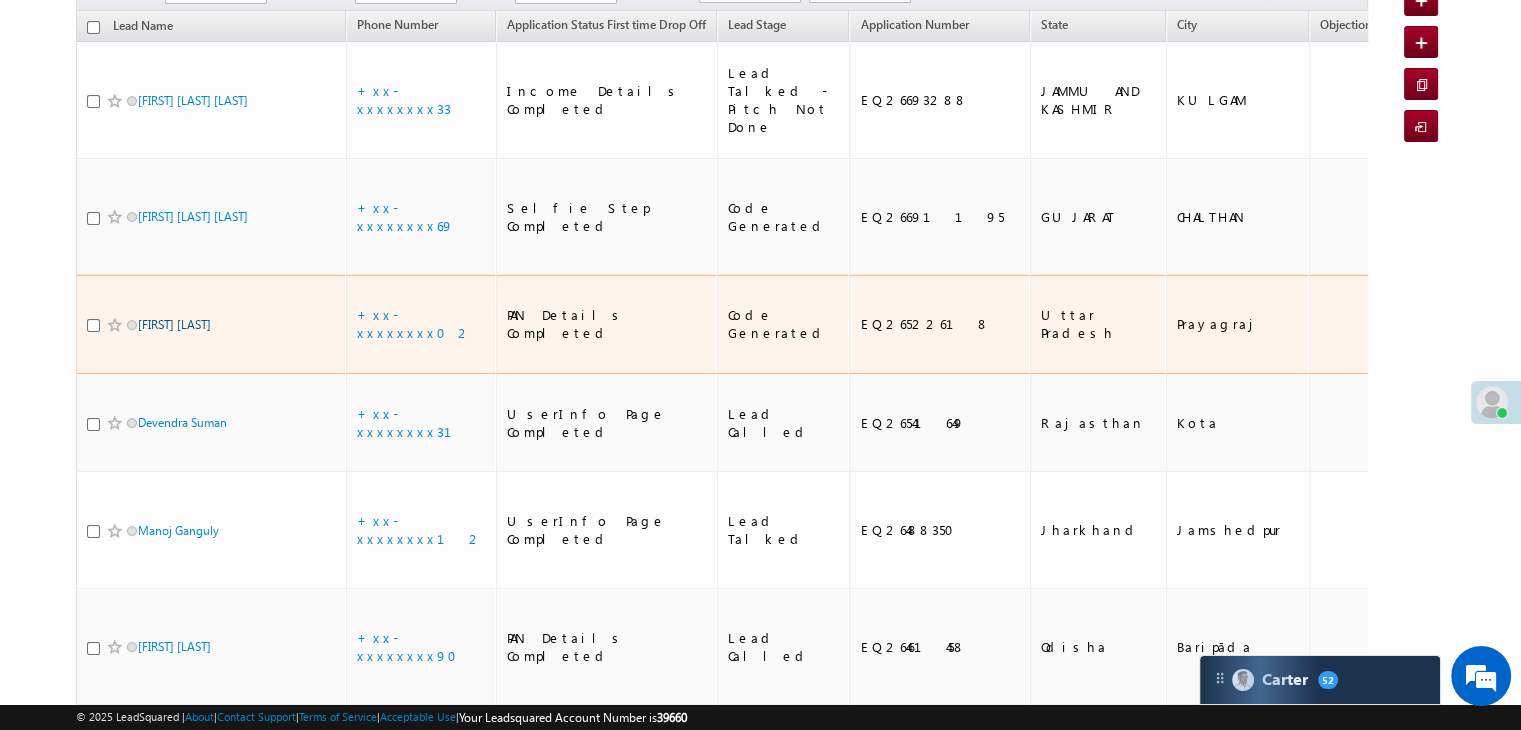 click on "[NAME]" at bounding box center [174, 324] 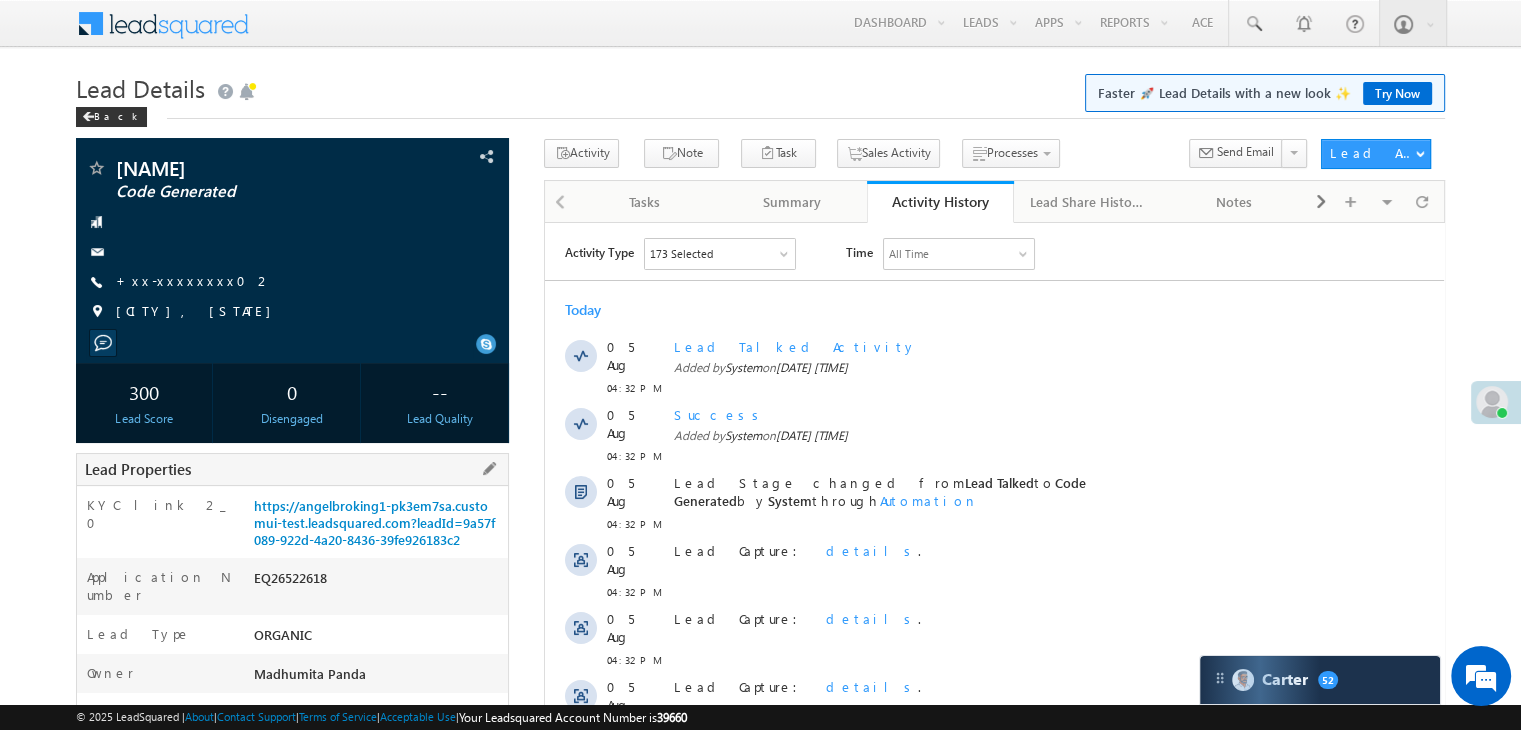 scroll, scrollTop: 300, scrollLeft: 0, axis: vertical 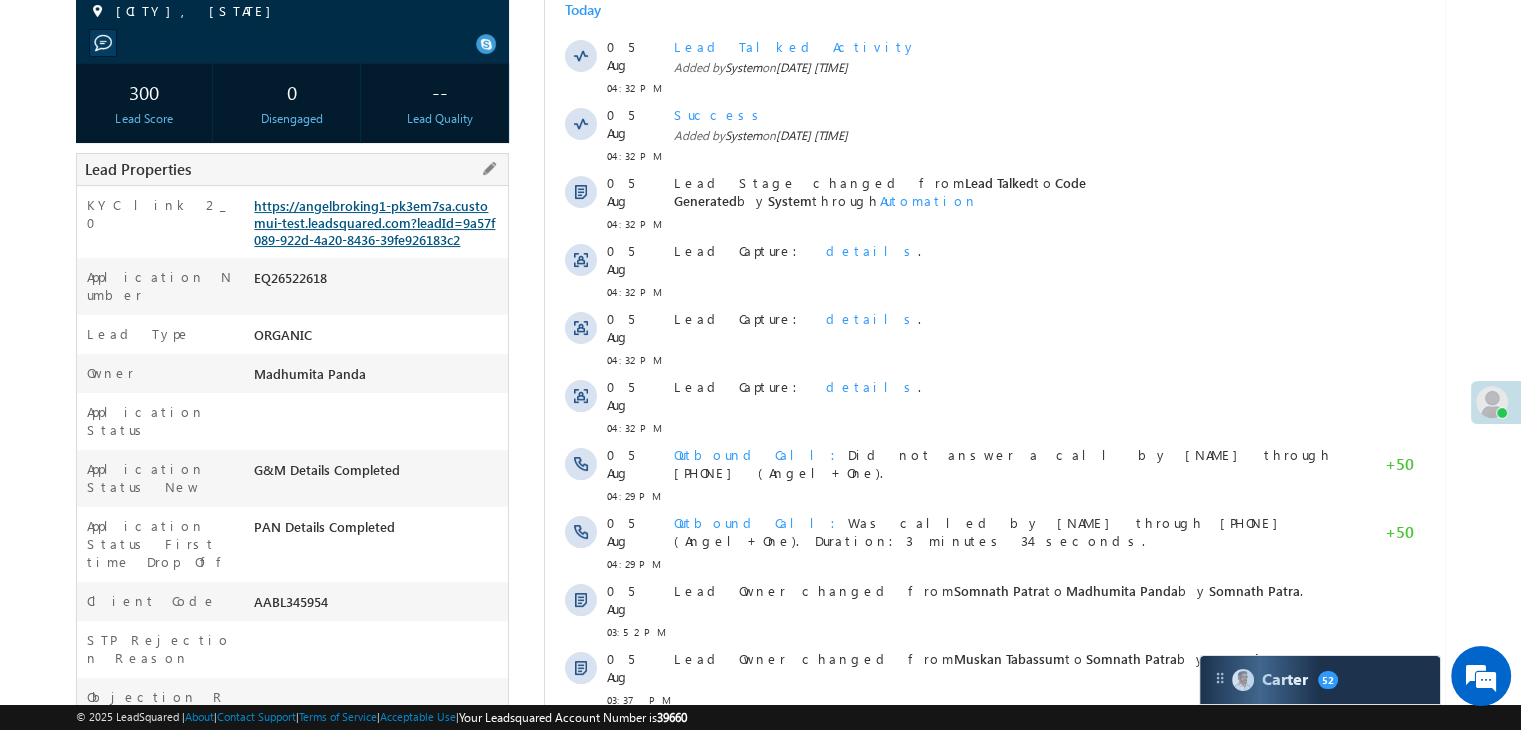 click on "https://angelbroking1-pk3em7sa.customui-test.leadsquared.com?leadId=9a57f089-922d-4a20-8436-39fe926183c2" at bounding box center (374, 222) 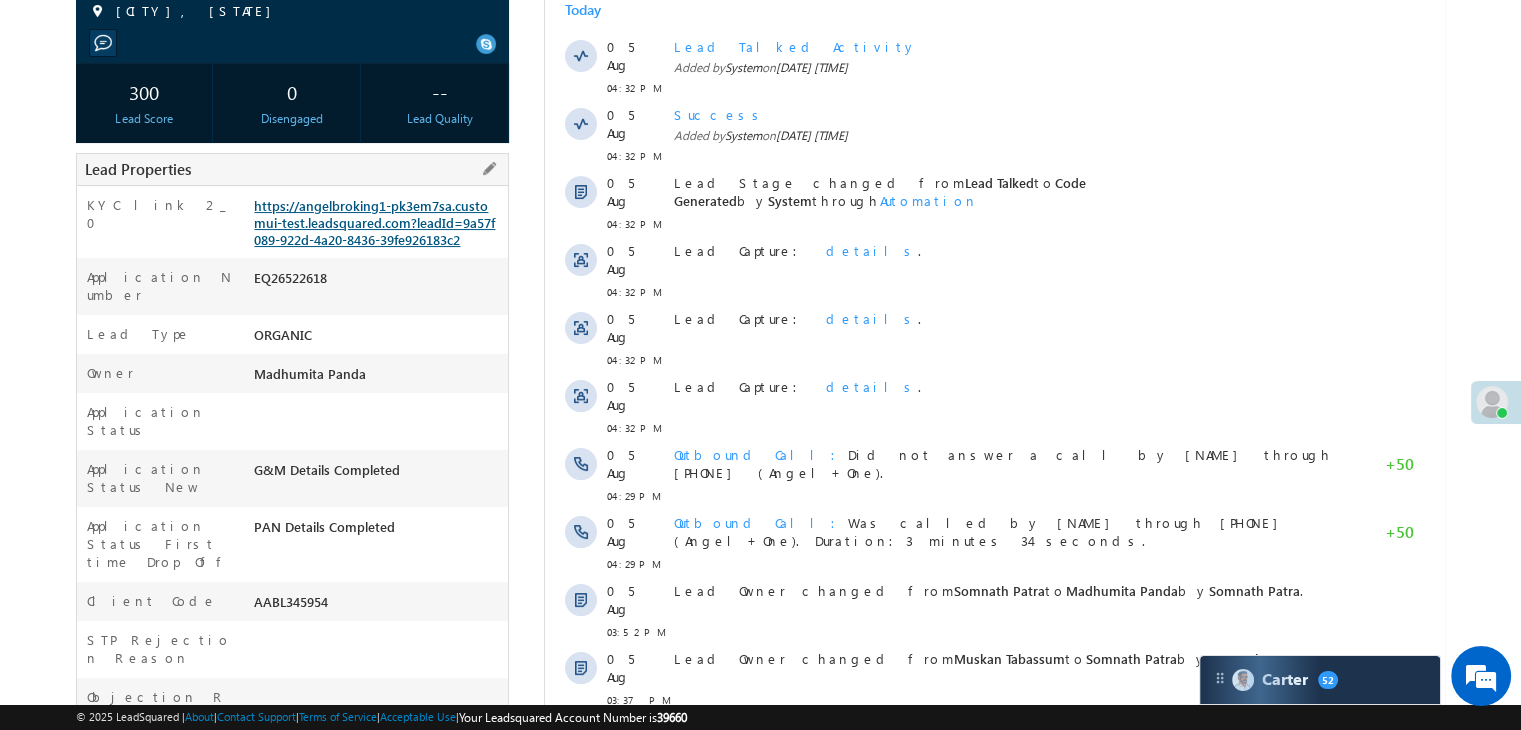 scroll, scrollTop: 0, scrollLeft: 0, axis: both 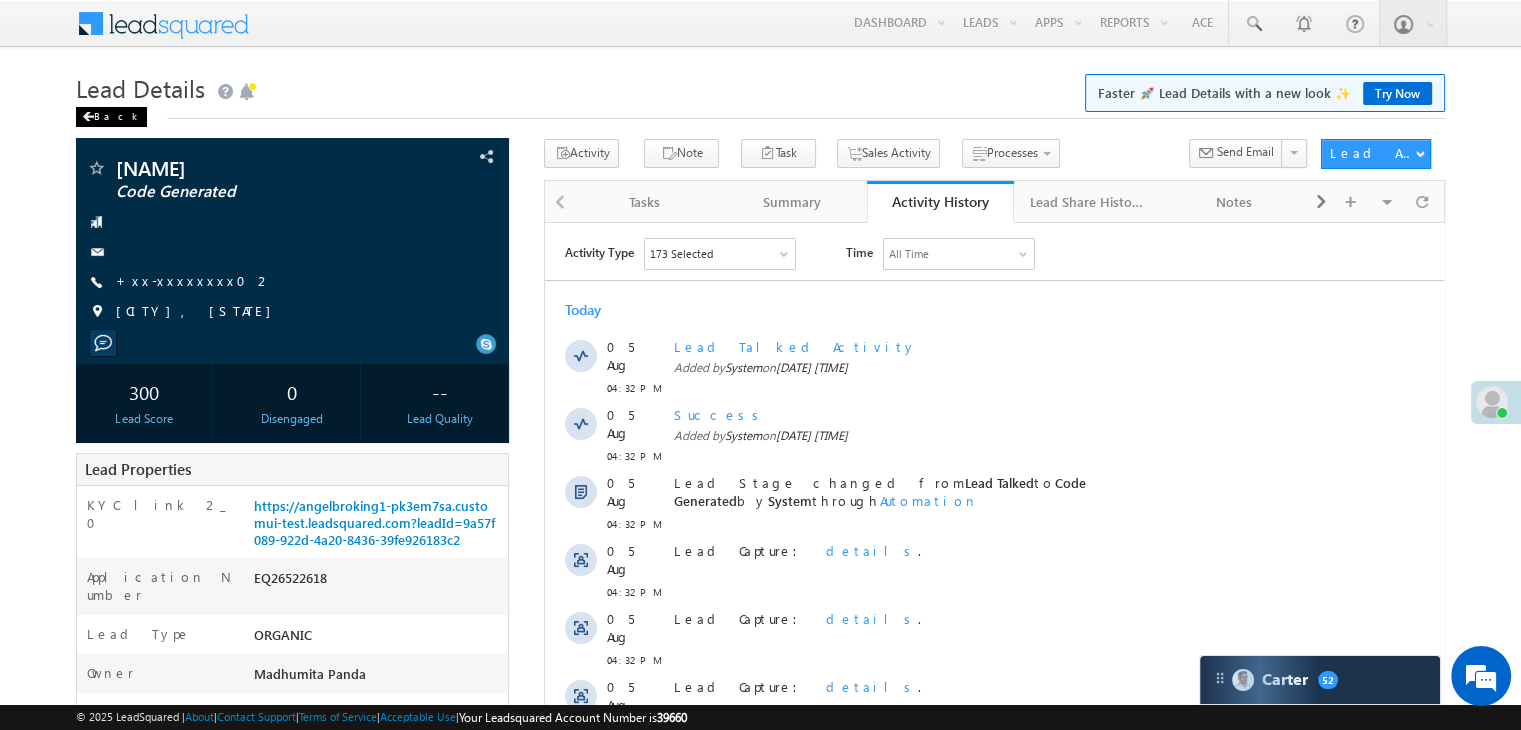 click at bounding box center [88, 117] 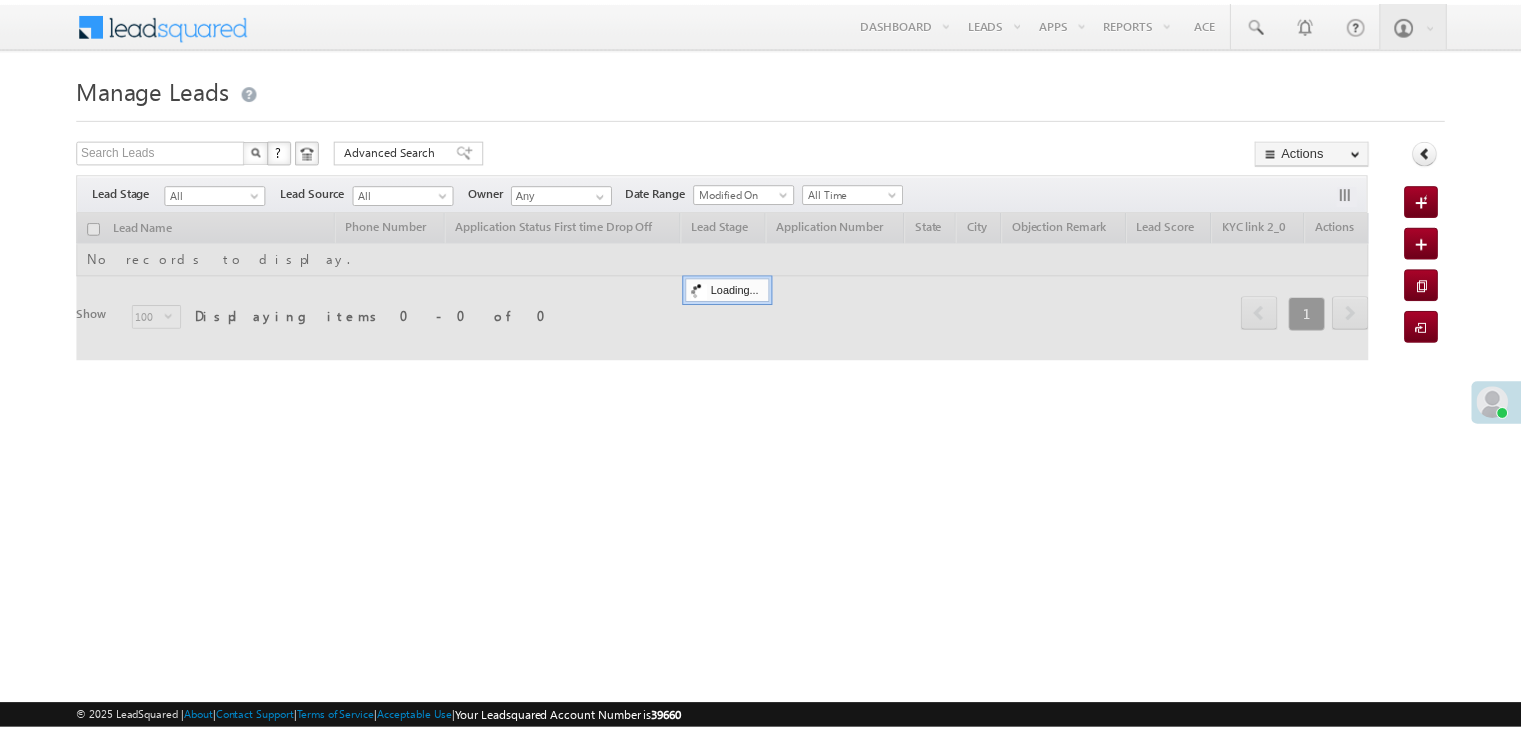scroll, scrollTop: 0, scrollLeft: 0, axis: both 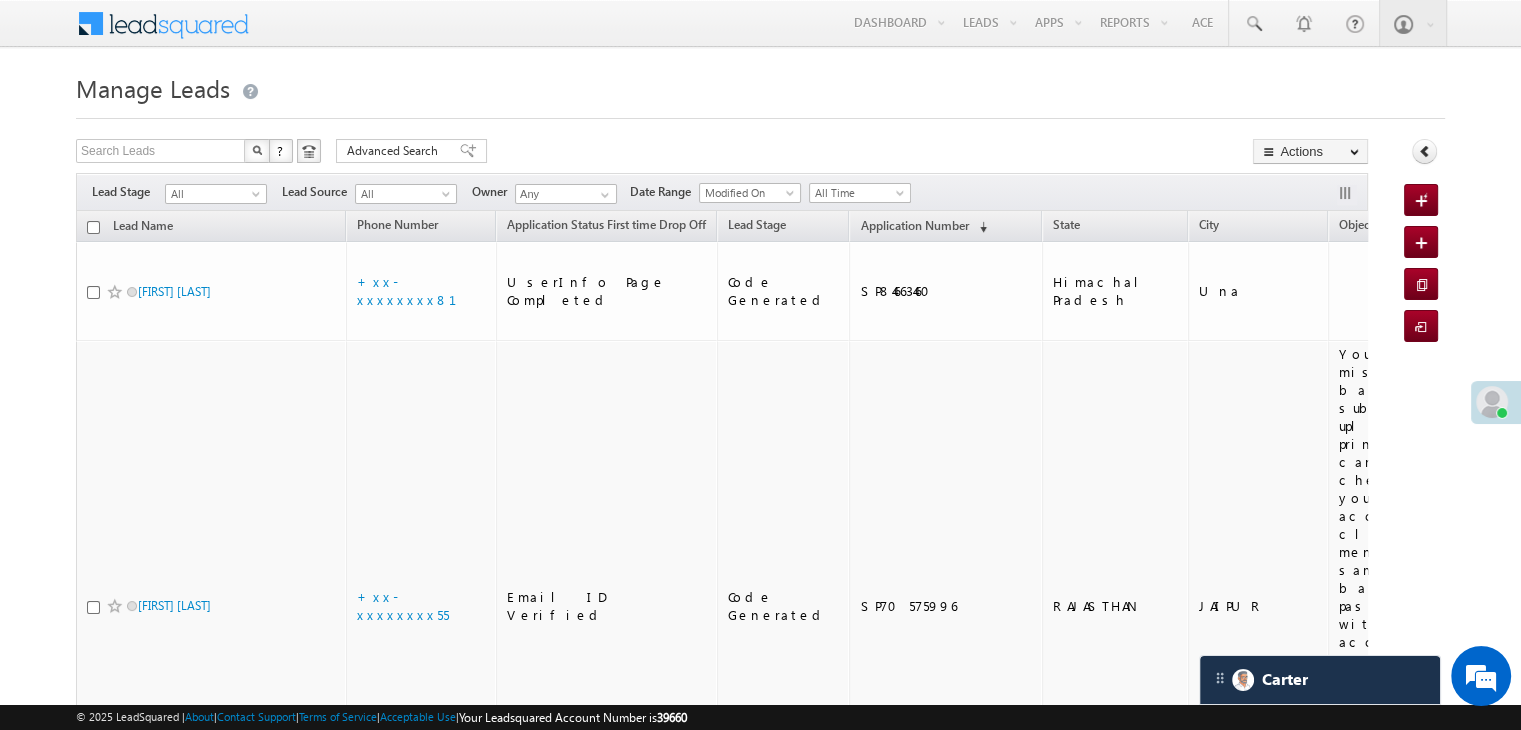 click on "Filters
Lead Stage
All All
Lead Source
All All
Owner
Any Any
Date Range Go maxdate" at bounding box center (722, 192) 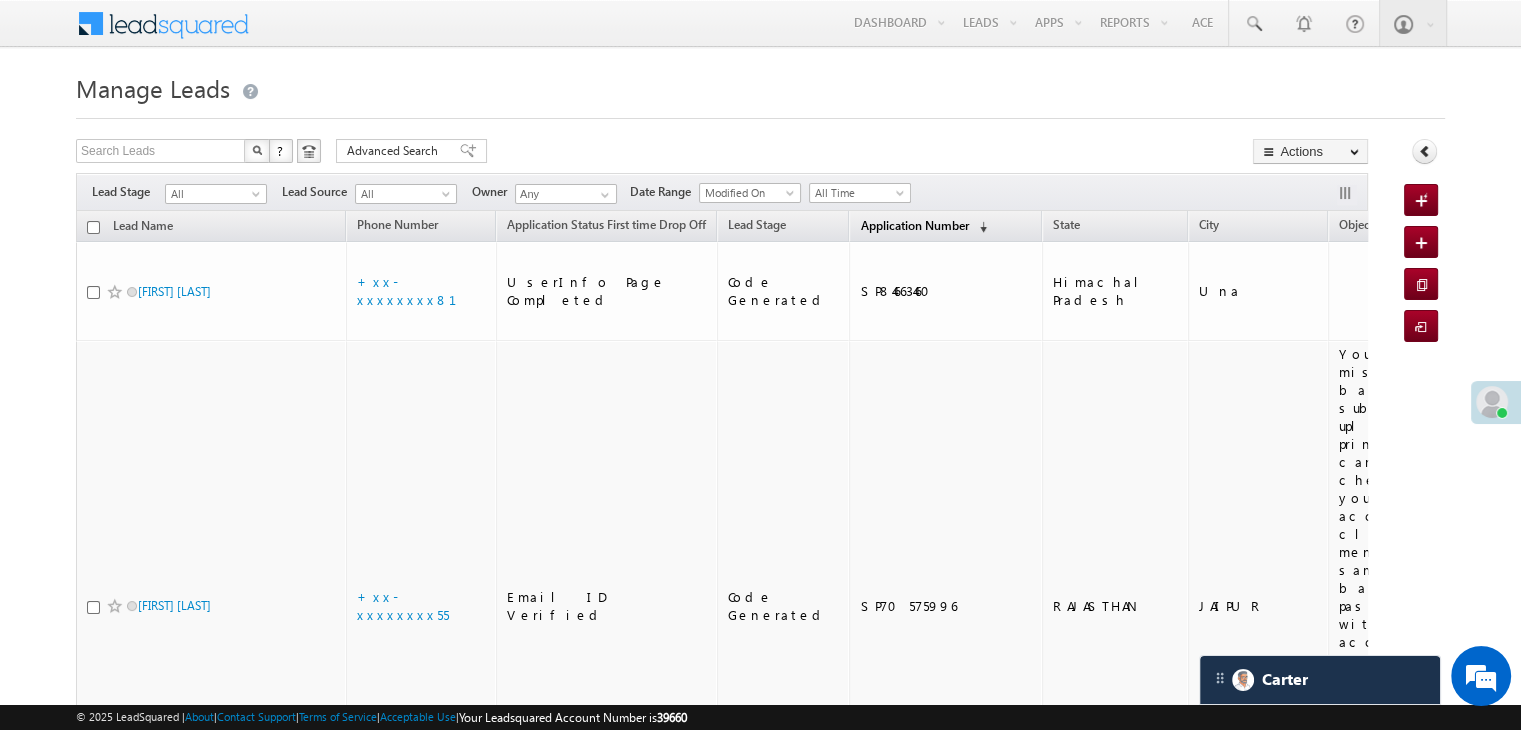 click on "Application Number" at bounding box center (914, 225) 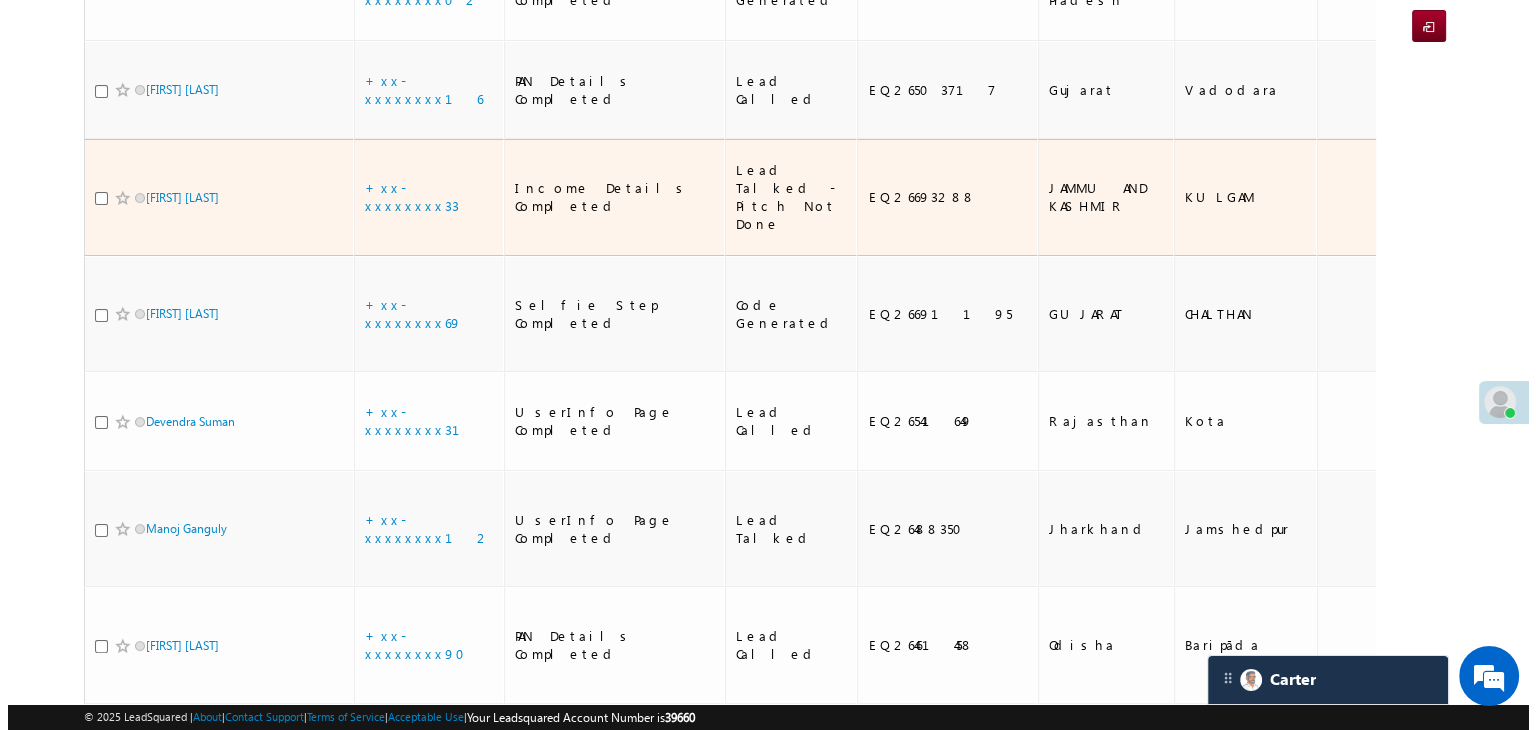 scroll, scrollTop: 0, scrollLeft: 0, axis: both 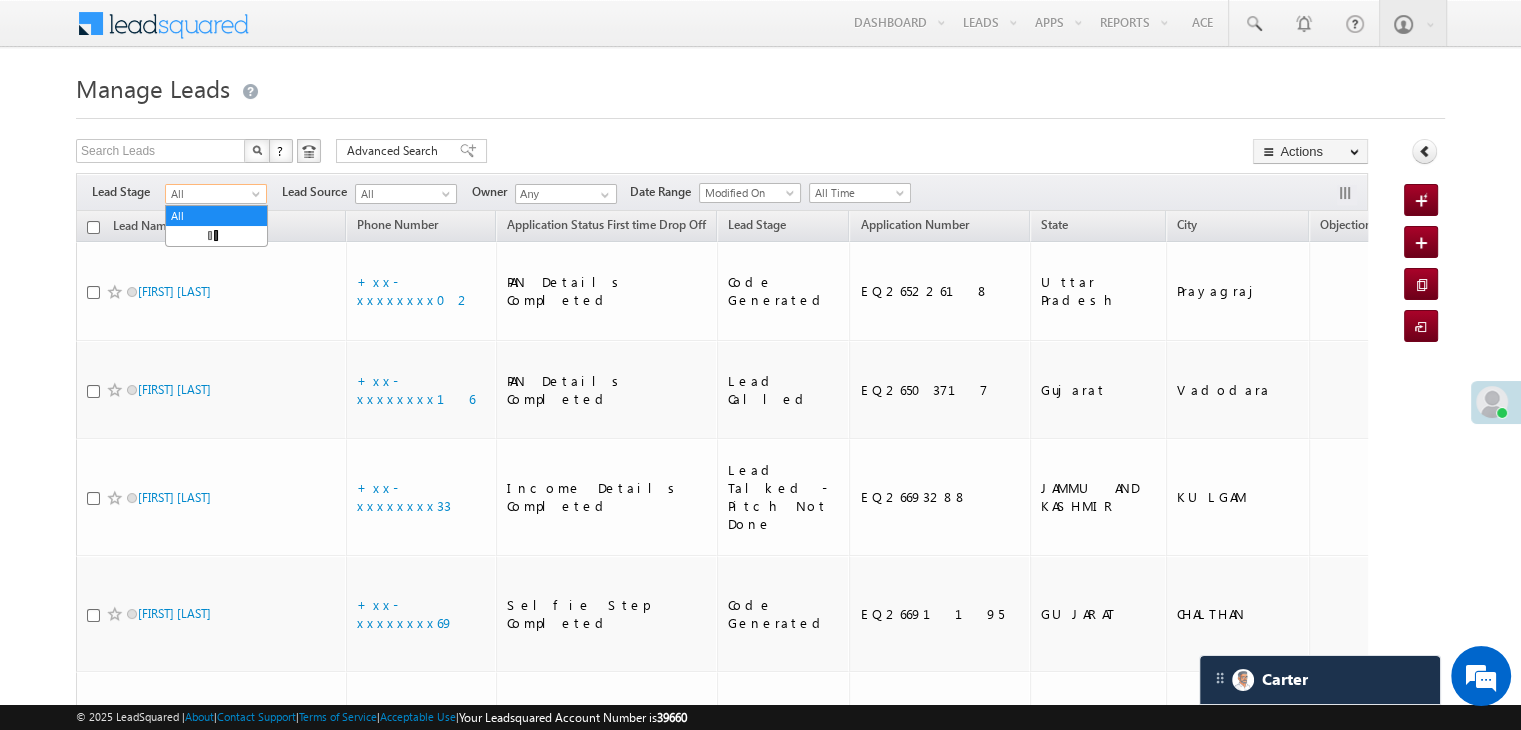 click on "All" at bounding box center (213, 194) 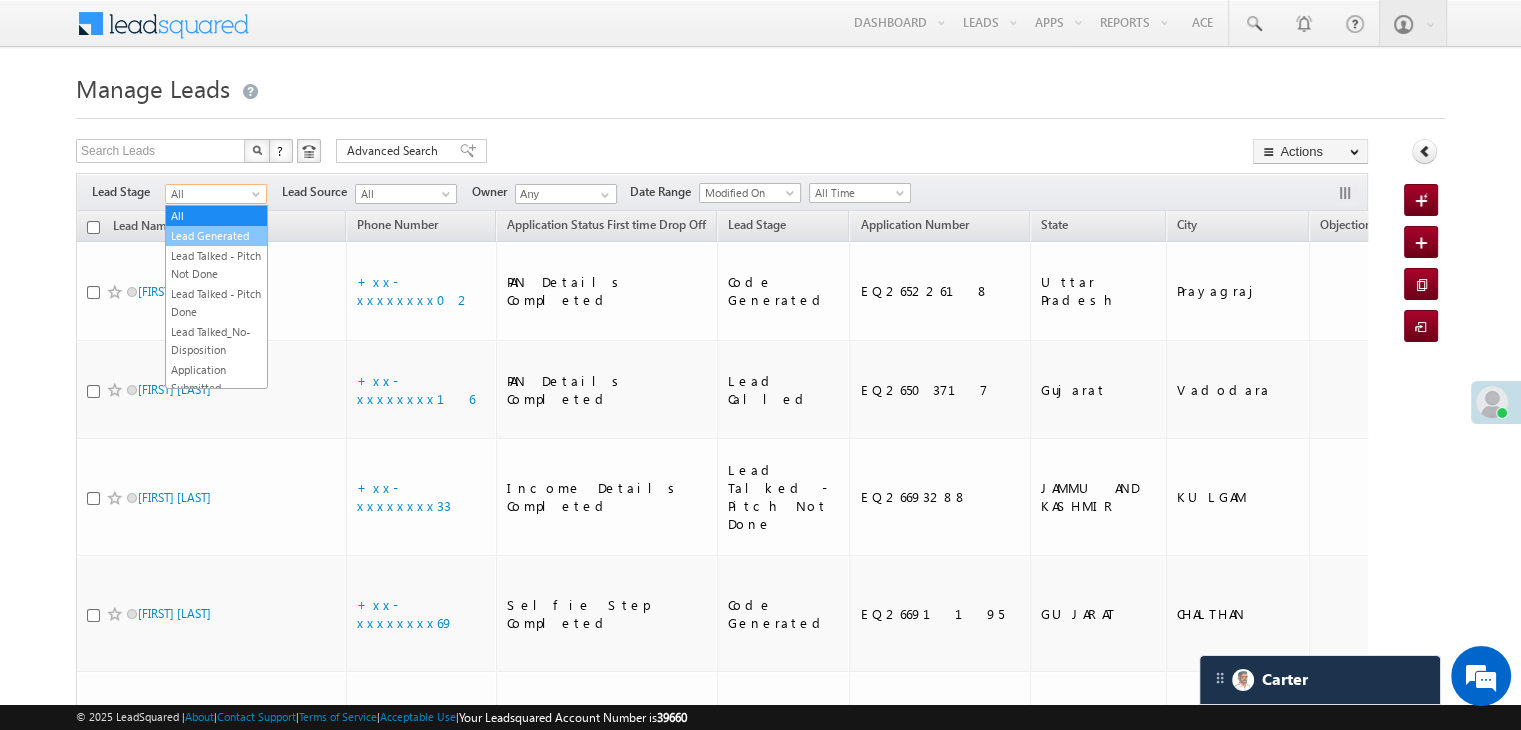 click on "Lead Generated" at bounding box center (216, 236) 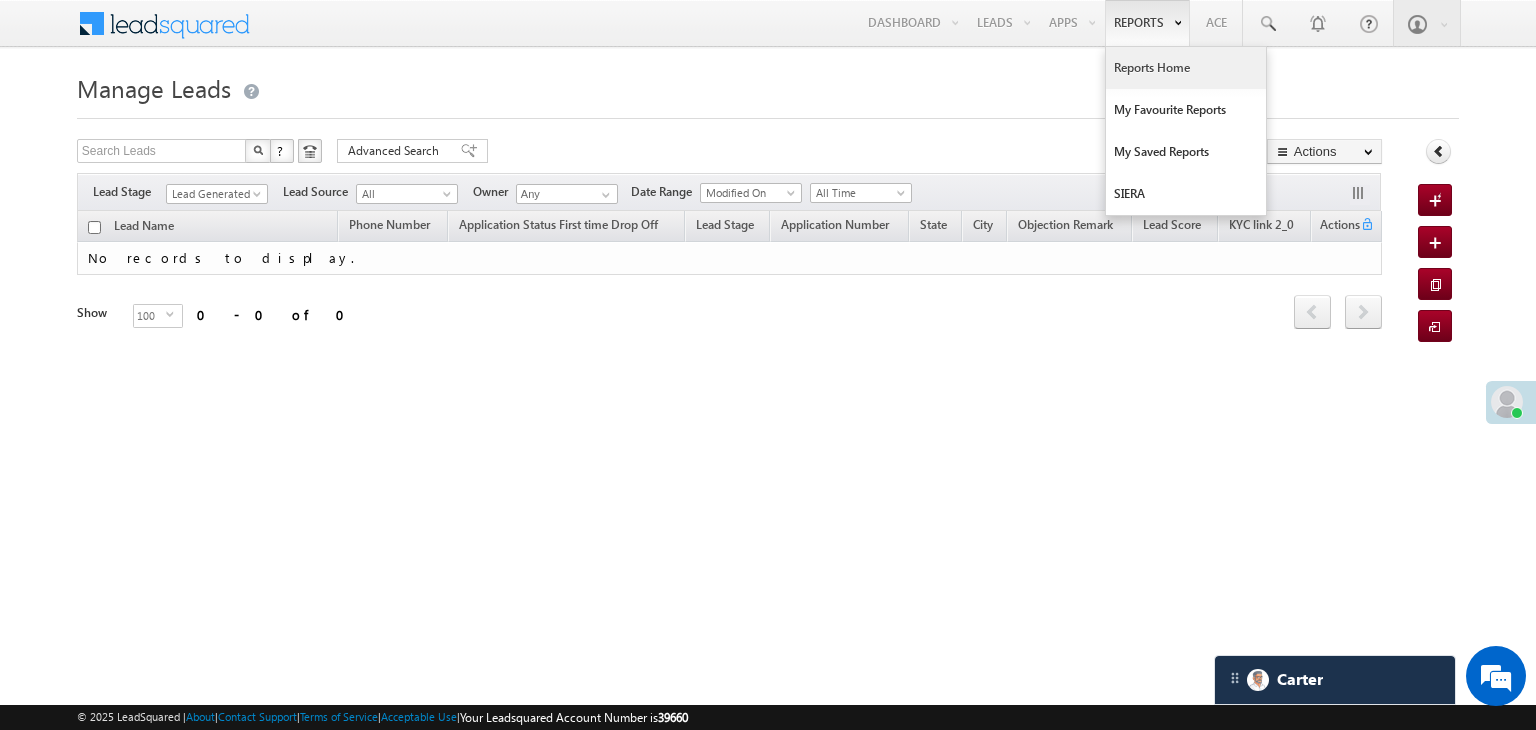 click on "Reports Home" at bounding box center (1186, 68) 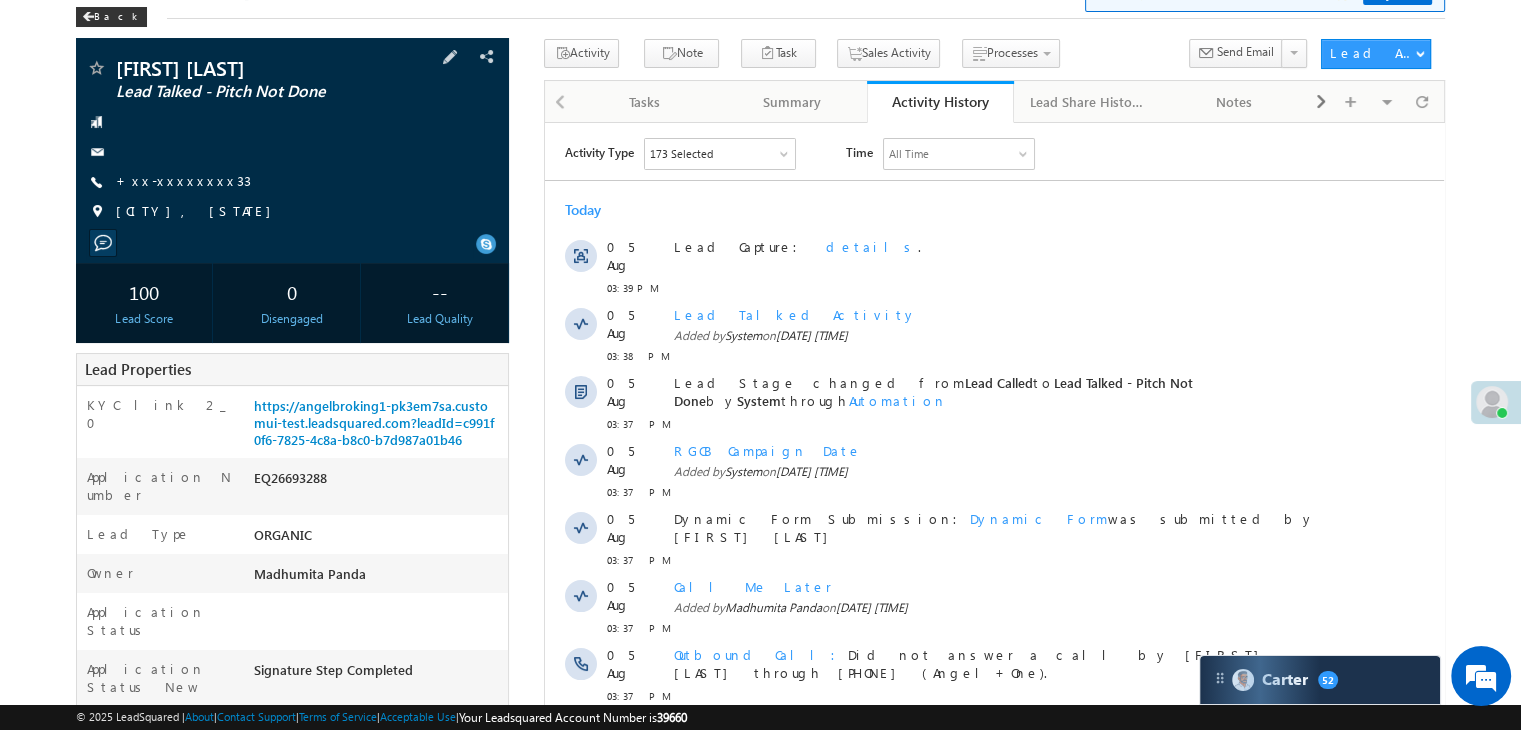 scroll, scrollTop: 0, scrollLeft: 0, axis: both 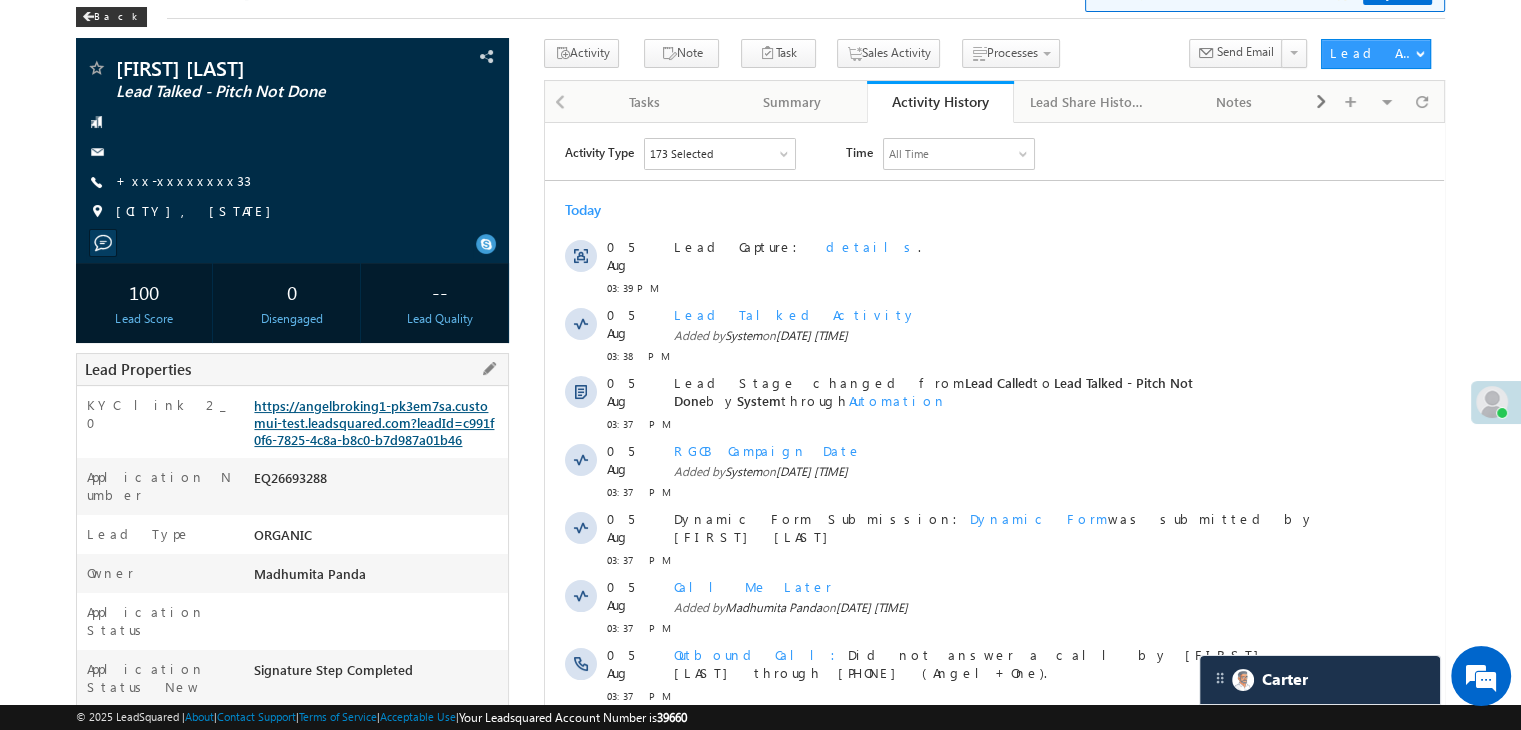 click on "https://angelbroking1-pk3em7sa.customui-test.leadsquared.com?leadId=c991f0f6-7825-4c8a-b8c0-b7d987a01b46" at bounding box center [374, 422] 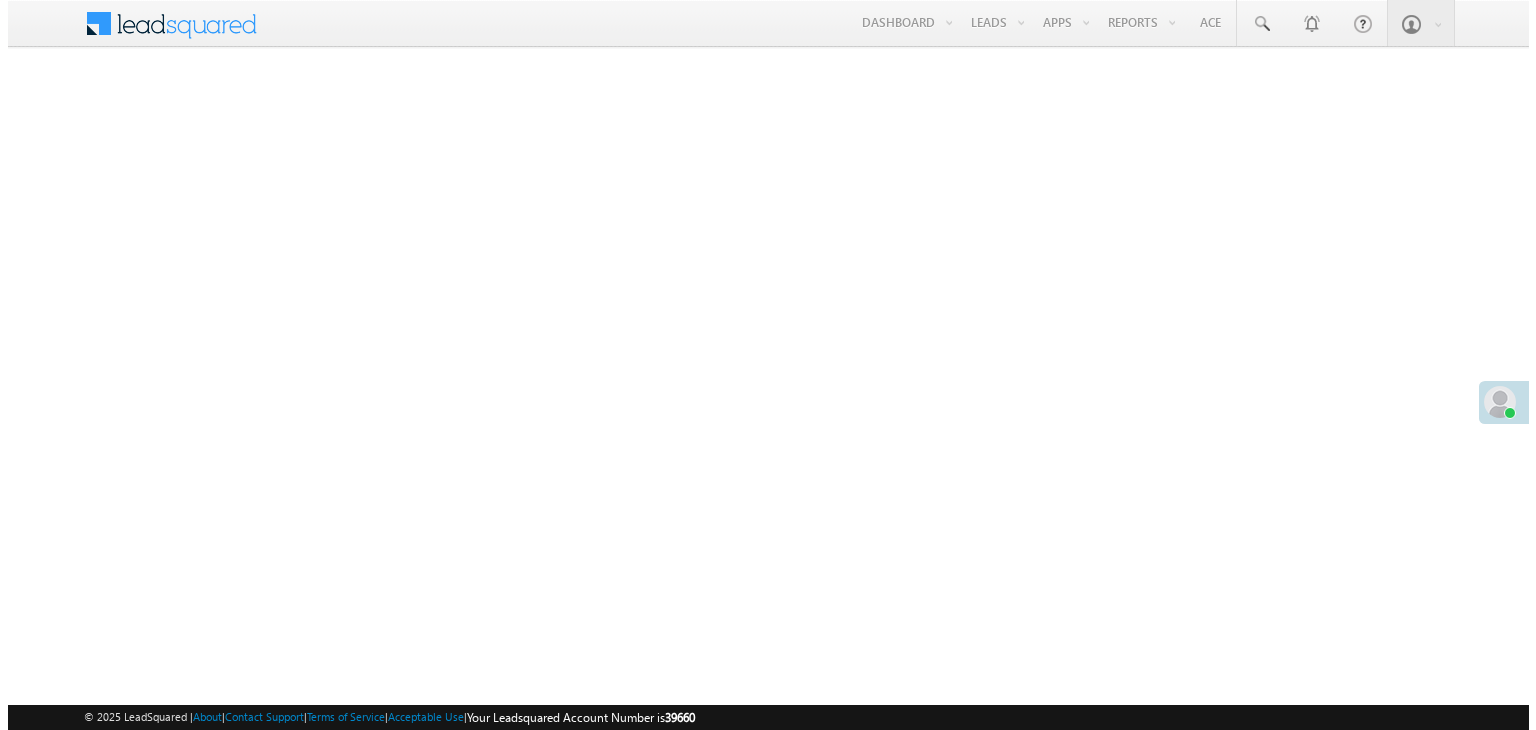scroll, scrollTop: 0, scrollLeft: 0, axis: both 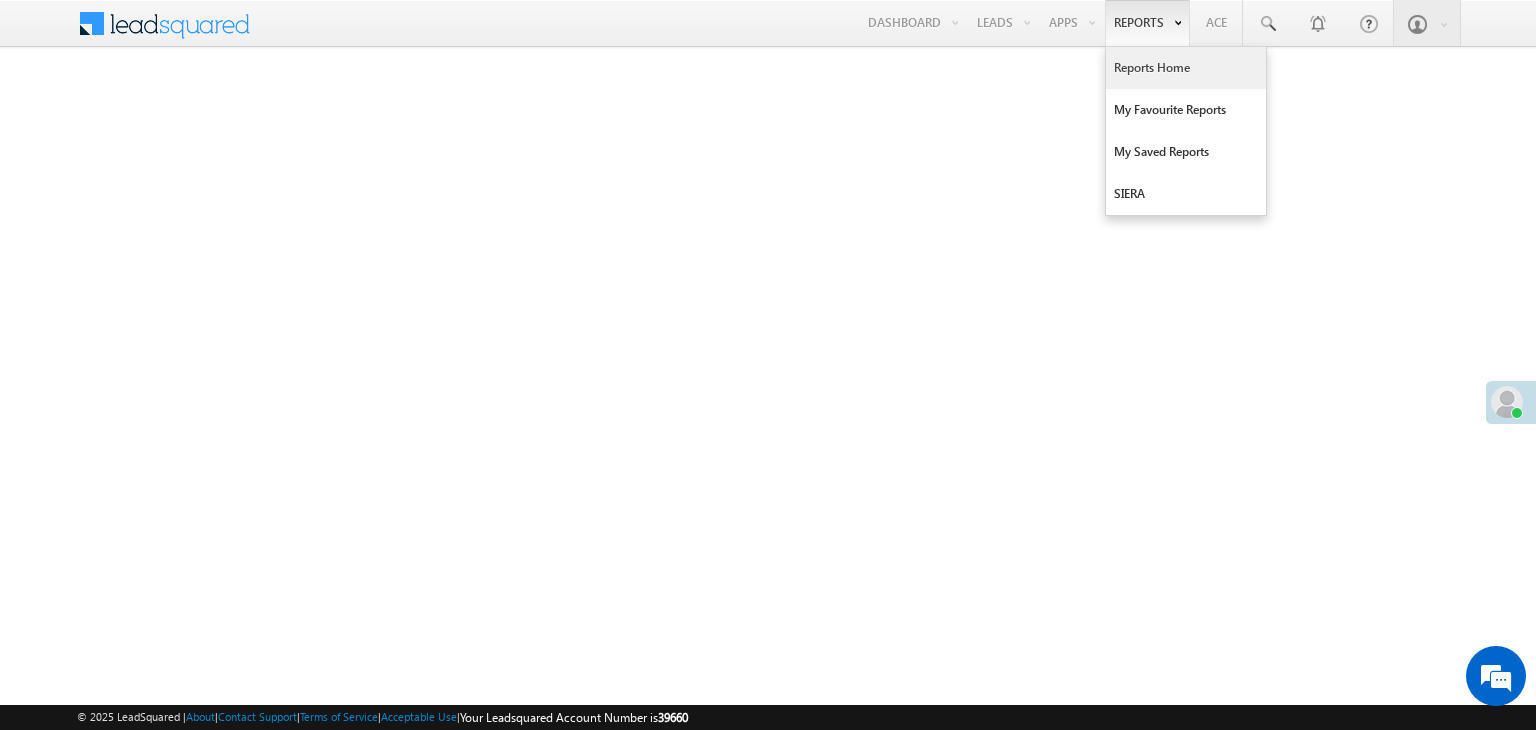 click on "Reports Home" at bounding box center (1186, 68) 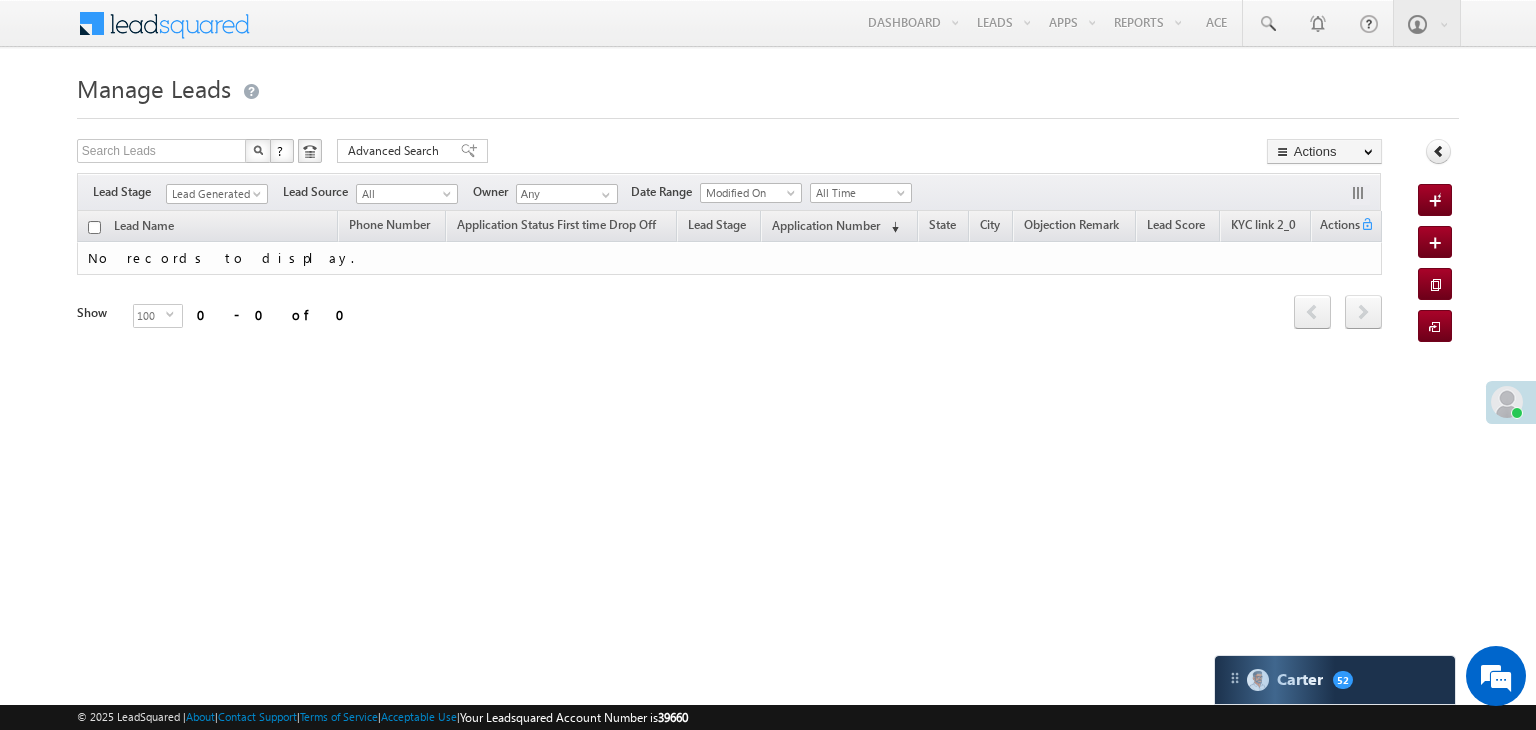 scroll, scrollTop: 0, scrollLeft: 0, axis: both 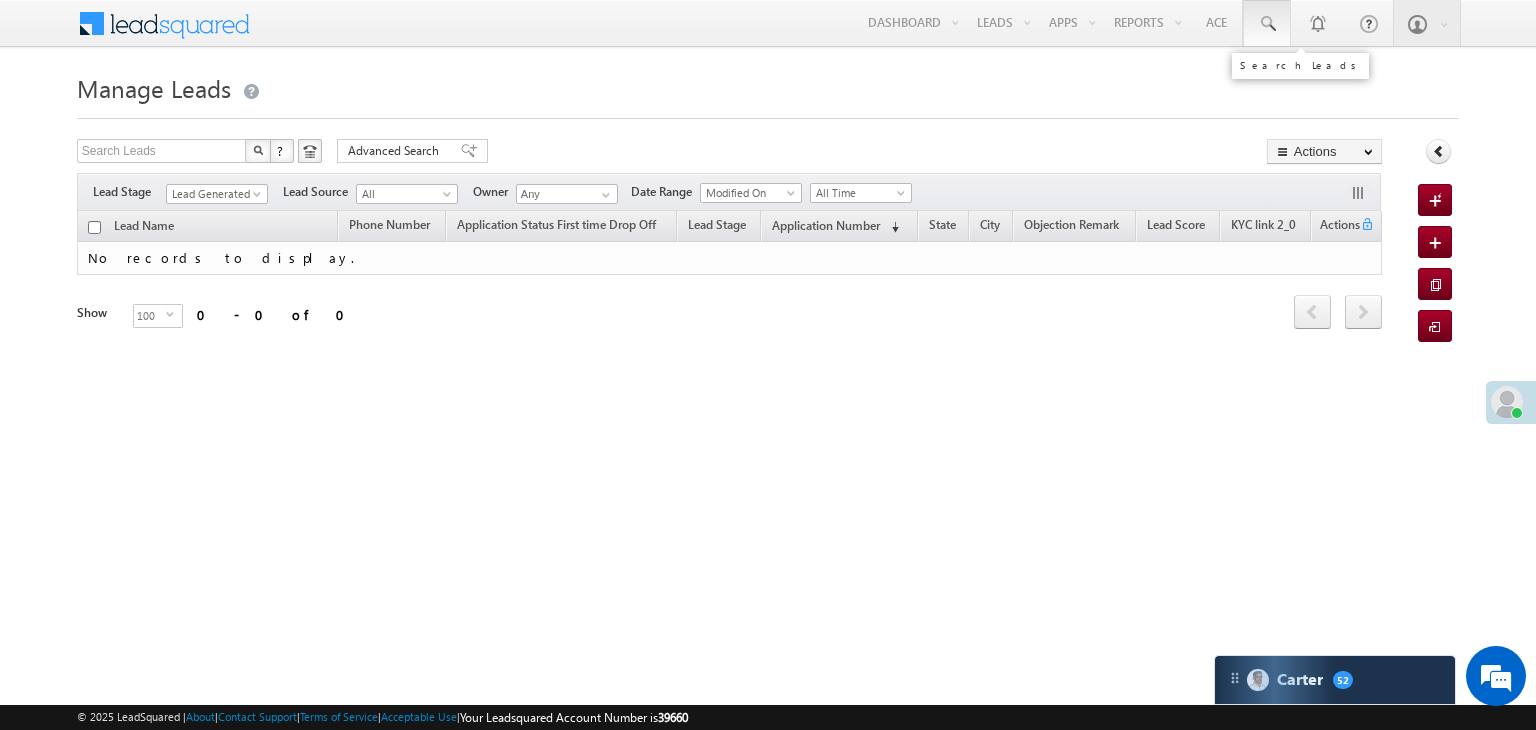 click at bounding box center (1267, 24) 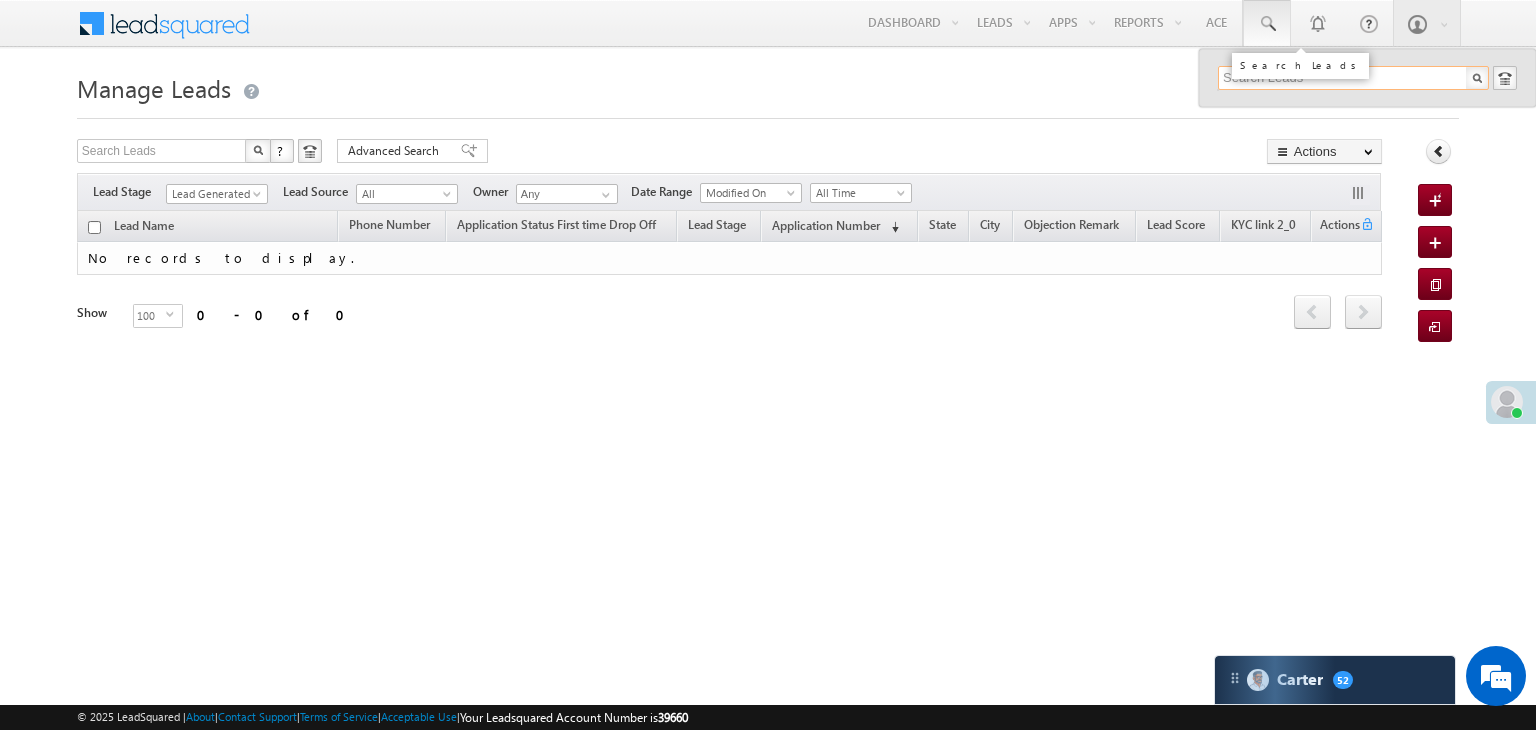 paste on "EQ26471424" 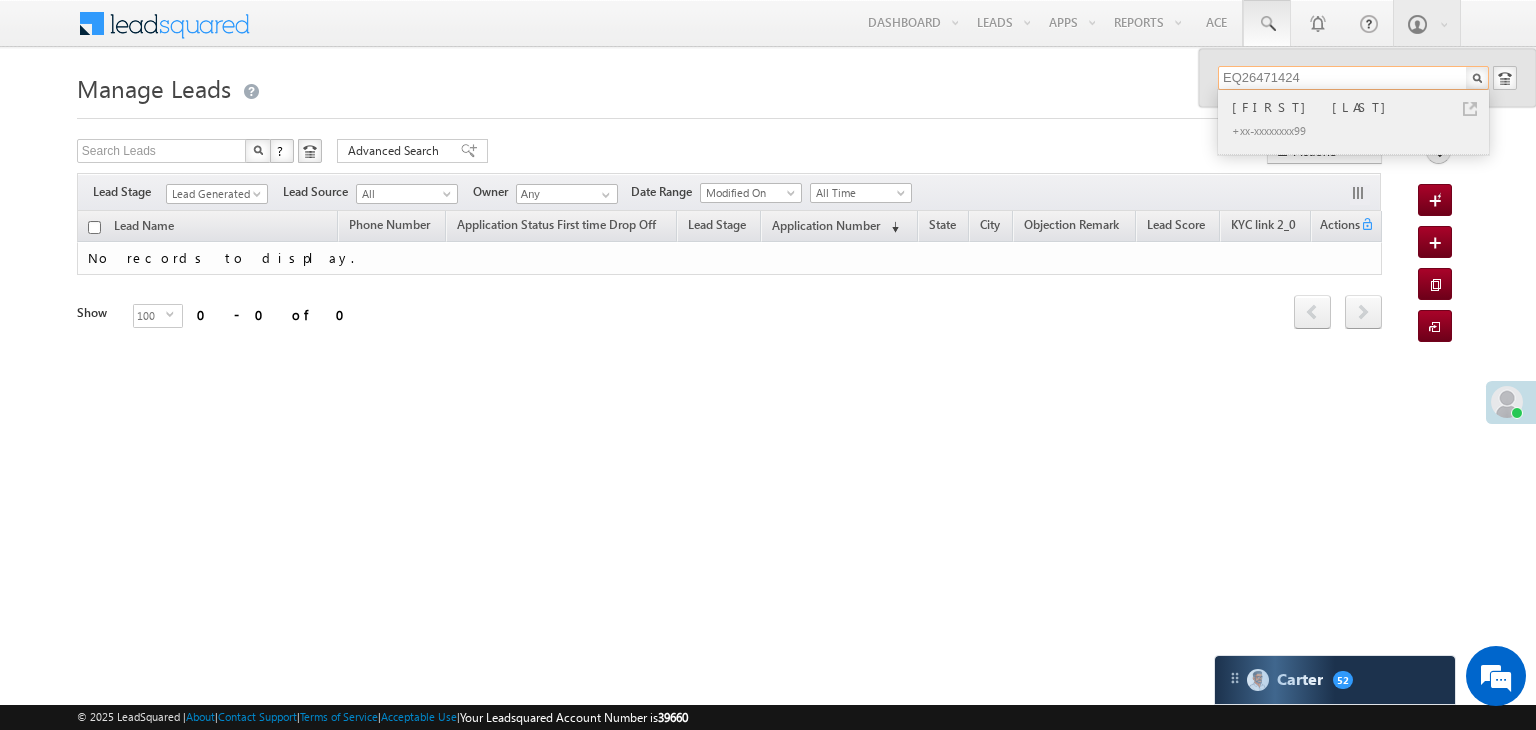 type on "EQ26471424" 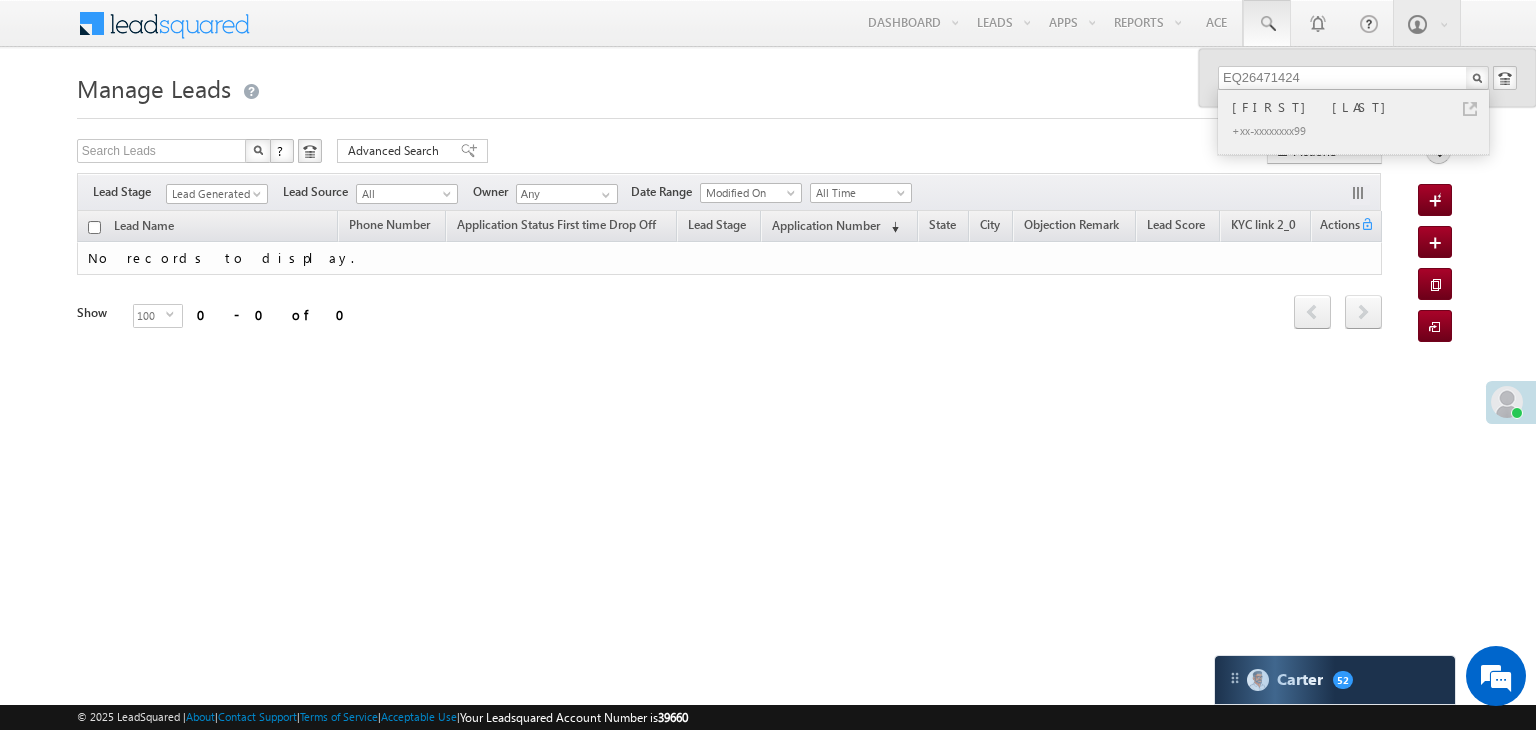 click on "[FIRST] [LAST]" at bounding box center (1362, 107) 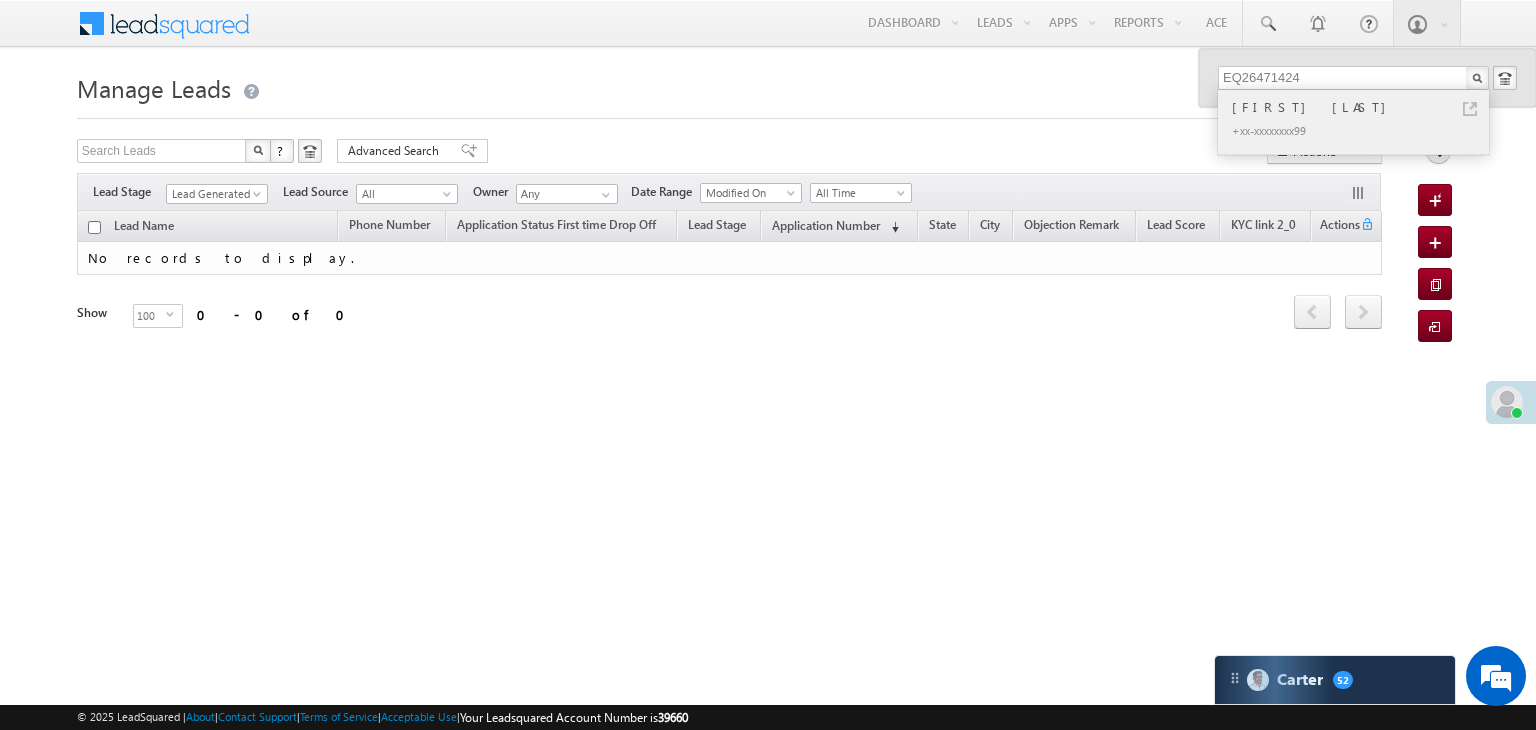 scroll, scrollTop: 0, scrollLeft: 0, axis: both 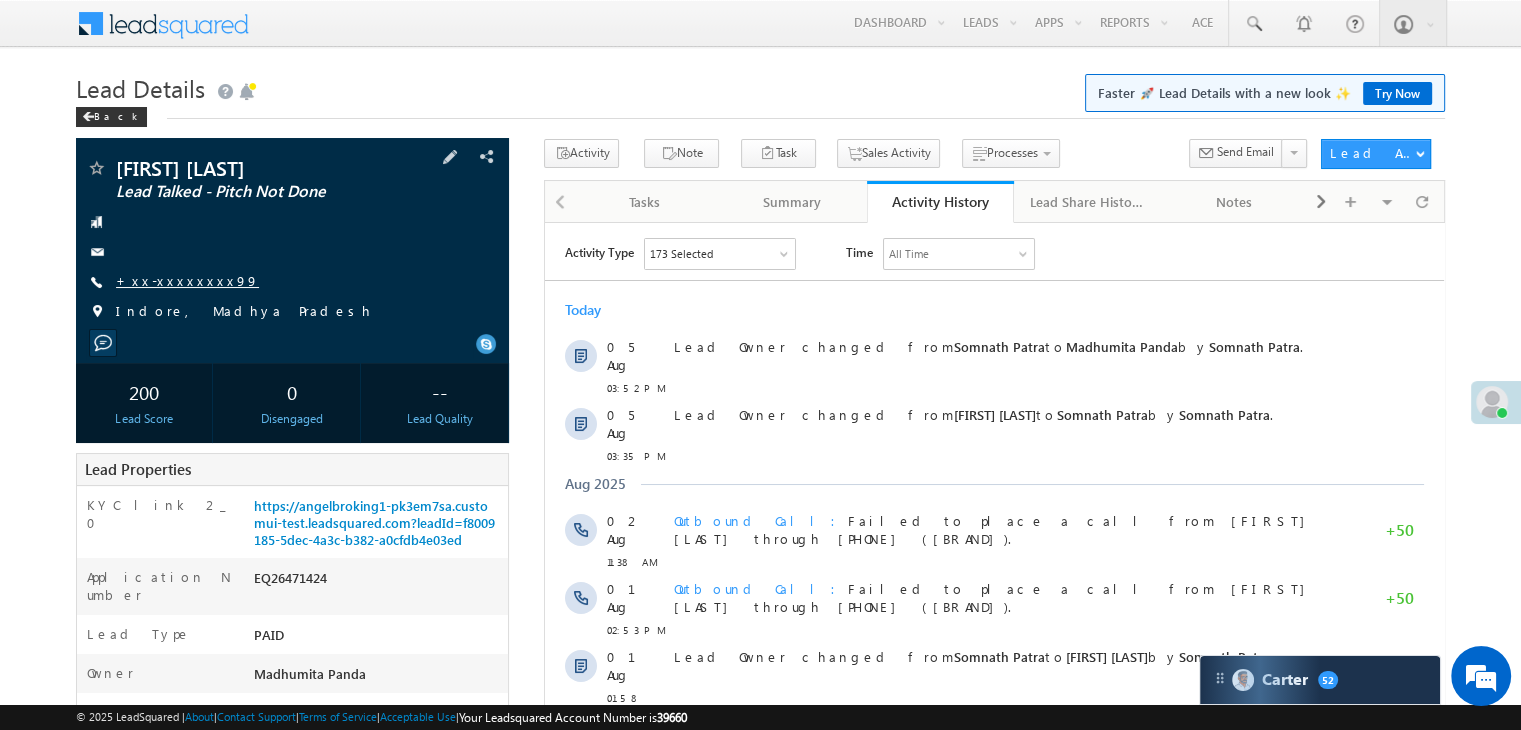 click on "+xx-xxxxxxxx99" at bounding box center (187, 280) 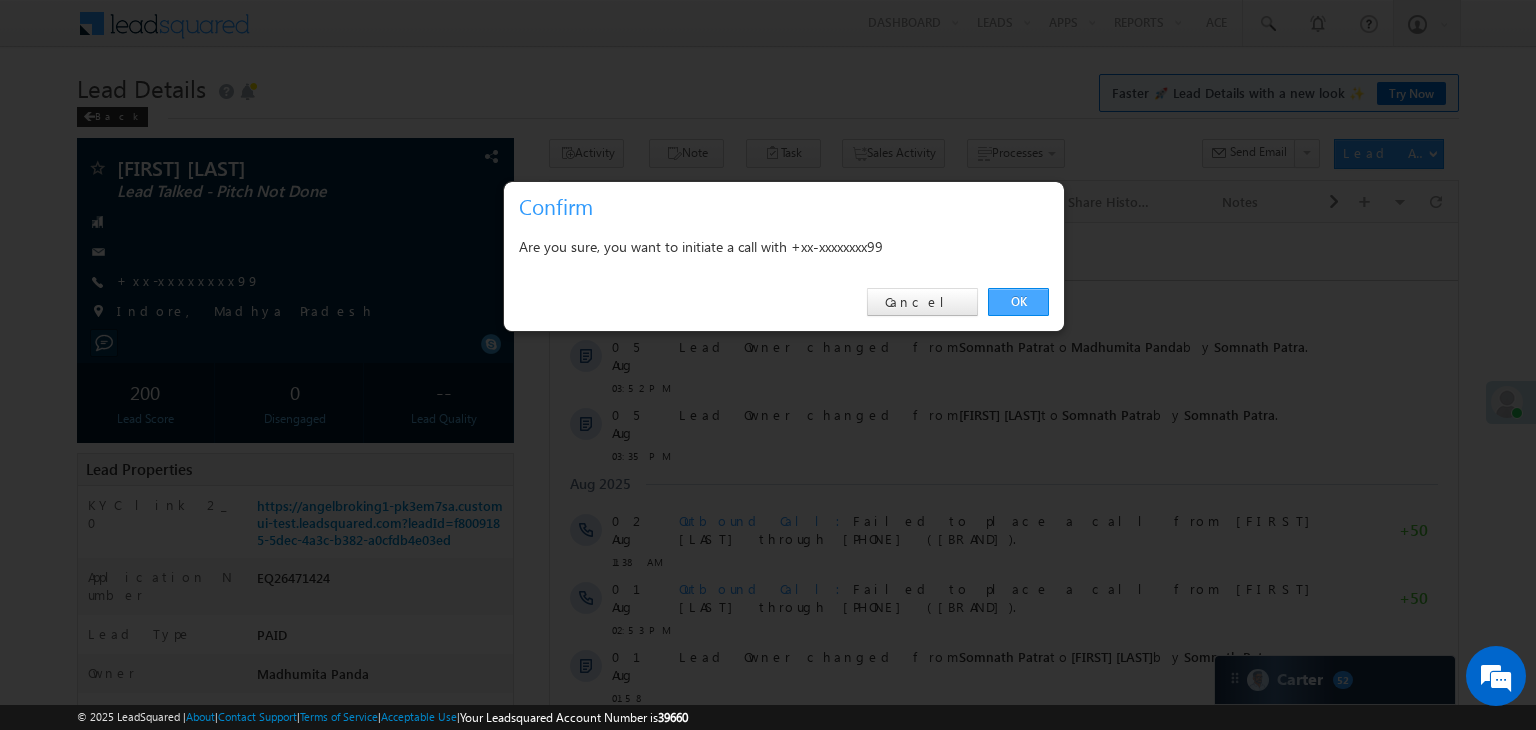 click on "OK" at bounding box center [1018, 302] 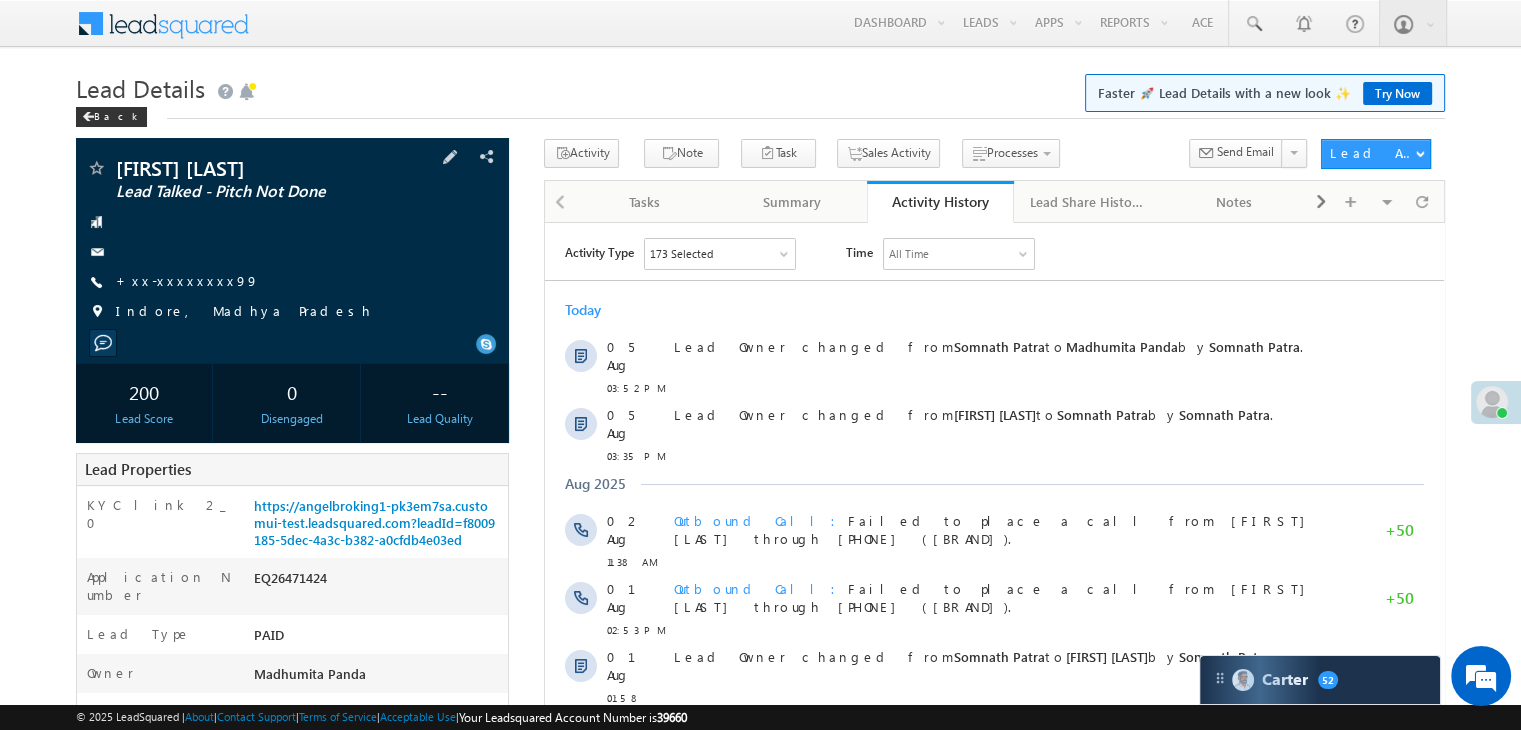 scroll, scrollTop: 200, scrollLeft: 0, axis: vertical 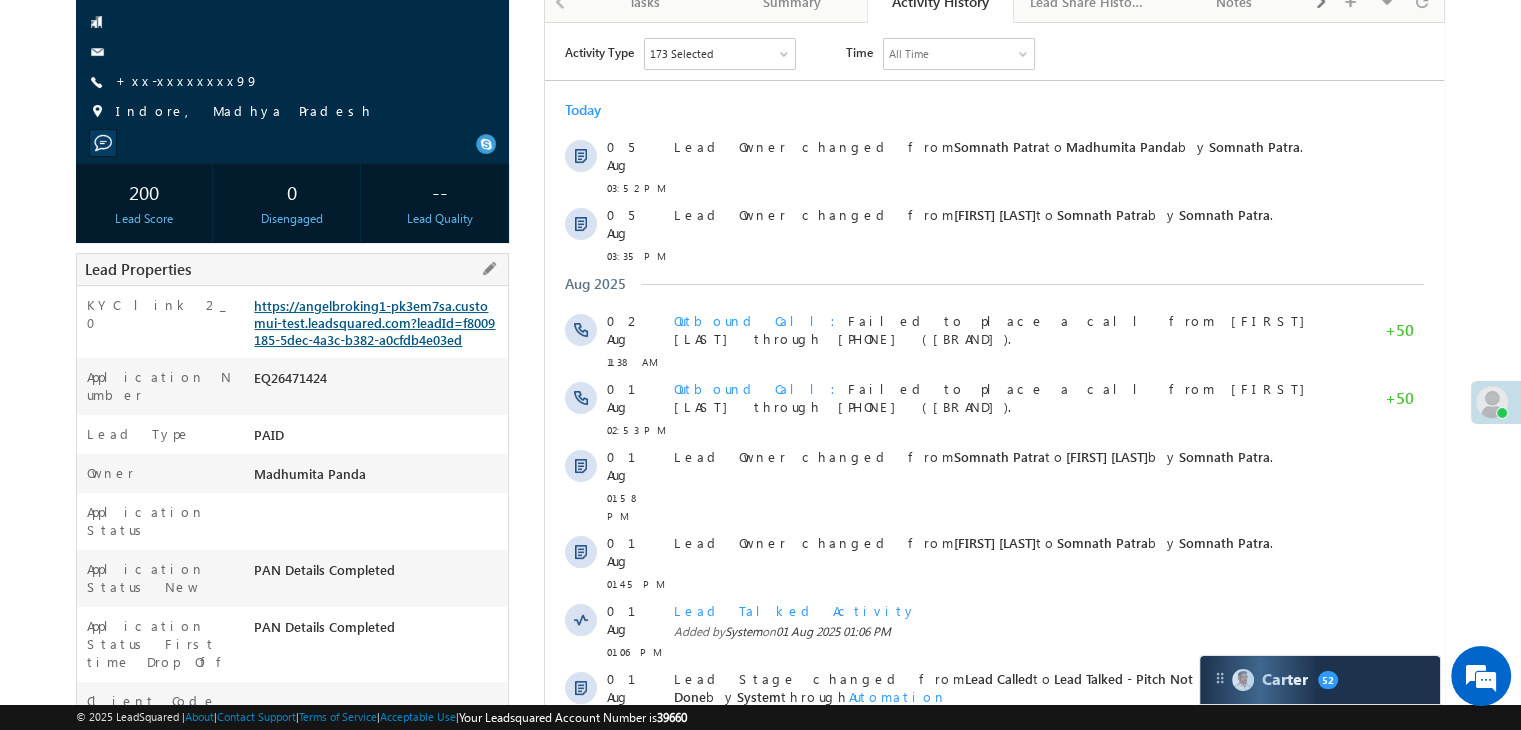 click on "https://angelbroking1-pk3em7sa.customui-test.leadsquared.com?leadId=f8009185-5dec-4a3c-b382-a0cfdb4e03ed" at bounding box center (374, 322) 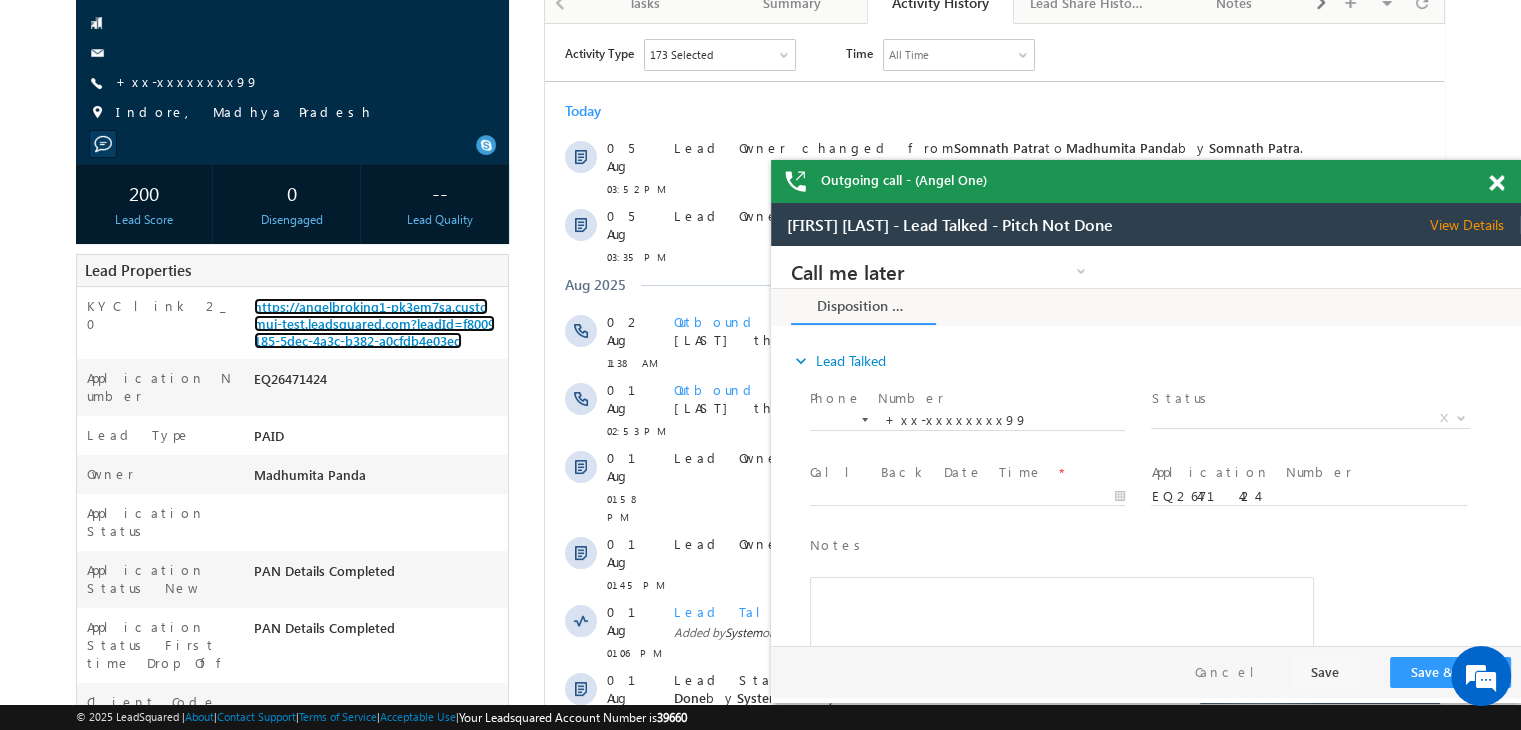 scroll, scrollTop: 0, scrollLeft: 0, axis: both 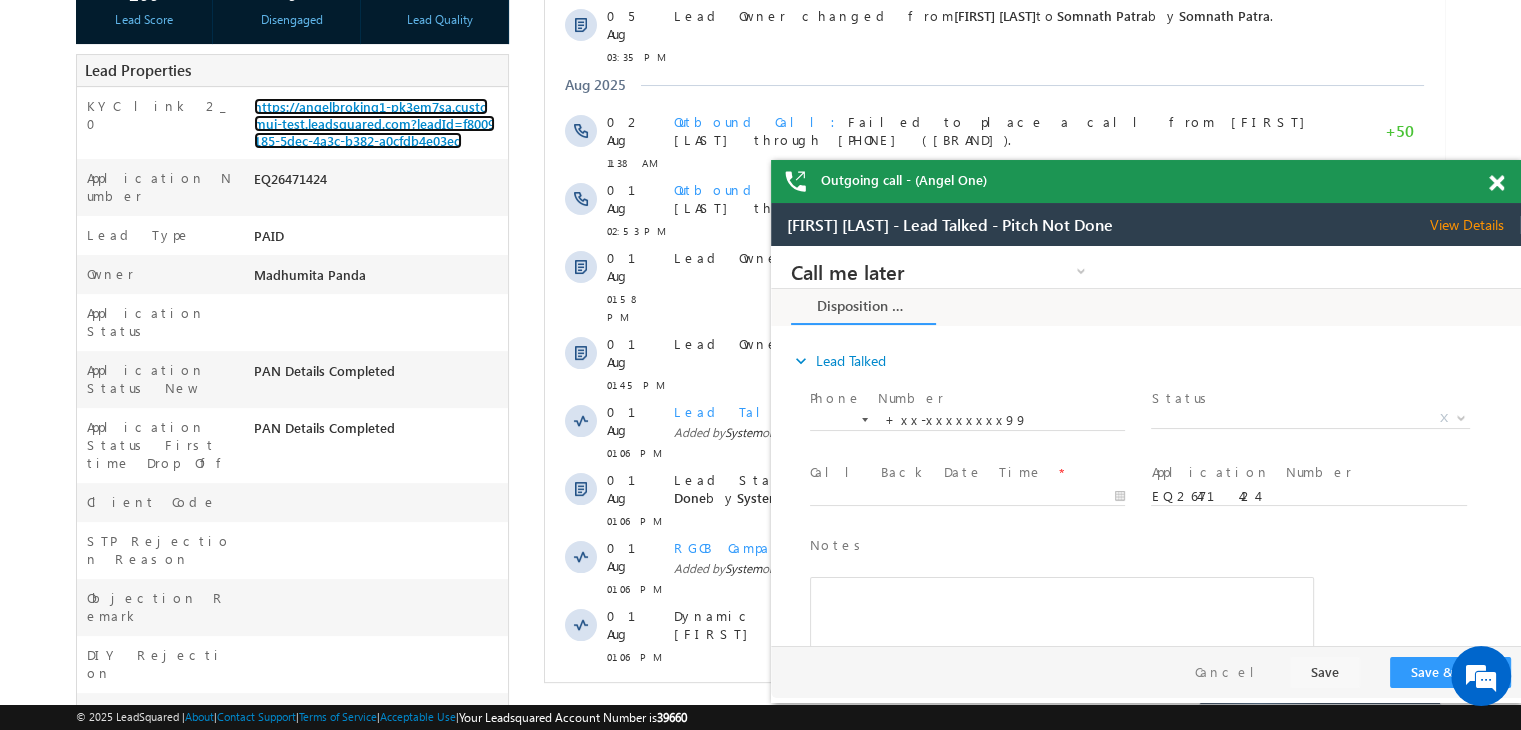 click at bounding box center (1496, 183) 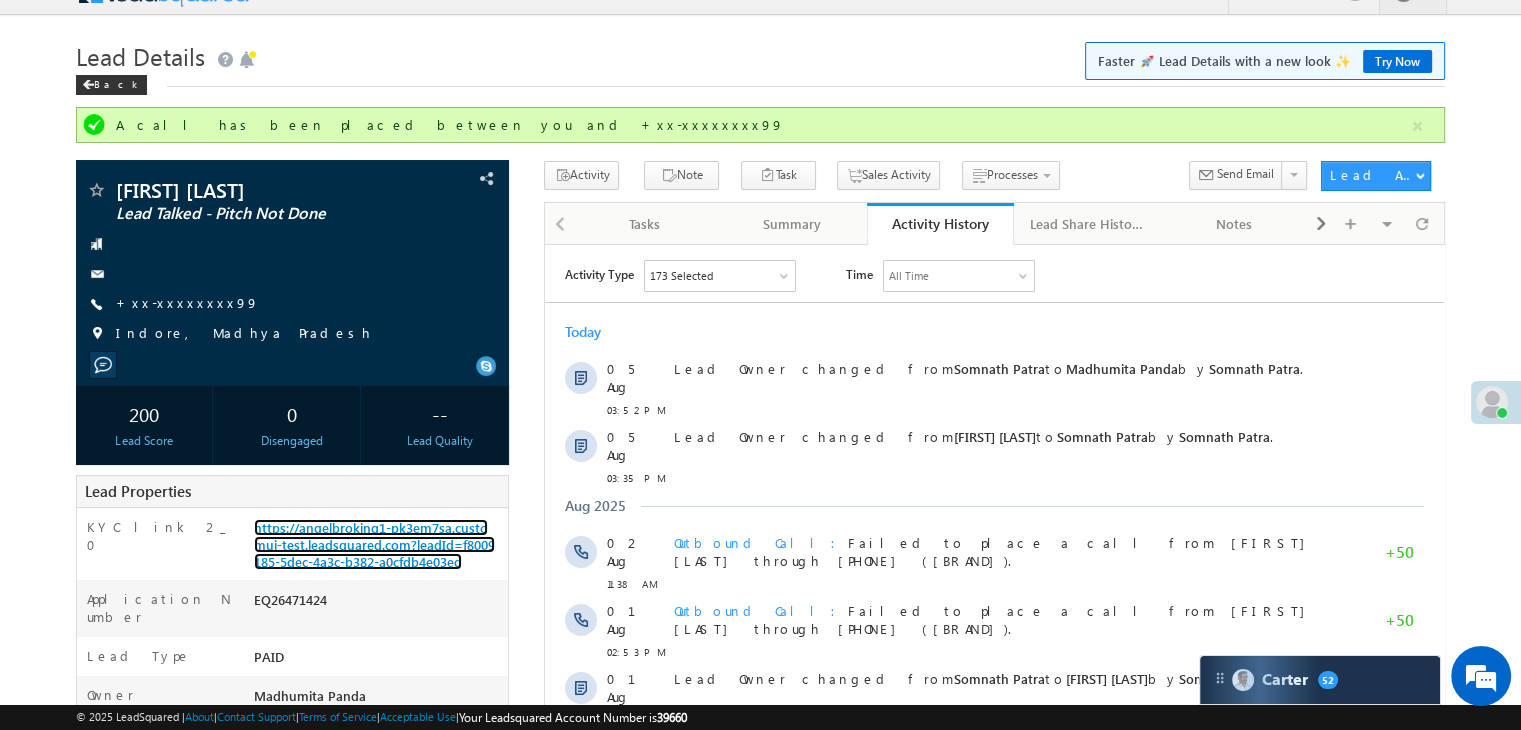 scroll, scrollTop: 0, scrollLeft: 0, axis: both 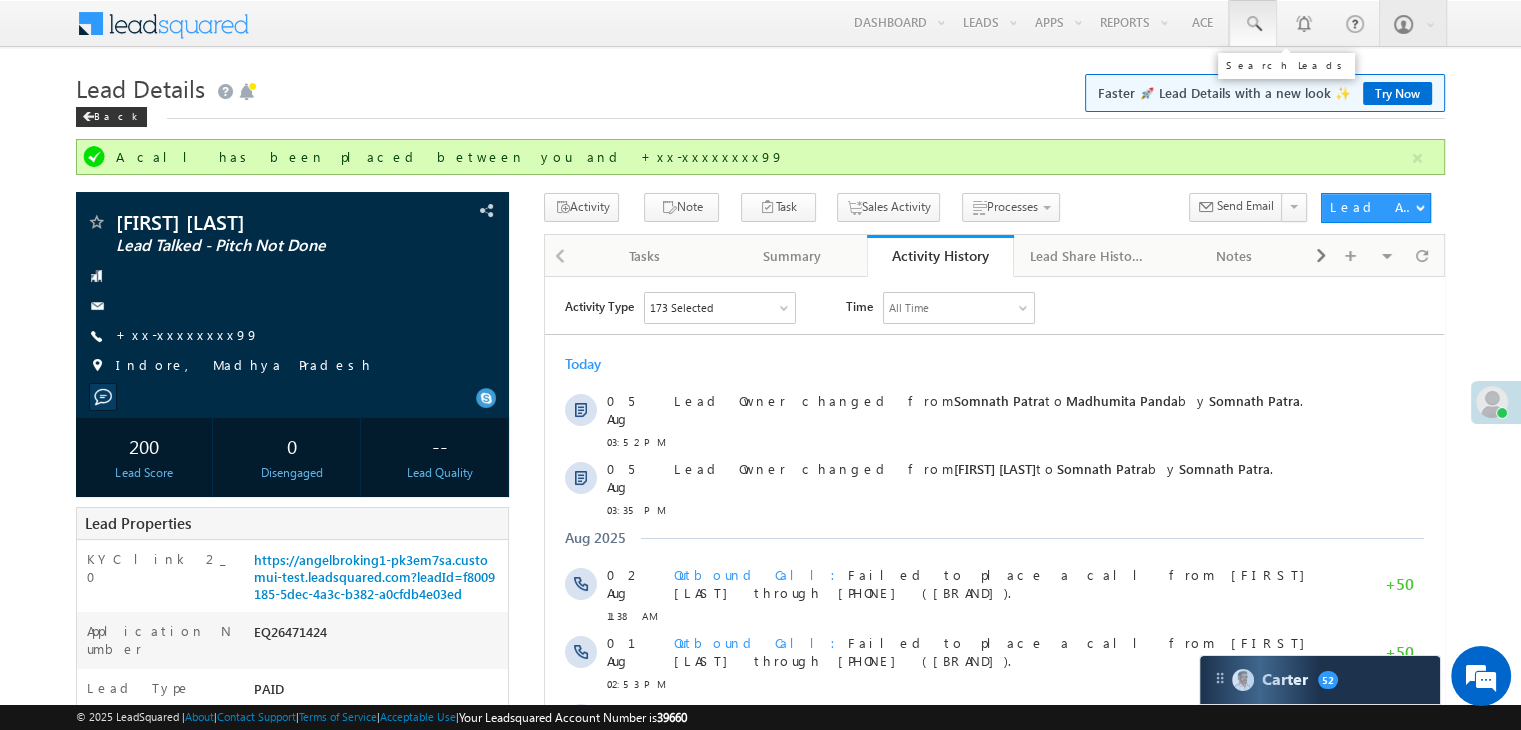 click at bounding box center [1253, 24] 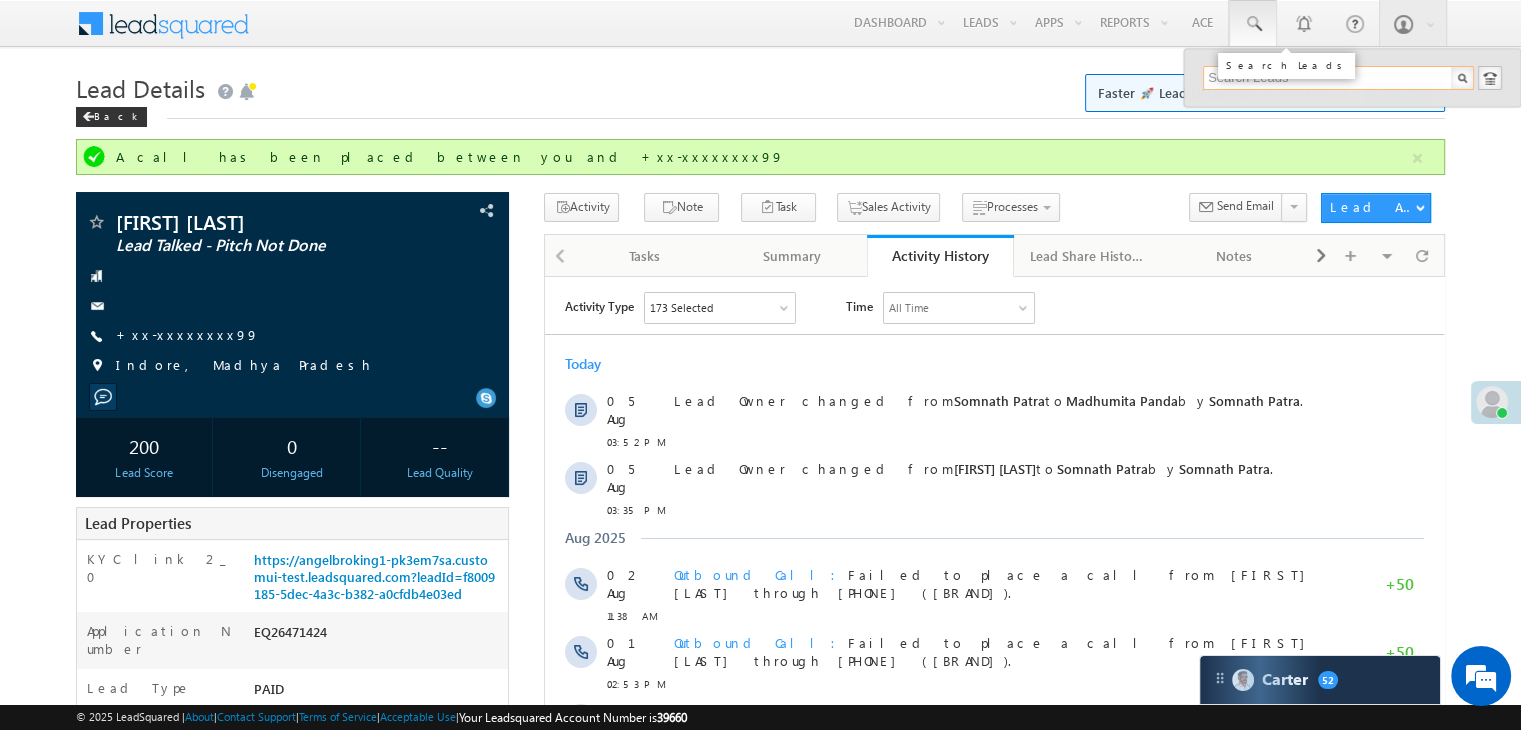 paste on "EQ26606475" 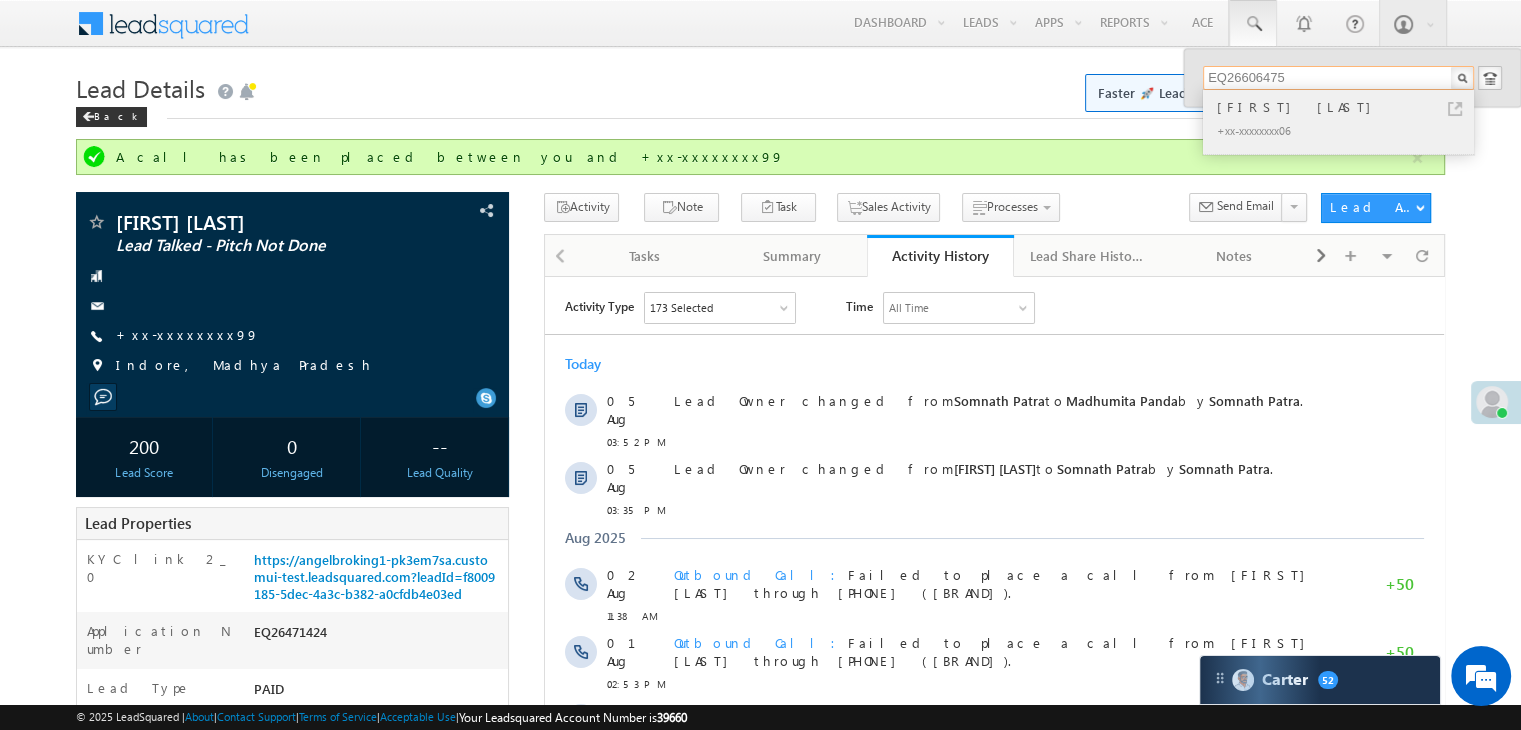 type on "EQ26606475" 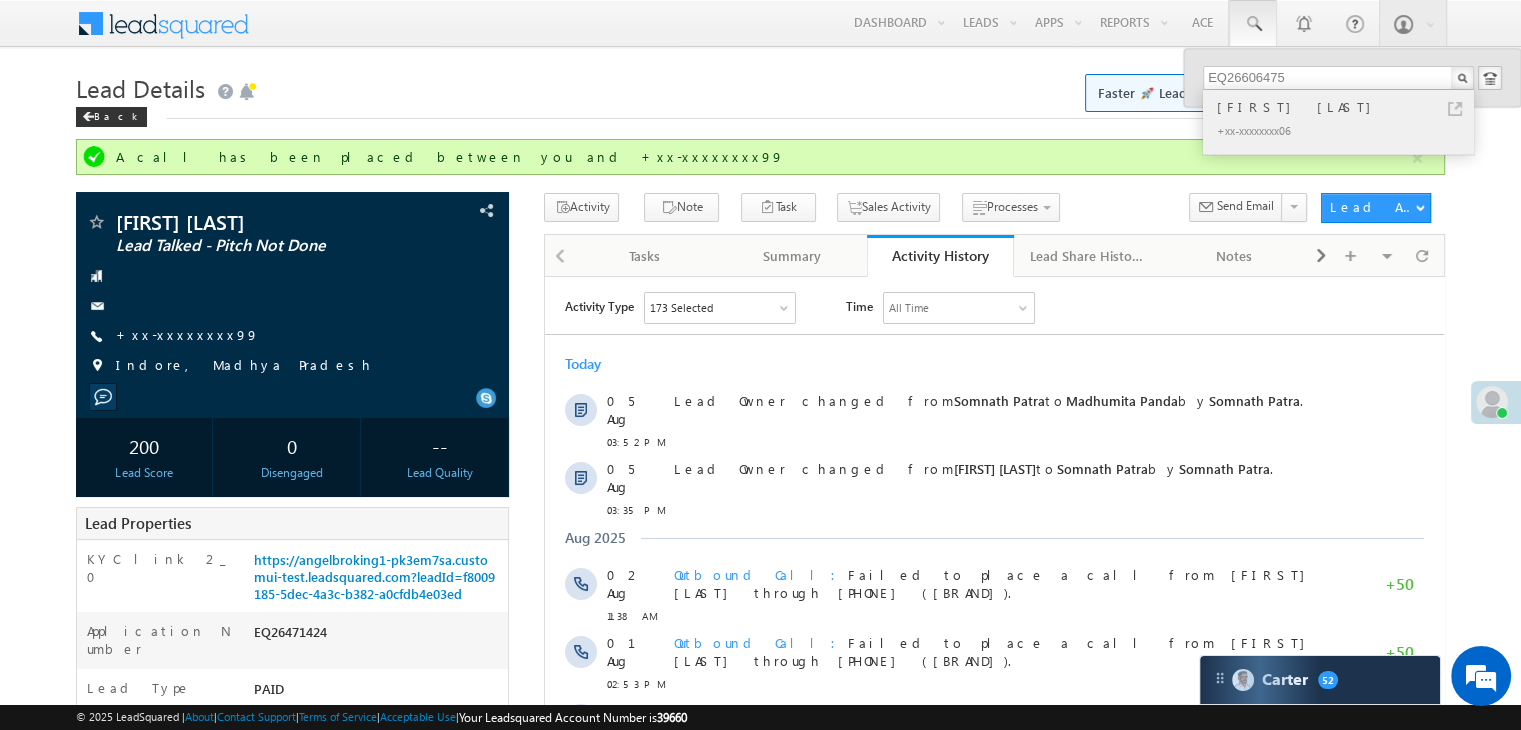 click on "Subha dip Mondal" at bounding box center [1347, 107] 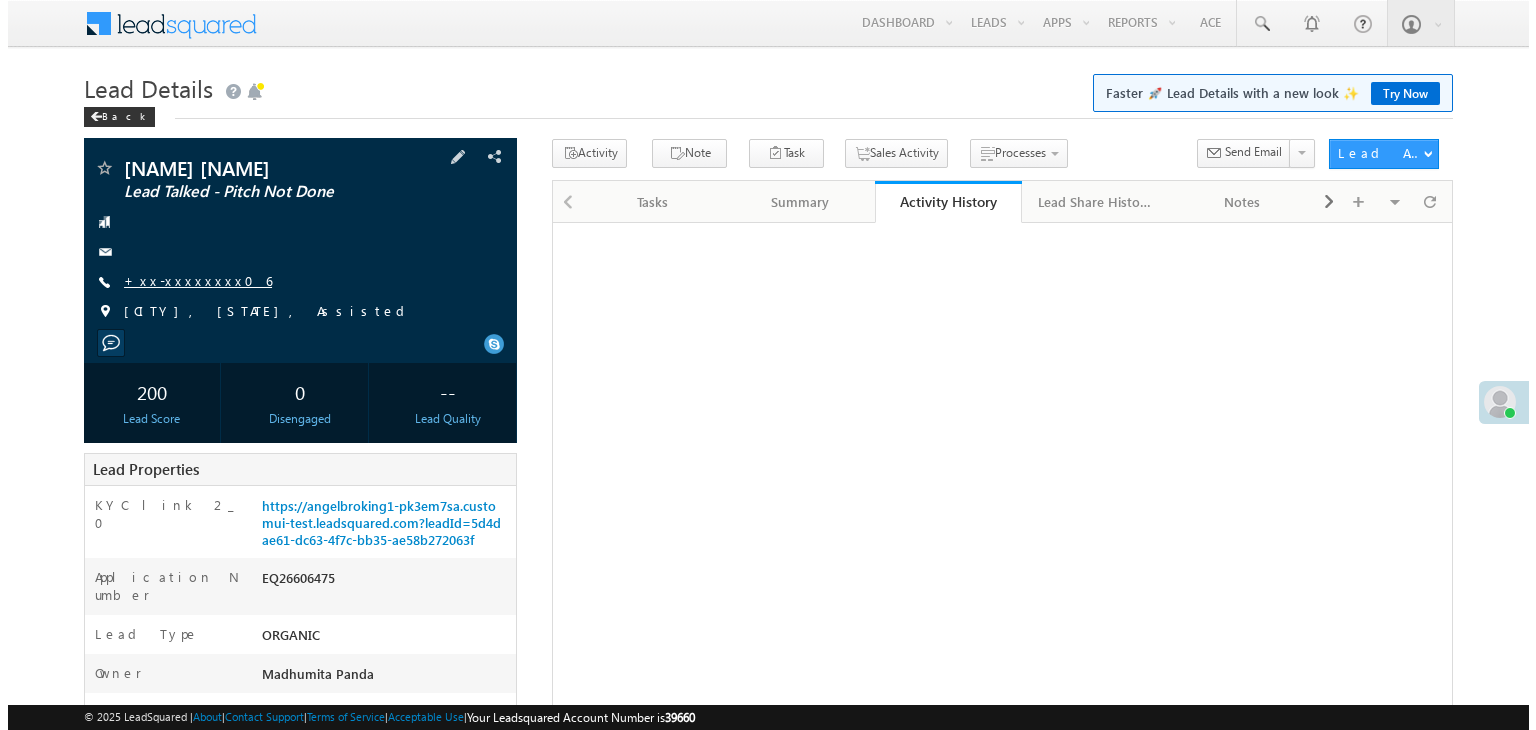 scroll, scrollTop: 0, scrollLeft: 0, axis: both 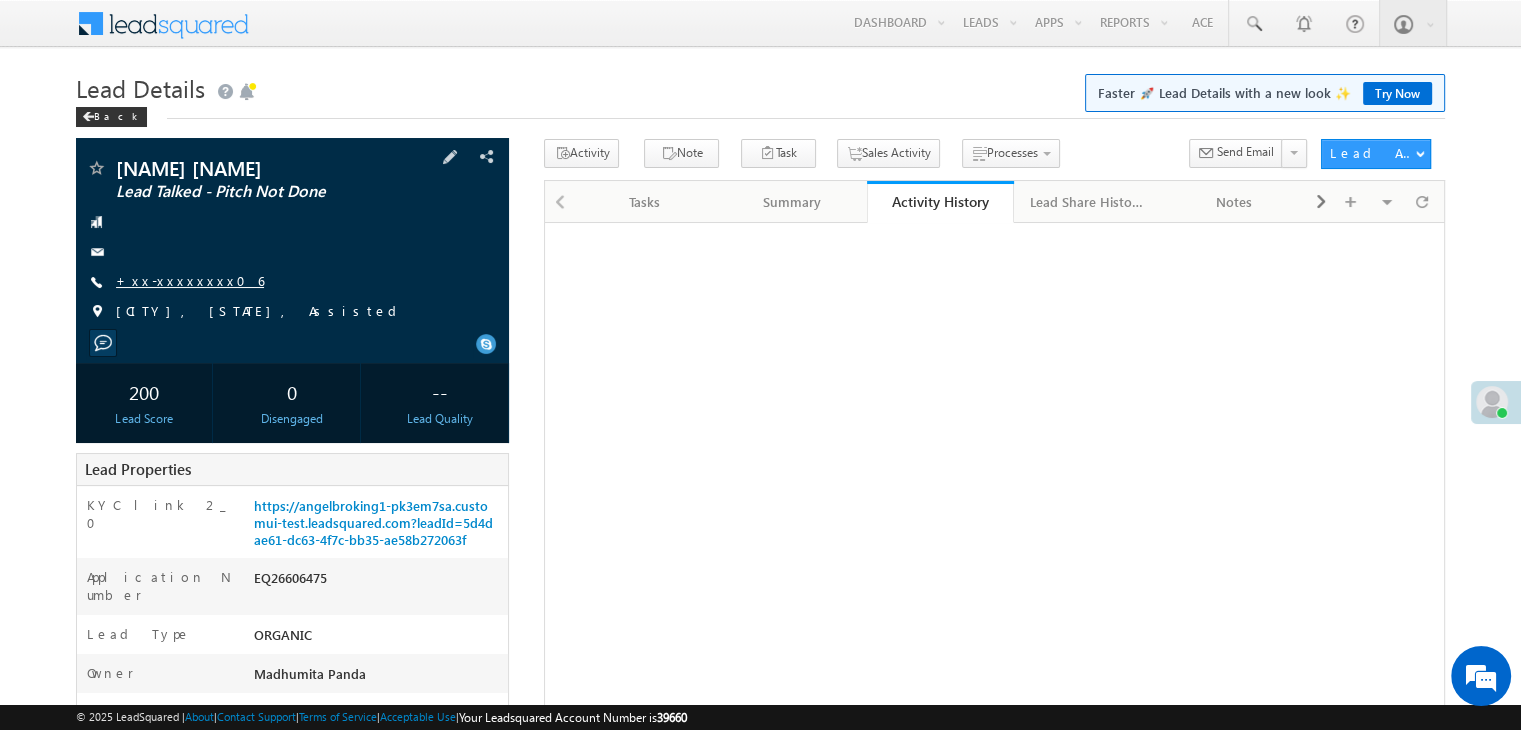 click on "+xx-xxxxxxxx06" at bounding box center (190, 280) 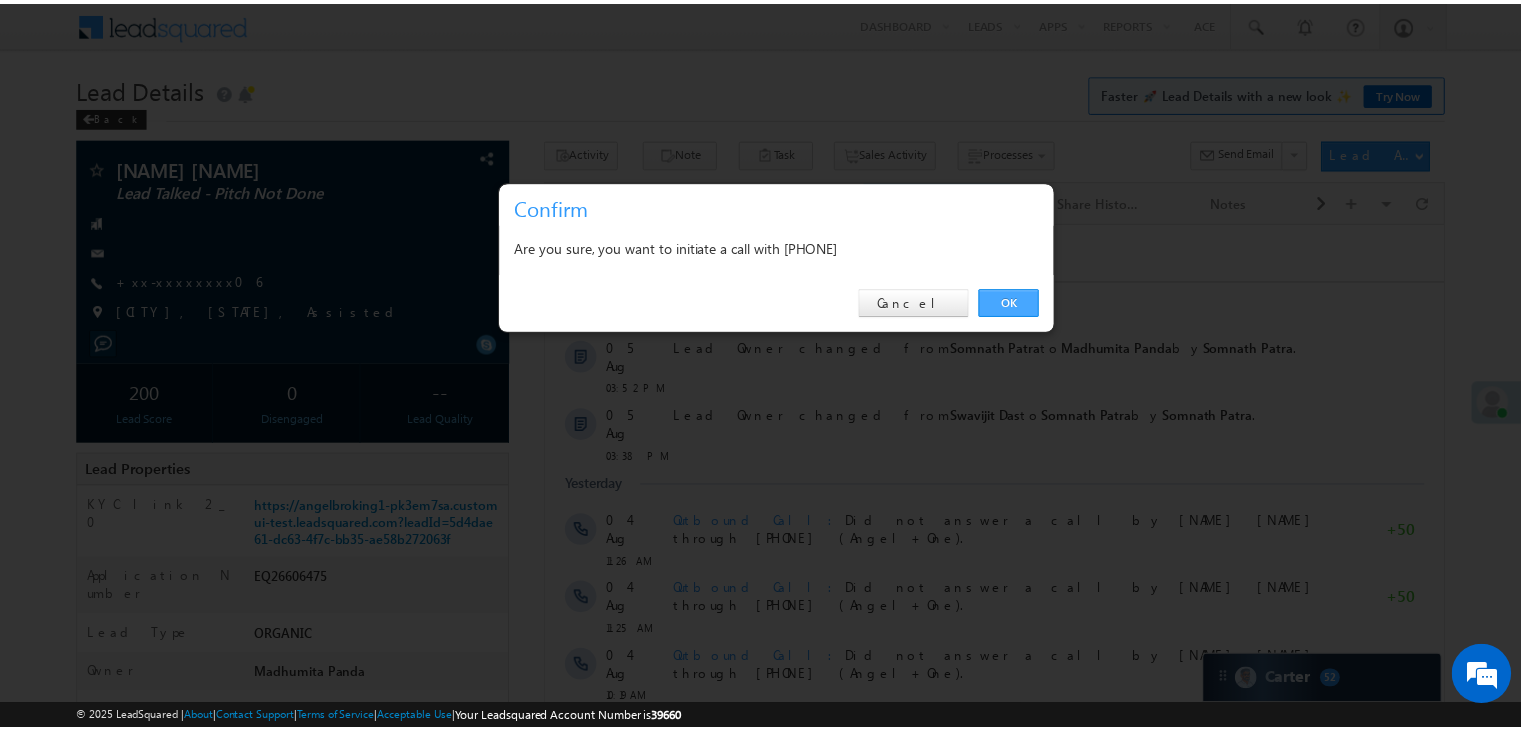 scroll, scrollTop: 0, scrollLeft: 0, axis: both 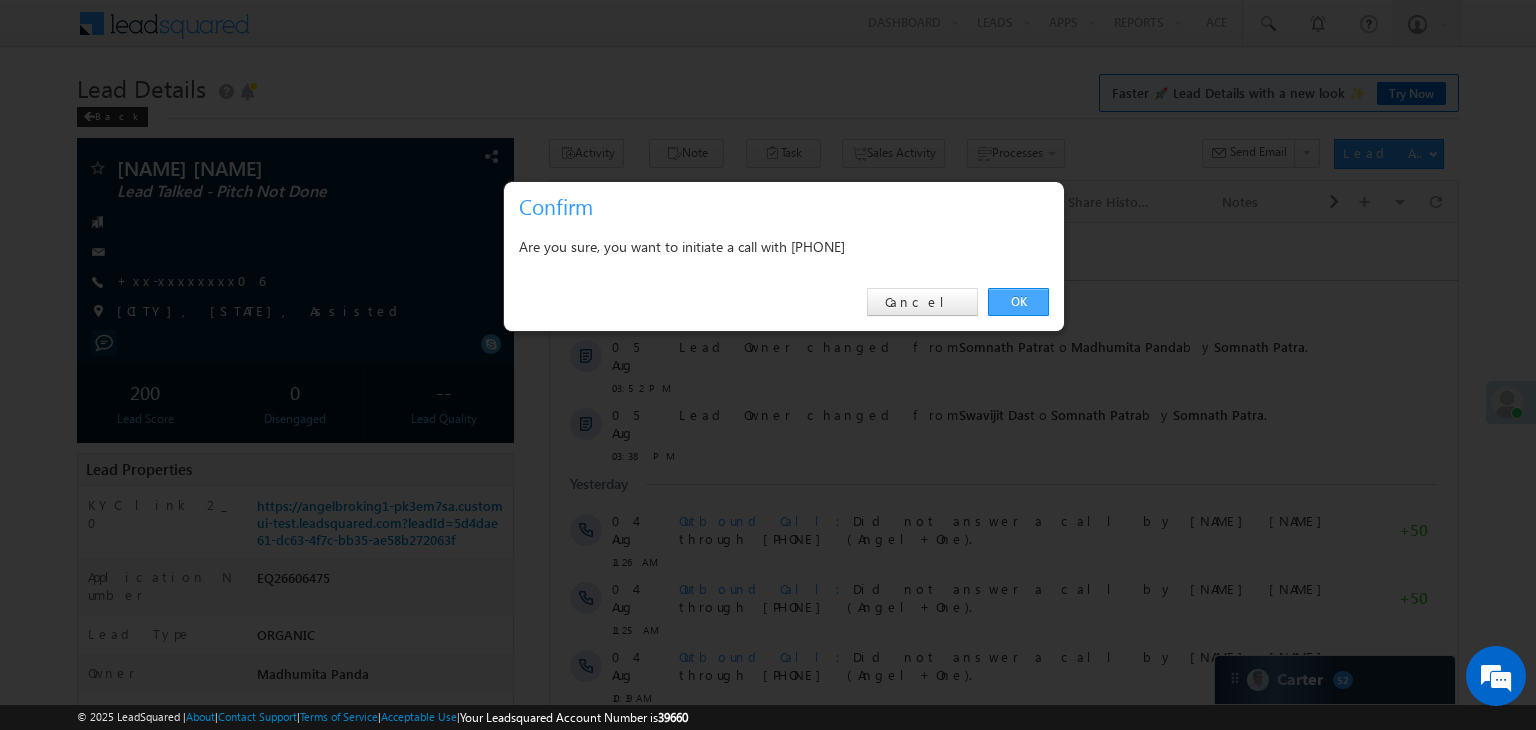 drag, startPoint x: 1022, startPoint y: 303, endPoint x: 450, endPoint y: 80, distance: 613.93243 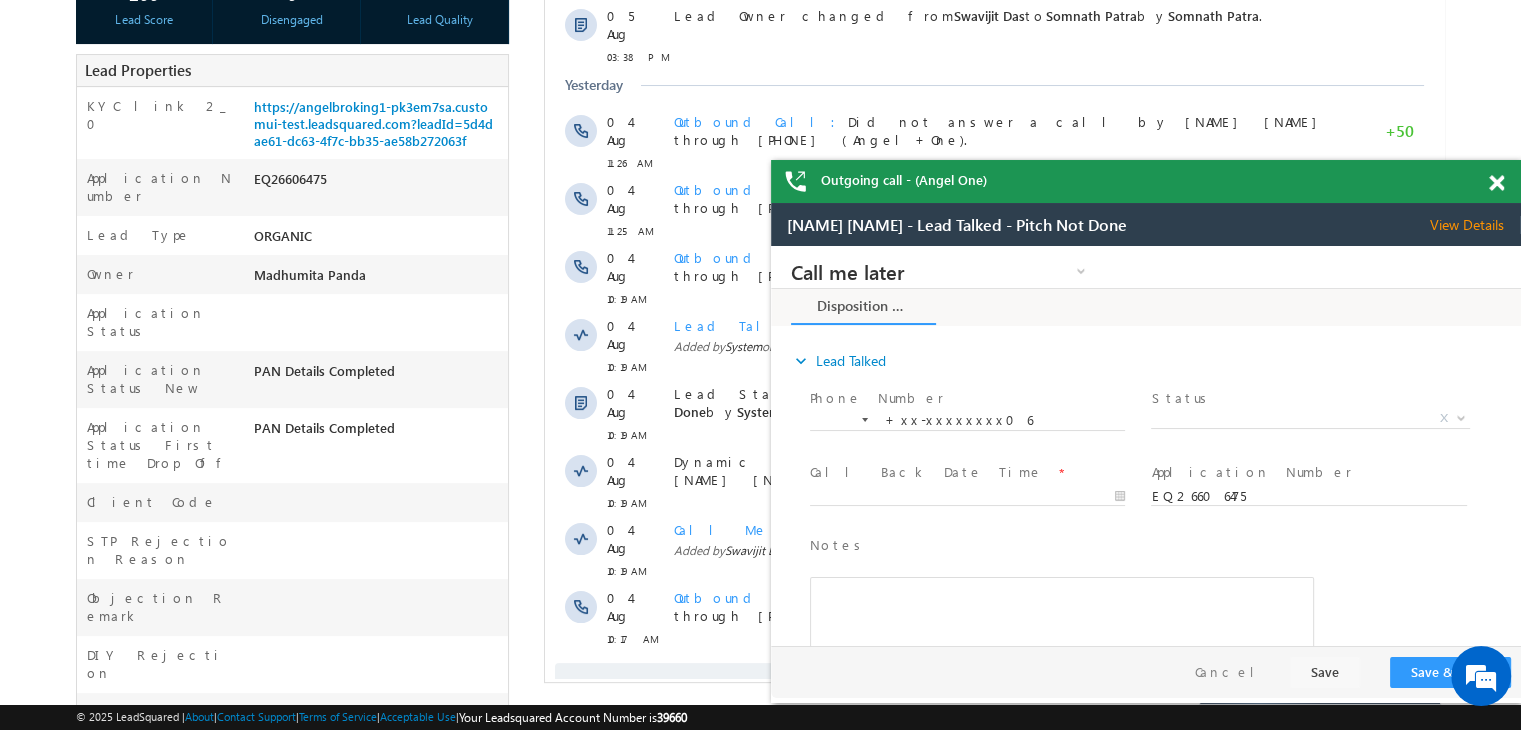 scroll, scrollTop: 0, scrollLeft: 0, axis: both 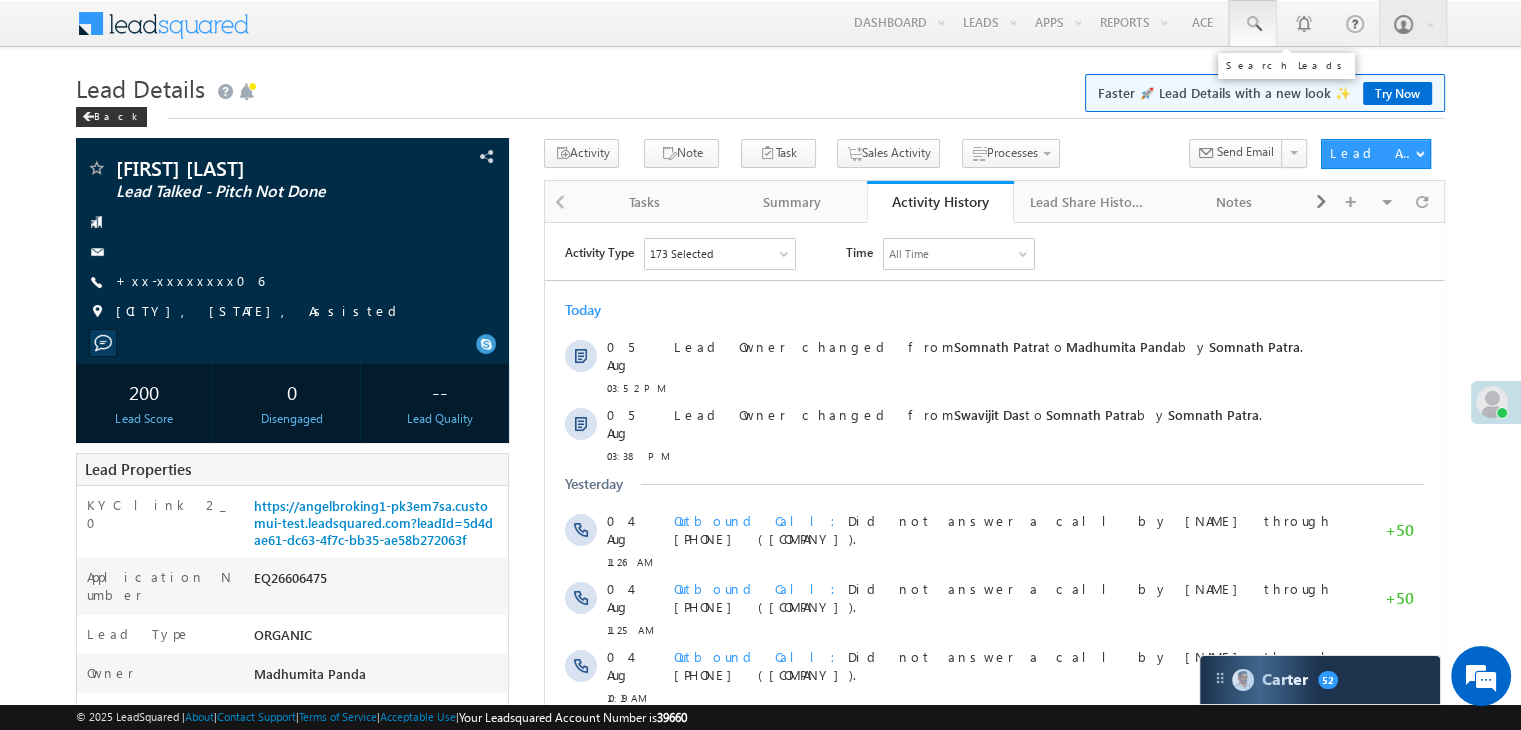 click at bounding box center [1253, 24] 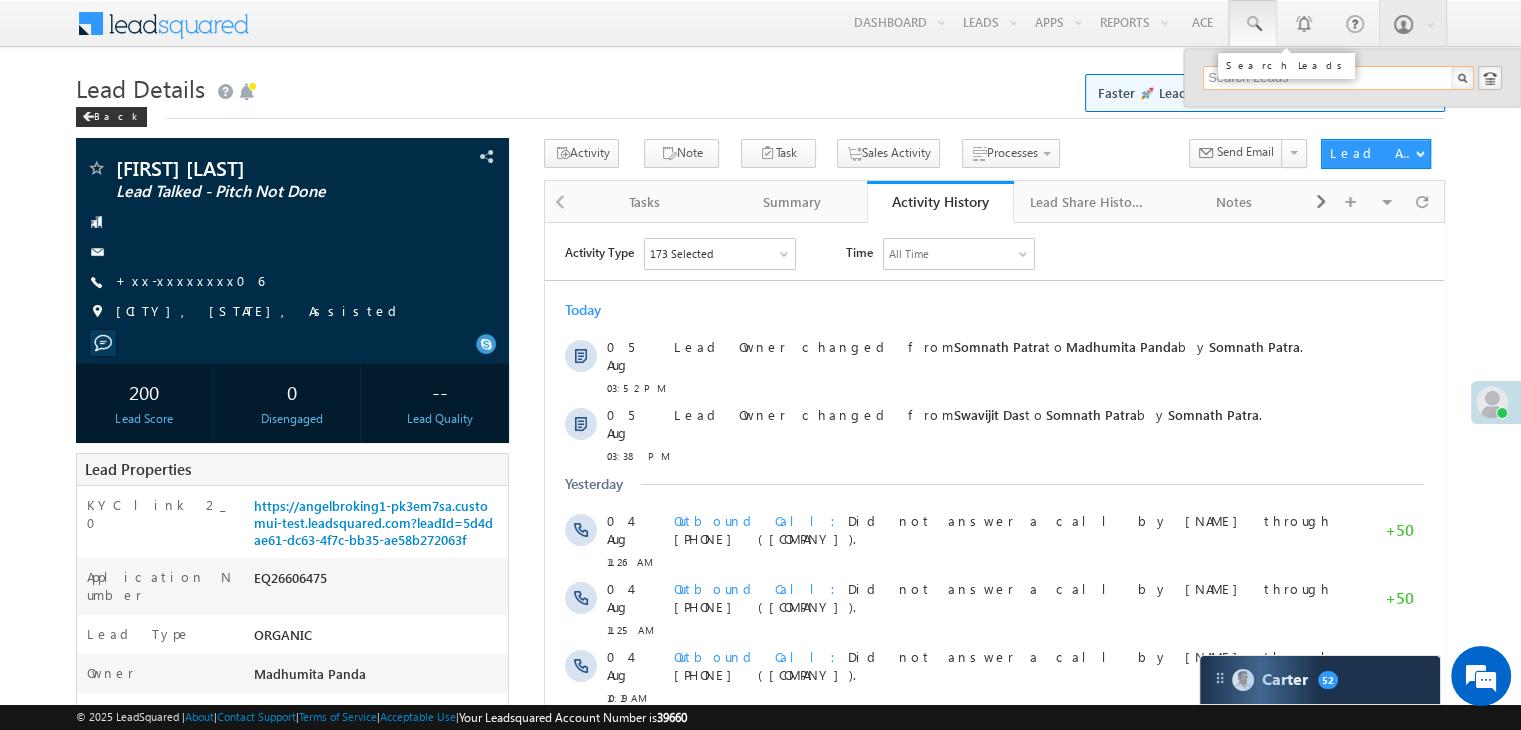 paste on "EQ26583915" 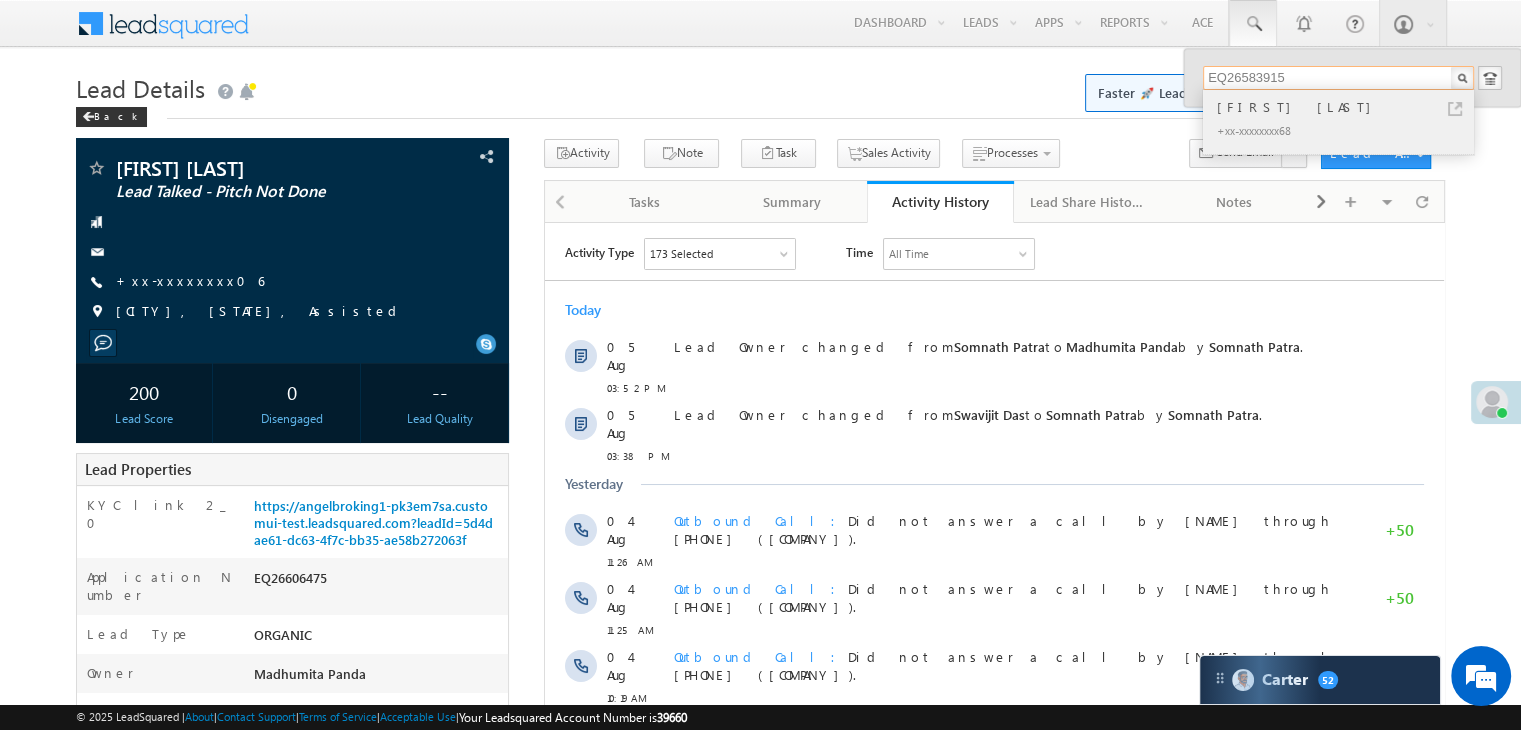 type on "EQ26583915" 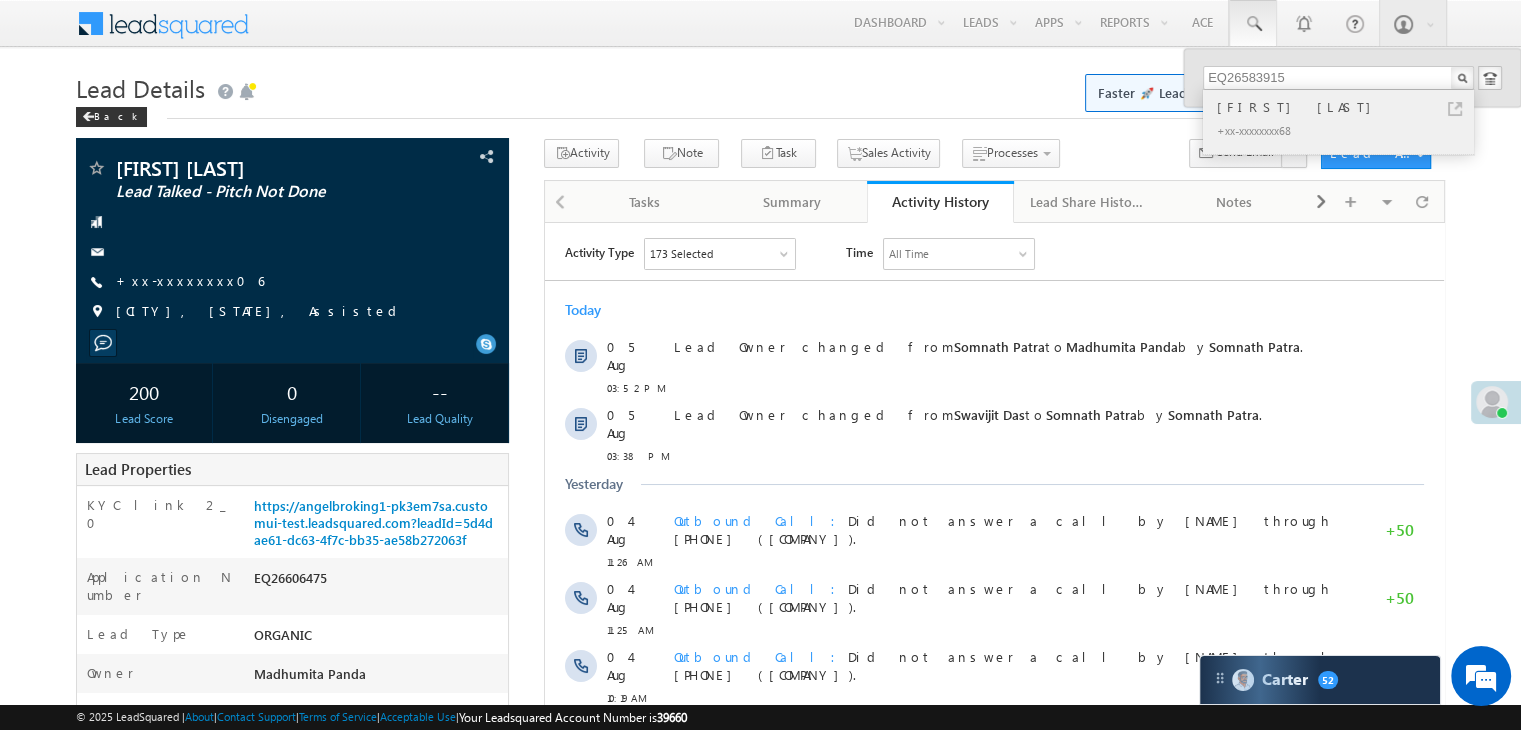 click on "[FIRST] [LAST]" at bounding box center (1347, 107) 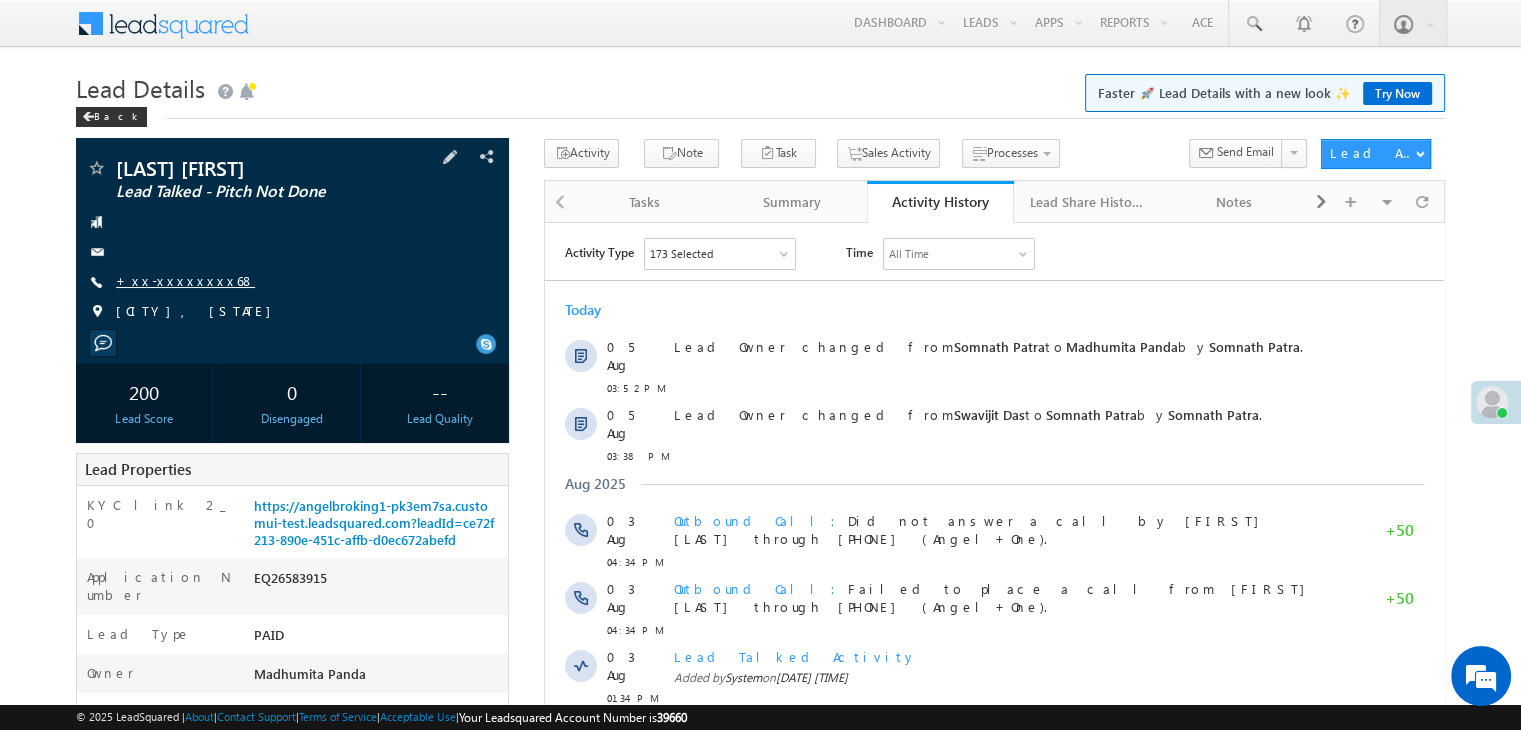 scroll, scrollTop: 0, scrollLeft: 0, axis: both 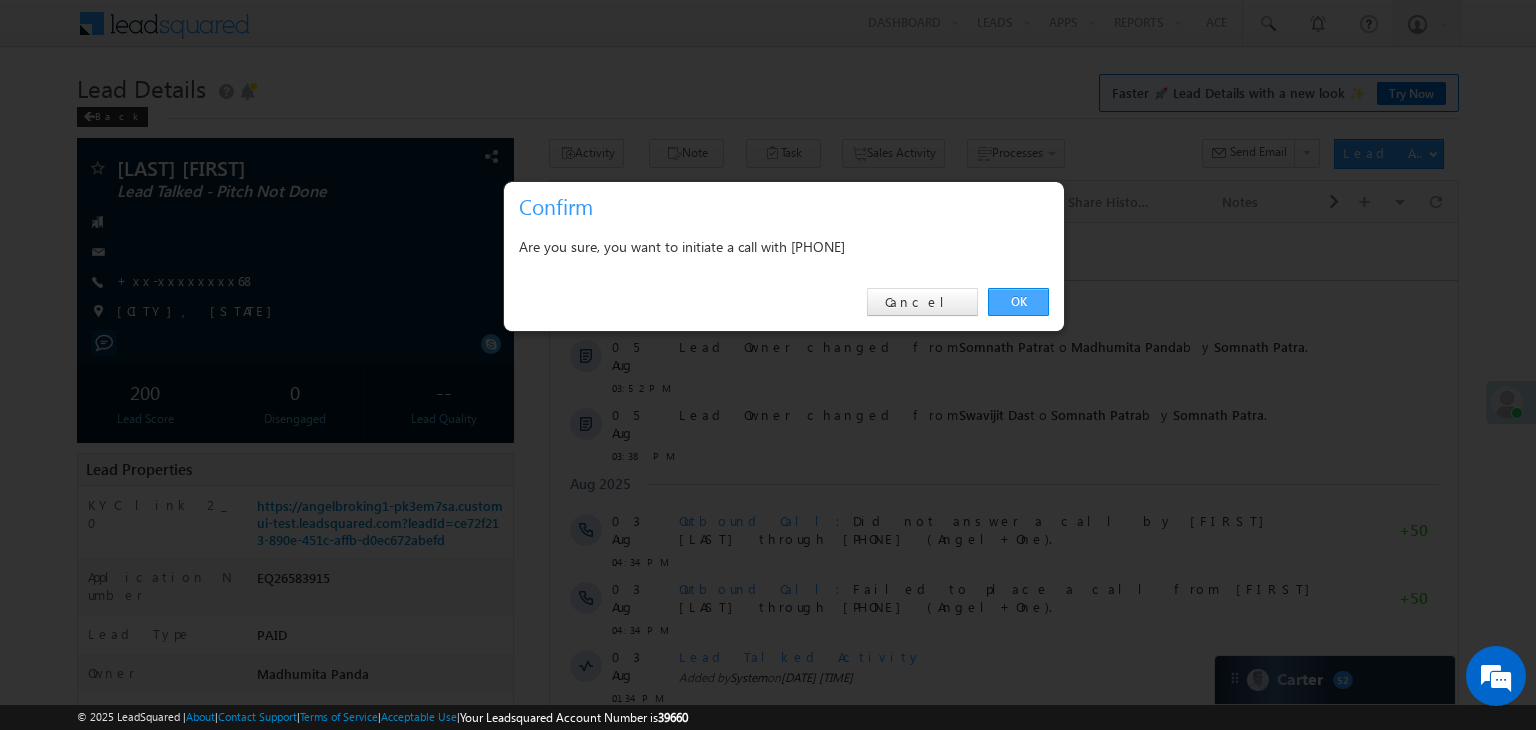 click on "OK" at bounding box center (1018, 302) 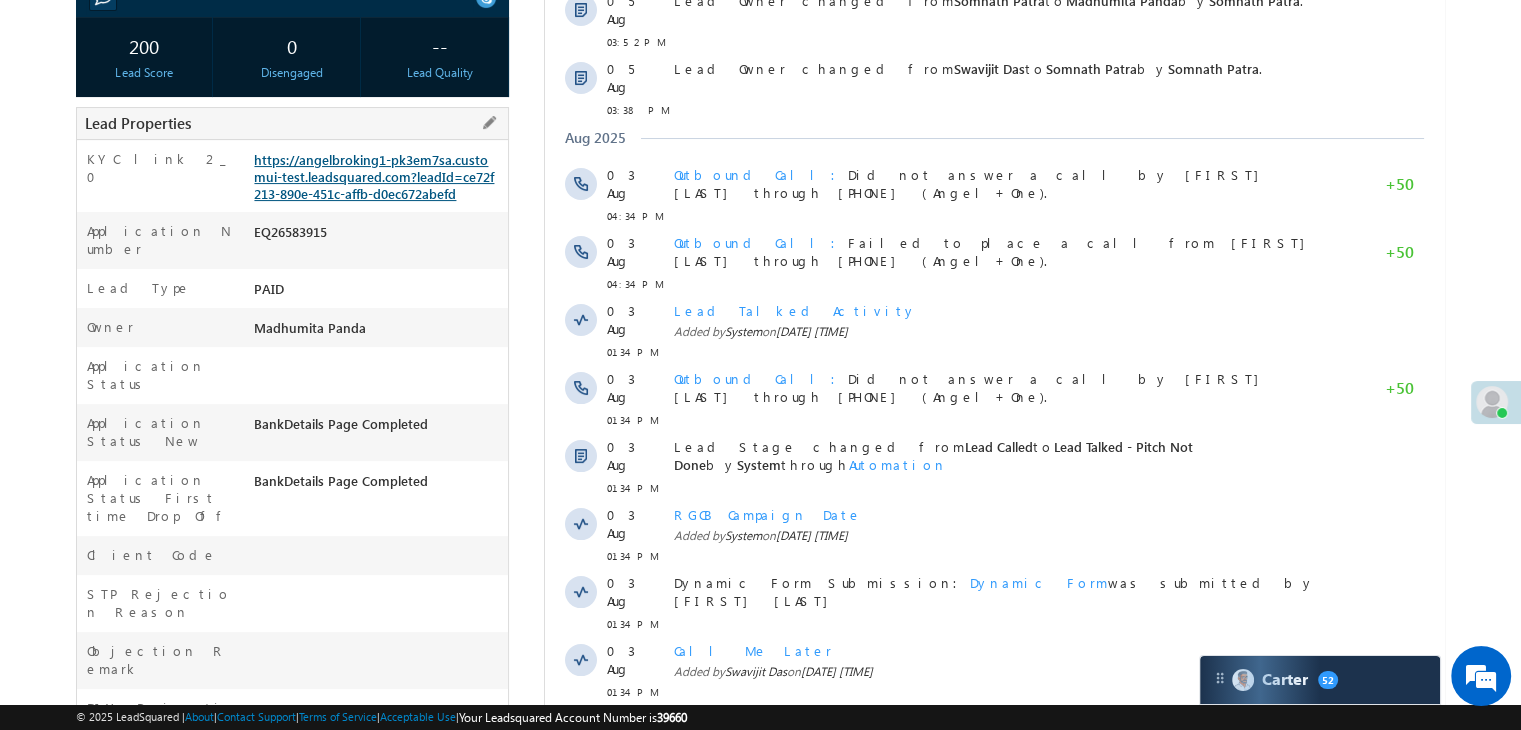 scroll, scrollTop: 453, scrollLeft: 0, axis: vertical 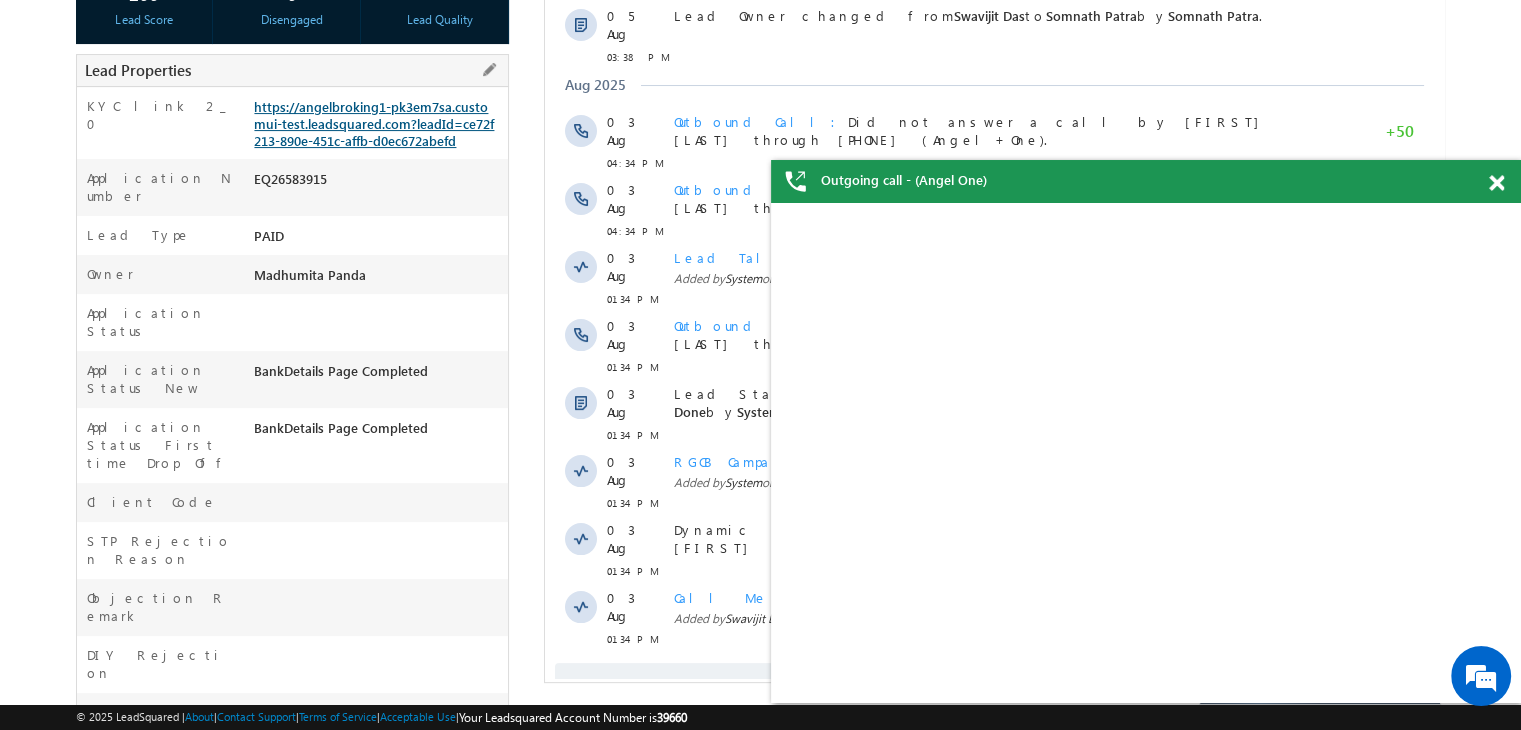 click on "https://angelbroking1-pk3em7sa.customui-test.leadsquared.com?leadId=ce72f213-890e-451c-affb-d0ec672abefd" at bounding box center (374, 123) 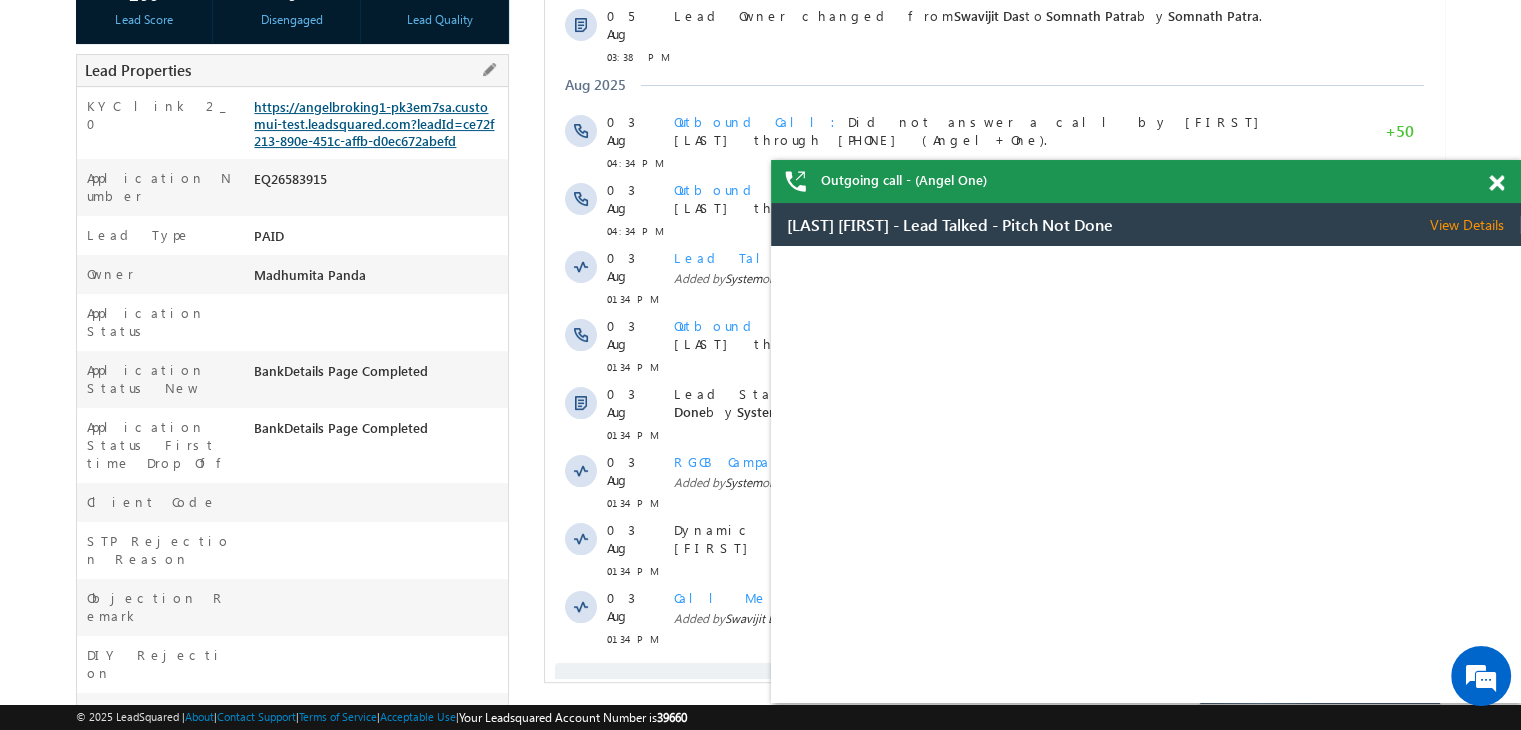 scroll, scrollTop: 0, scrollLeft: 0, axis: both 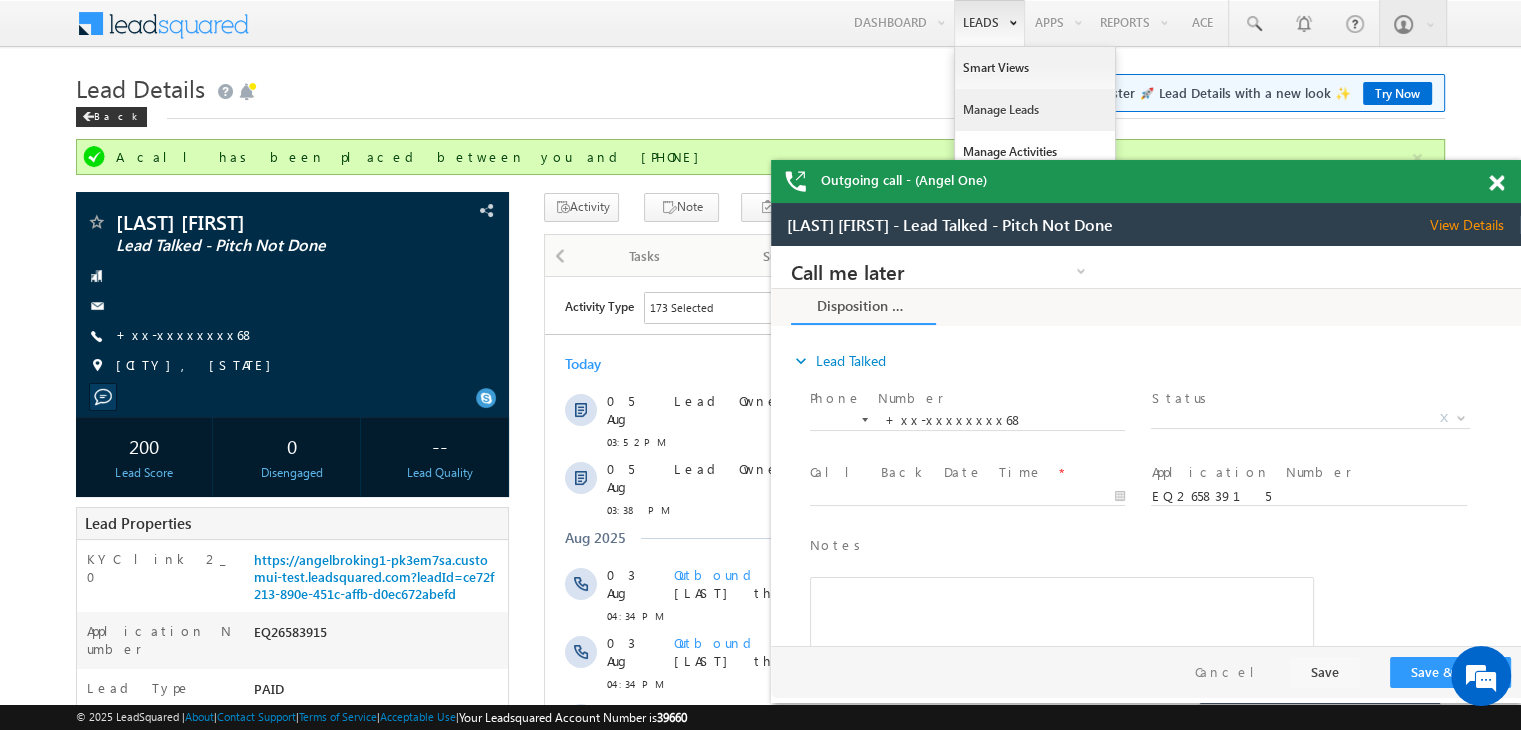 click on "Manage Leads" at bounding box center (1035, 110) 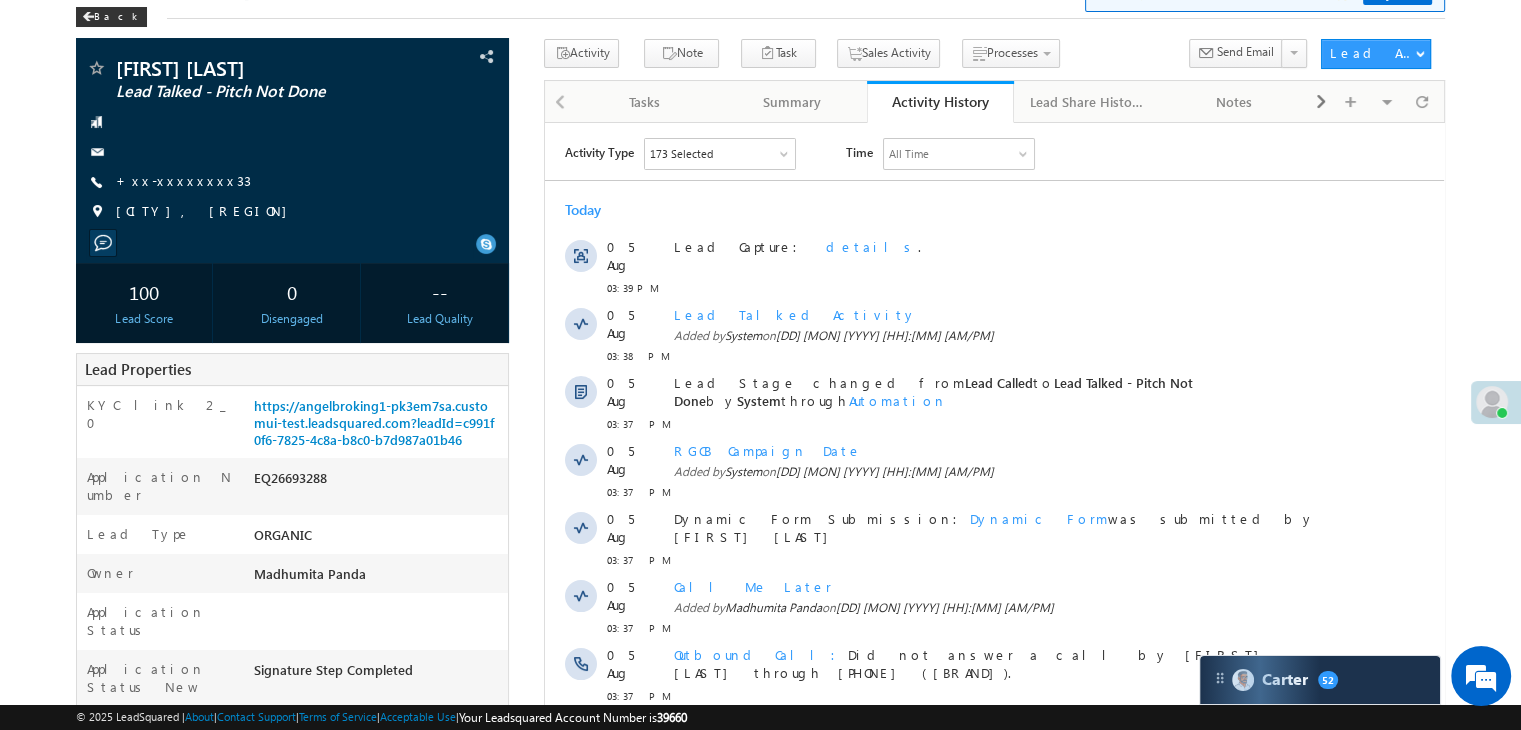 scroll, scrollTop: 0, scrollLeft: 0, axis: both 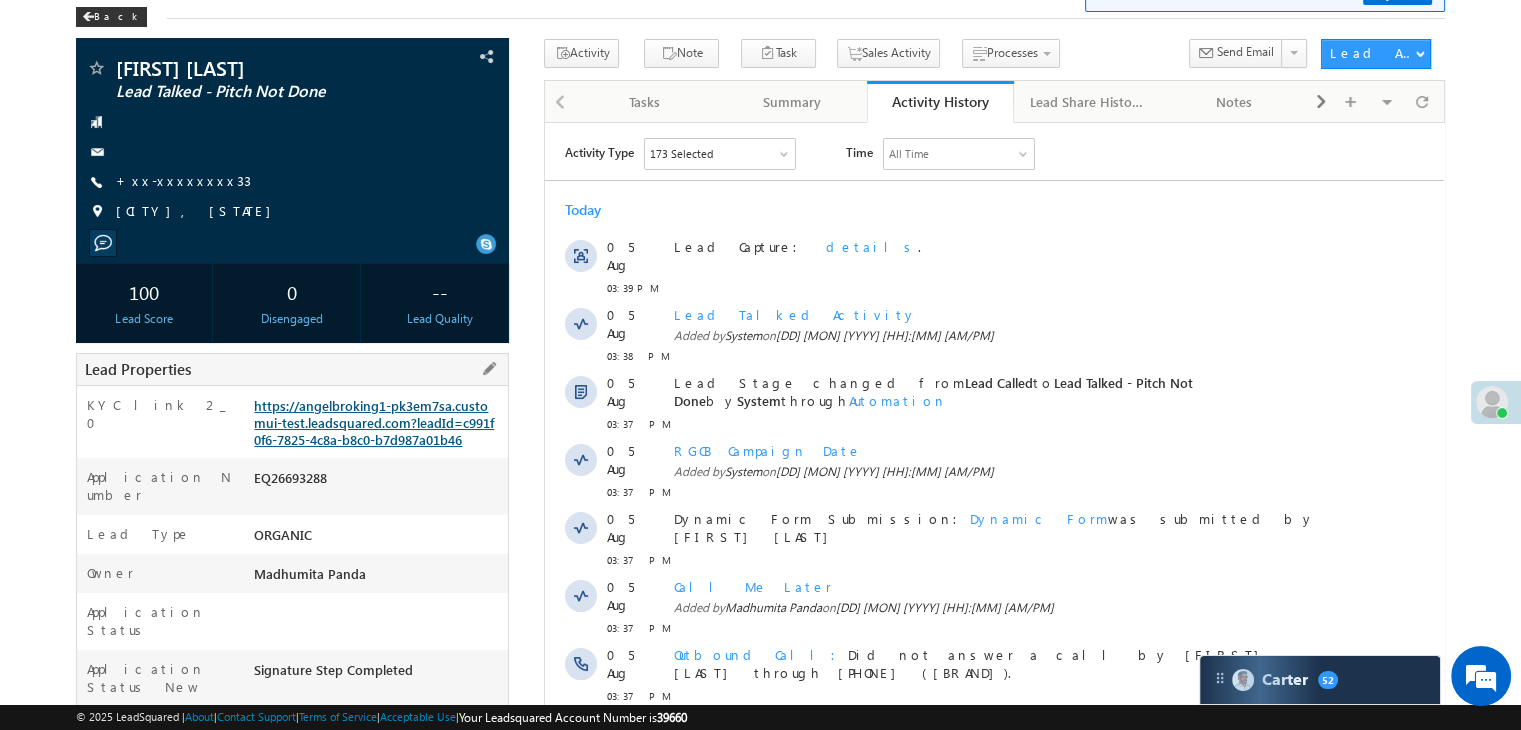 click on "https://angelbroking1-pk3em7sa.customui-test.leadsquared.com?leadId=c991f0f6-7825-4c8a-b8c0-b7d987a01b46" at bounding box center [374, 422] 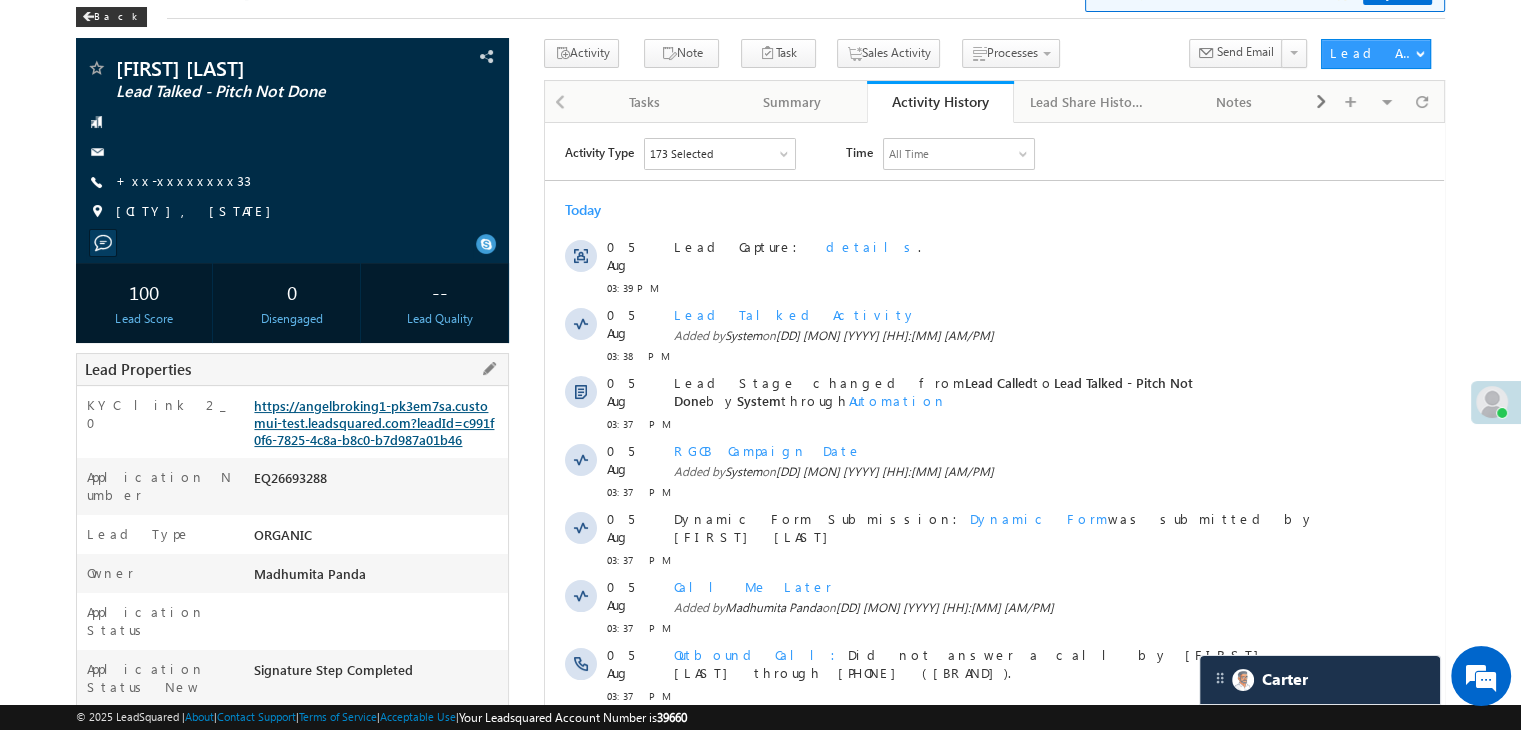 scroll, scrollTop: 0, scrollLeft: 0, axis: both 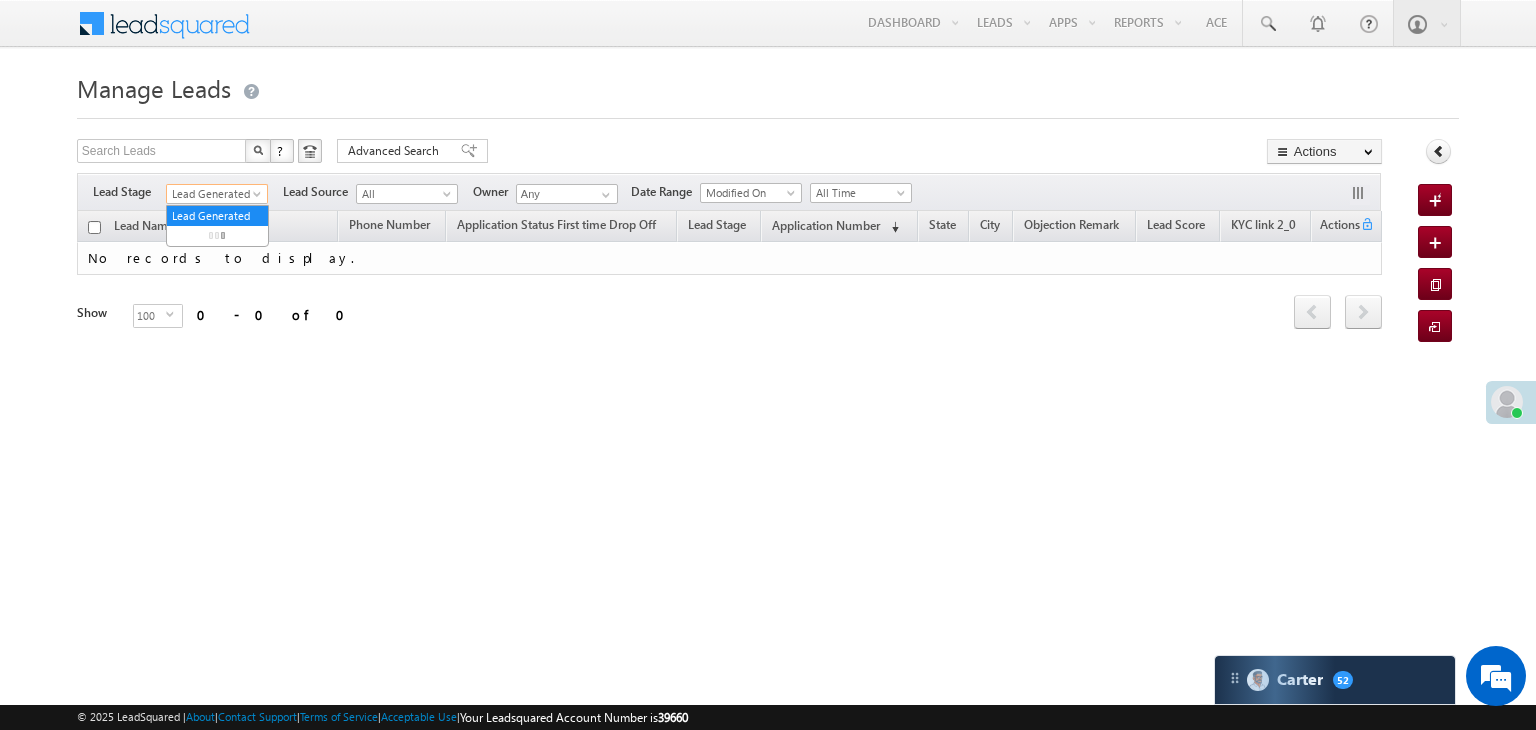 click on "Lead Generated" at bounding box center (214, 194) 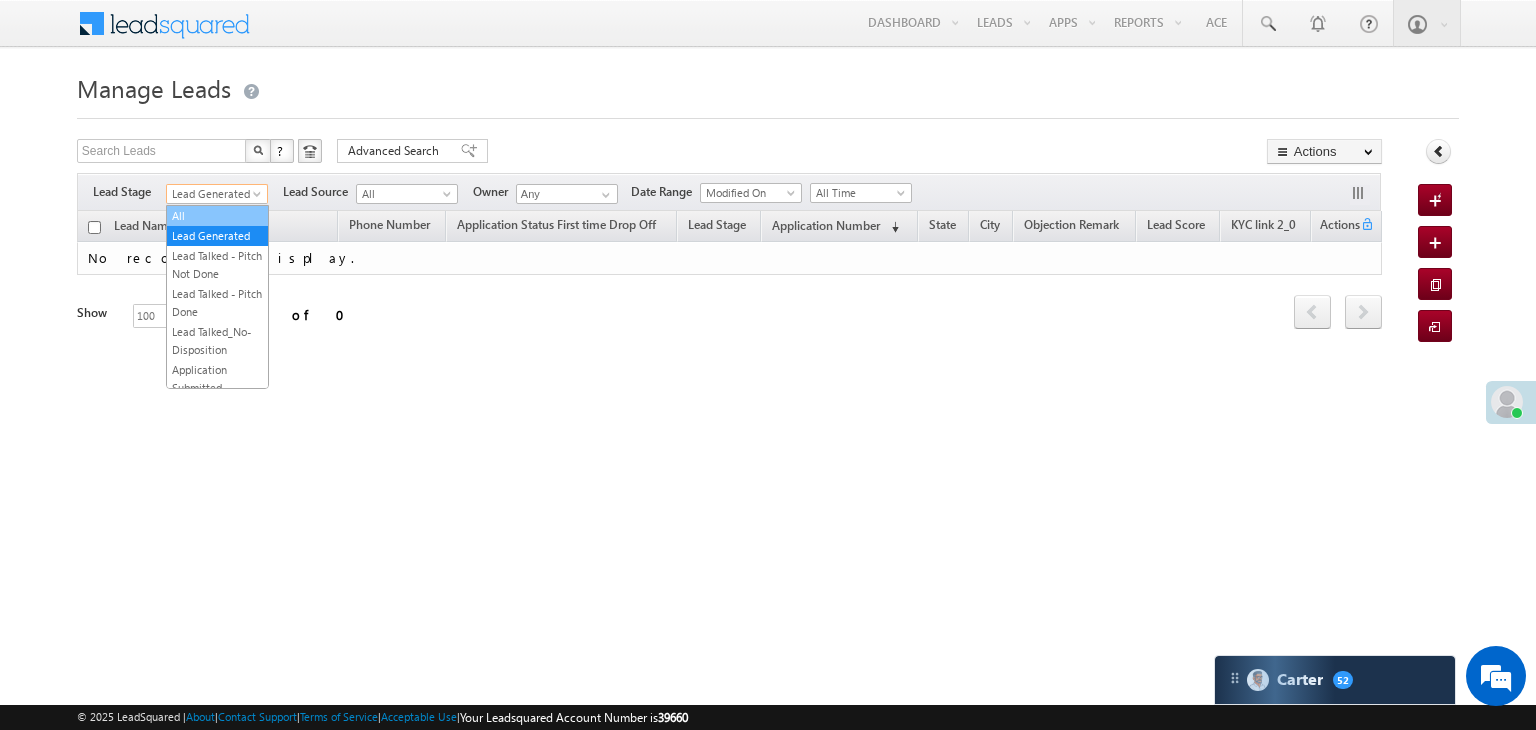 click on "All" at bounding box center (217, 216) 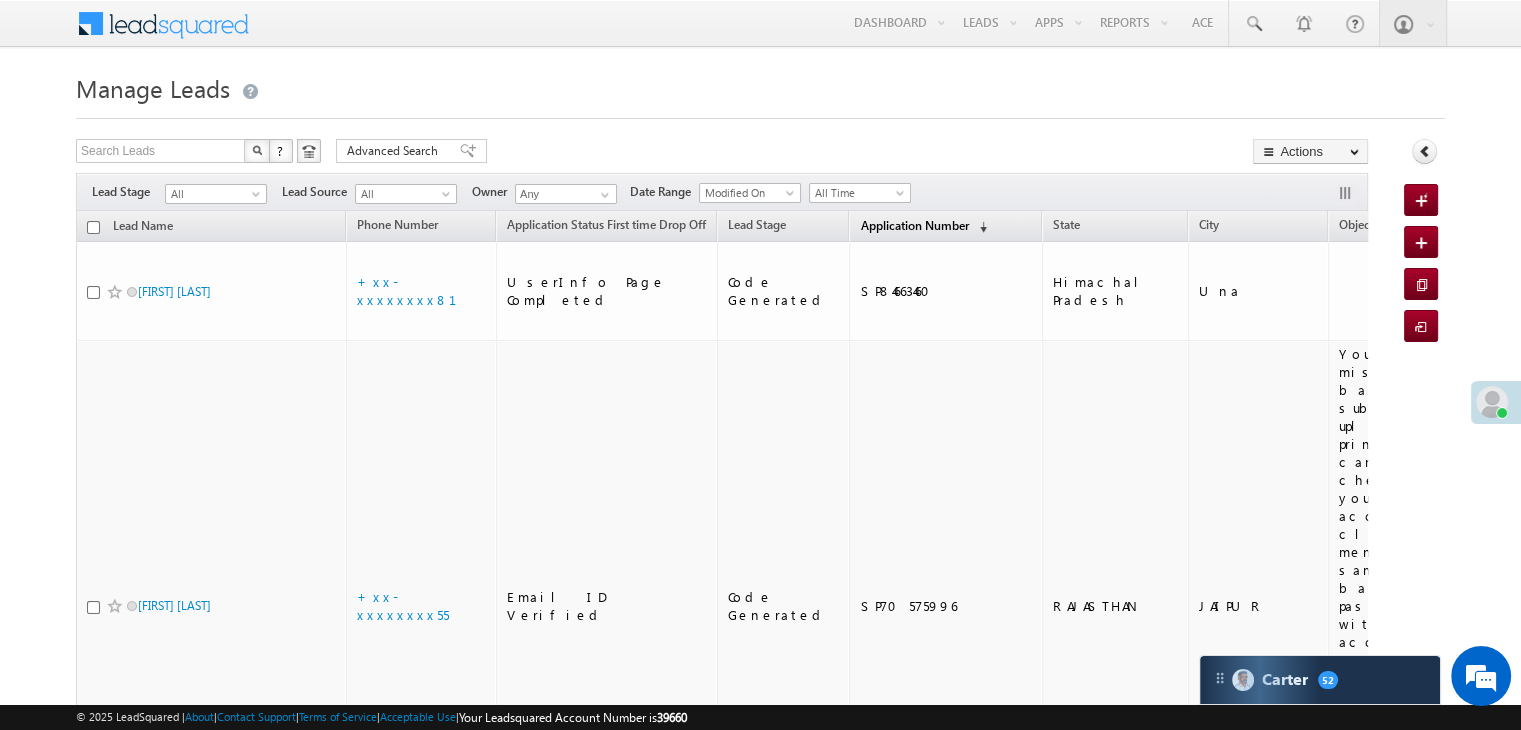 click on "Application Number" at bounding box center (914, 225) 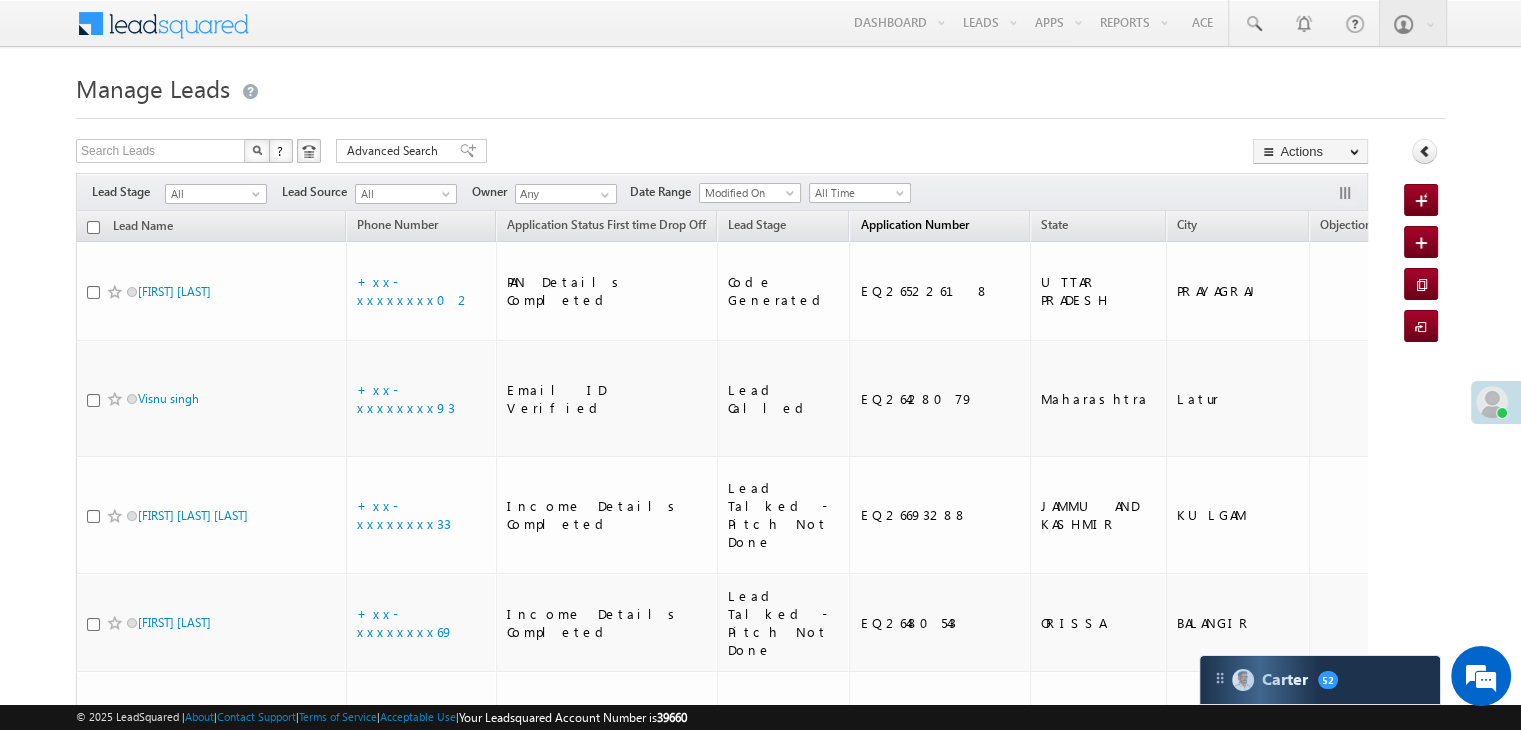 scroll, scrollTop: 0, scrollLeft: 0, axis: both 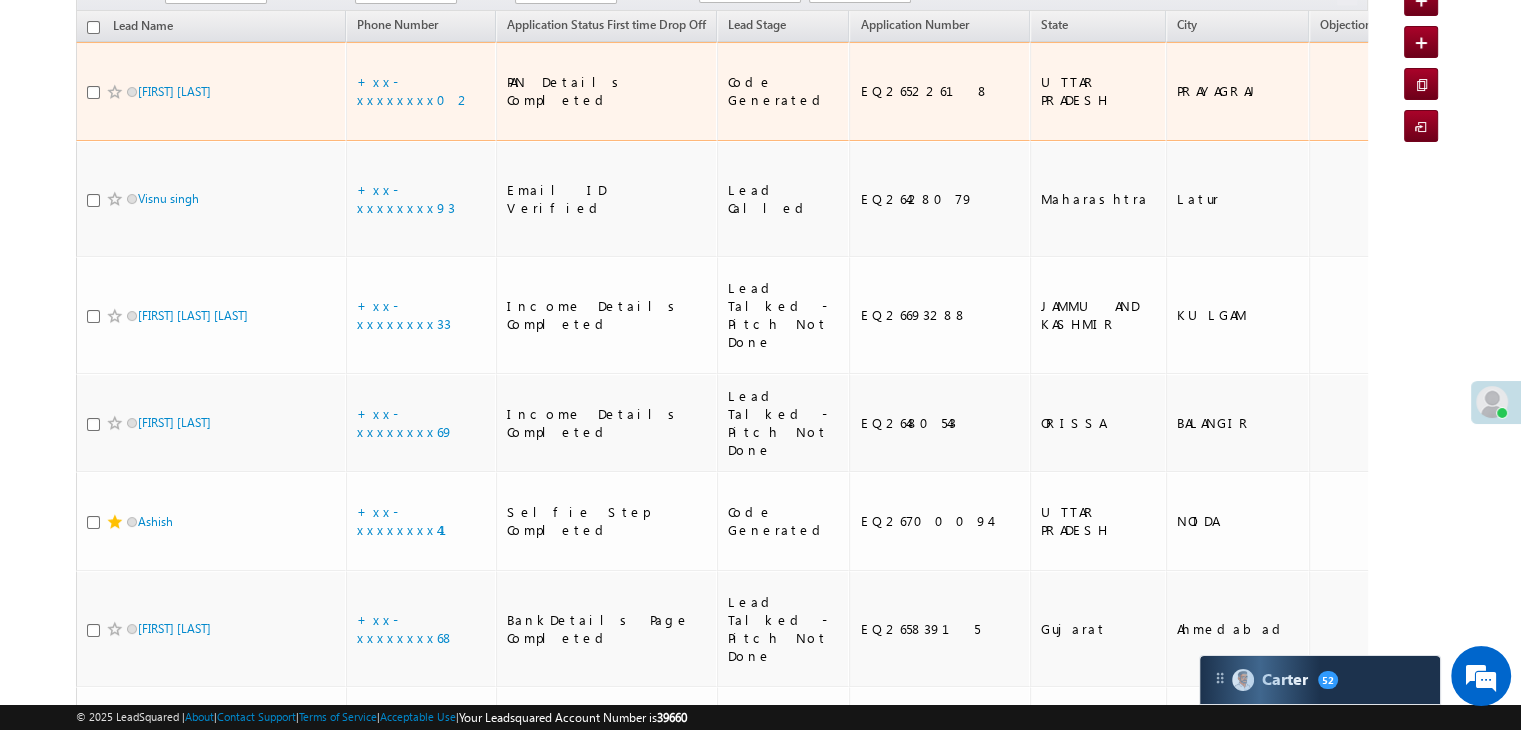 click on "Vijay Agrahari" at bounding box center (205, 91) 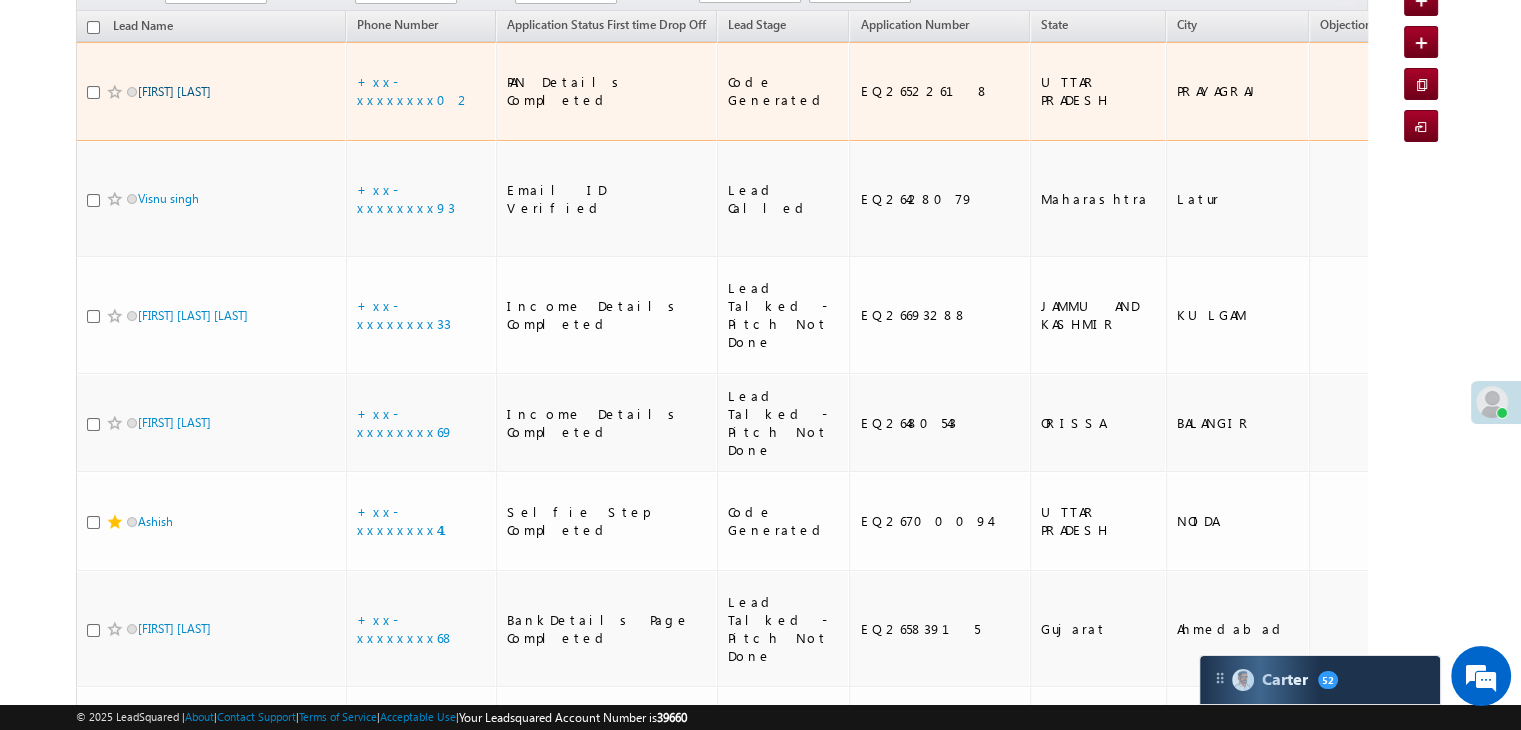 click on "Vijay Agrahari" at bounding box center [174, 91] 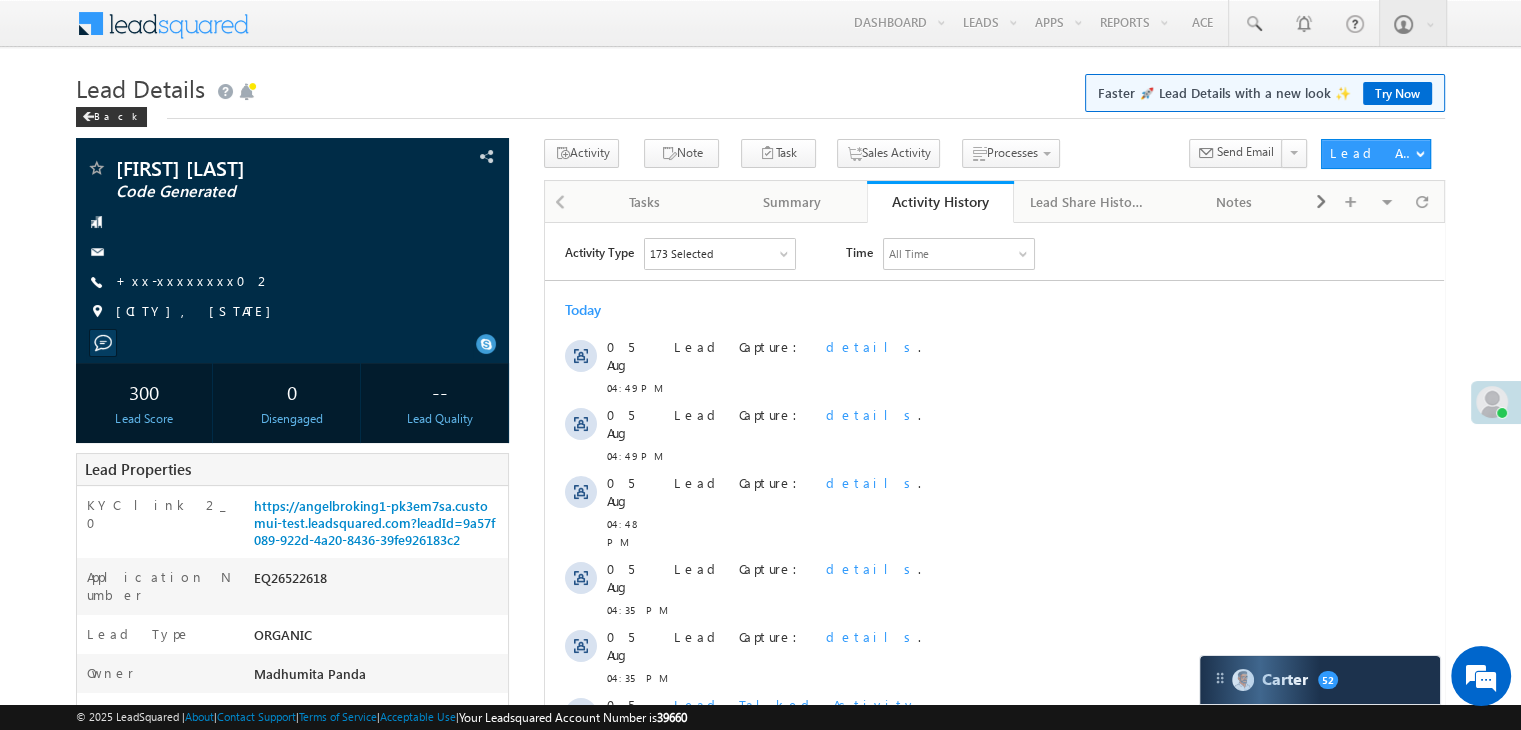 scroll, scrollTop: 0, scrollLeft: 0, axis: both 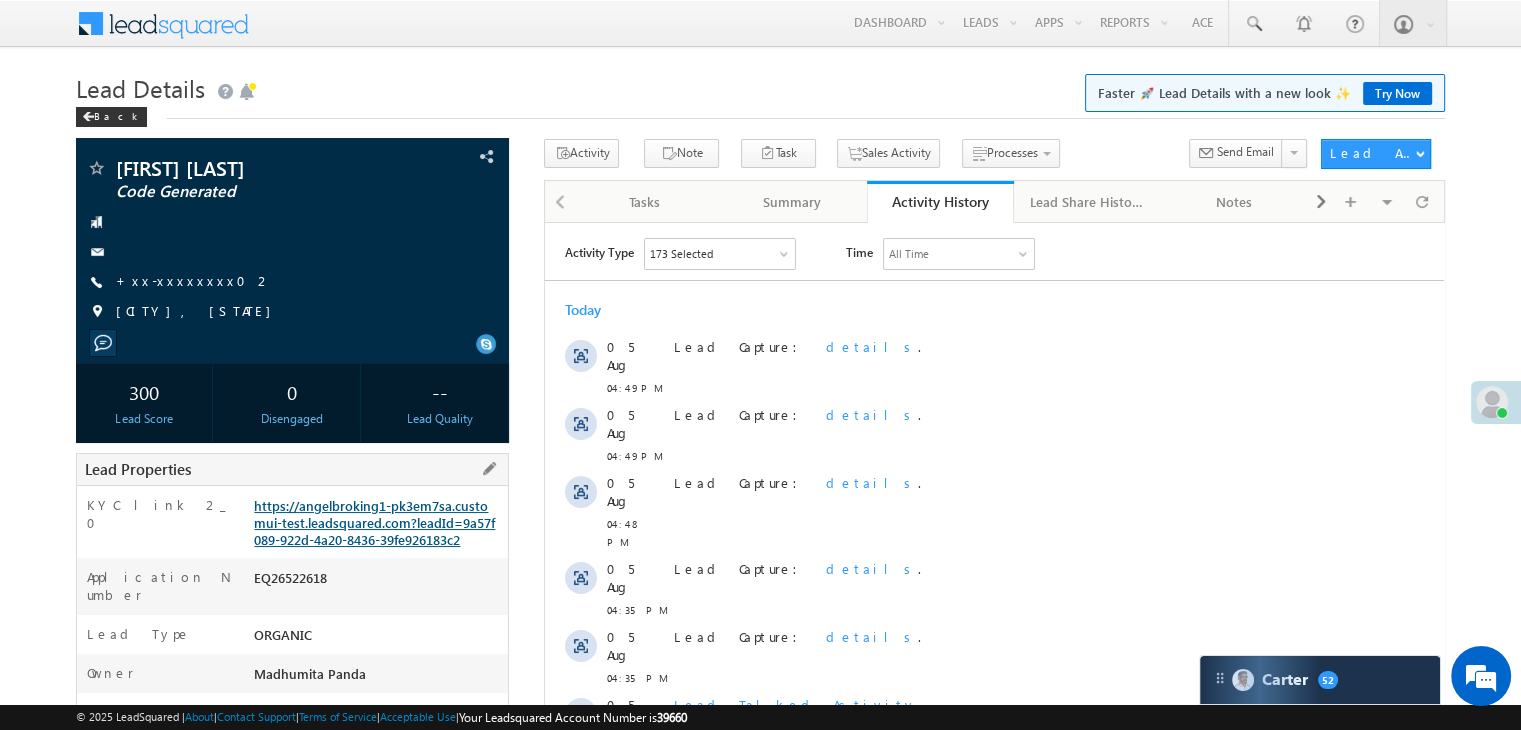 click on "https://angelbroking1-pk3em7sa.customui-test.leadsquared.com?leadId=9a57f089-922d-4a20-8436-39fe926183c2" at bounding box center [374, 522] 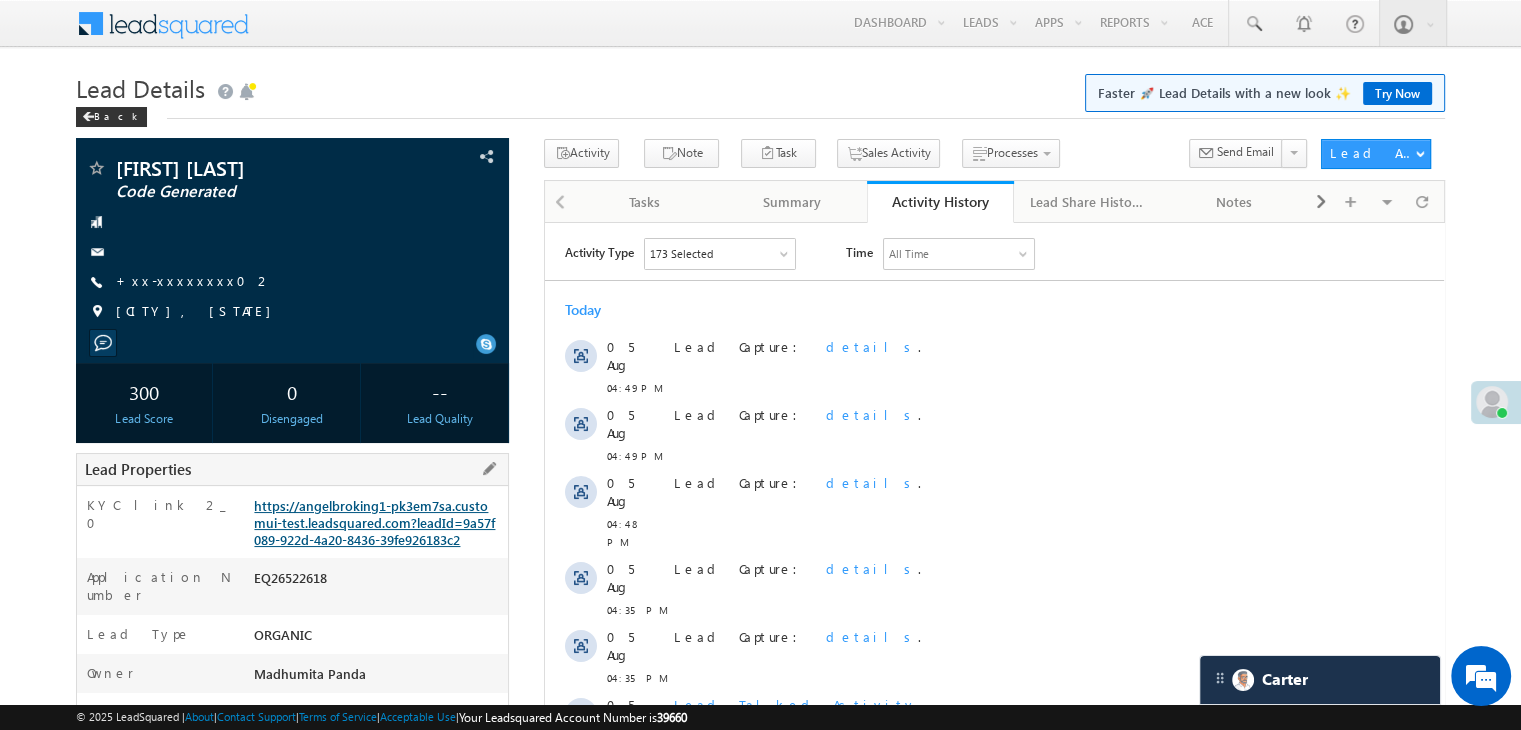 scroll, scrollTop: 0, scrollLeft: 0, axis: both 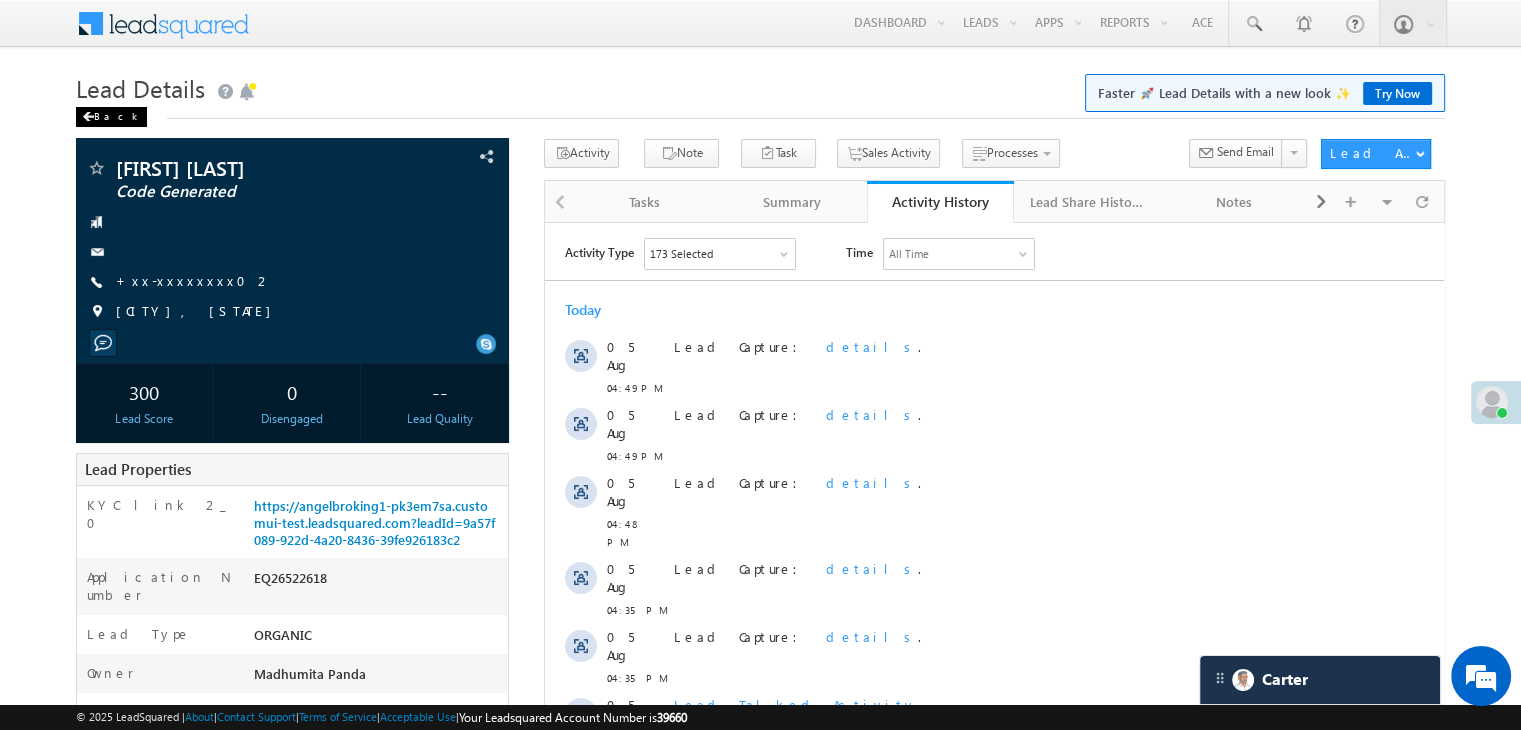 click on "Back" at bounding box center (111, 117) 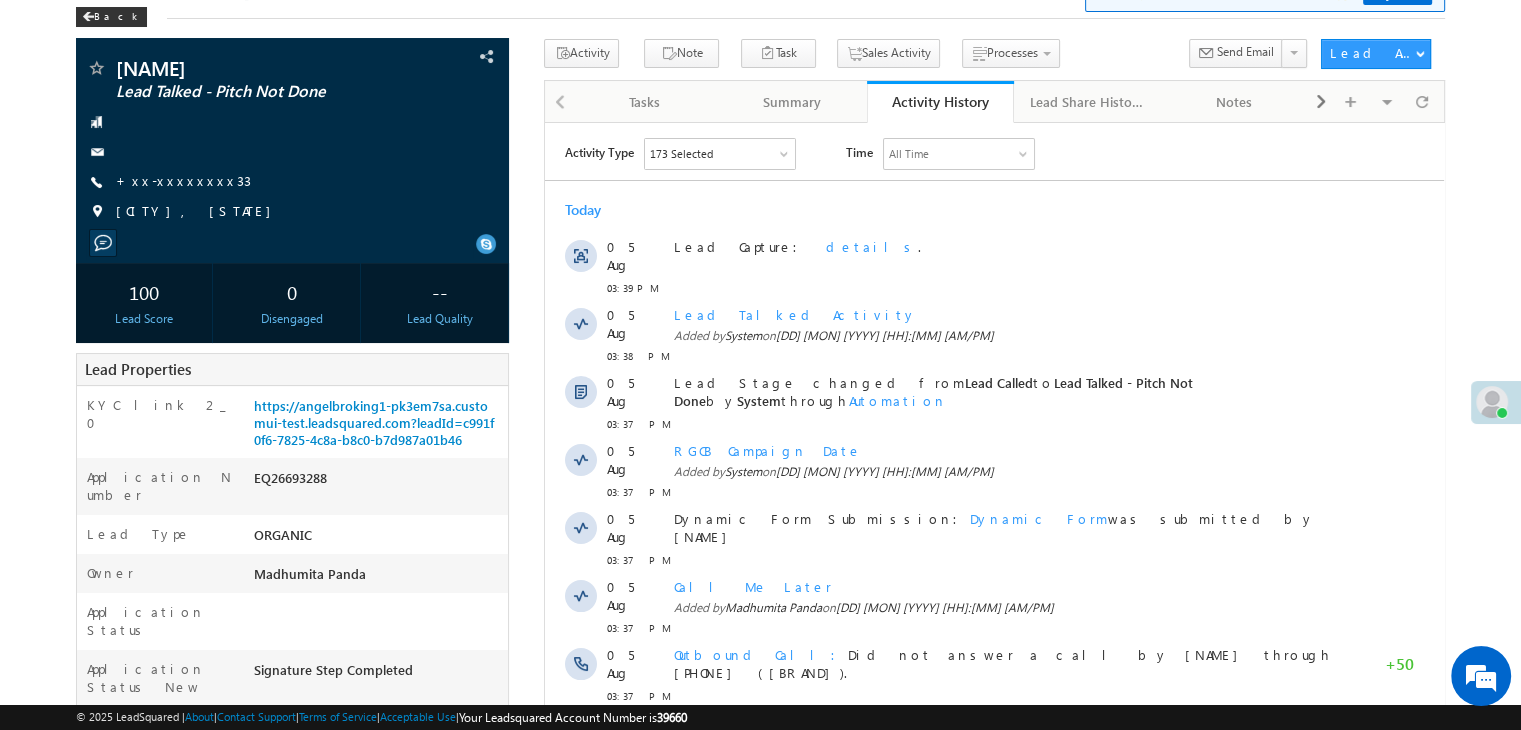 scroll, scrollTop: 0, scrollLeft: 0, axis: both 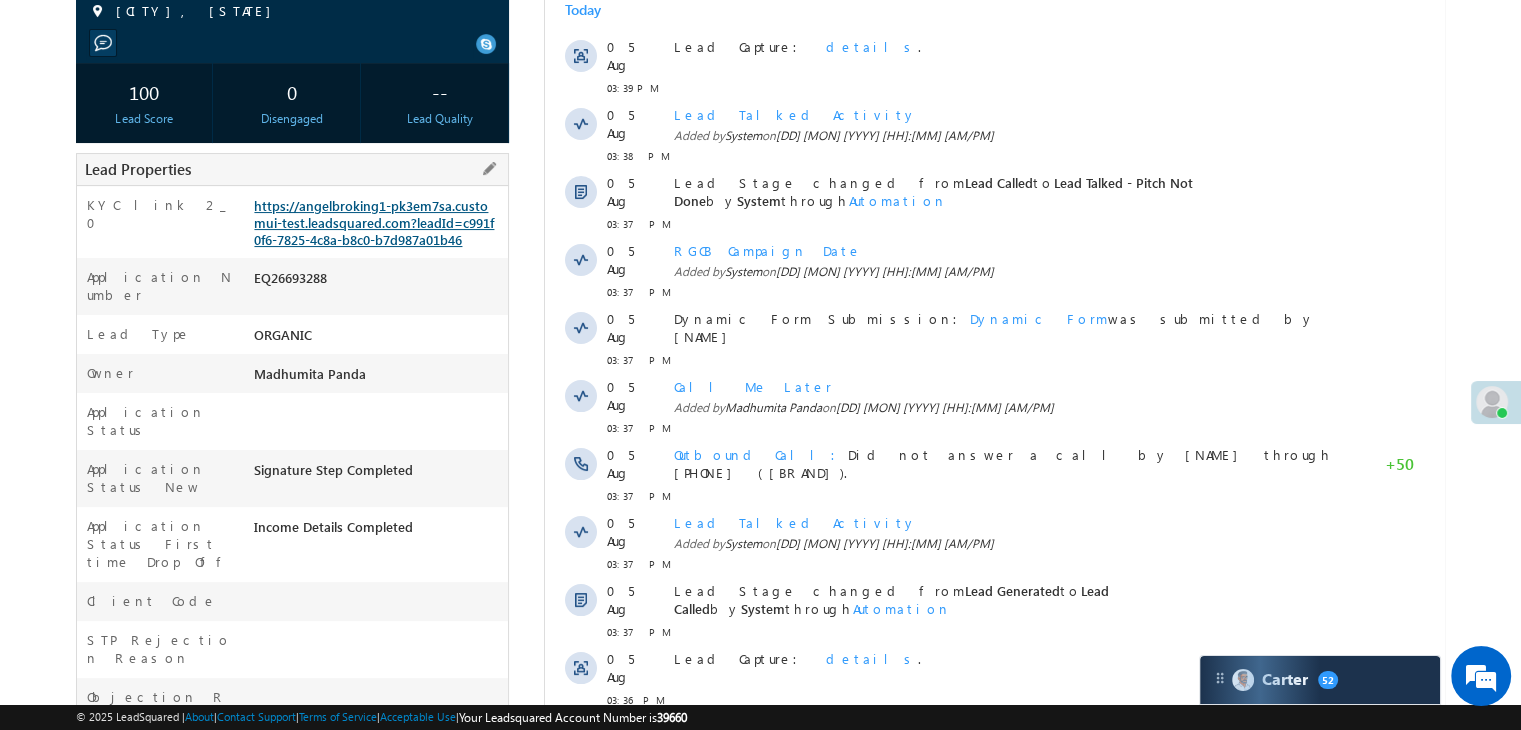 click on "https://angelbroking1-pk3em7sa.customui-test.leadsquared.com?leadId=c991f0f6-7825-4c8a-b8c0-b7d987a01b46" at bounding box center (374, 222) 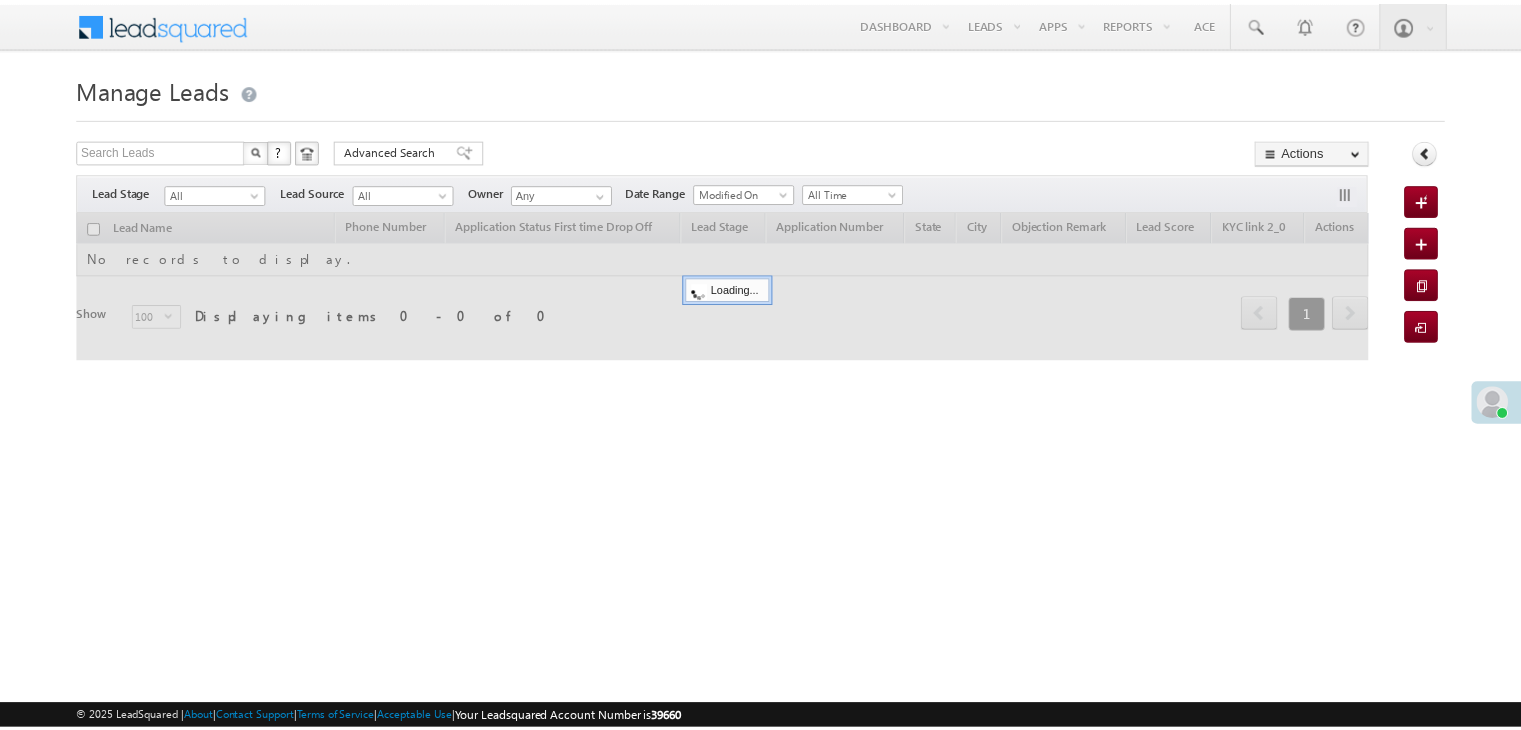 scroll, scrollTop: 0, scrollLeft: 0, axis: both 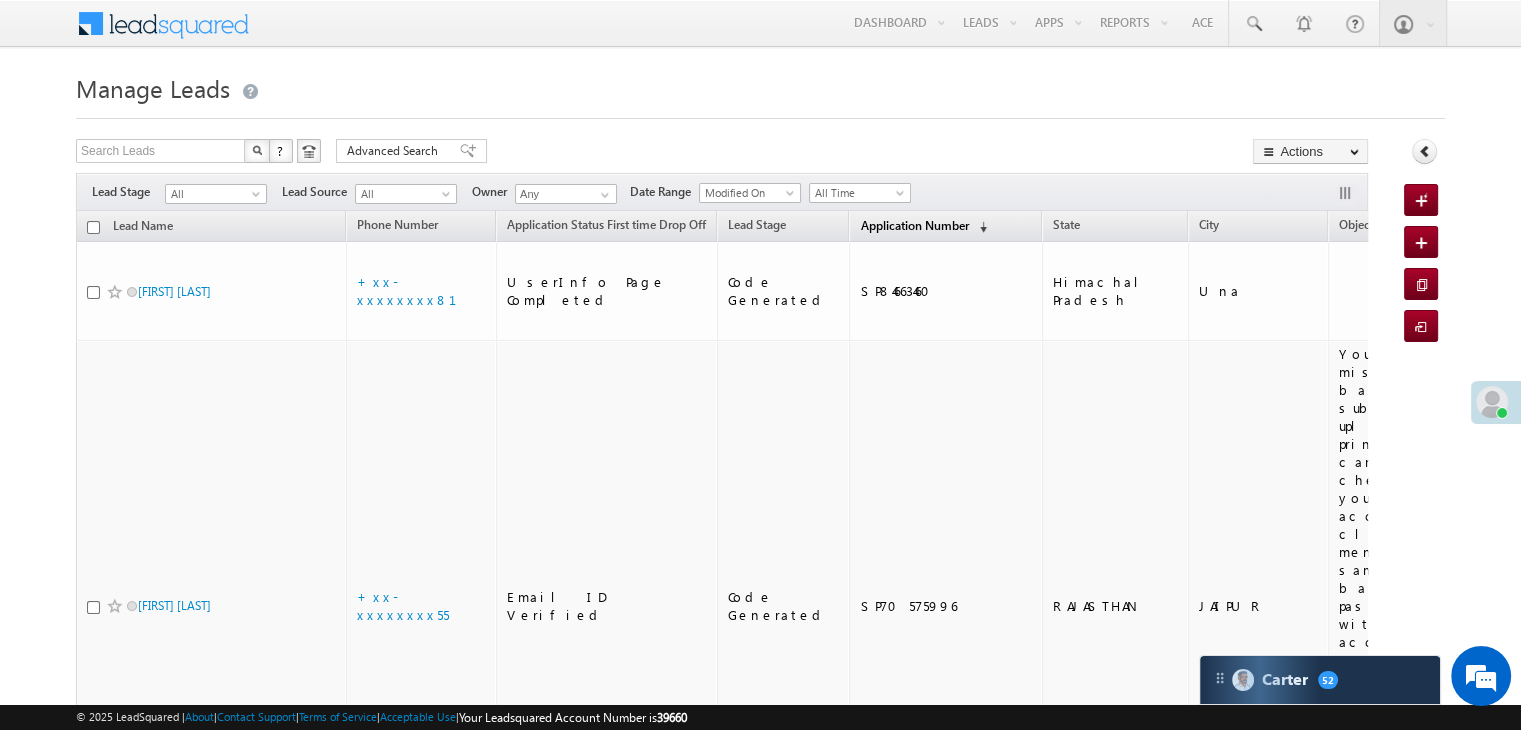 click on "Application Number" at bounding box center [914, 225] 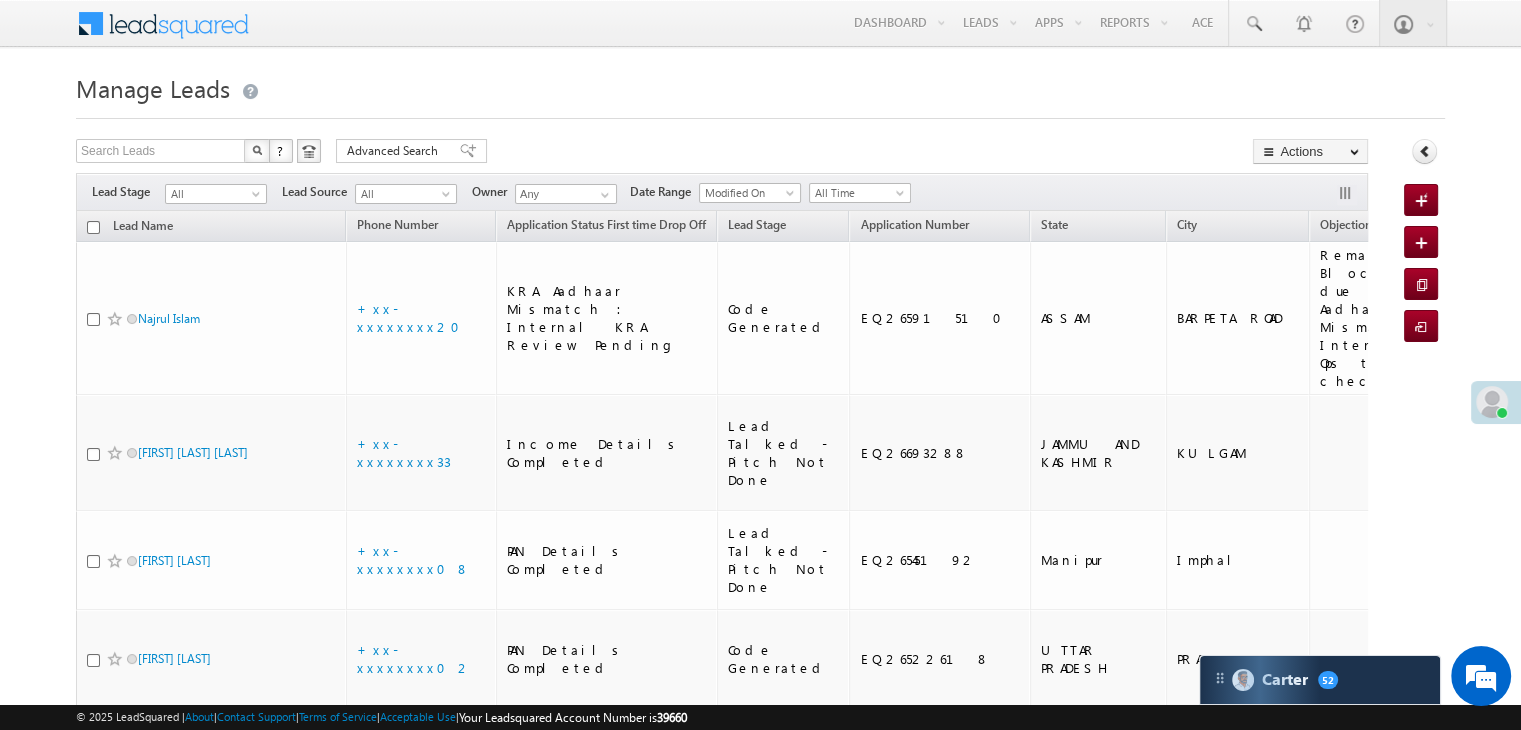 scroll, scrollTop: 0, scrollLeft: 0, axis: both 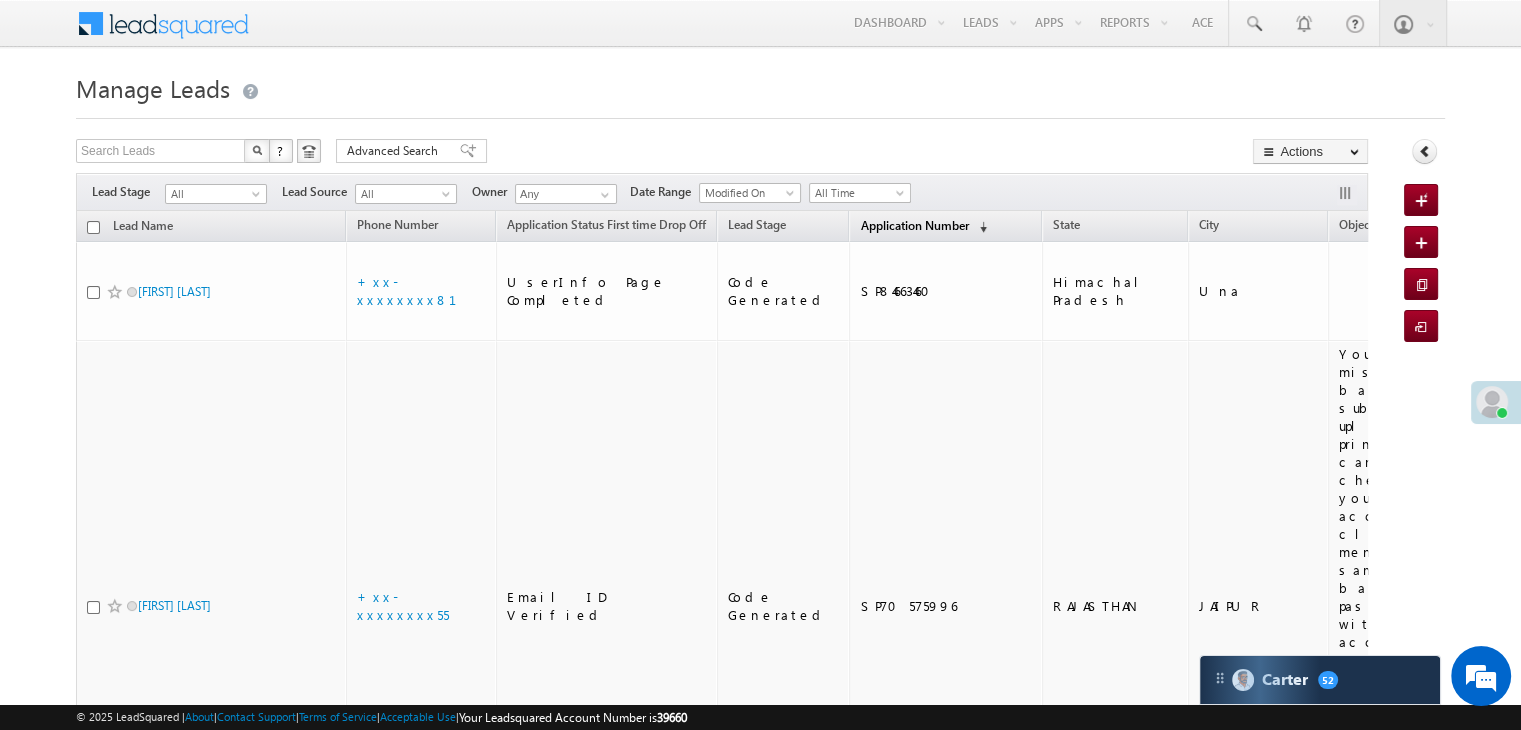 click on "Application Number" at bounding box center [914, 225] 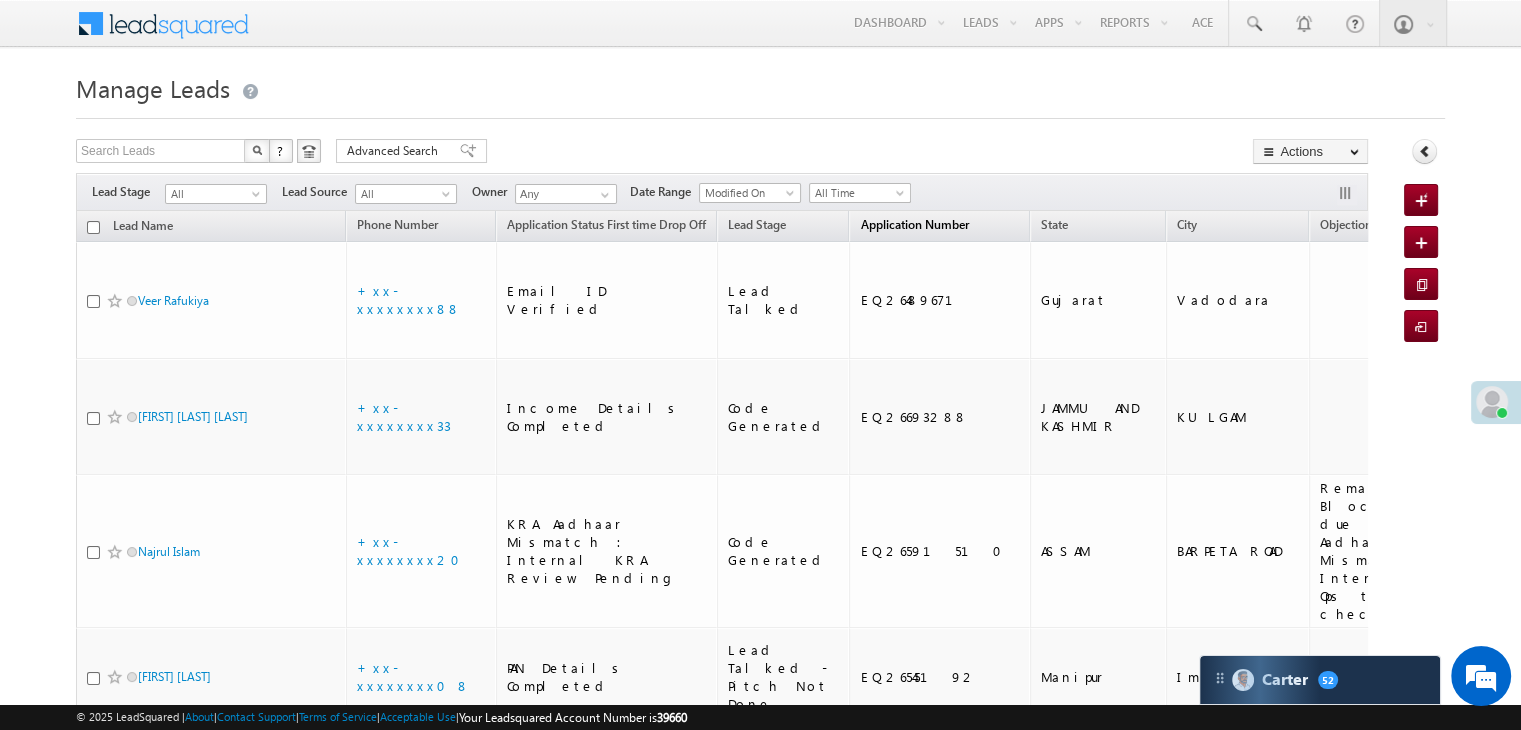 scroll, scrollTop: 0, scrollLeft: 0, axis: both 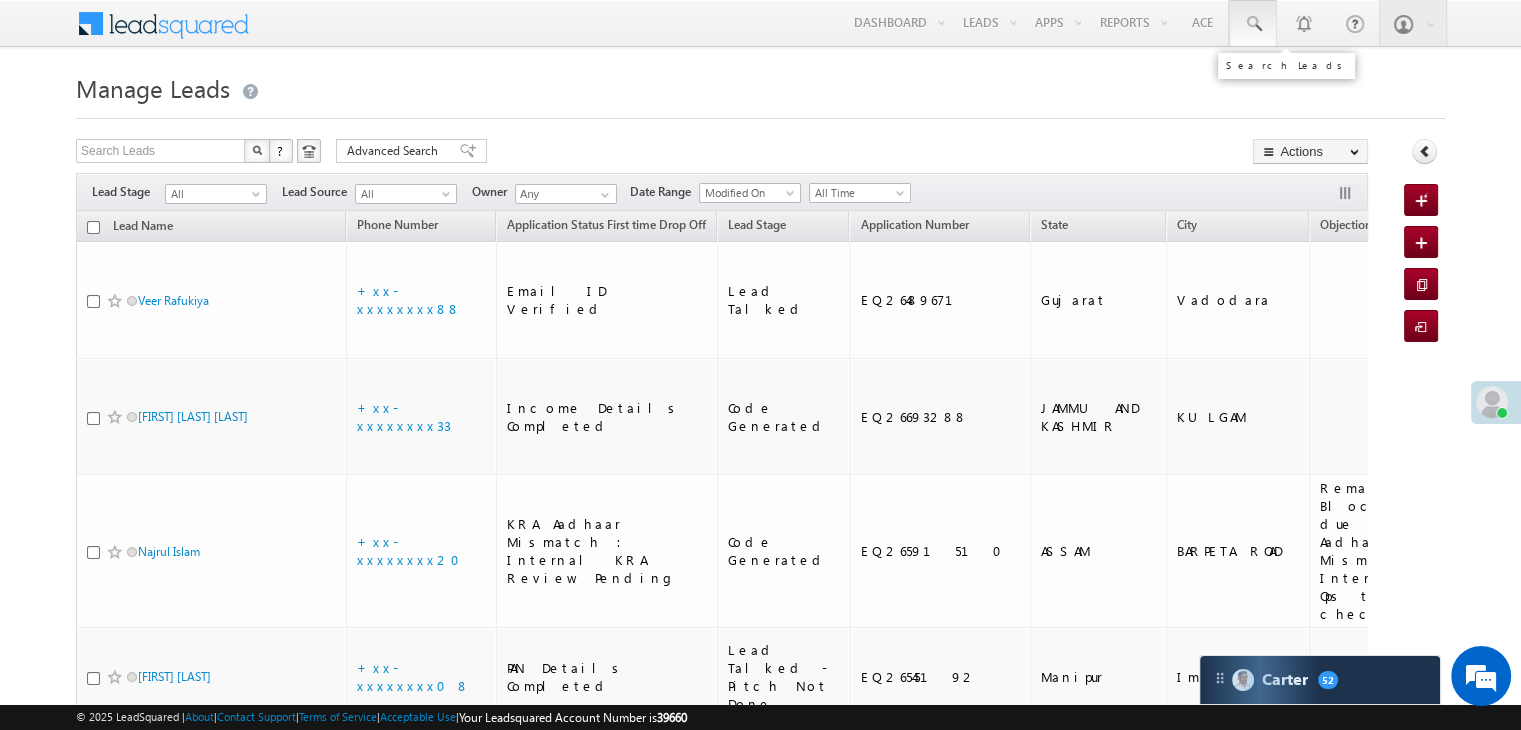 click at bounding box center (1253, 24) 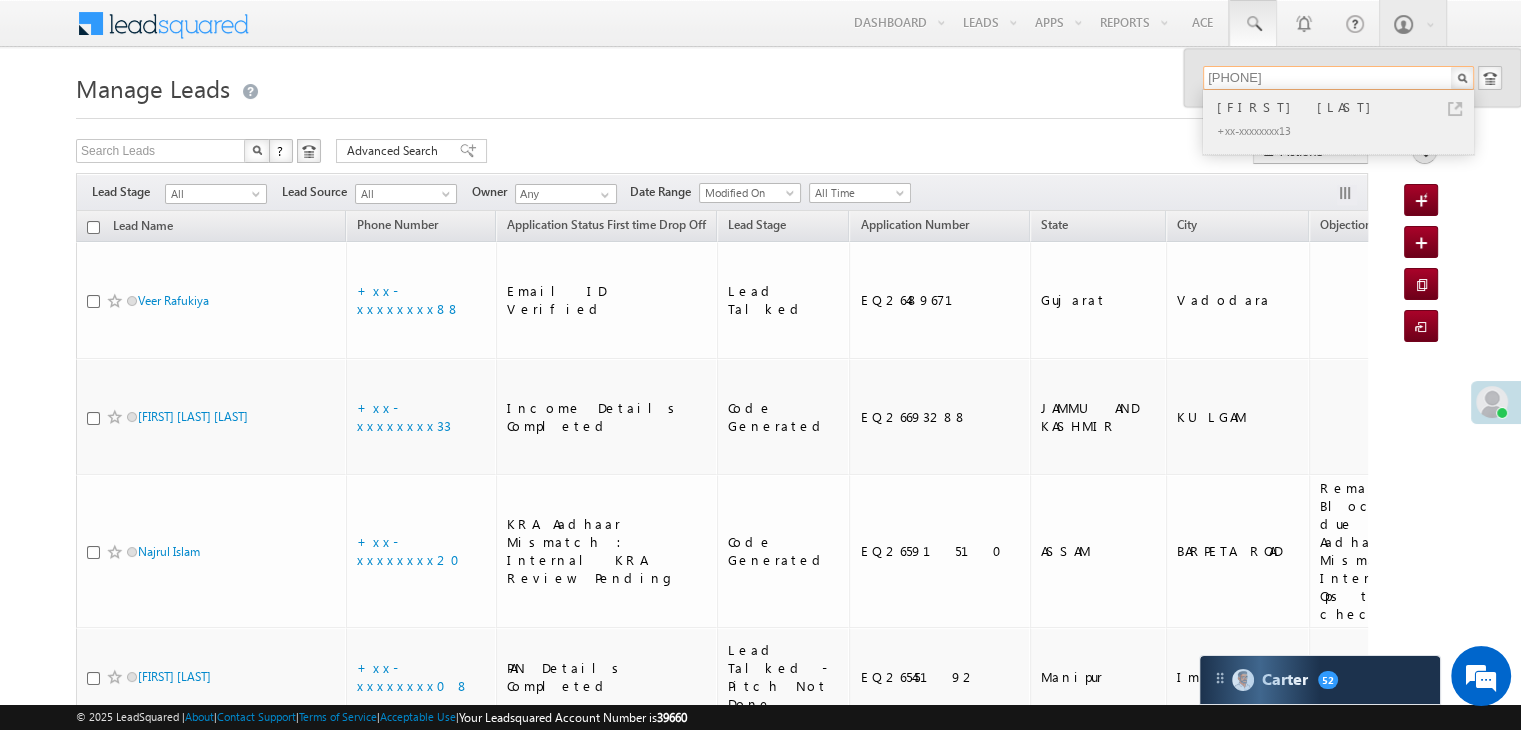 type on "9625546613" 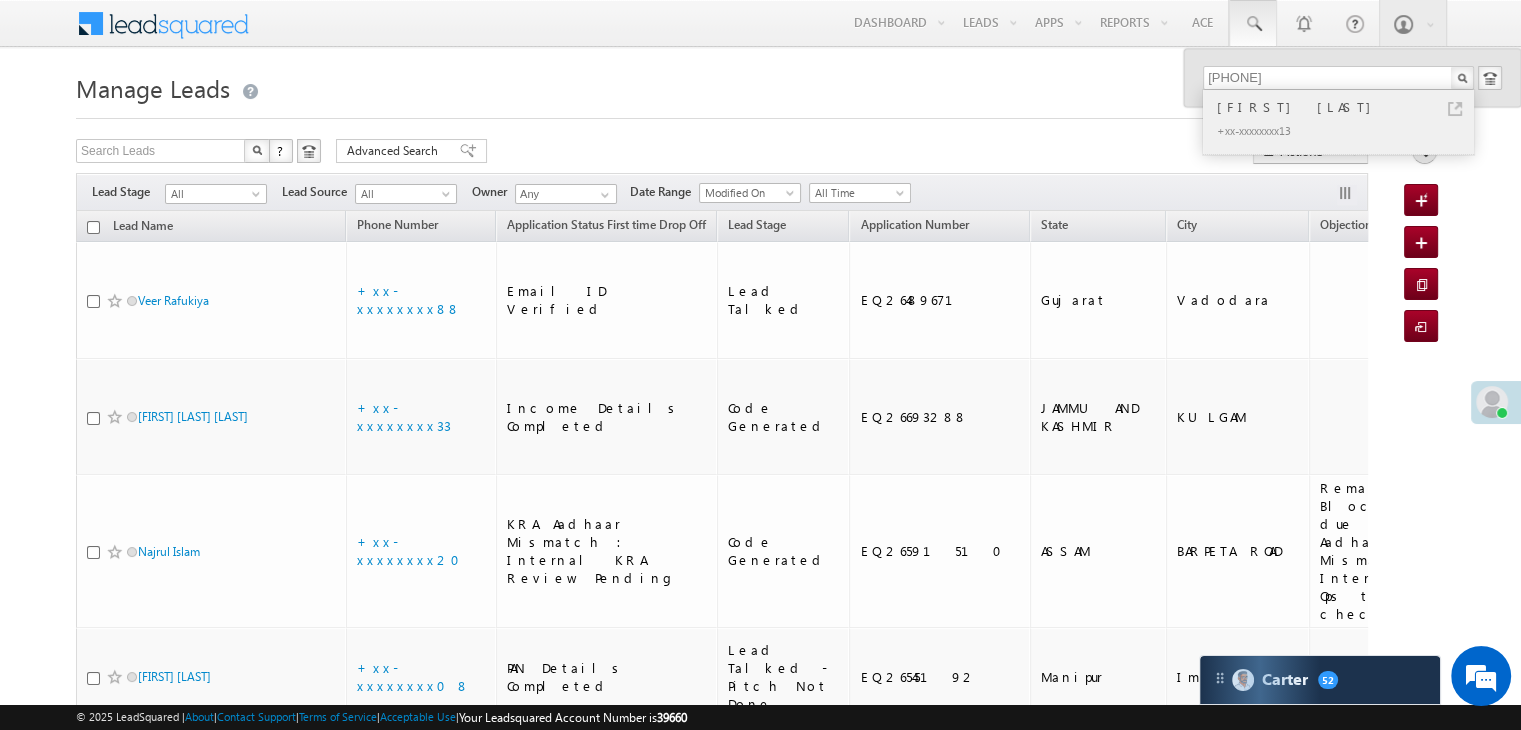 click on "GEETA ARYA" at bounding box center [1347, 107] 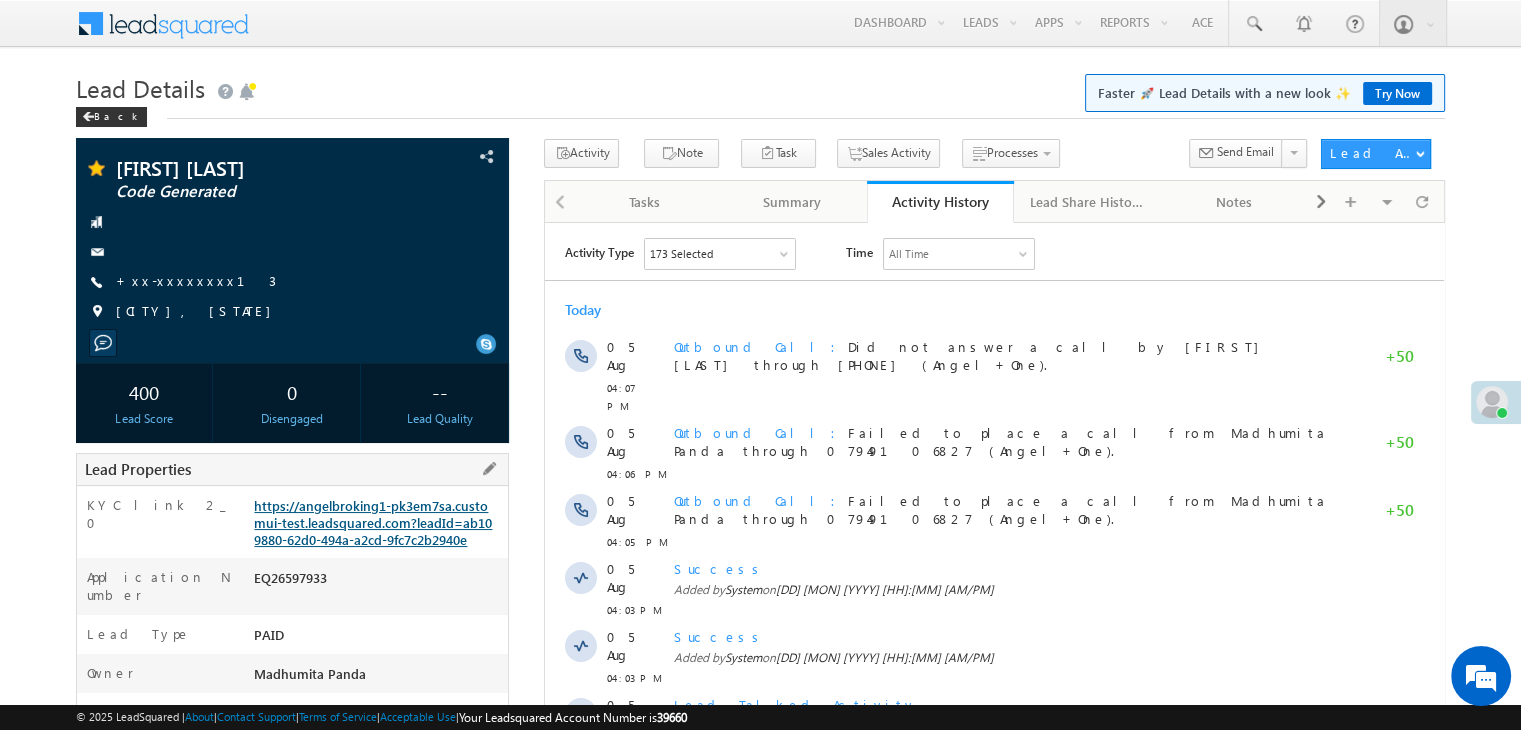 scroll, scrollTop: 0, scrollLeft: 0, axis: both 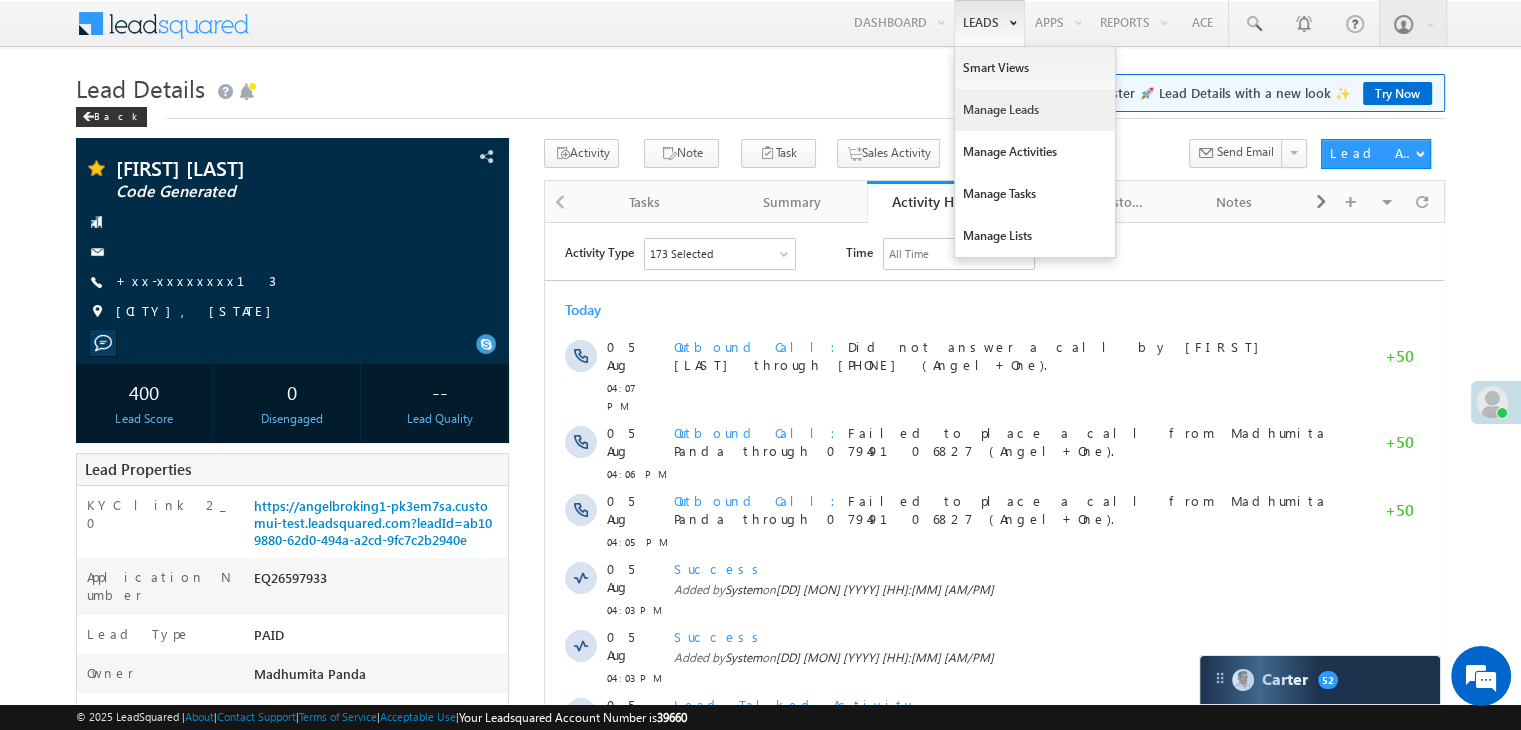 click on "Manage Leads" at bounding box center [1035, 110] 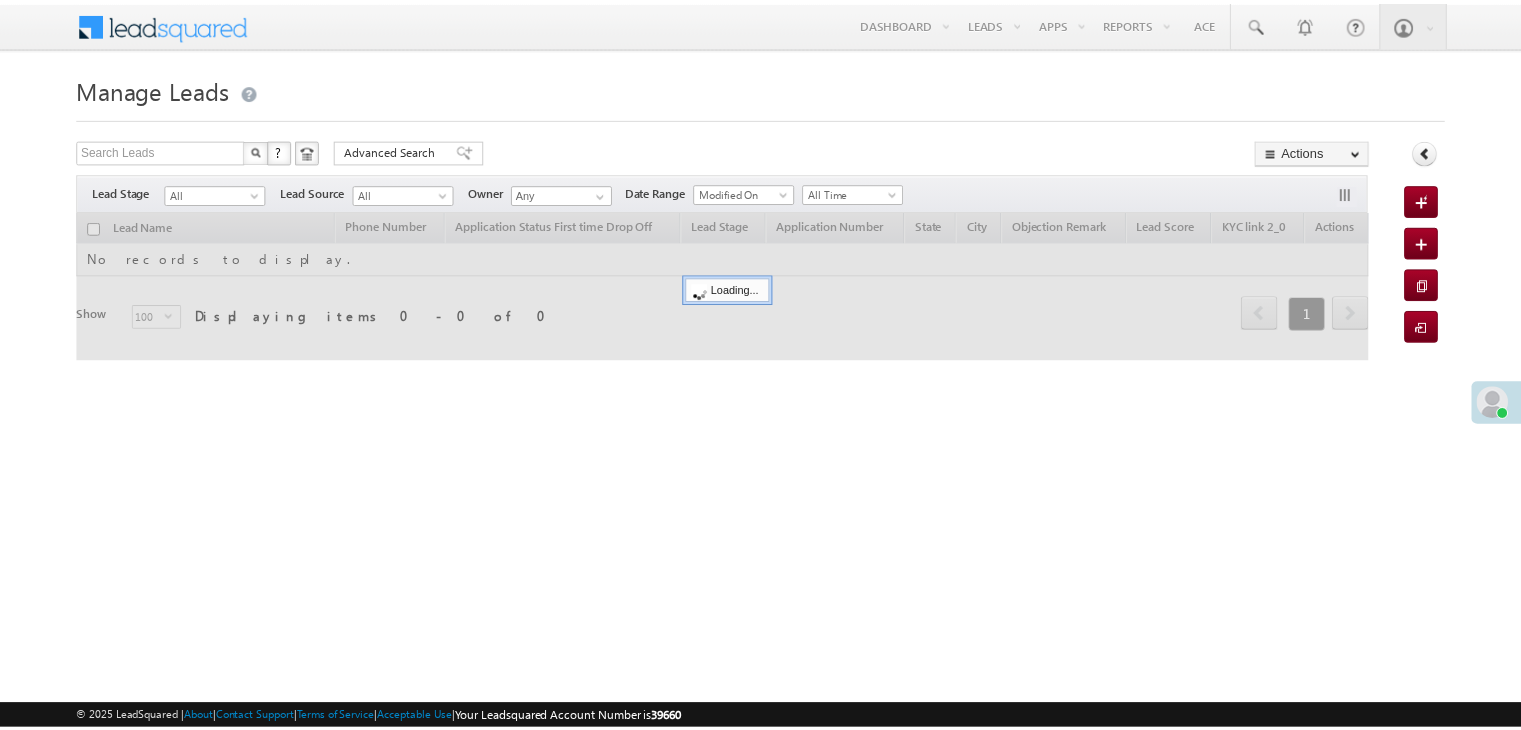 scroll, scrollTop: 0, scrollLeft: 0, axis: both 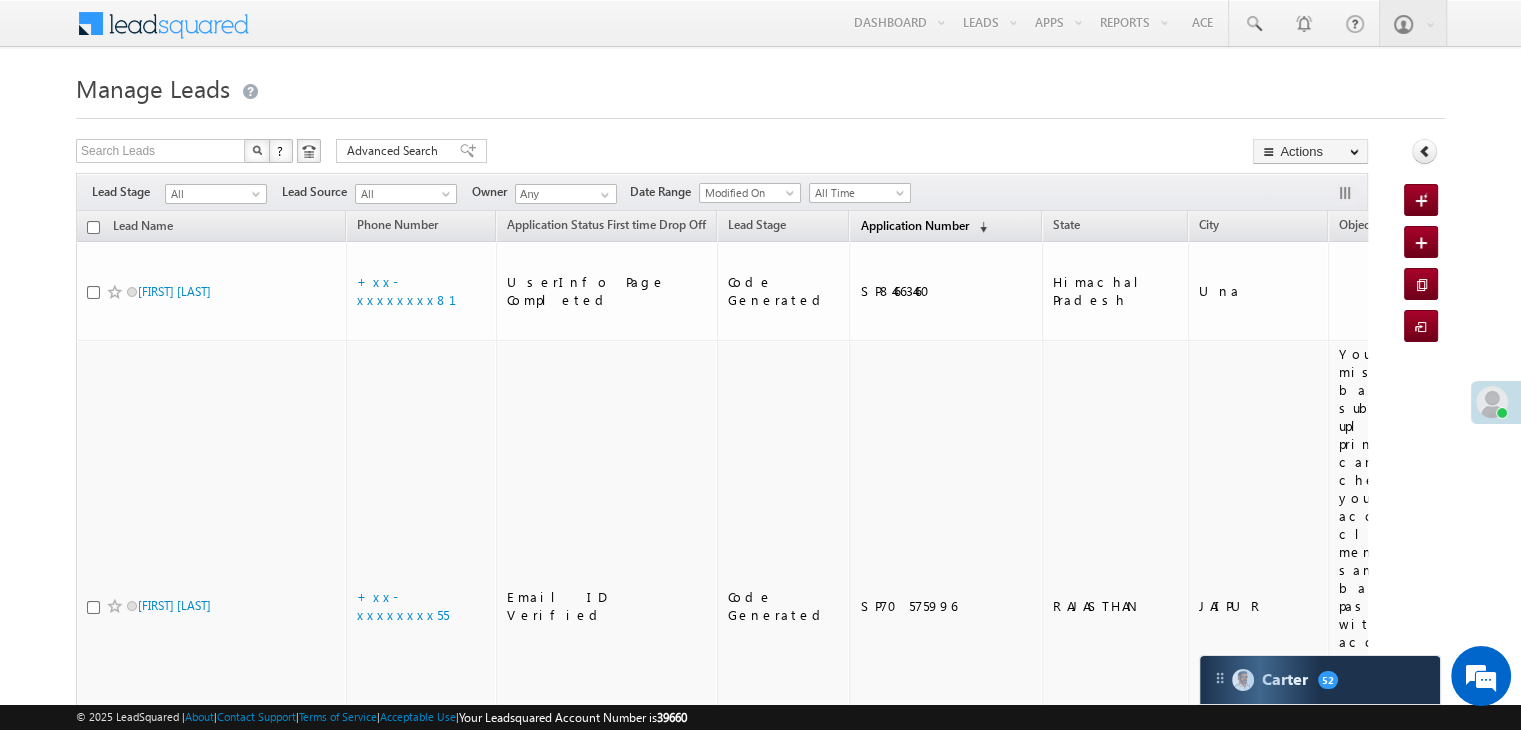 click on "Application Number" at bounding box center [914, 225] 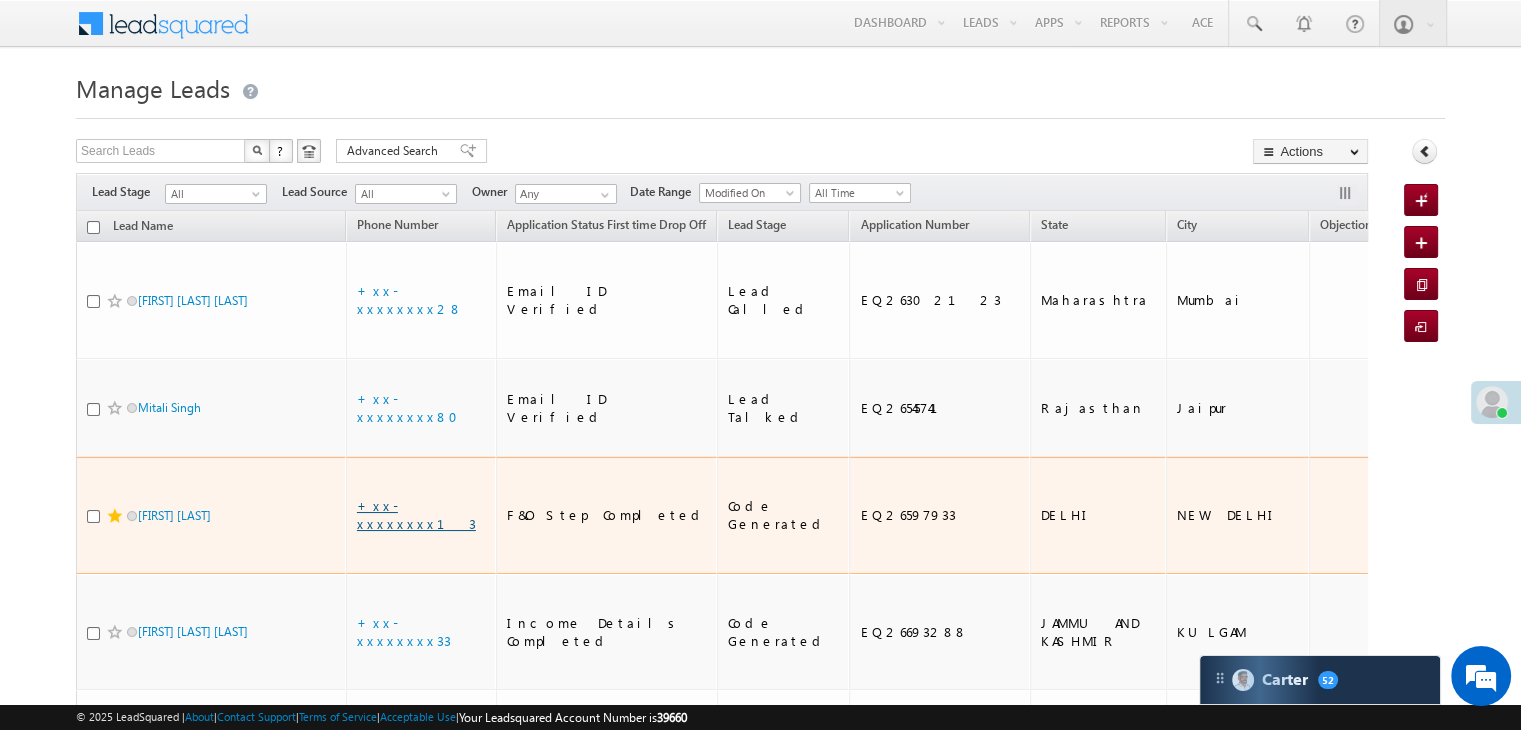 scroll, scrollTop: 100, scrollLeft: 0, axis: vertical 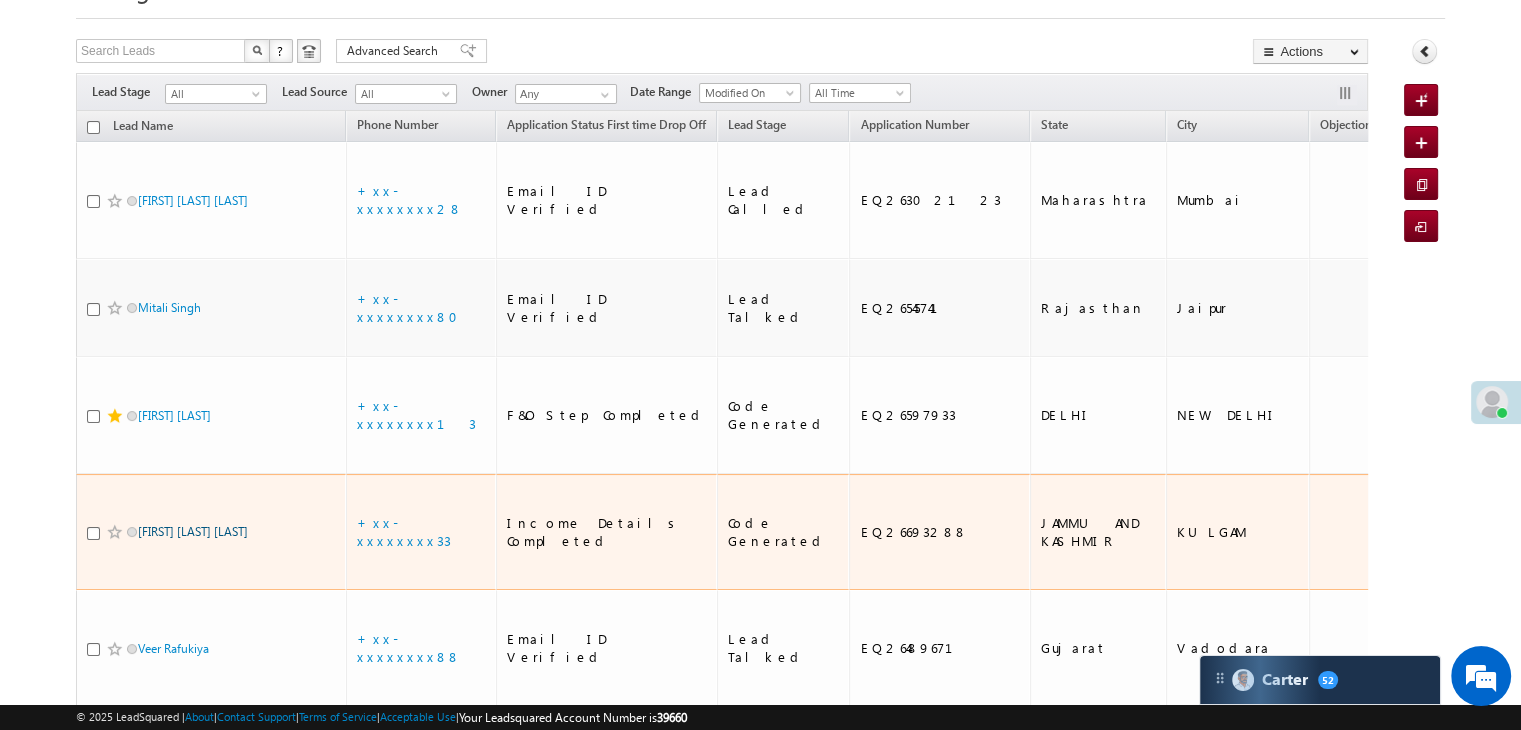 click on "[NAME] [LAST]" at bounding box center (193, 531) 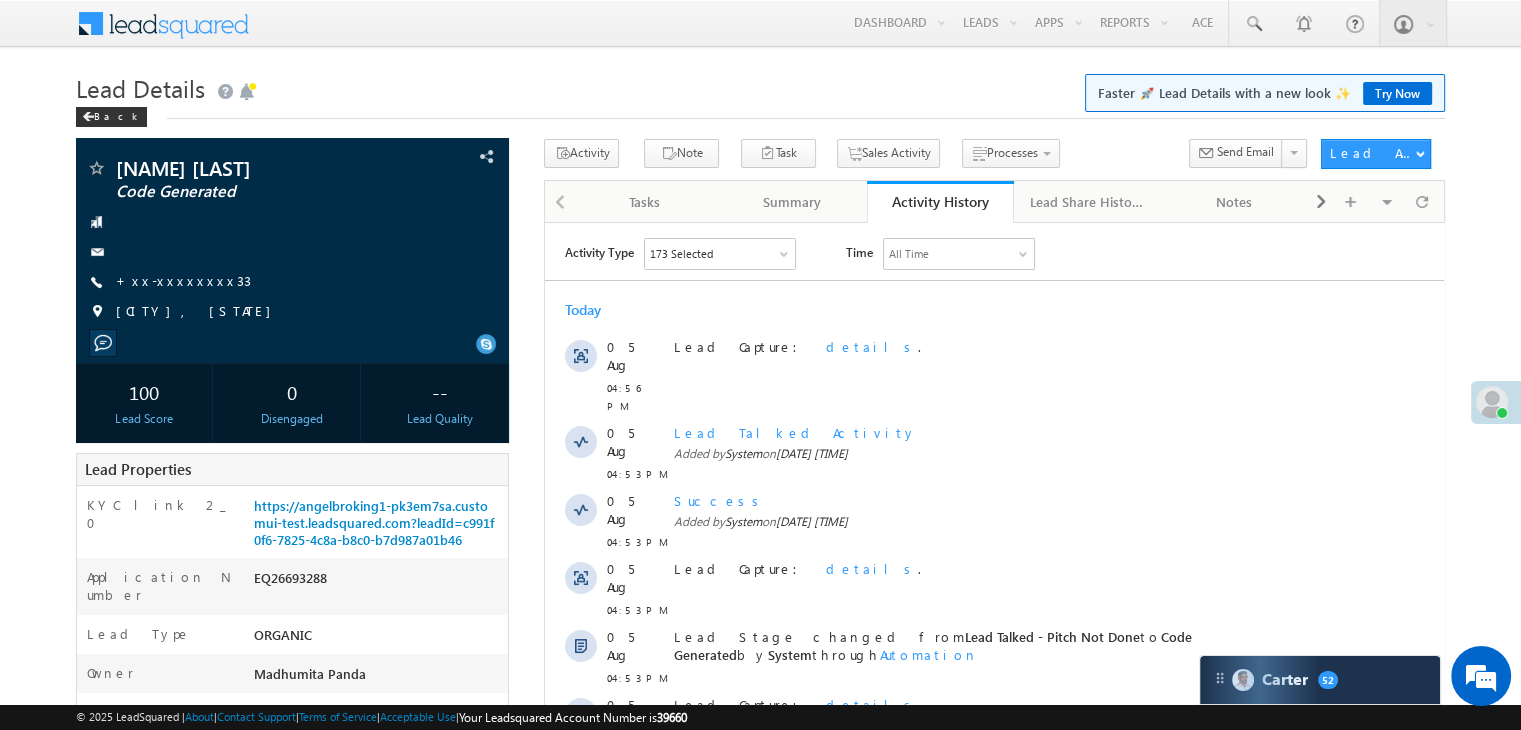 scroll, scrollTop: 400, scrollLeft: 0, axis: vertical 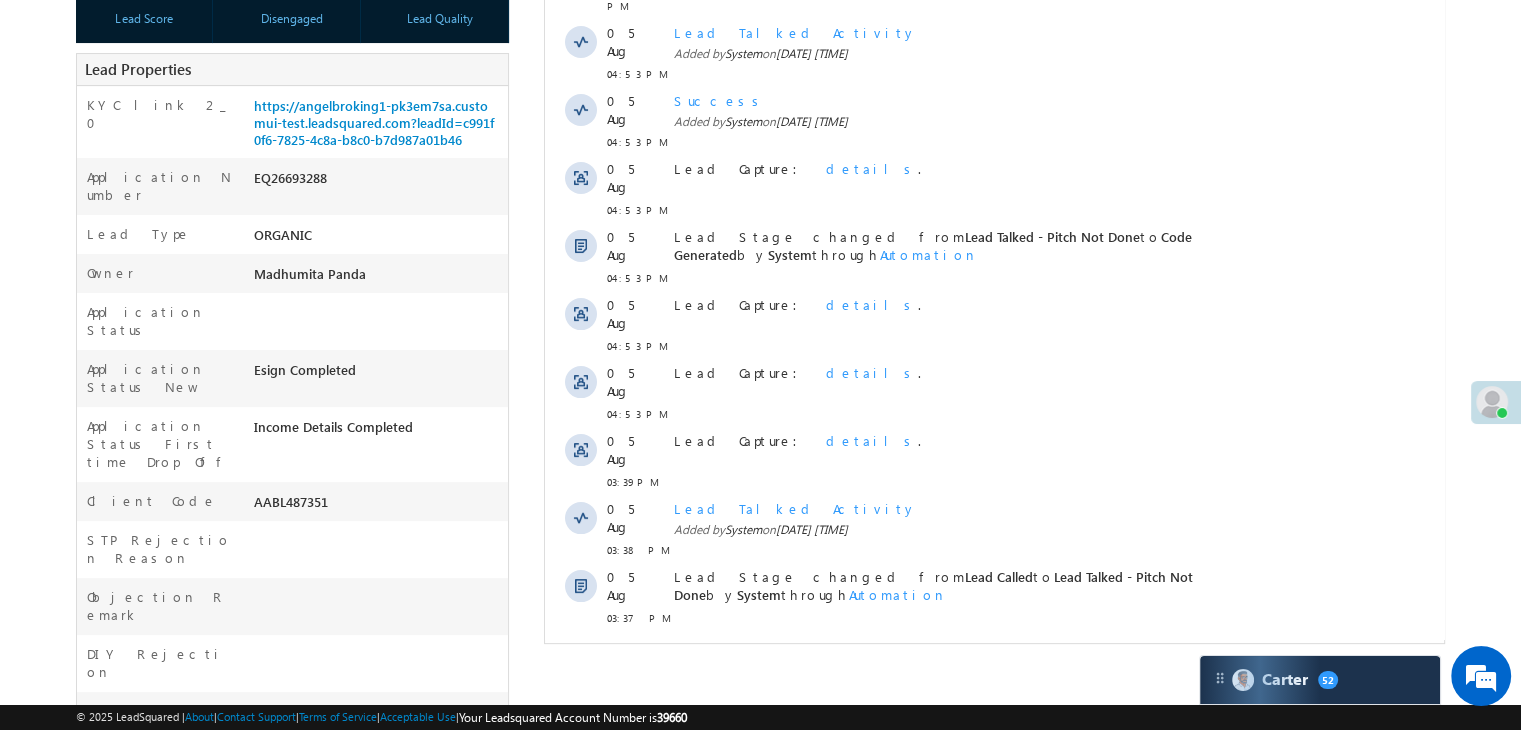 click on "Show More" at bounding box center (1004, 662) 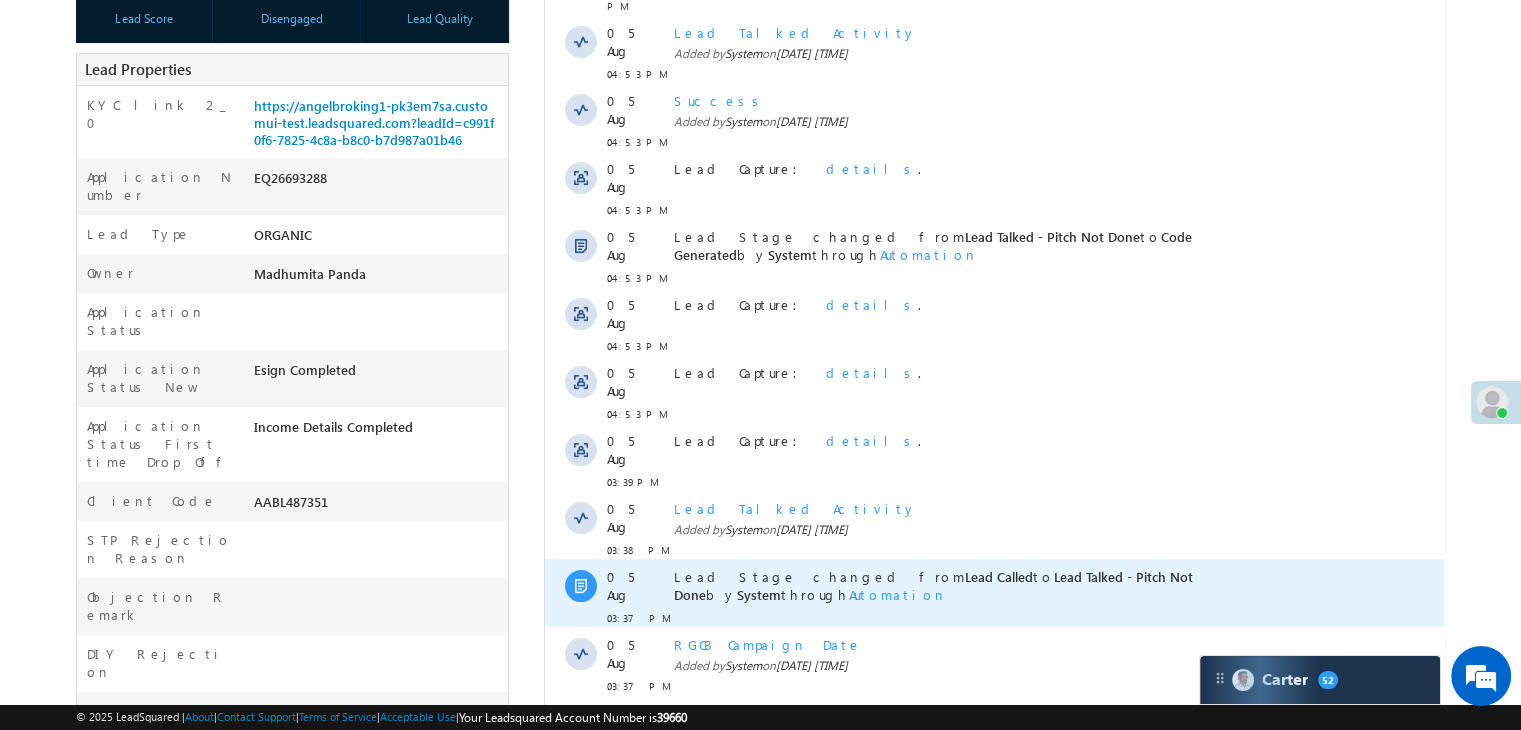 scroll, scrollTop: 936, scrollLeft: 0, axis: vertical 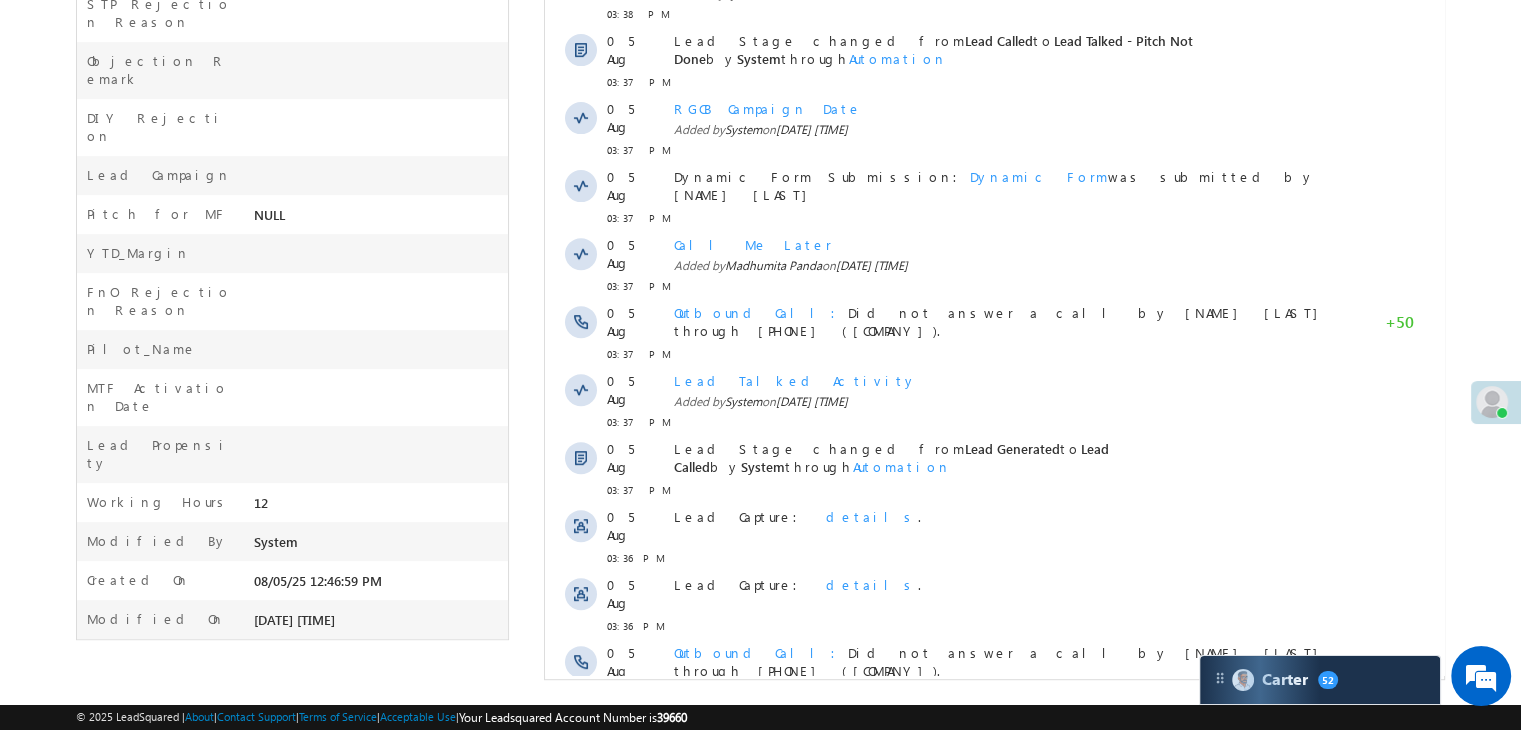 click on "Show More" at bounding box center [1004, 806] 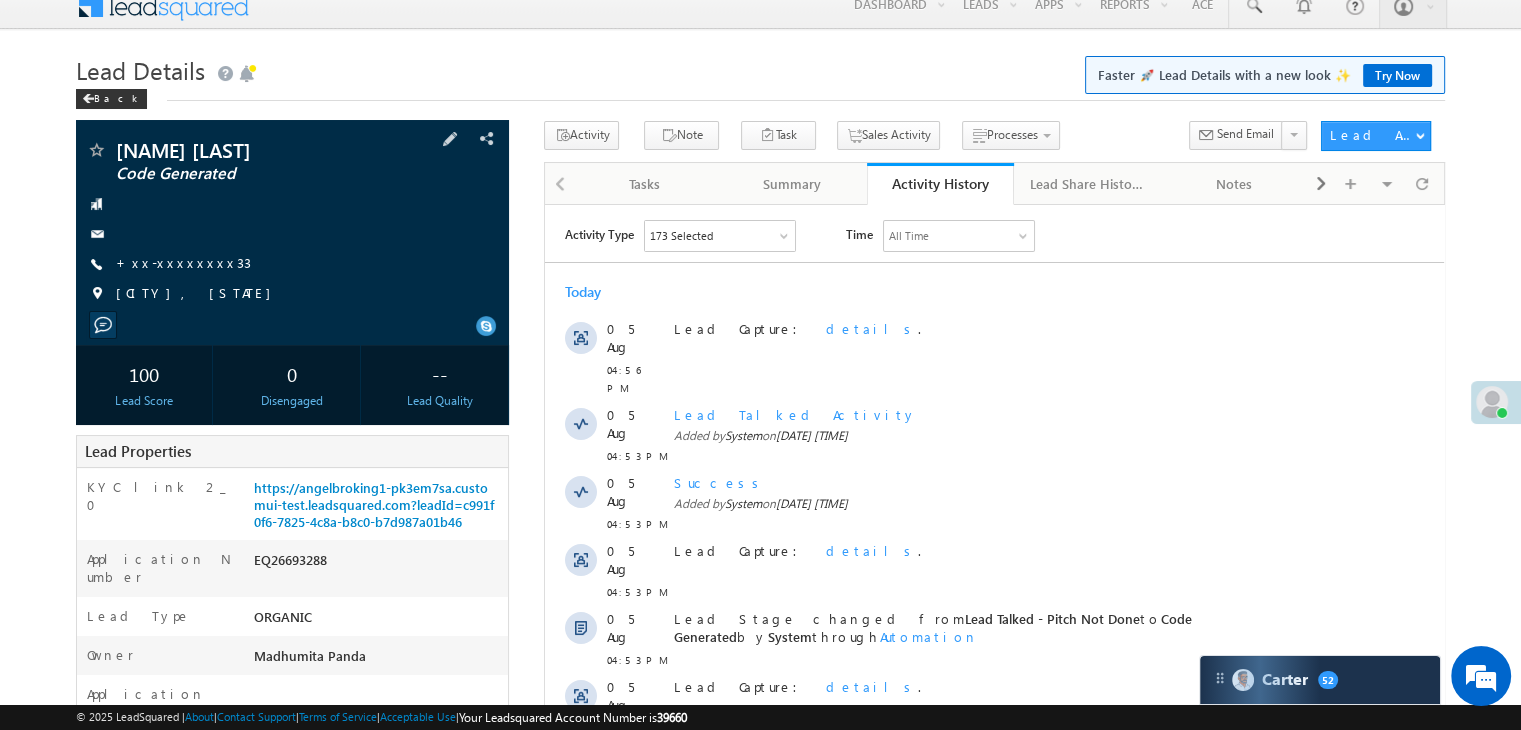 scroll, scrollTop: 0, scrollLeft: 0, axis: both 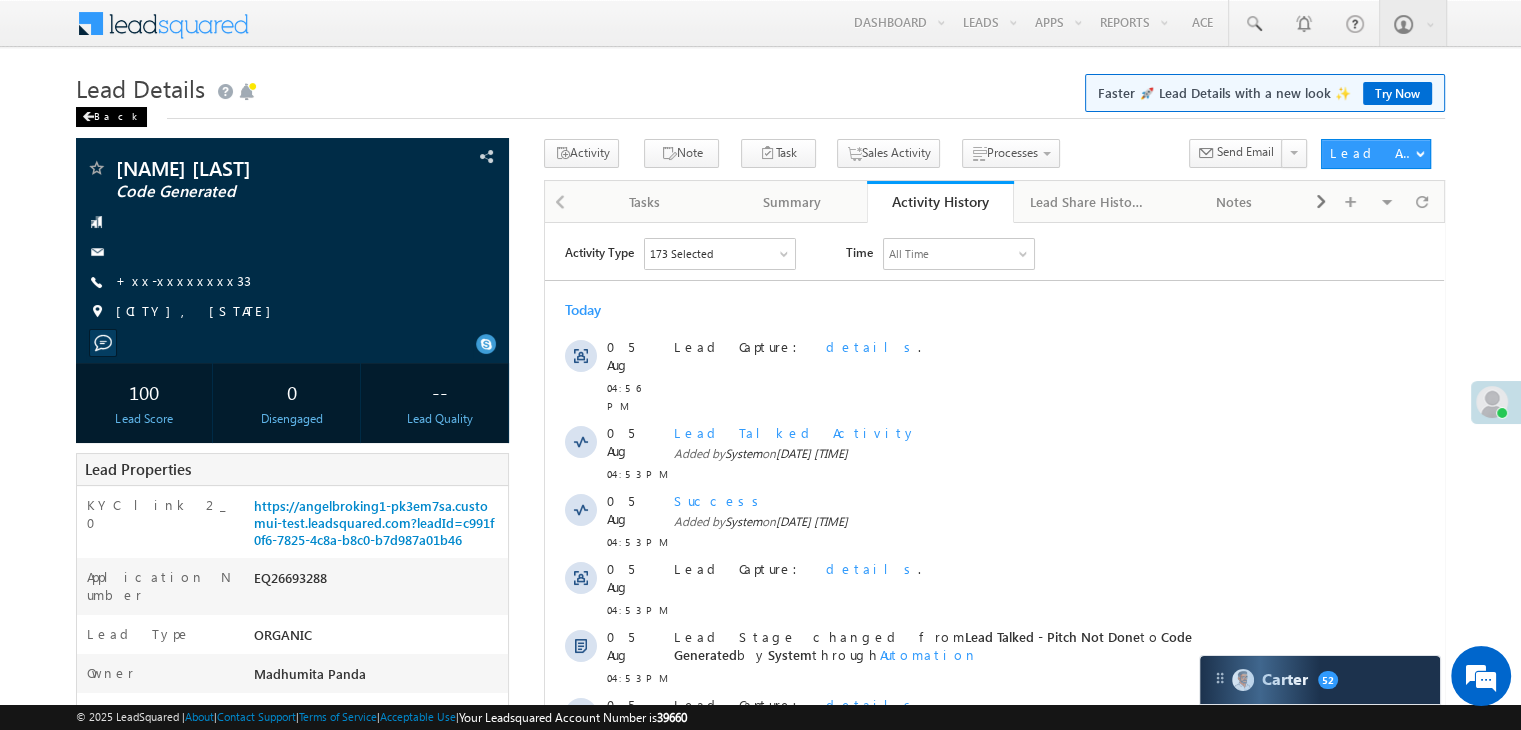 click on "Back" at bounding box center [111, 117] 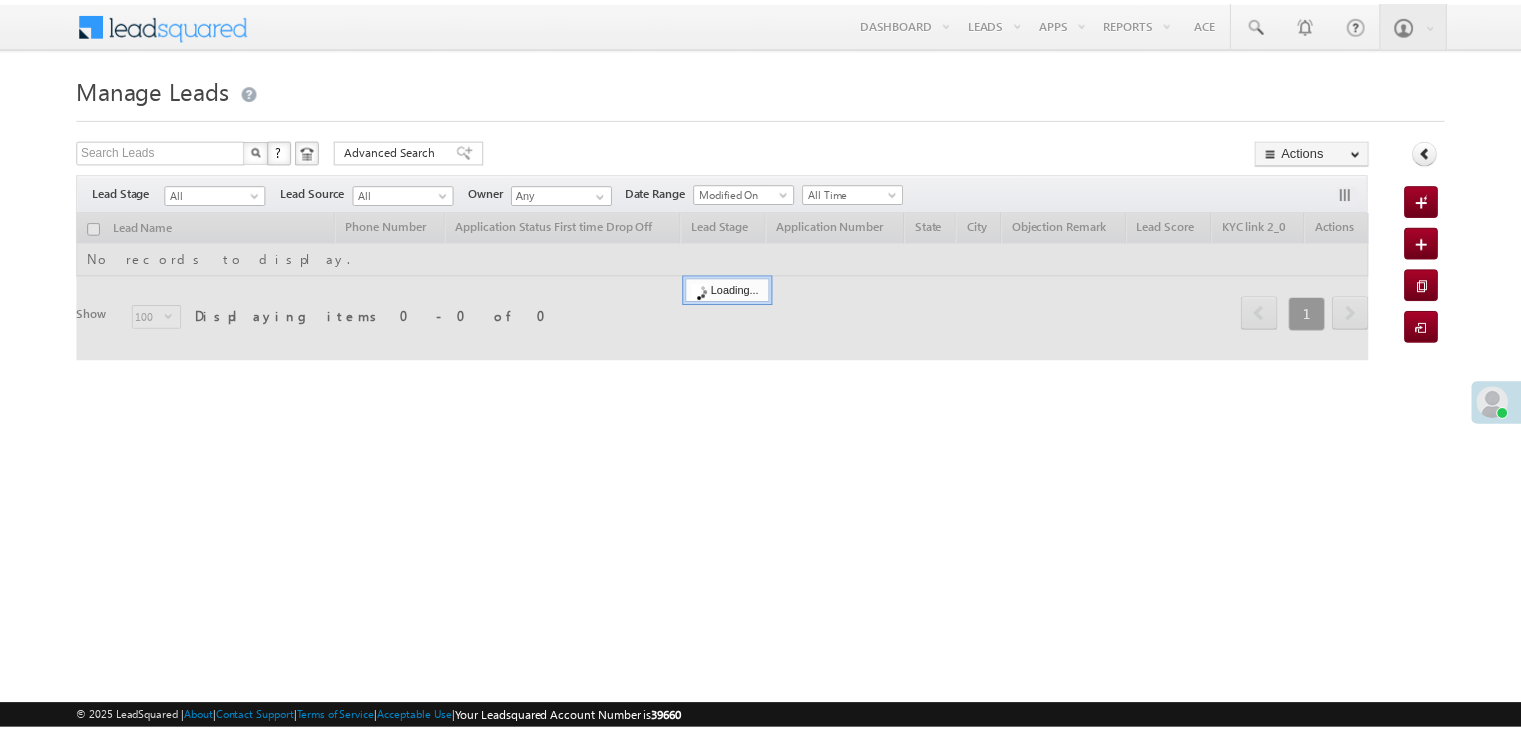 scroll, scrollTop: 0, scrollLeft: 0, axis: both 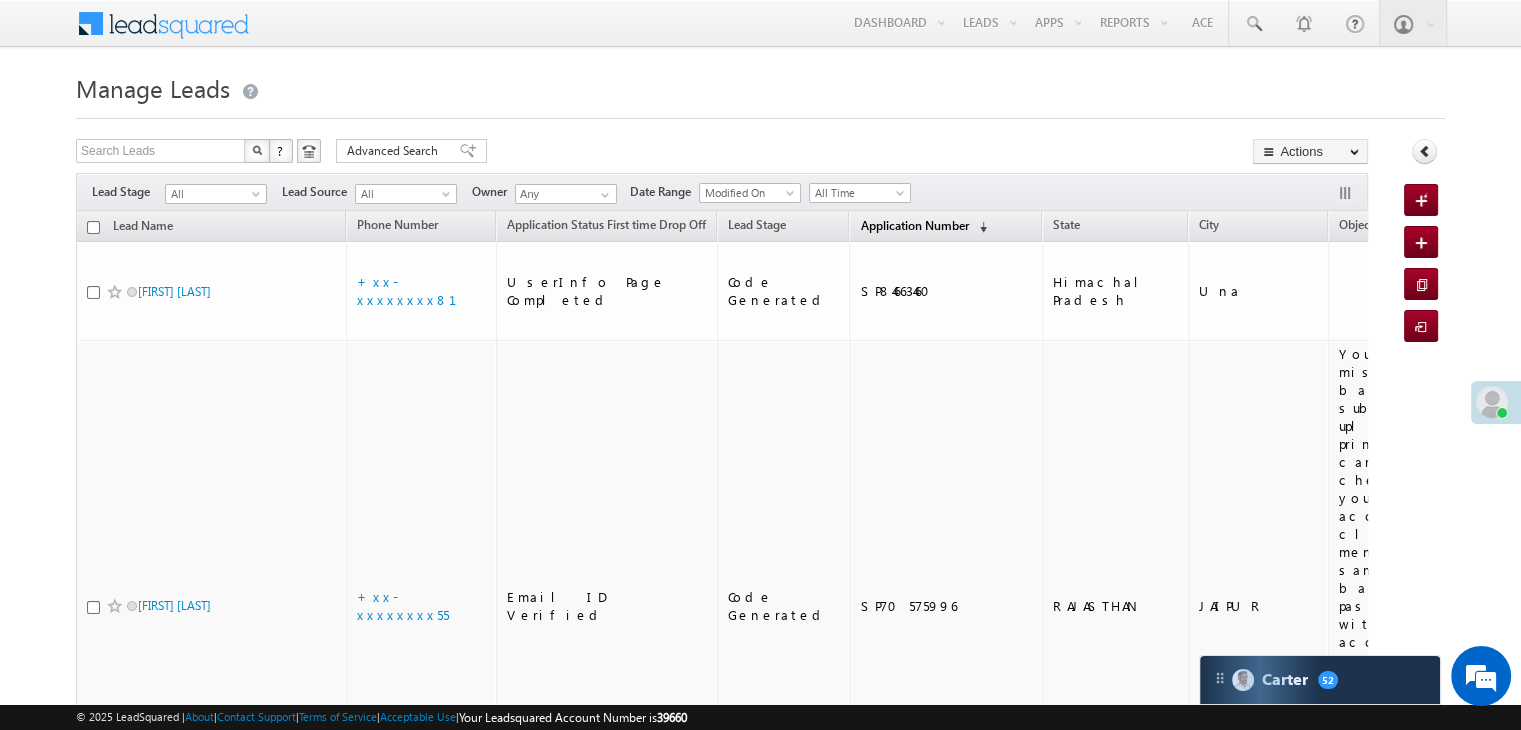 click on "Application Number" at bounding box center (914, 225) 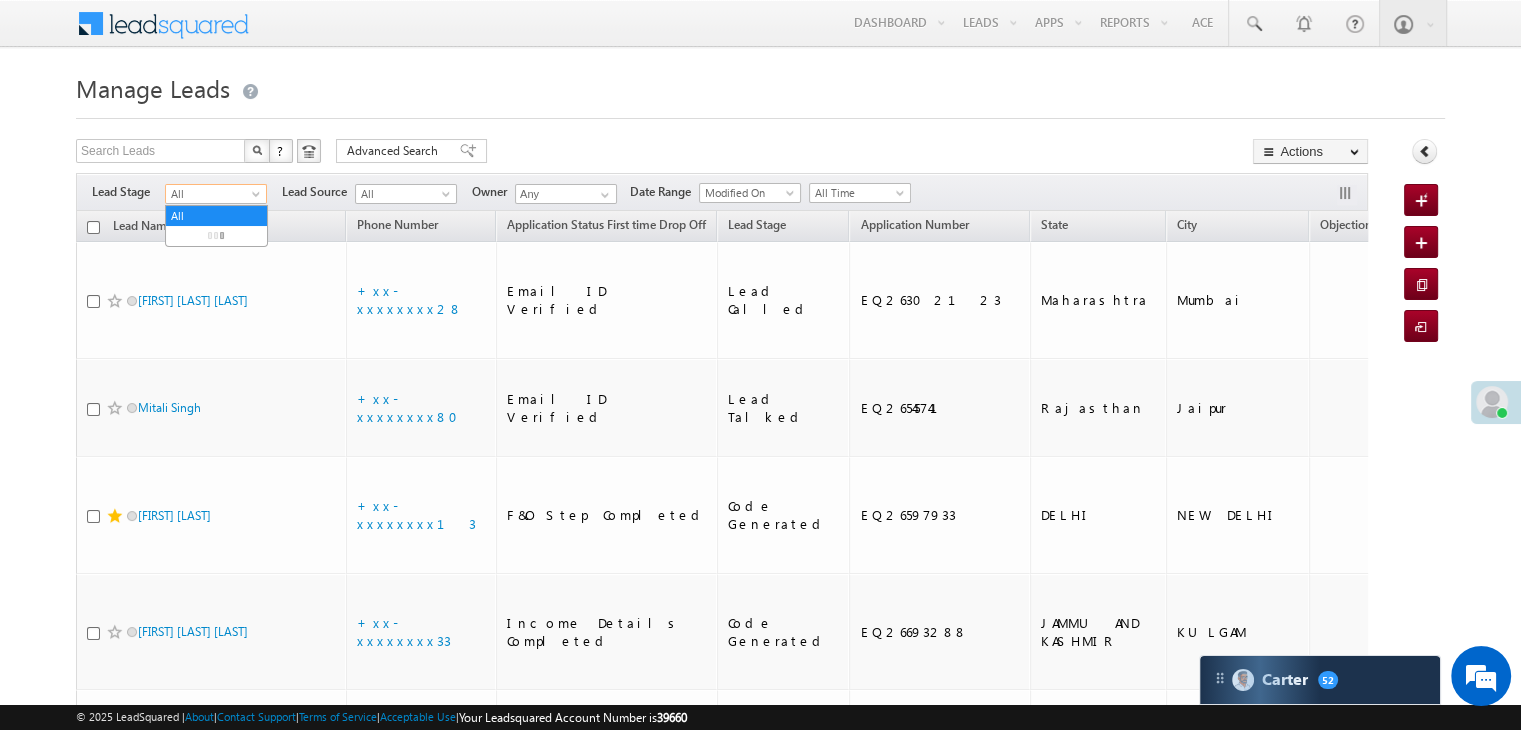 click at bounding box center [258, 198] 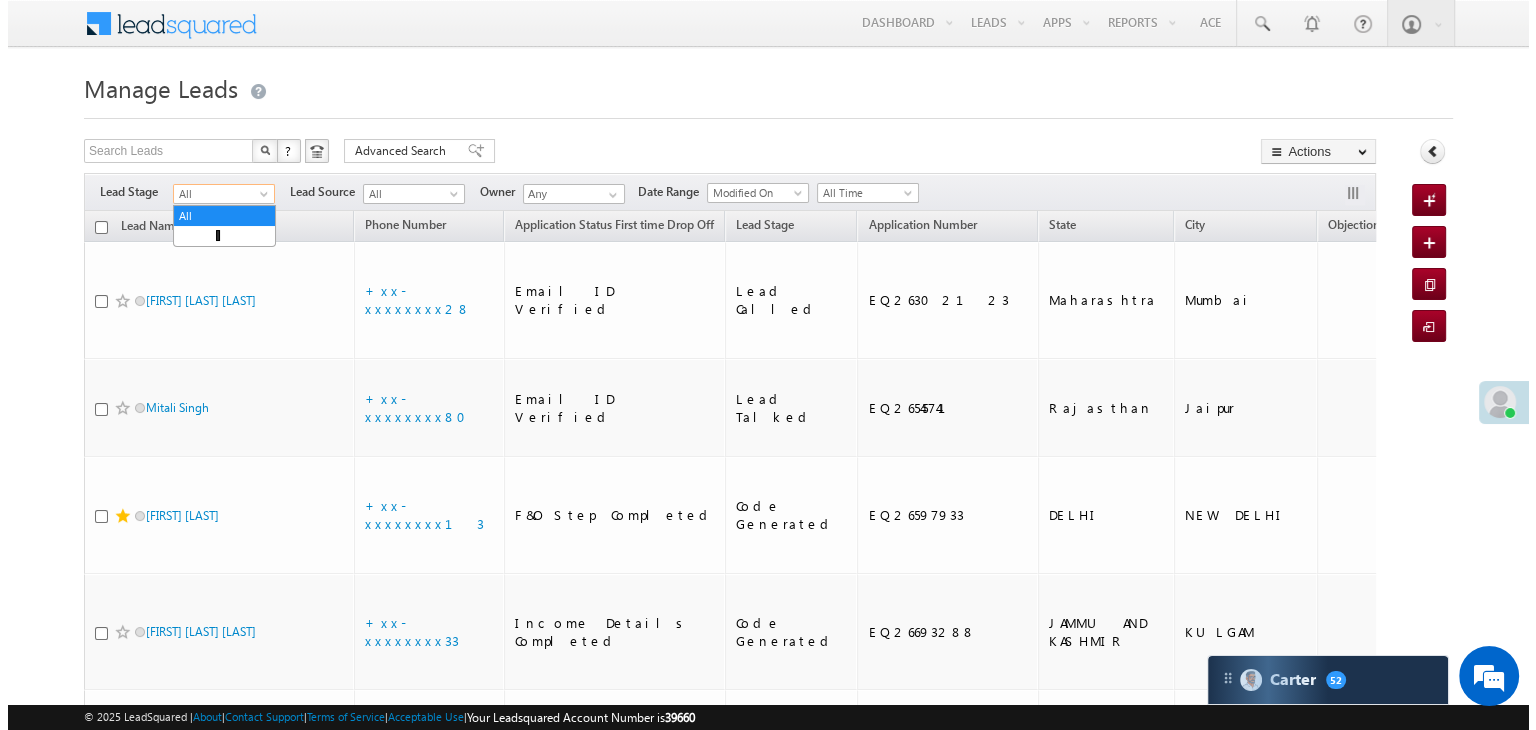 scroll, scrollTop: 0, scrollLeft: 0, axis: both 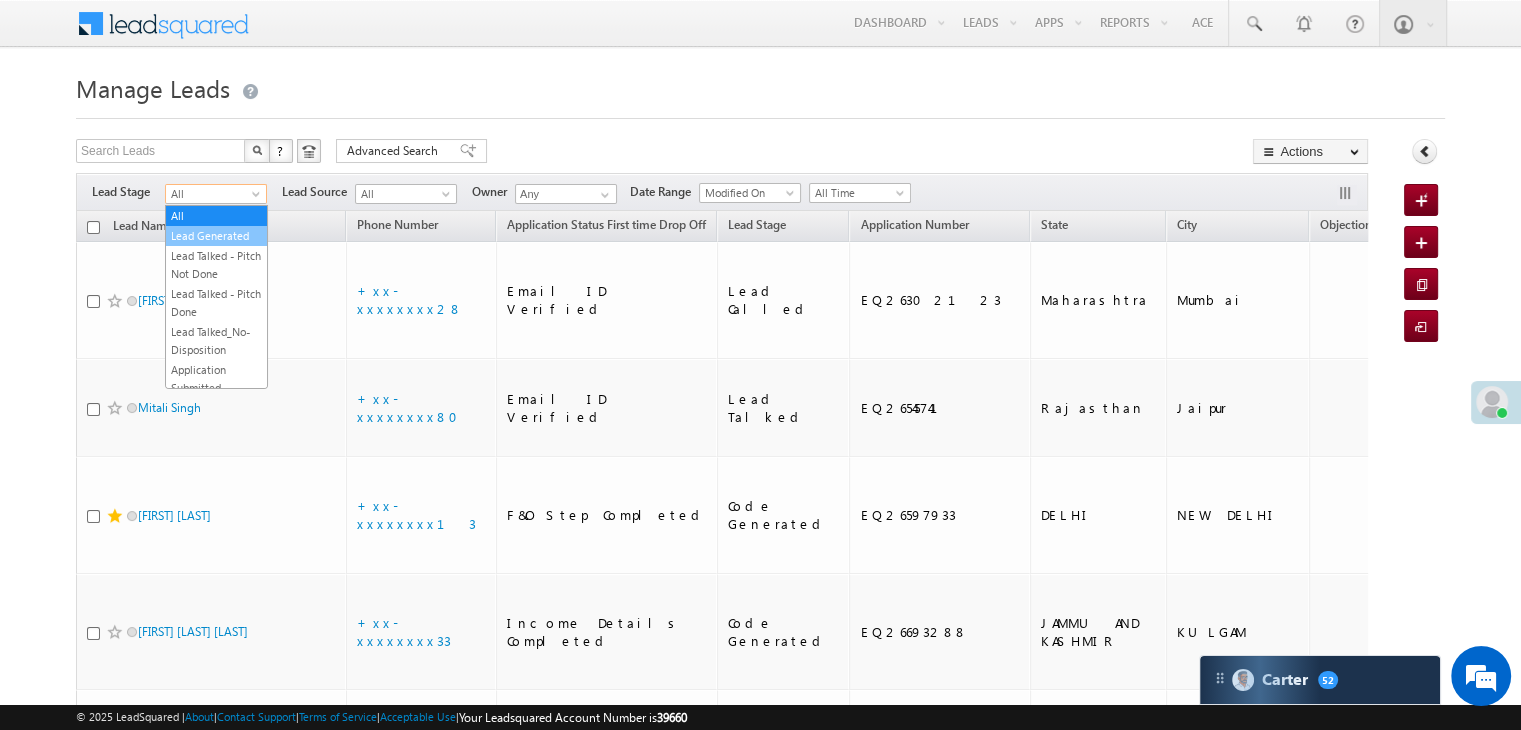 click on "Lead Generated" at bounding box center (216, 236) 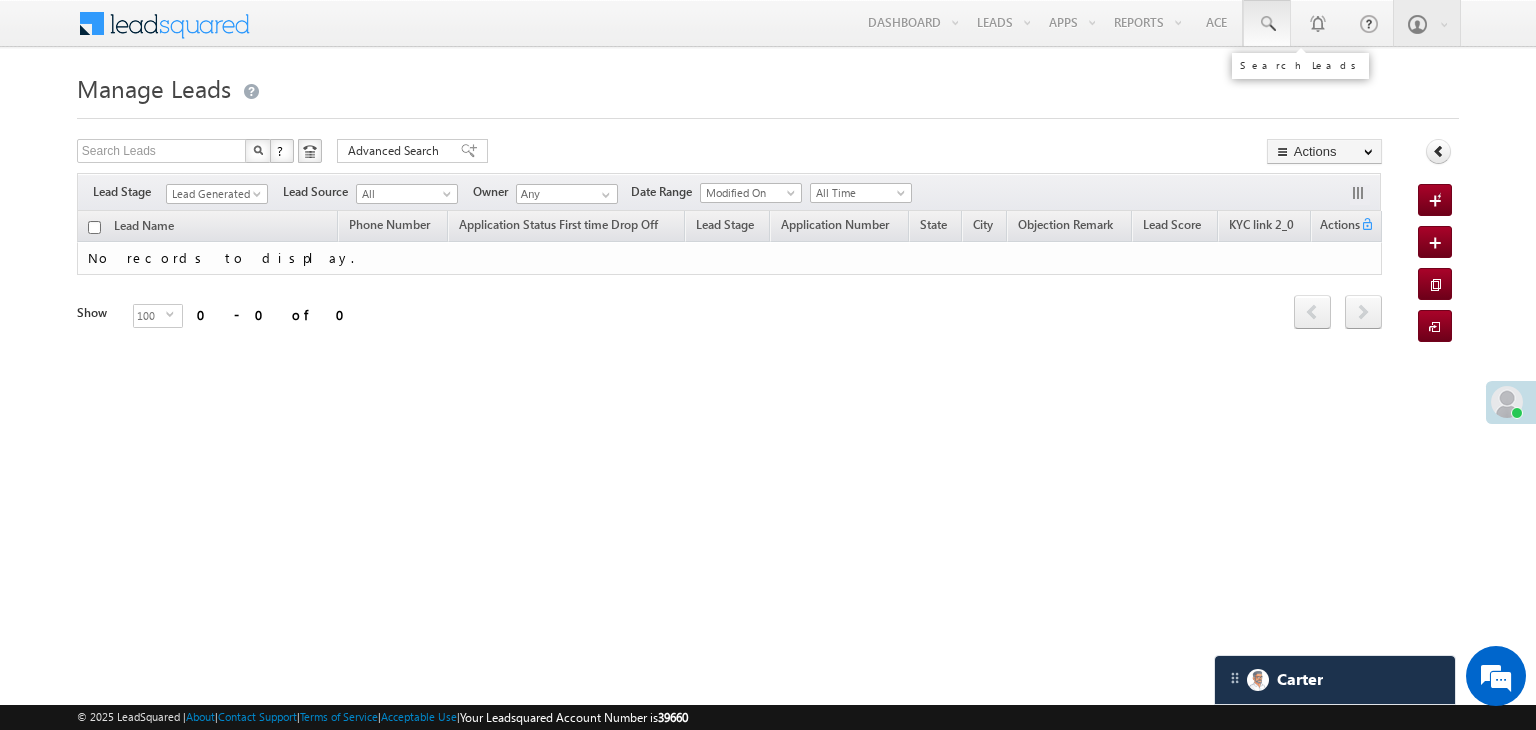 click at bounding box center [1267, 24] 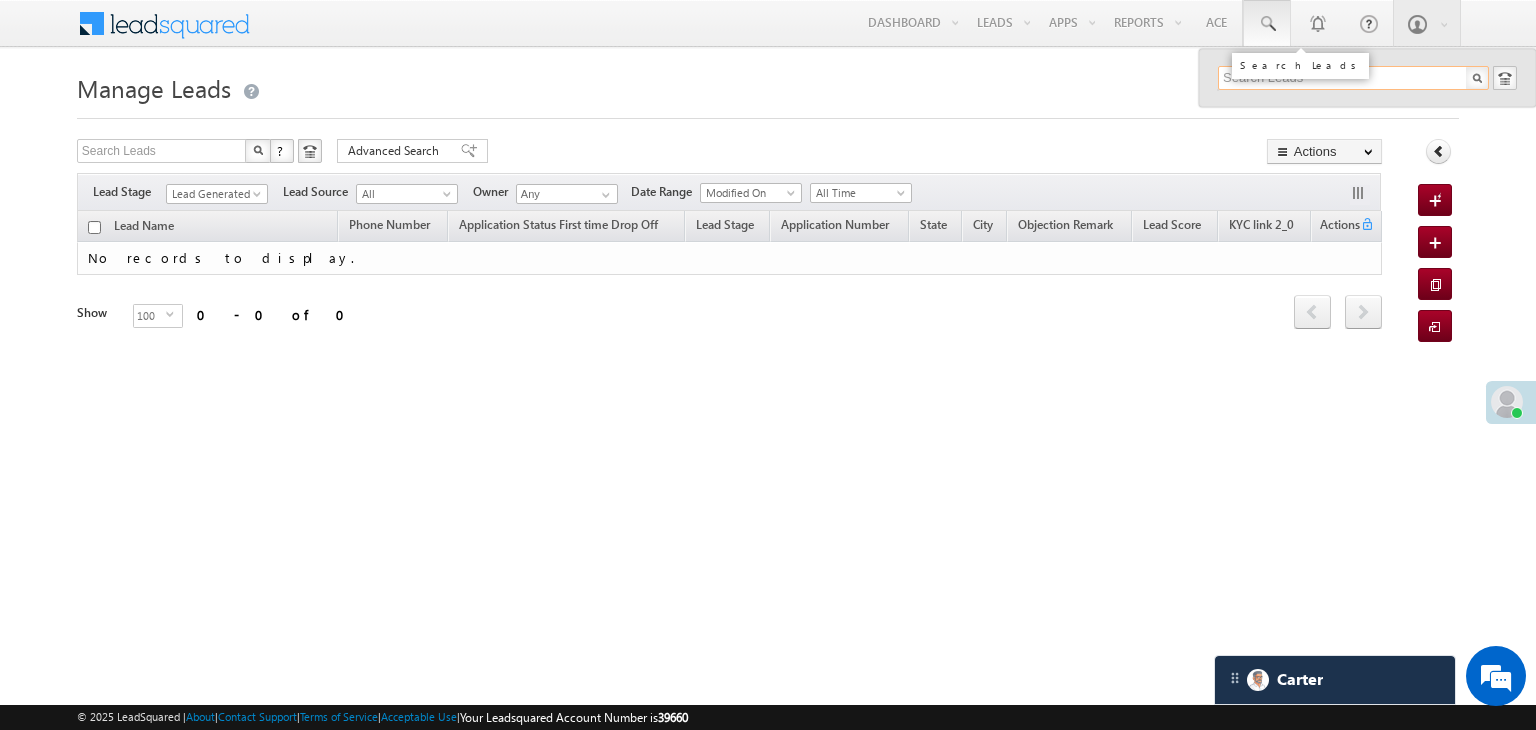 paste on "EQ26583915" 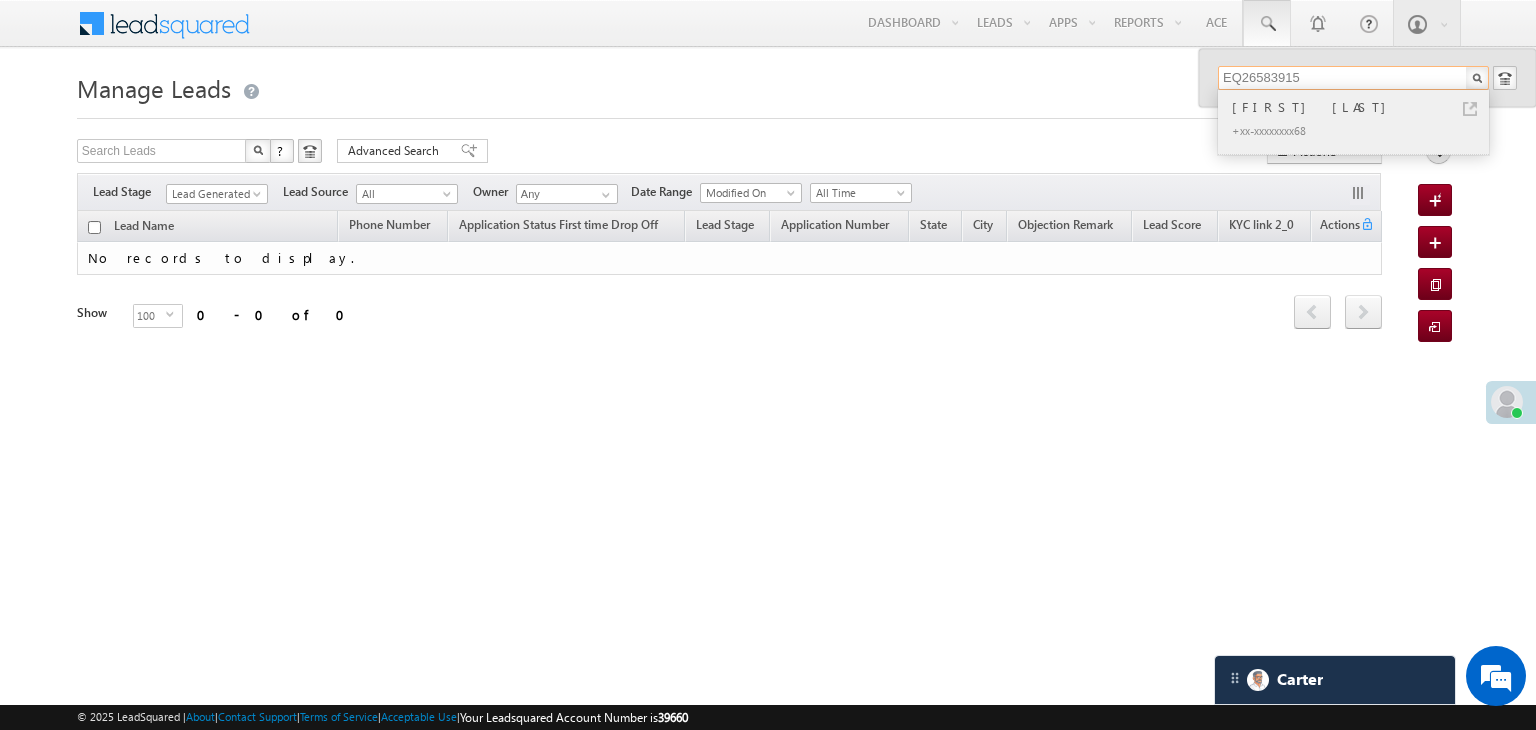 type on "EQ26583915" 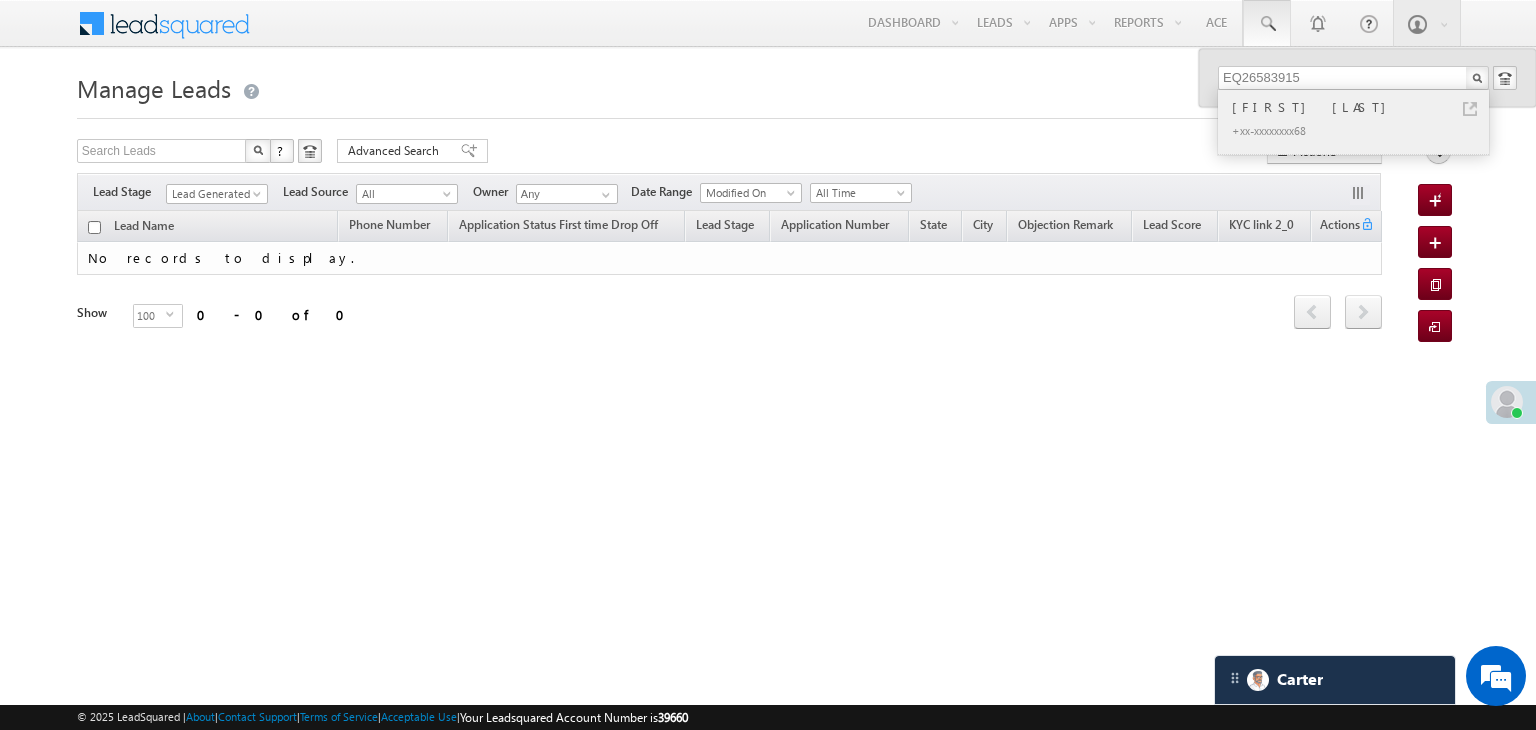click on "[FIRST] [LAST]" at bounding box center [1362, 107] 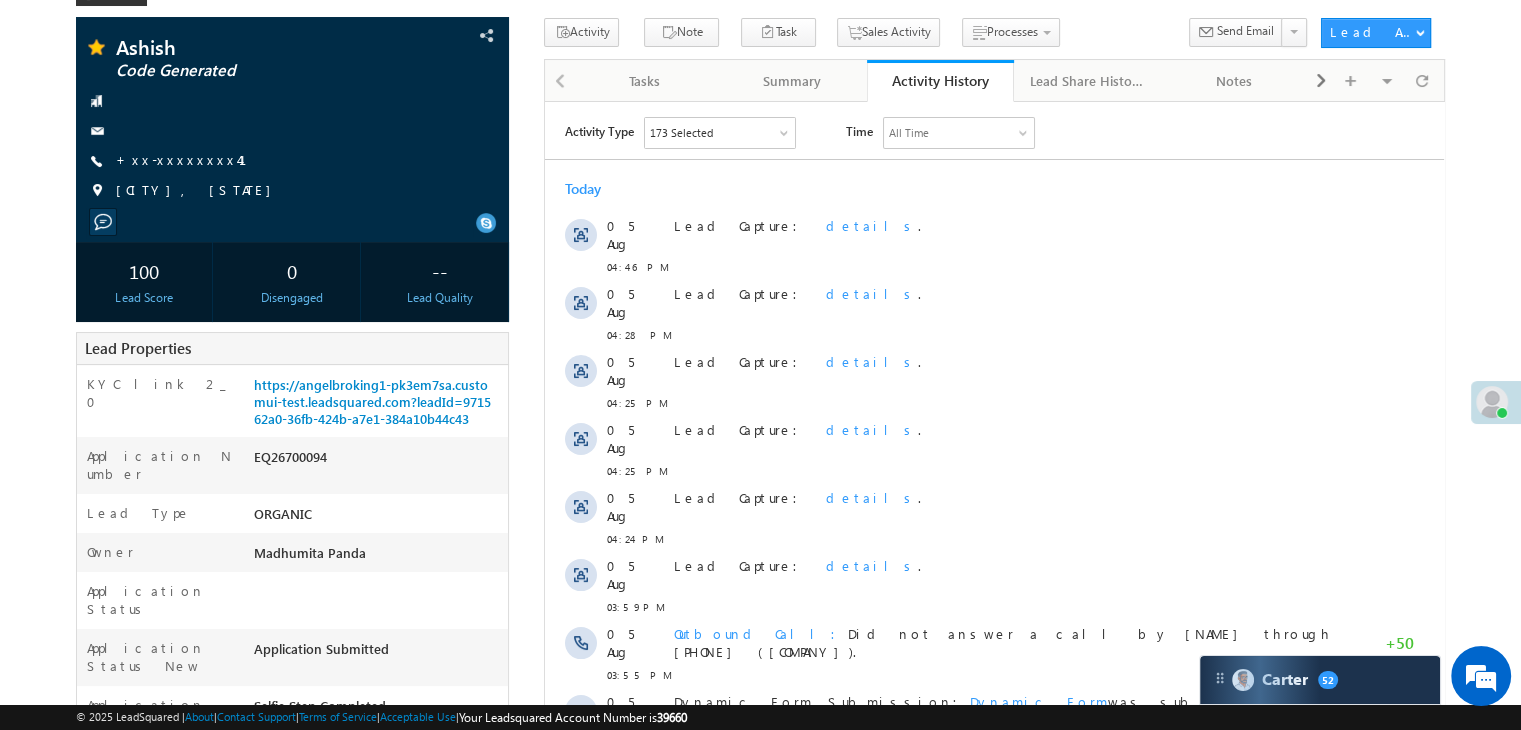 scroll, scrollTop: 100, scrollLeft: 0, axis: vertical 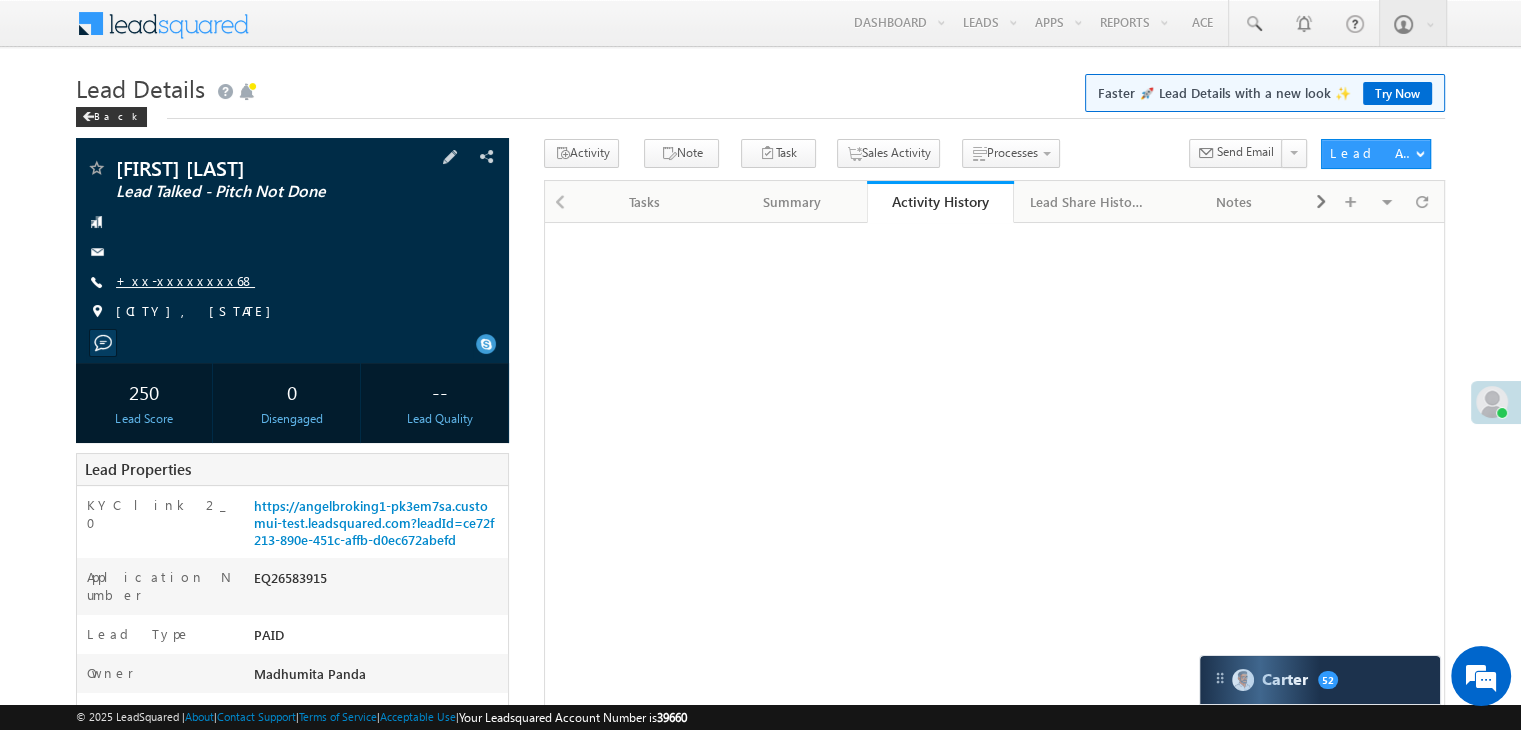 click on "+xx-xxxxxxxx68" at bounding box center [185, 280] 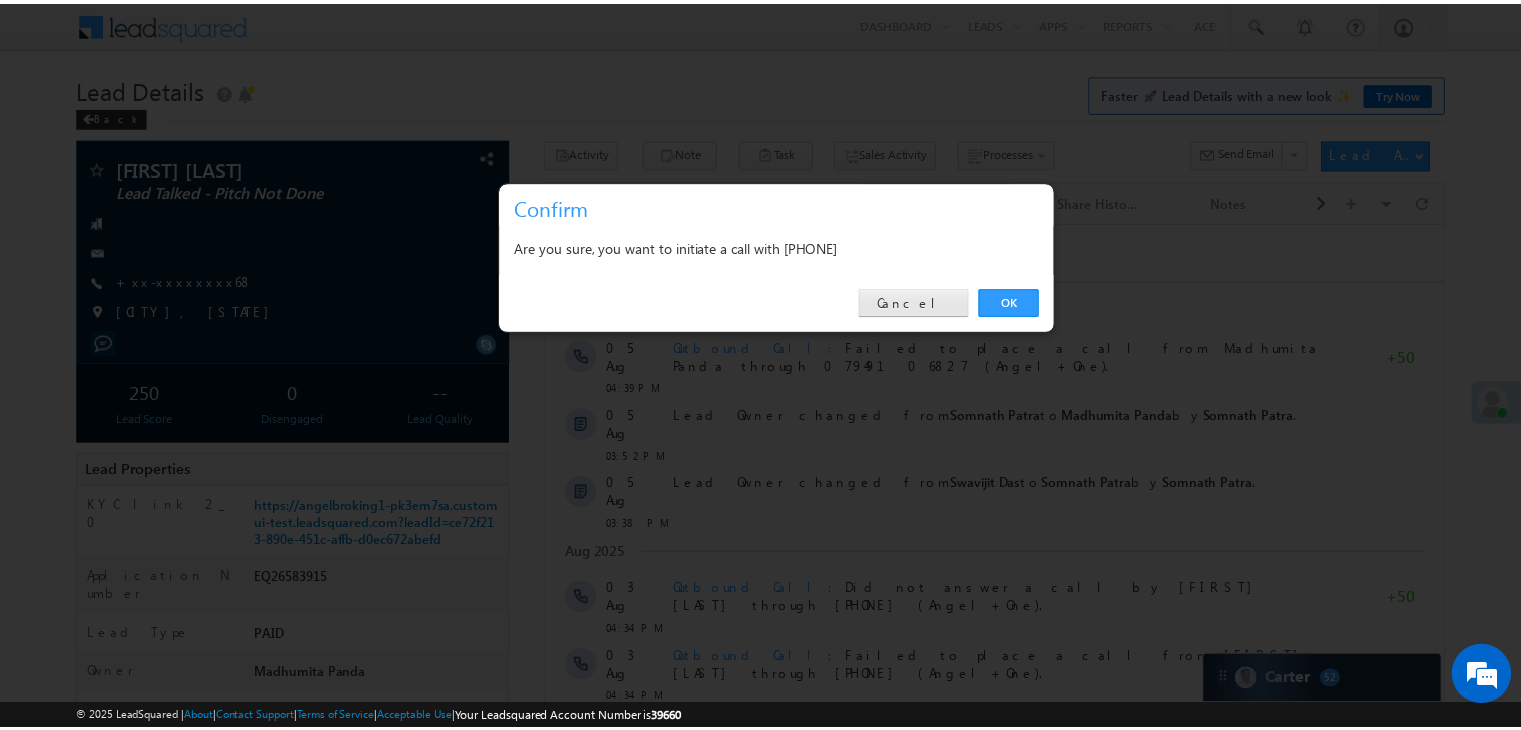 scroll, scrollTop: 0, scrollLeft: 0, axis: both 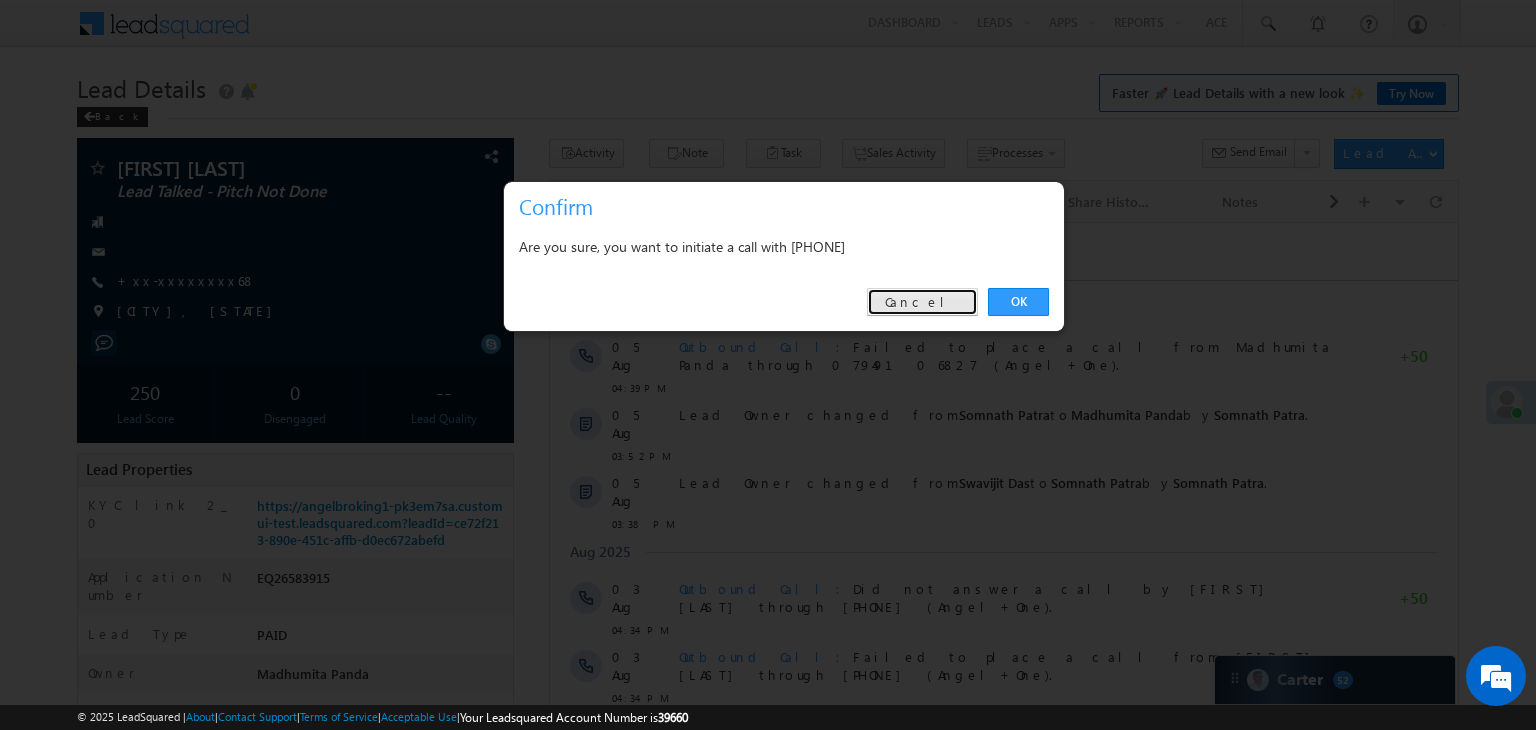 click on "Cancel" at bounding box center (922, 302) 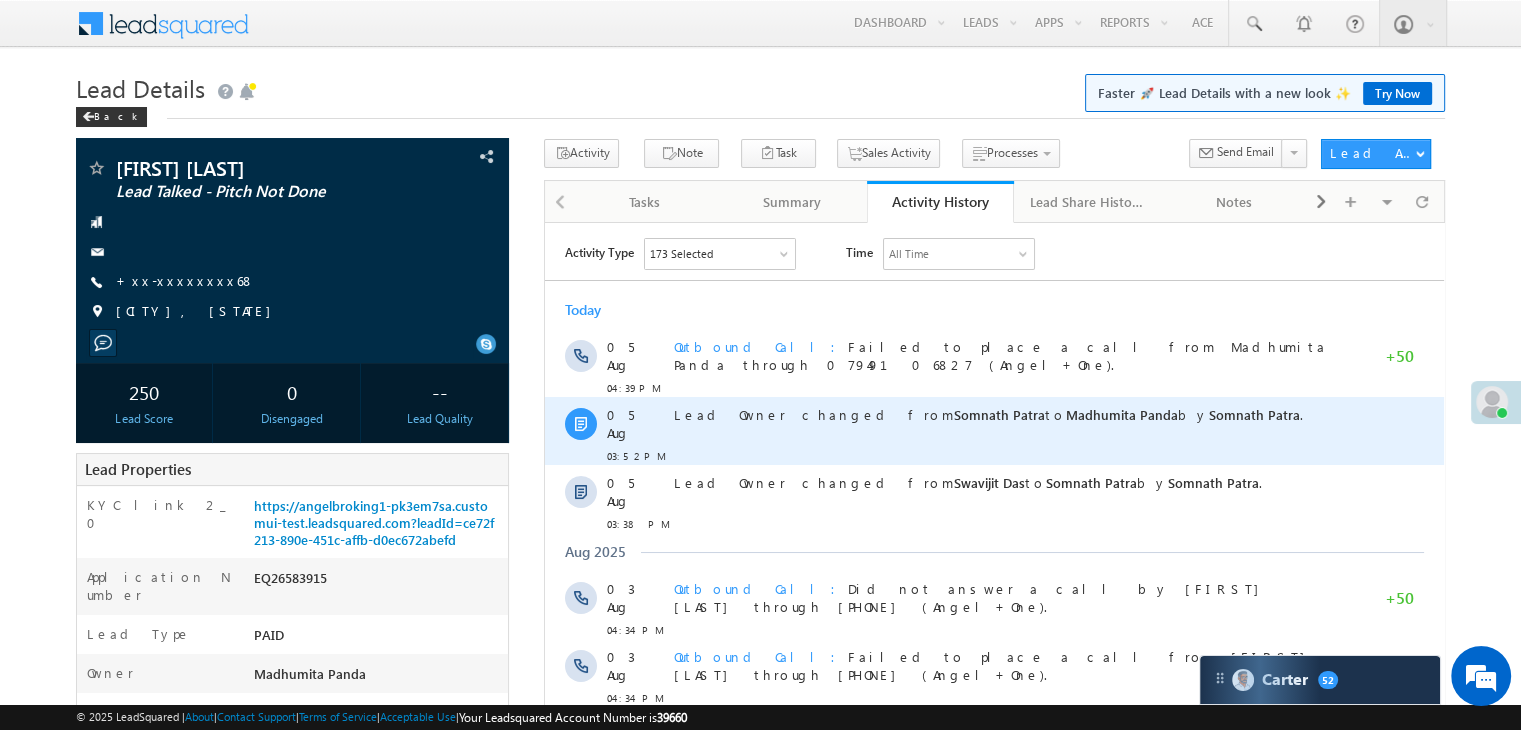 scroll, scrollTop: 0, scrollLeft: 0, axis: both 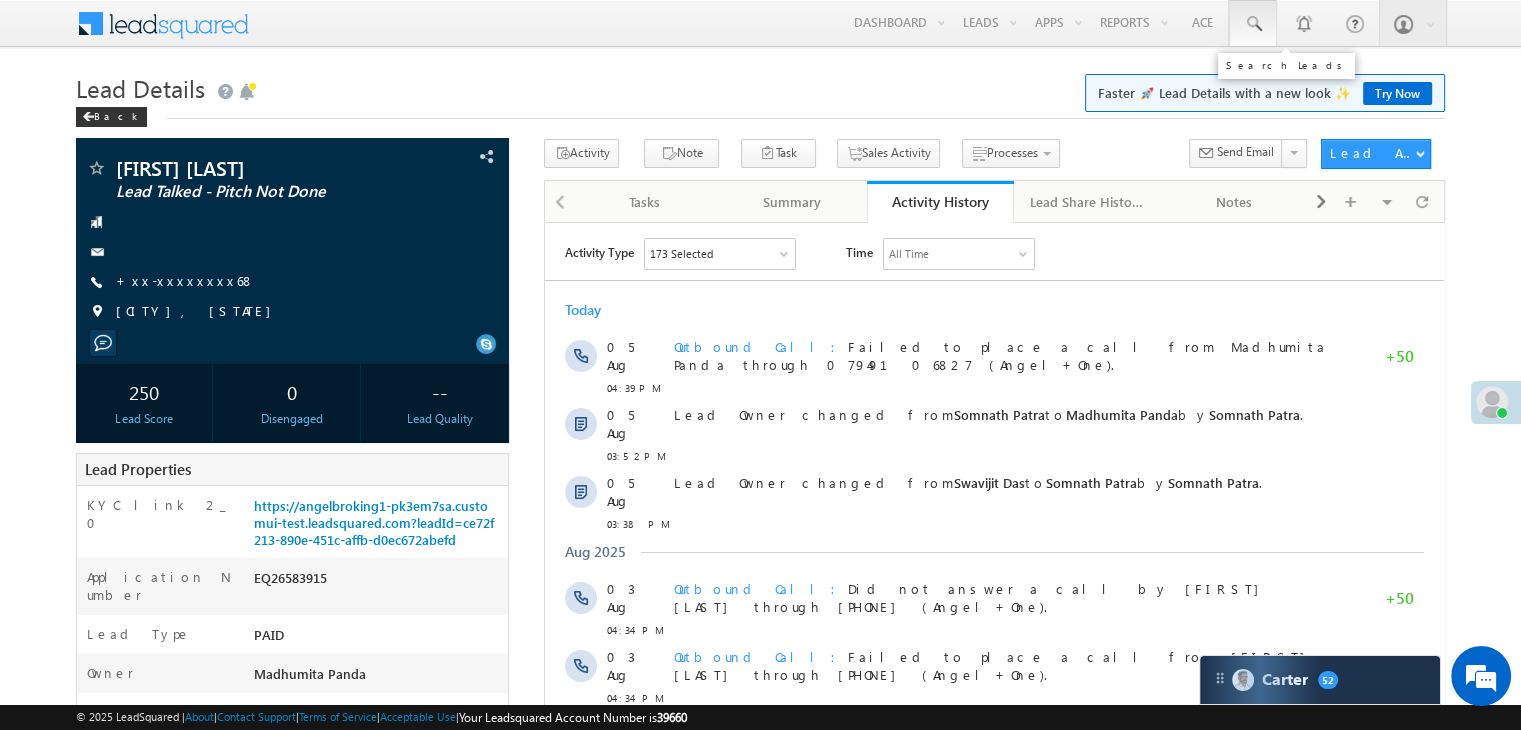 click at bounding box center [1253, 24] 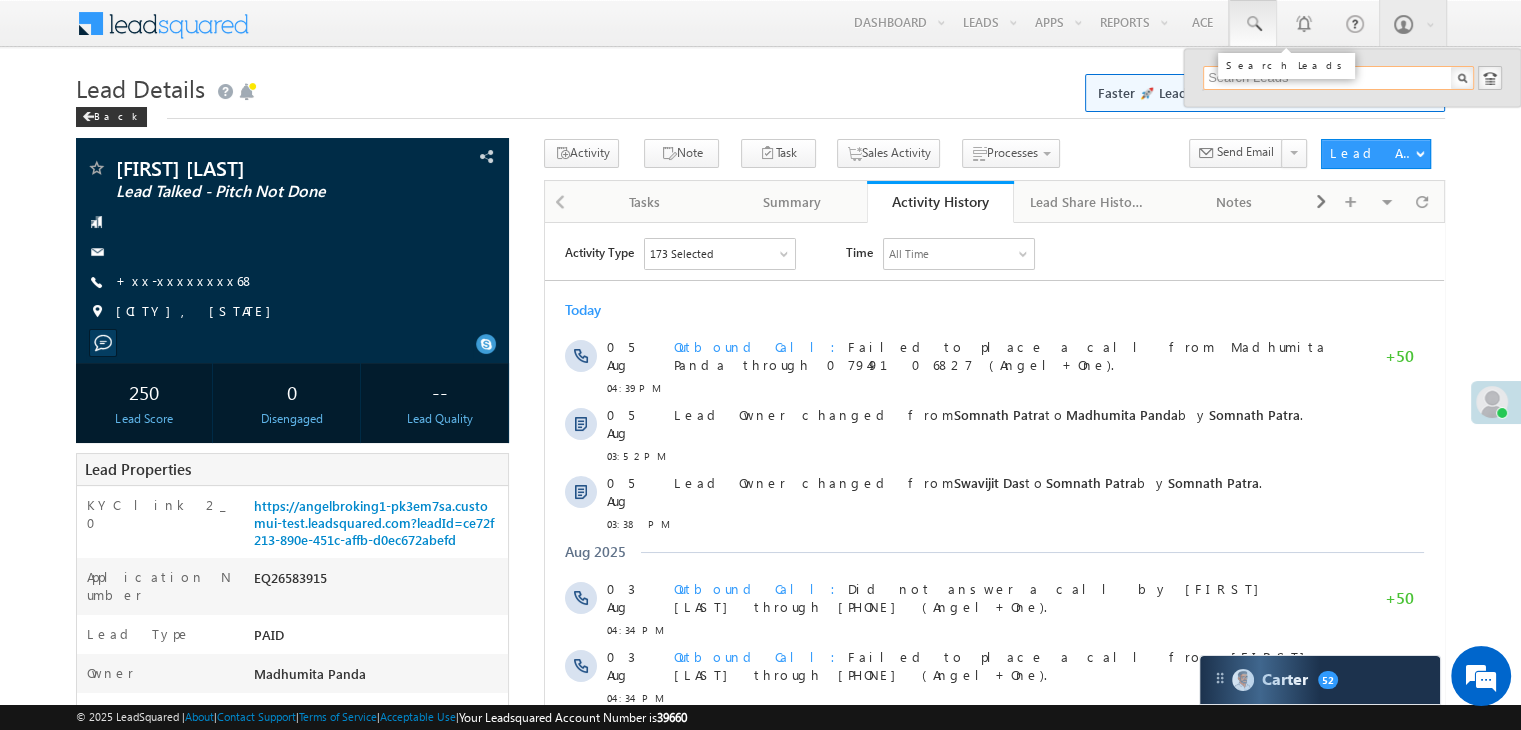 paste on "EQ26480543" 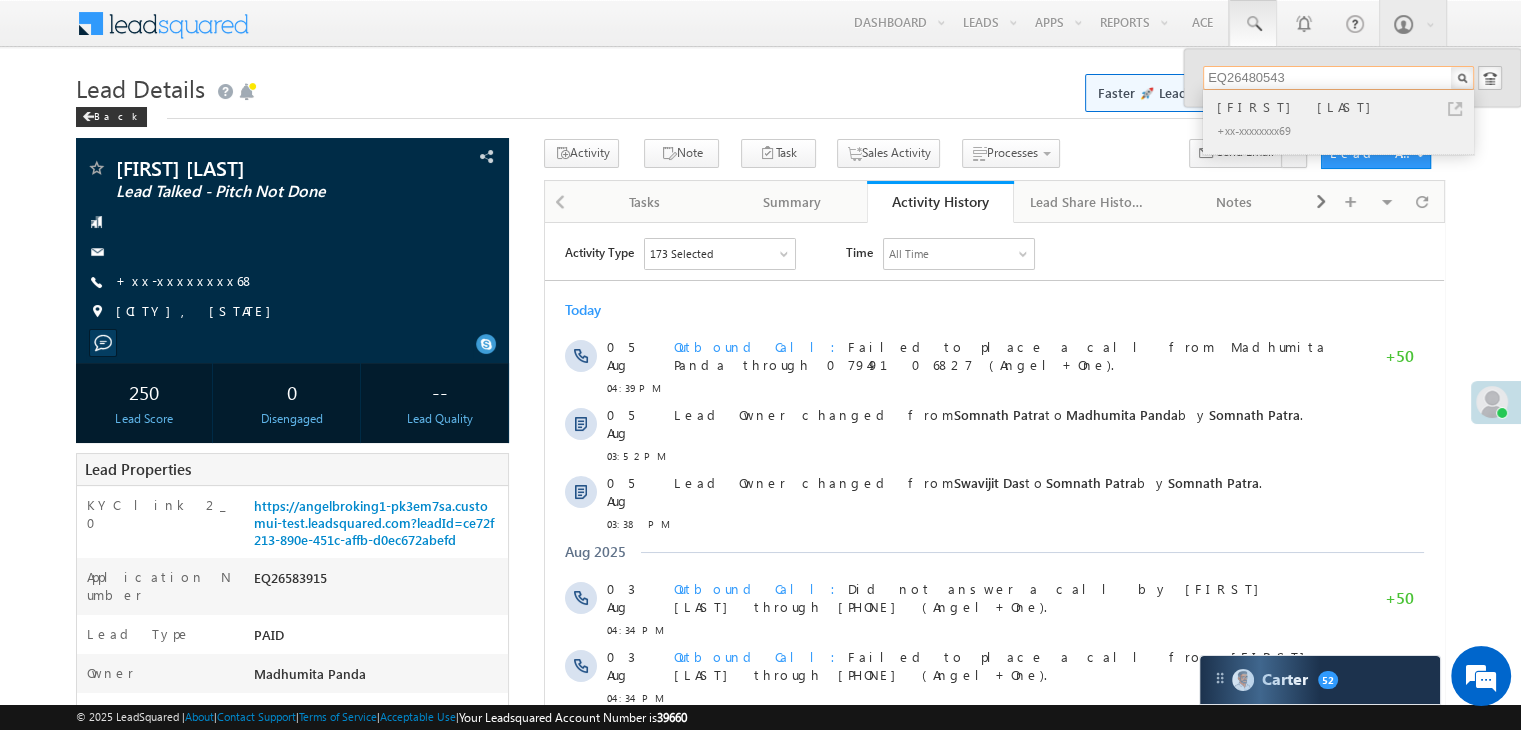 type on "EQ26480543" 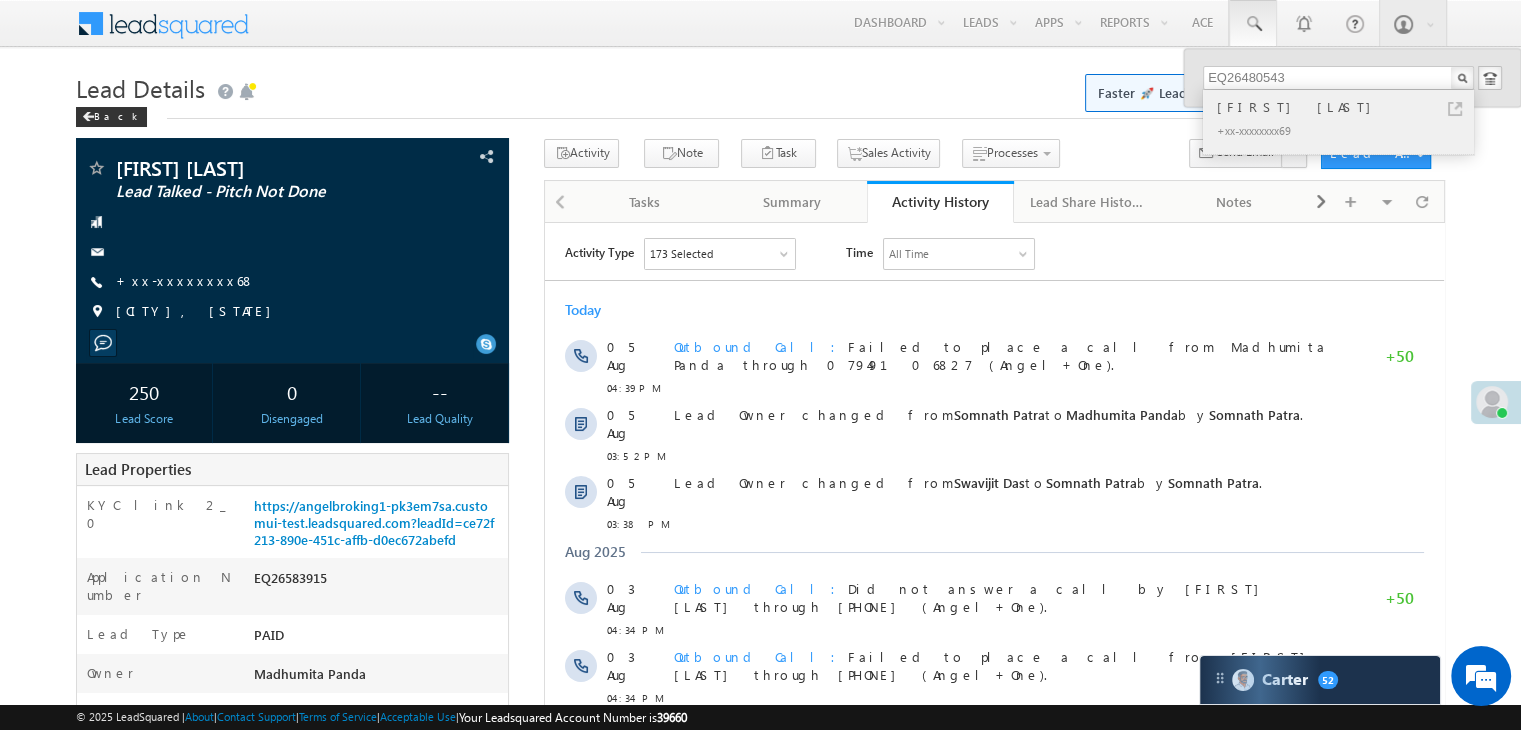 click on "[FIRST] [LAST]" at bounding box center [1347, 107] 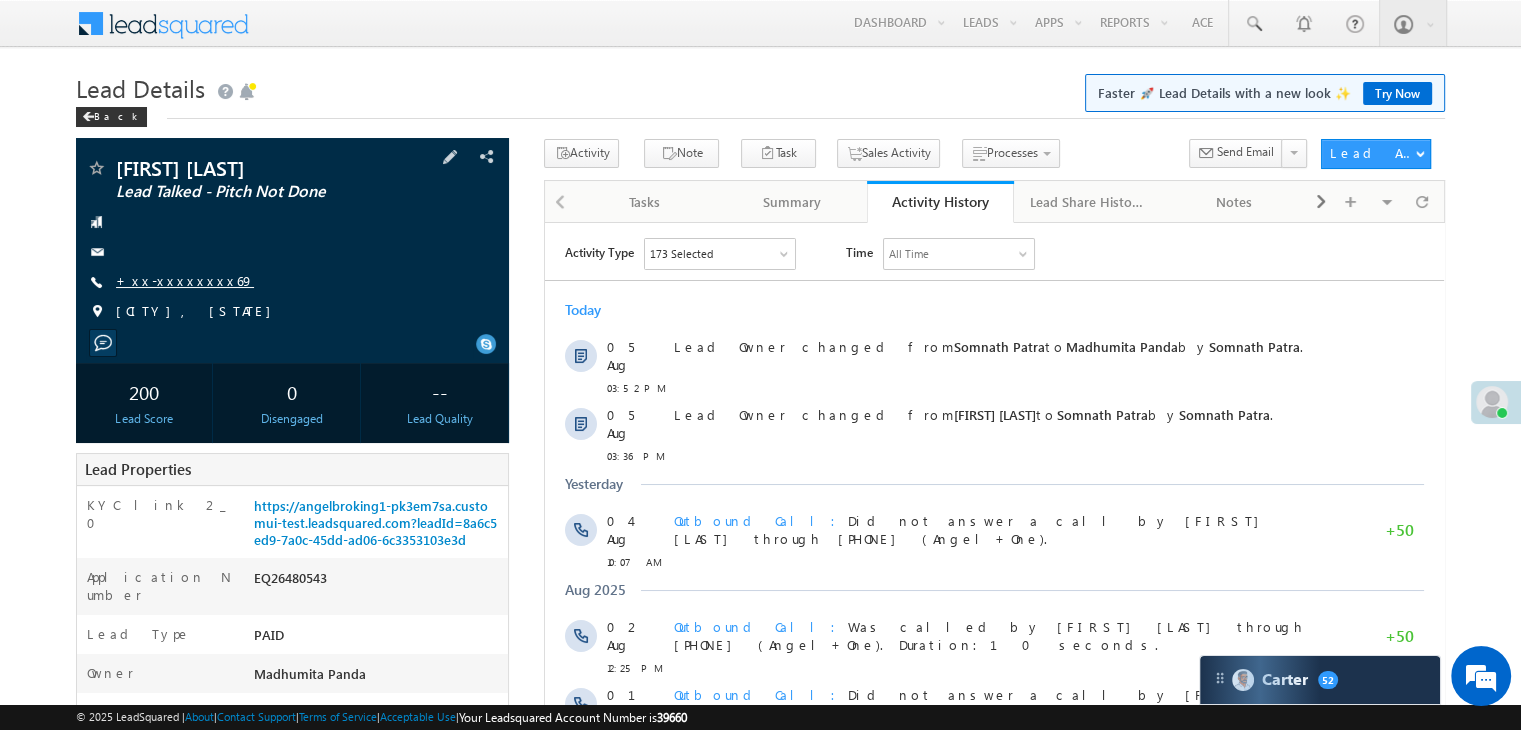 scroll, scrollTop: 0, scrollLeft: 0, axis: both 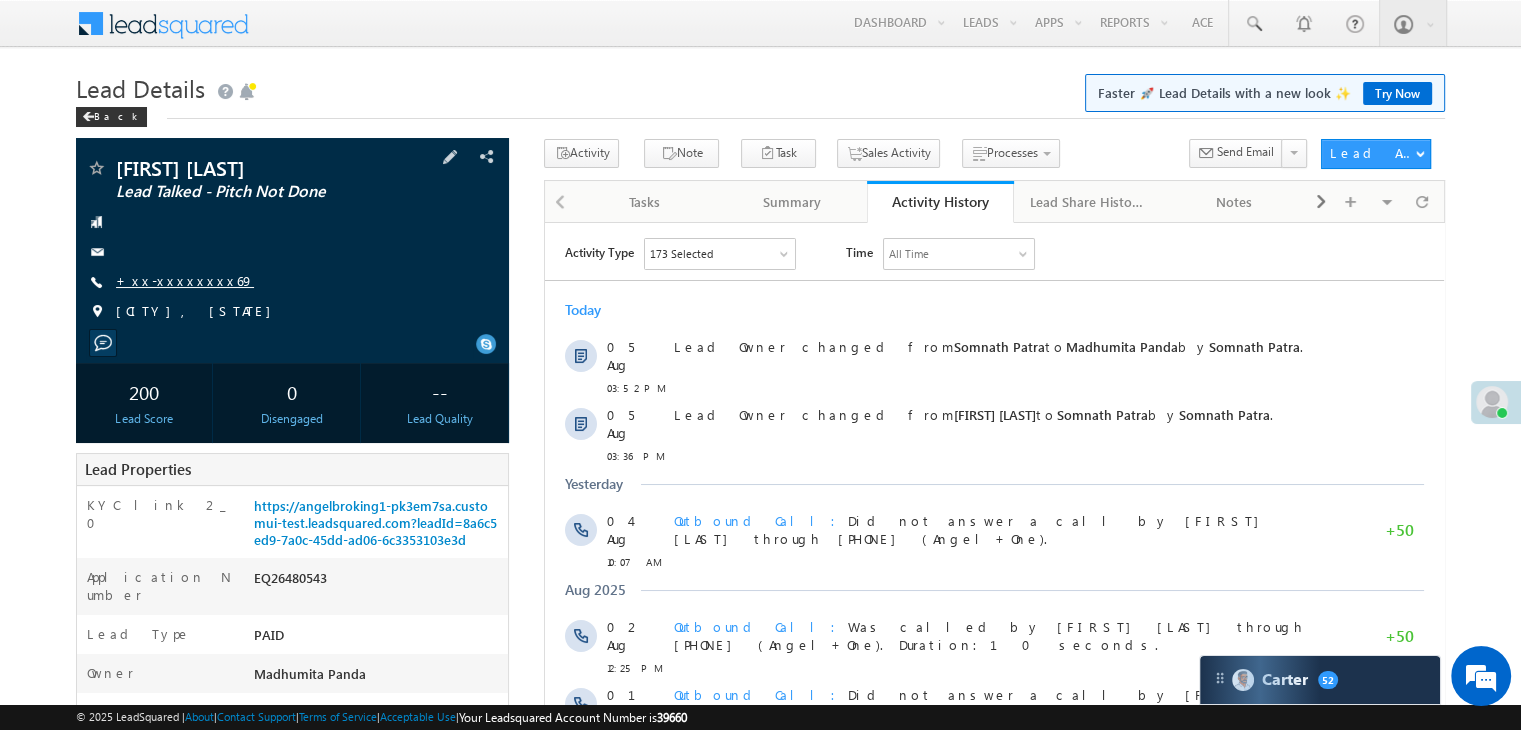 click on "+xx-xxxxxxxx69" at bounding box center [185, 280] 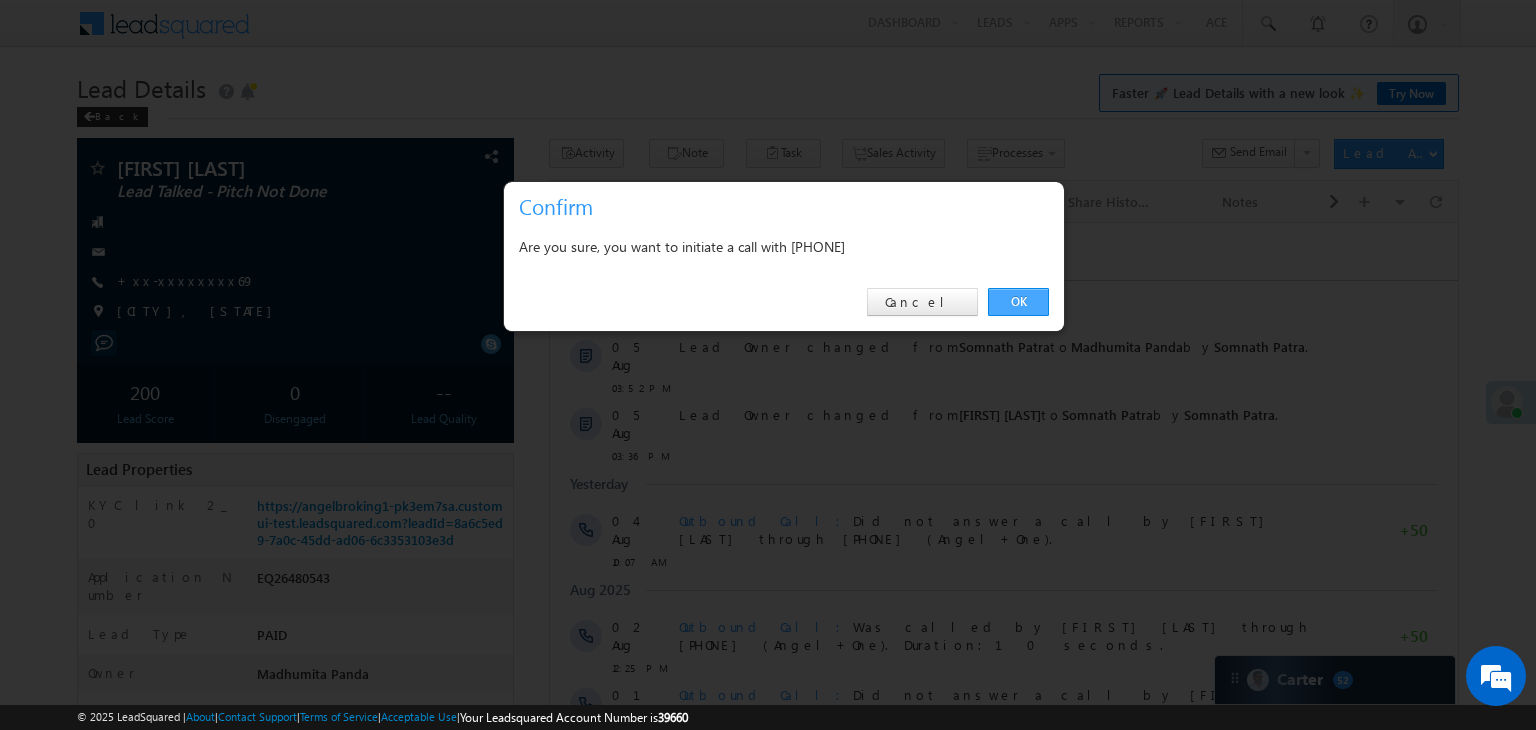 click on "OK" at bounding box center (1018, 302) 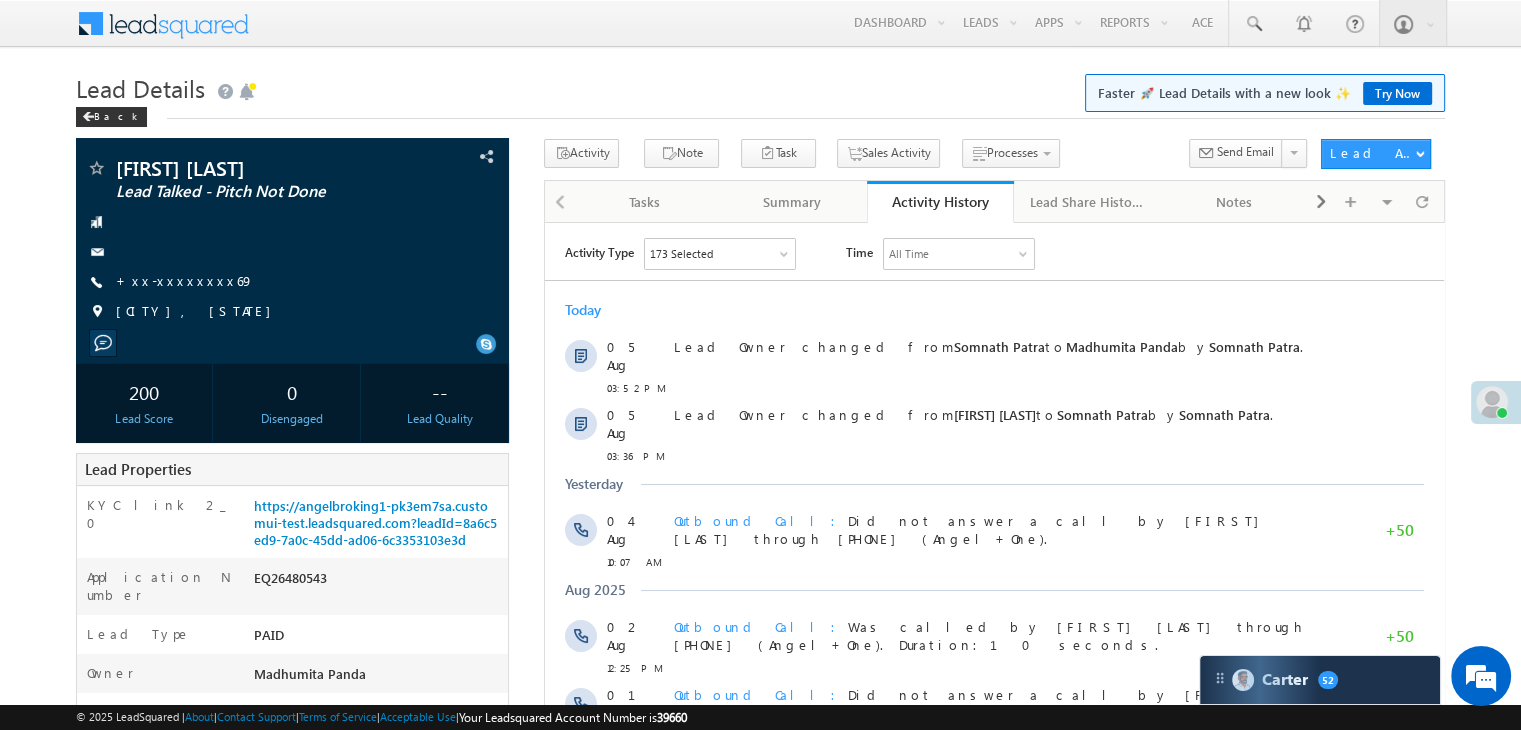 scroll, scrollTop: 300, scrollLeft: 0, axis: vertical 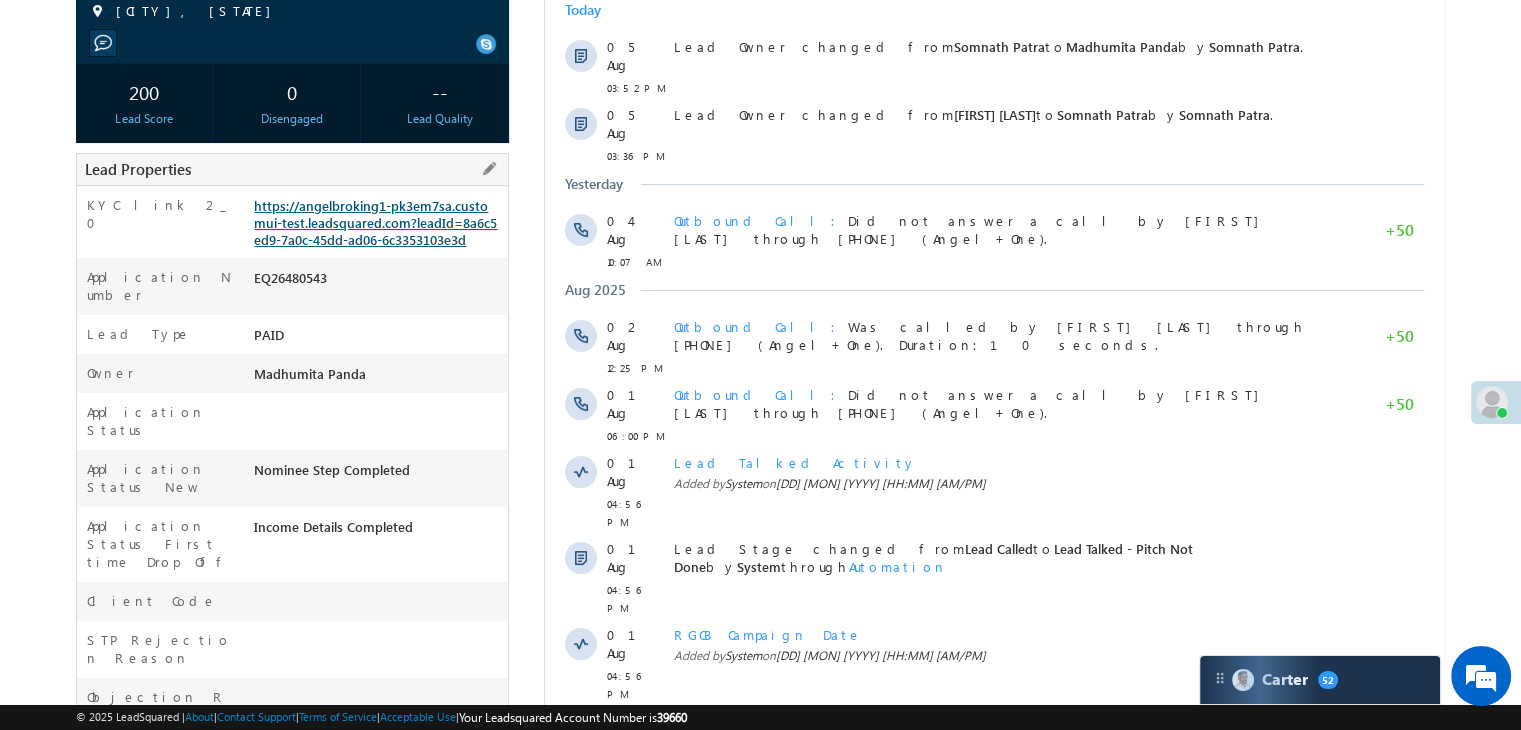 click on "https://angelbroking1-pk3em7sa.customui-test.leadsquared.com?leadId=8a6c5ed9-7a0c-45dd-ad06-6c3353103e3d" at bounding box center (375, 222) 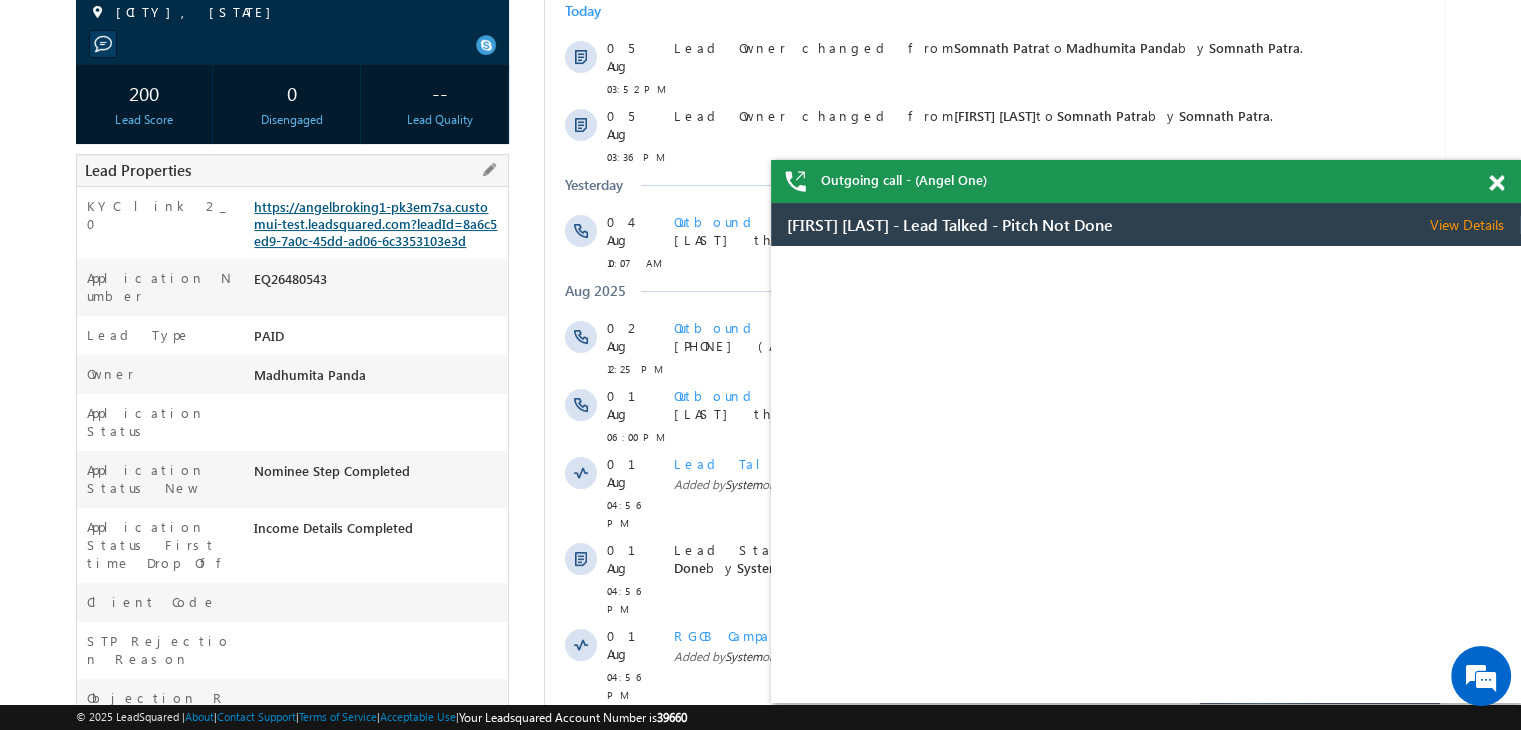 scroll, scrollTop: 0, scrollLeft: 0, axis: both 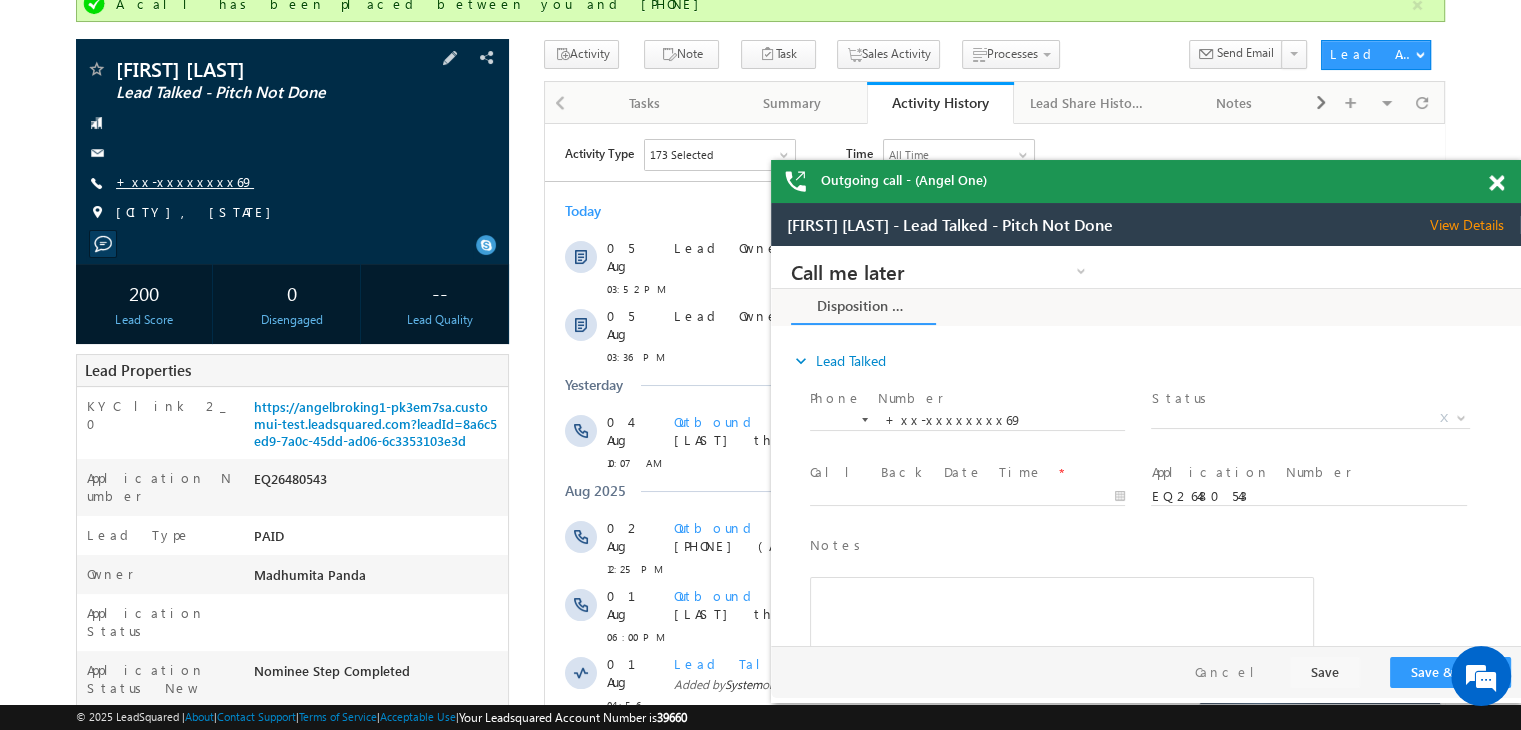 click on "+xx-xxxxxxxx69" at bounding box center [185, 181] 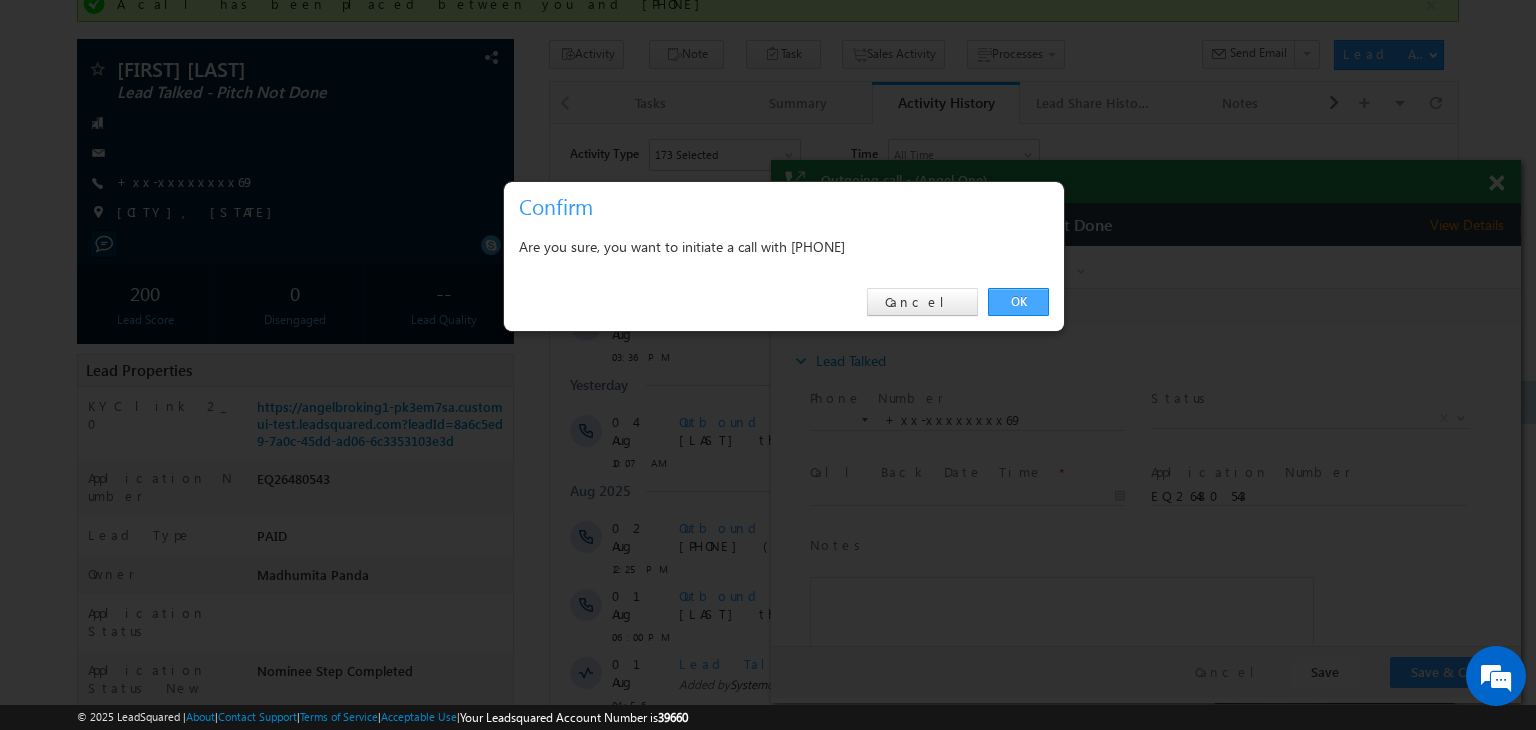 click on "OK" at bounding box center [1018, 302] 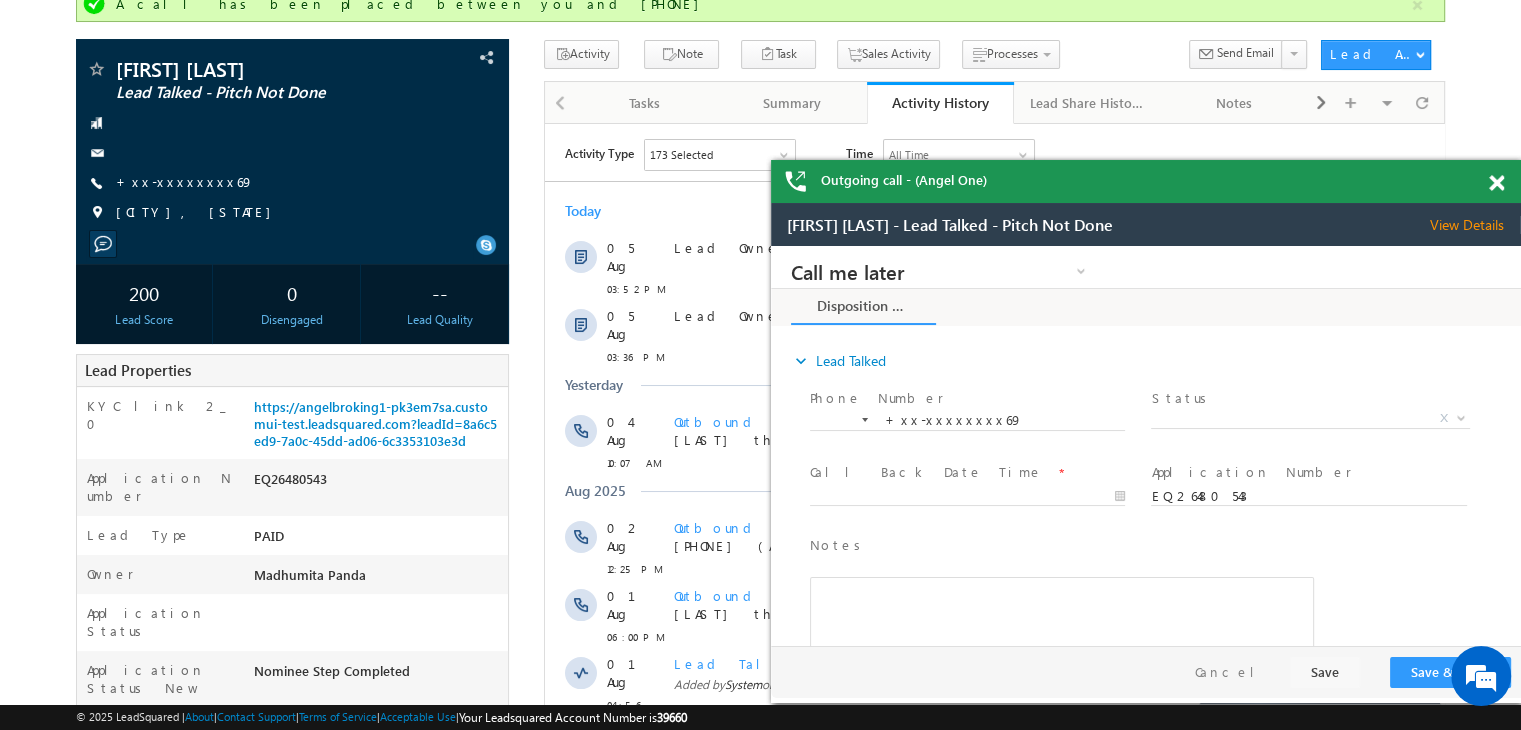 scroll, scrollTop: 0, scrollLeft: 0, axis: both 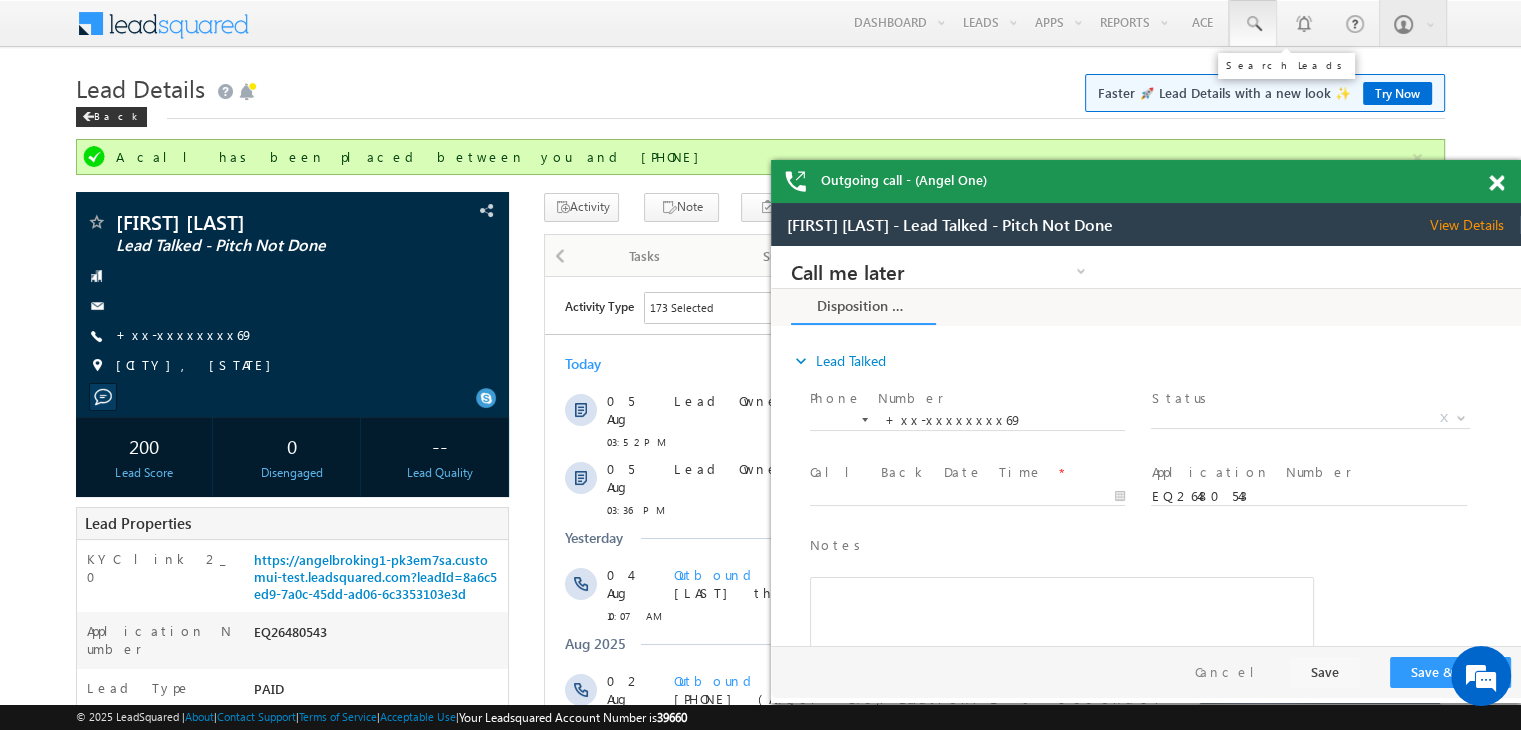 click at bounding box center [1253, 24] 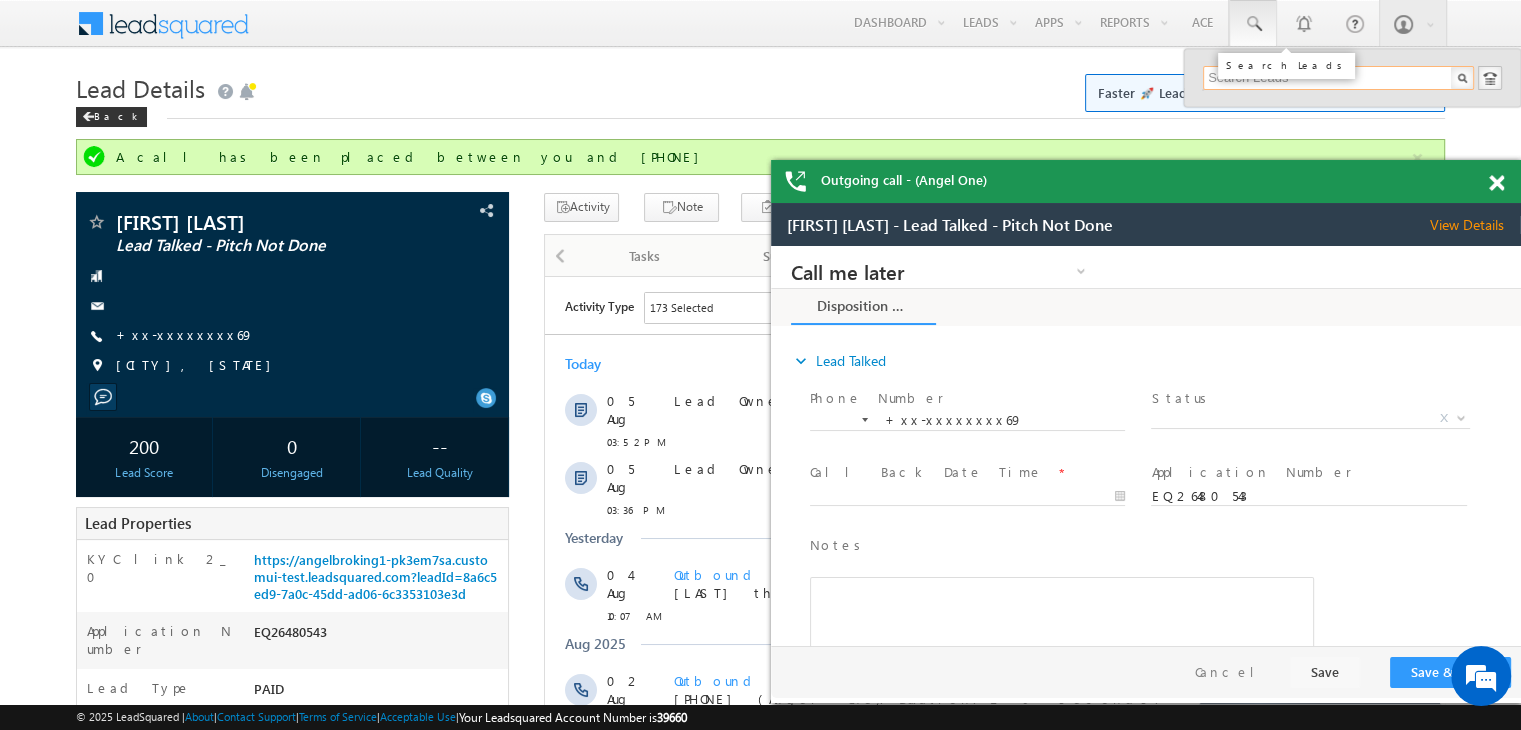 paste on "EQ26580328" 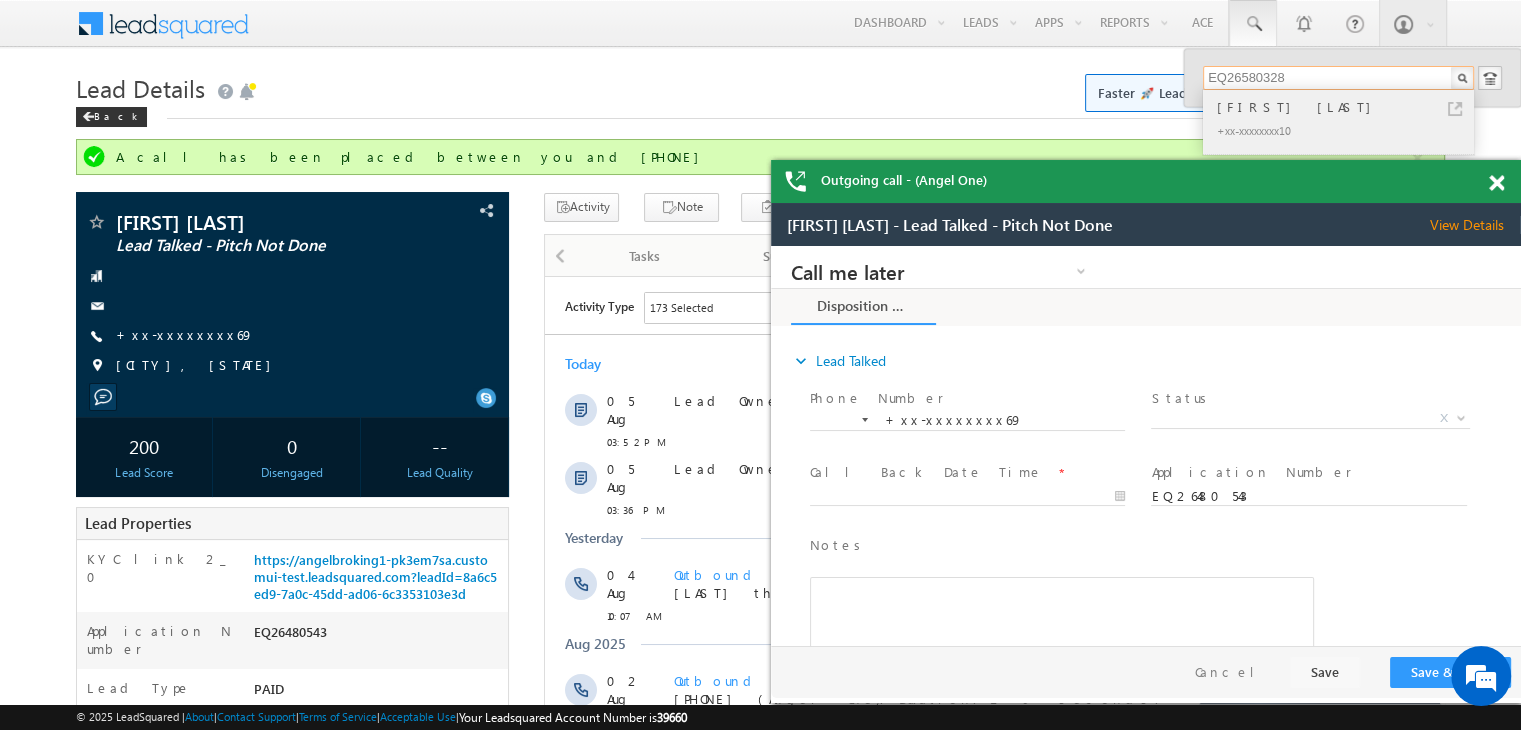 type on "EQ26580328" 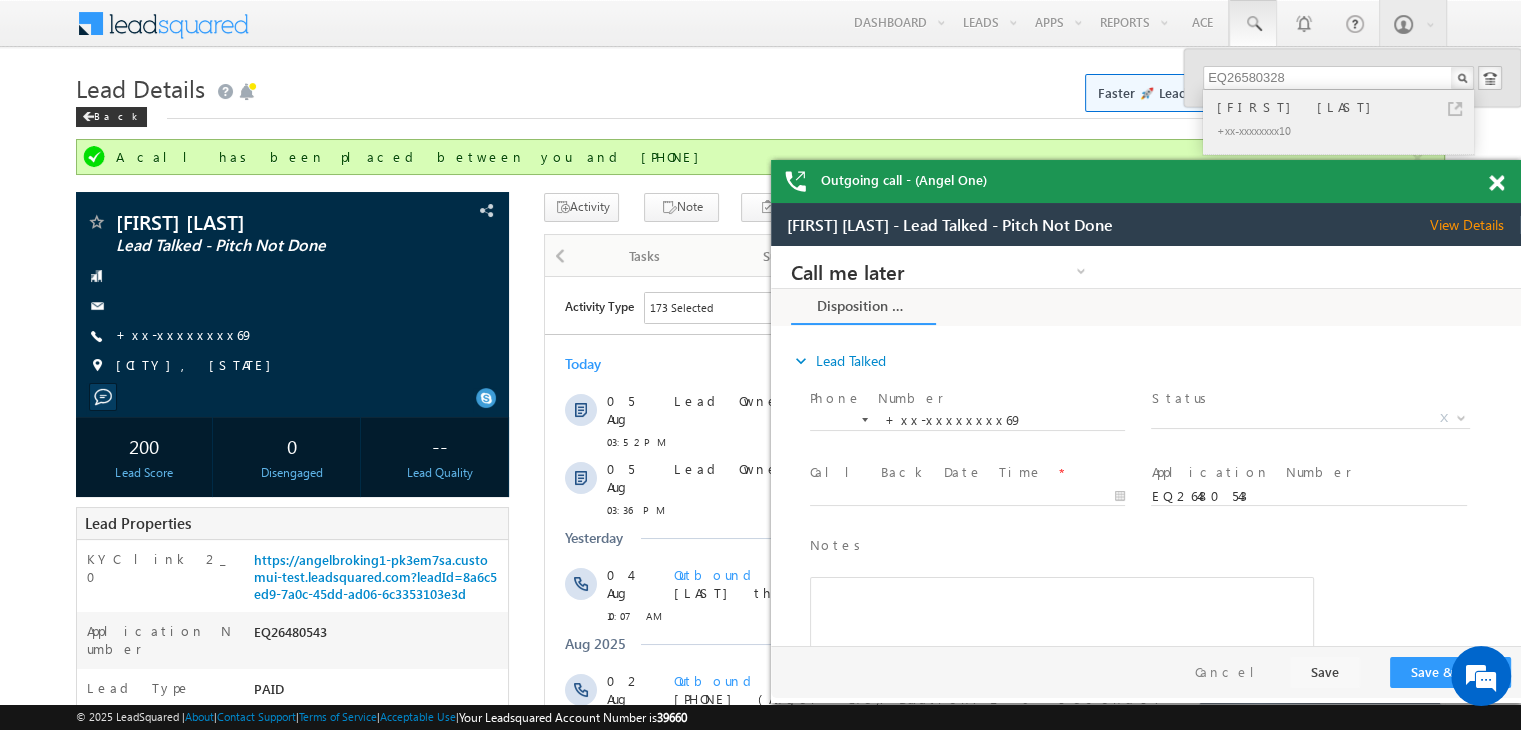 click on "[FIRST] [LAST]" at bounding box center (1347, 107) 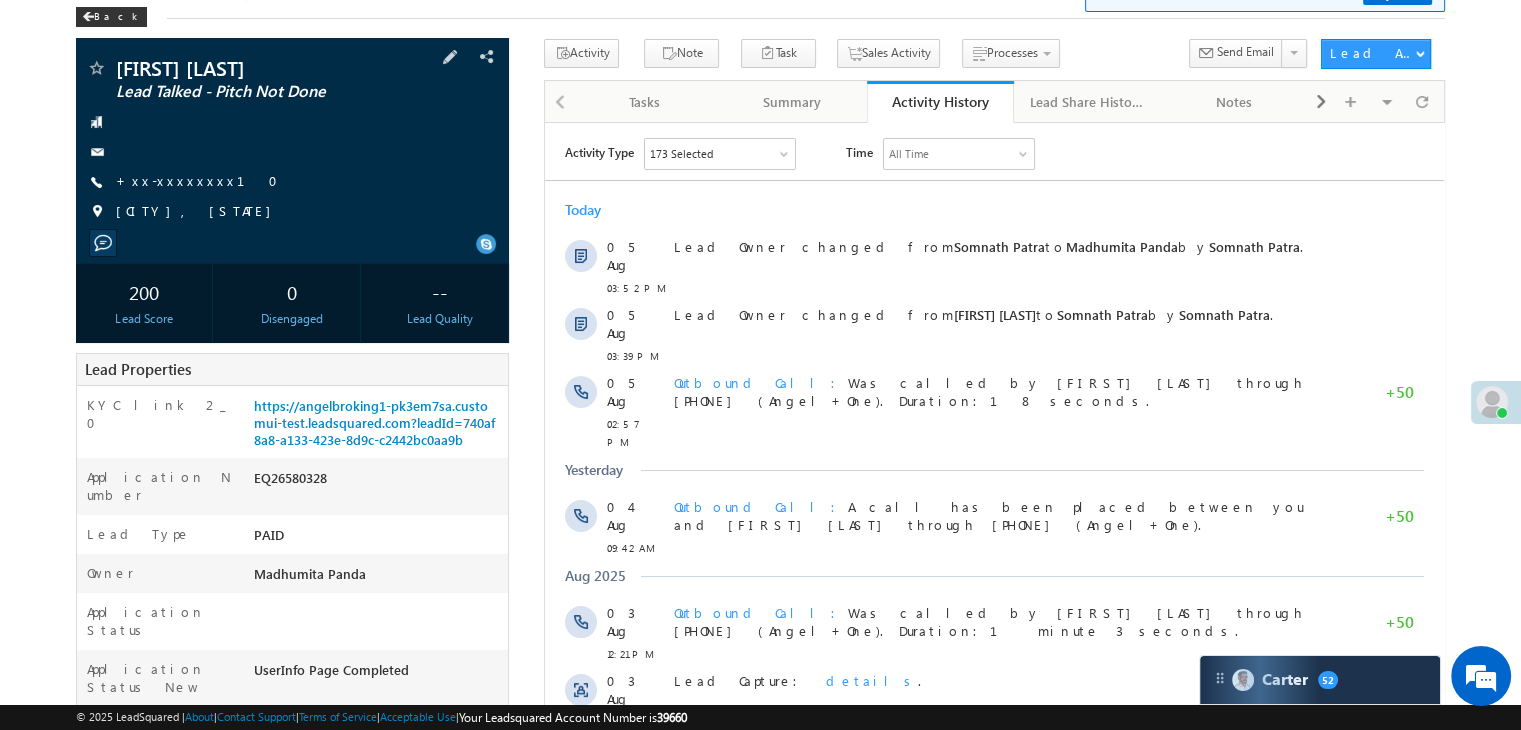 scroll, scrollTop: 0, scrollLeft: 0, axis: both 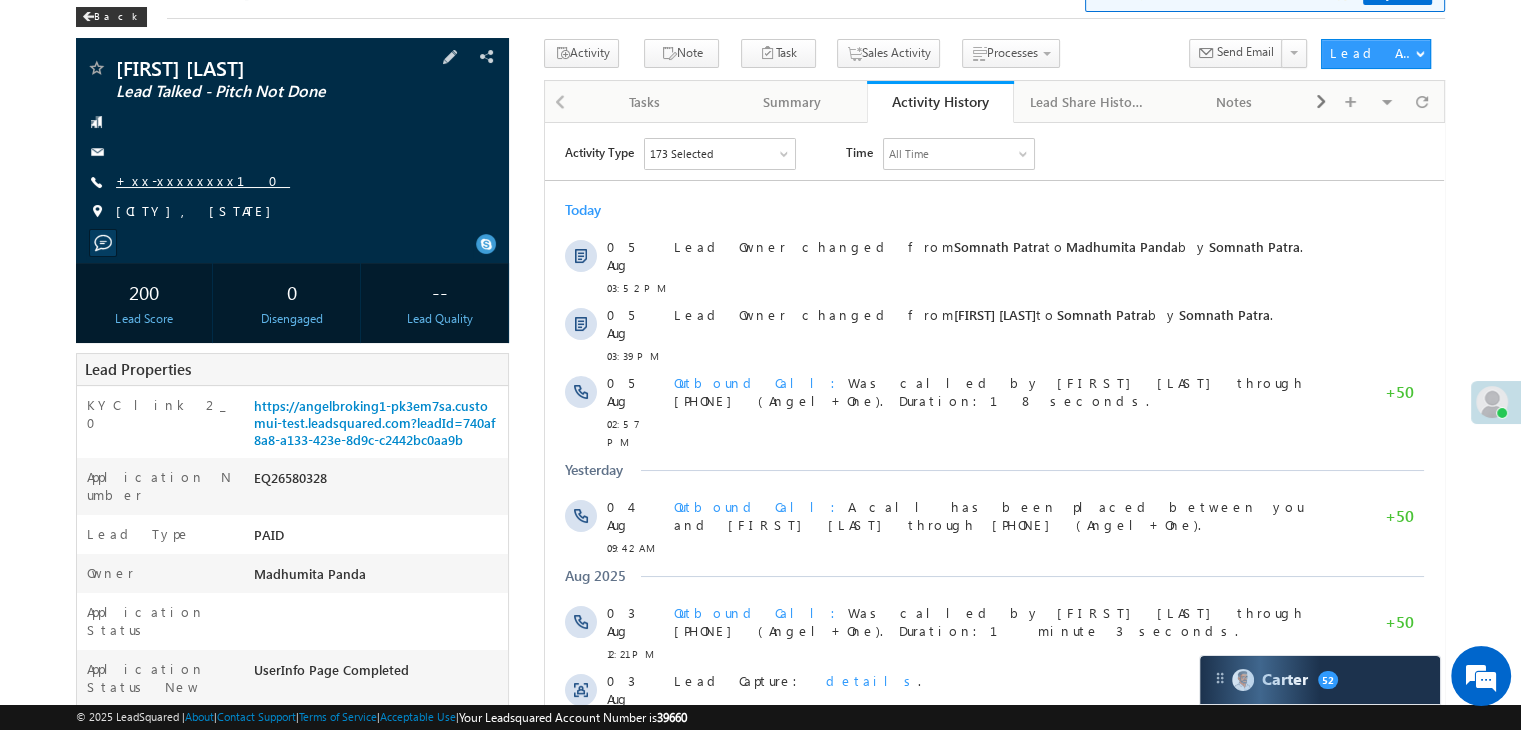 click on "+xx-xxxxxxxx10" at bounding box center [203, 180] 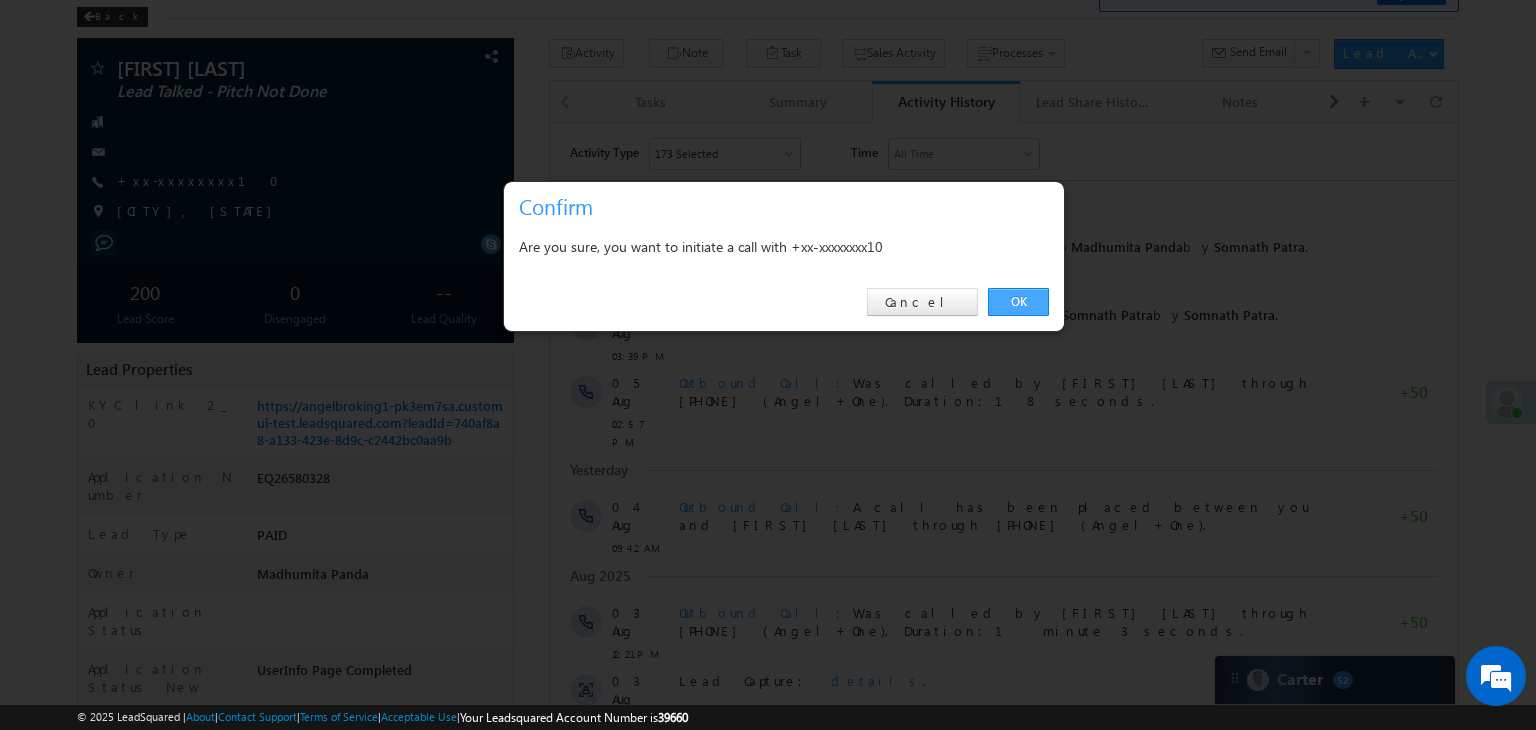 click on "OK" at bounding box center (1018, 302) 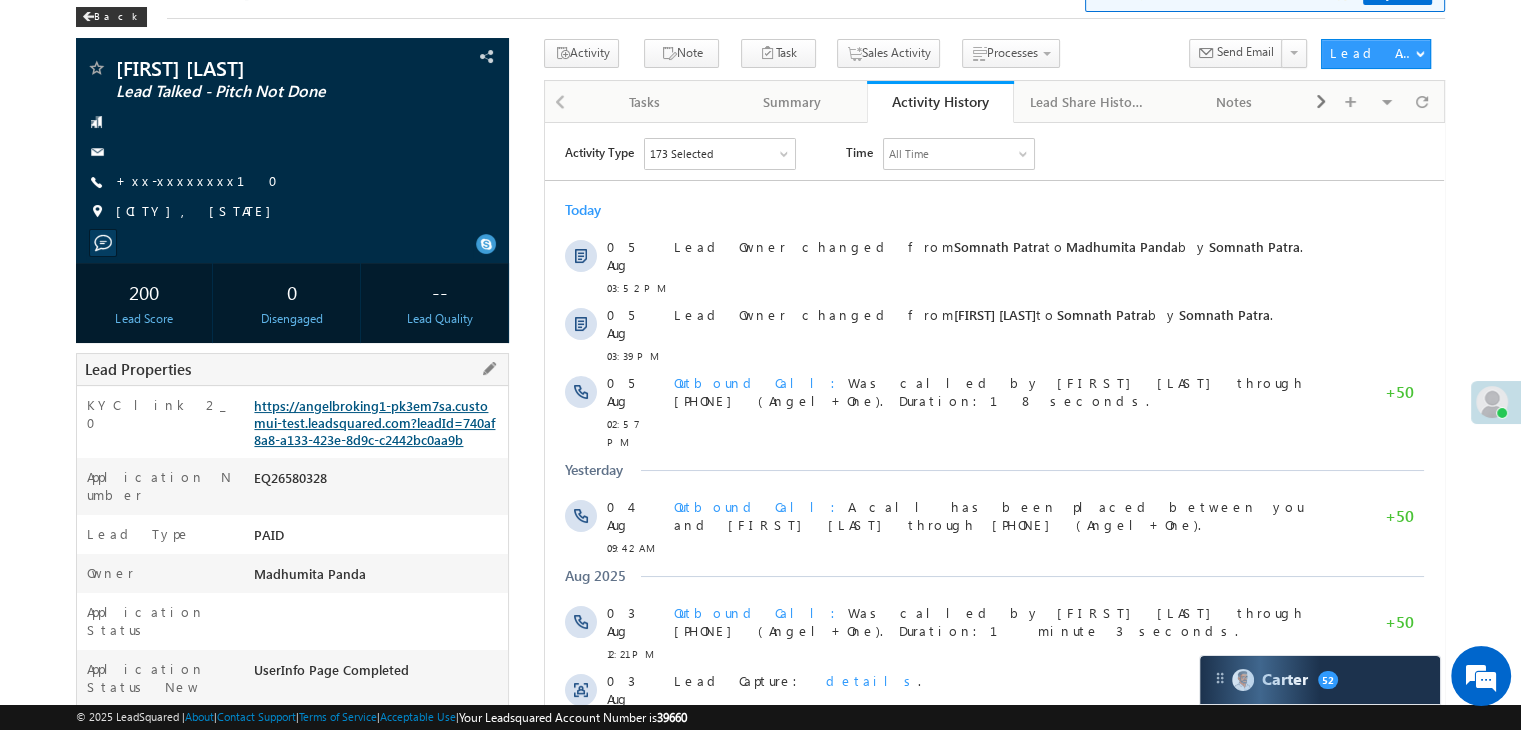 click on "https://angelbroking1-pk3em7sa.customui-test.leadsquared.com?leadId=740af8a8-a133-423e-8d9c-c2442bc0aa9b" at bounding box center (374, 422) 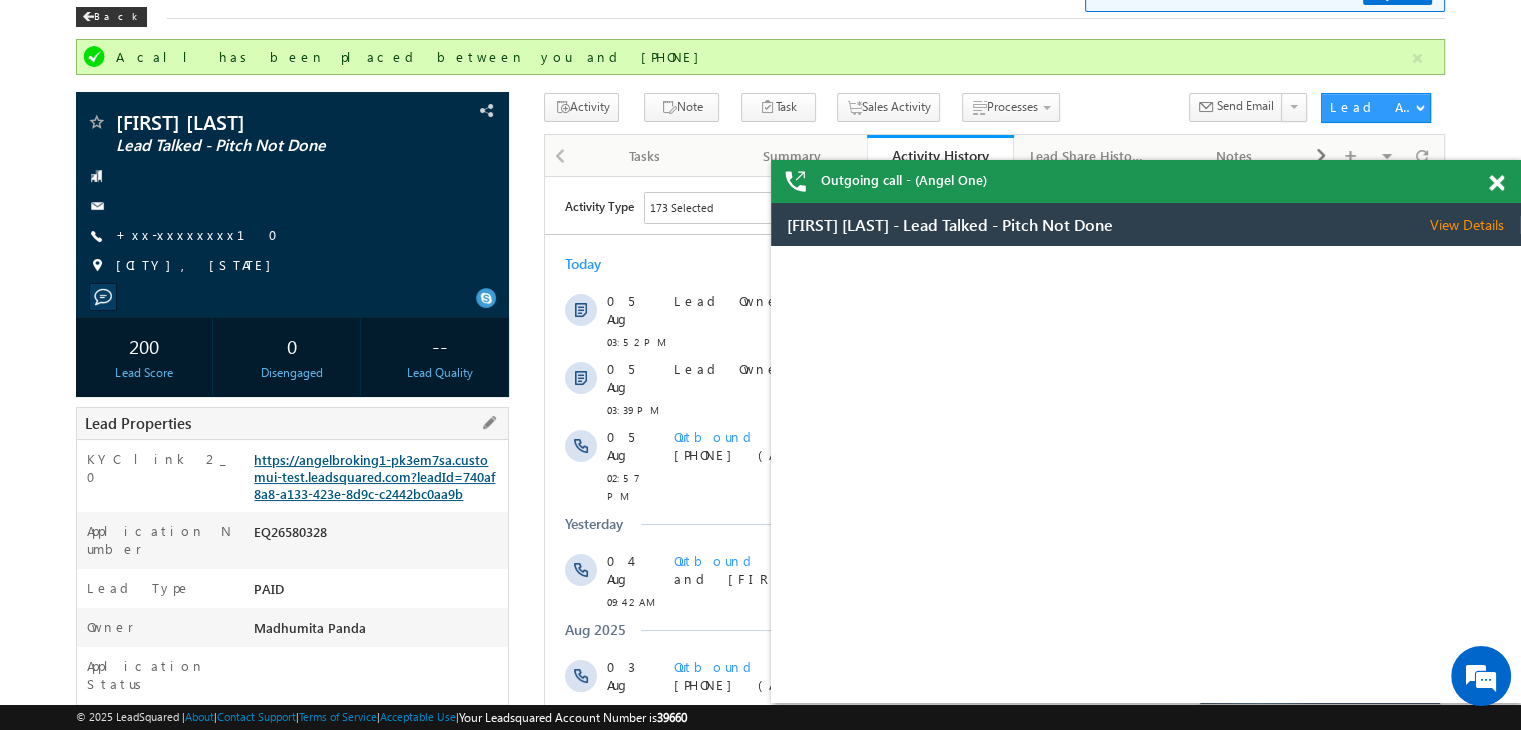 scroll, scrollTop: 0, scrollLeft: 0, axis: both 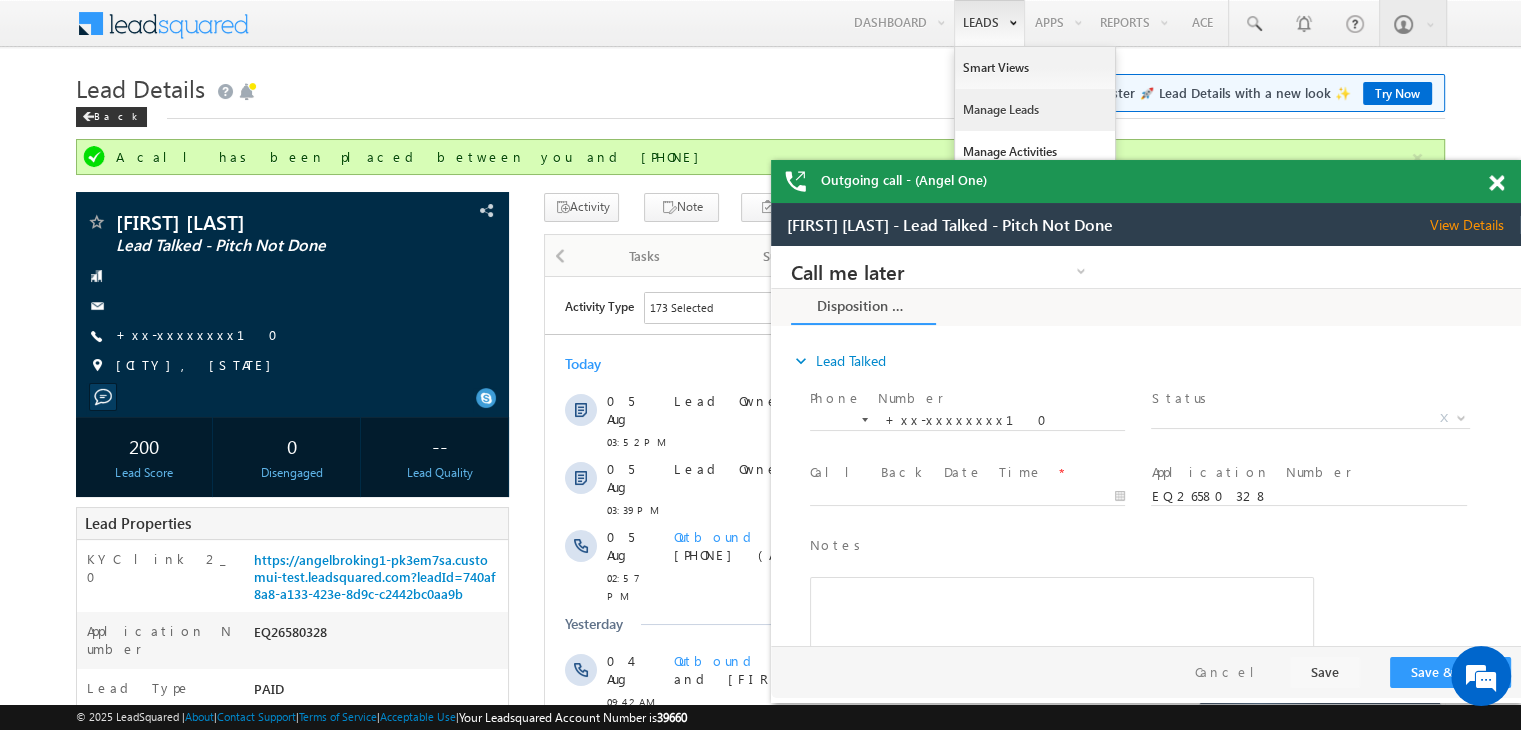 click on "Manage Leads" at bounding box center (1035, 110) 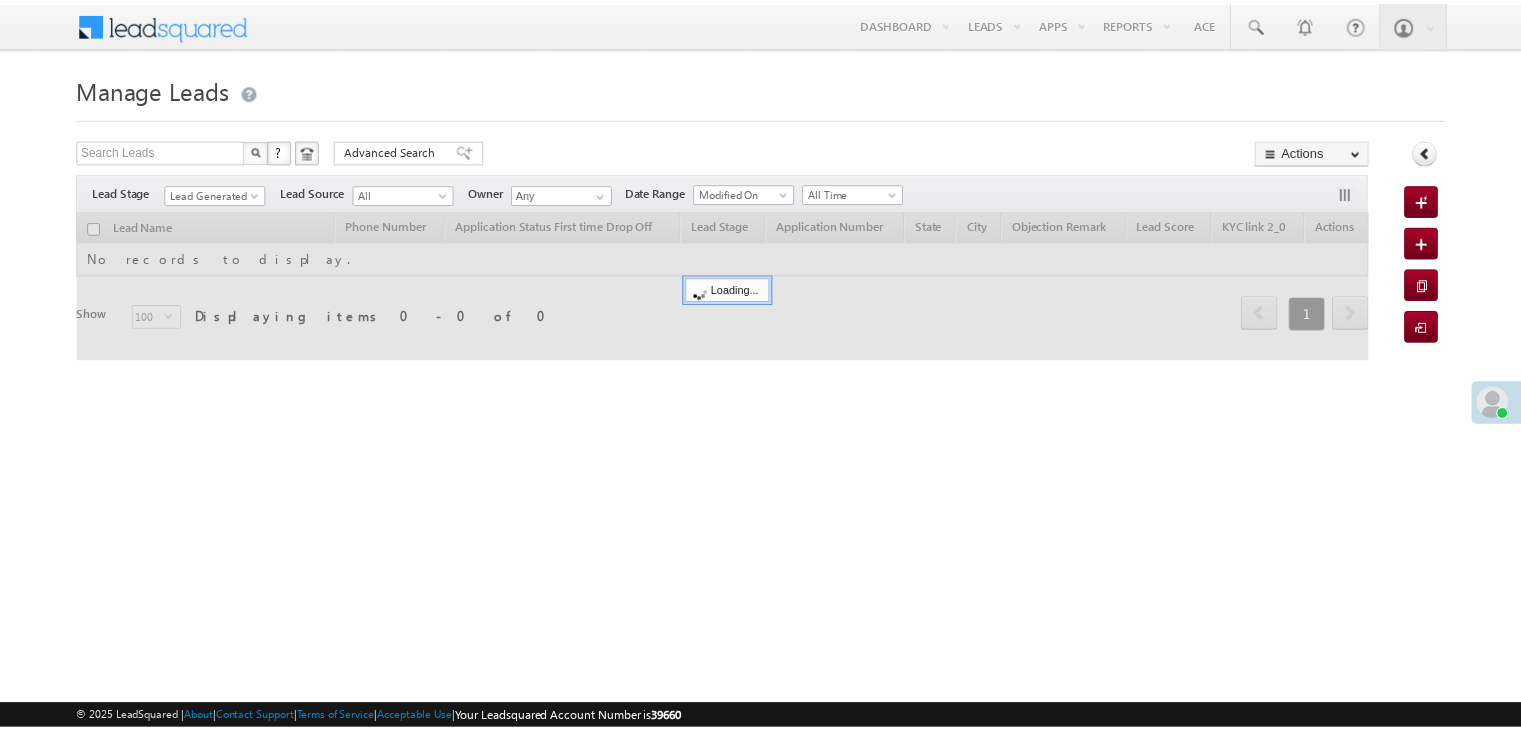 scroll, scrollTop: 0, scrollLeft: 0, axis: both 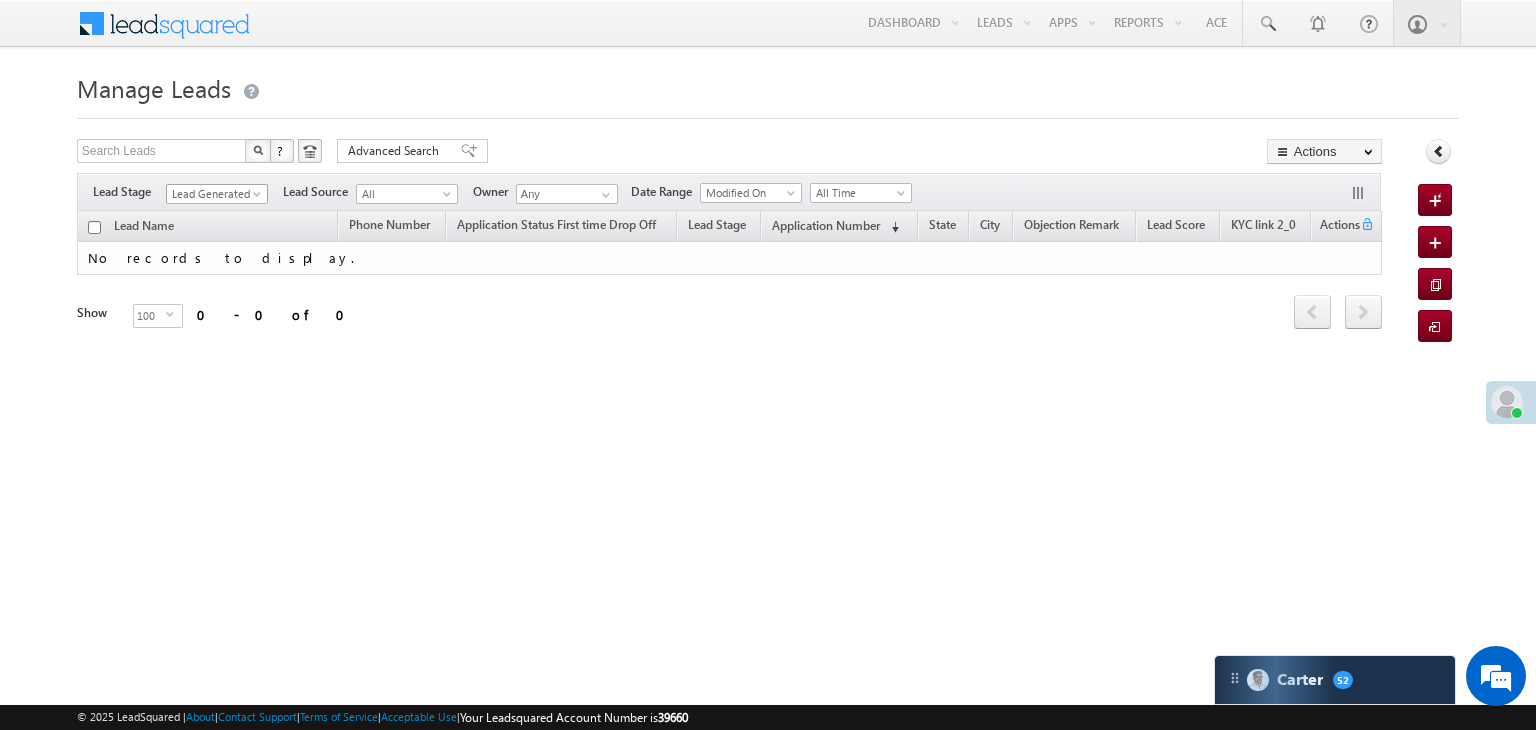 click on "Lead Generated" at bounding box center [214, 194] 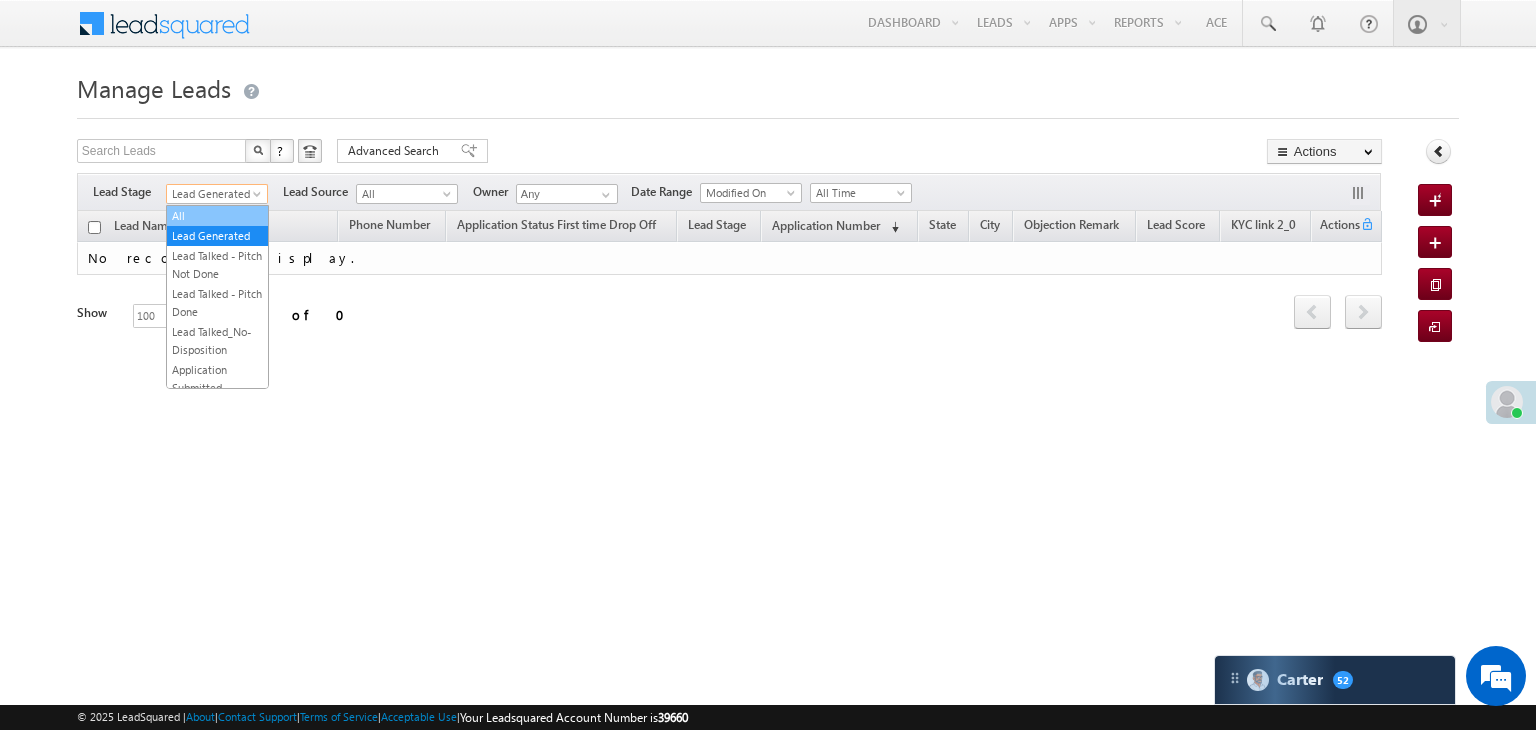 click on "All" at bounding box center [217, 216] 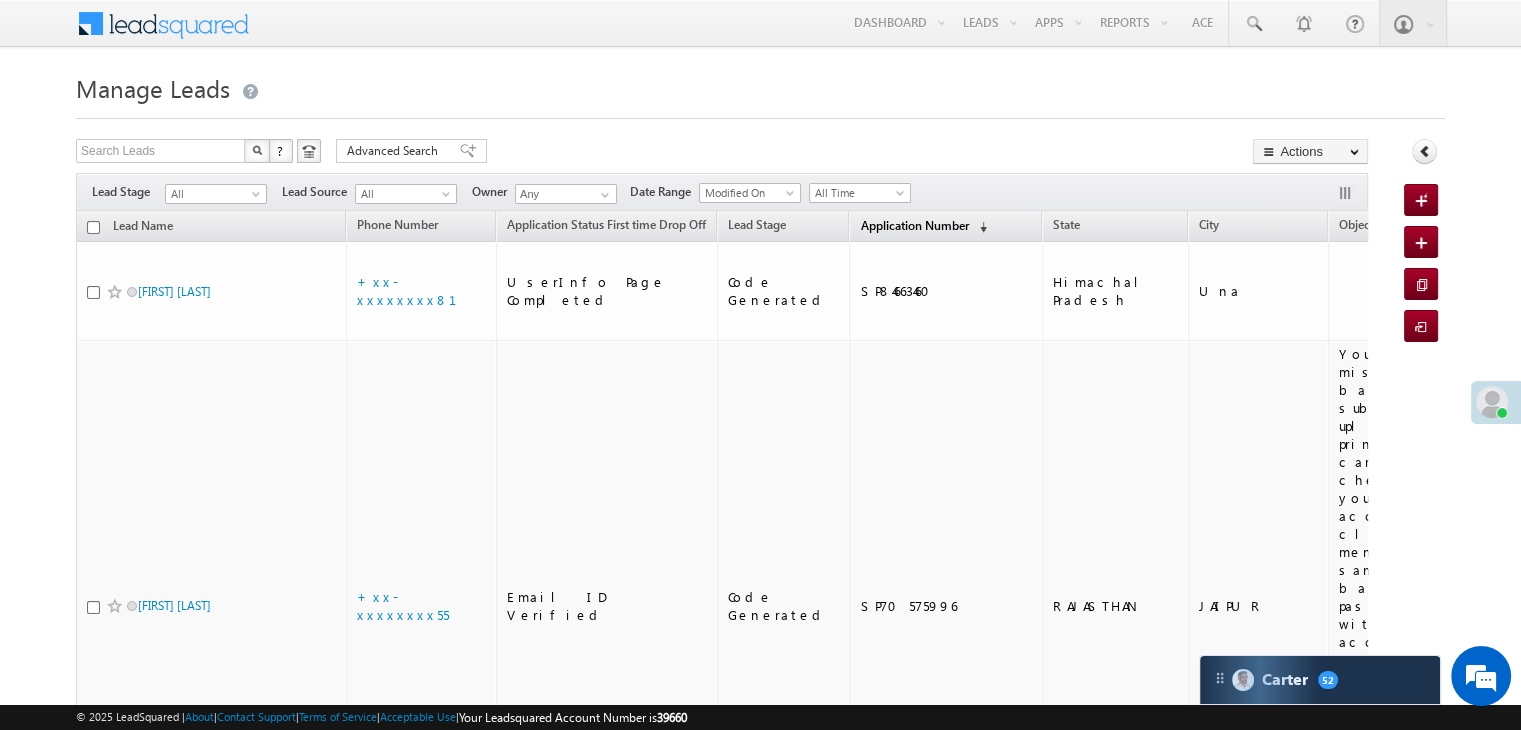 click on "Application Number" at bounding box center [914, 225] 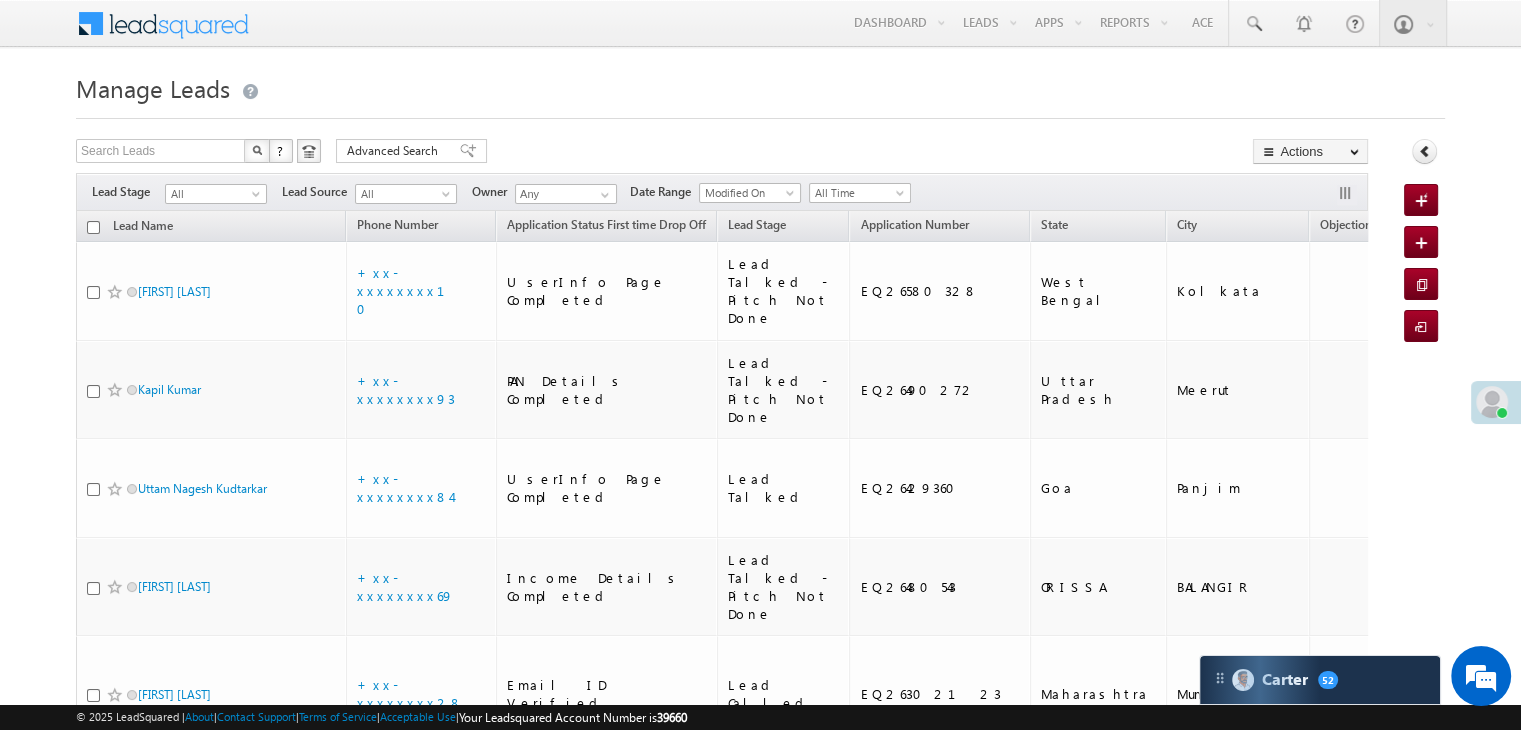 scroll, scrollTop: 0, scrollLeft: 0, axis: both 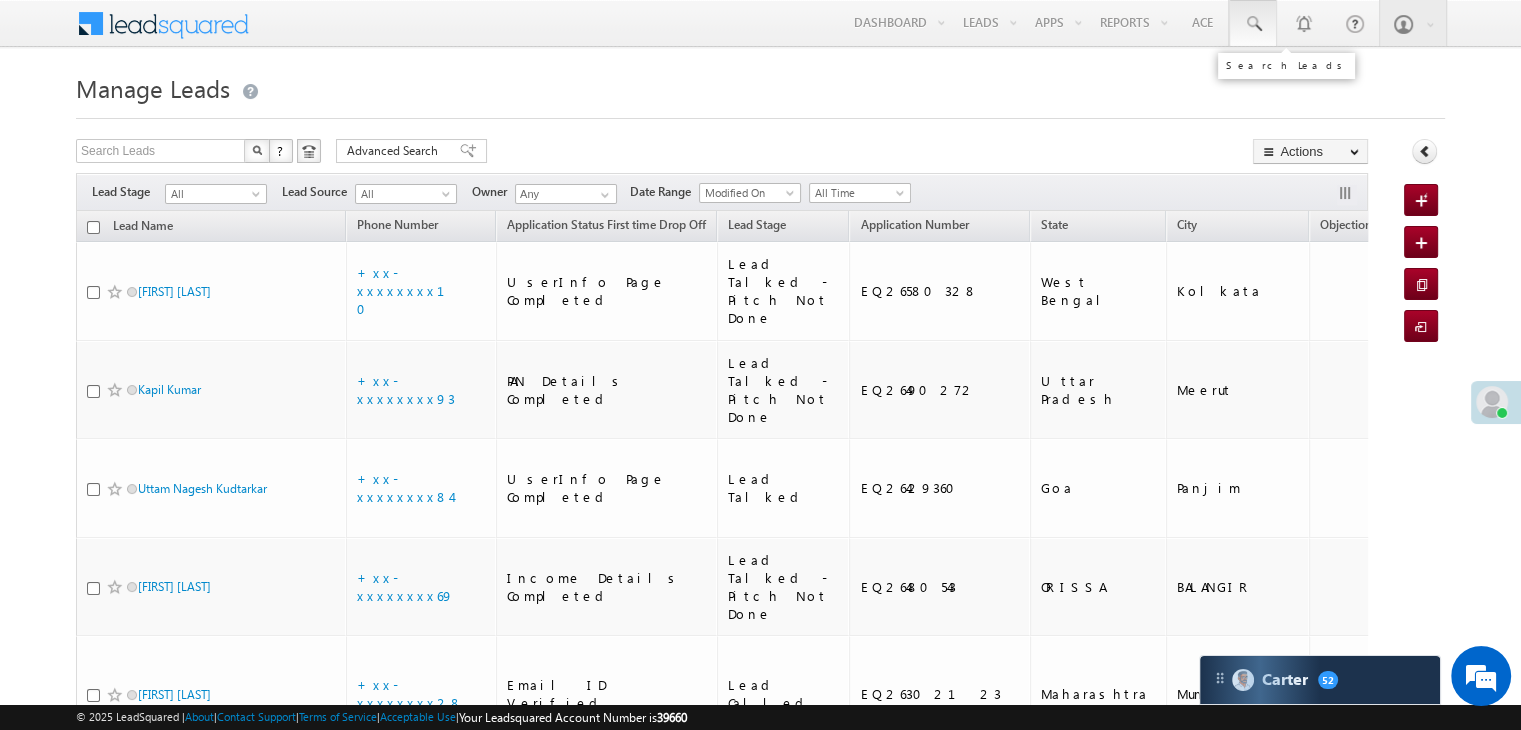 click at bounding box center (1253, 24) 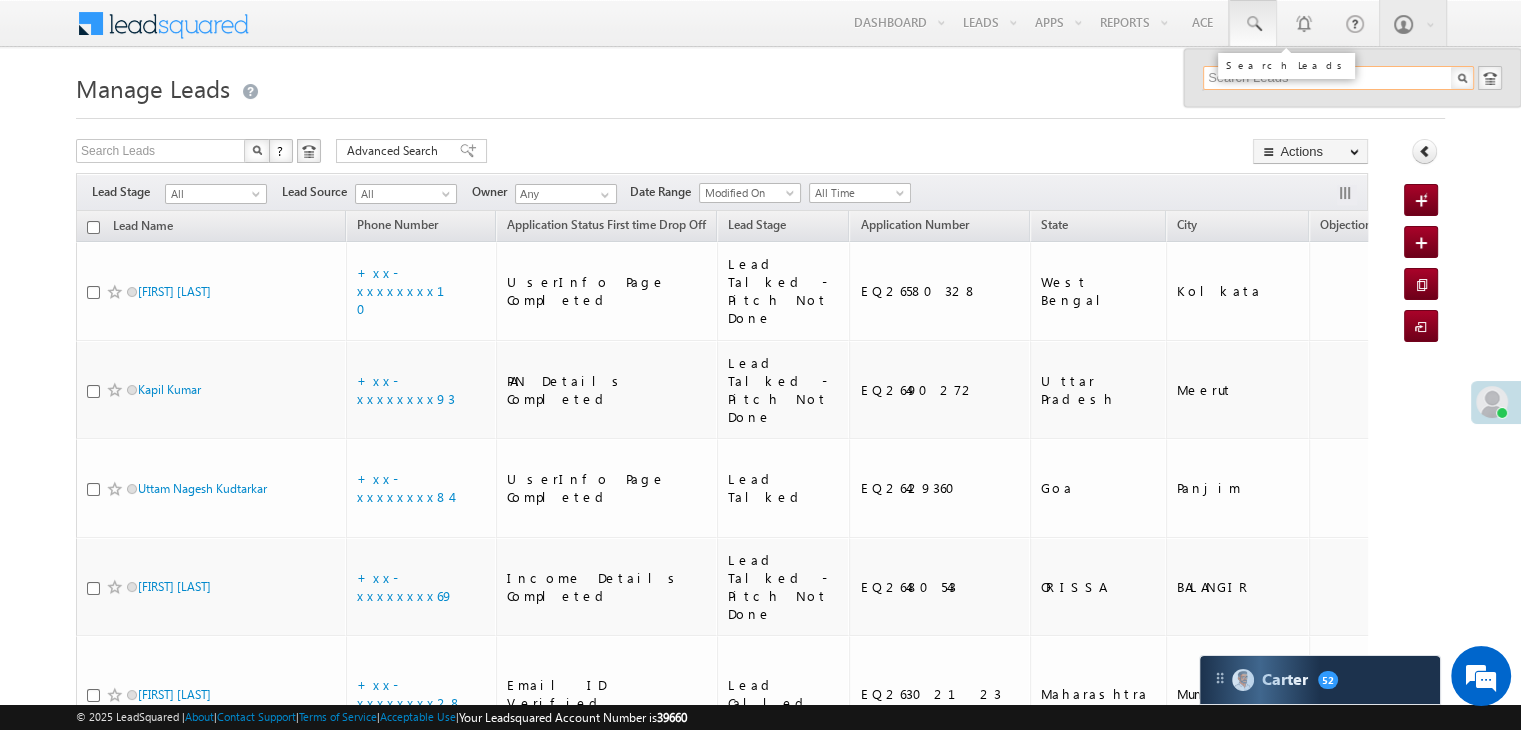 paste on "EQ26560787" 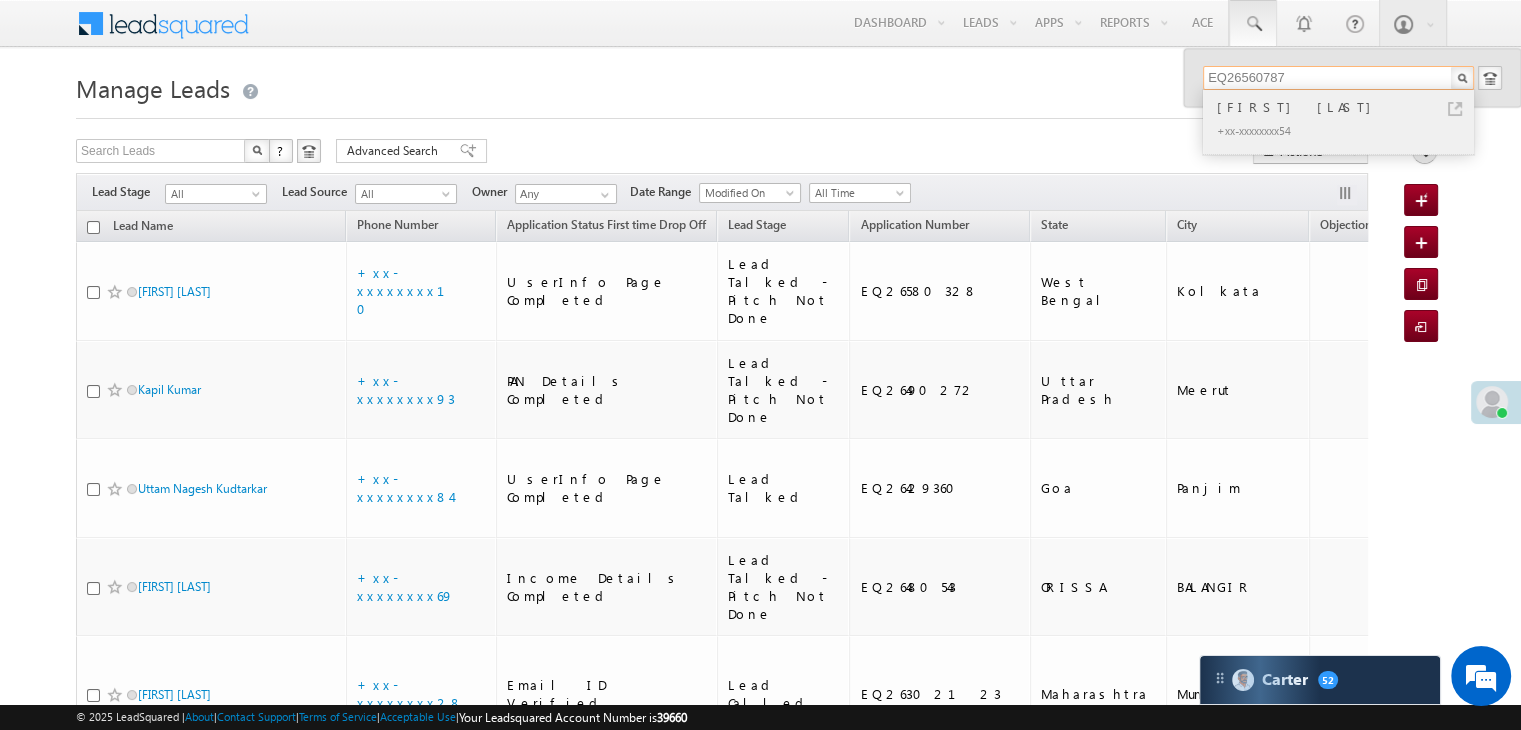 type on "EQ26560787" 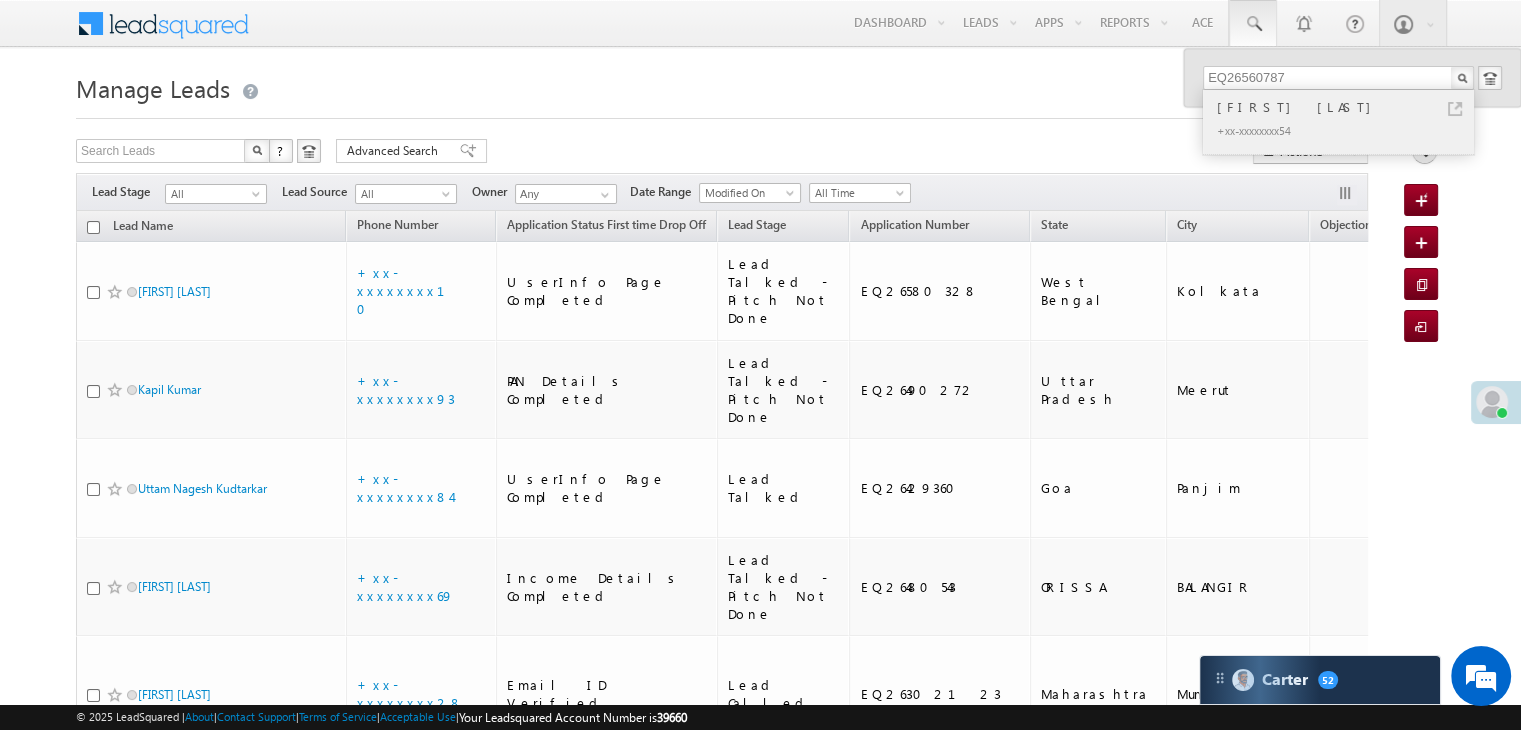 click on "[FIRST] [LAST]" at bounding box center [1347, 107] 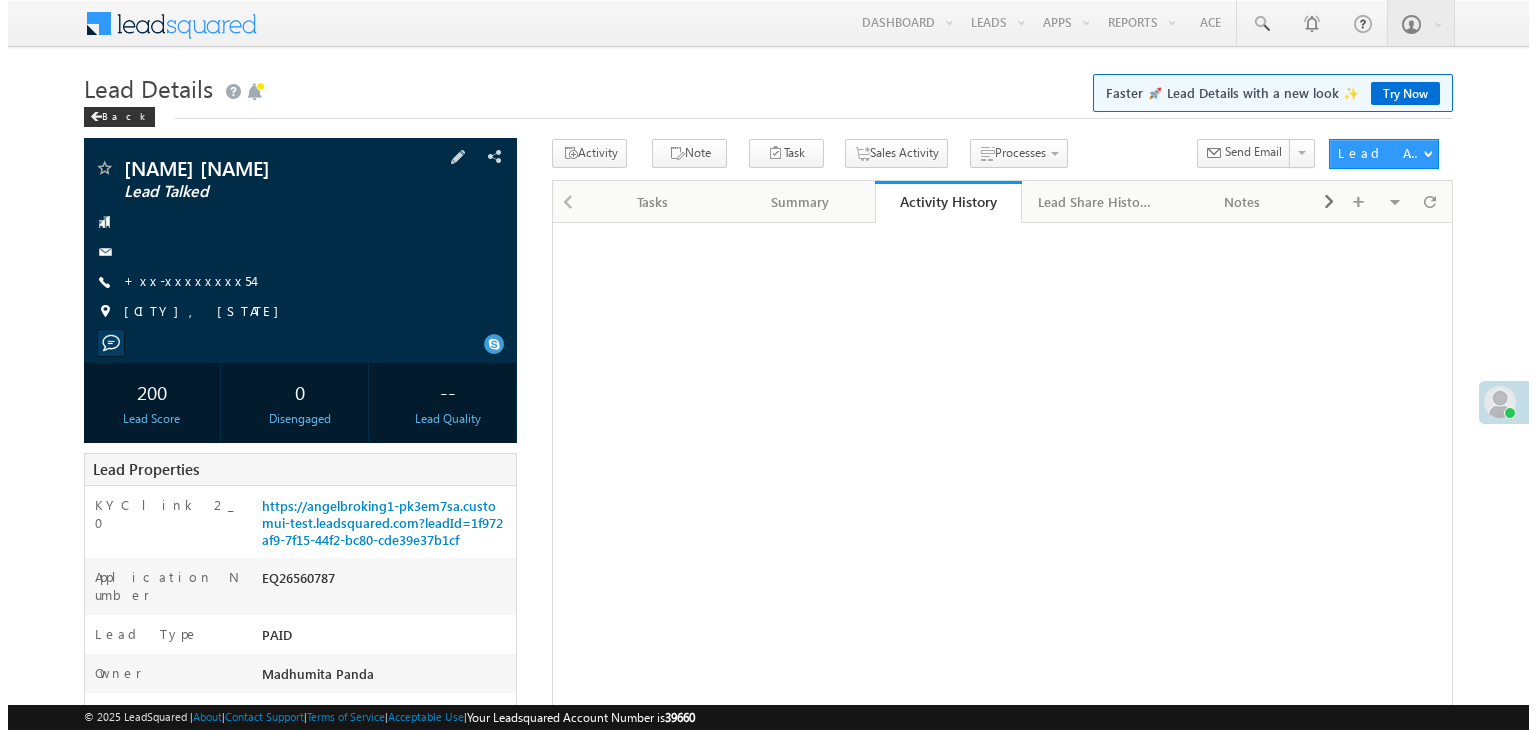 scroll, scrollTop: 0, scrollLeft: 0, axis: both 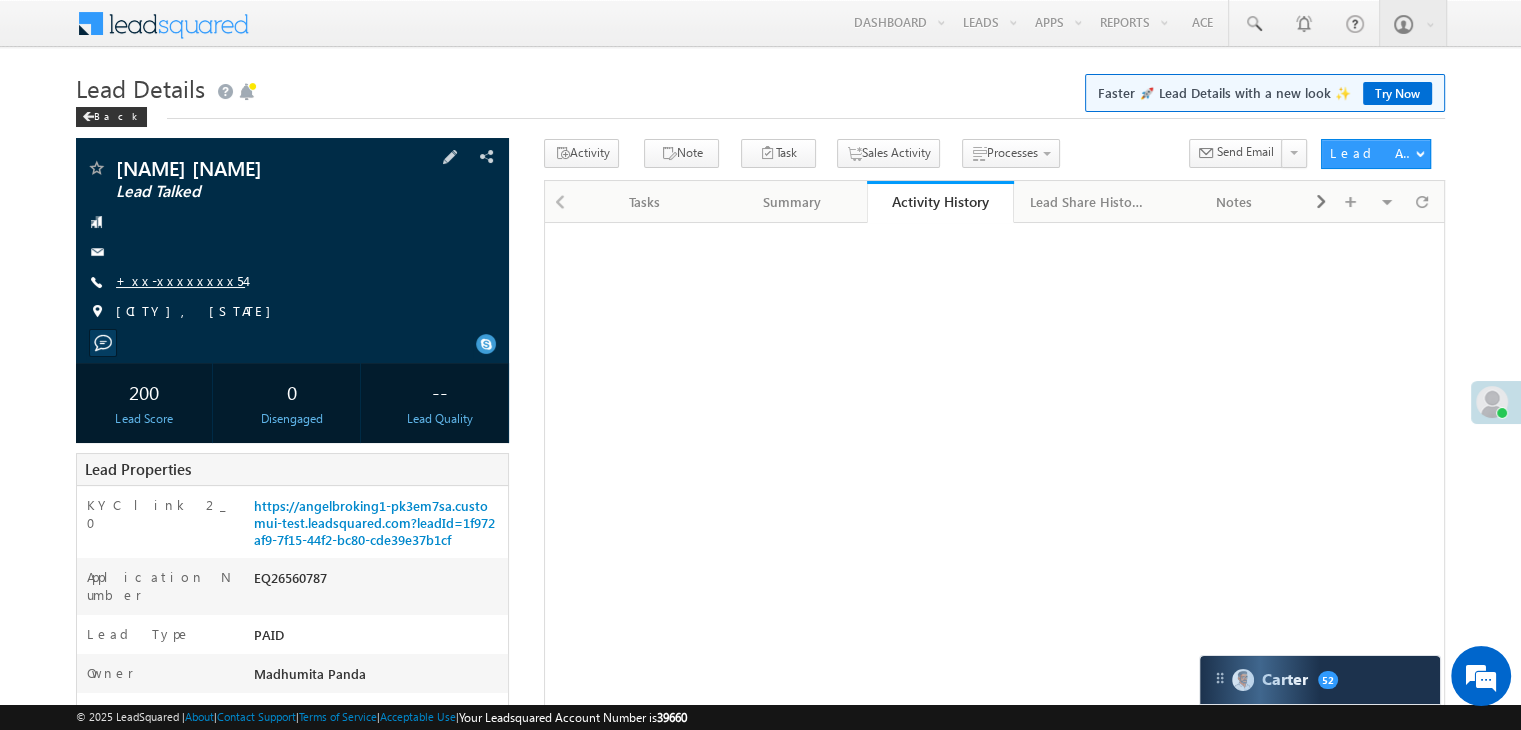 click on "+xx-xxxxxxxx54" at bounding box center (180, 280) 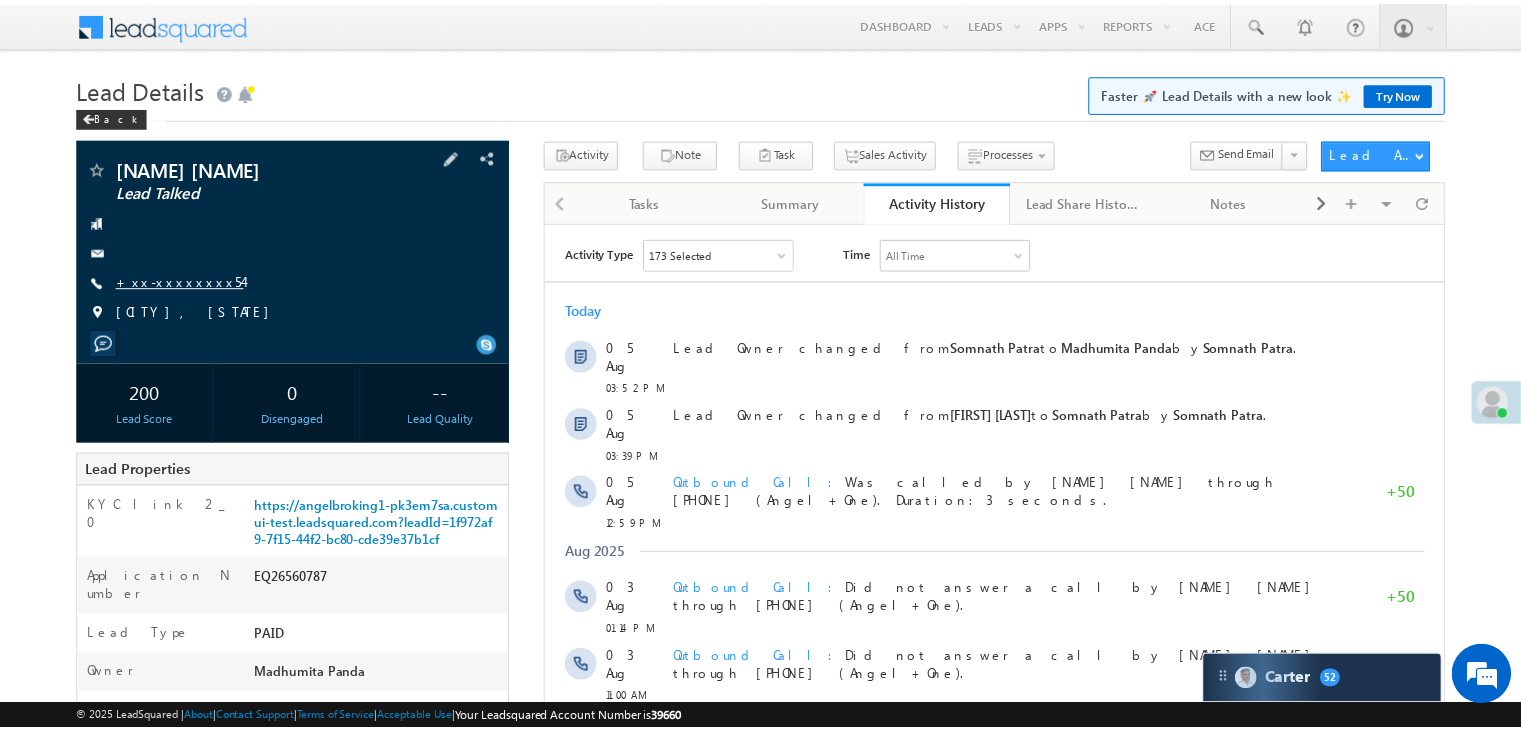 scroll, scrollTop: 0, scrollLeft: 0, axis: both 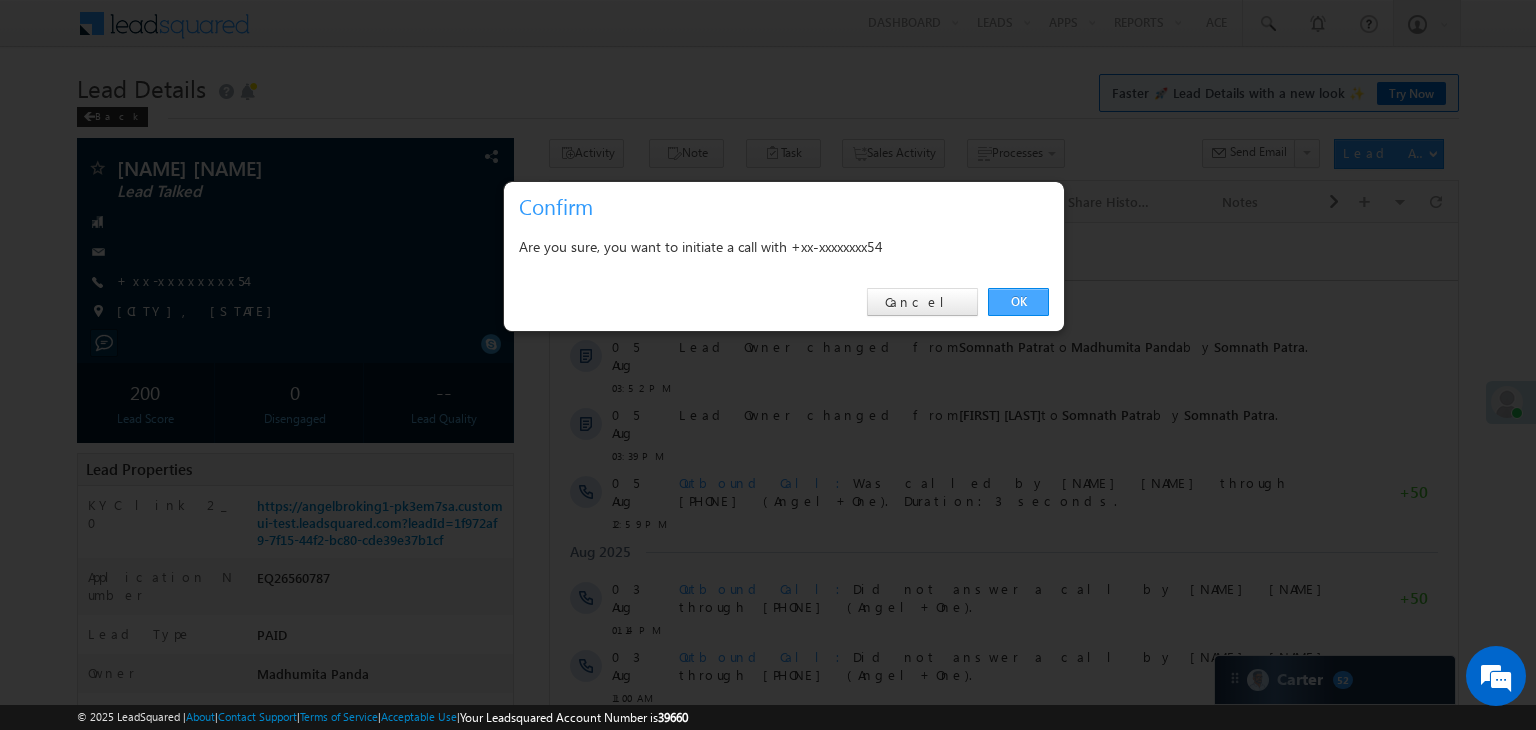 click on "OK" at bounding box center (1018, 302) 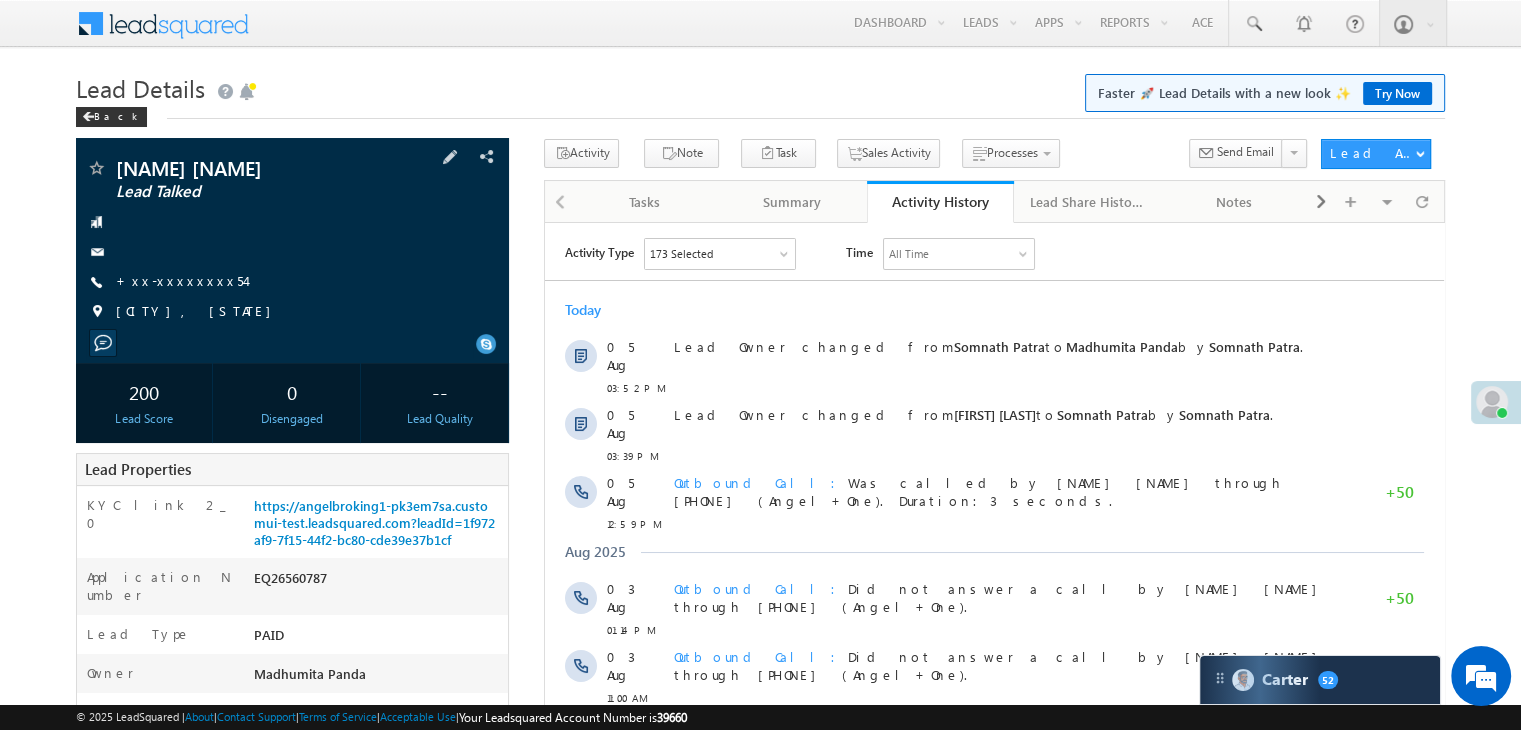 scroll, scrollTop: 300, scrollLeft: 0, axis: vertical 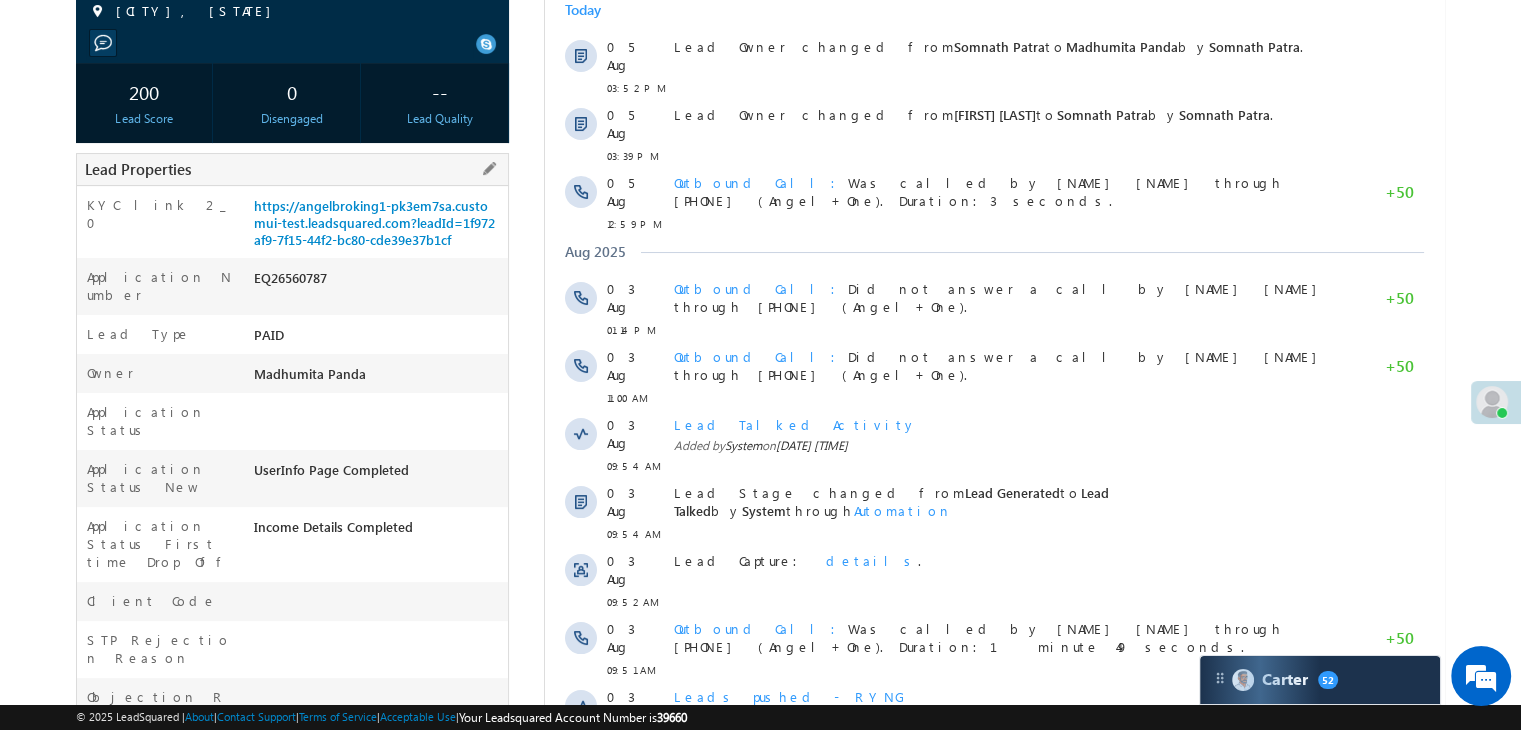 click on "https://angelbroking1-pk3em7sa.customui-test.leadsquared.com?leadId=1f972af9-7f15-44f2-bc80-cde39e37b1cf" at bounding box center (378, 227) 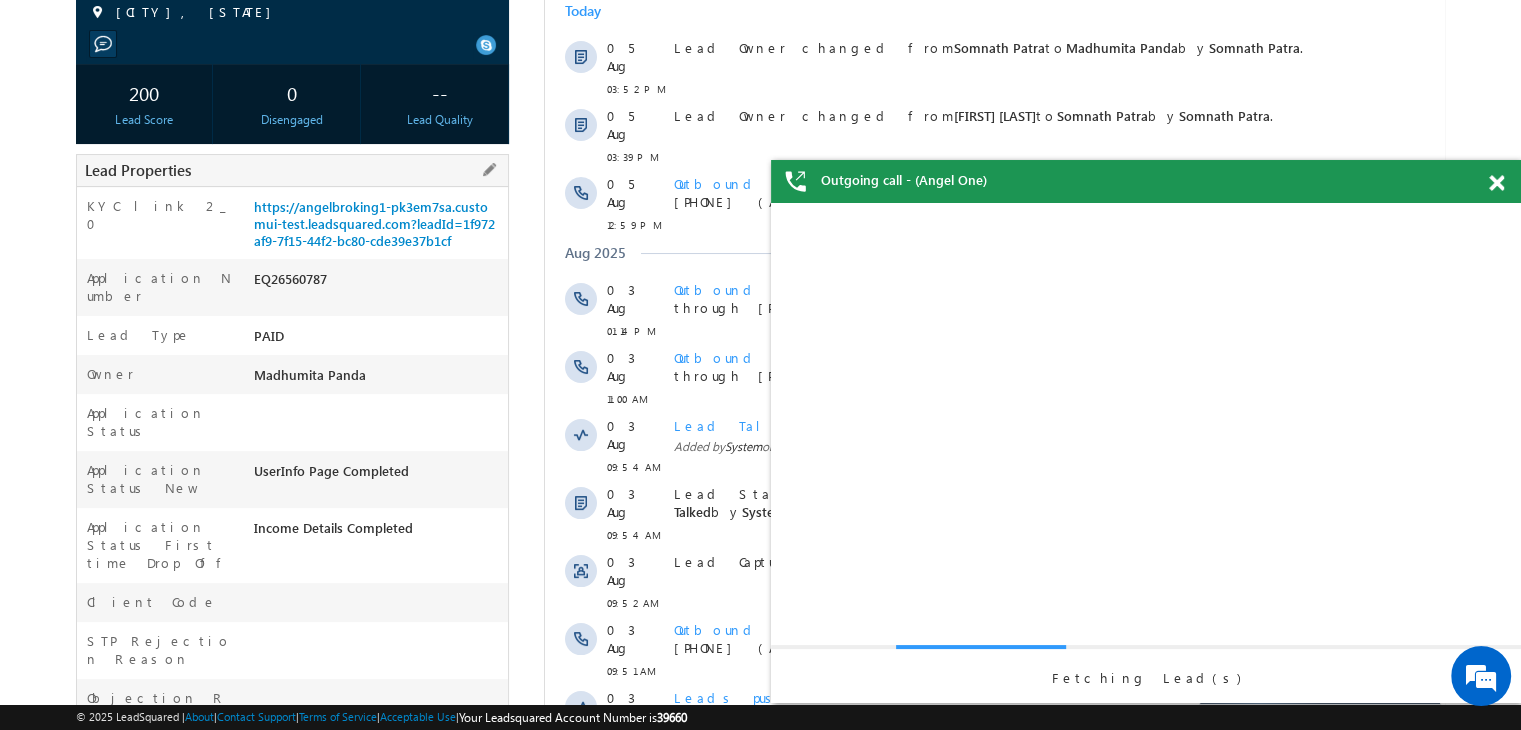scroll, scrollTop: 0, scrollLeft: 0, axis: both 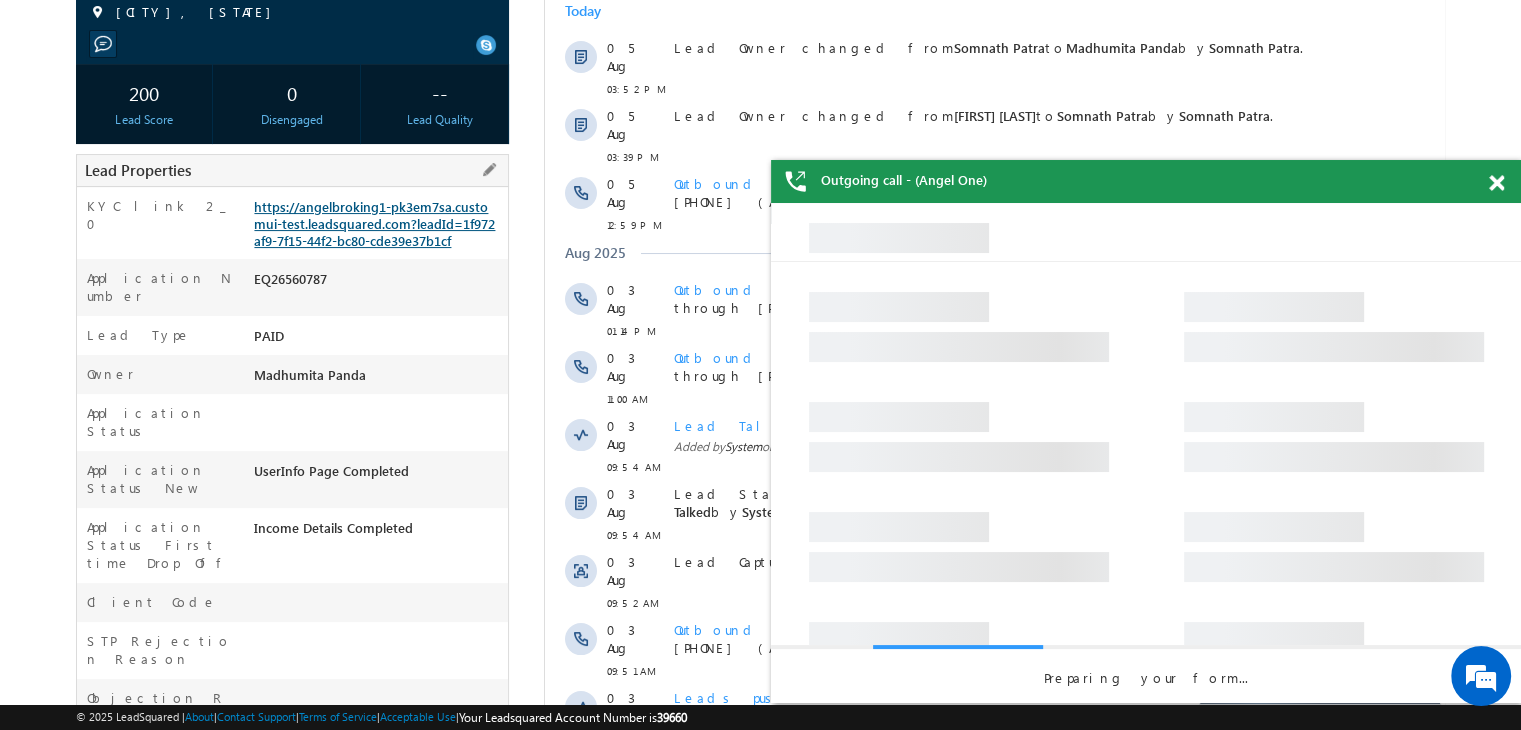 click on "https://angelbroking1-pk3em7sa.customui-test.leadsquared.com?leadId=1f972af9-7f15-44f2-bc80-cde39e37b1cf" at bounding box center (374, 223) 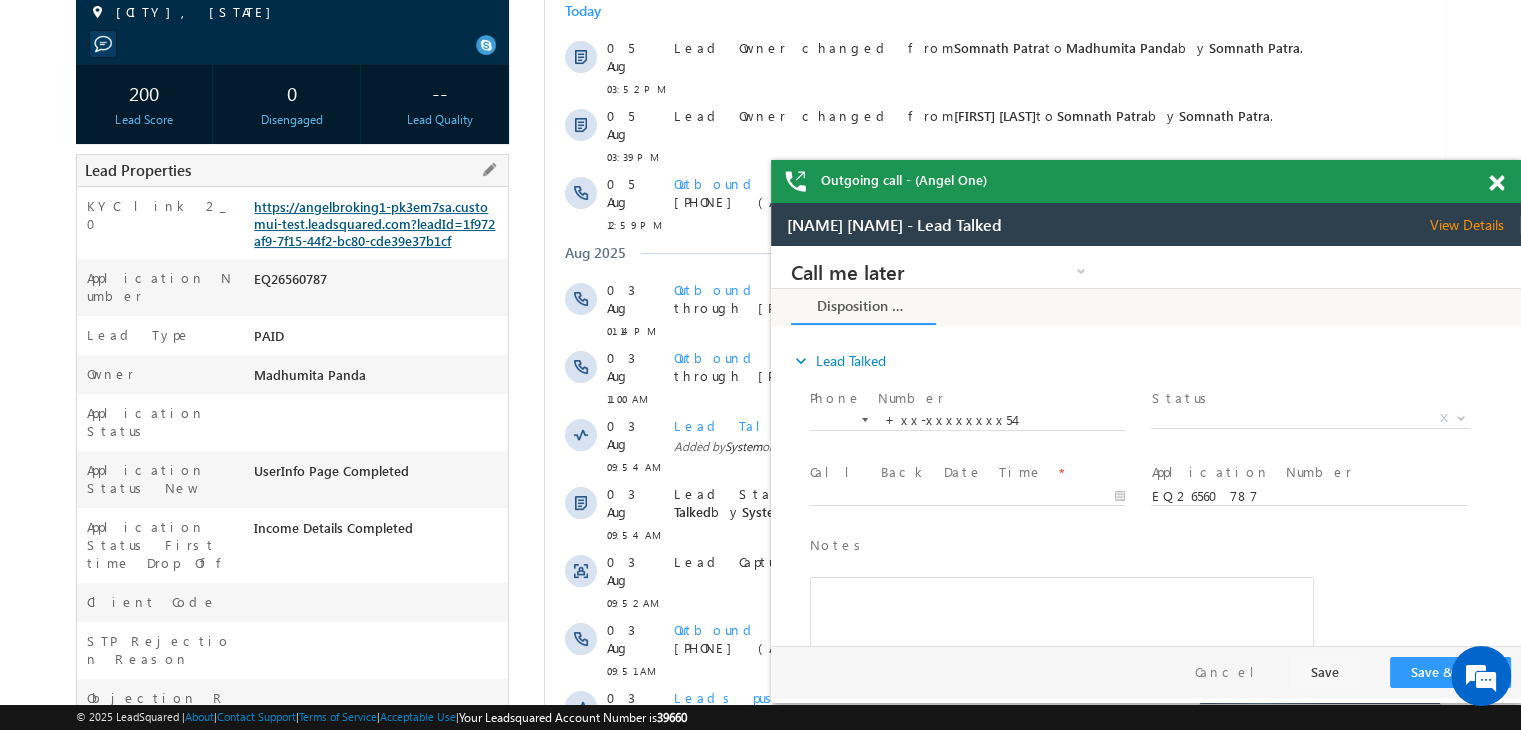 scroll, scrollTop: 0, scrollLeft: 0, axis: both 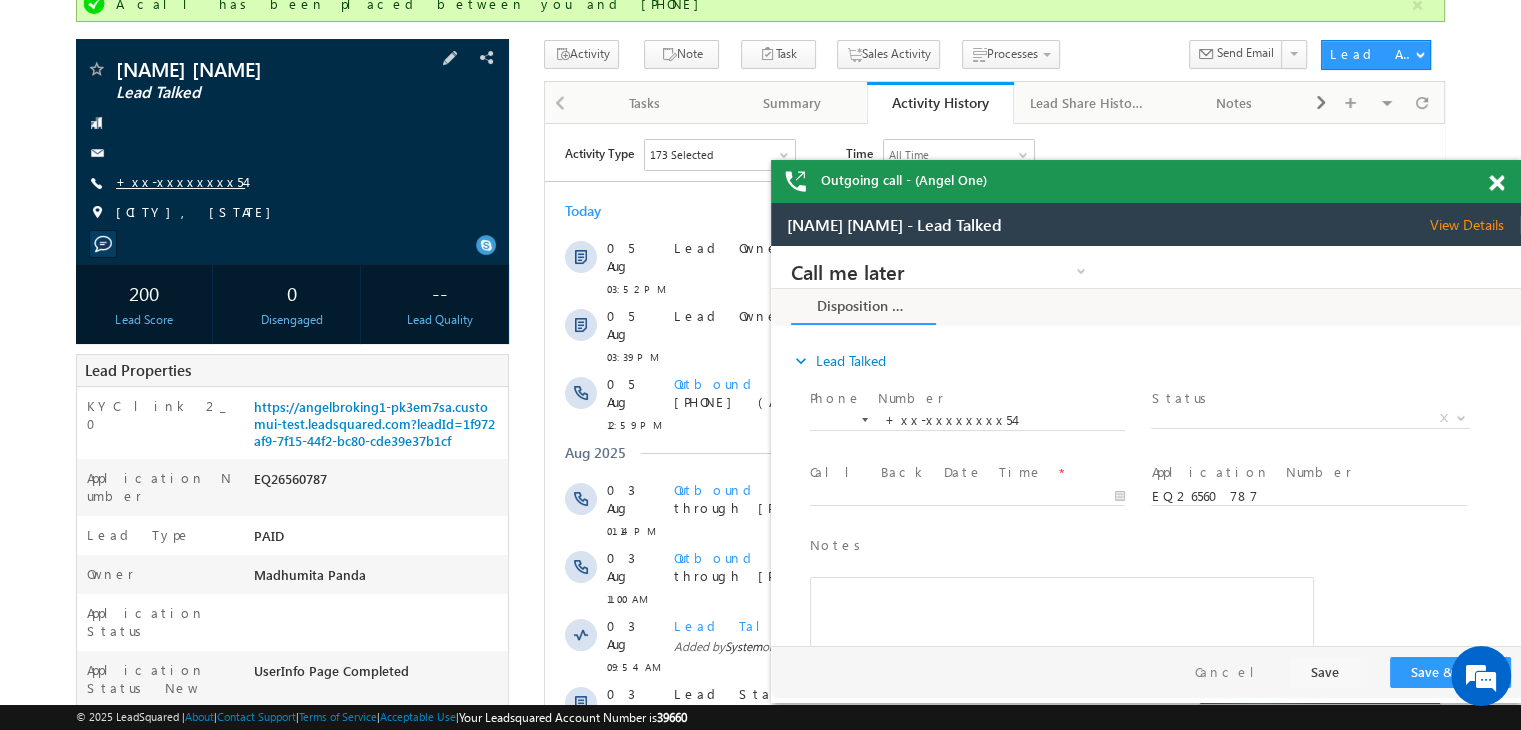 click on "+xx-xxxxxxxx54" at bounding box center [180, 181] 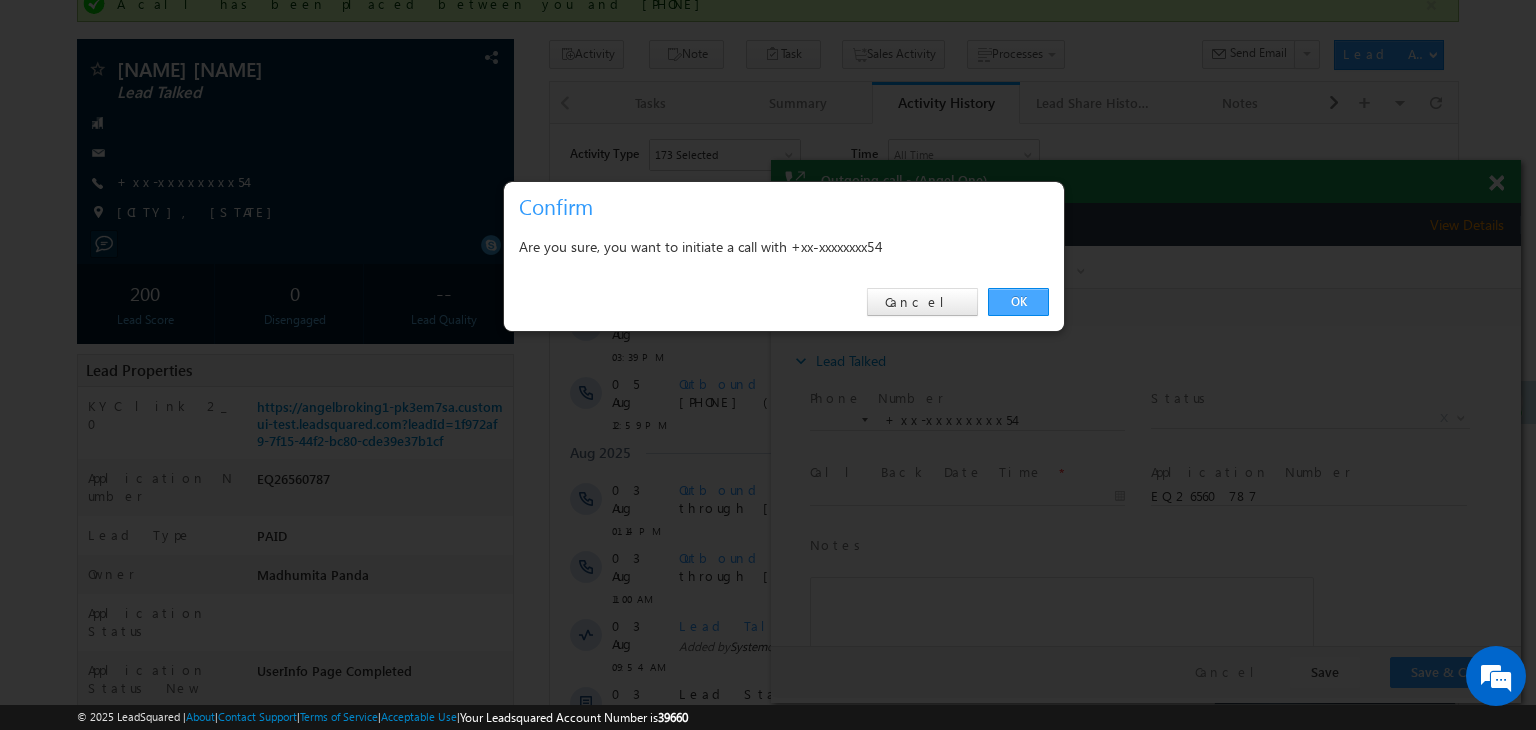click on "OK" at bounding box center (1018, 302) 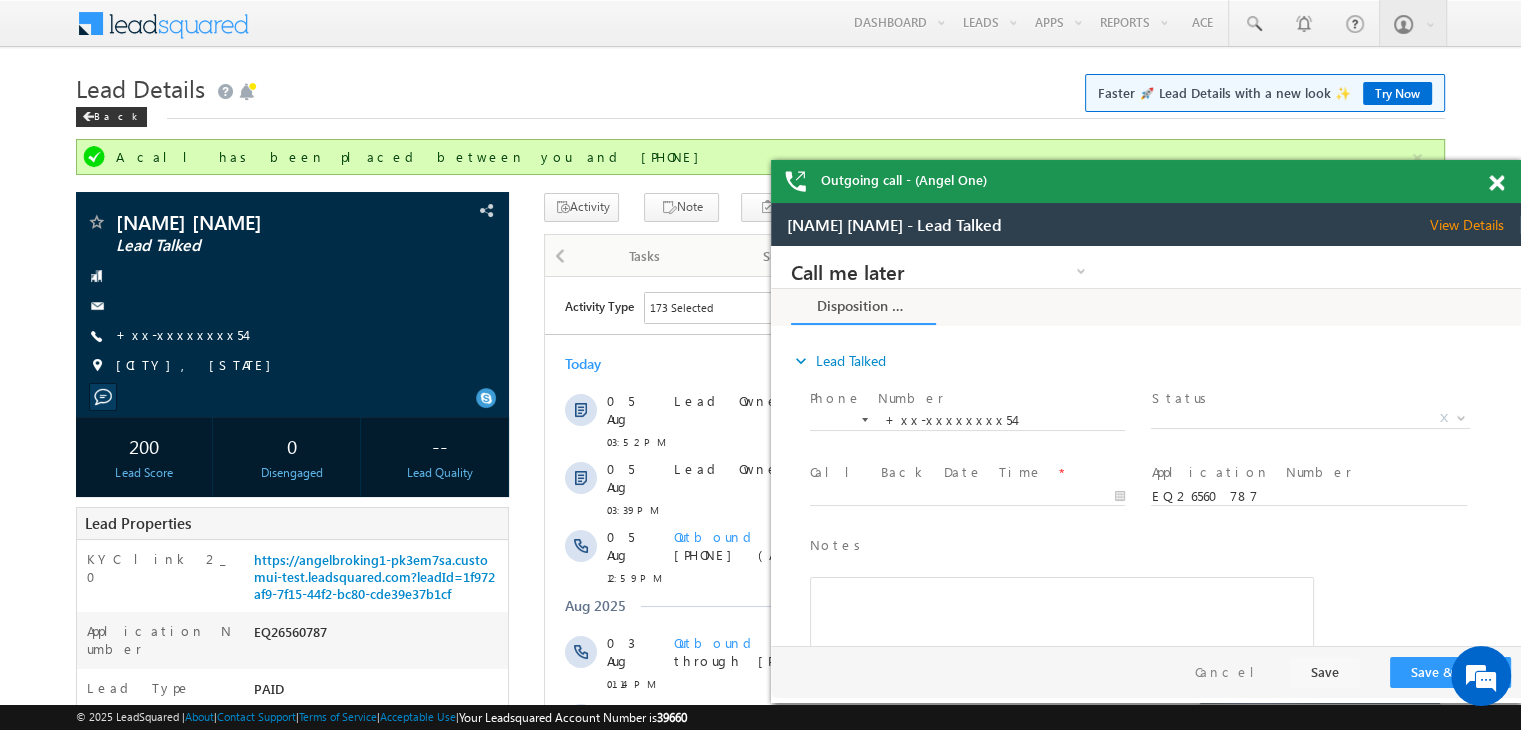 scroll, scrollTop: 0, scrollLeft: 0, axis: both 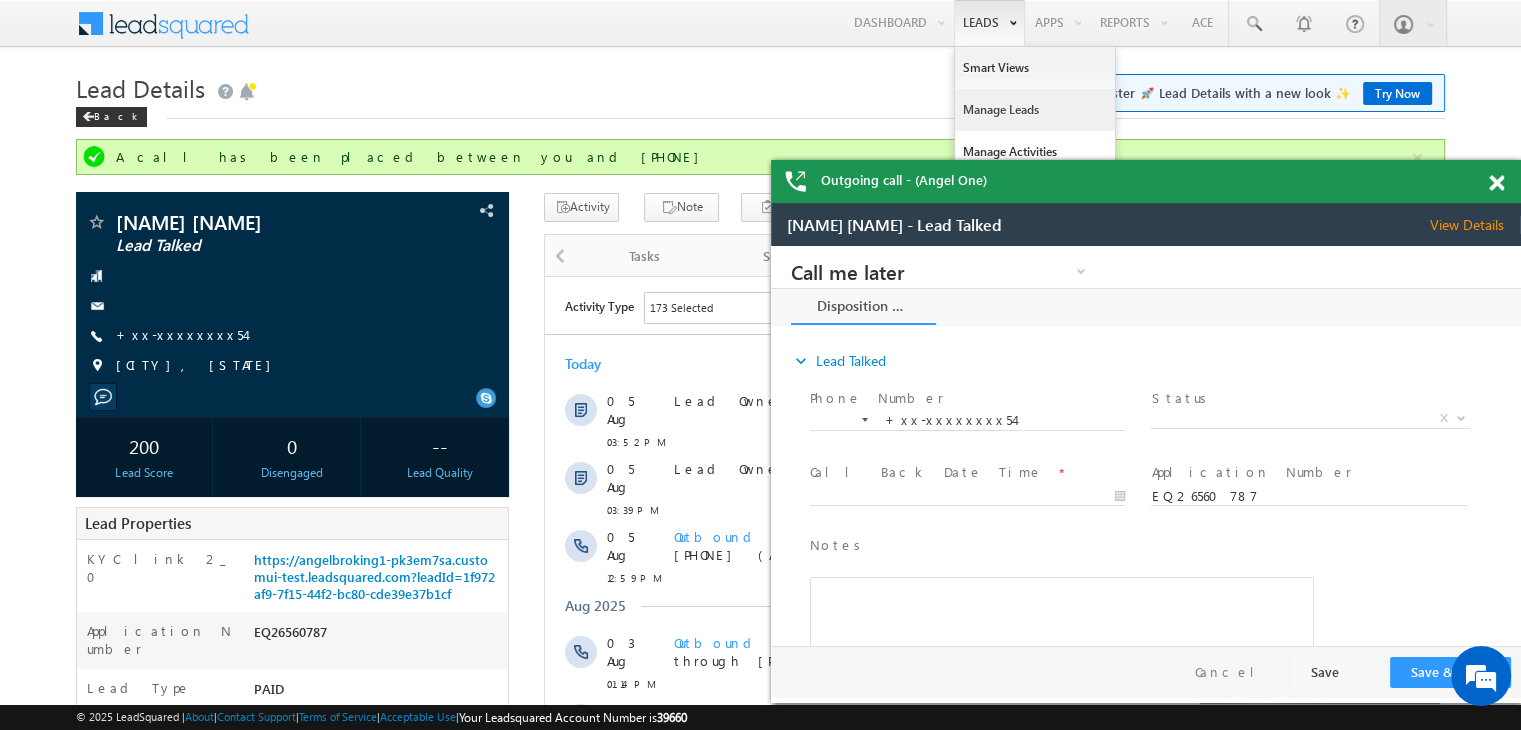 click on "Manage Leads" at bounding box center (1035, 110) 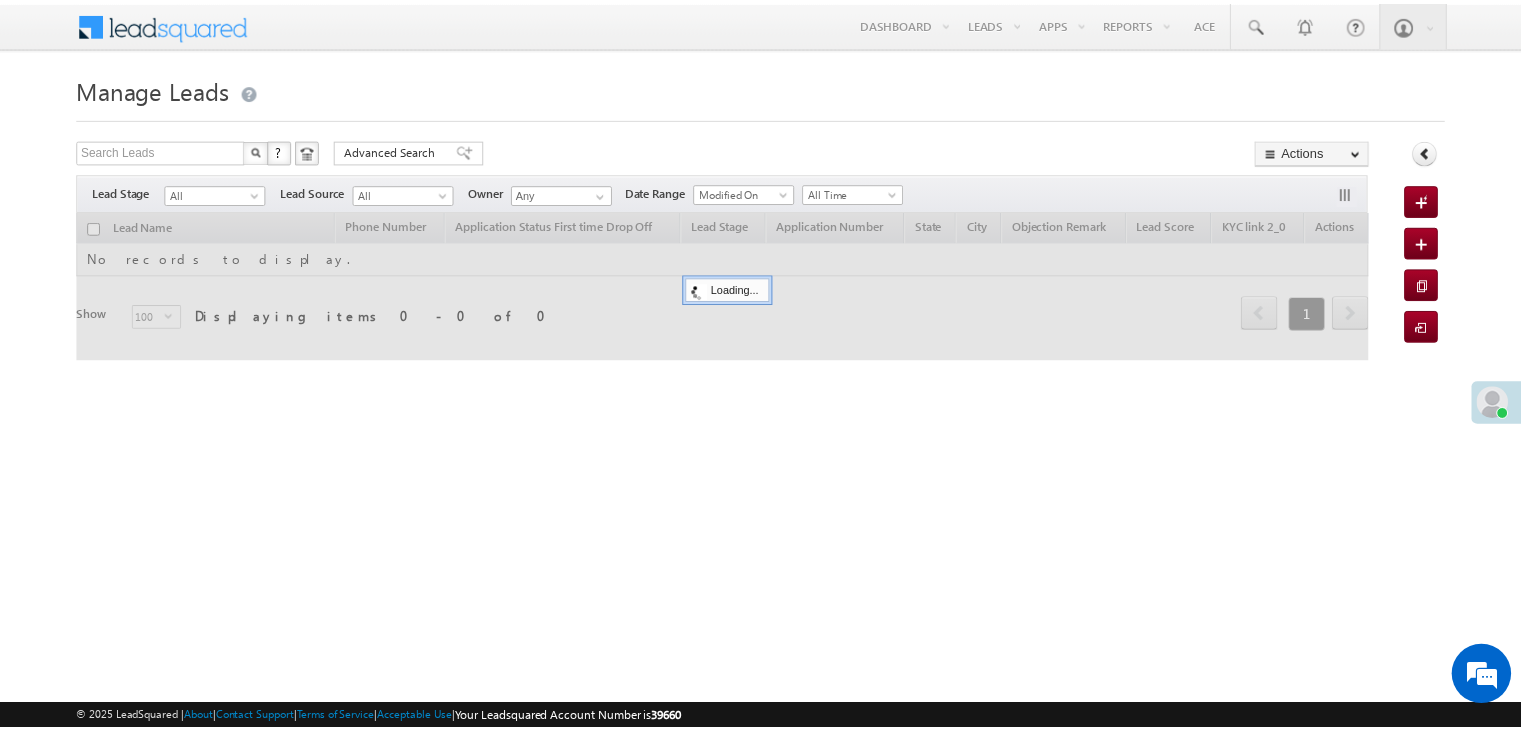 scroll, scrollTop: 0, scrollLeft: 0, axis: both 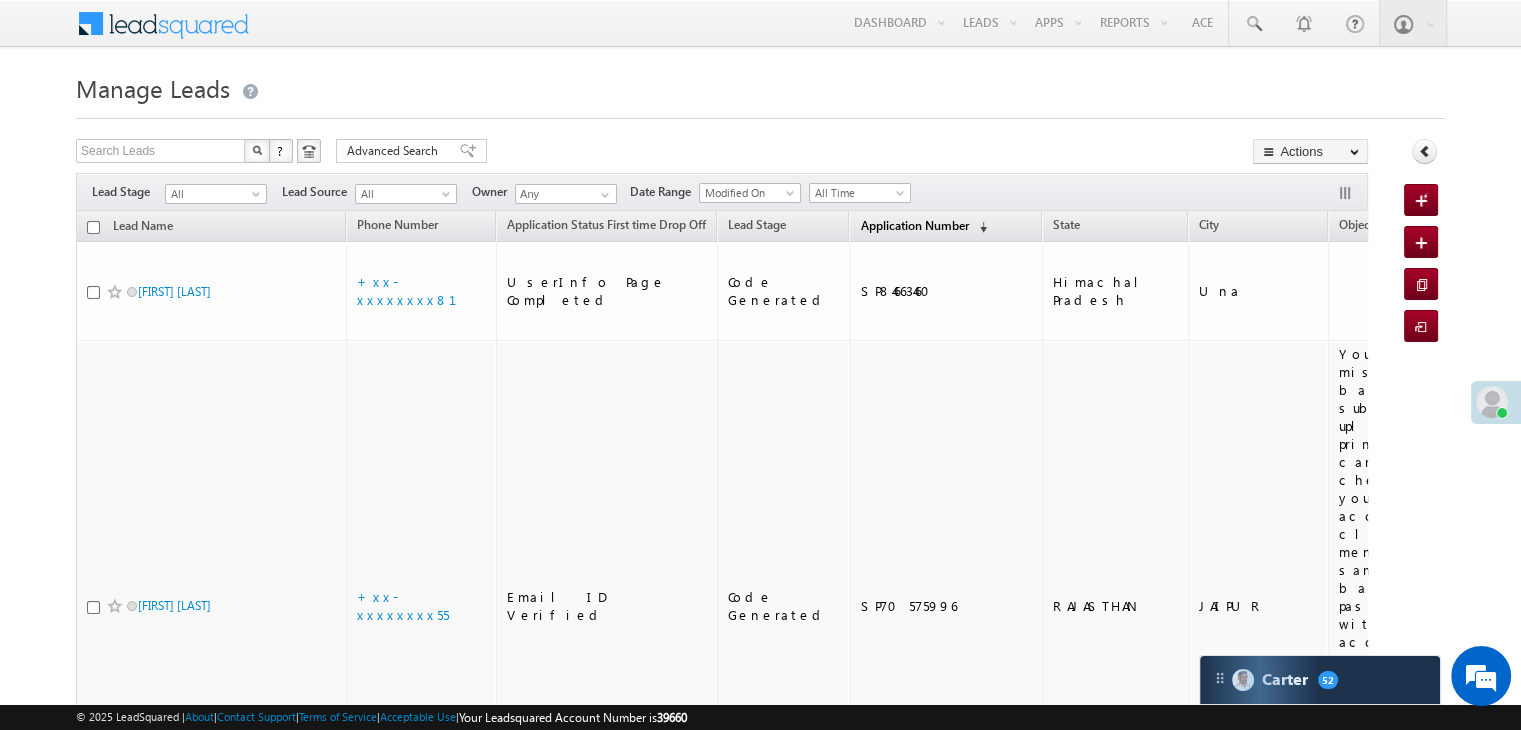 click on "Application Number" at bounding box center [914, 225] 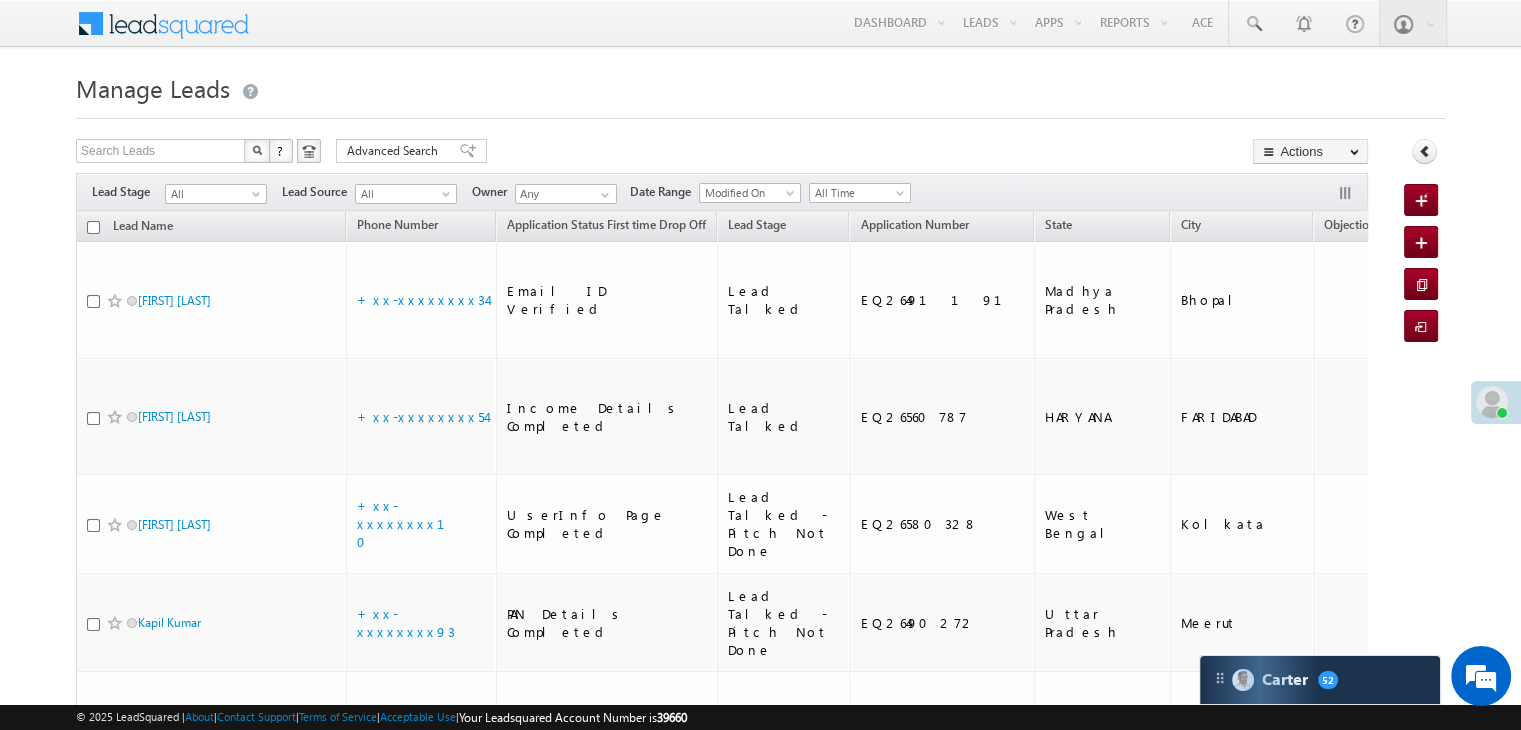 scroll, scrollTop: 0, scrollLeft: 0, axis: both 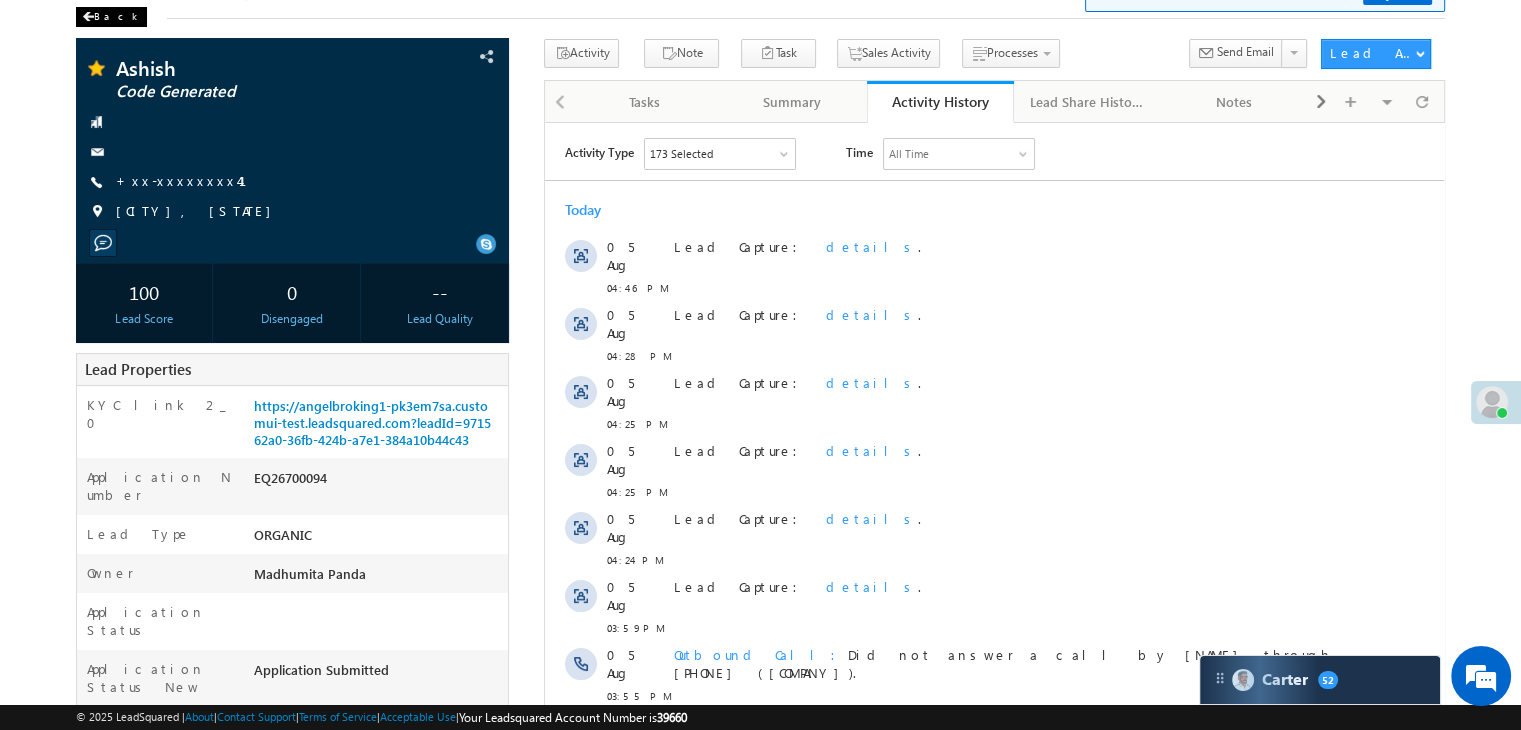 click on "Back" at bounding box center (111, 17) 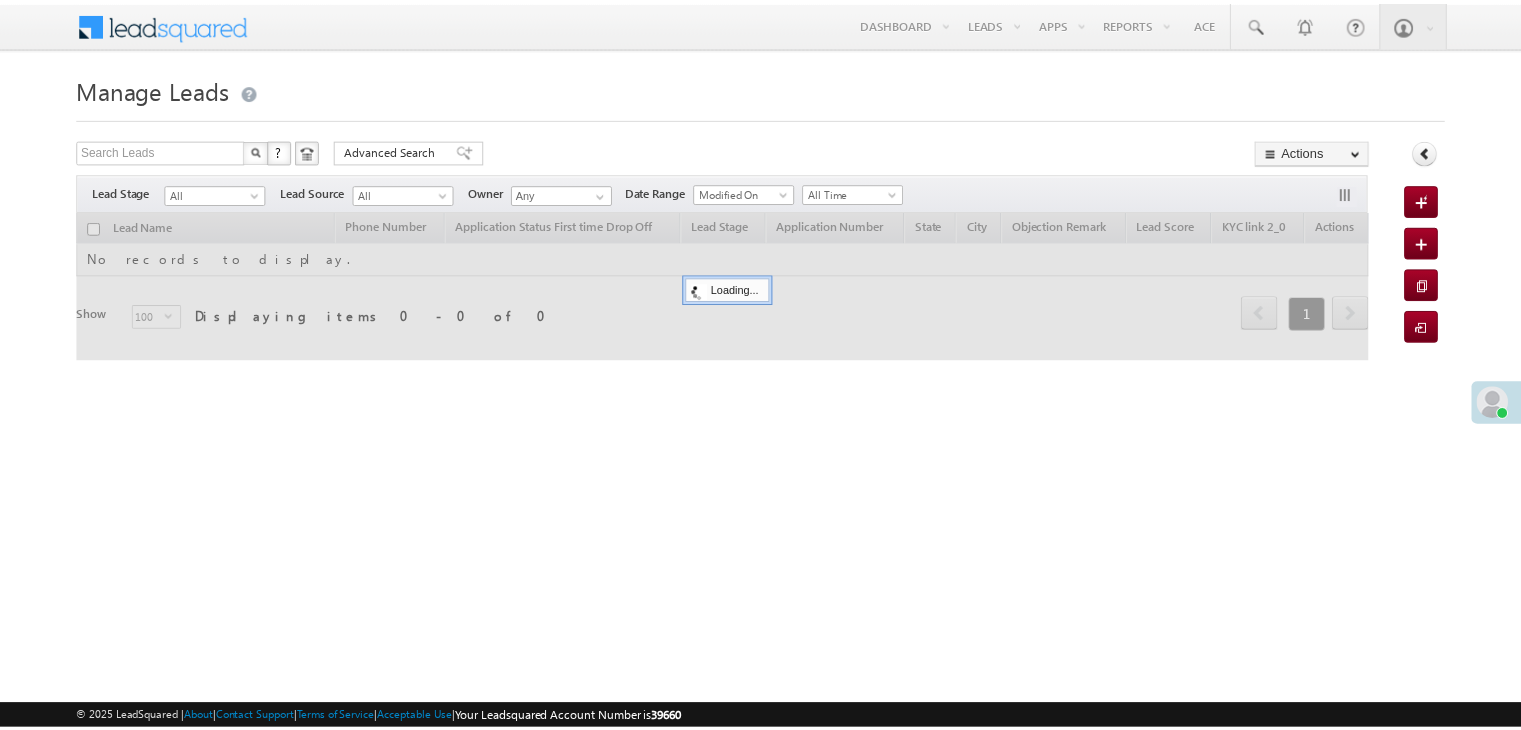 scroll, scrollTop: 0, scrollLeft: 0, axis: both 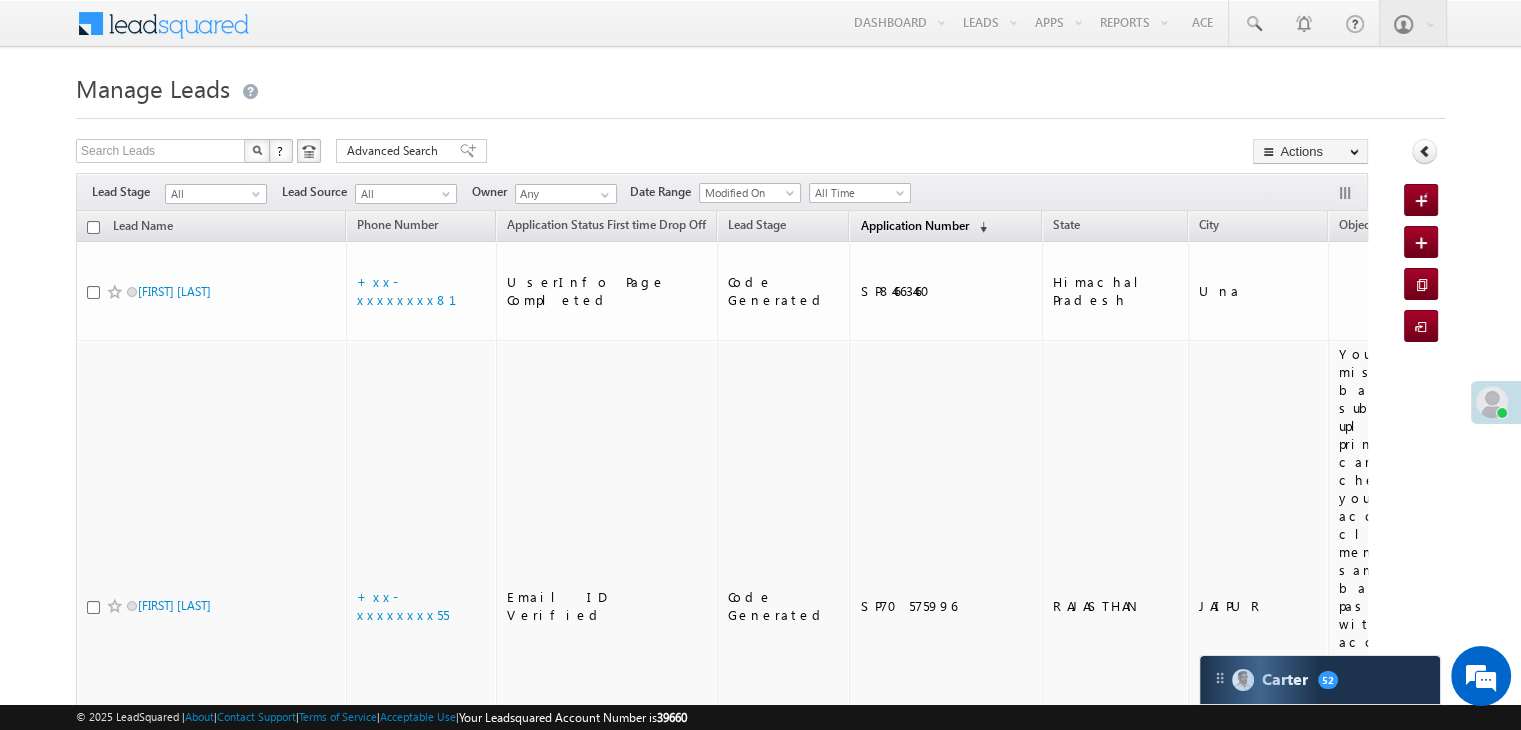 click on "Application Number
(sorted descending)" at bounding box center [923, 227] 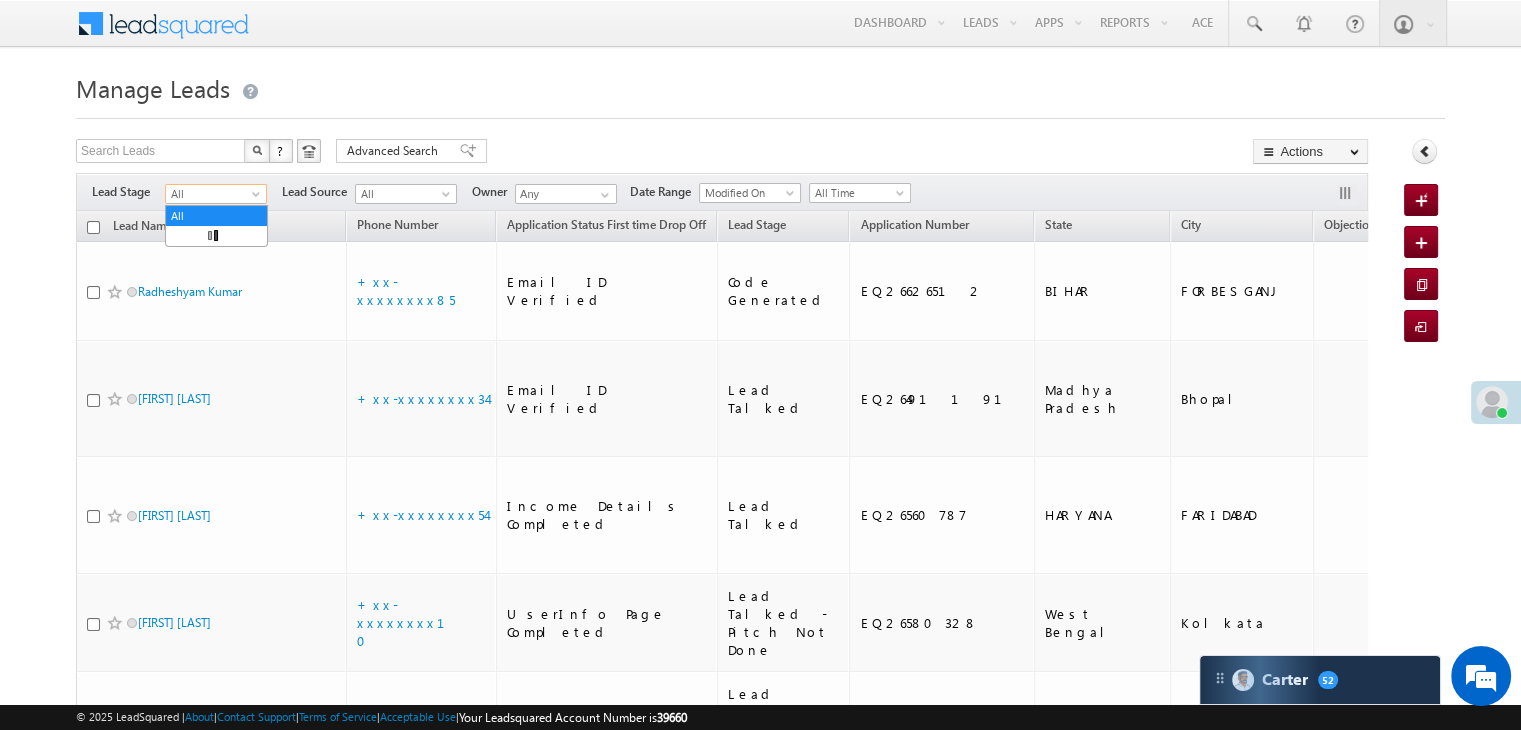 click at bounding box center [258, 198] 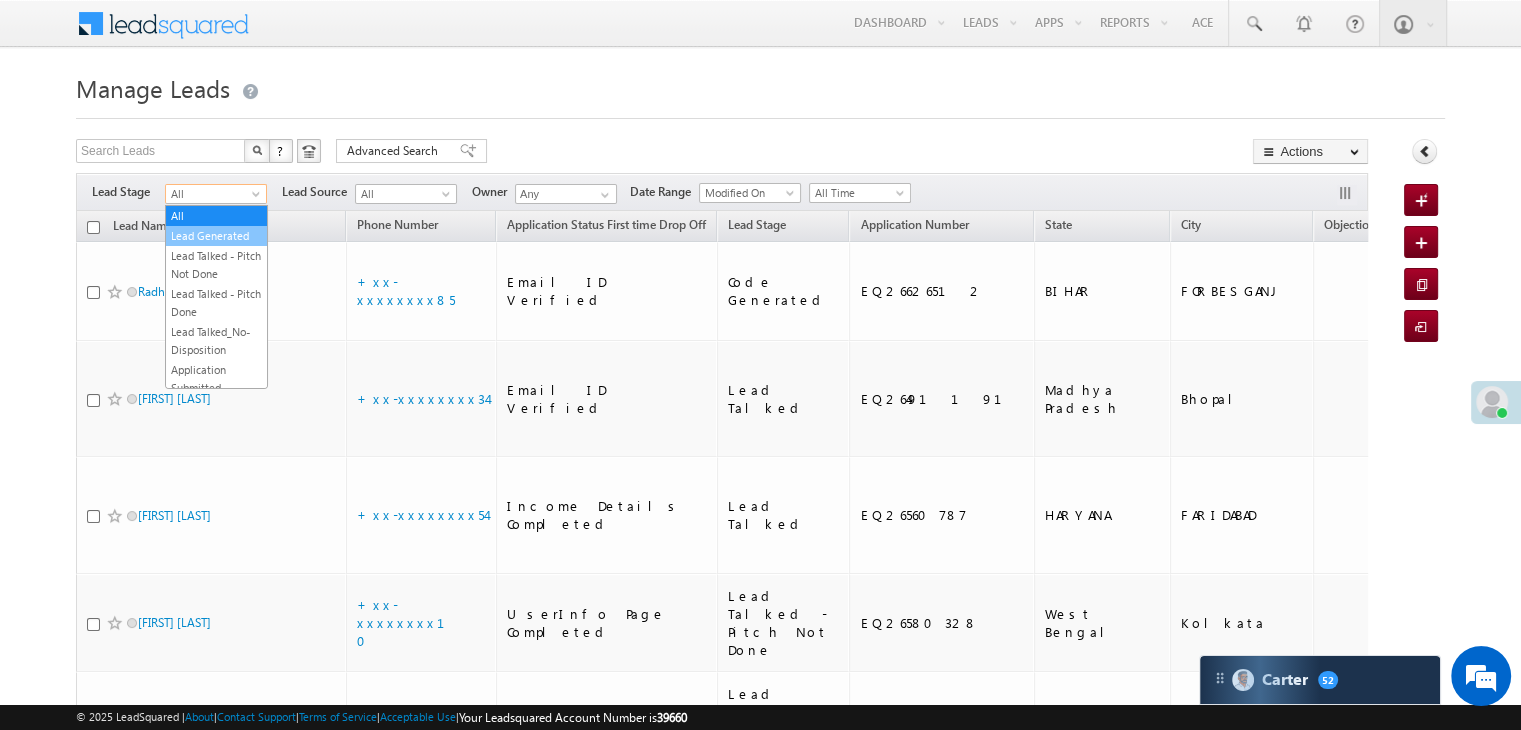 click on "Lead Generated" at bounding box center (216, 236) 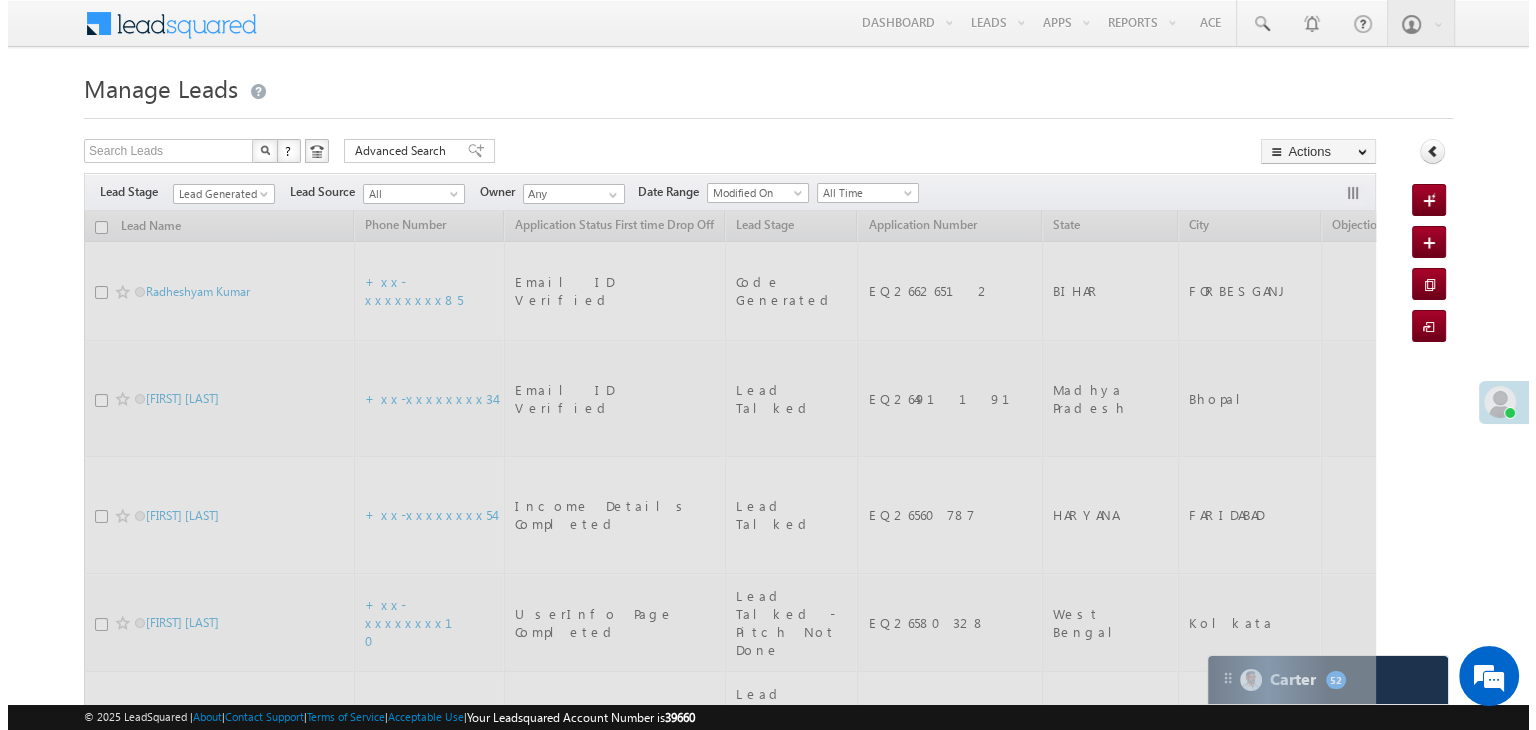scroll, scrollTop: 0, scrollLeft: 0, axis: both 